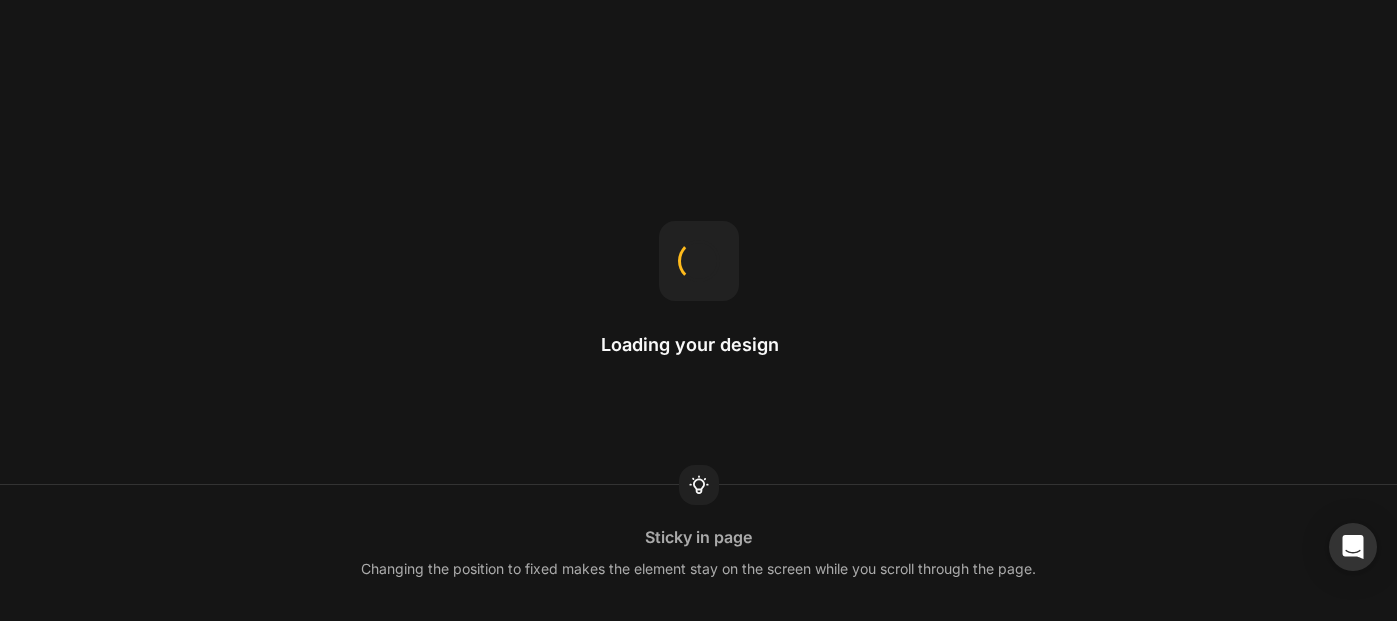 scroll, scrollTop: 0, scrollLeft: 0, axis: both 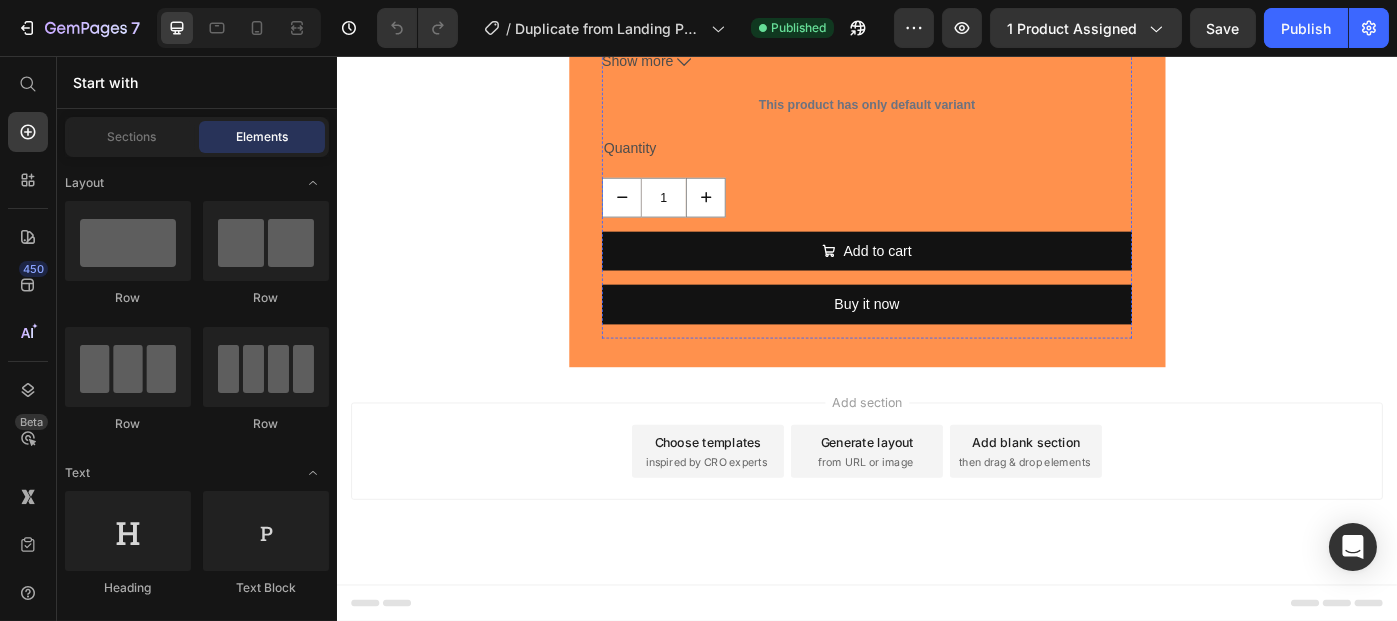 click on "Product Images" at bounding box center [936, -779] 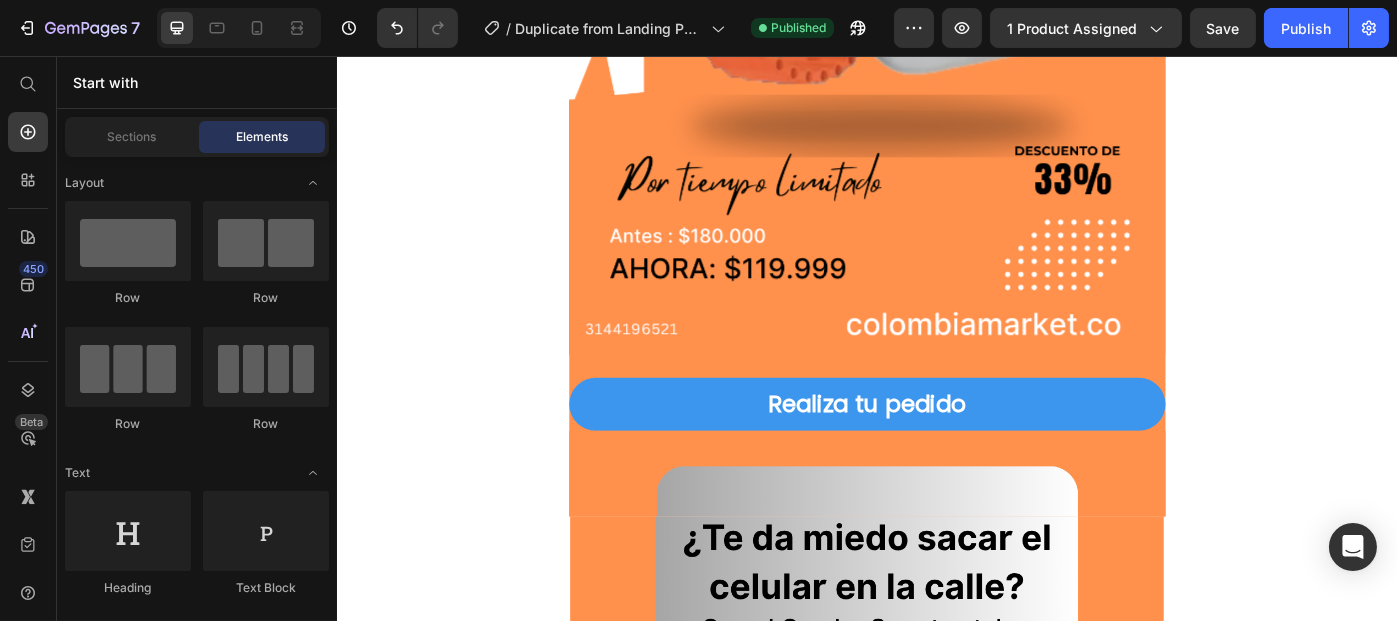scroll, scrollTop: 573, scrollLeft: 0, axis: vertical 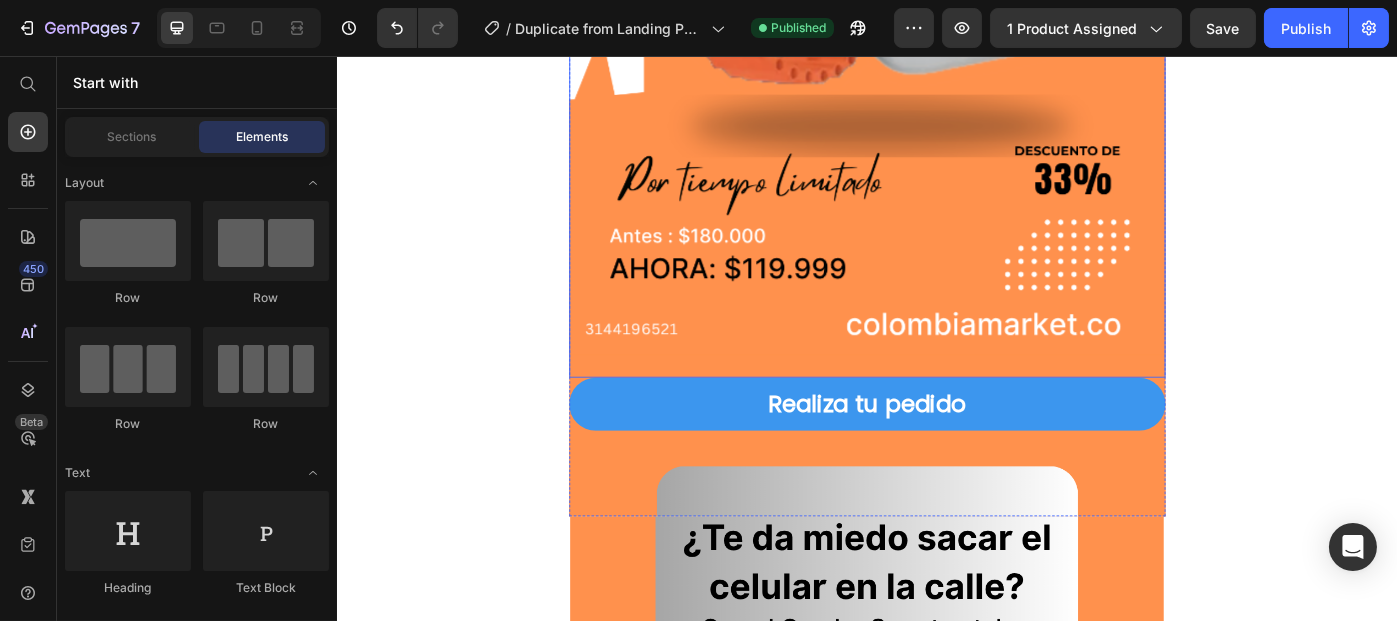 click at bounding box center [936, -28] 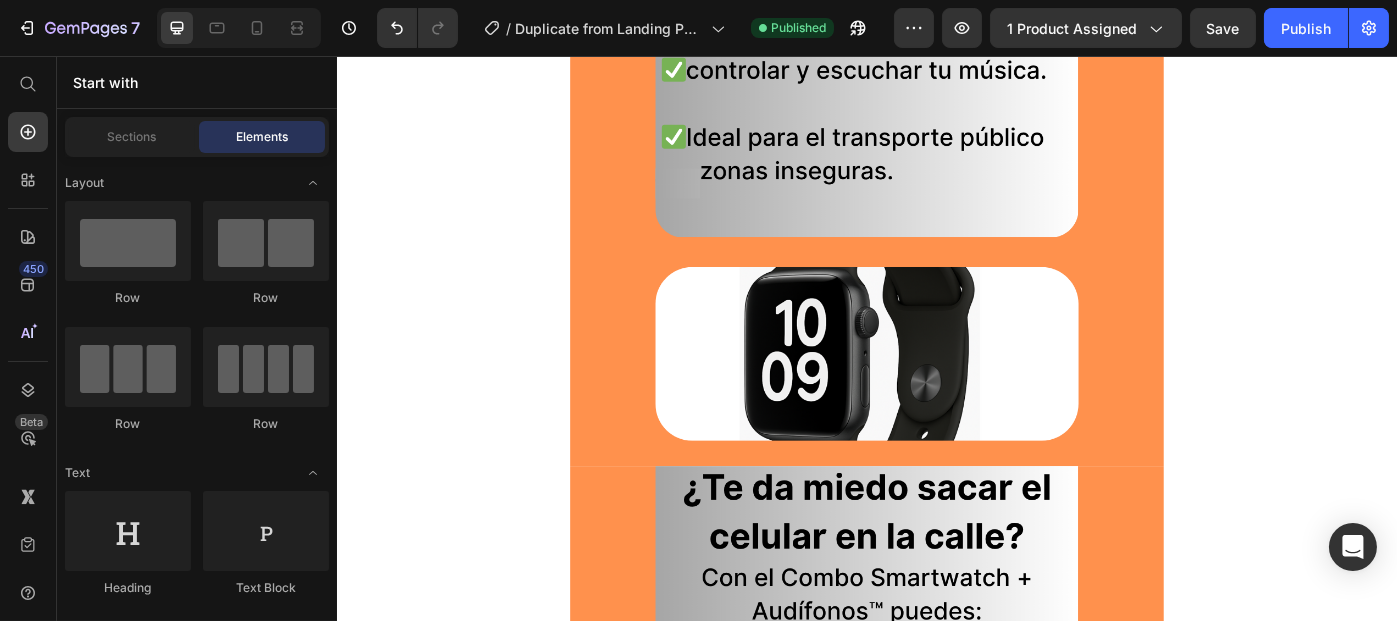 scroll, scrollTop: 0, scrollLeft: 0, axis: both 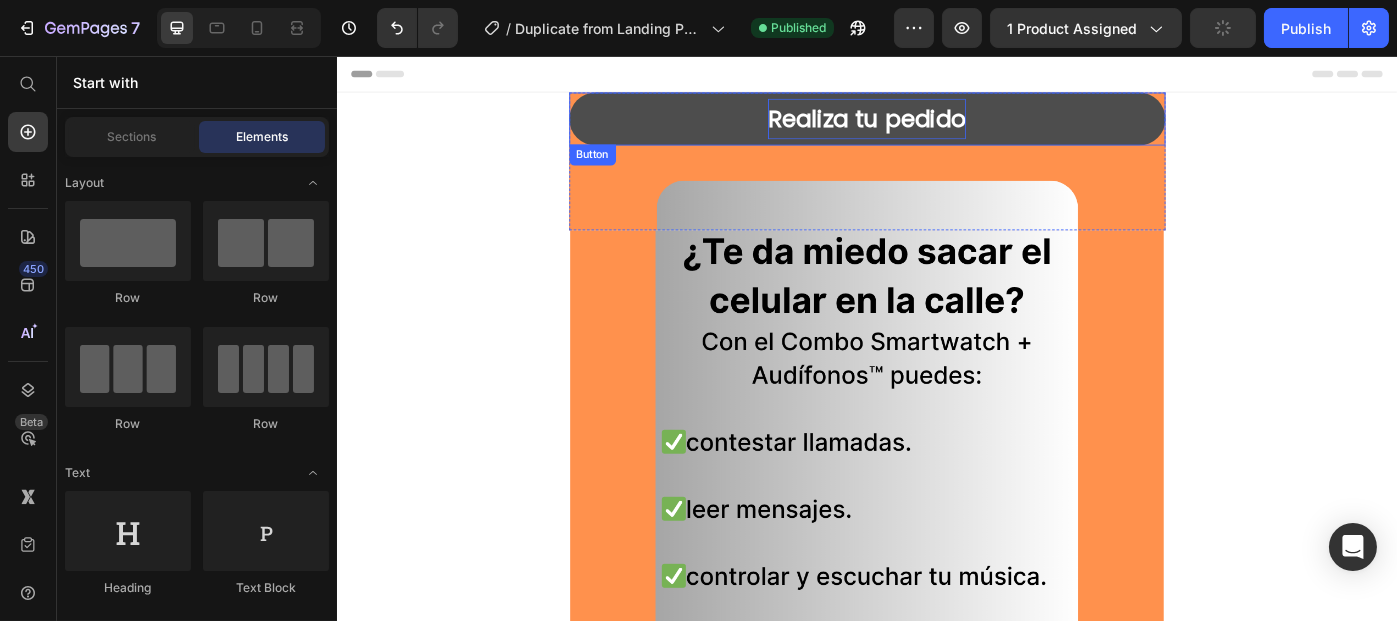 click on "Realiza tu pedido" at bounding box center (936, 127) 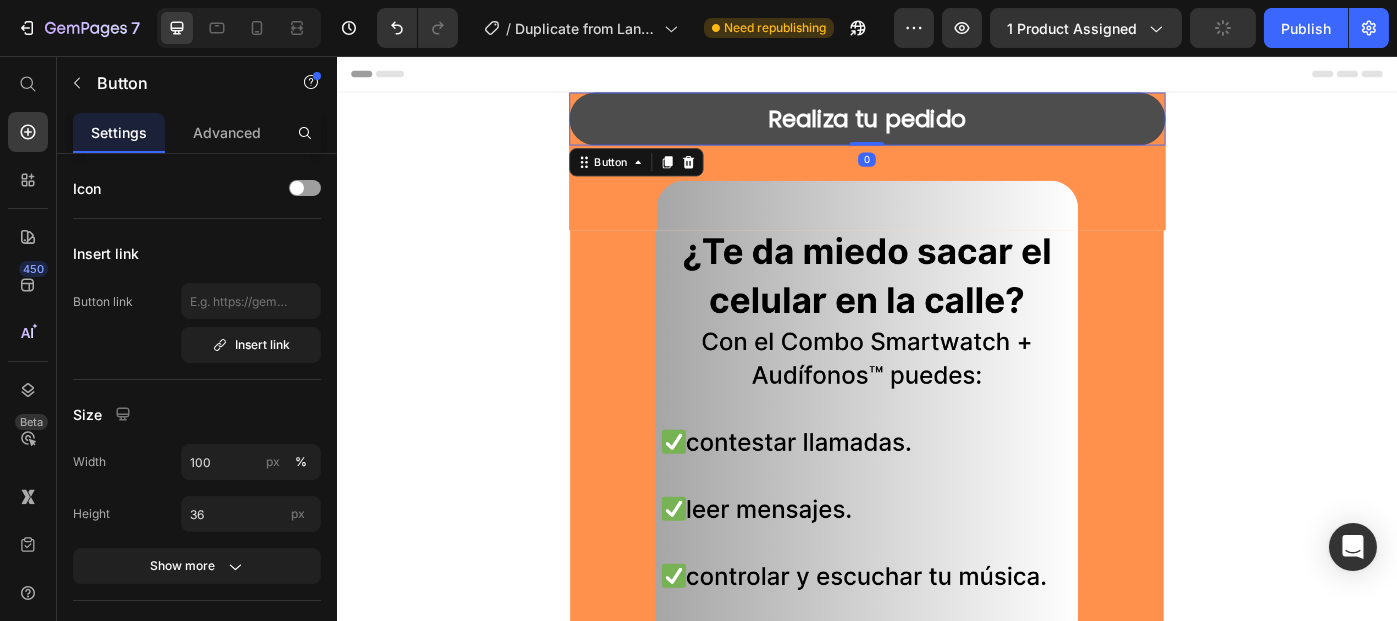 click on "Realiza tu pedido" at bounding box center (936, 127) 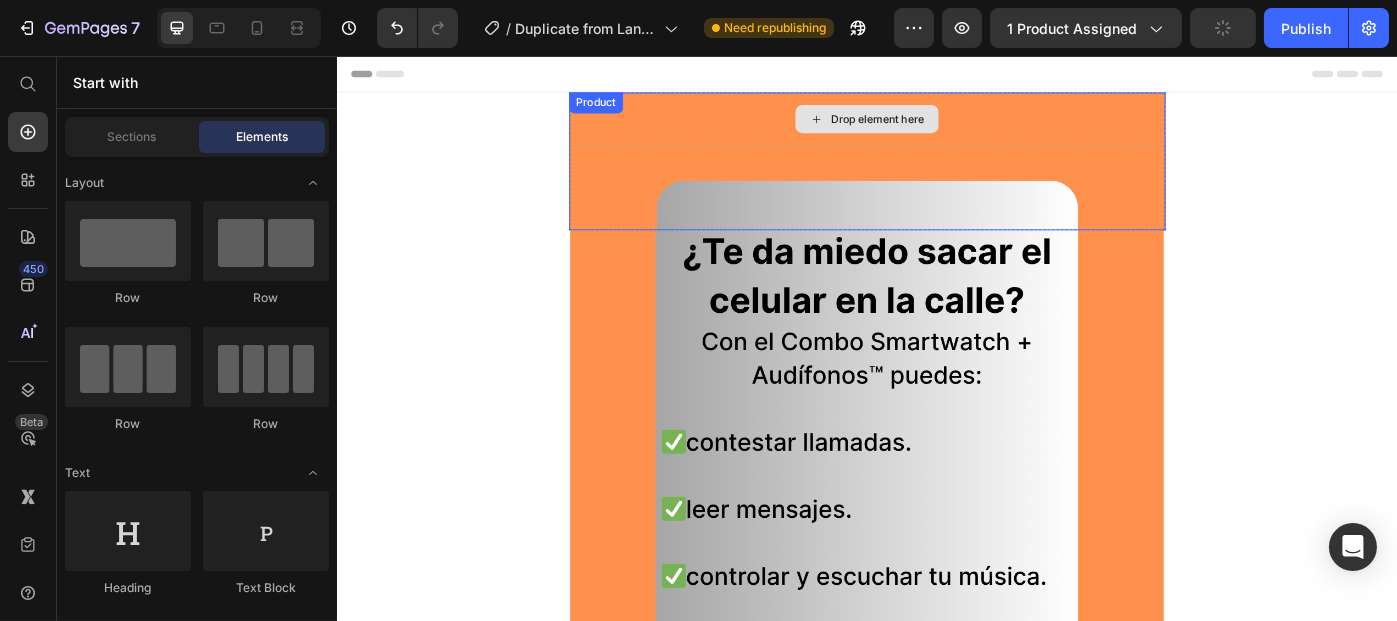 click 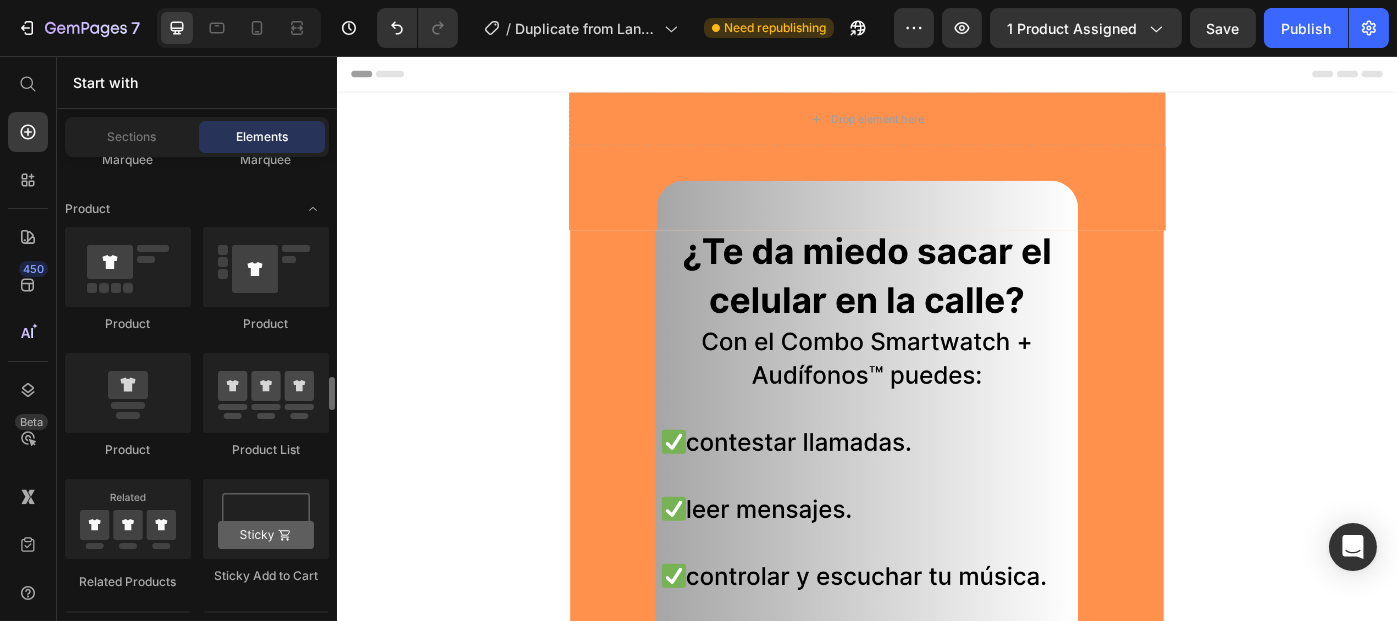 scroll, scrollTop: 2681, scrollLeft: 0, axis: vertical 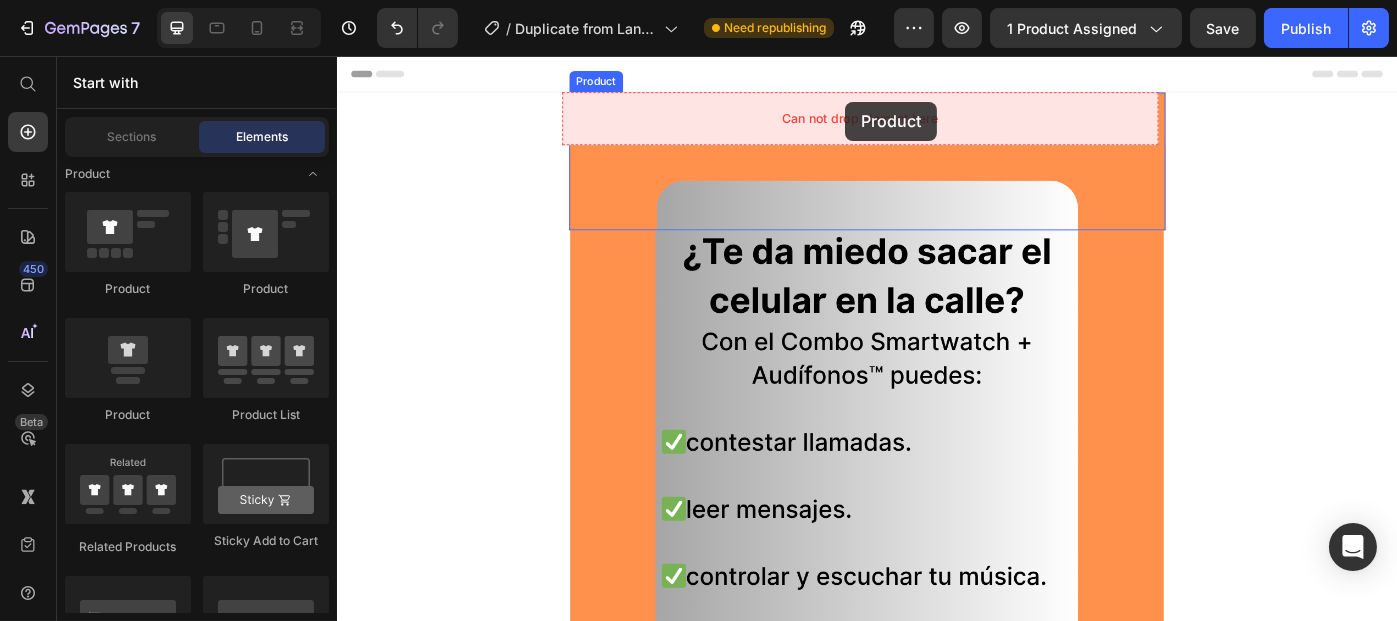 drag, startPoint x: 656, startPoint y: 281, endPoint x: 911, endPoint y: 107, distance: 308.7086 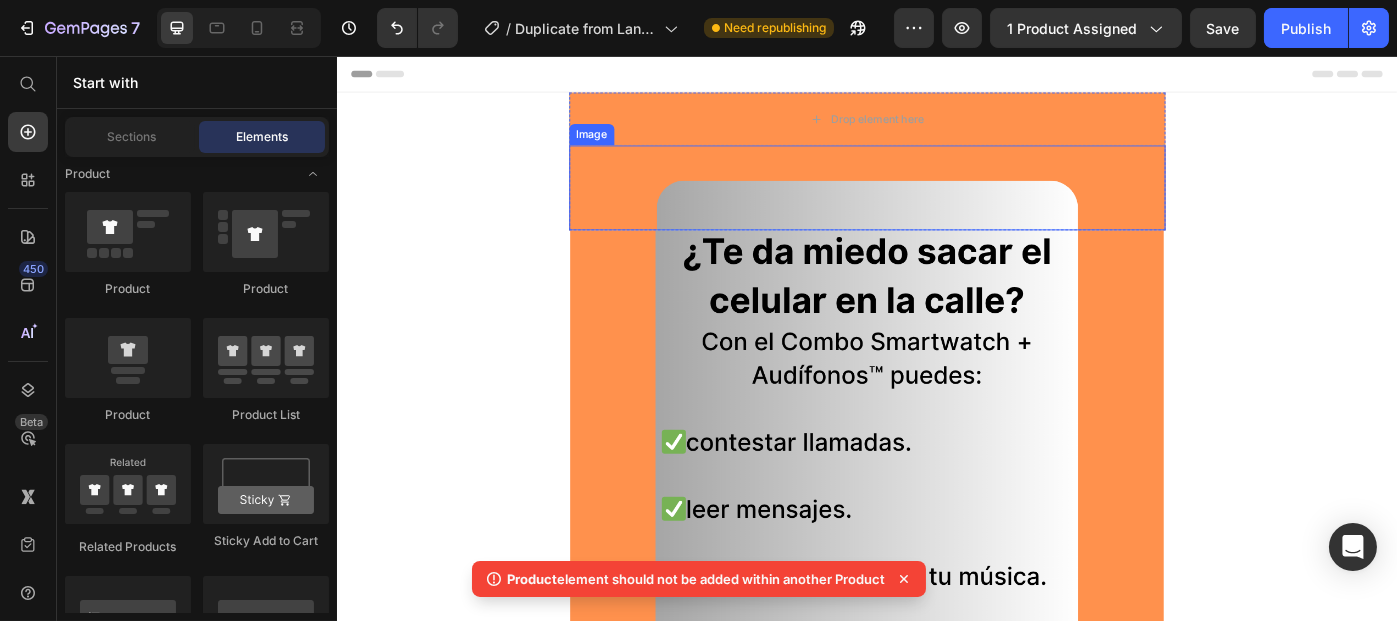 click at bounding box center (936, 205) 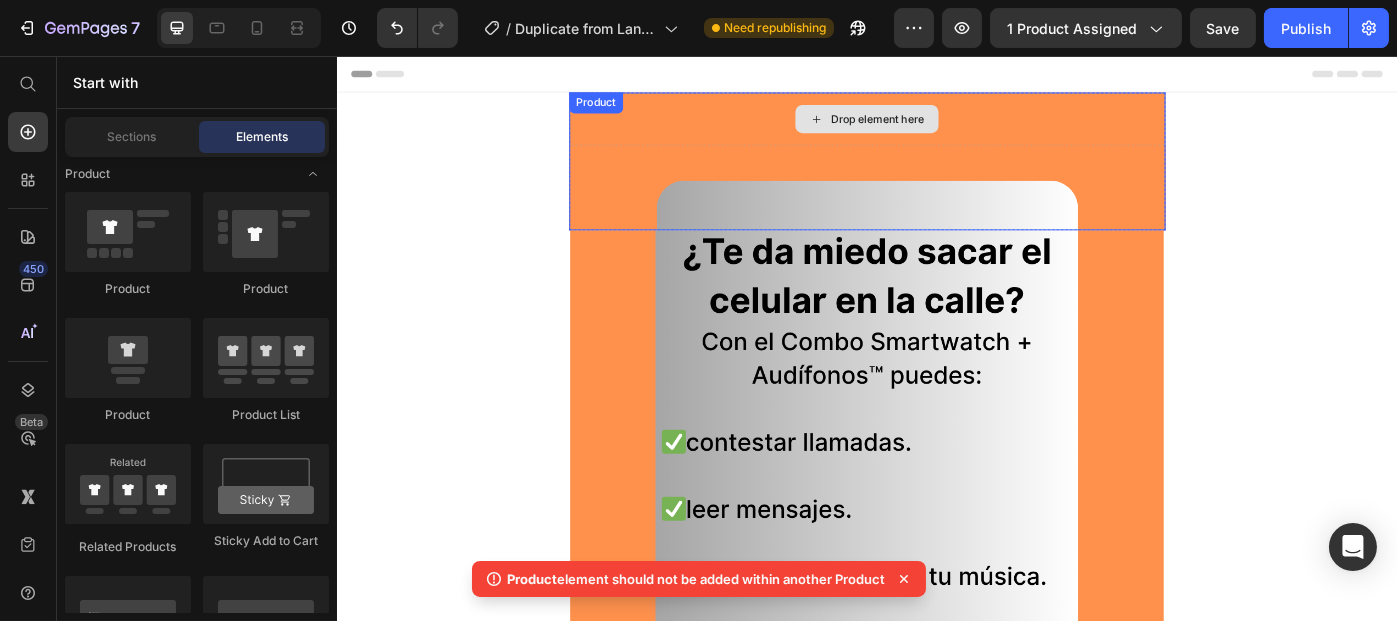 click on "Drop element here" at bounding box center (936, 127) 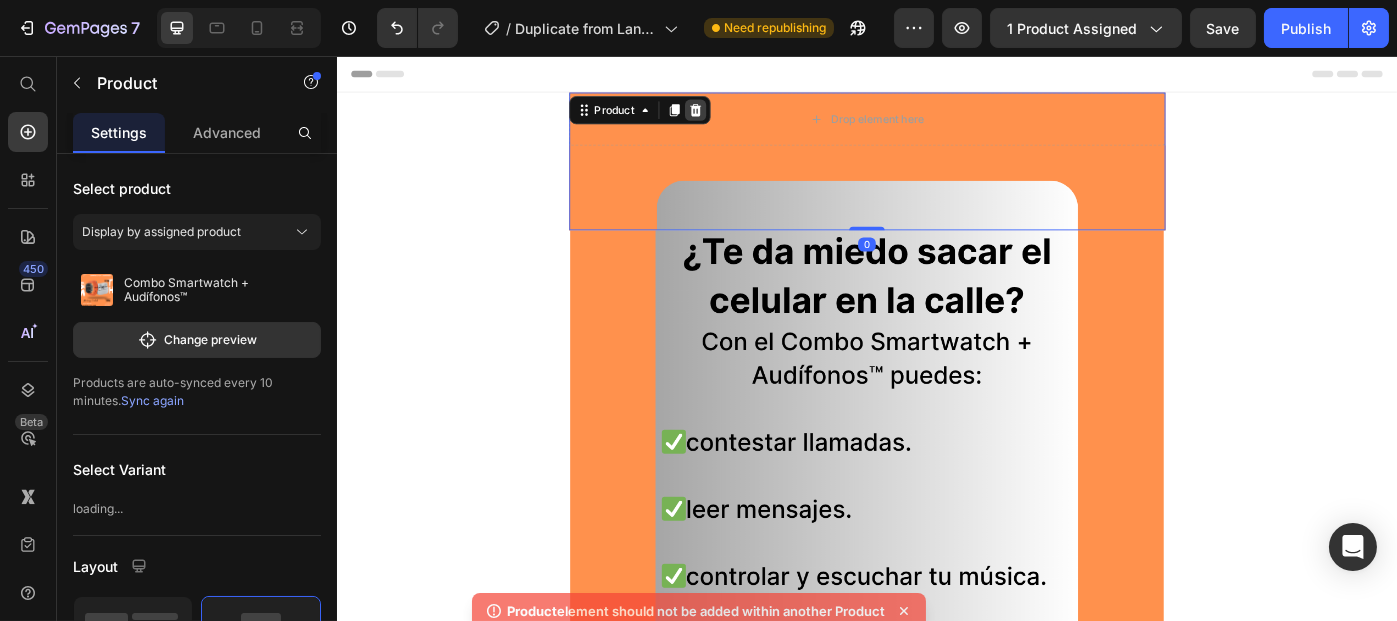 click at bounding box center (742, 117) 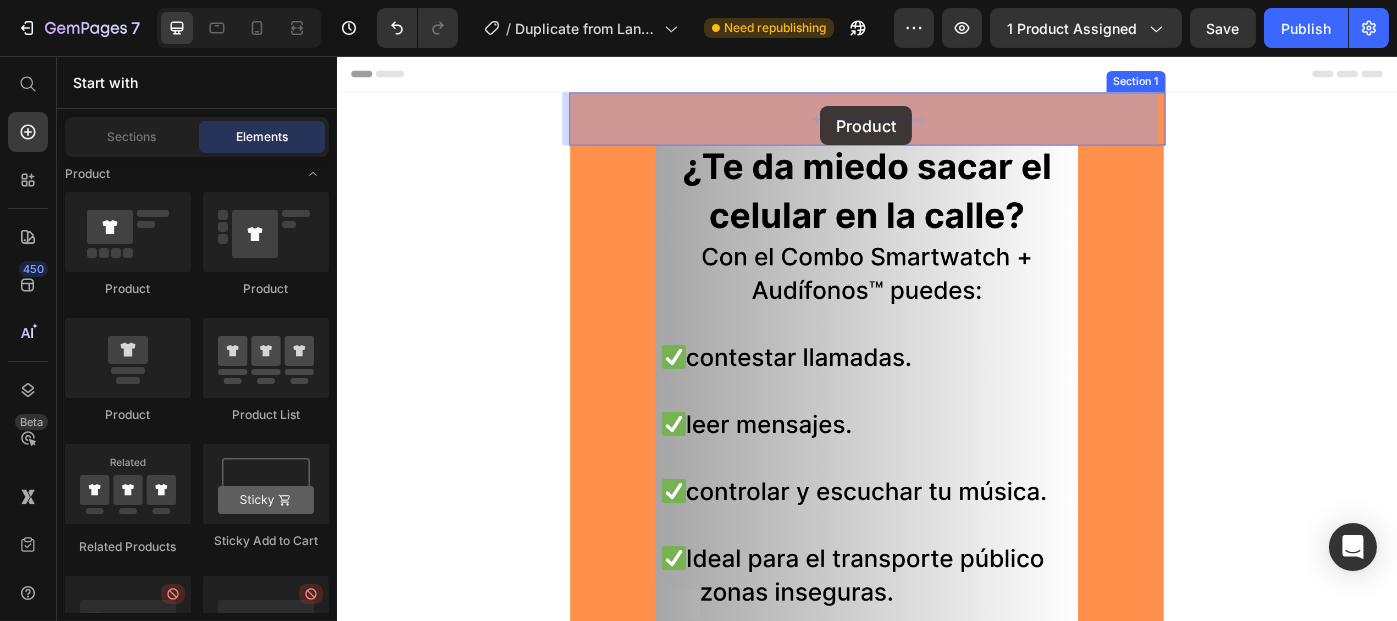 drag, startPoint x: 596, startPoint y: 305, endPoint x: 883, endPoint y: 113, distance: 345.30133 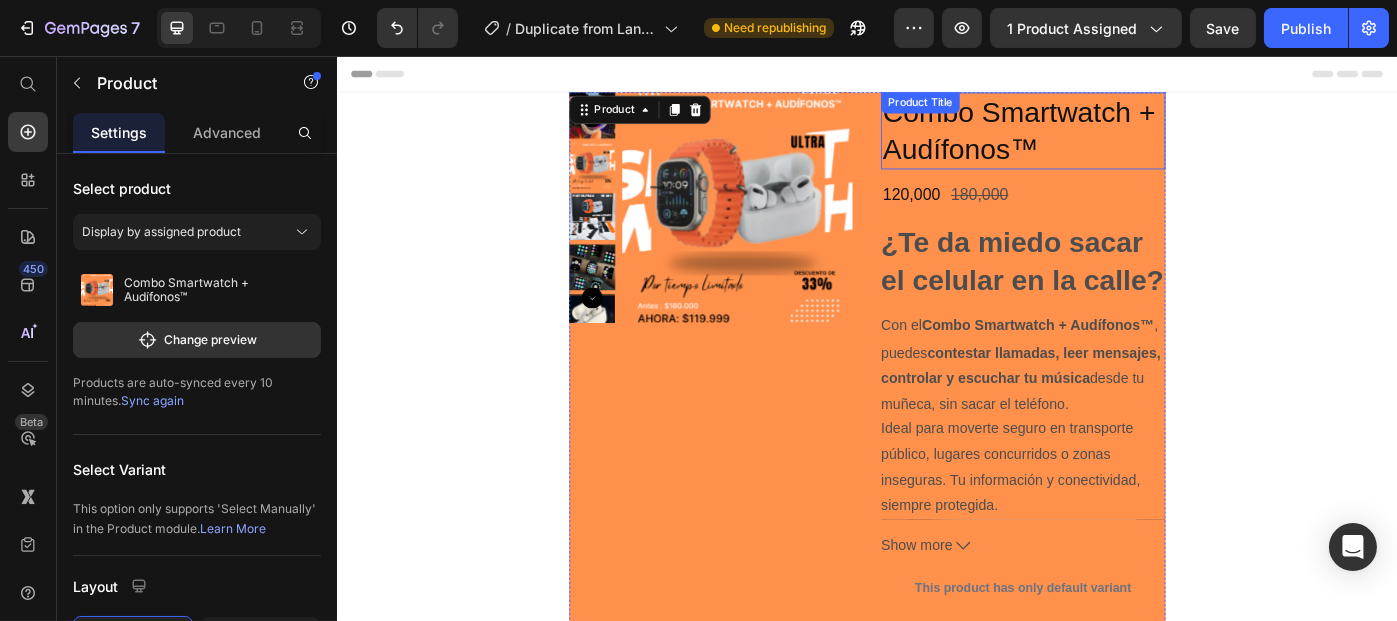 click on "Combo Smartwatch + Audífonos™" at bounding box center (1113, 140) 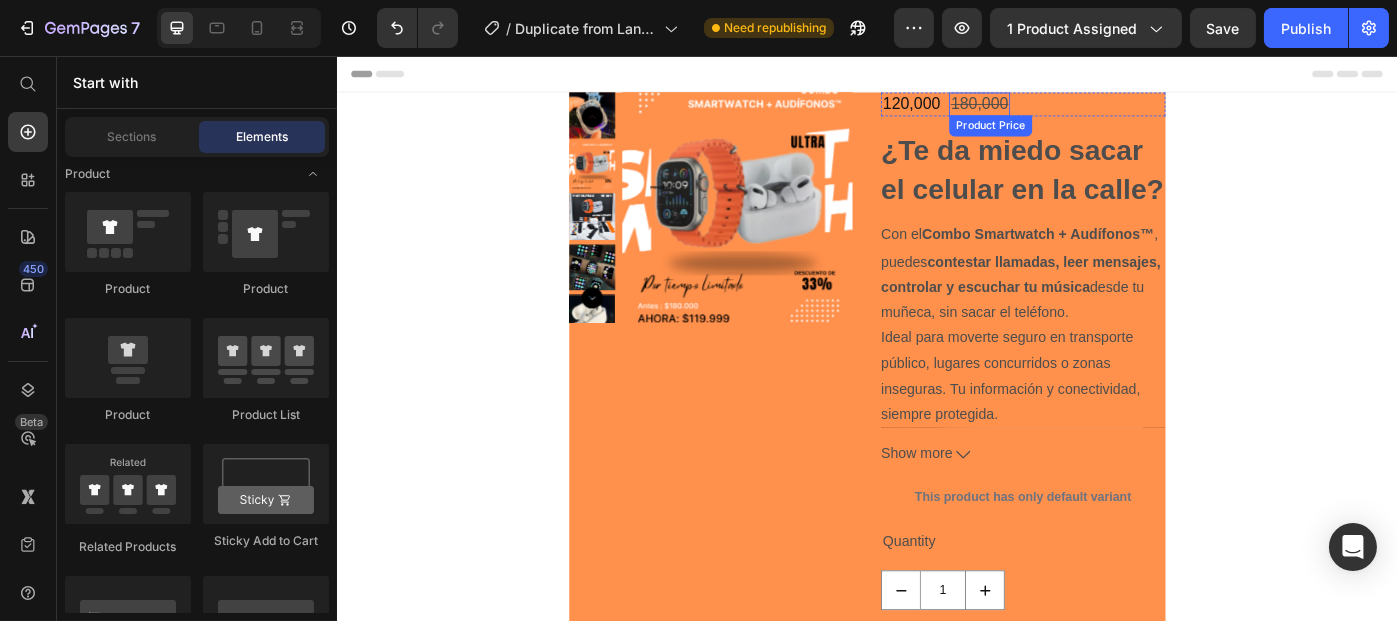 click on "180,000" at bounding box center [1063, 110] 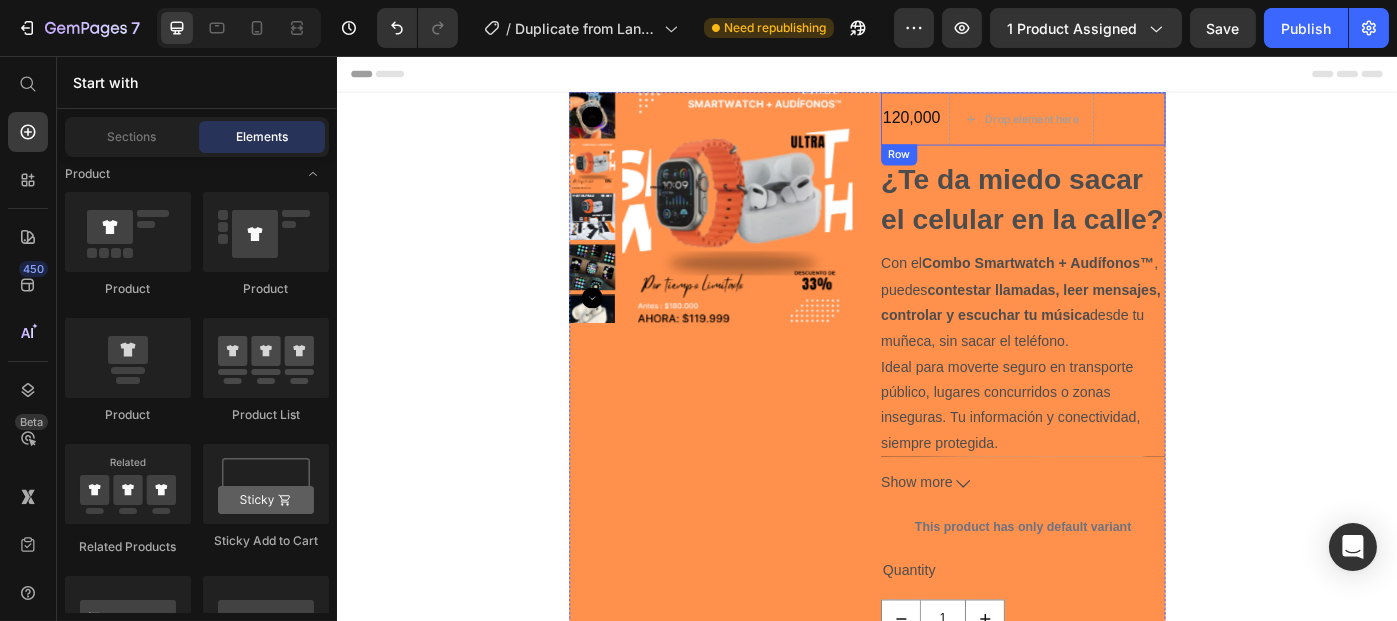 click on "120,000 Product Price" at bounding box center (986, 127) 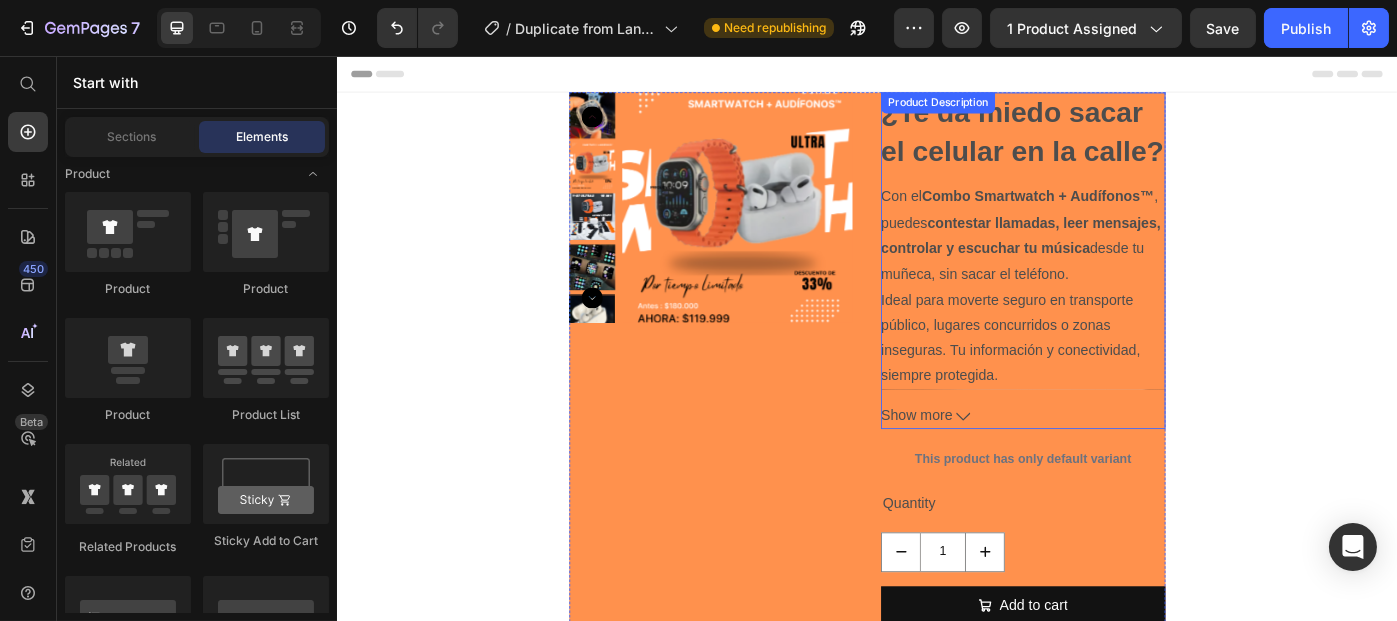 click on "¿Te da miedo sacar el celular en la calle?
Con el  Combo Smartwatch + Audífonos™ , puedes  contestar llamadas, leer mensajes,  controlar y escuchar tu música  desde tu muñeca, sin sacar el teléfono. Ideal para moverte seguro en transporte público, lugares concurridos o zonas inseguras. Tu información y conectividad, siempre protegida.
Show more Product Description" at bounding box center (1113, 287) 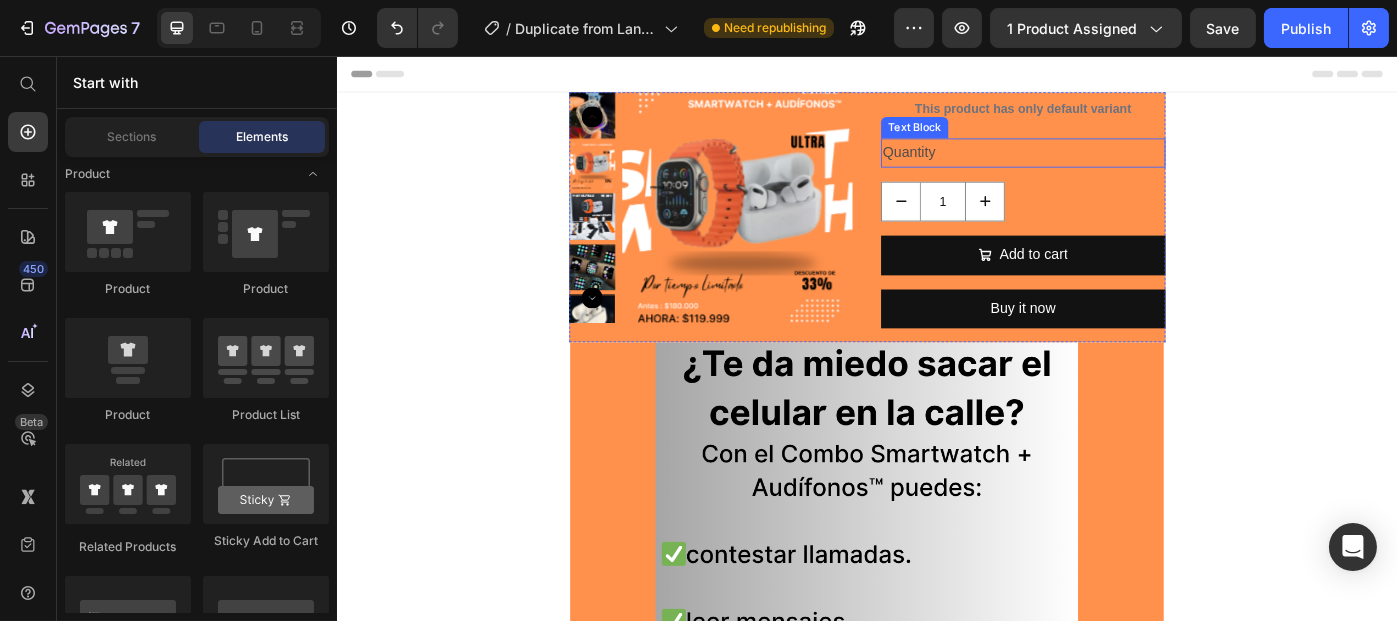 click on "Quantity" at bounding box center [1113, 165] 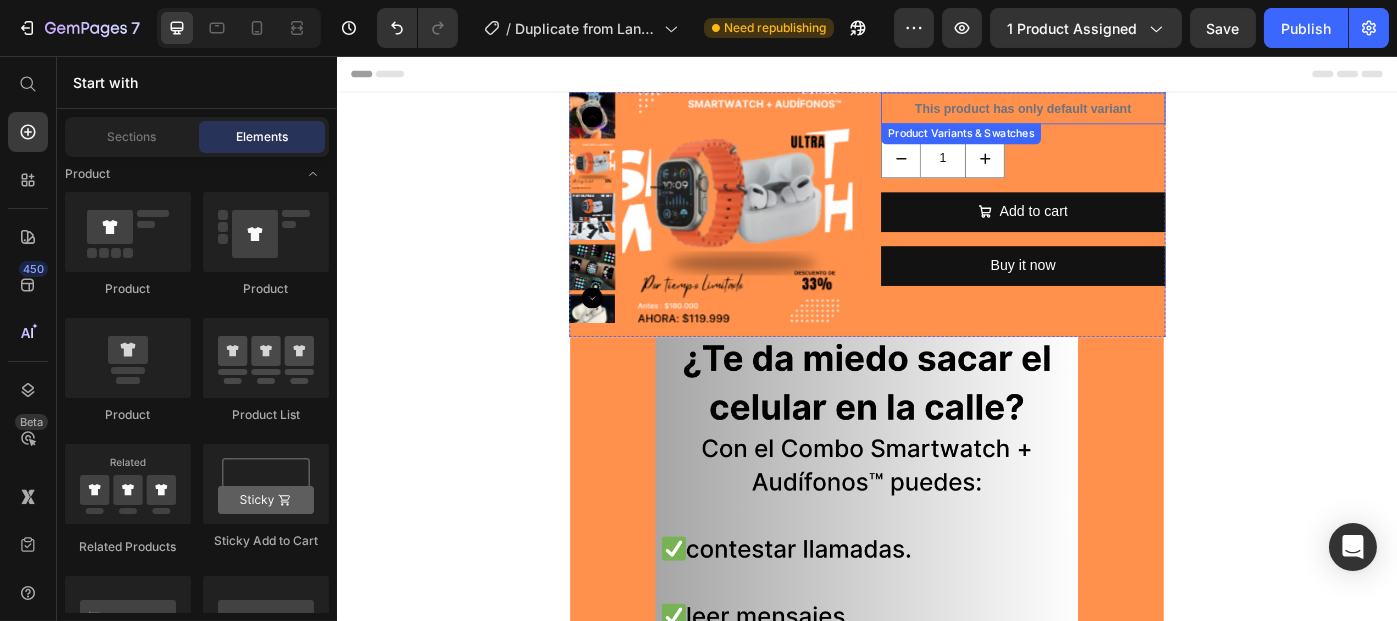 click on "This product has only default variant" at bounding box center (1113, 115) 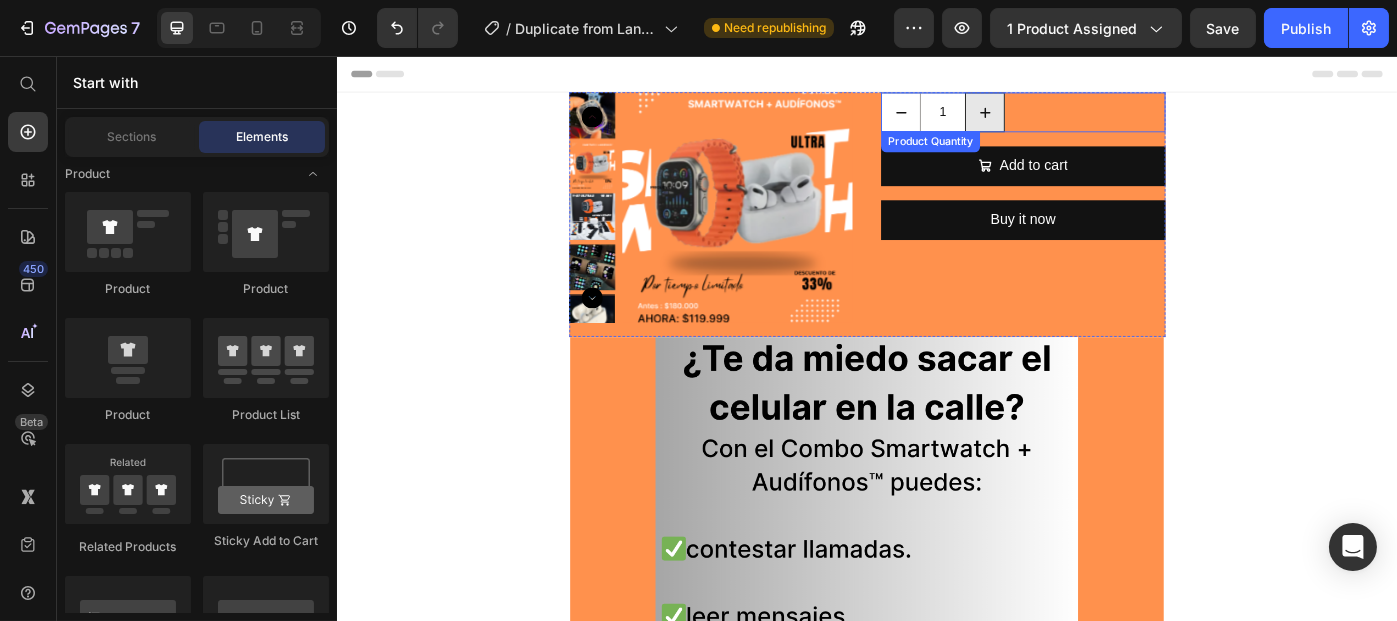 click at bounding box center [1069, 119] 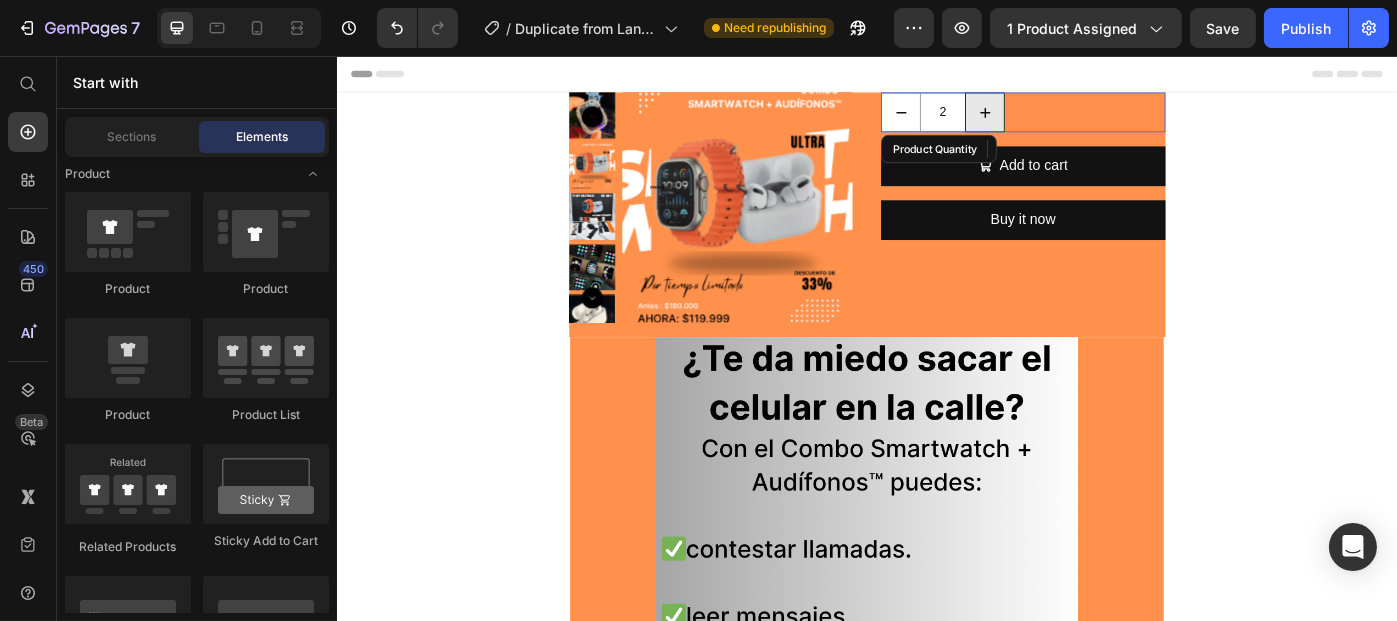 type on "2" 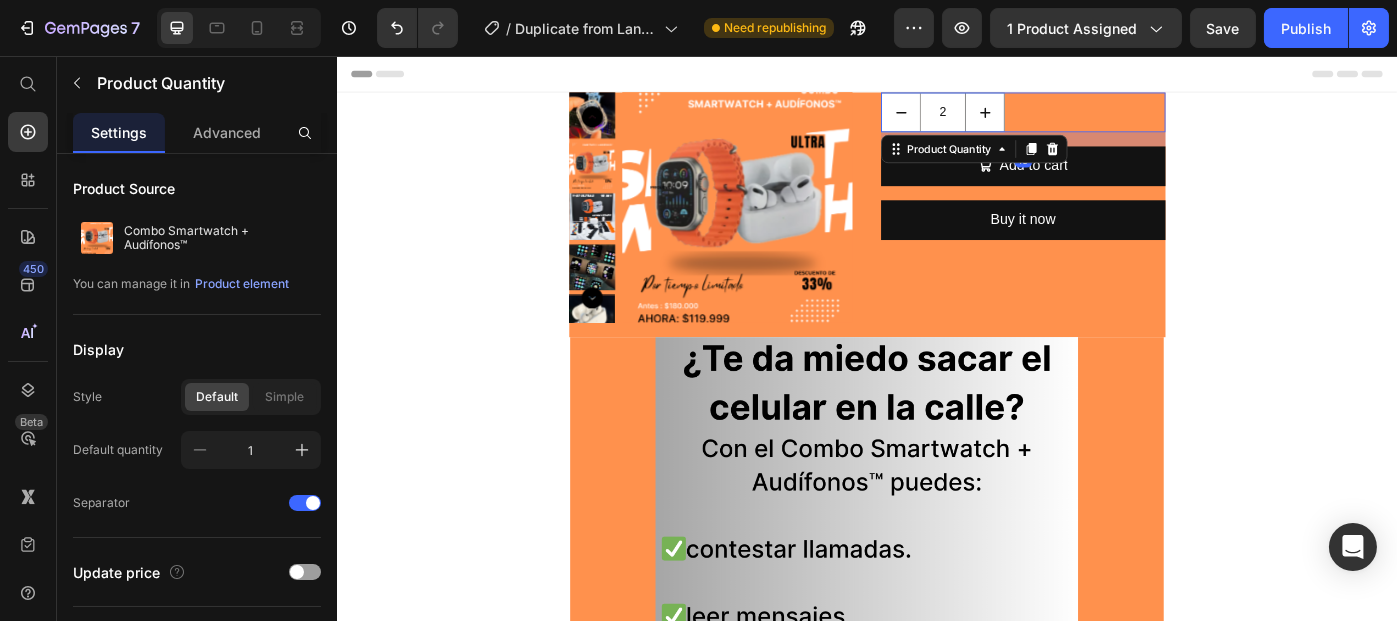 click on "2" at bounding box center (1113, 119) 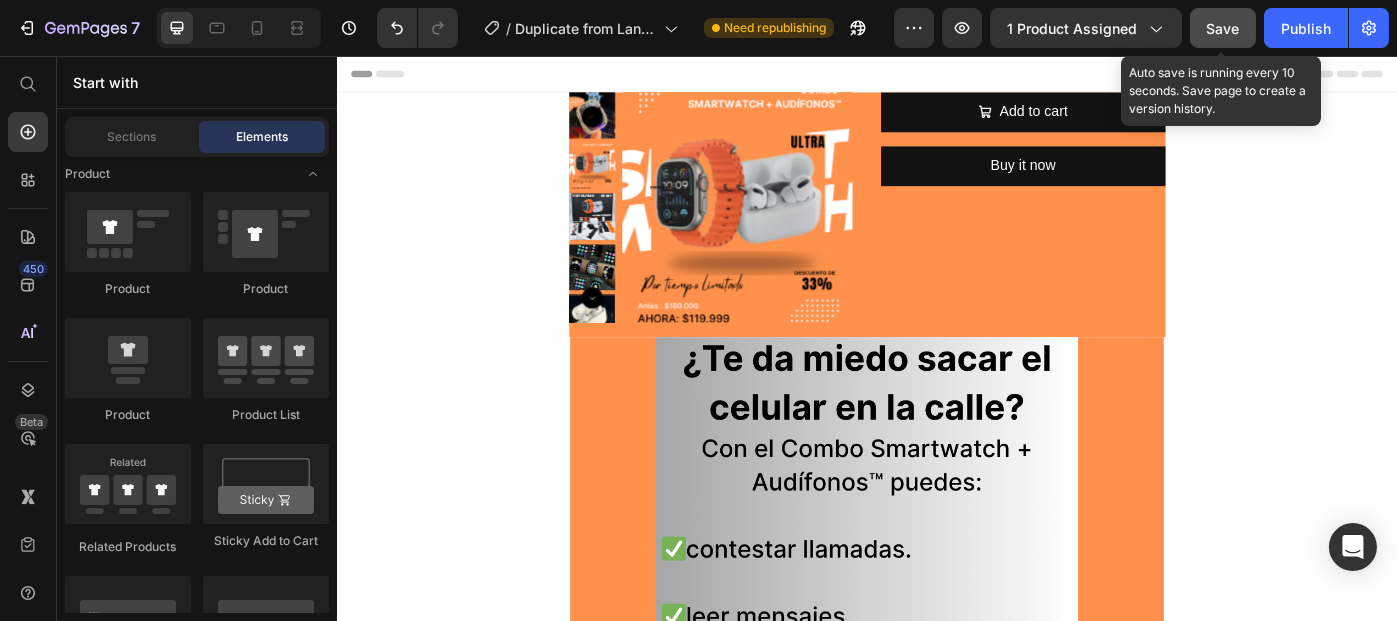 click on "Save" 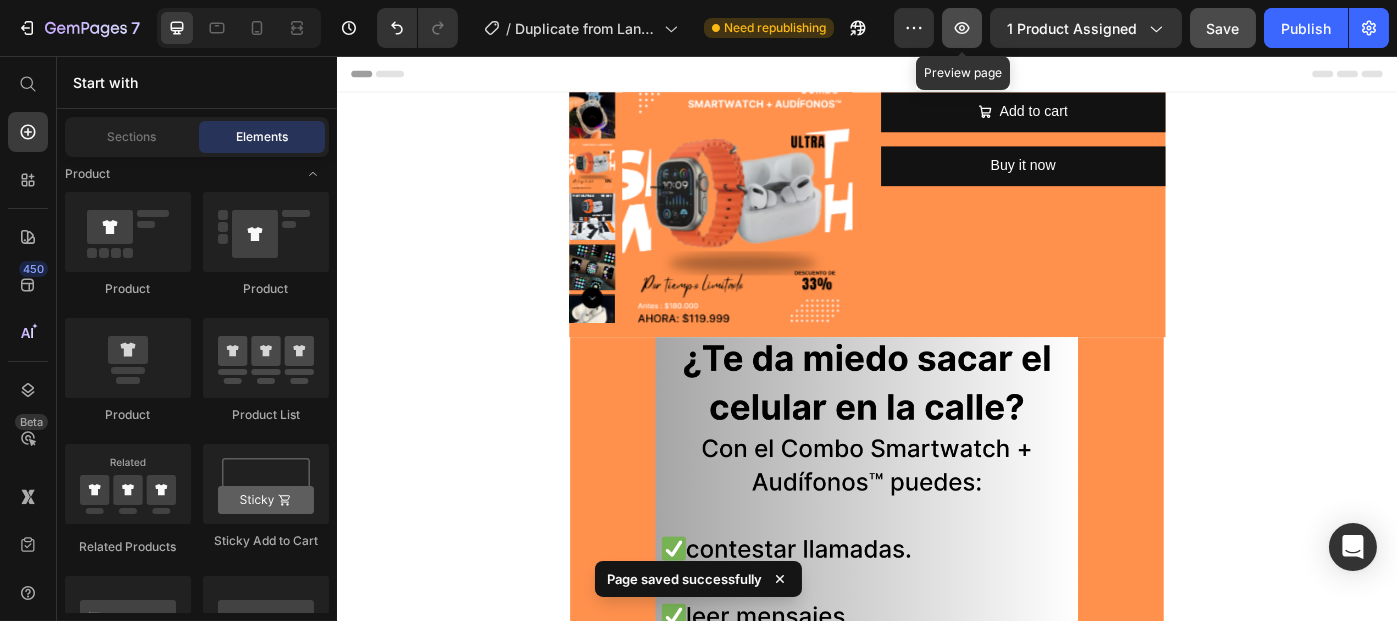 click 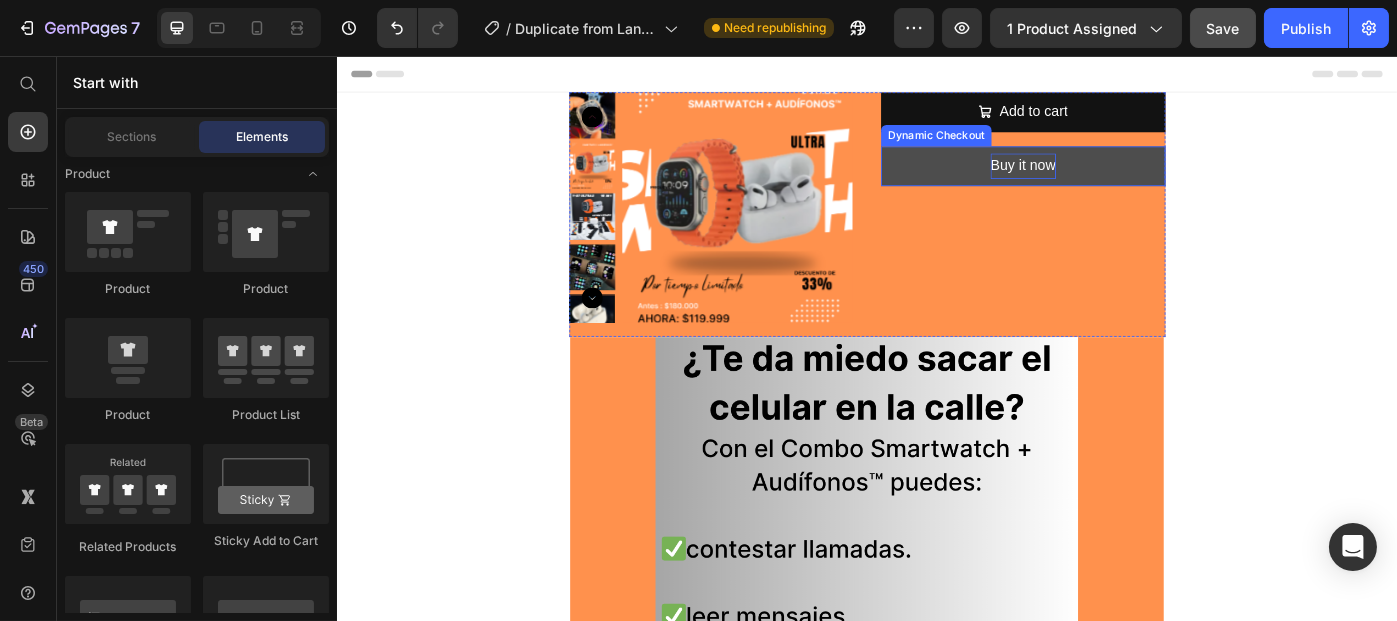click on "Buy it now" at bounding box center [1113, 180] 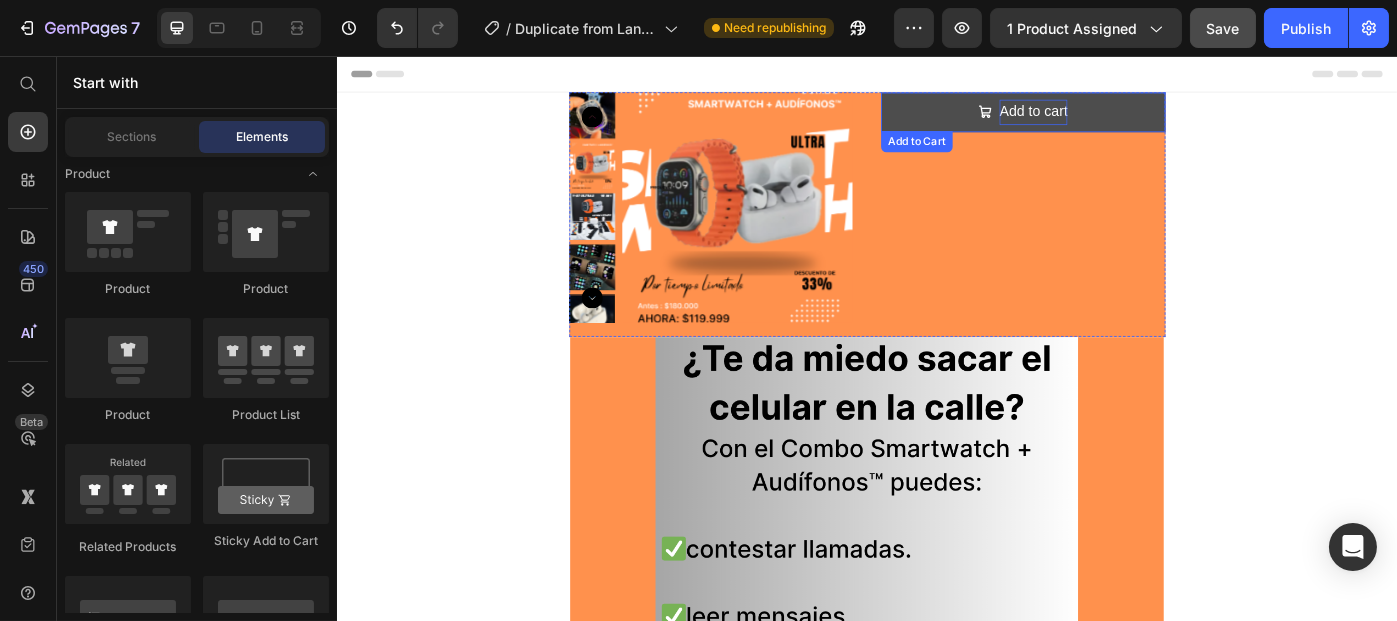click on "Add to cart" at bounding box center (1124, 119) 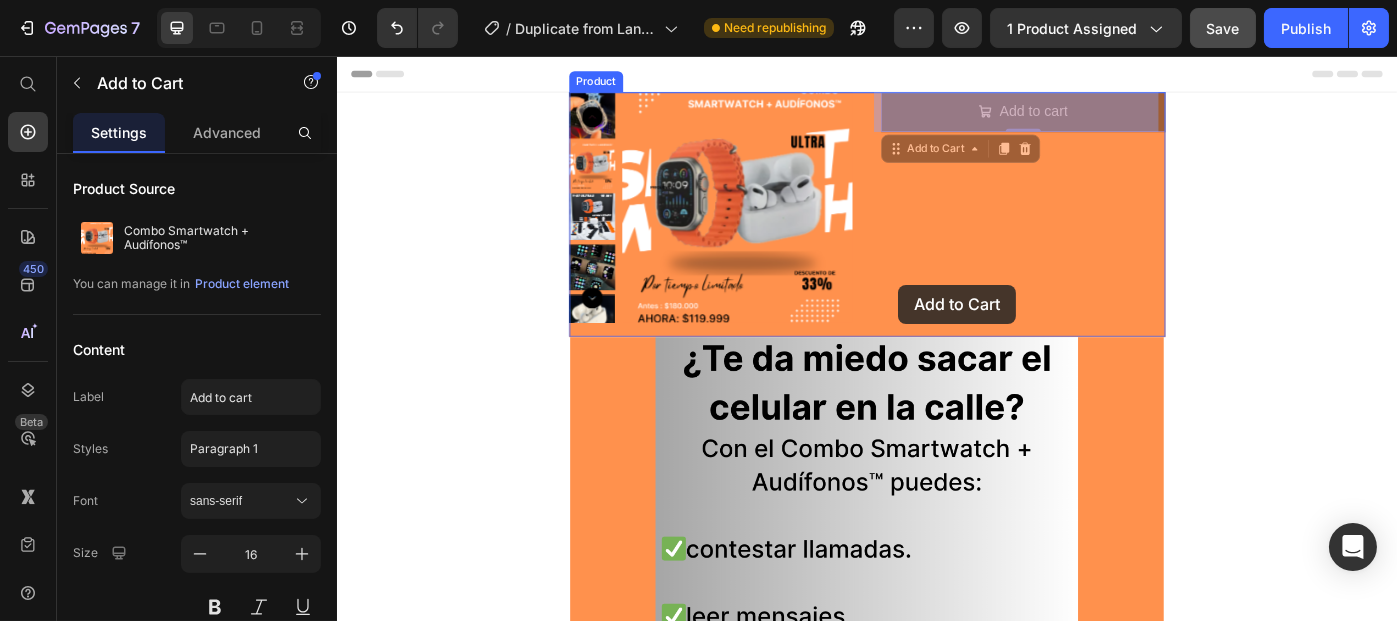 drag, startPoint x: 1197, startPoint y: 125, endPoint x: 991, endPoint y: 300, distance: 270.29797 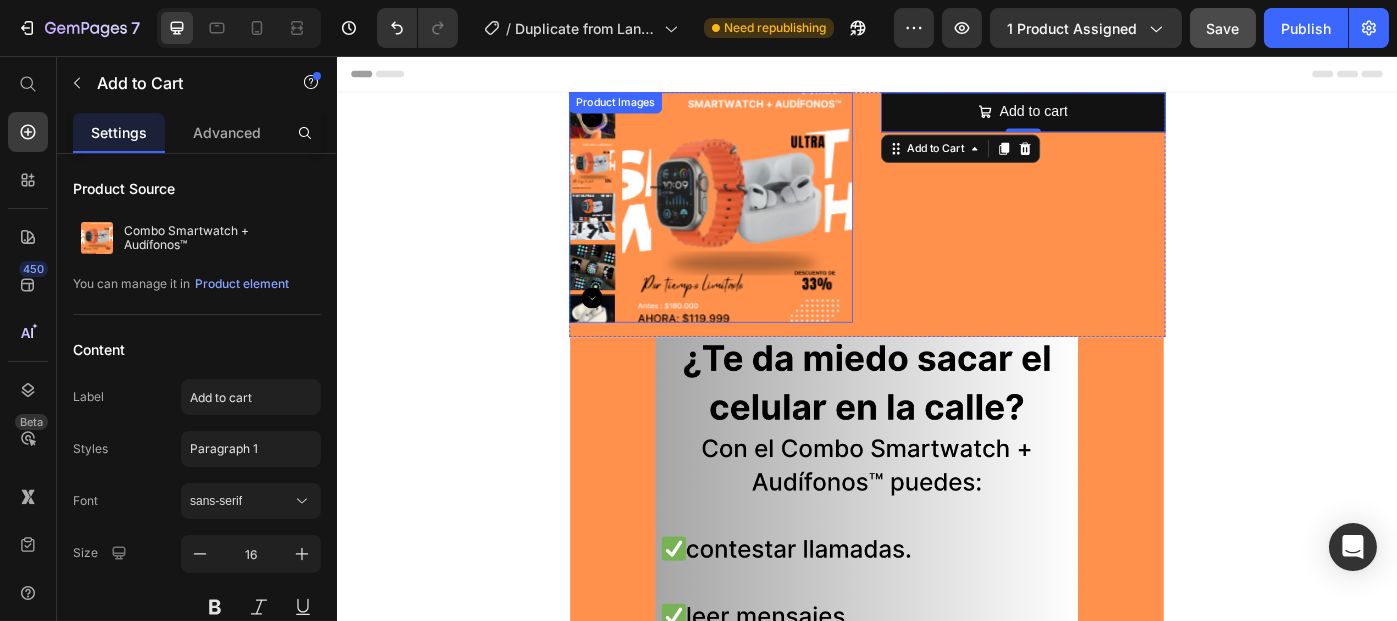 click at bounding box center (789, 227) 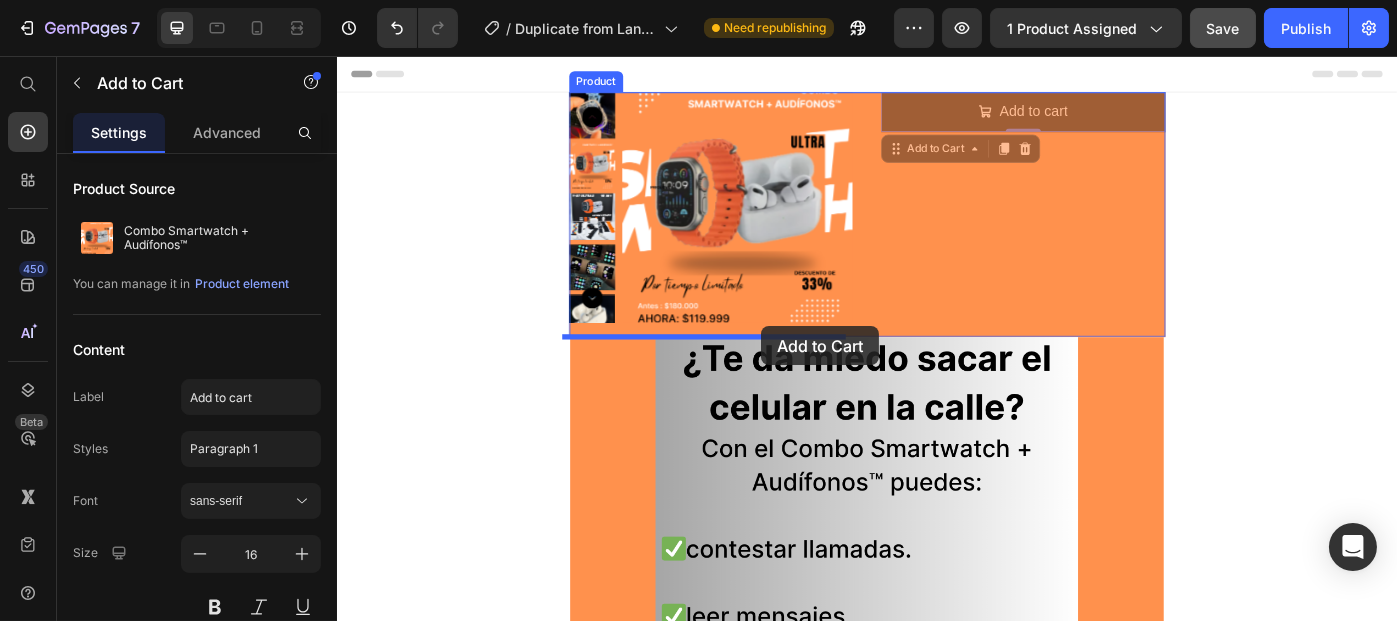 drag, startPoint x: 790, startPoint y: 364, endPoint x: 816, endPoint y: 363, distance: 26.019224 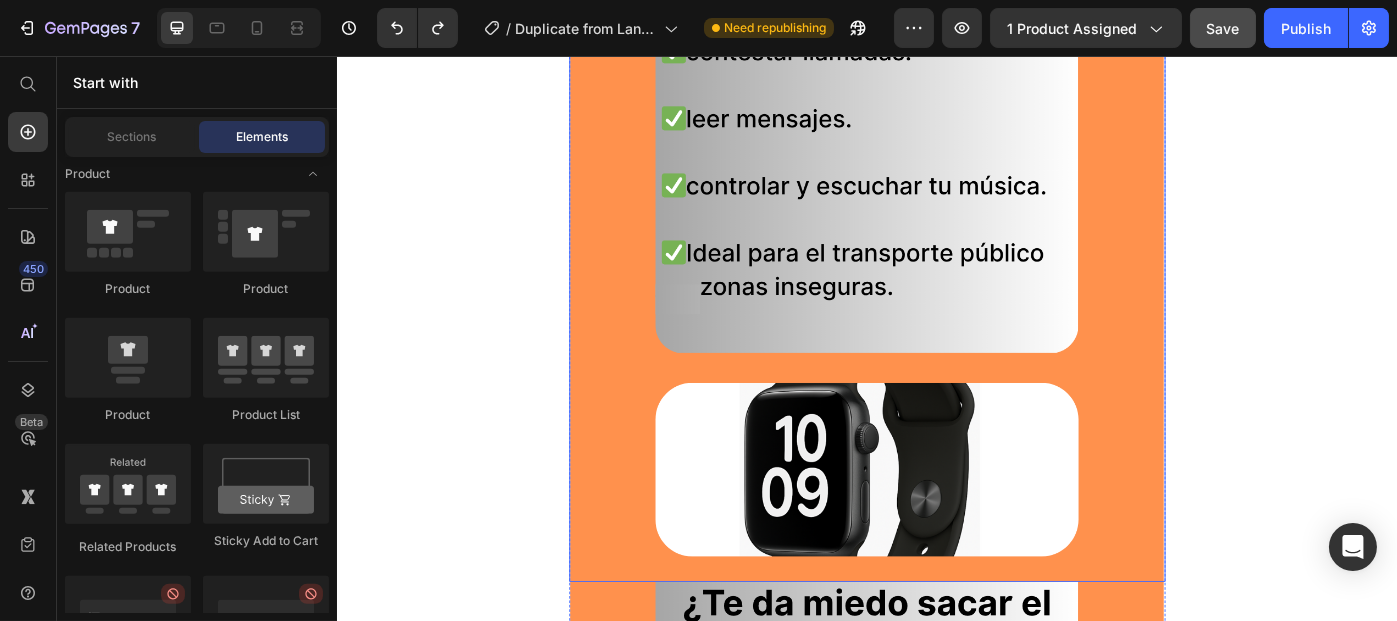 scroll, scrollTop: 0, scrollLeft: 0, axis: both 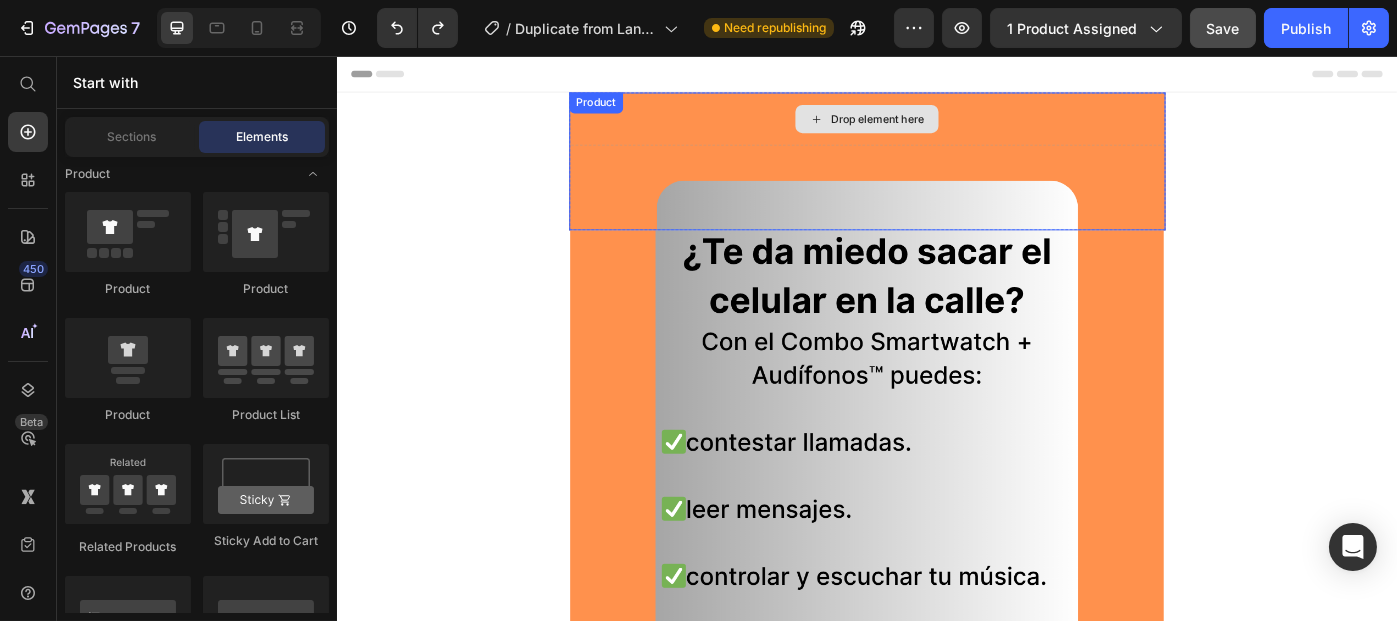 click on "Drop element here" at bounding box center [948, 127] 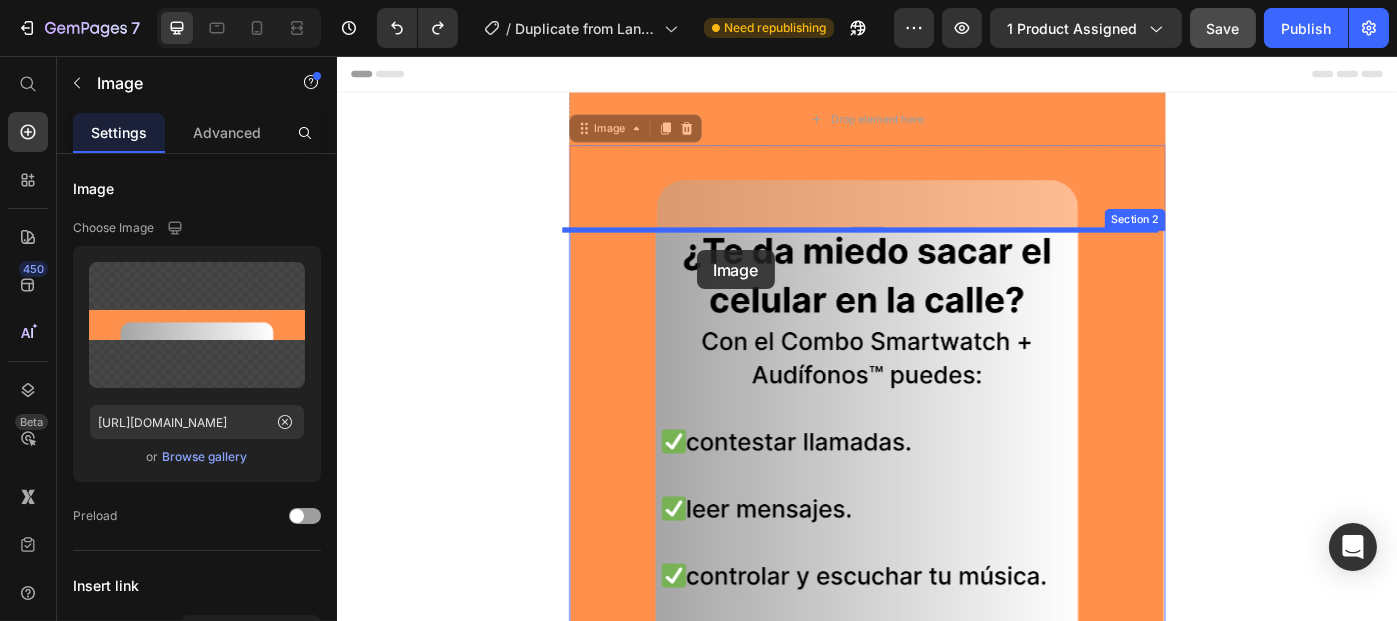 drag, startPoint x: 751, startPoint y: 237, endPoint x: 743, endPoint y: 275, distance: 38.832977 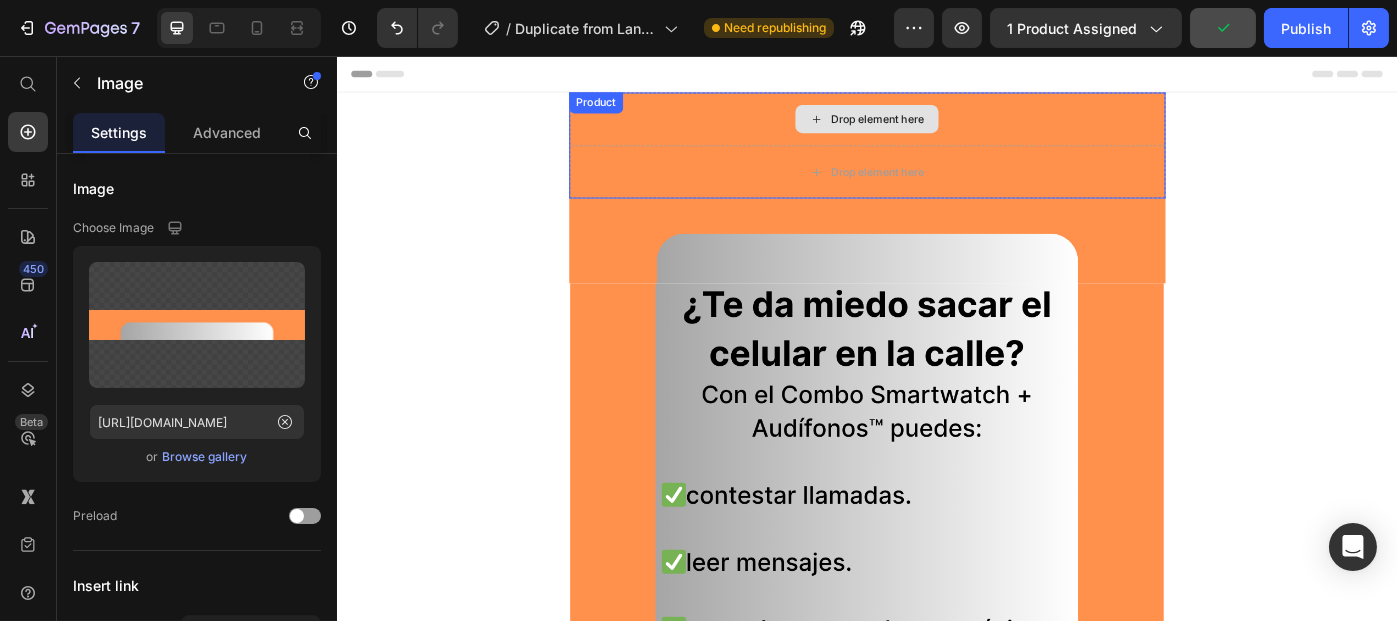 click on "Drop element here" at bounding box center [936, 127] 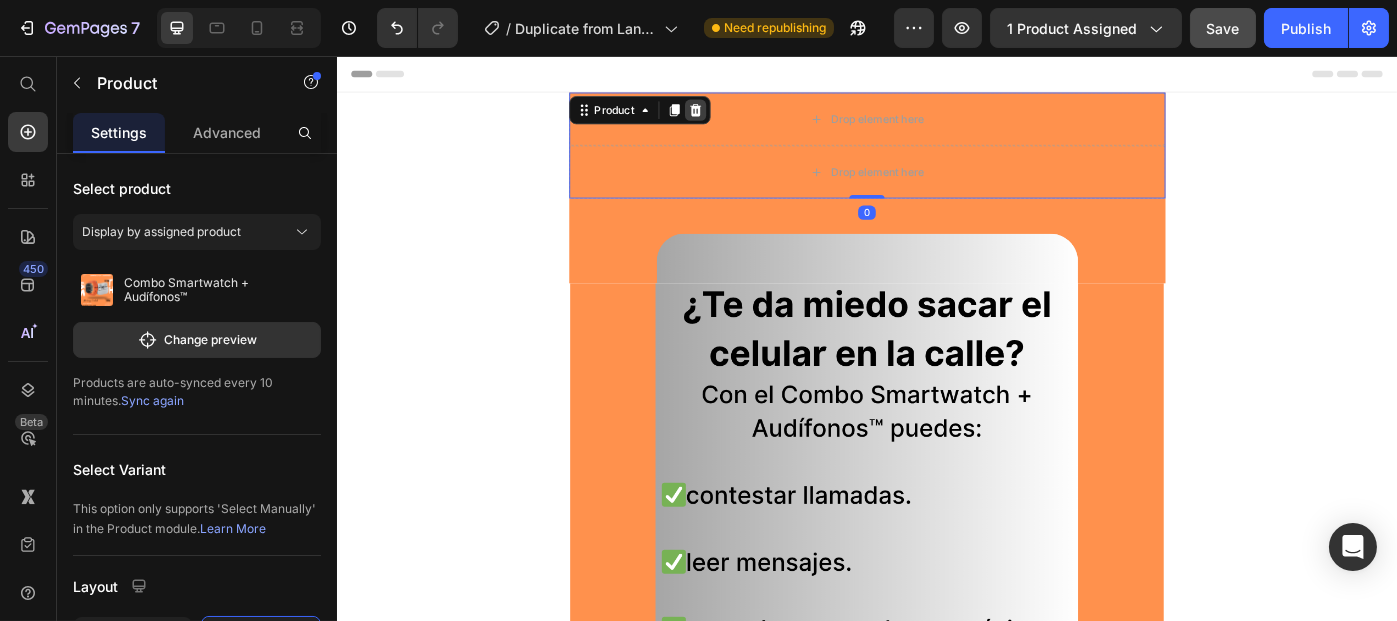 click 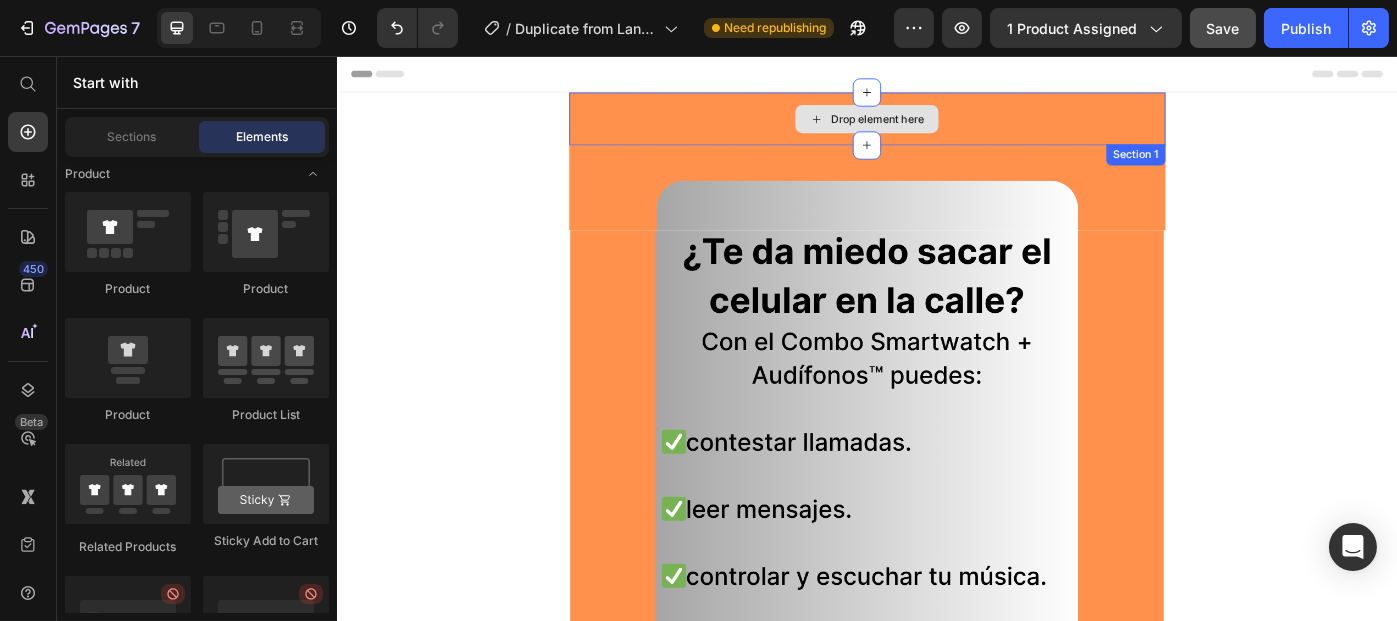 click on "Drop element here" at bounding box center [936, 127] 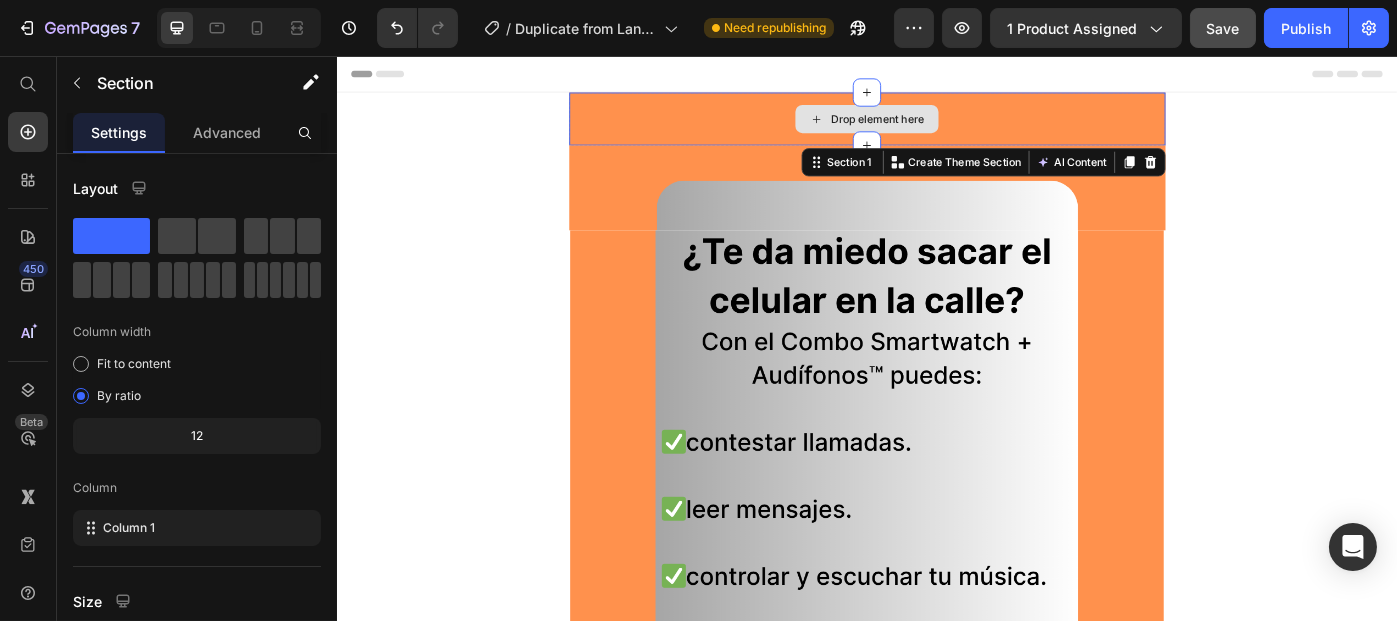 click on "Drop element here" at bounding box center (936, 127) 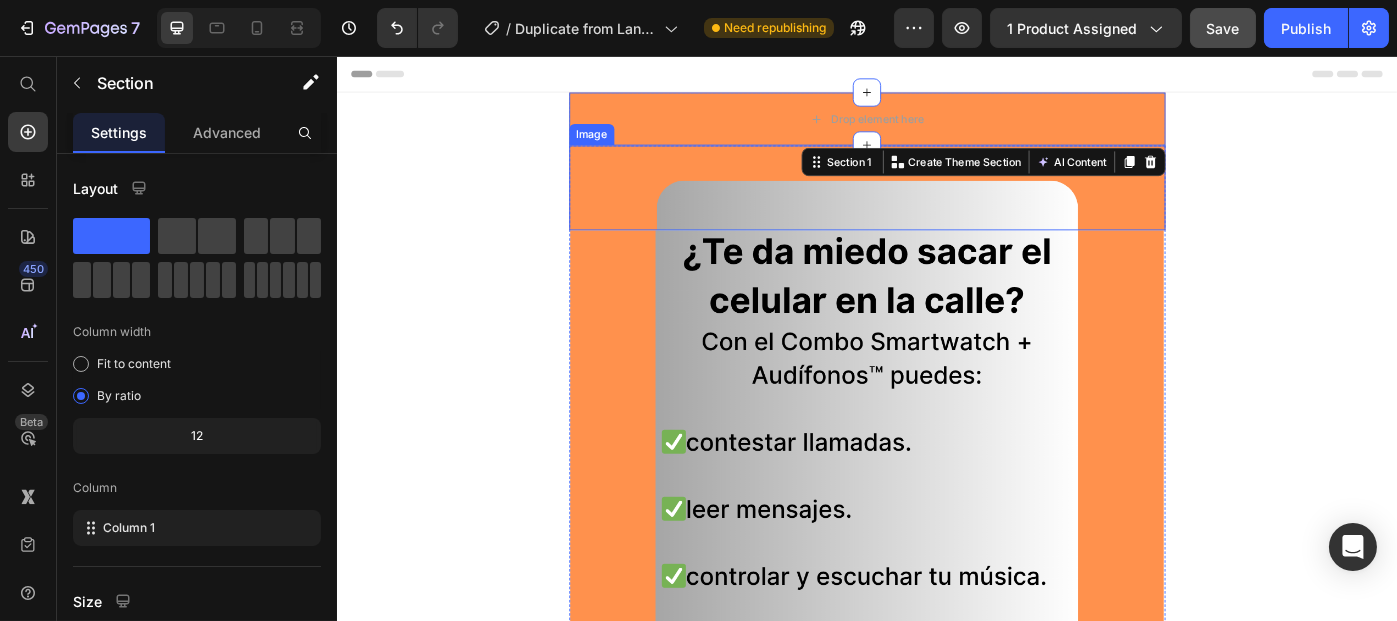 click at bounding box center (936, 205) 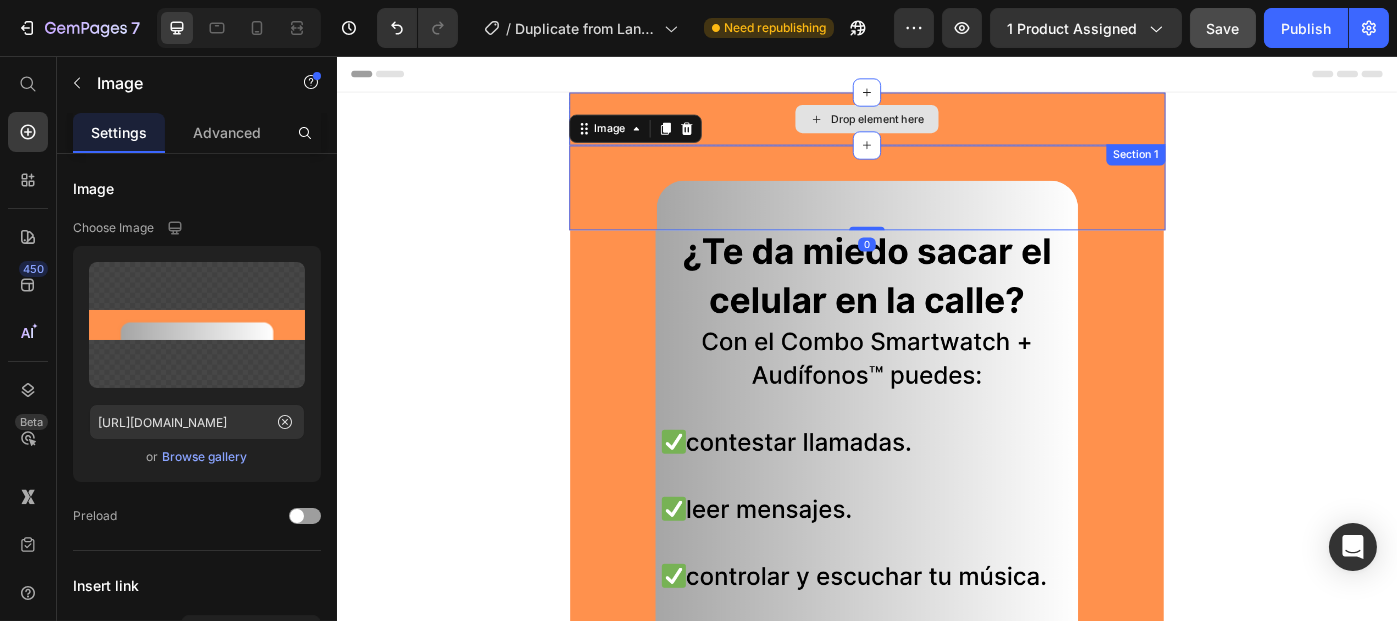click on "Drop element here" at bounding box center (936, 127) 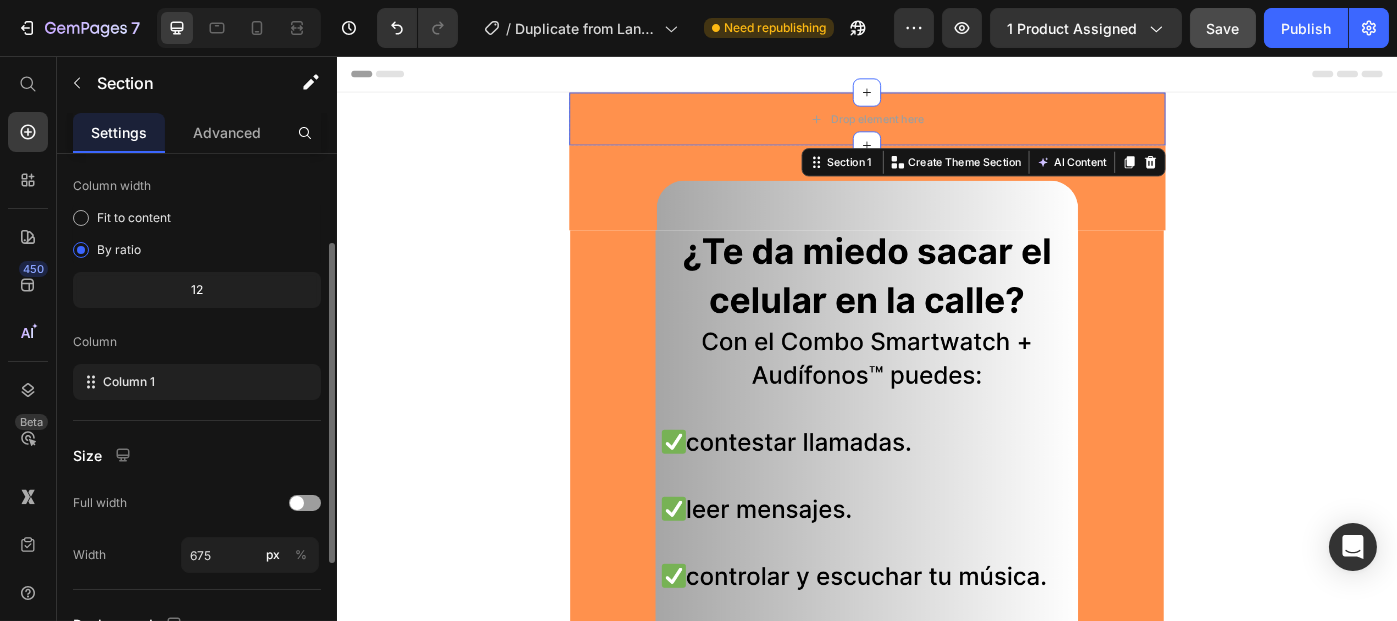 scroll, scrollTop: 333, scrollLeft: 0, axis: vertical 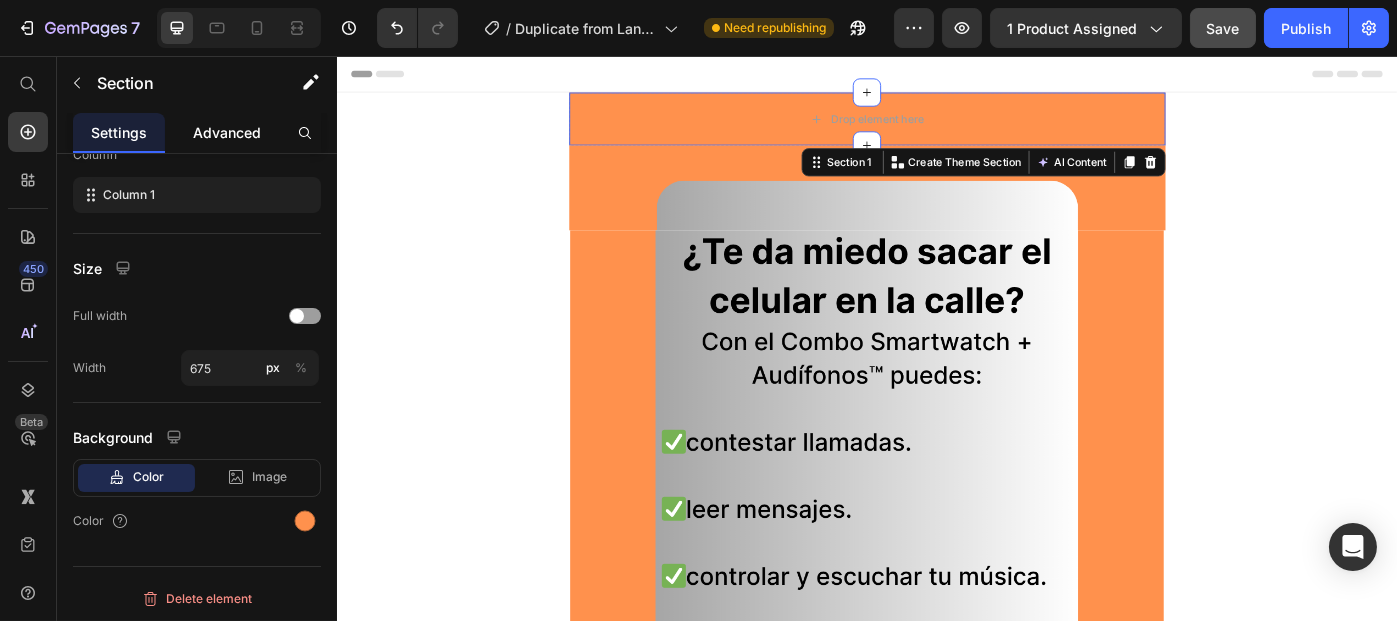 click on "Advanced" 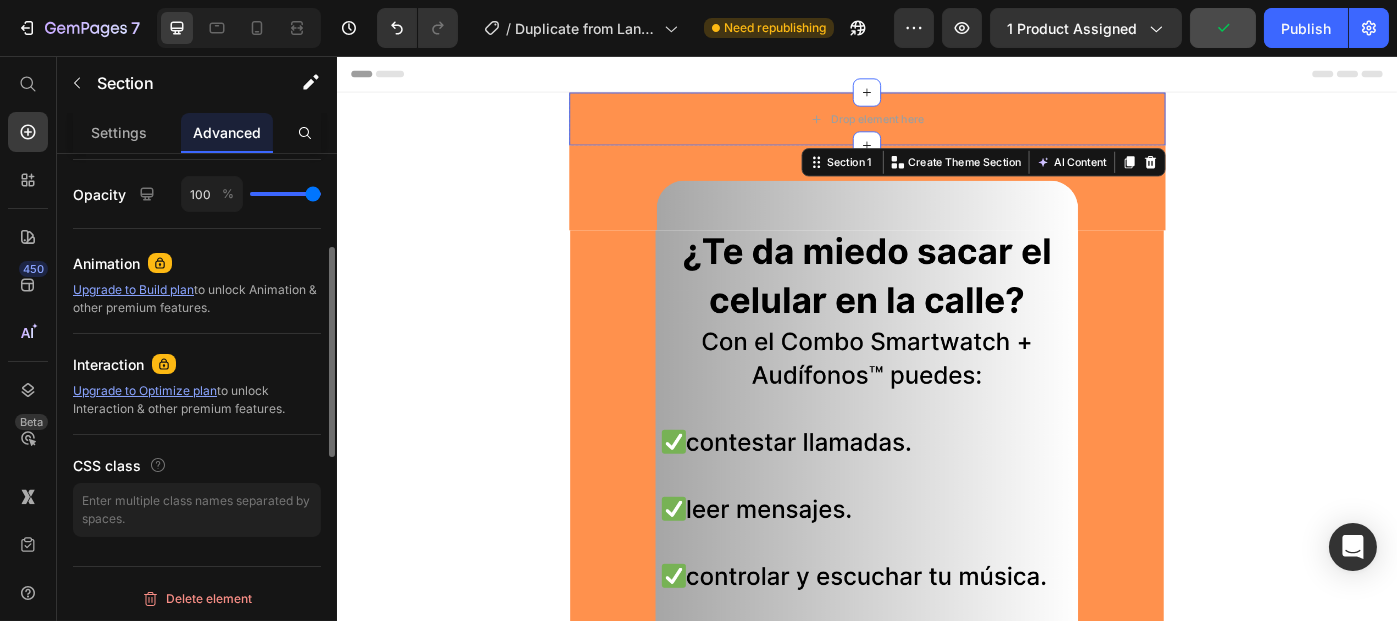 scroll, scrollTop: 621, scrollLeft: 0, axis: vertical 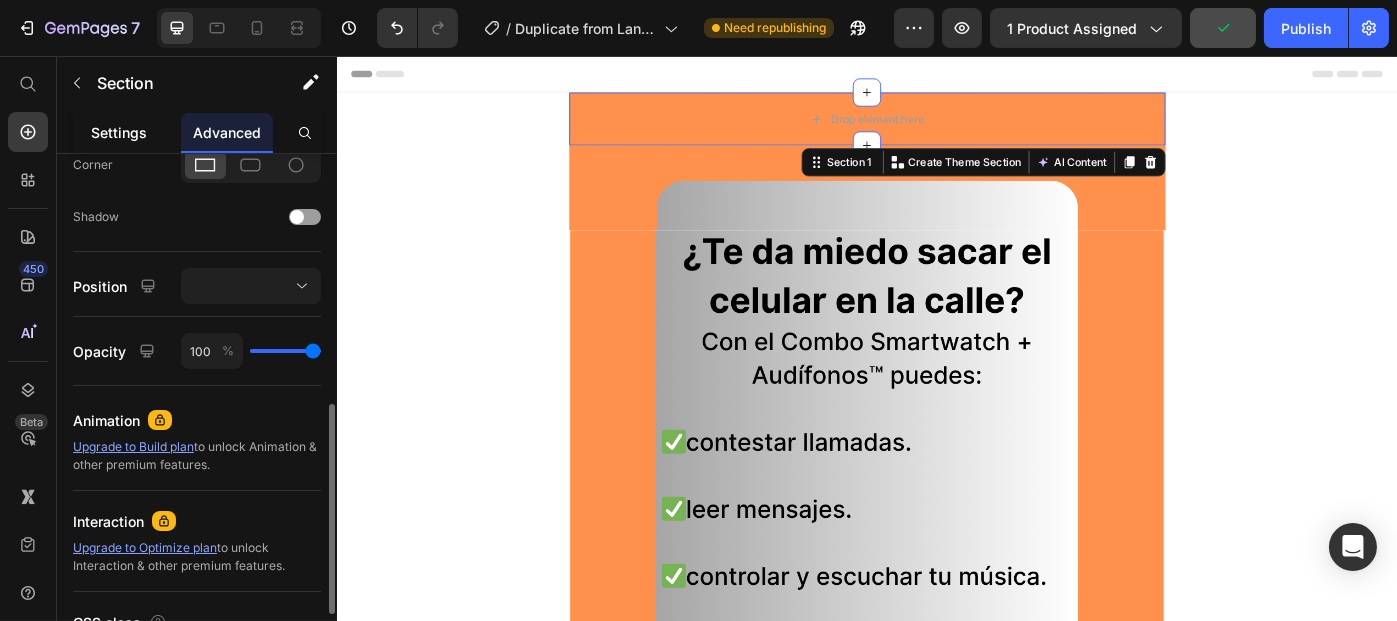 click on "Settings" 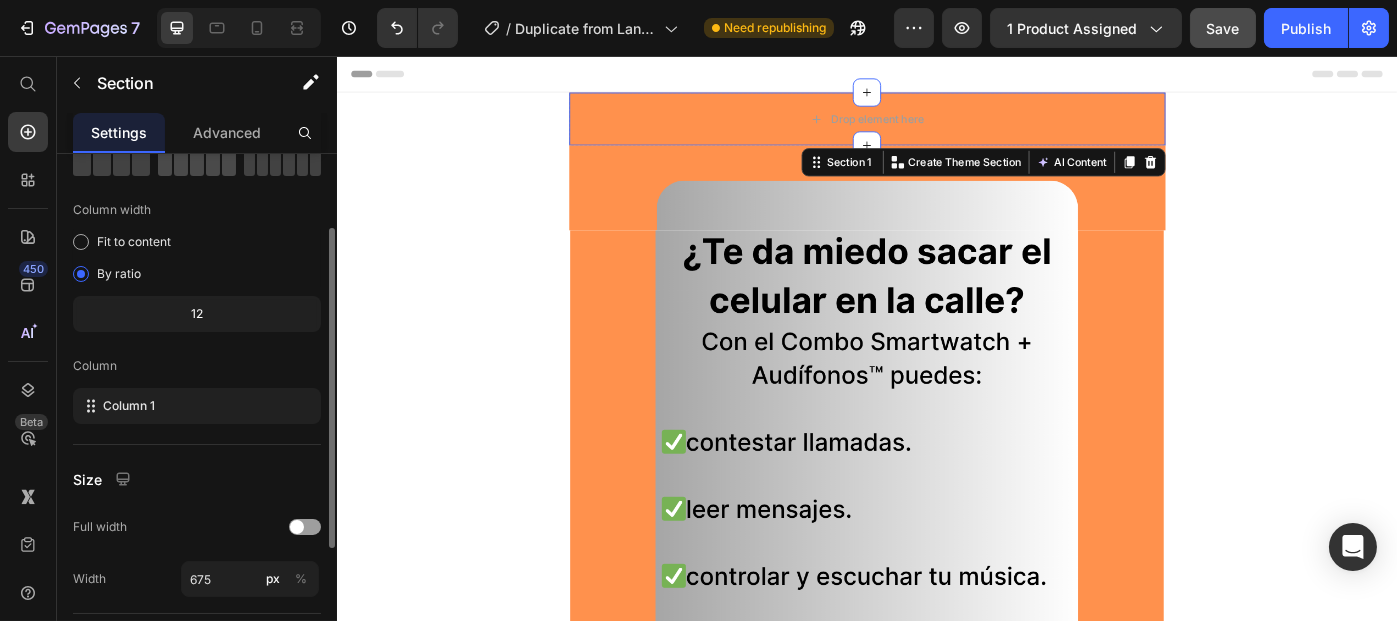 scroll, scrollTop: 123, scrollLeft: 0, axis: vertical 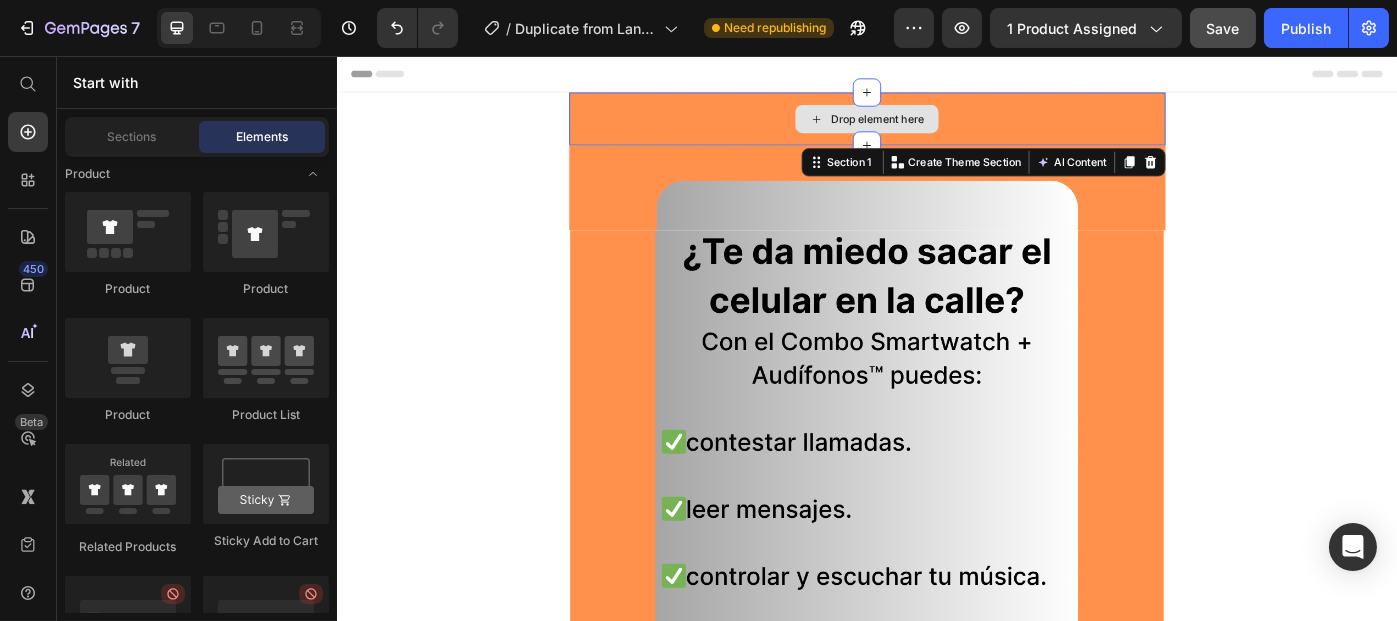 click on "Drop element here" at bounding box center (948, 127) 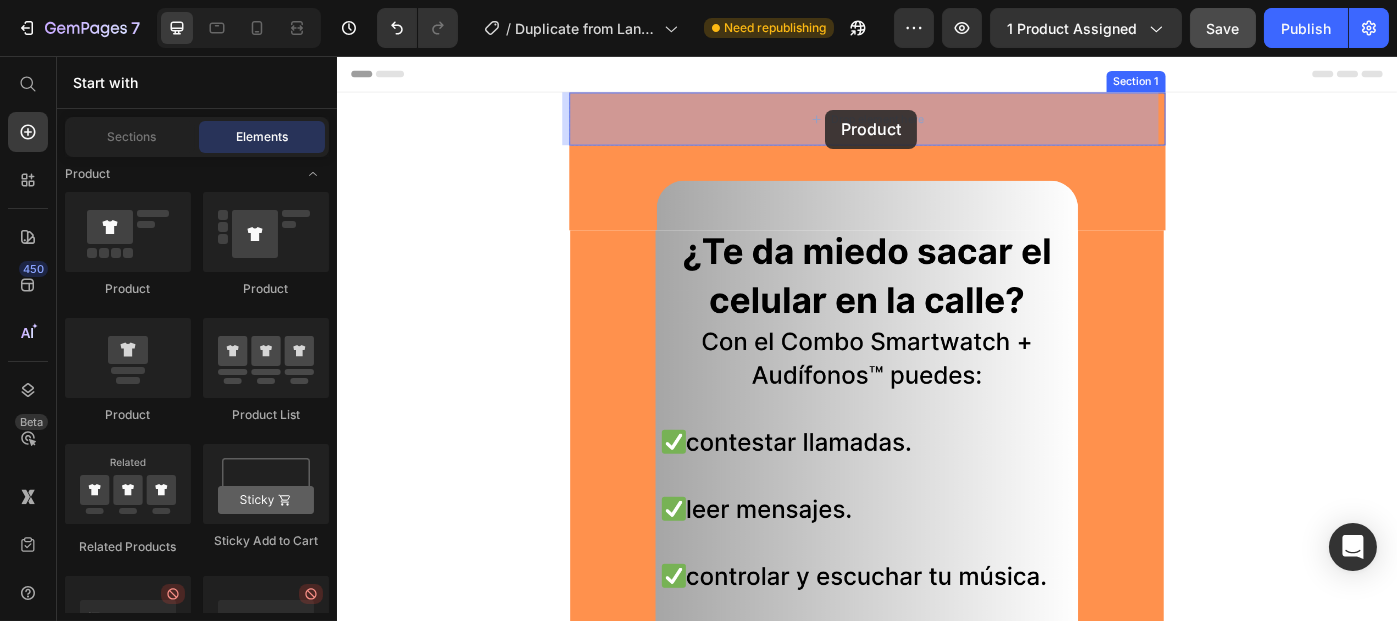 drag, startPoint x: 602, startPoint y: 307, endPoint x: 888, endPoint y: 117, distance: 343.35986 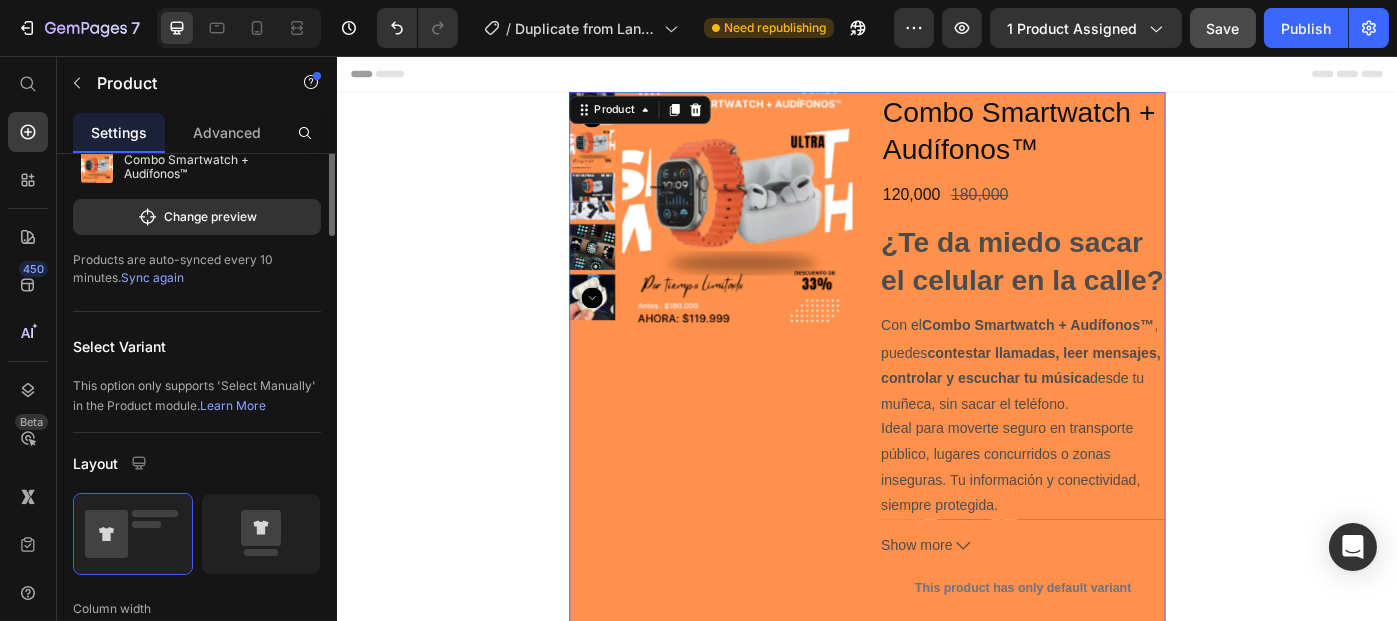 scroll, scrollTop: 0, scrollLeft: 0, axis: both 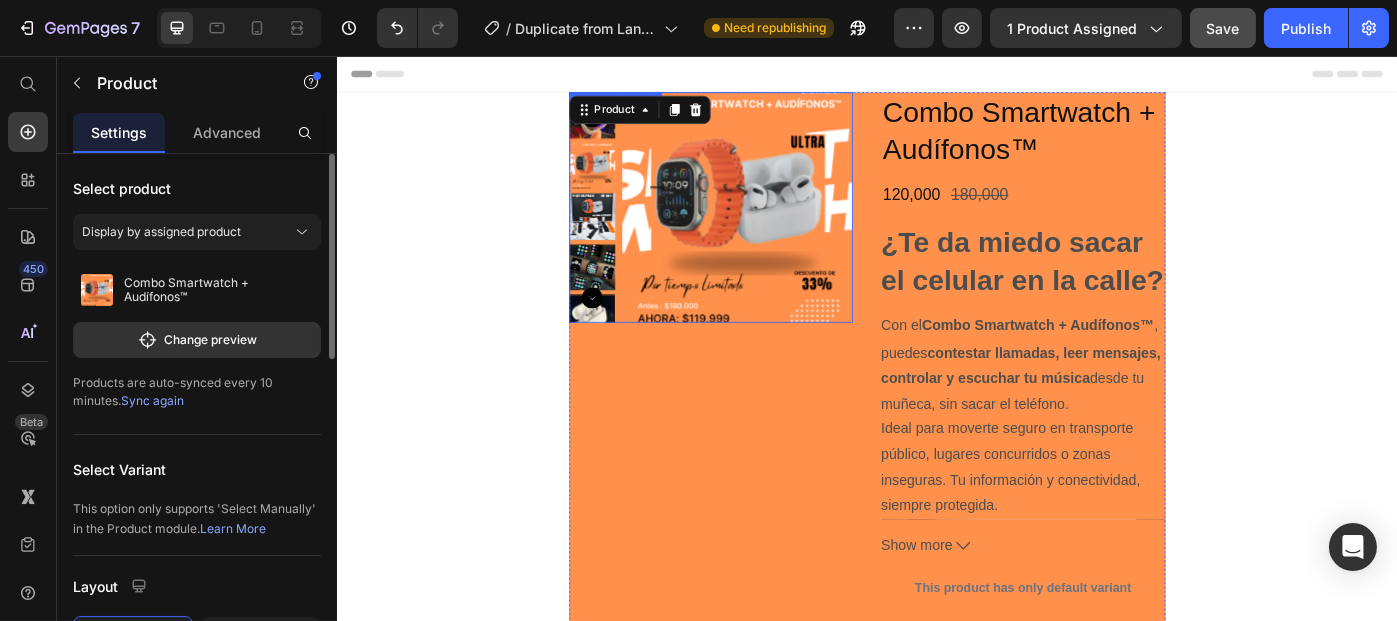 click at bounding box center [789, 227] 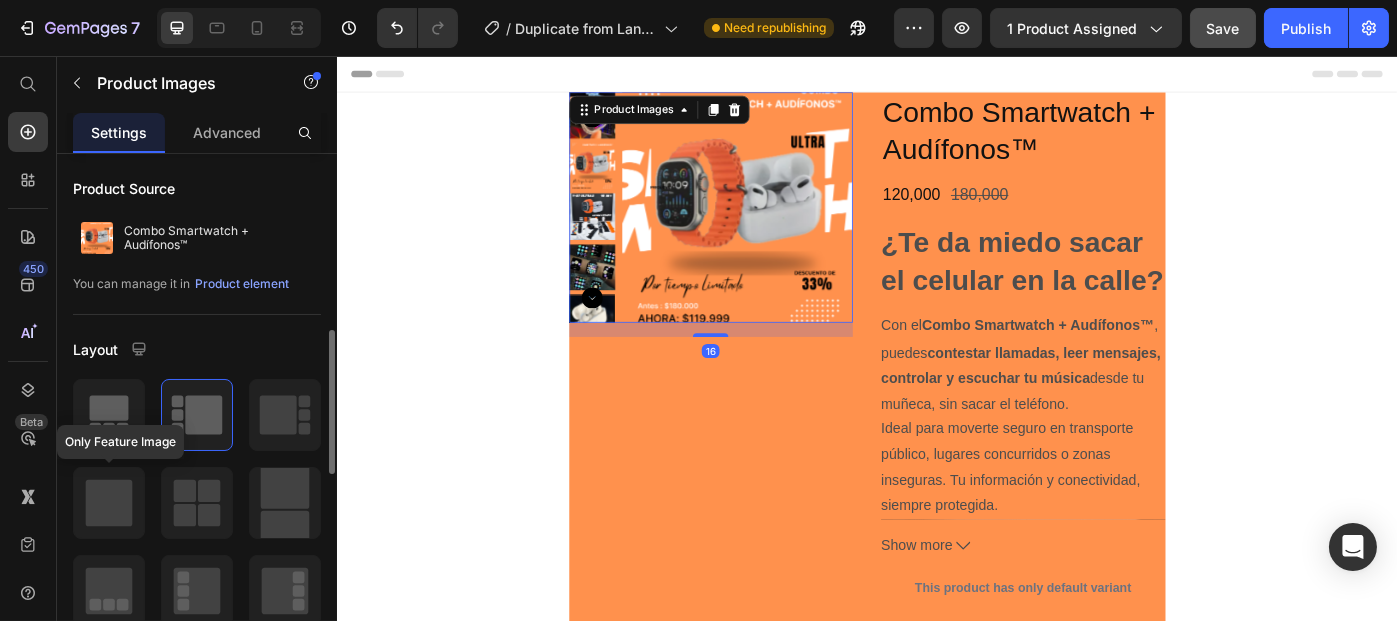 scroll, scrollTop: 141, scrollLeft: 0, axis: vertical 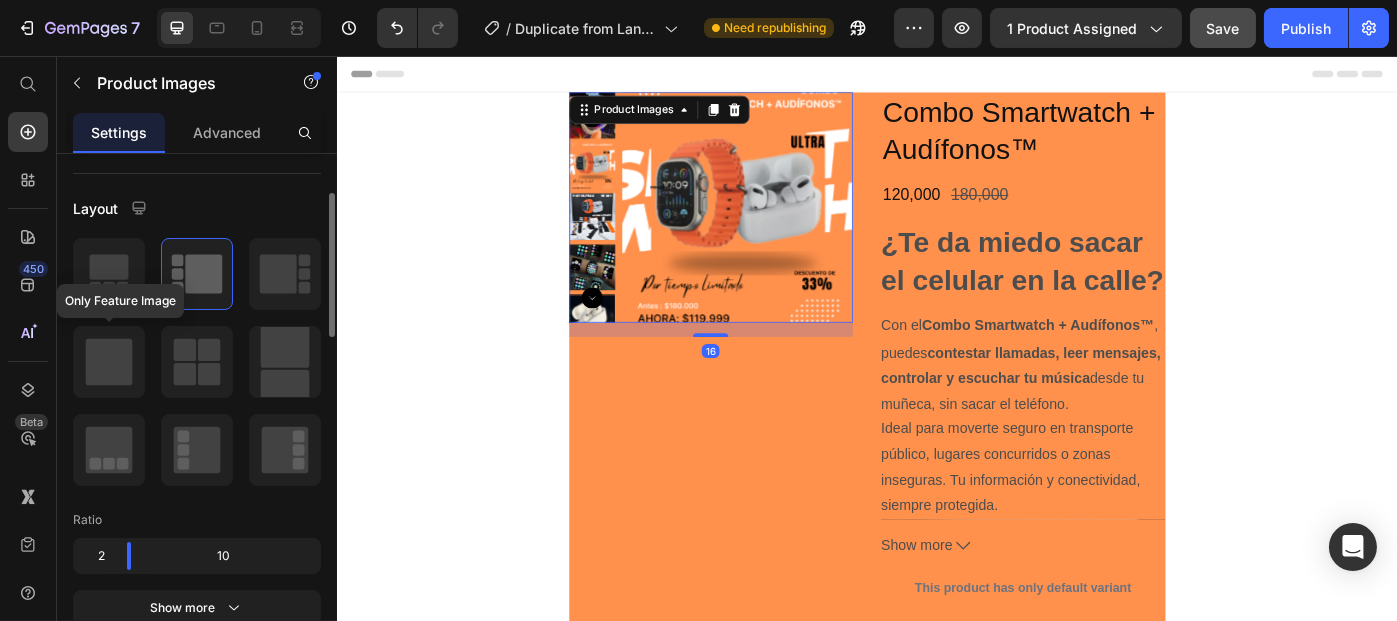 click 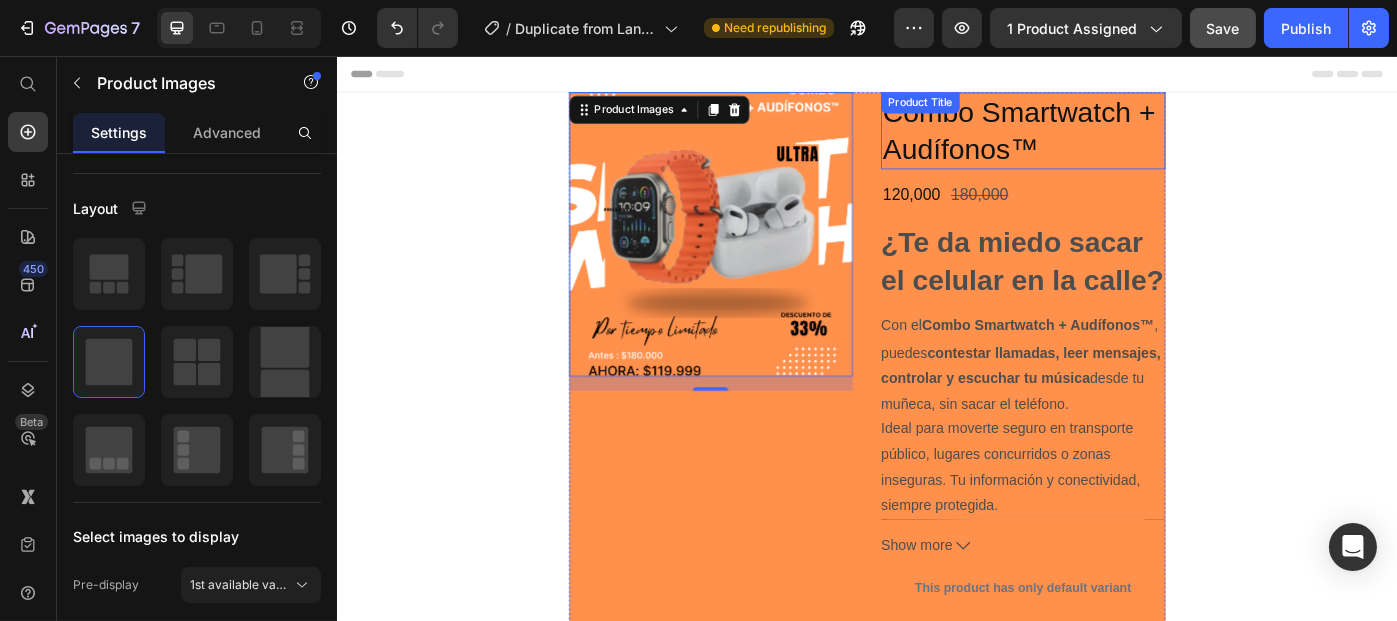 click on "Combo Smartwatch + Audífonos™" at bounding box center (1113, 140) 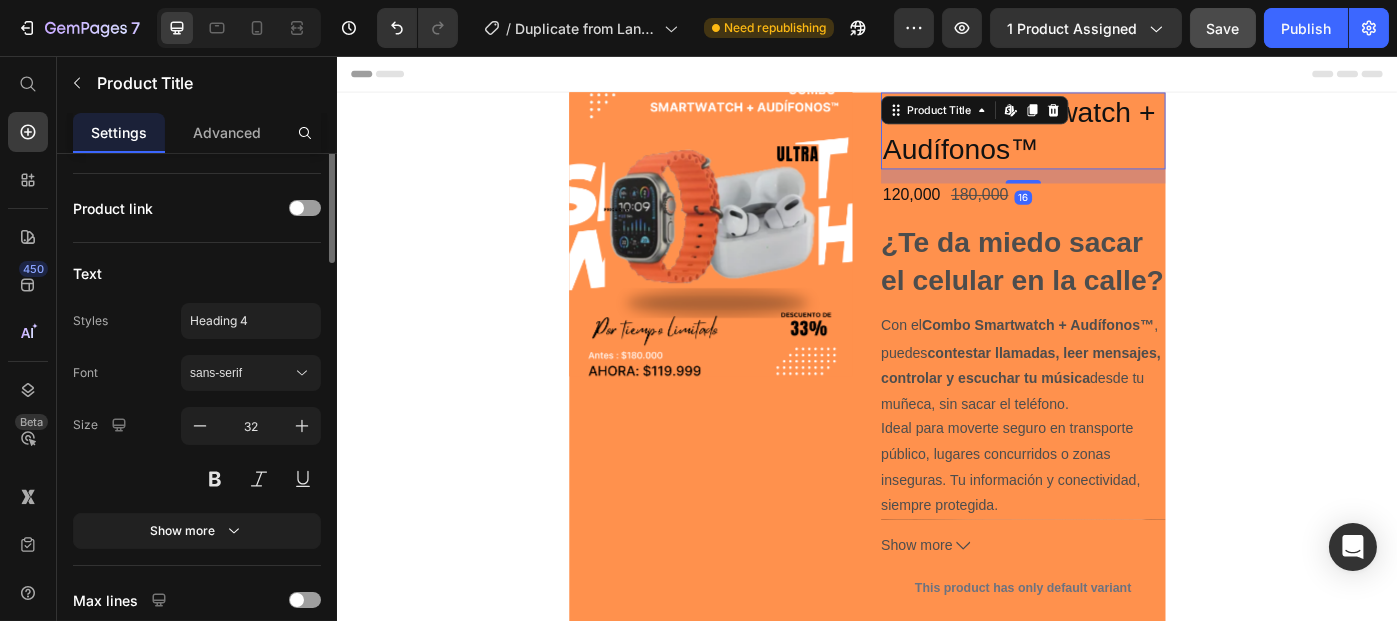 scroll, scrollTop: 0, scrollLeft: 0, axis: both 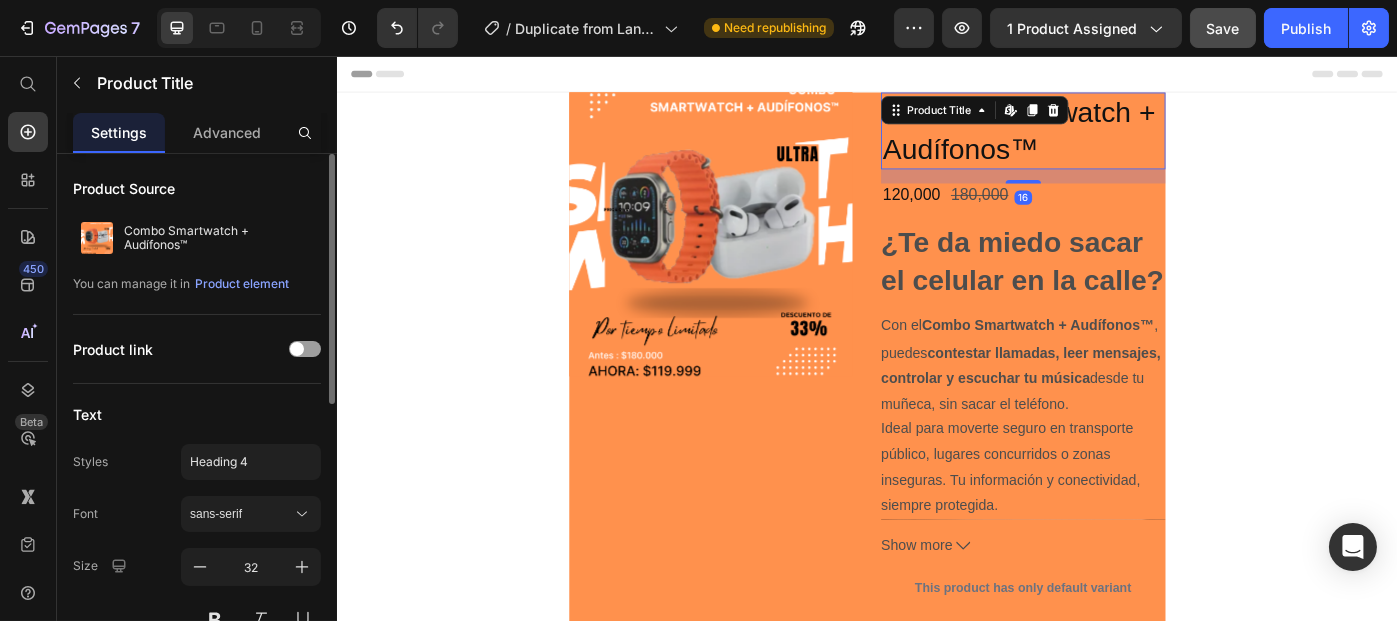 click on "Combo Smartwatch + Audífonos™" at bounding box center [1113, 140] 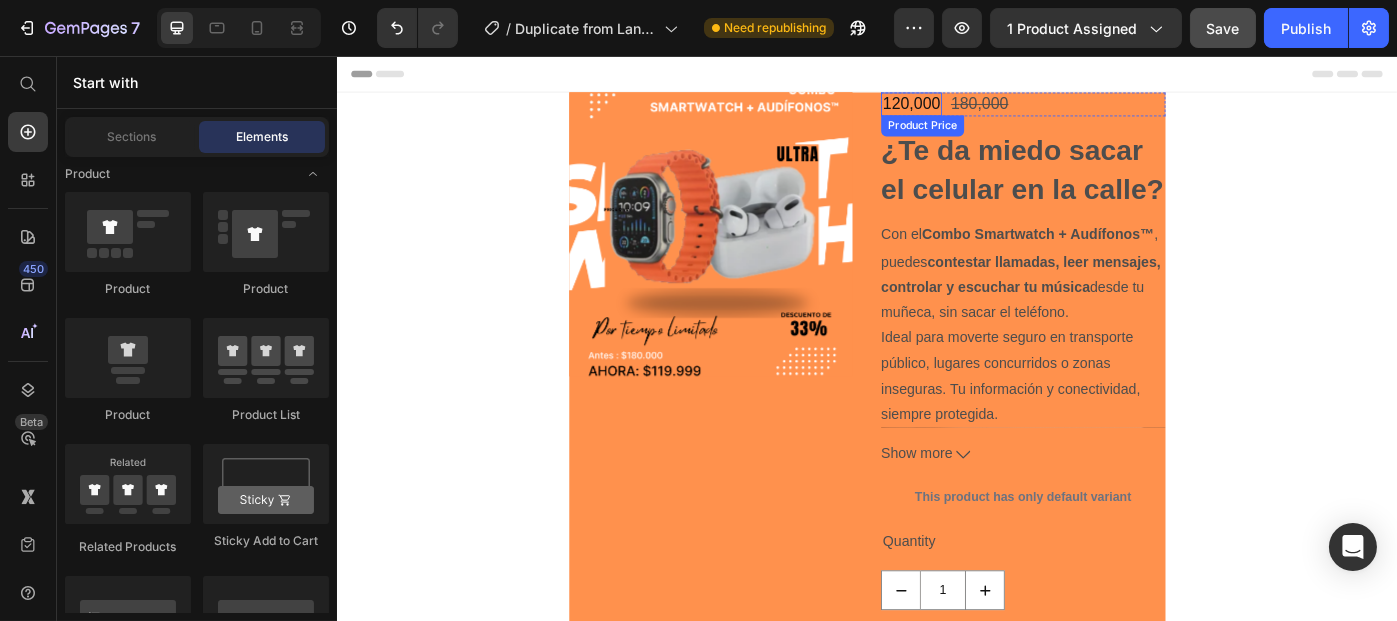 click on "120,000" at bounding box center [986, 110] 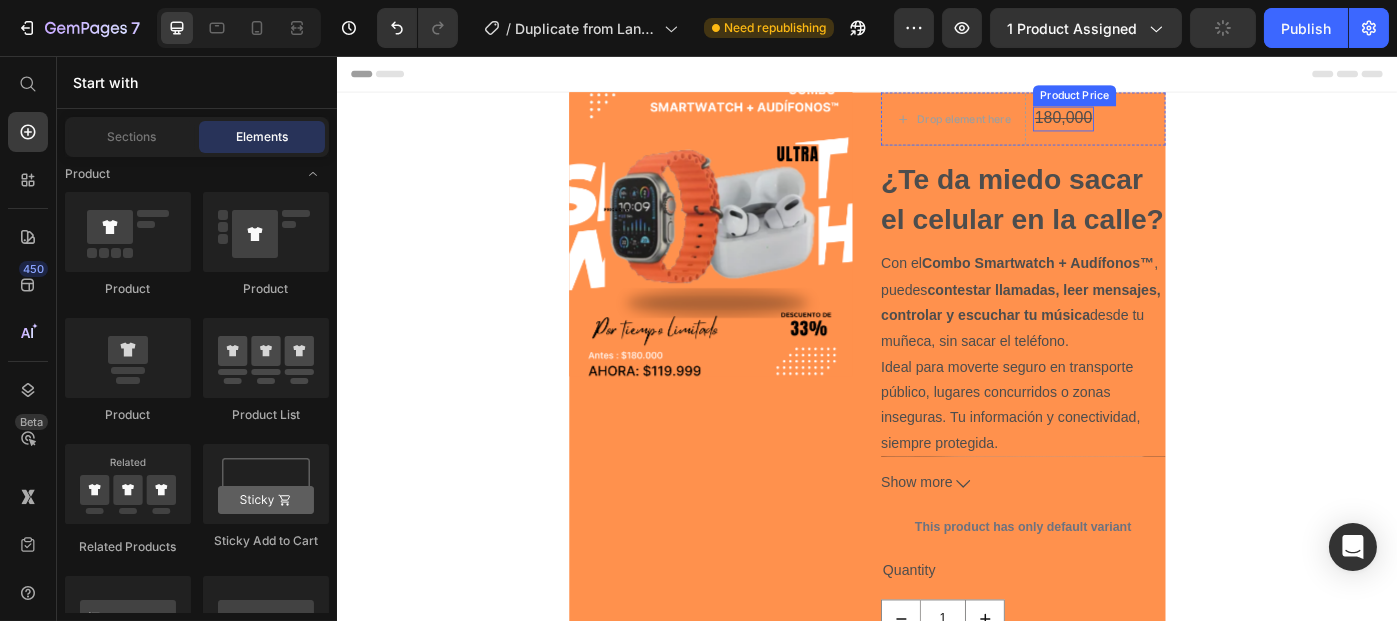 click on "180,000" at bounding box center (1158, 126) 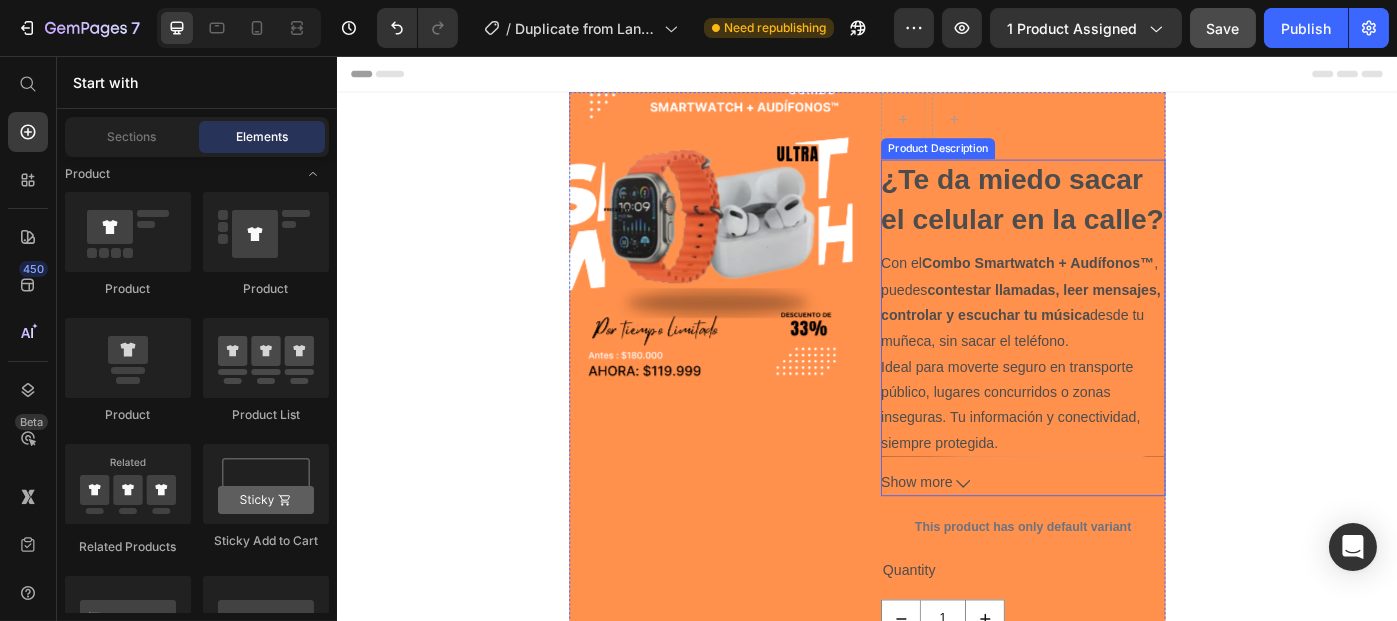 click on "¿Te da miedo sacar el celular en la calle?" at bounding box center (1112, 217) 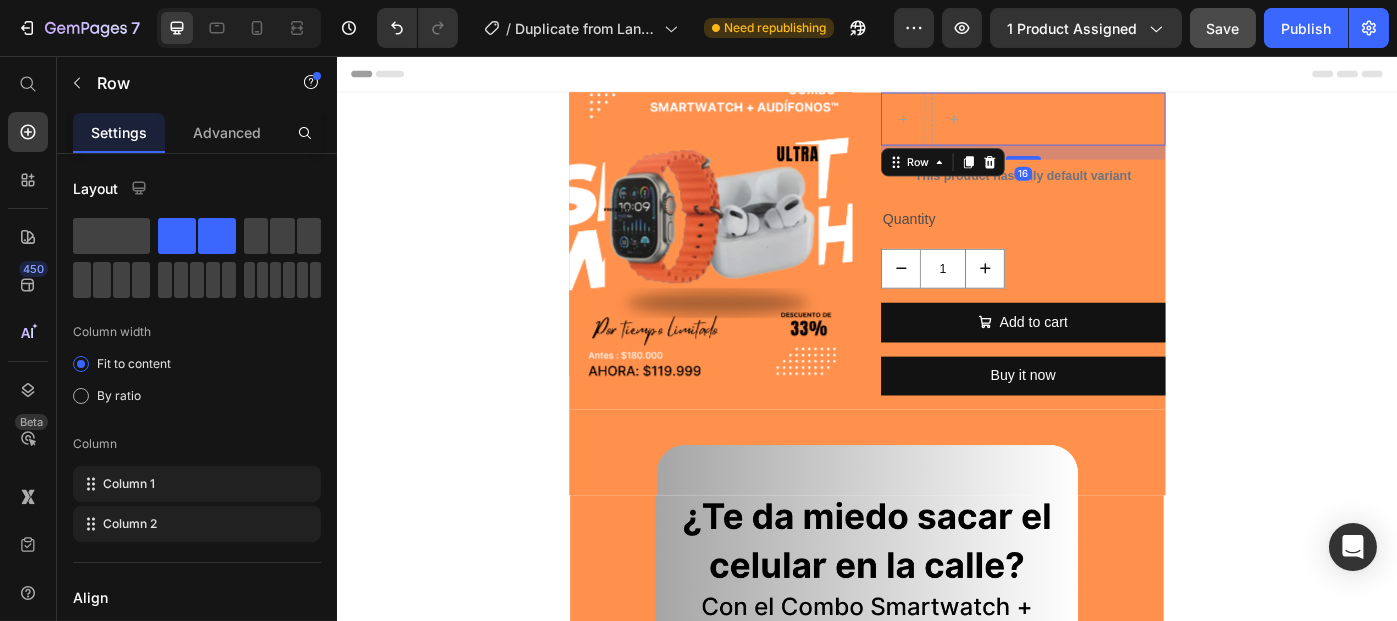 click on "Row   16" at bounding box center [1113, 127] 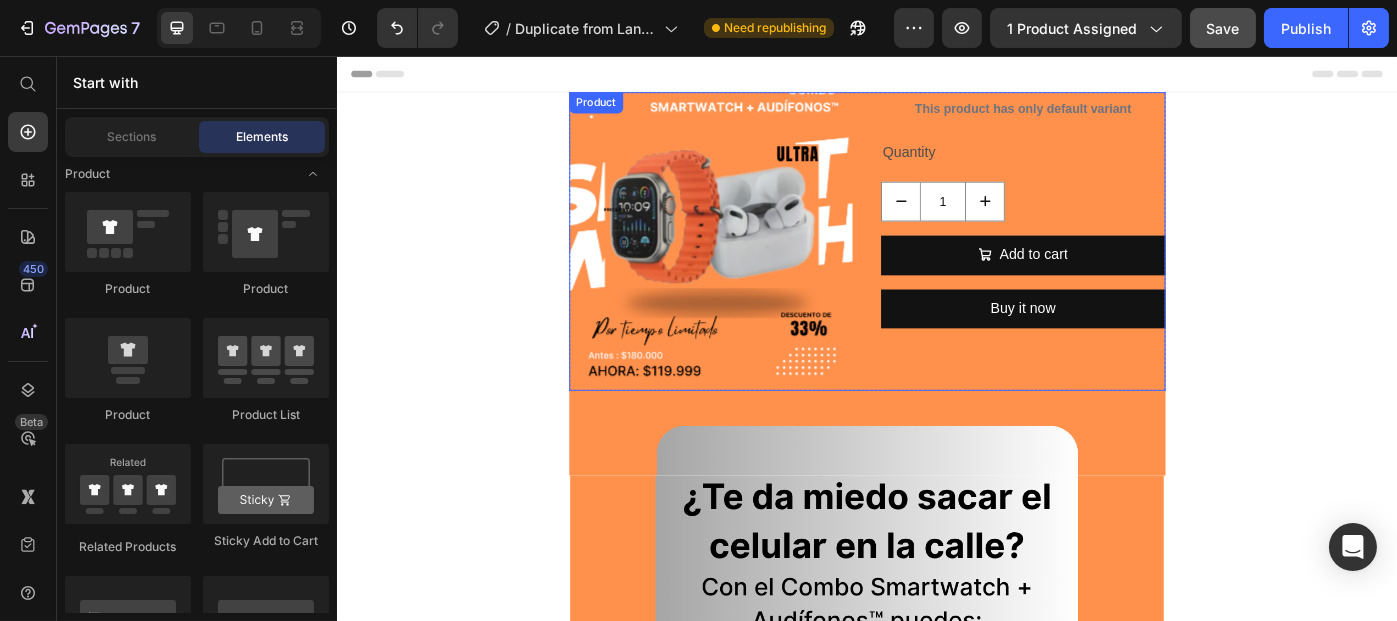 click on "This product has only default variant Product Variants & Swatches Quantity Text Block 1 Product Quantity
Add to cart Add to Cart Buy it now Dynamic Checkout" at bounding box center [1113, 266] 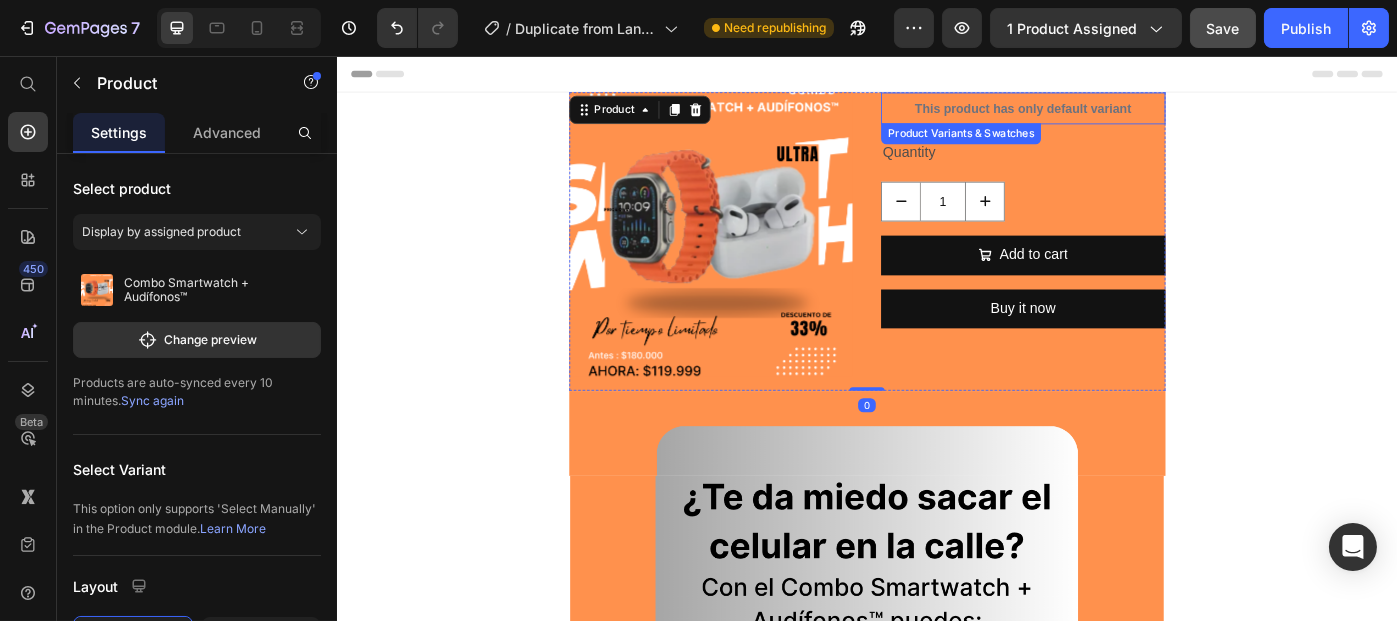 click on "This product has only default variant" at bounding box center [1113, 115] 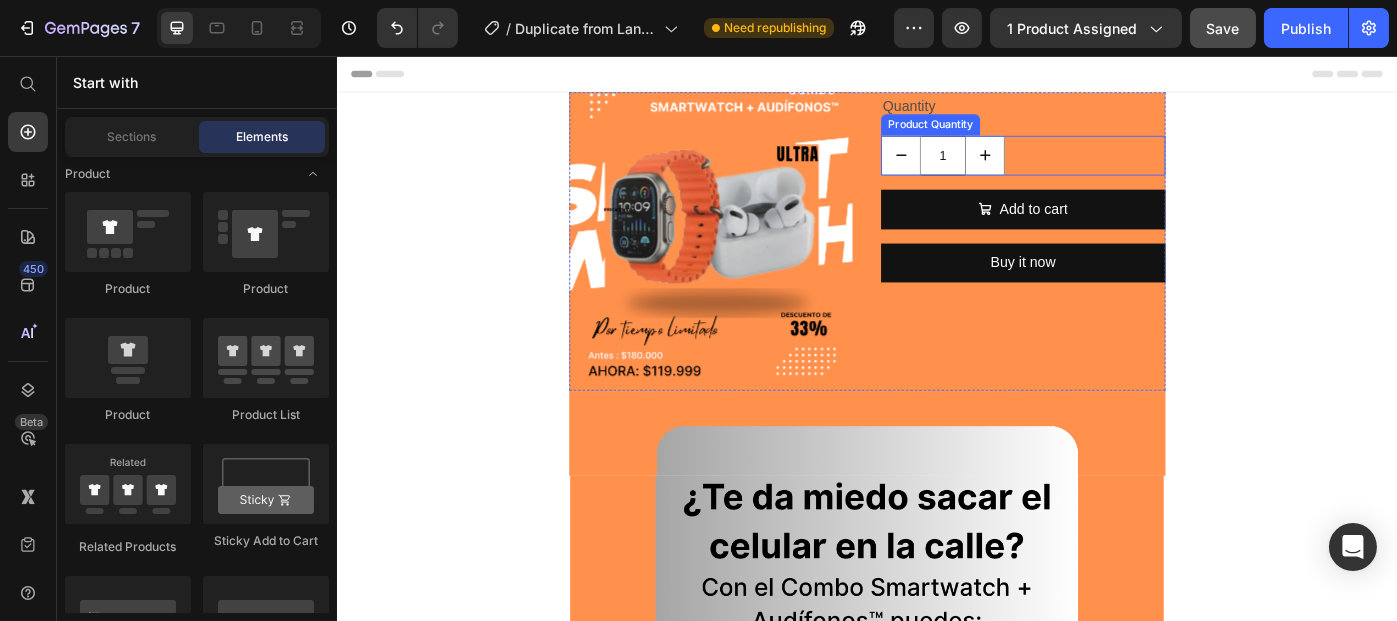 click on "1" at bounding box center (1022, 168) 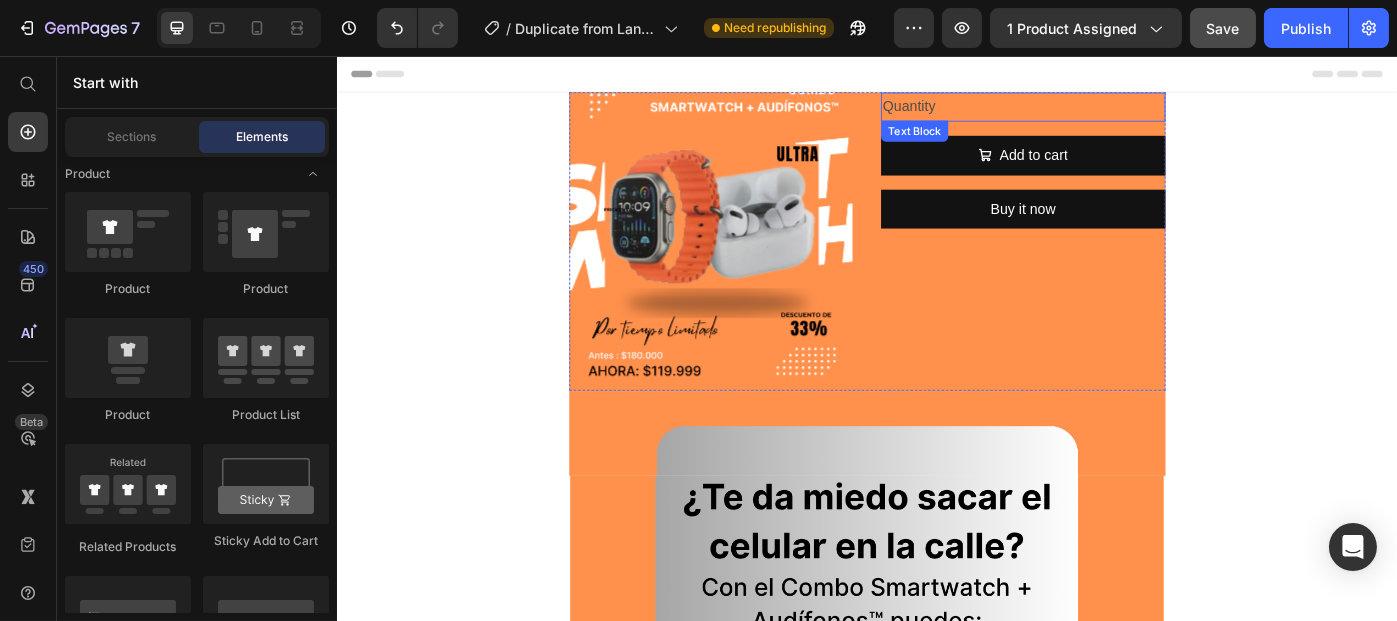 click on "Quantity" at bounding box center [1113, 113] 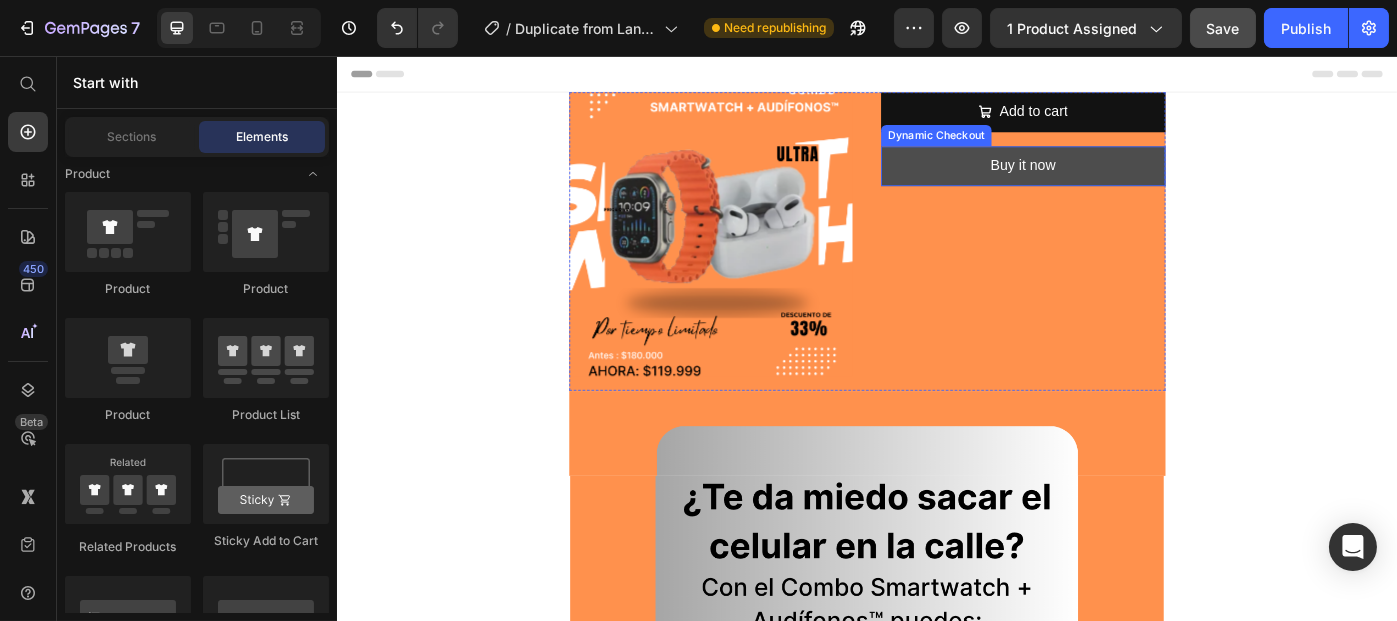 click on "Buy it now" at bounding box center (1113, 180) 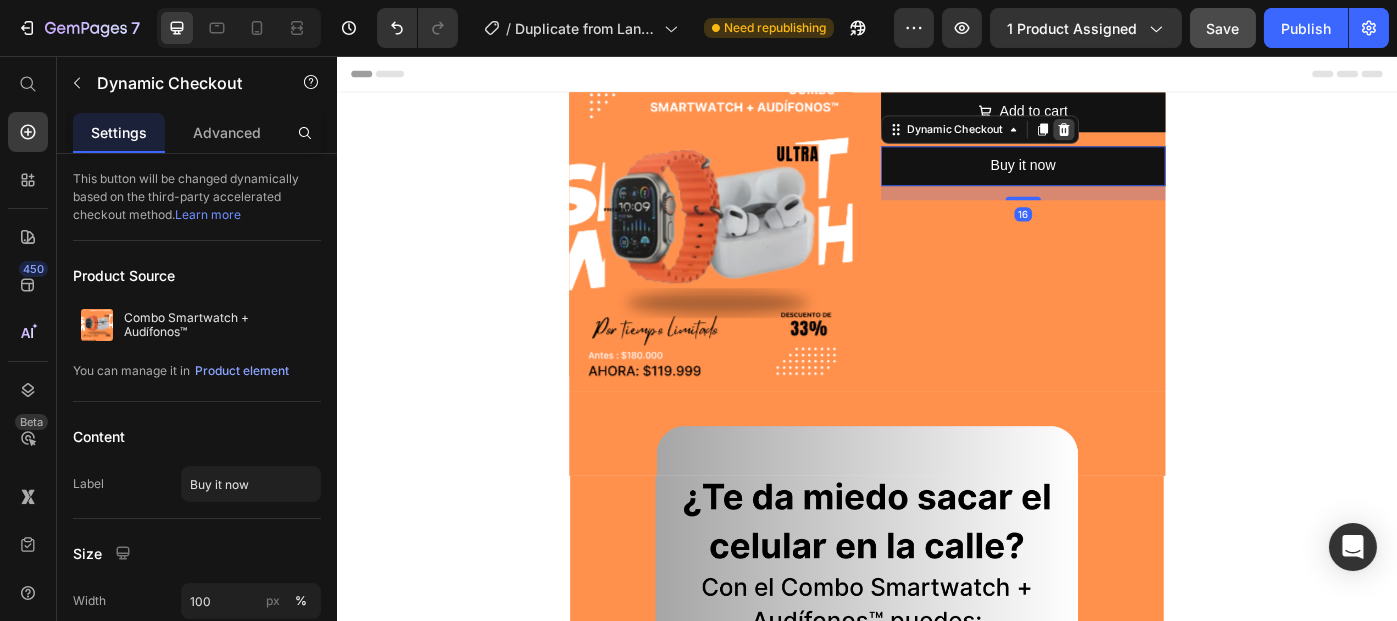 click 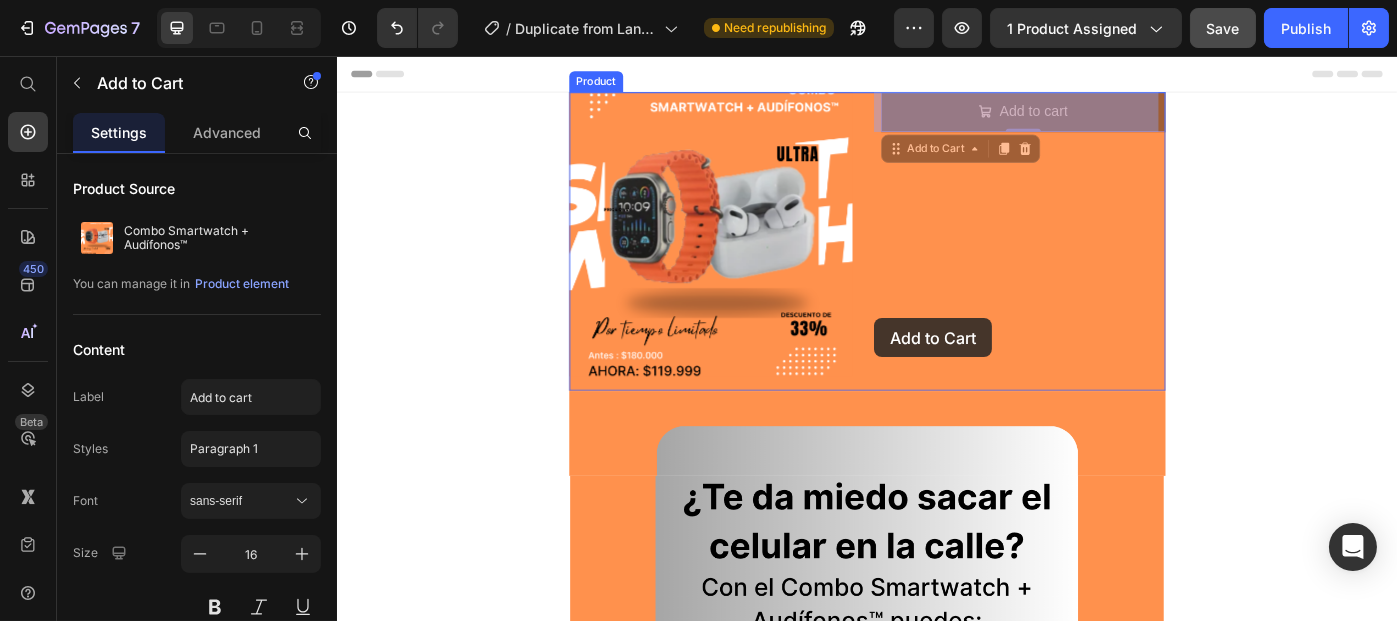 drag, startPoint x: 939, startPoint y: 551, endPoint x: 944, endPoint y: 353, distance: 198.06313 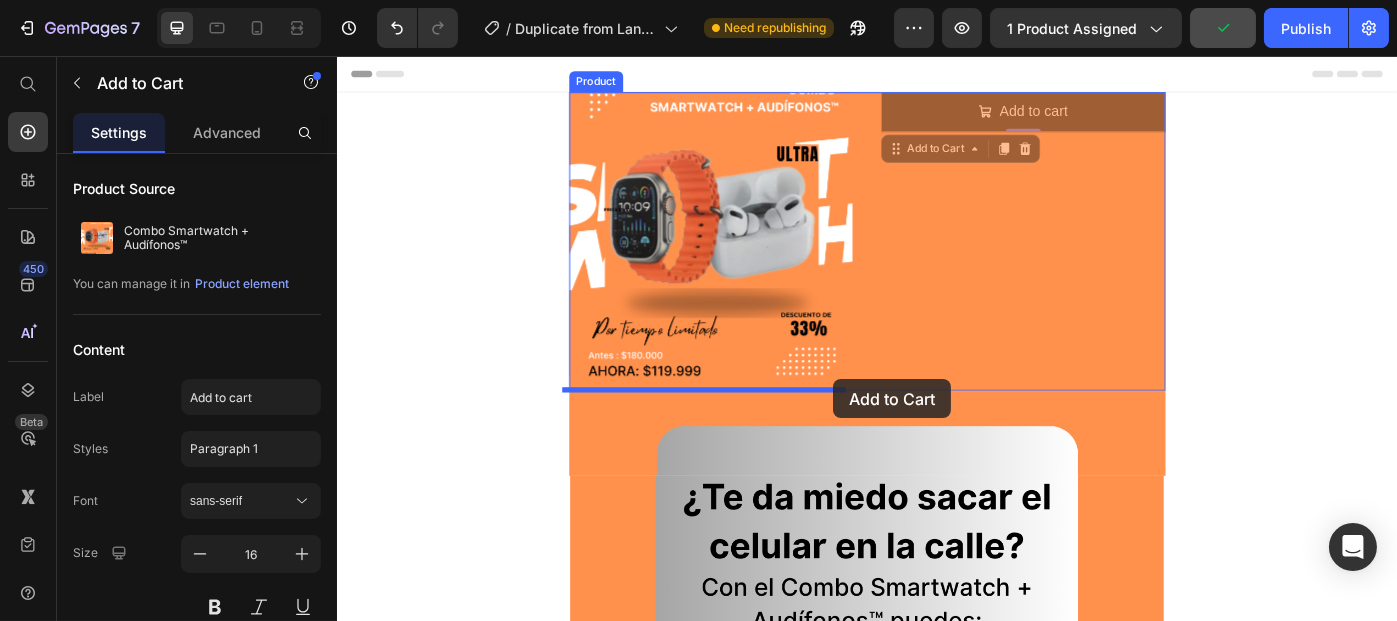 drag, startPoint x: 1020, startPoint y: 110, endPoint x: 897, endPoint y: 422, distance: 335.36993 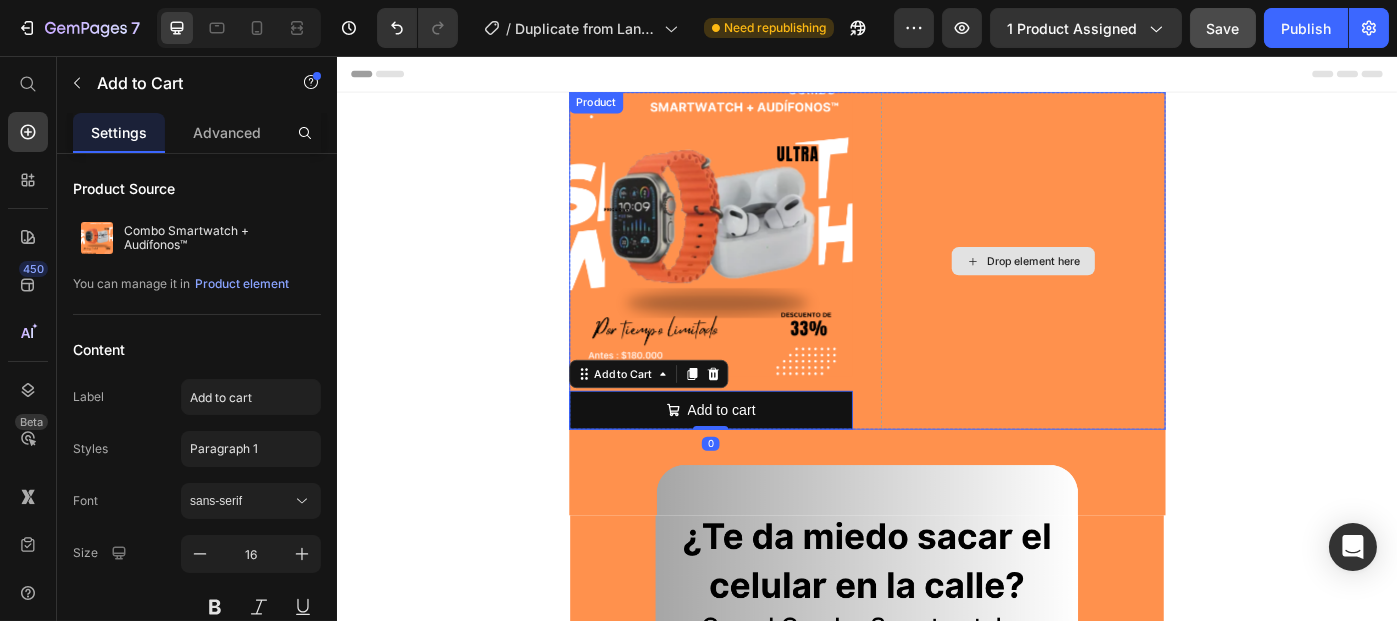 click on "Drop element here" at bounding box center (1113, 288) 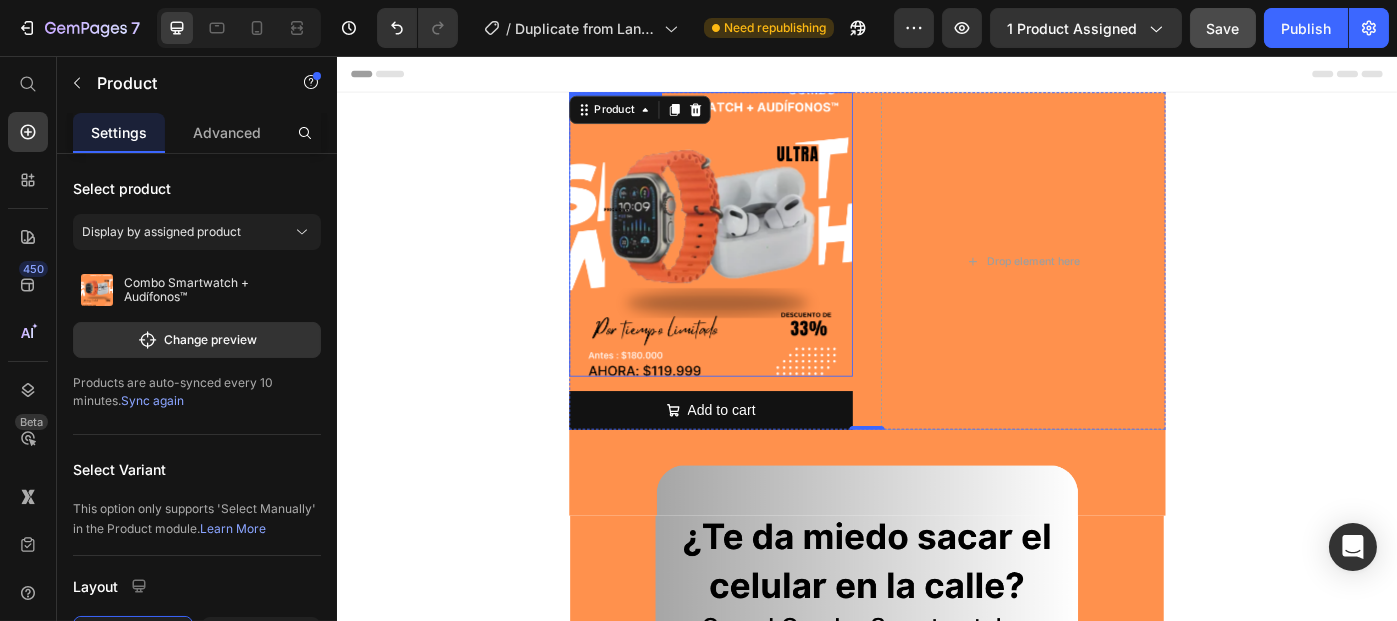 click at bounding box center [760, 258] 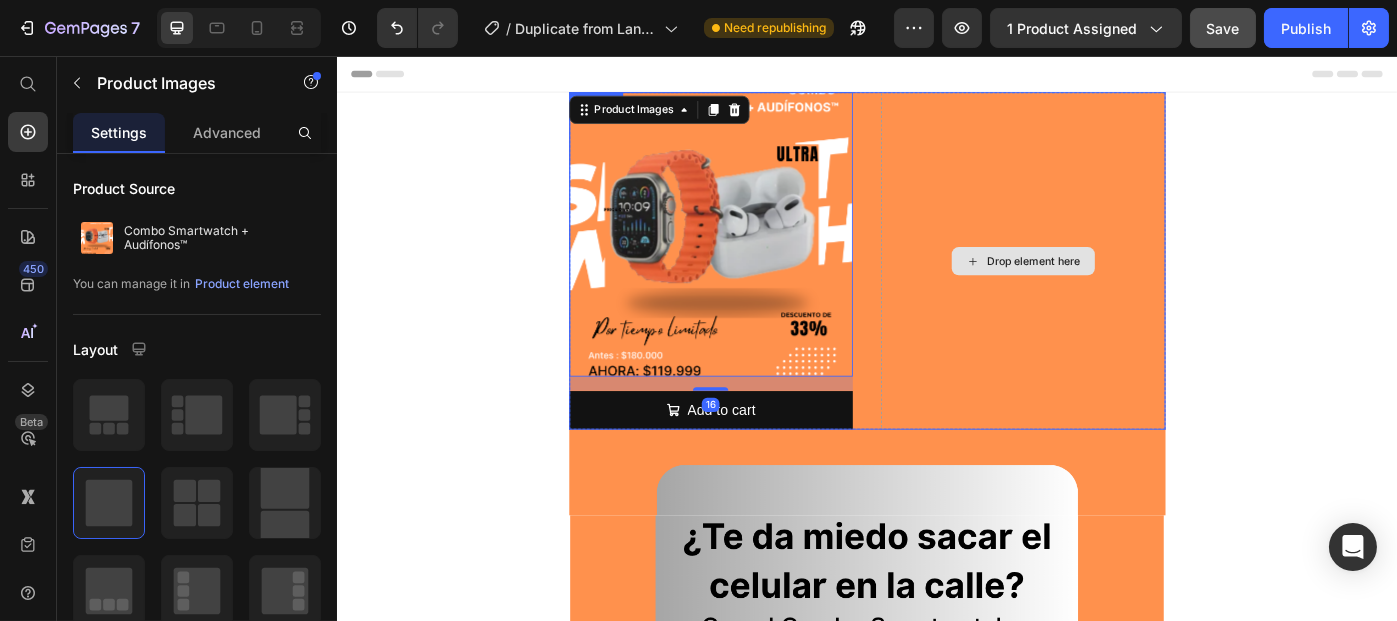 click 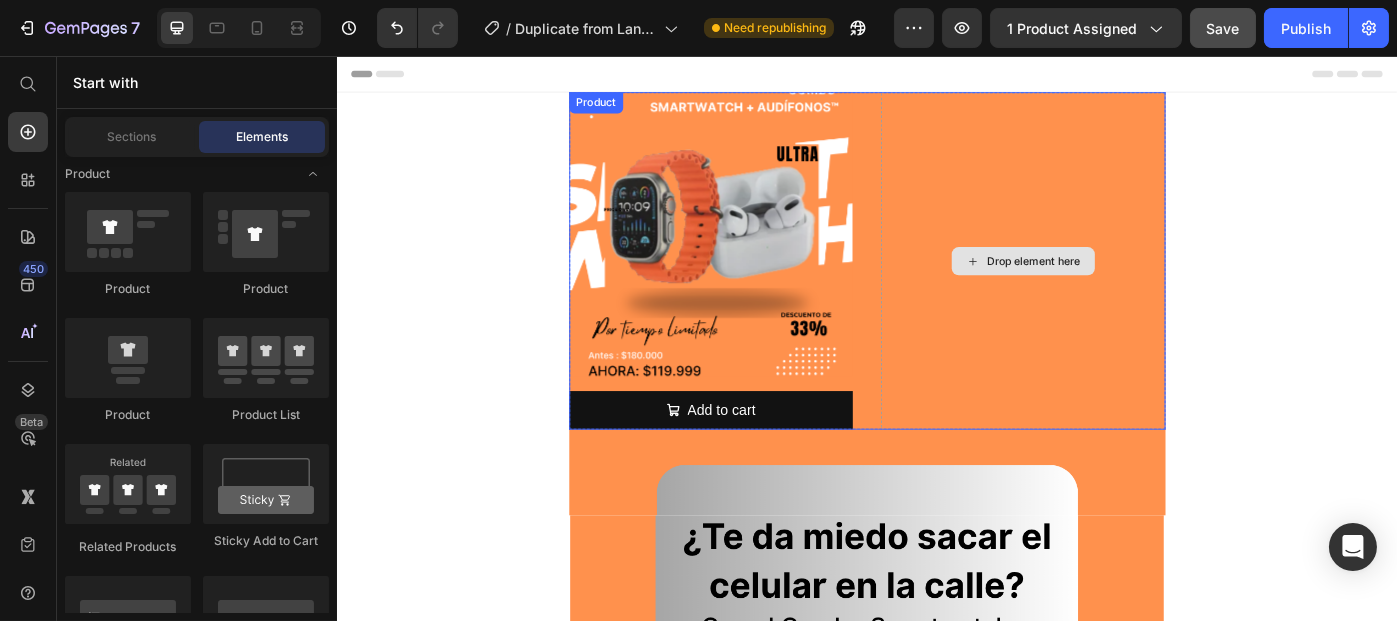 click on "Drop element here" at bounding box center (1113, 288) 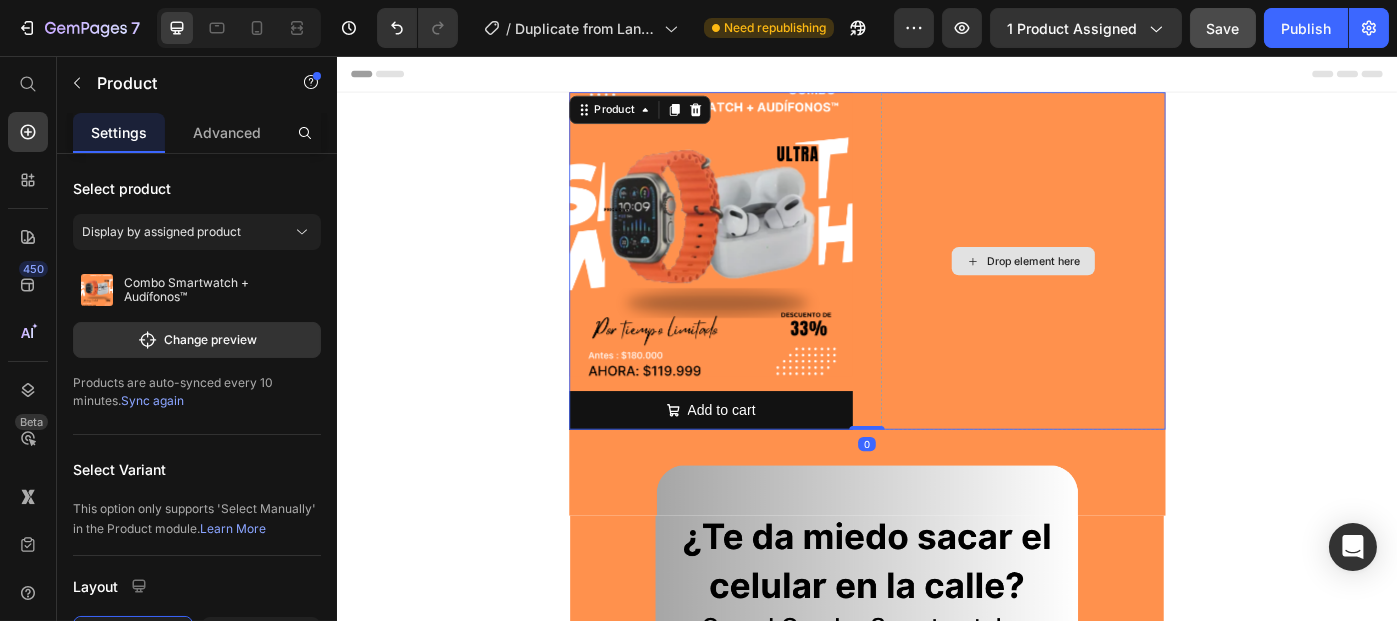 click on "Drop element here" at bounding box center [1113, 288] 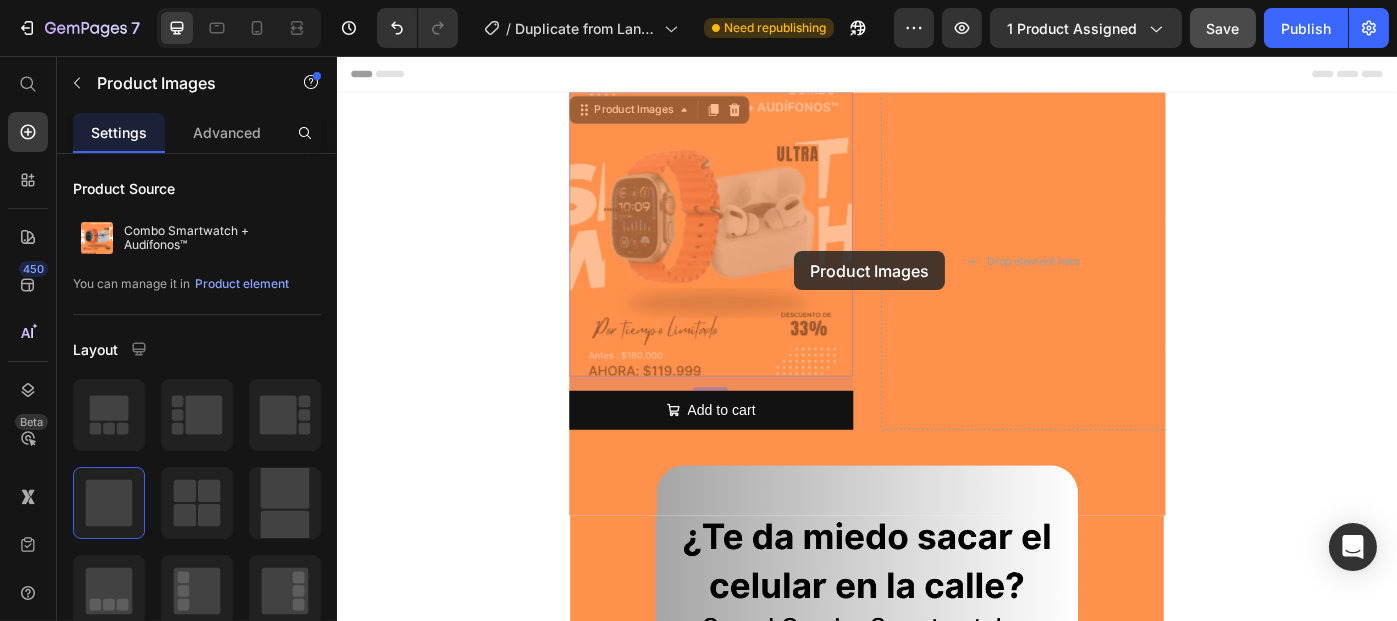 drag, startPoint x: 854, startPoint y: 277, endPoint x: 869, endPoint y: 275, distance: 15.132746 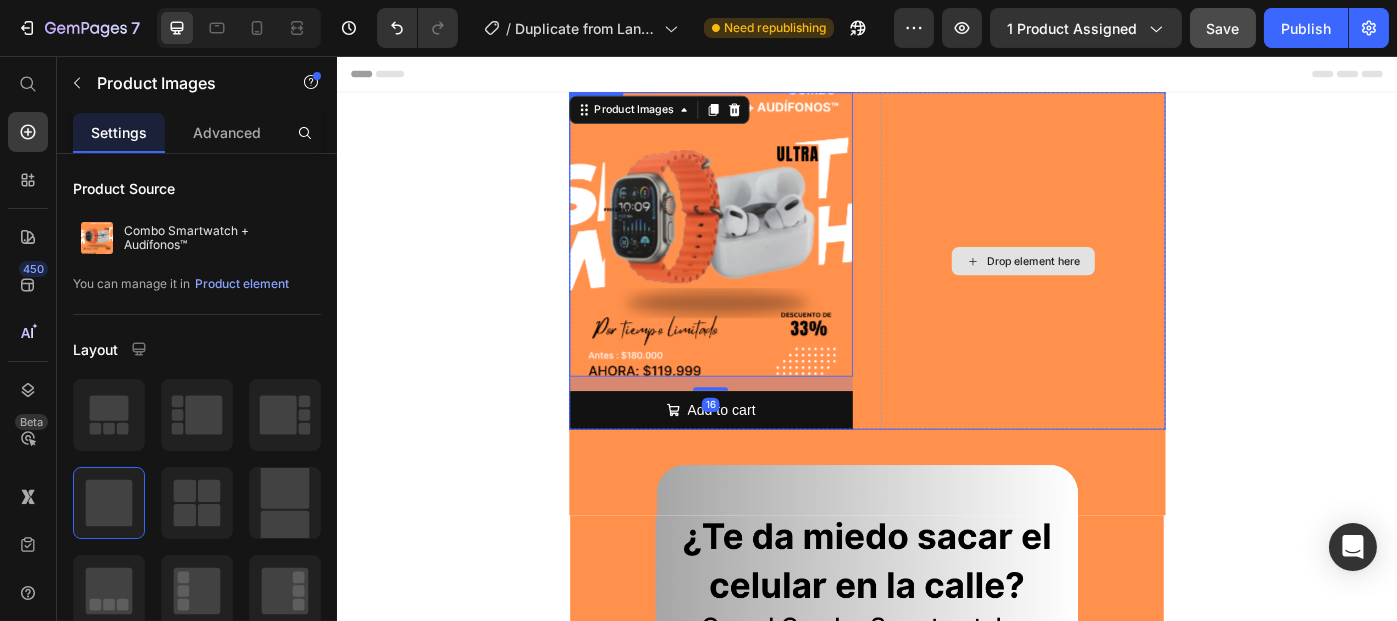 click on "Drop element here" at bounding box center (1113, 288) 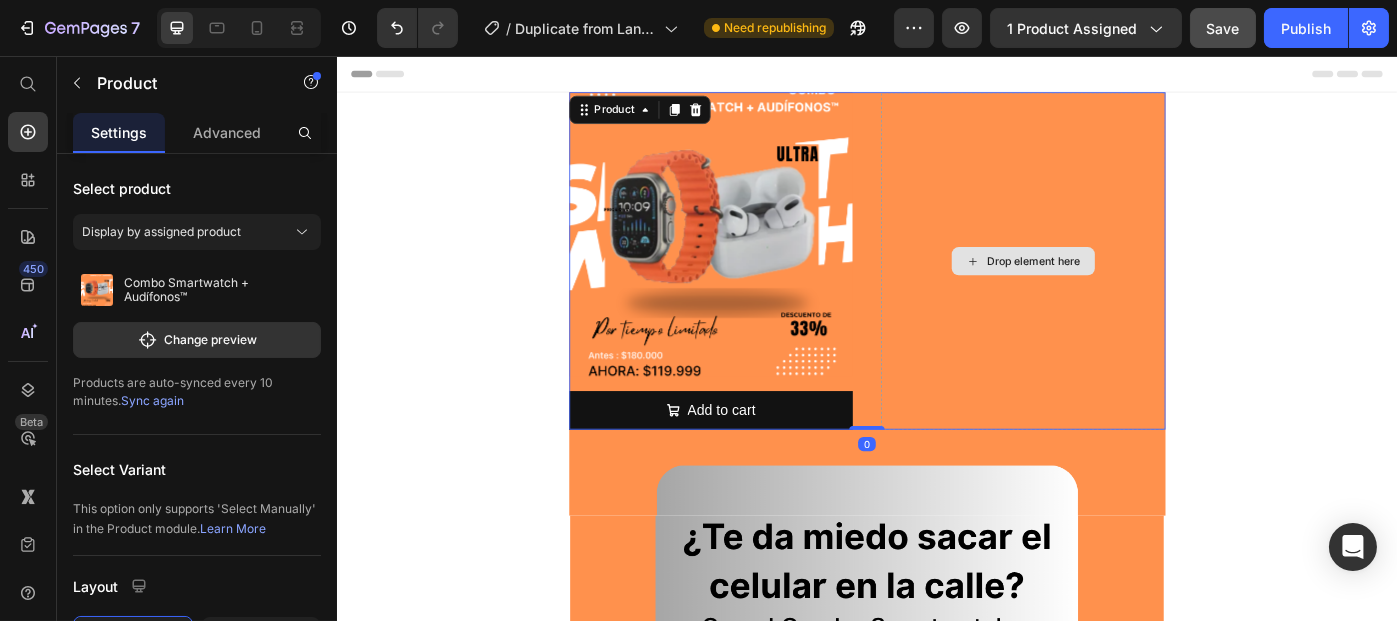 scroll, scrollTop: 236, scrollLeft: 0, axis: vertical 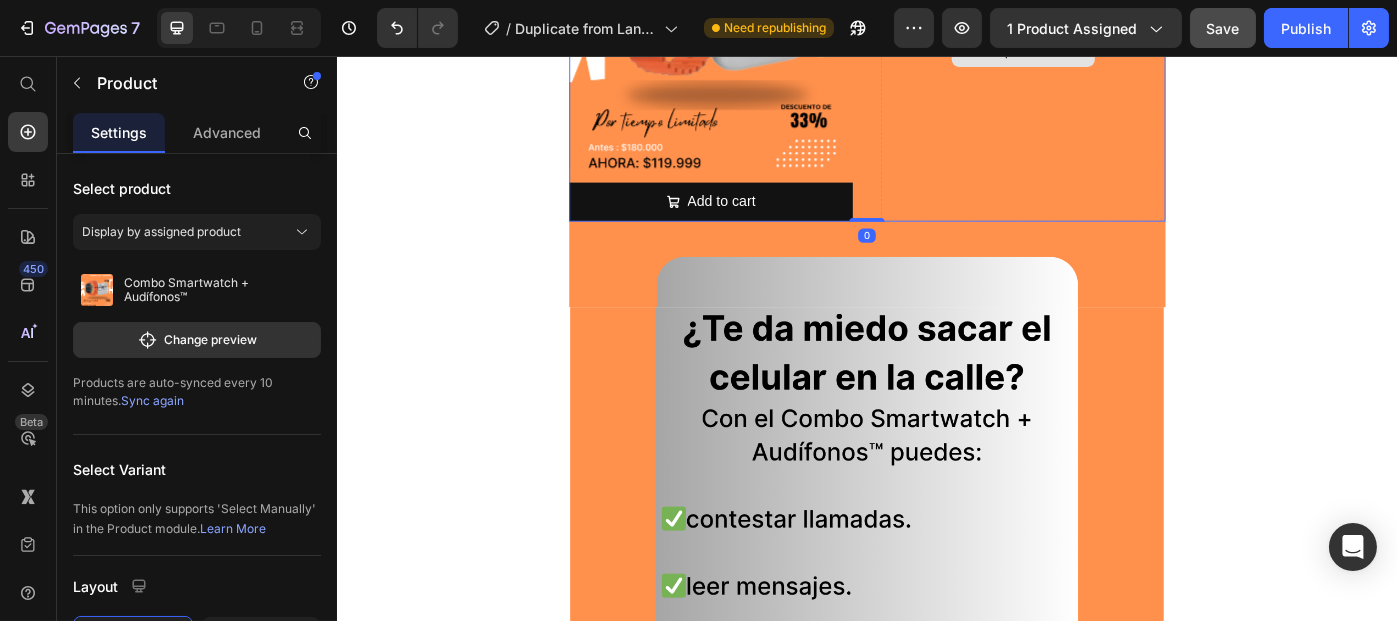click on "Drop element here" at bounding box center [1113, 52] 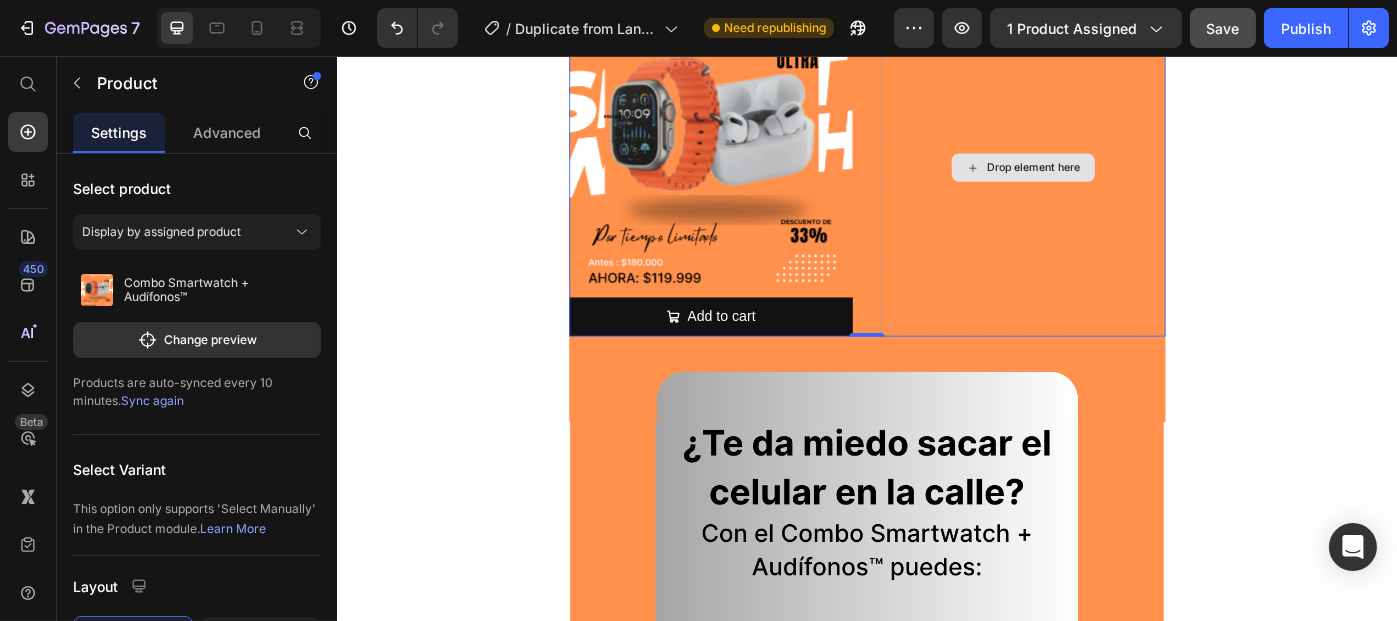 scroll, scrollTop: 96, scrollLeft: 0, axis: vertical 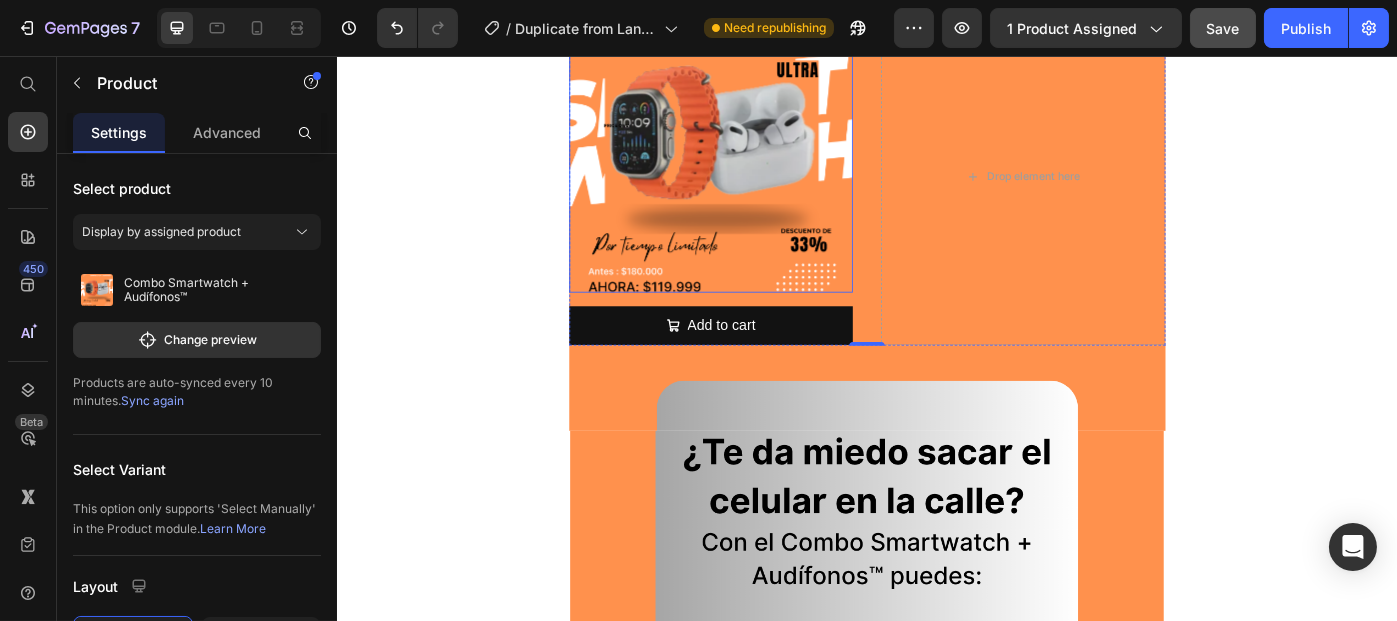 click at bounding box center [760, 162] 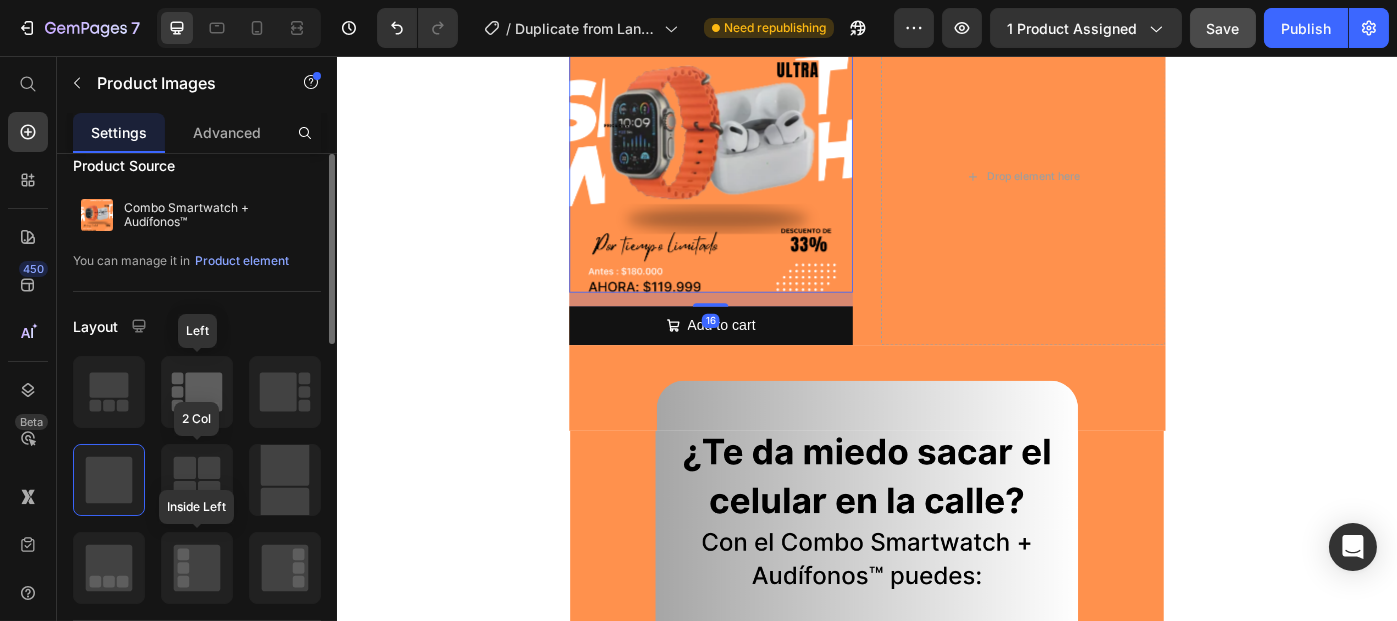 scroll, scrollTop: 0, scrollLeft: 0, axis: both 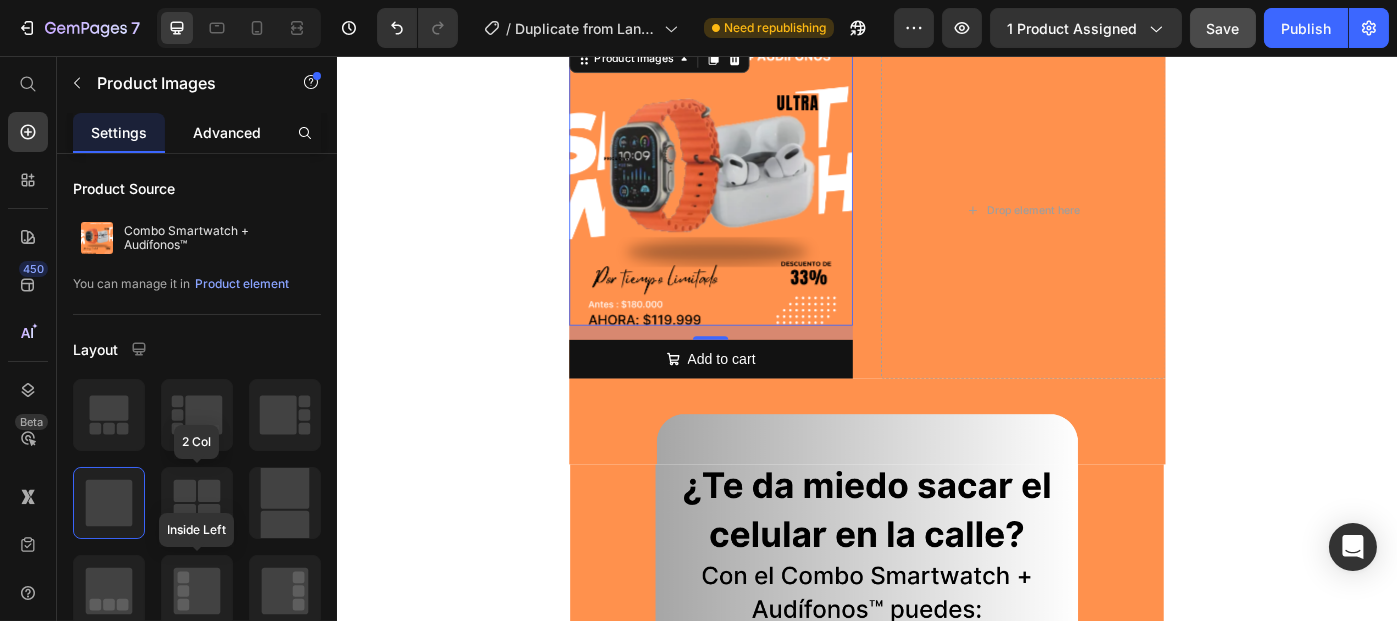 click on "Advanced" at bounding box center [227, 132] 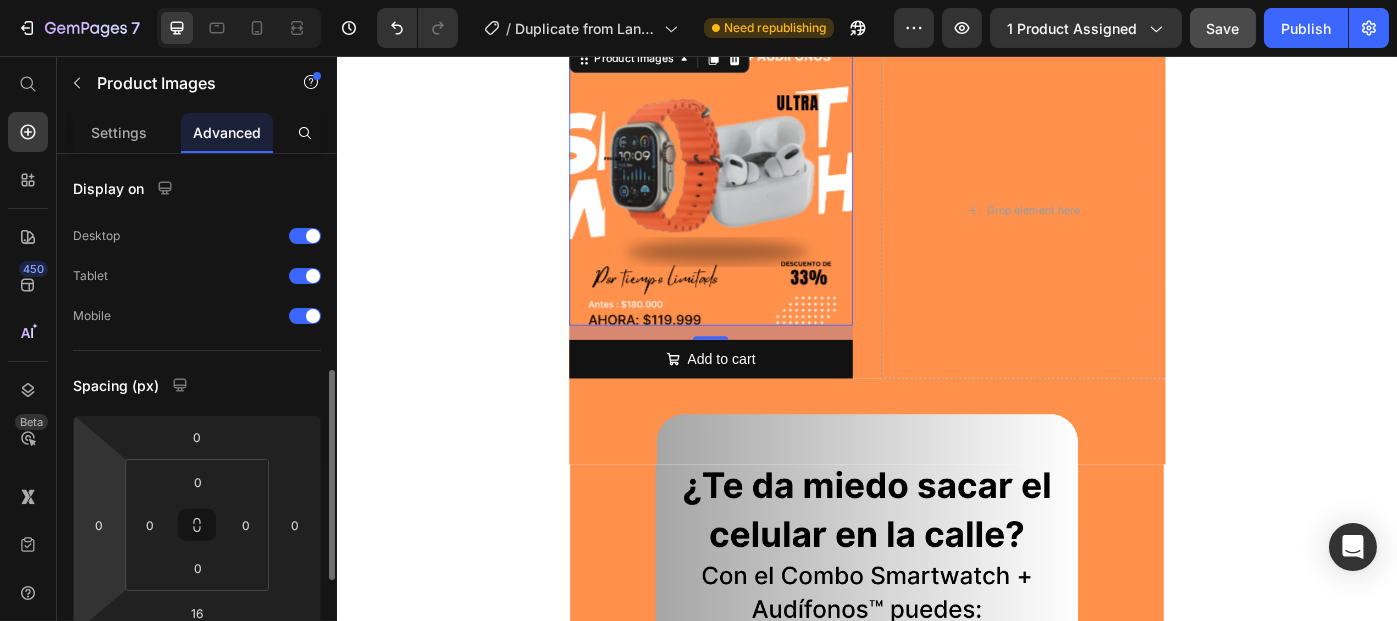scroll, scrollTop: 154, scrollLeft: 0, axis: vertical 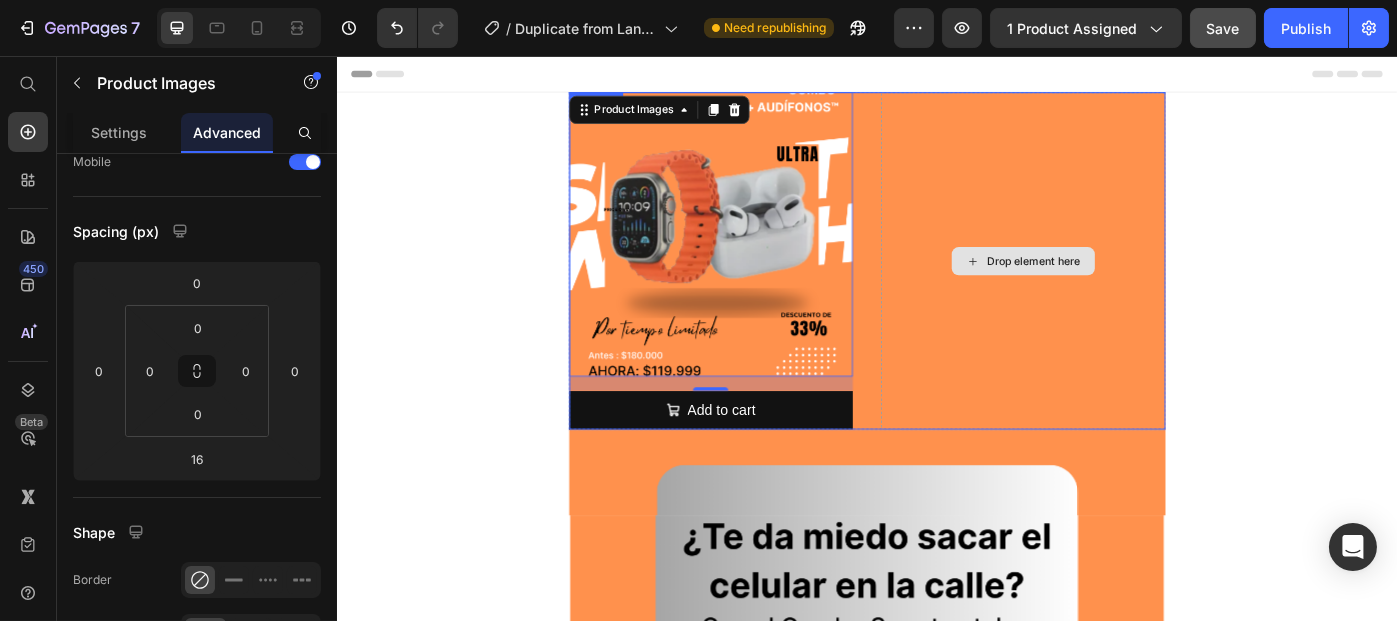click on "Drop element here" at bounding box center [1113, 288] 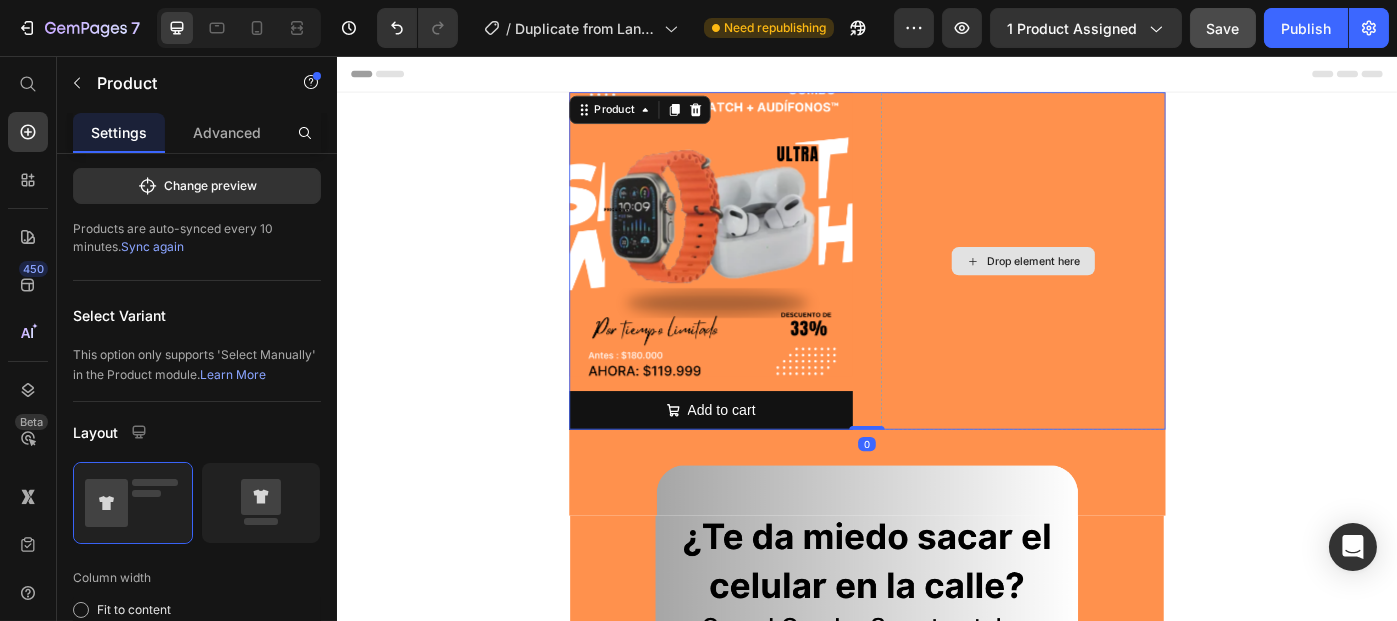 scroll, scrollTop: 0, scrollLeft: 0, axis: both 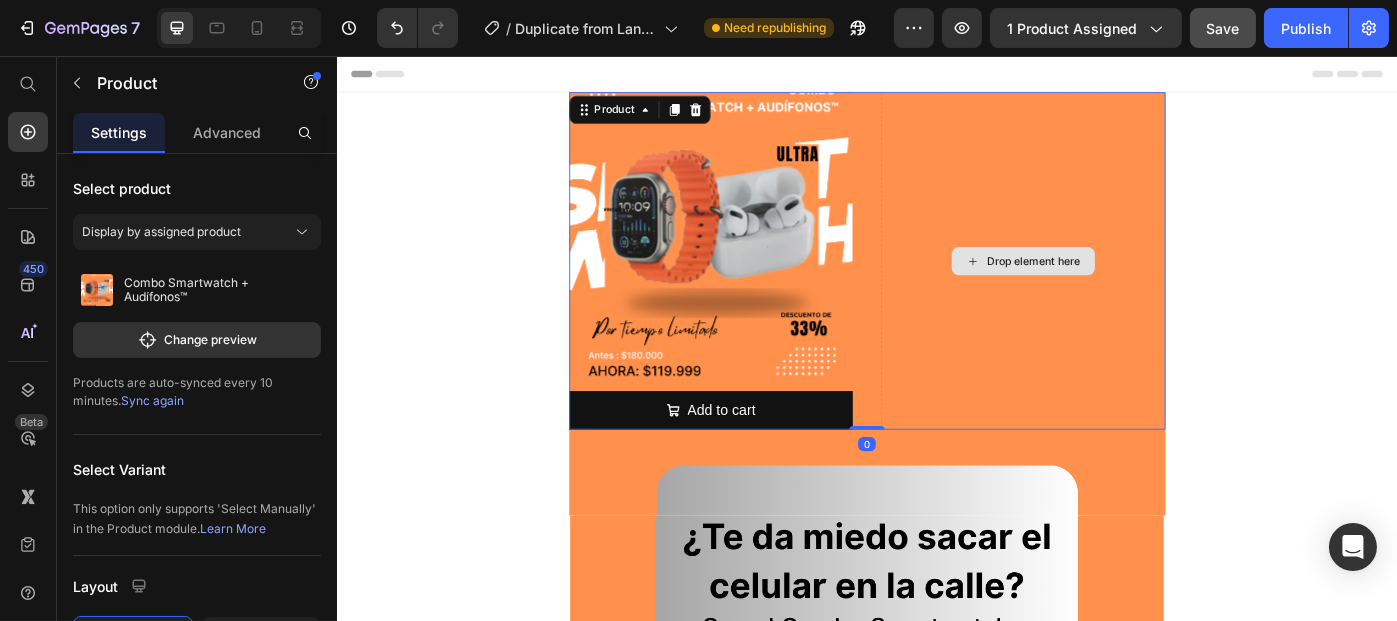 click on "Drop element here" at bounding box center (1113, 288) 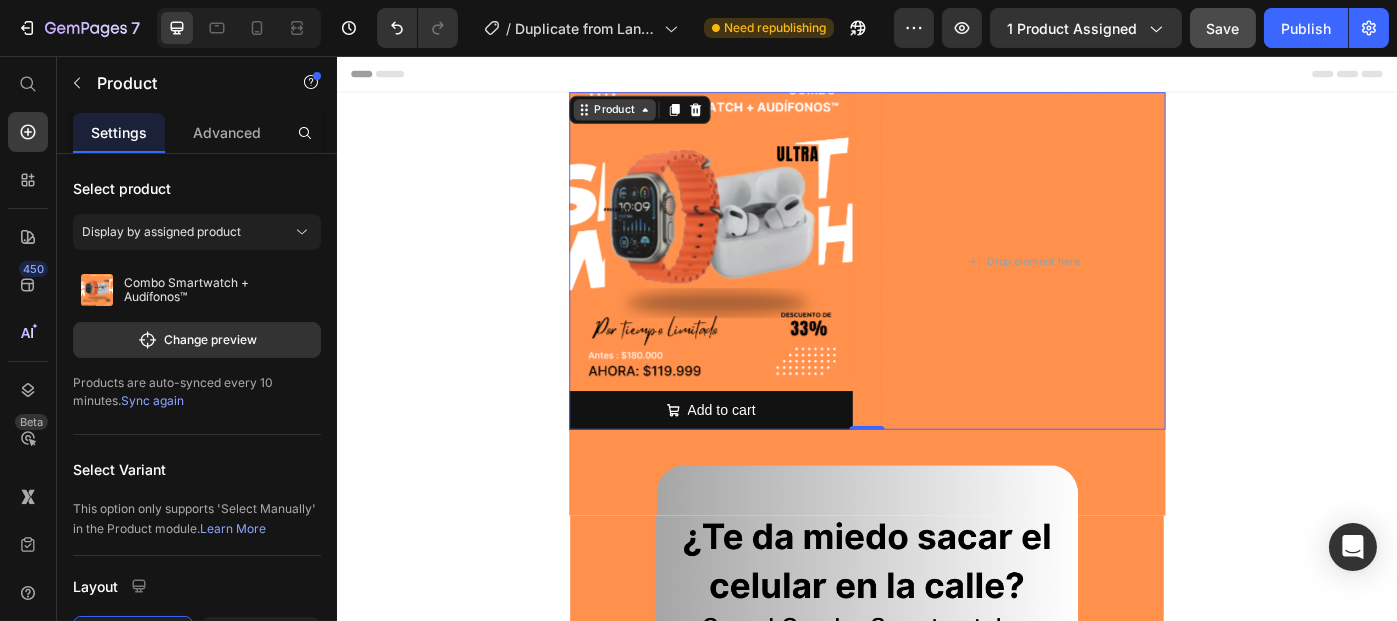 click on "Product" at bounding box center (650, 117) 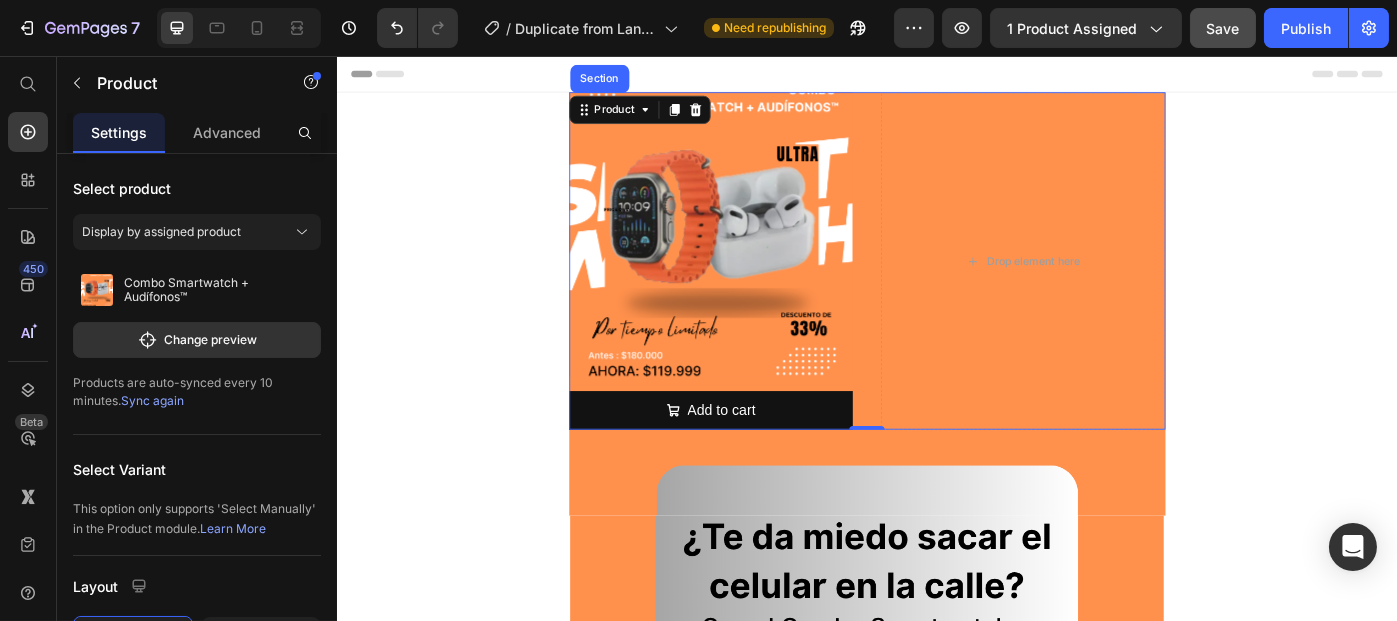 click on "Drop element here" at bounding box center (1113, 288) 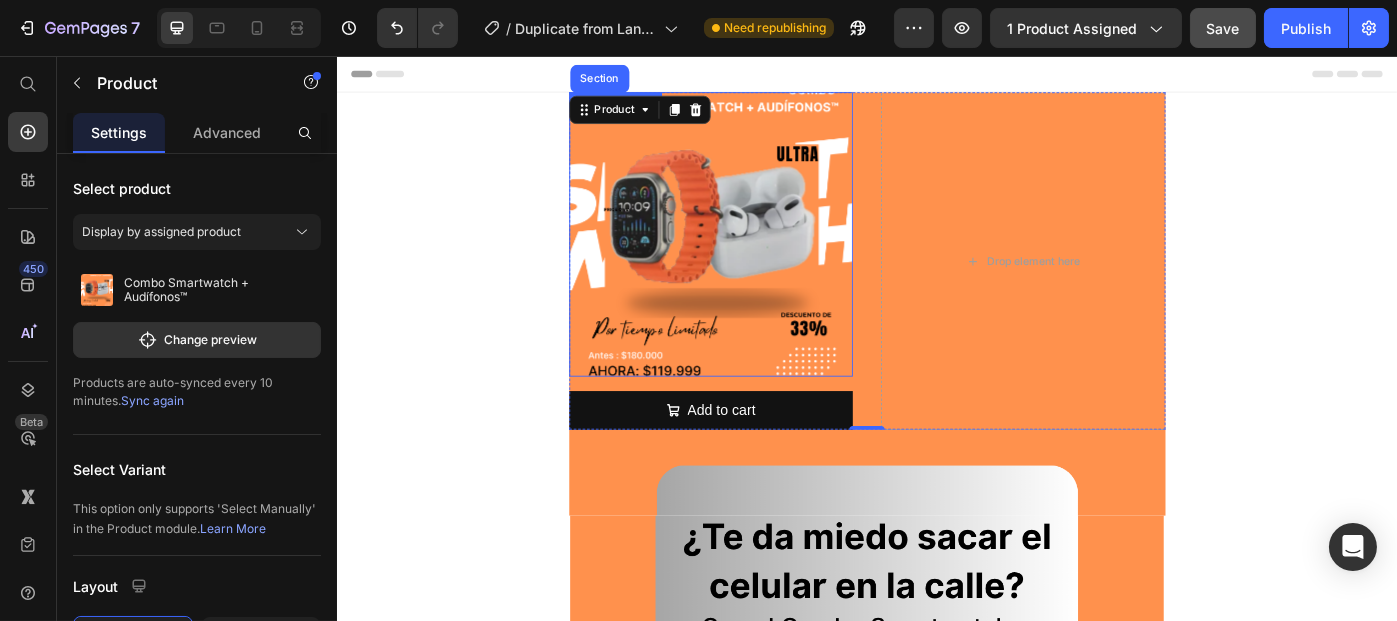click at bounding box center (760, 258) 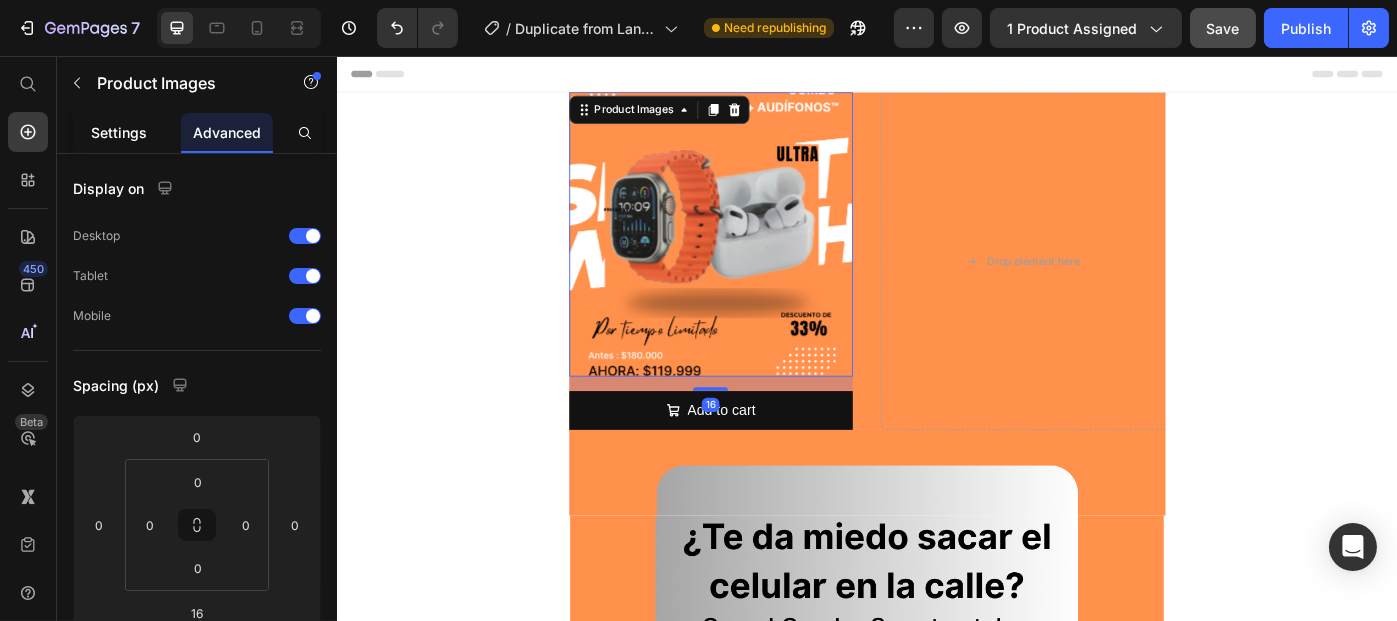click on "Settings" 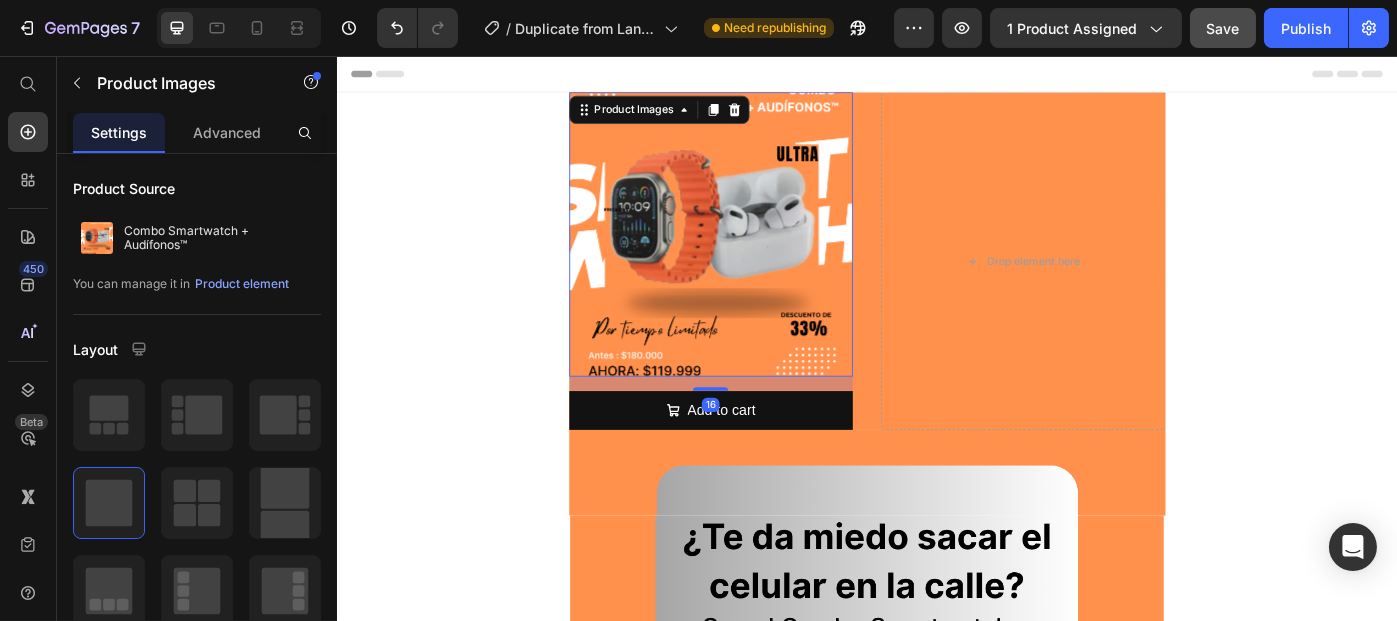 click at bounding box center (760, 258) 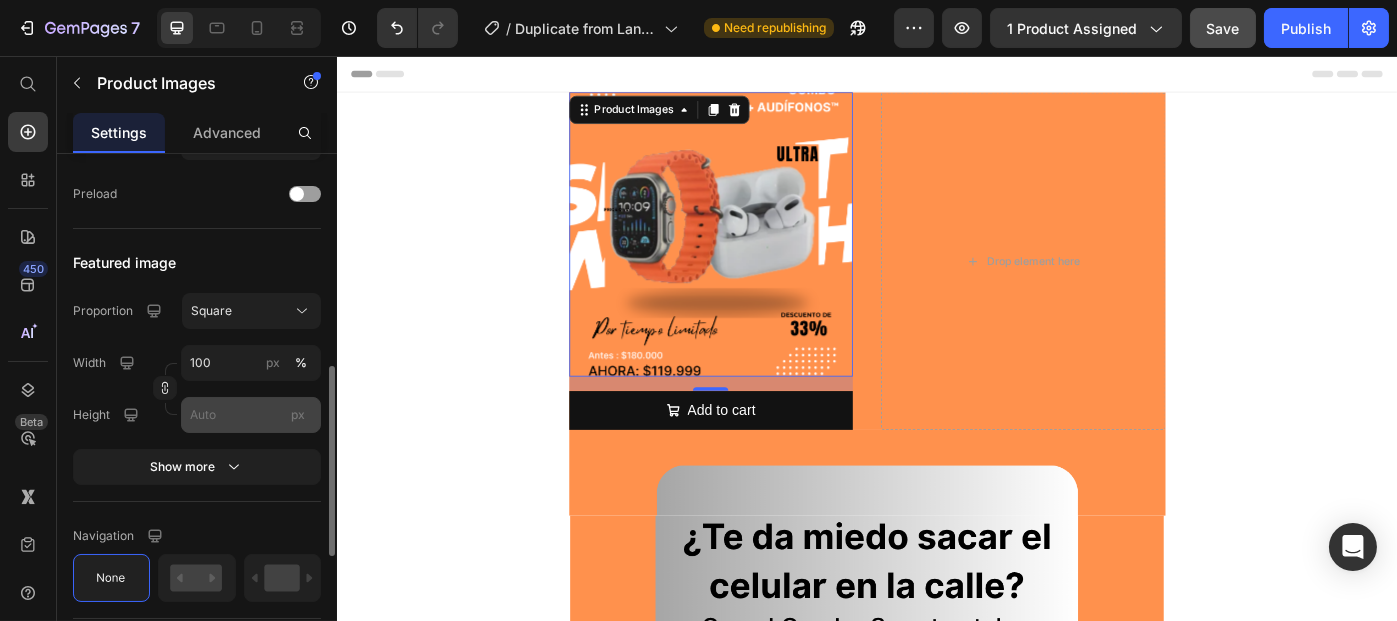 scroll, scrollTop: 584, scrollLeft: 0, axis: vertical 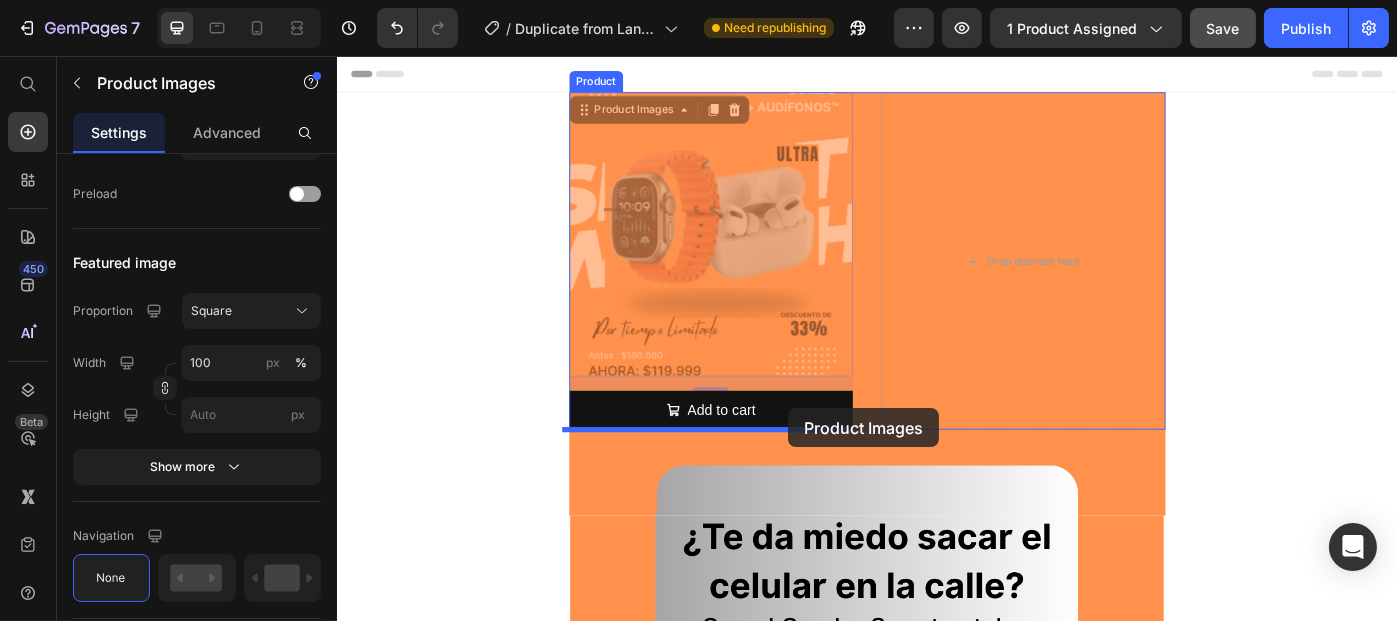 drag, startPoint x: 733, startPoint y: 231, endPoint x: 847, endPoint y: 455, distance: 251.34041 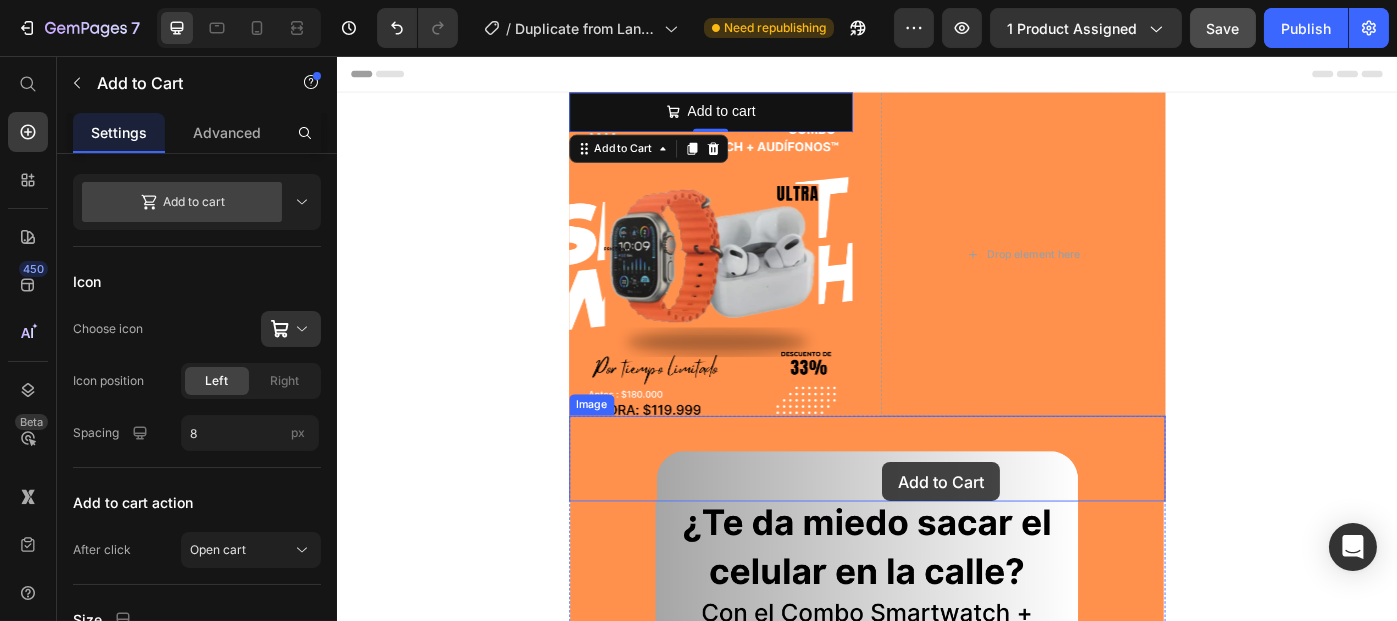 scroll, scrollTop: 0, scrollLeft: 0, axis: both 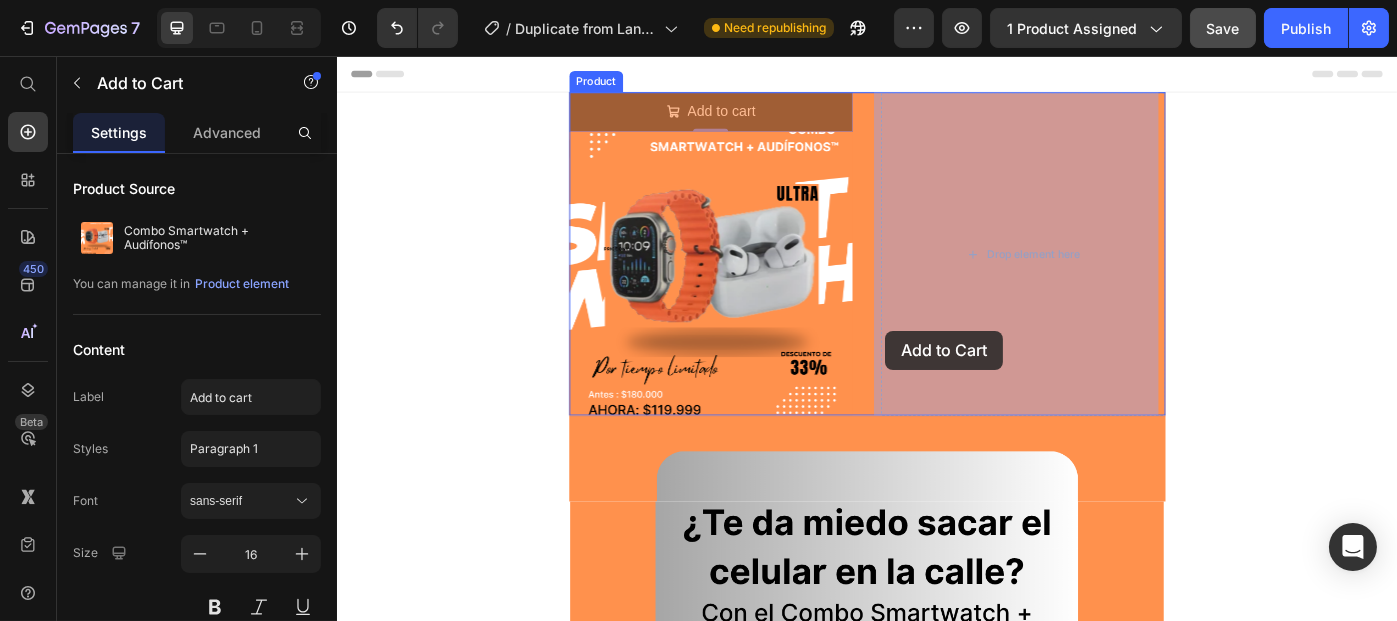 drag, startPoint x: 939, startPoint y: 464, endPoint x: 956, endPoint y: 367, distance: 98.478424 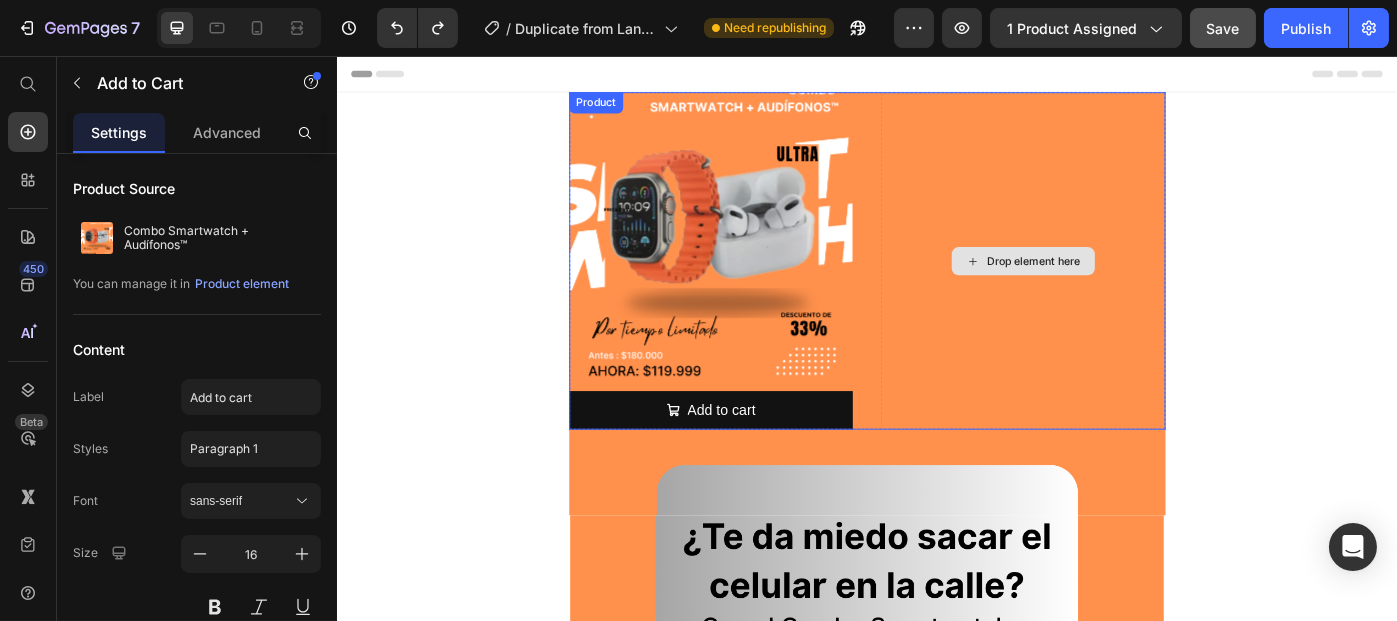 click on "Drop element here" at bounding box center [1113, 288] 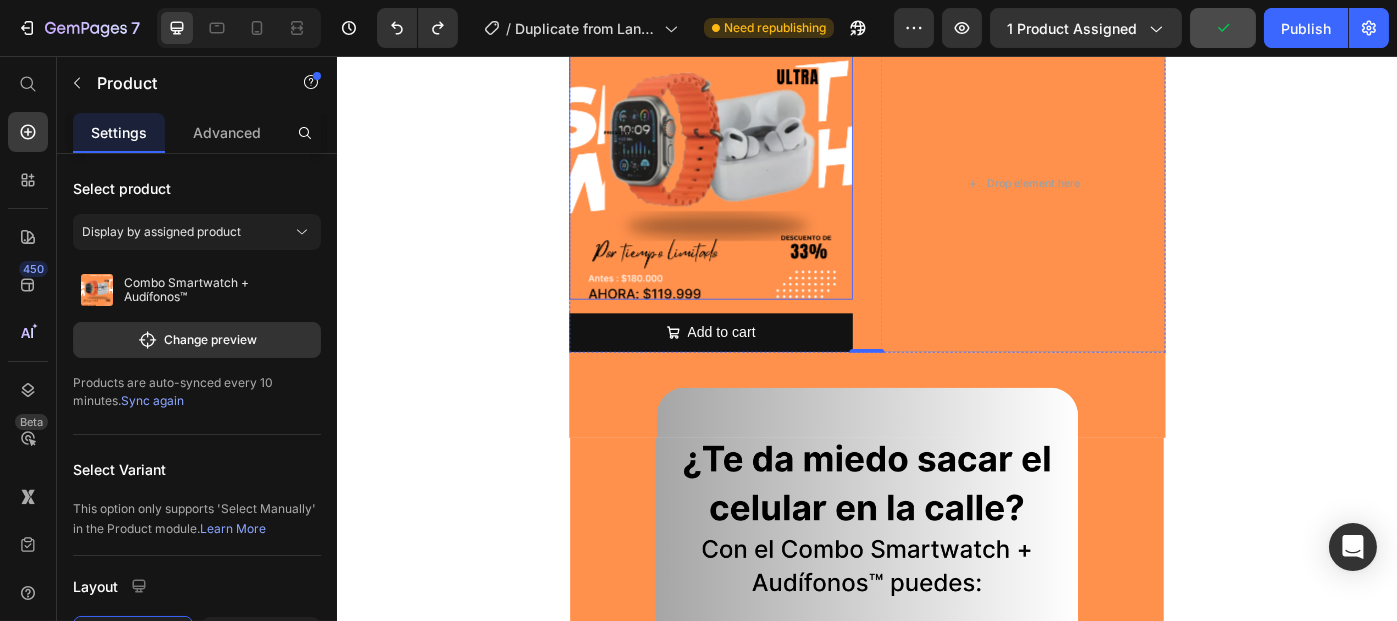scroll, scrollTop: 82, scrollLeft: 0, axis: vertical 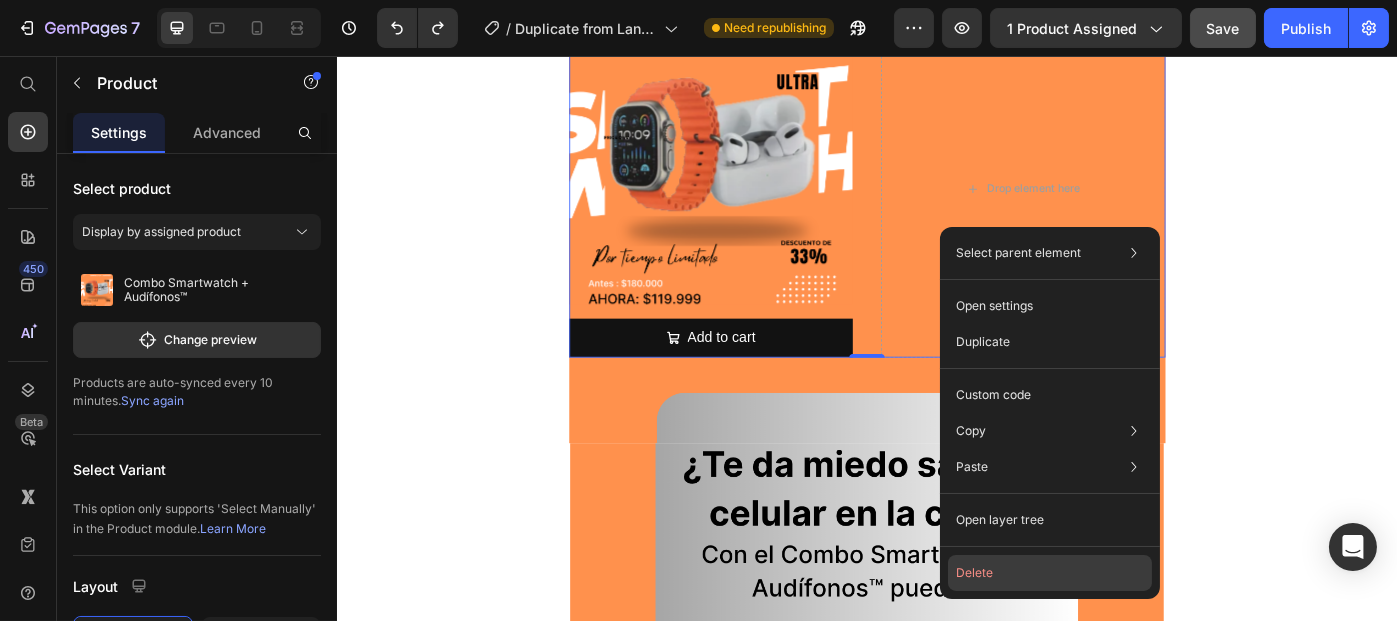click on "Delete" 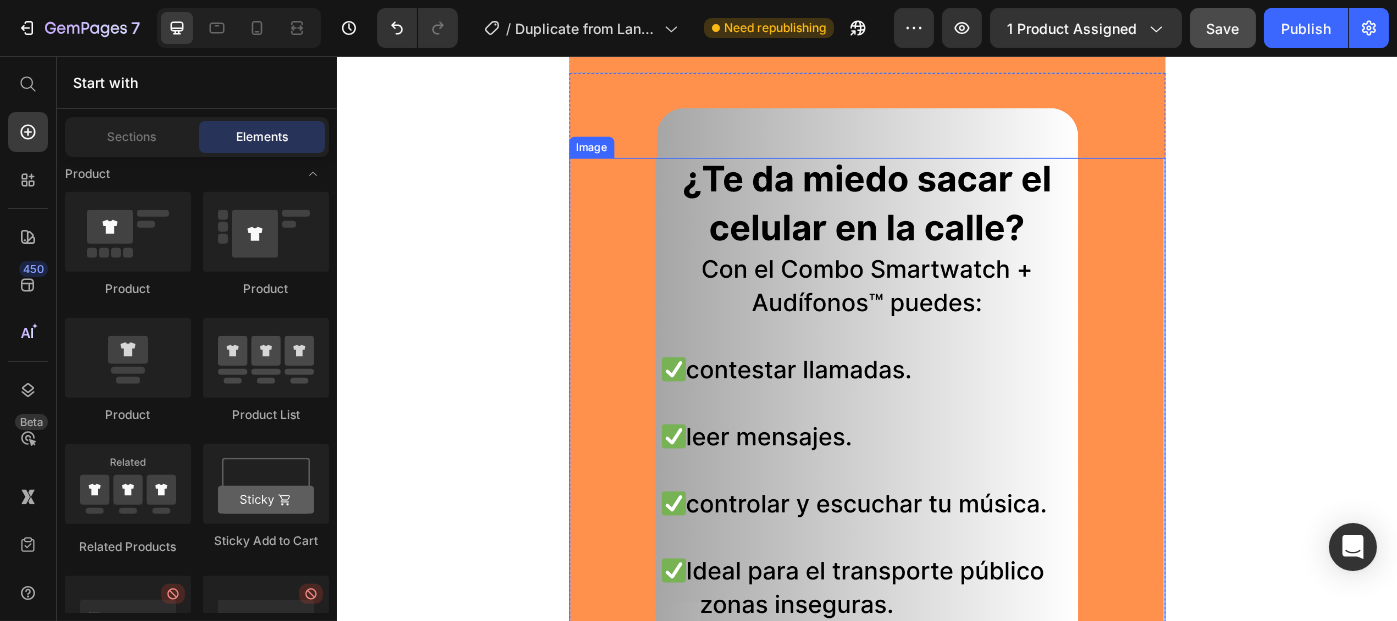 scroll, scrollTop: 0, scrollLeft: 0, axis: both 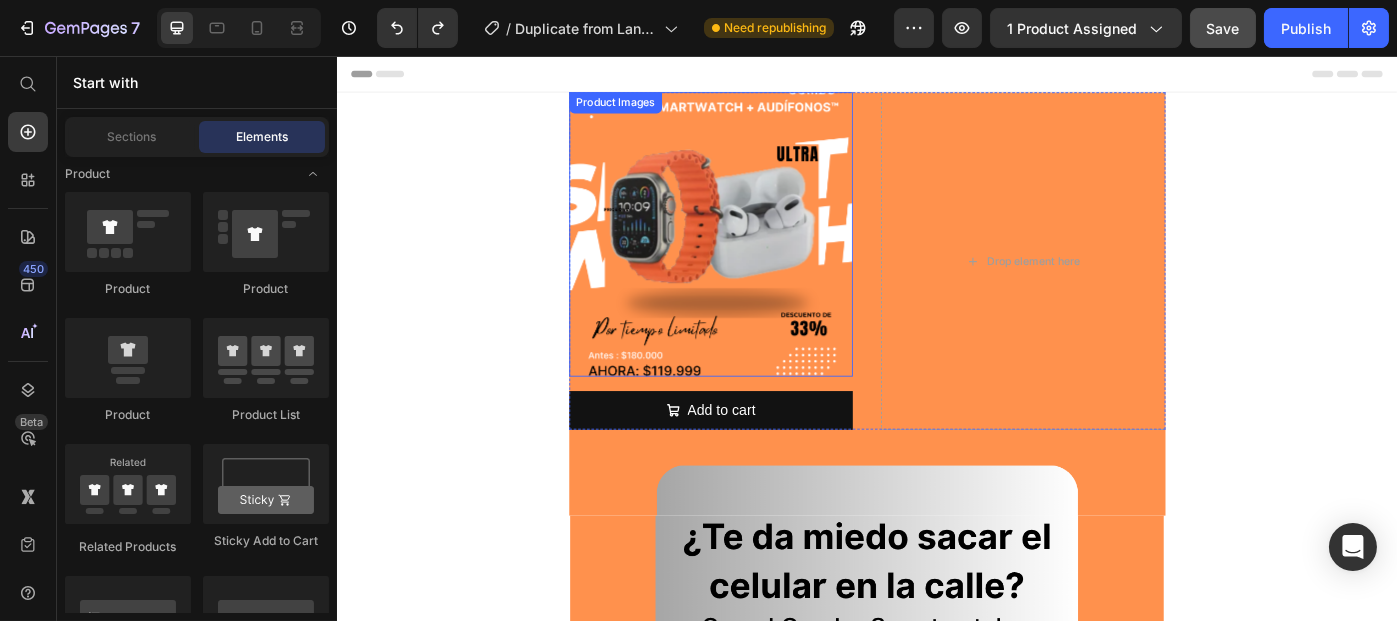 click at bounding box center (760, 258) 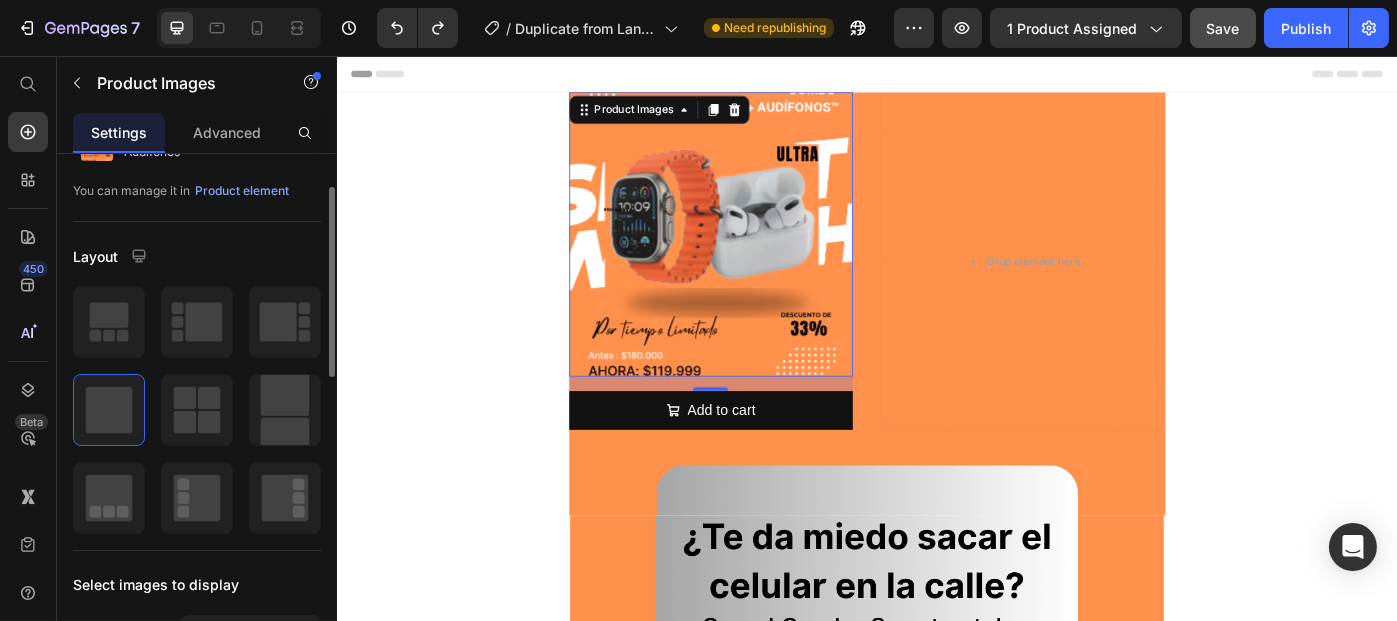scroll, scrollTop: 92, scrollLeft: 0, axis: vertical 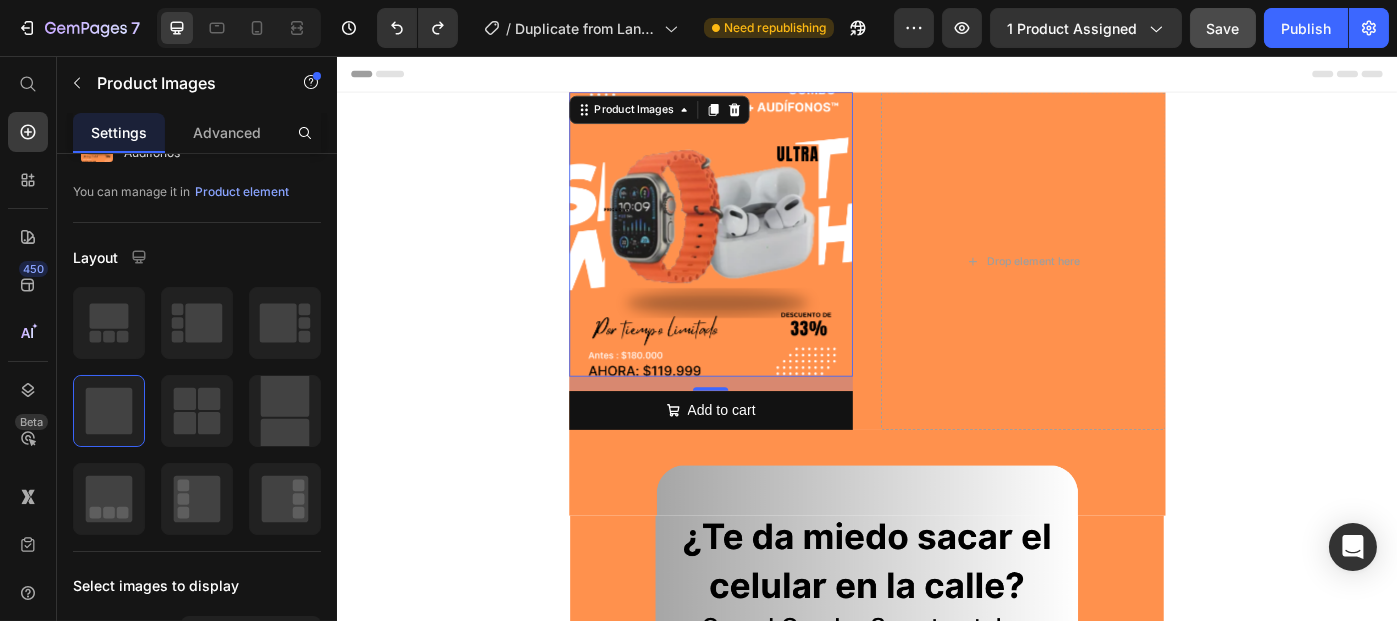 click at bounding box center [760, 258] 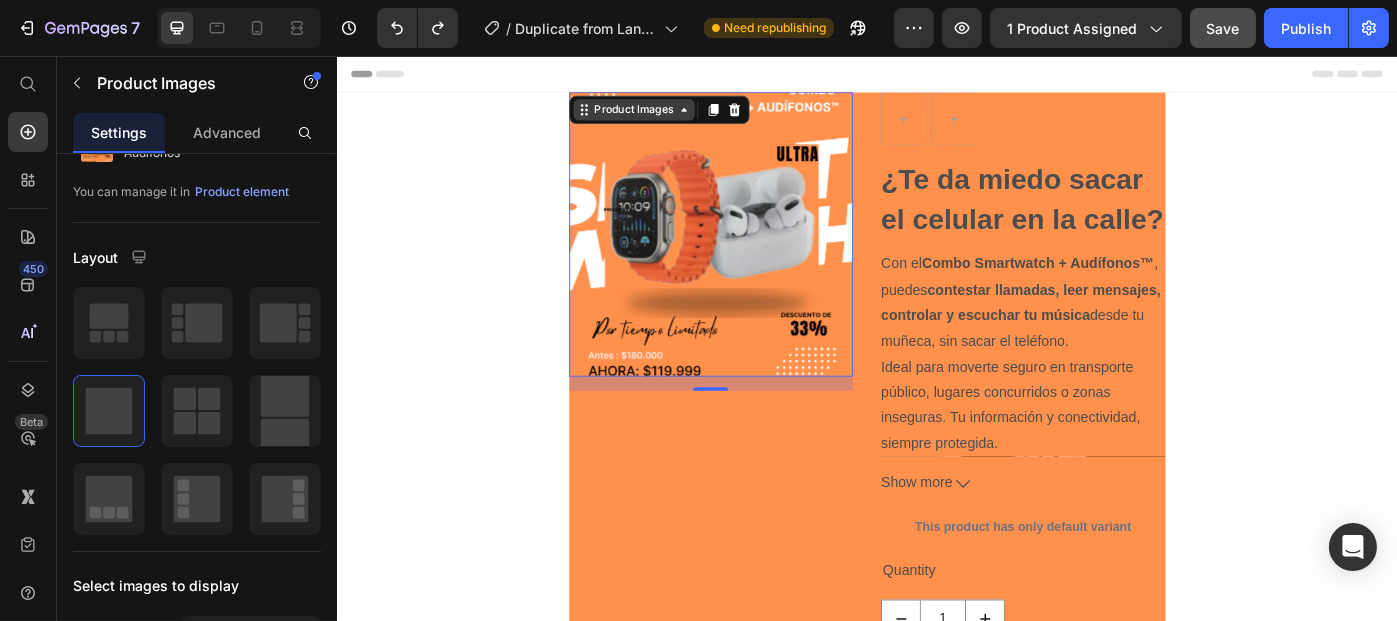 click on "Product Images" at bounding box center [672, 117] 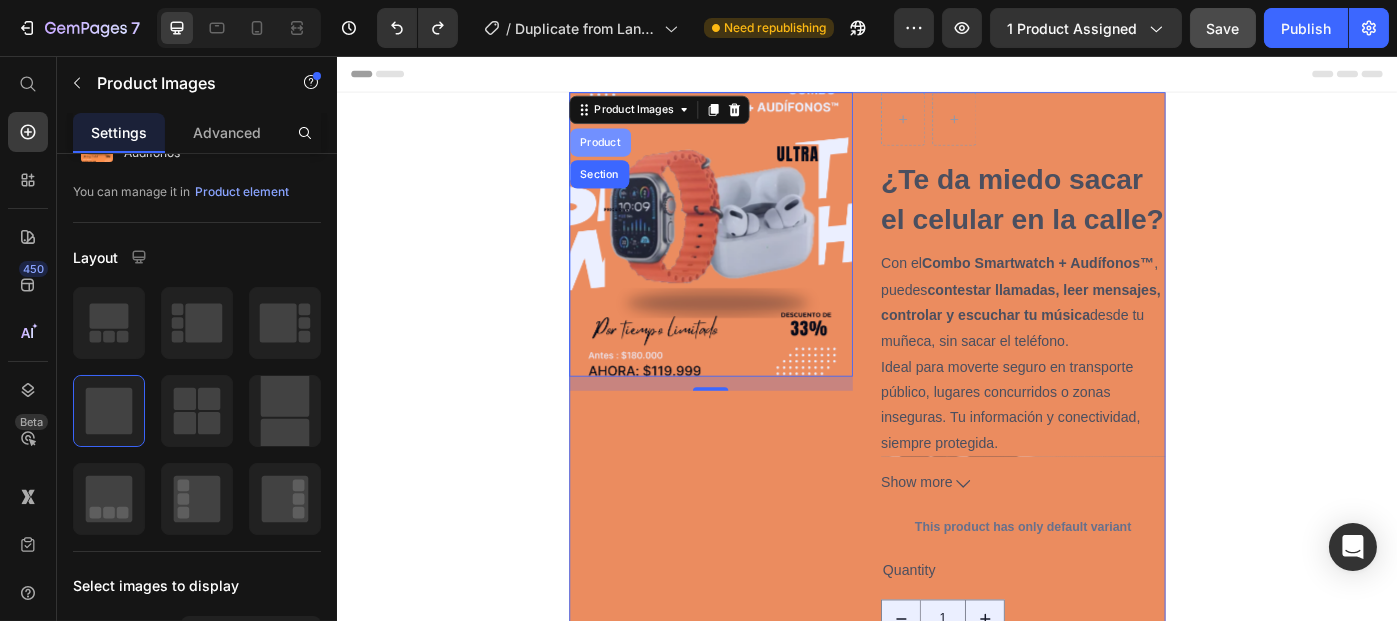 click on "Product" at bounding box center (634, 154) 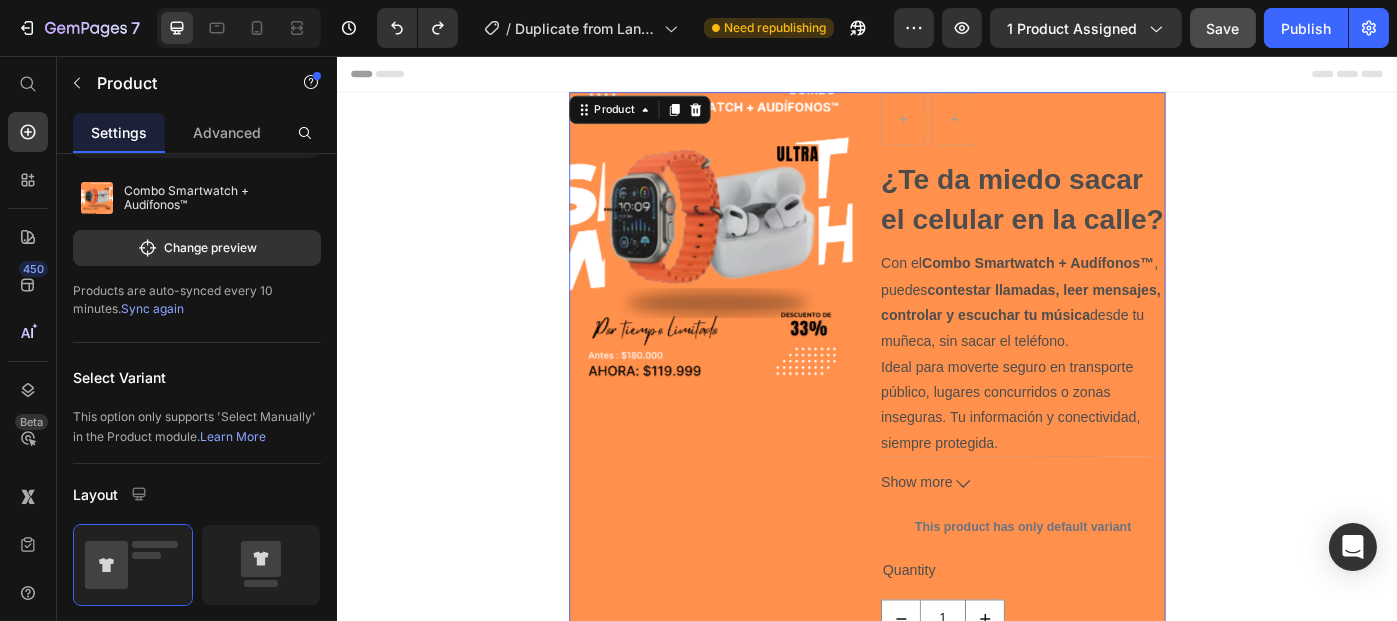 scroll, scrollTop: 0, scrollLeft: 0, axis: both 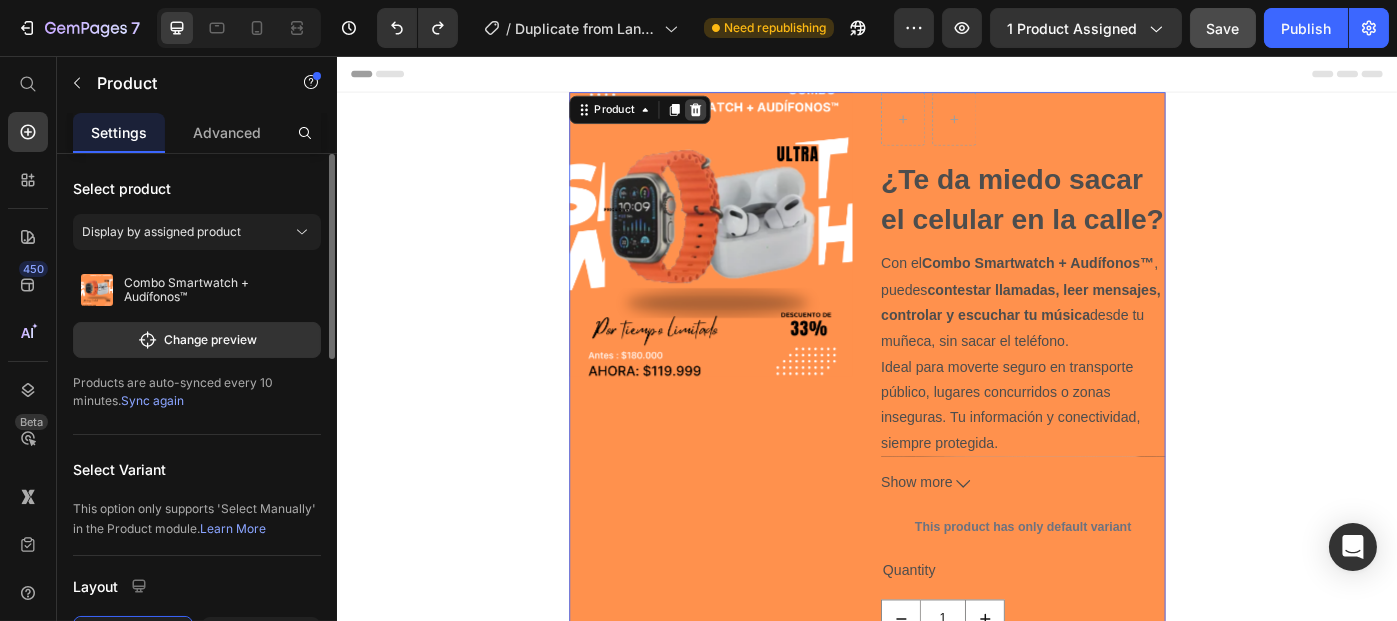 click at bounding box center (742, 117) 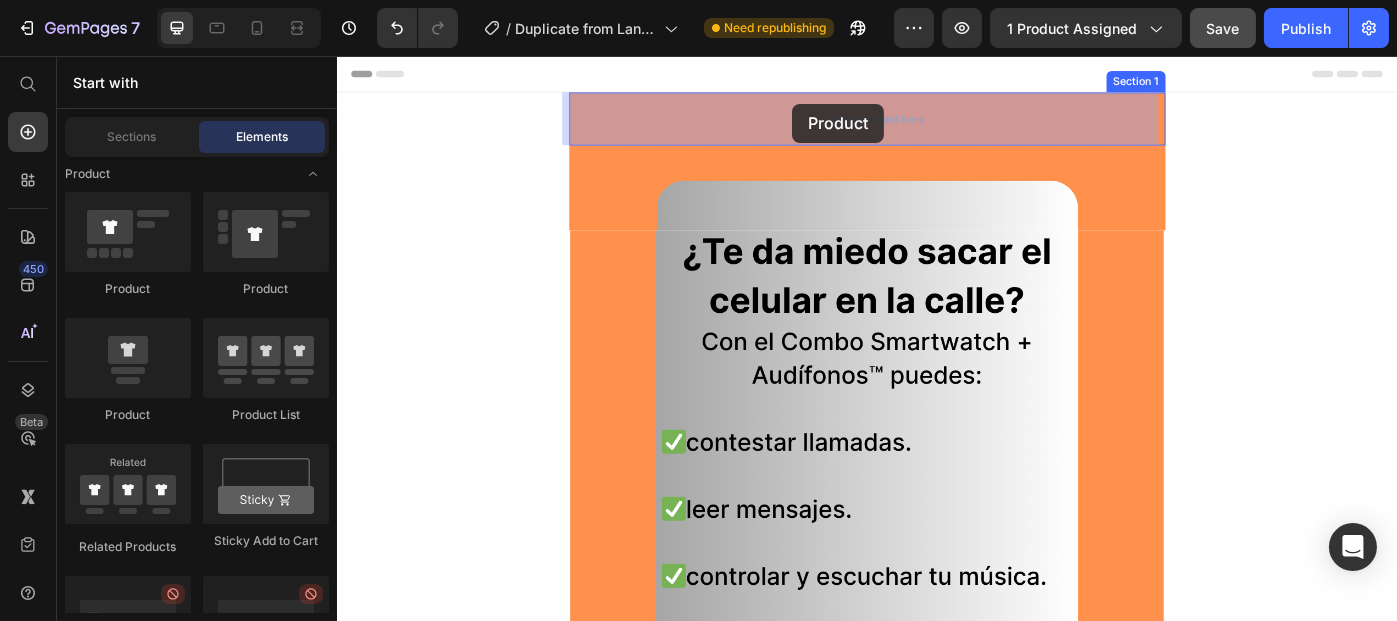 drag, startPoint x: 498, startPoint y: 415, endPoint x: 851, endPoint y: 114, distance: 463.90732 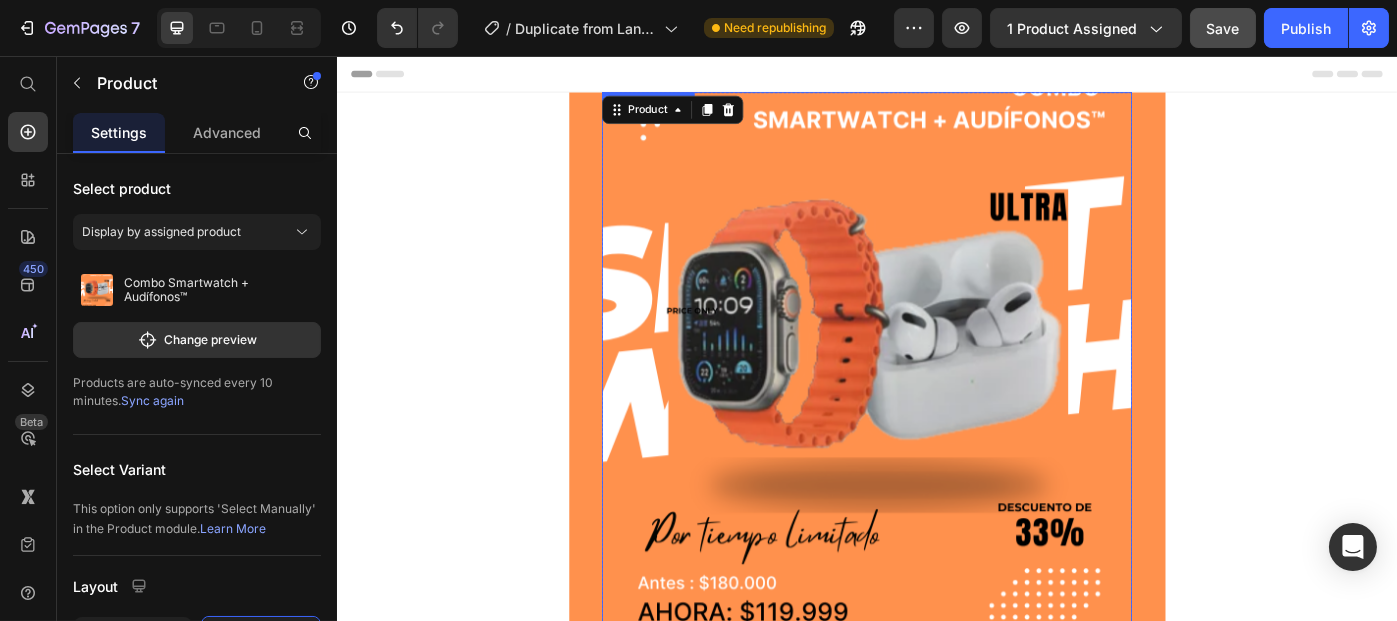 click at bounding box center [936, 397] 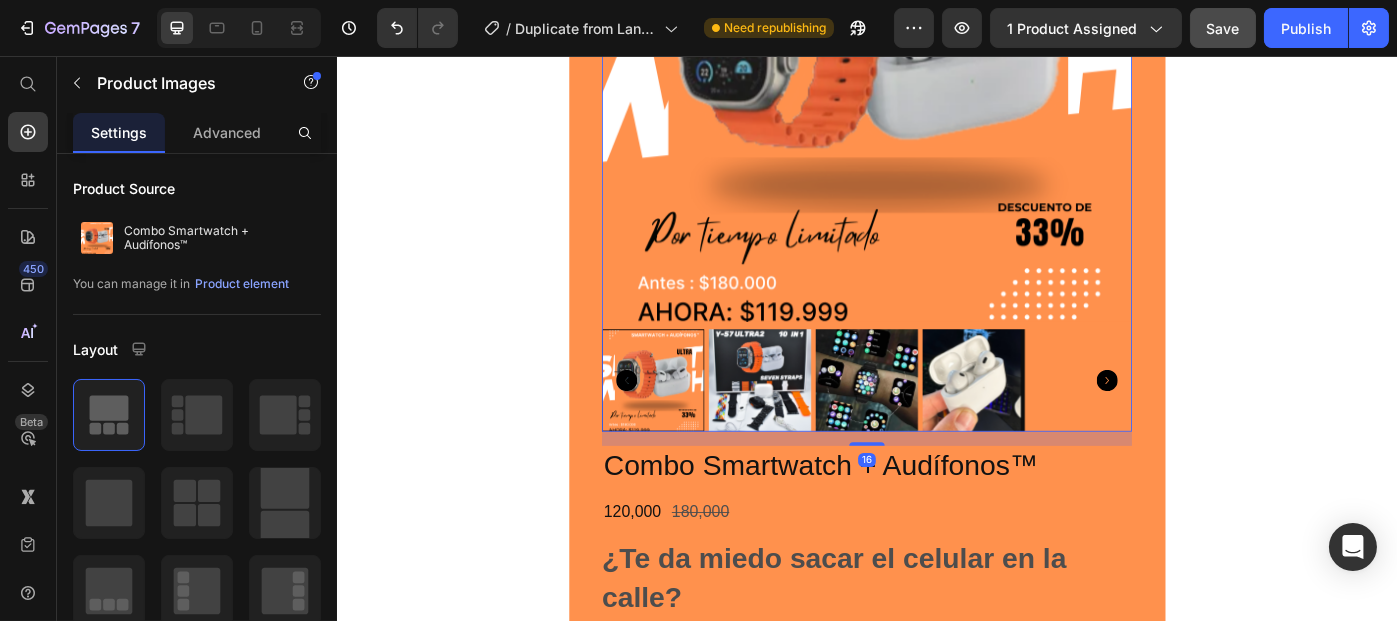 scroll, scrollTop: 341, scrollLeft: 0, axis: vertical 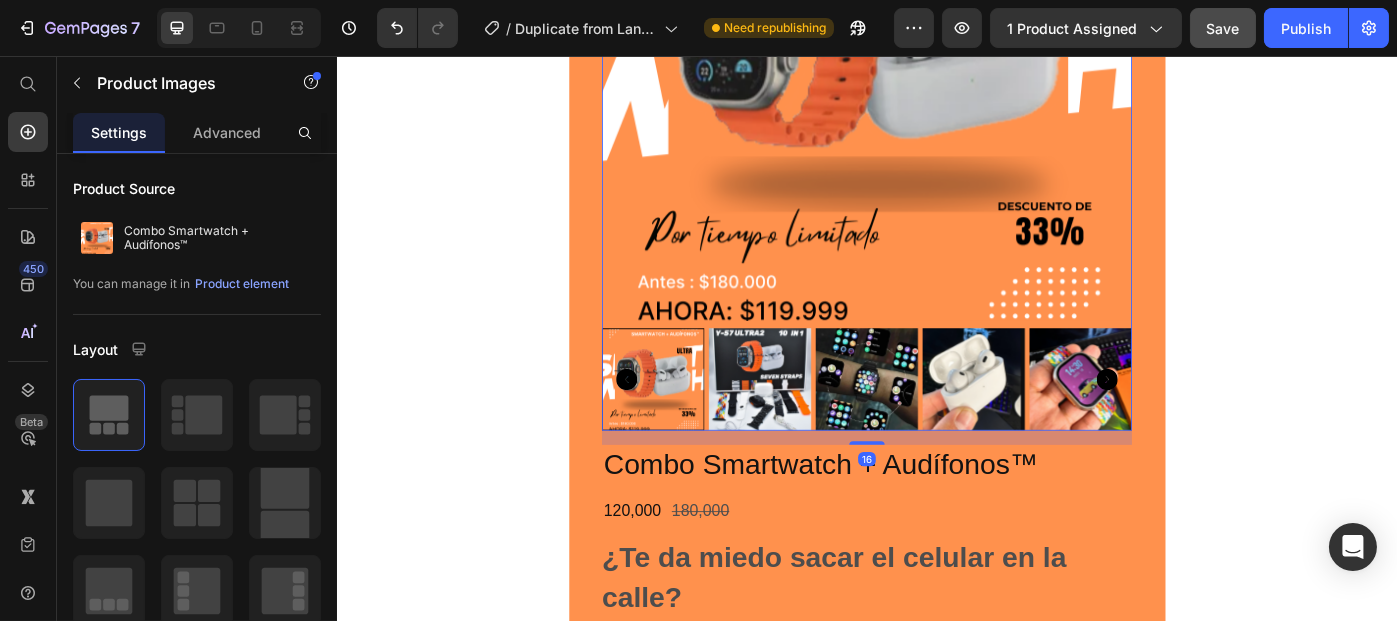 click at bounding box center [815, 422] 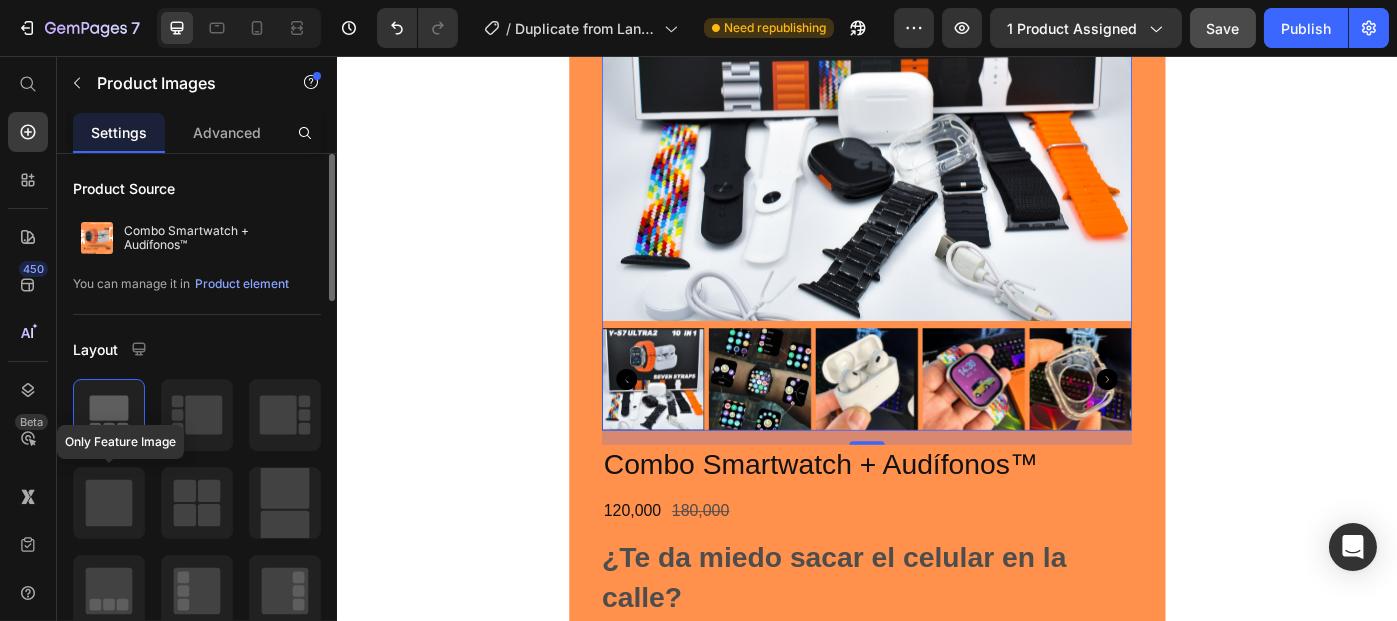 click 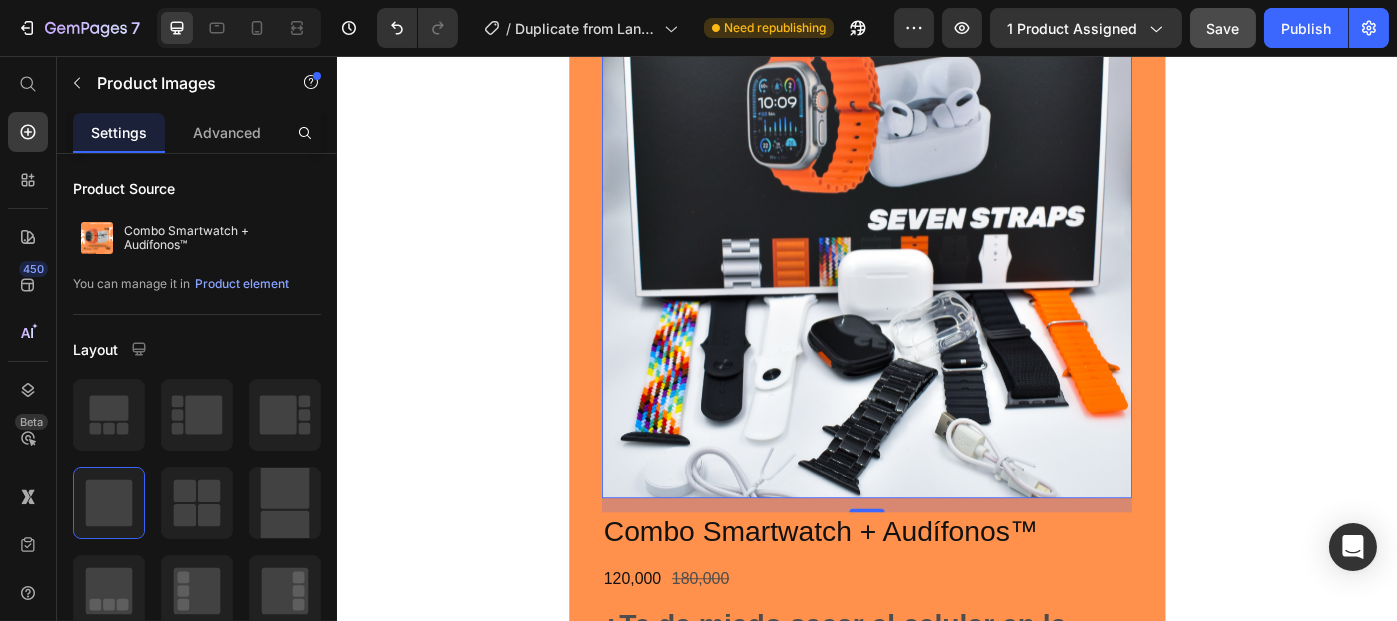 scroll, scrollTop: 128, scrollLeft: 0, axis: vertical 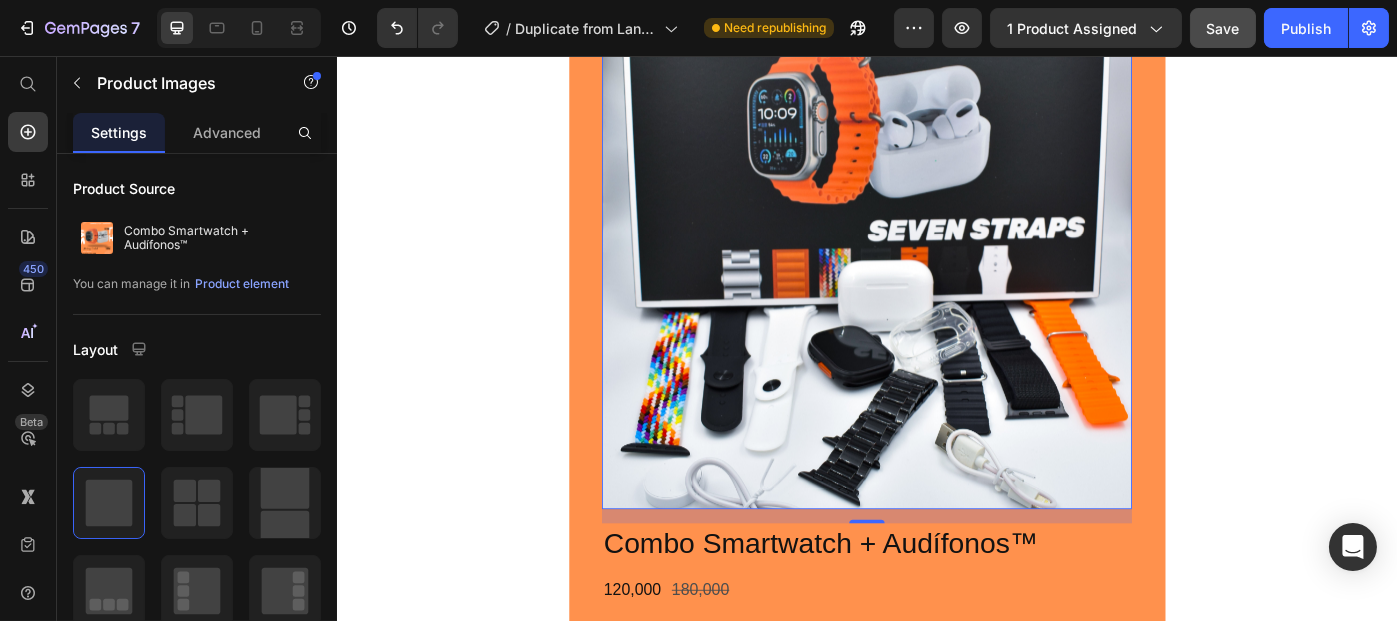 click at bounding box center [936, 269] 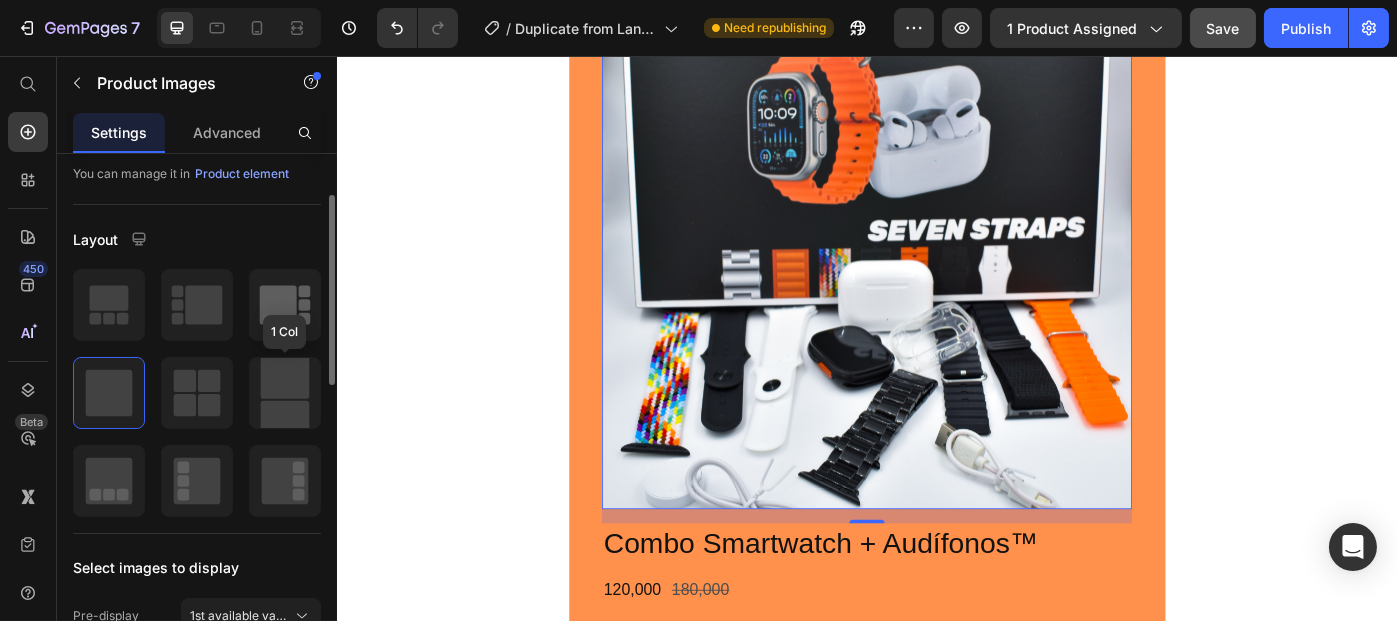scroll, scrollTop: 111, scrollLeft: 0, axis: vertical 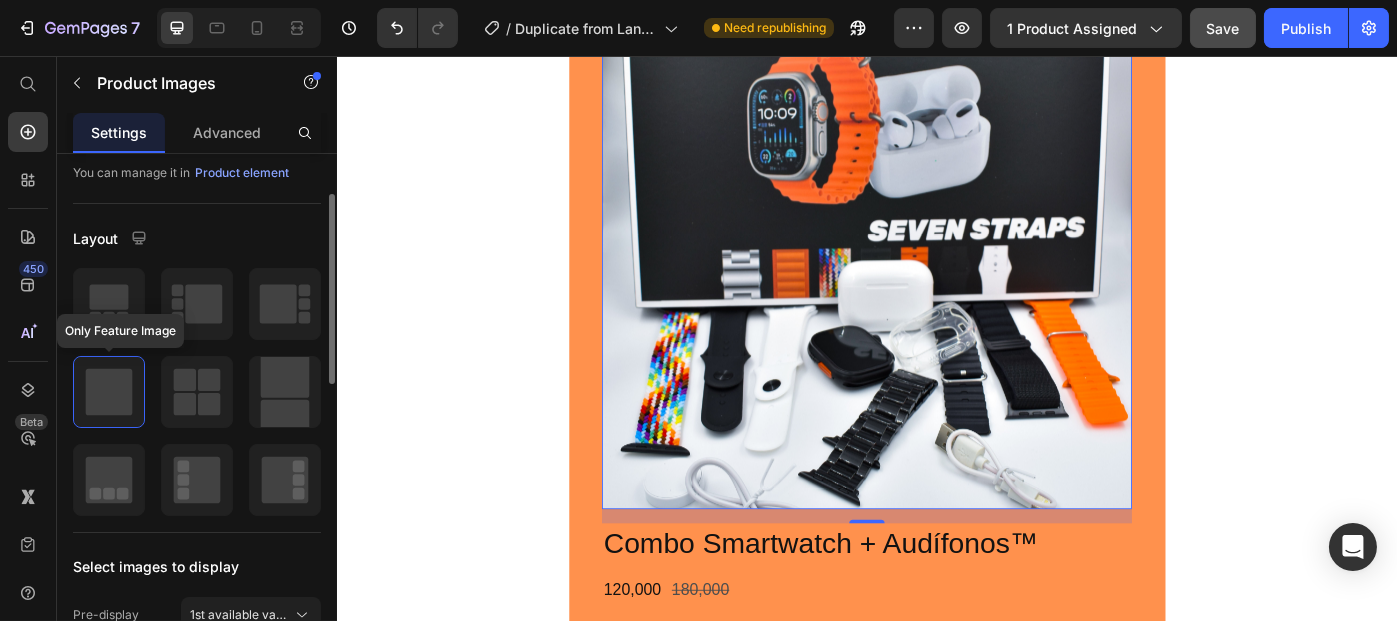 click 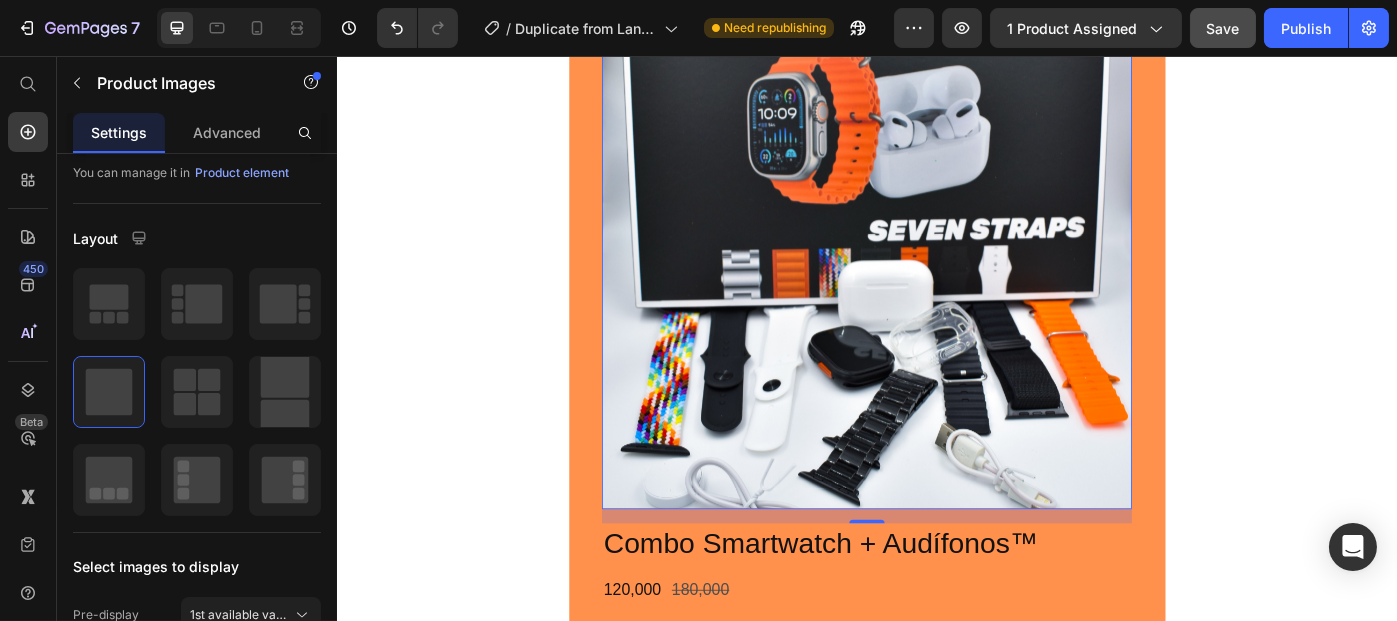 scroll, scrollTop: 562, scrollLeft: 0, axis: vertical 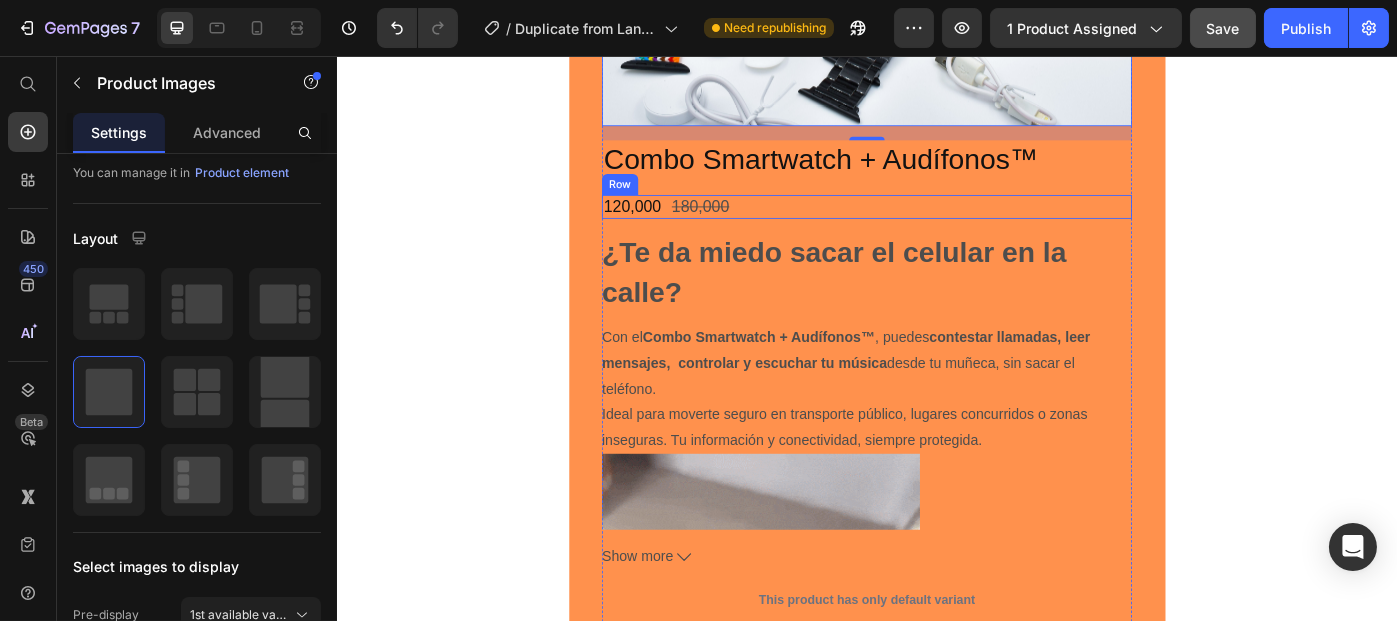 click on "120,000 Product Price 180,000 Product Price Row" at bounding box center (936, 226) 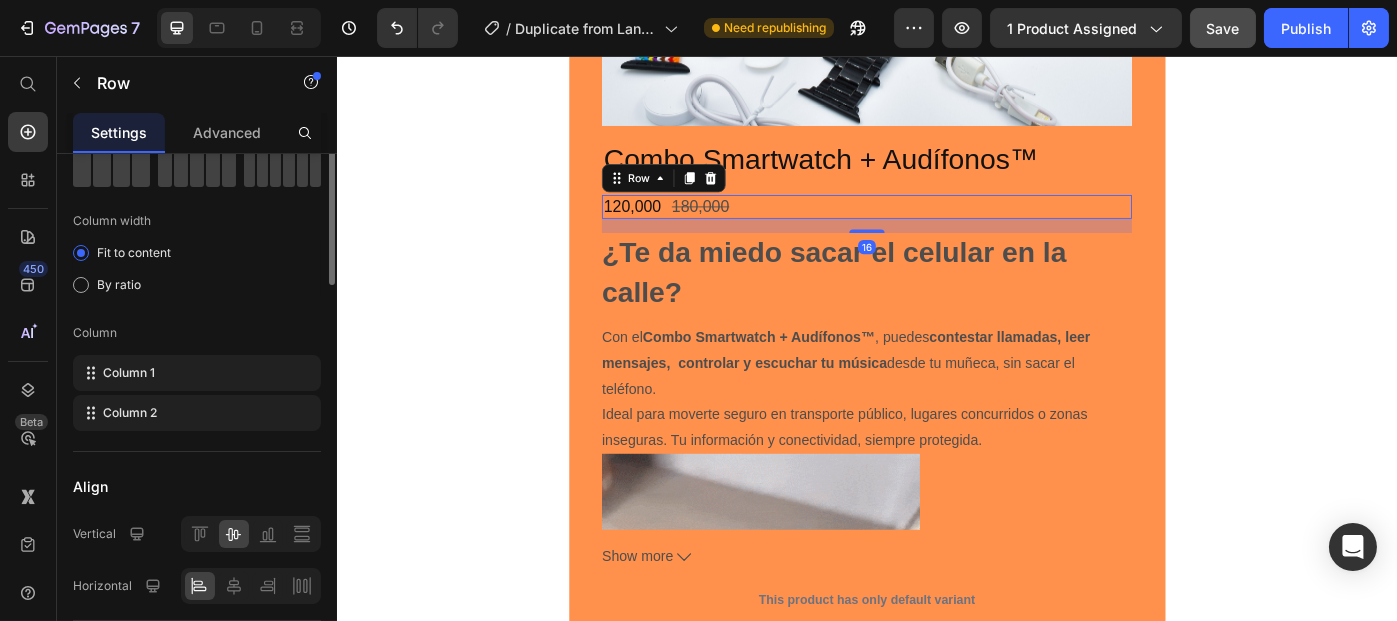 scroll, scrollTop: 0, scrollLeft: 0, axis: both 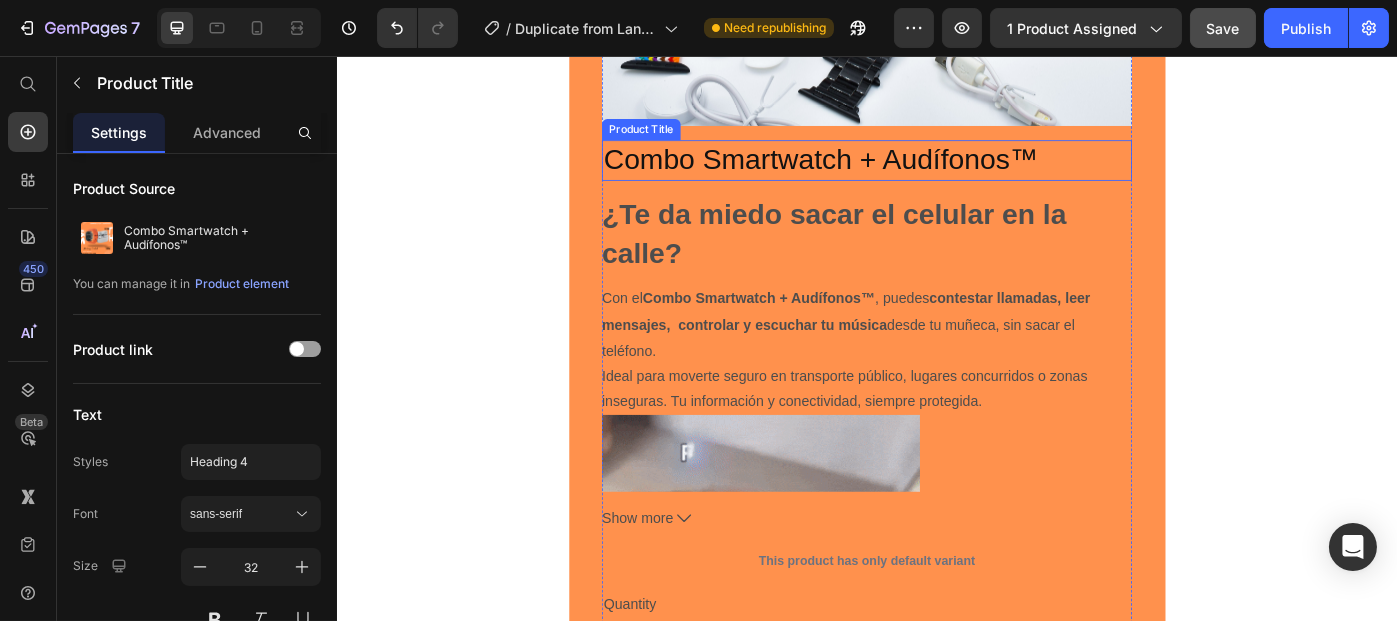 click on "Combo Smartwatch + Audífonos™" at bounding box center [936, 174] 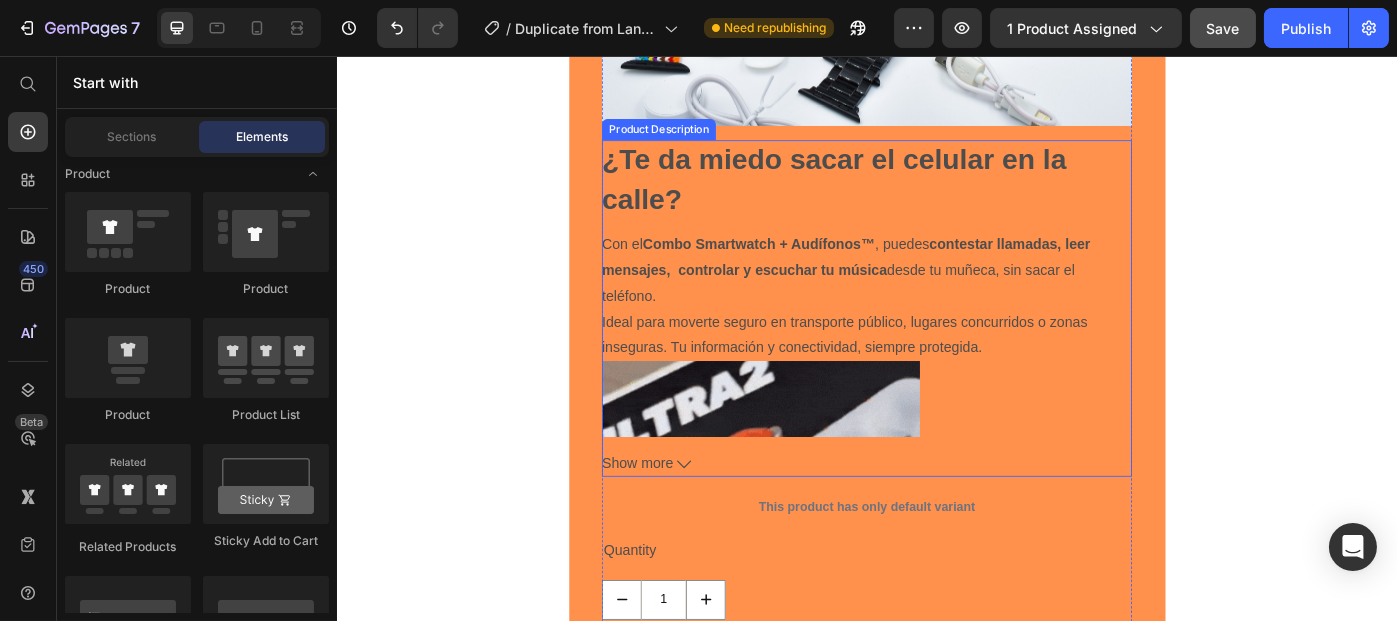 click on "¿Te da miedo sacar el celular en la calle?" at bounding box center [899, 195] 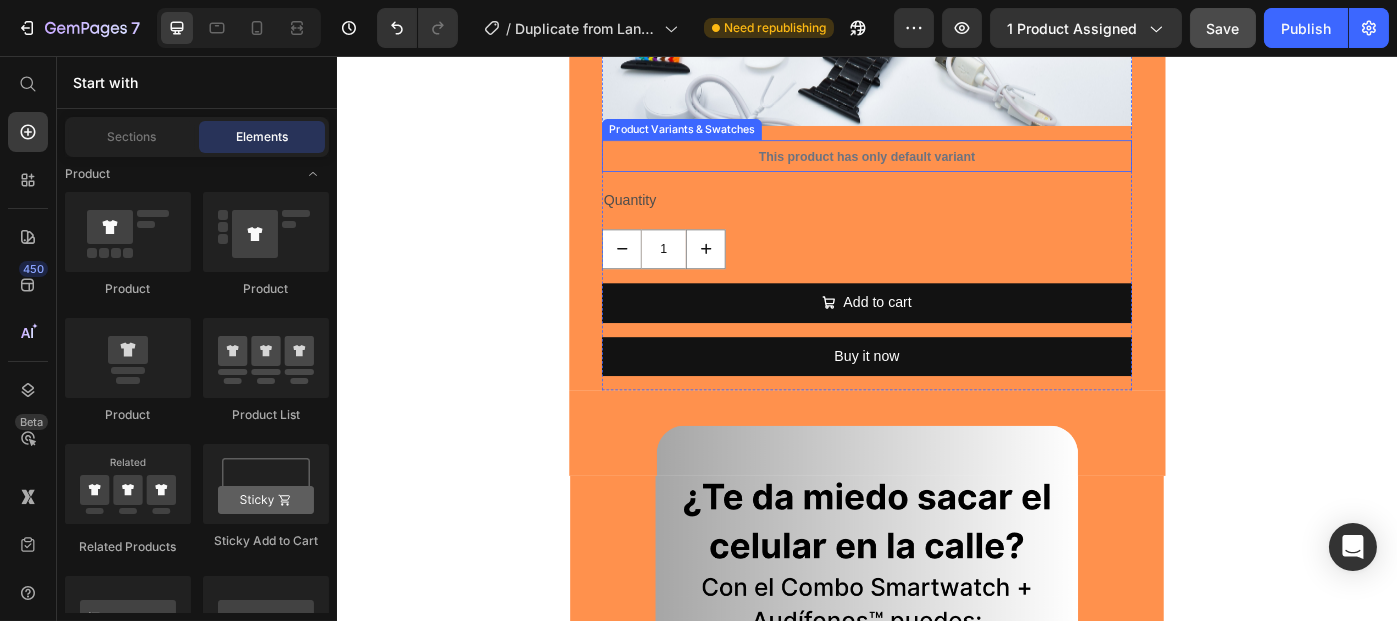click on "This product has only default variant" at bounding box center (936, 169) 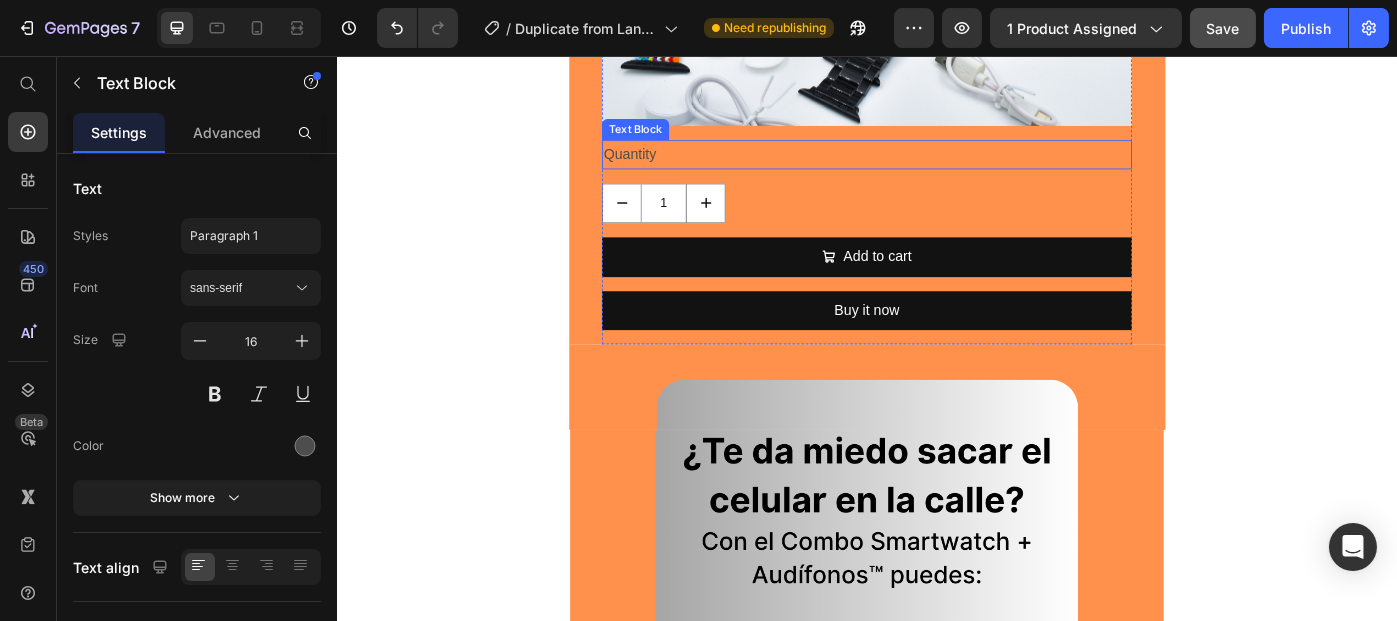 click on "Quantity" at bounding box center (936, 167) 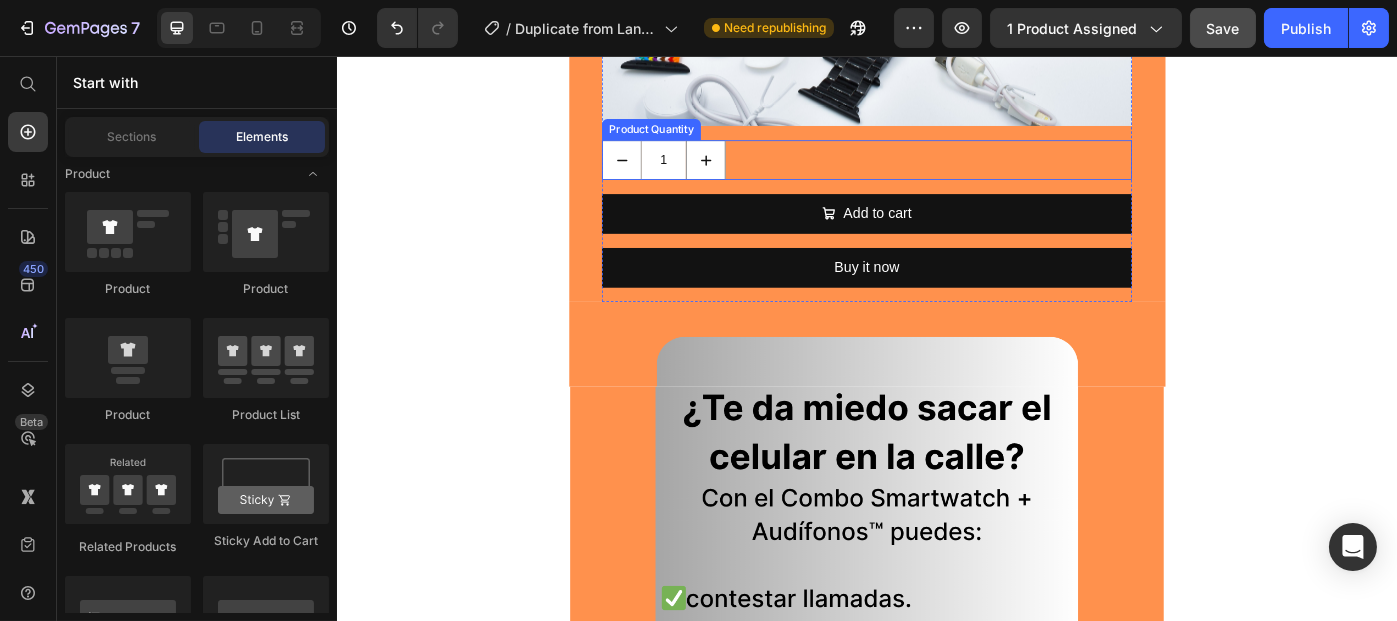 click on "1" at bounding box center [936, 173] 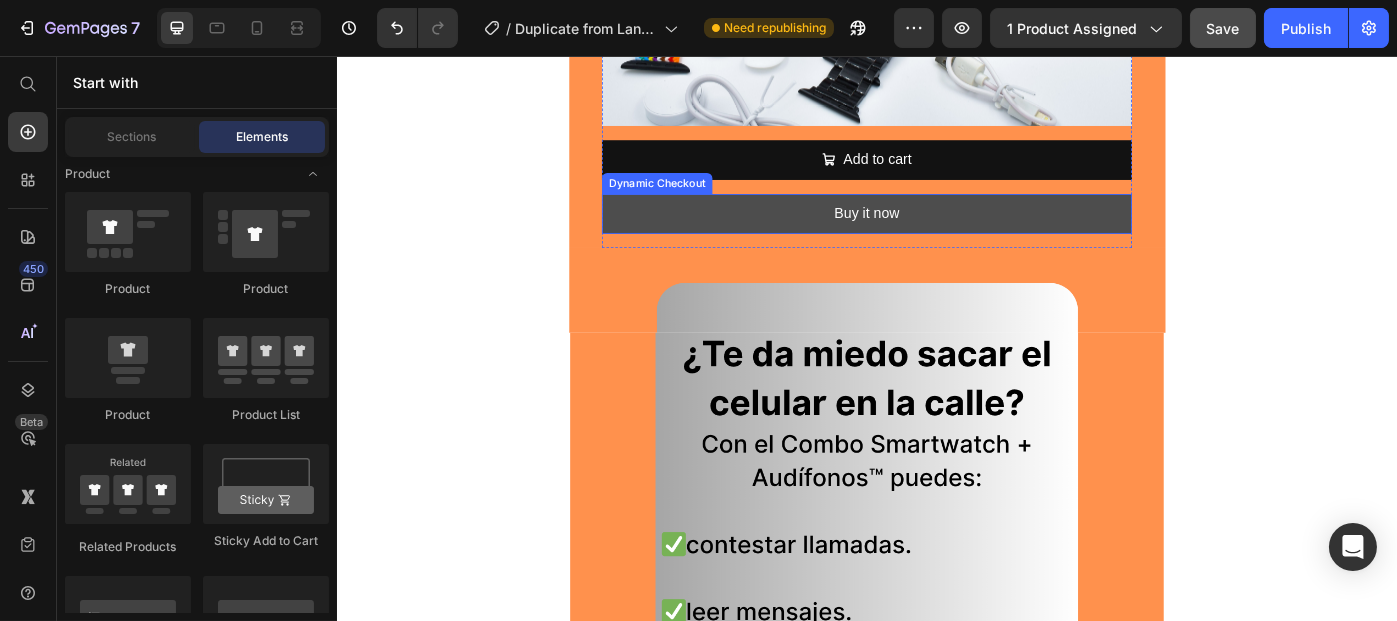 click on "Buy it now" at bounding box center (936, 234) 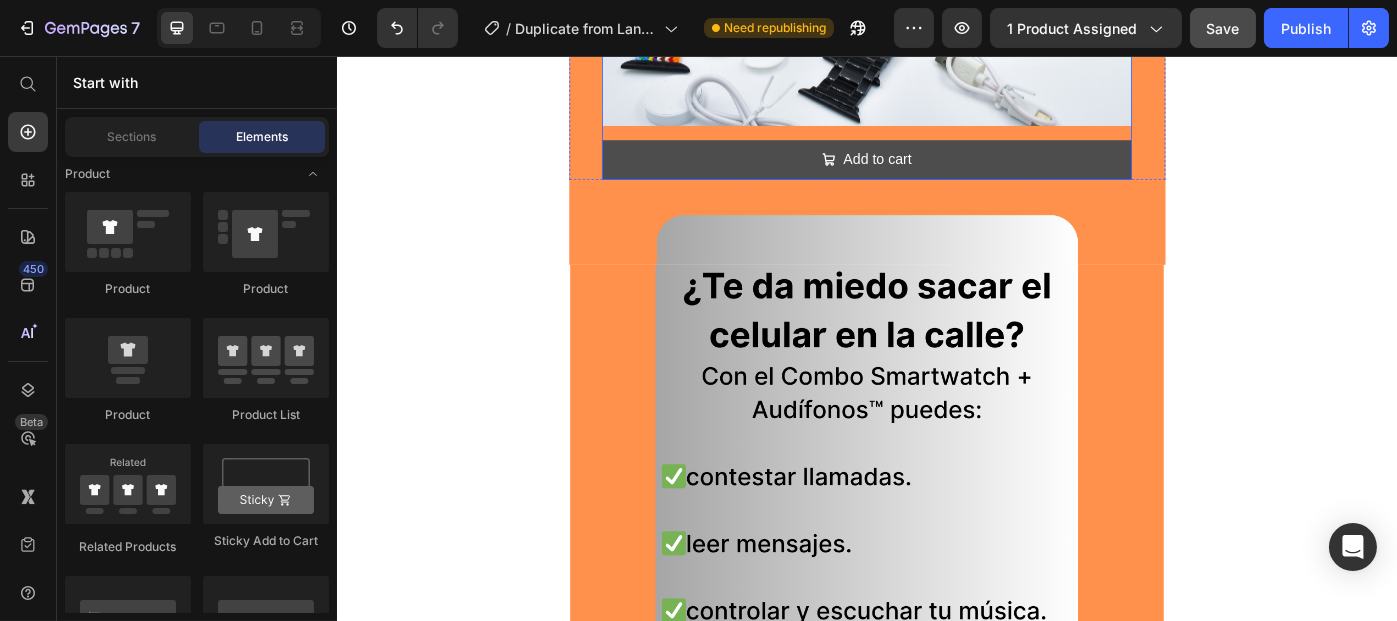click on "Add to cart" at bounding box center (936, 173) 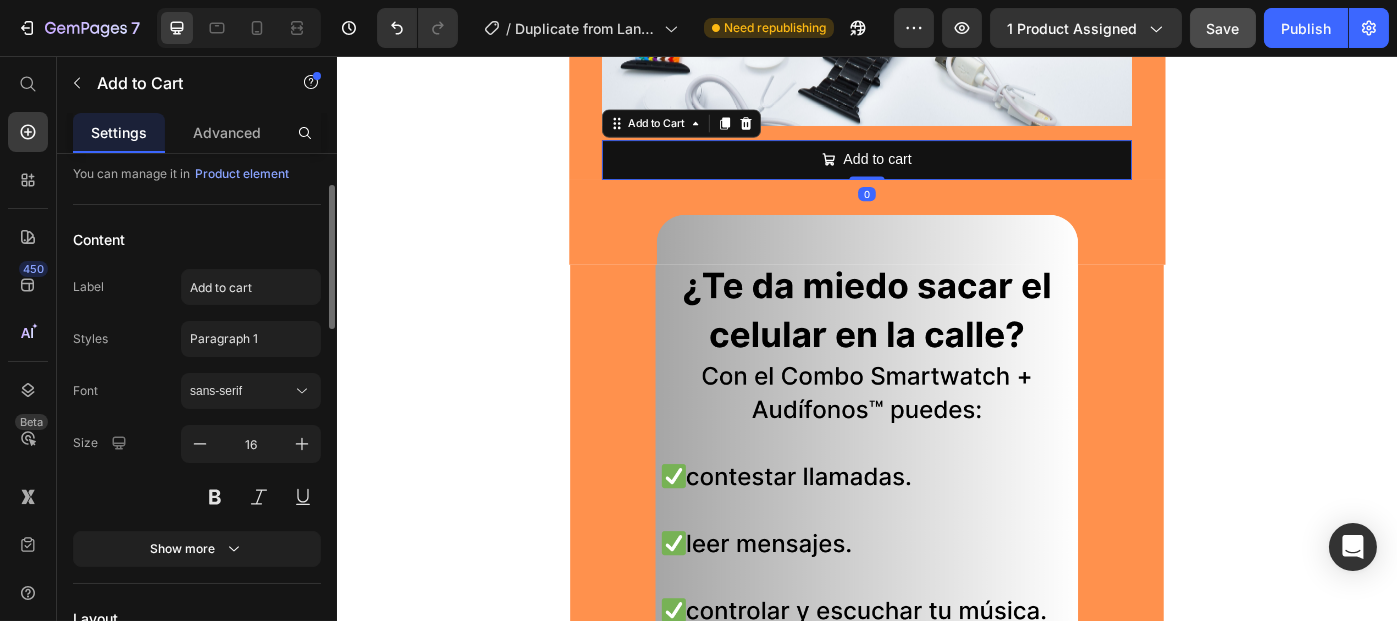 scroll, scrollTop: 111, scrollLeft: 0, axis: vertical 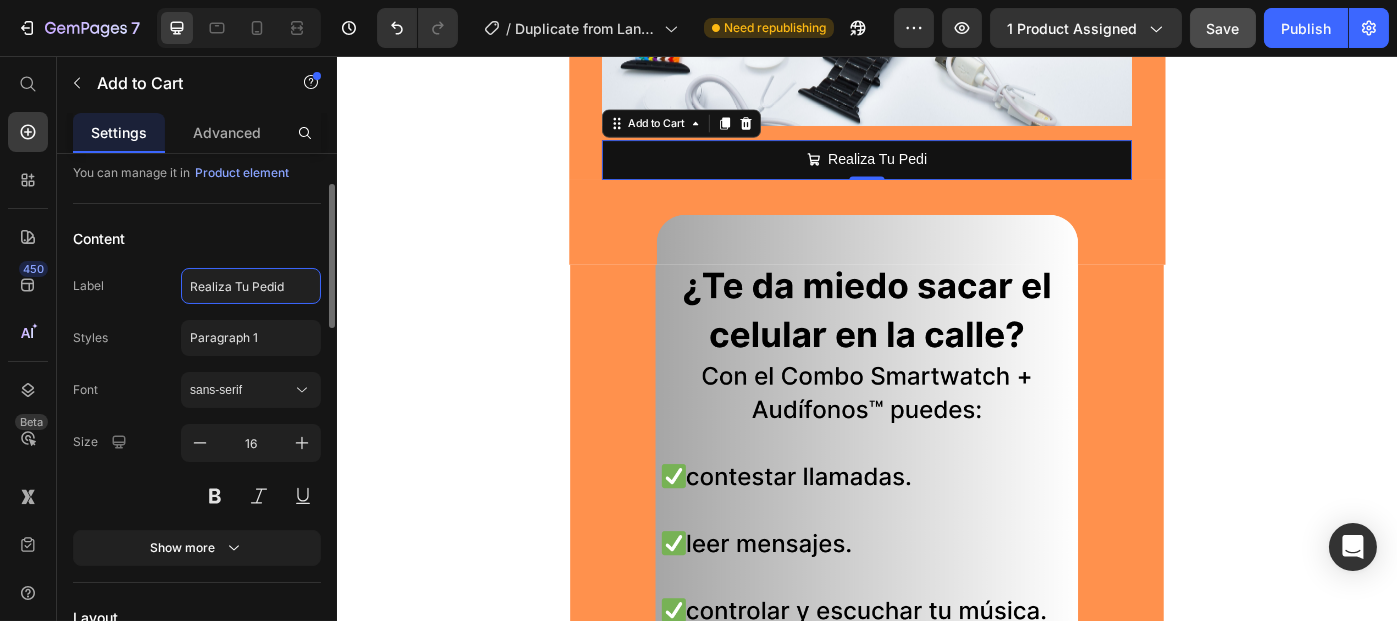 type on "Realiza Tu Pedido" 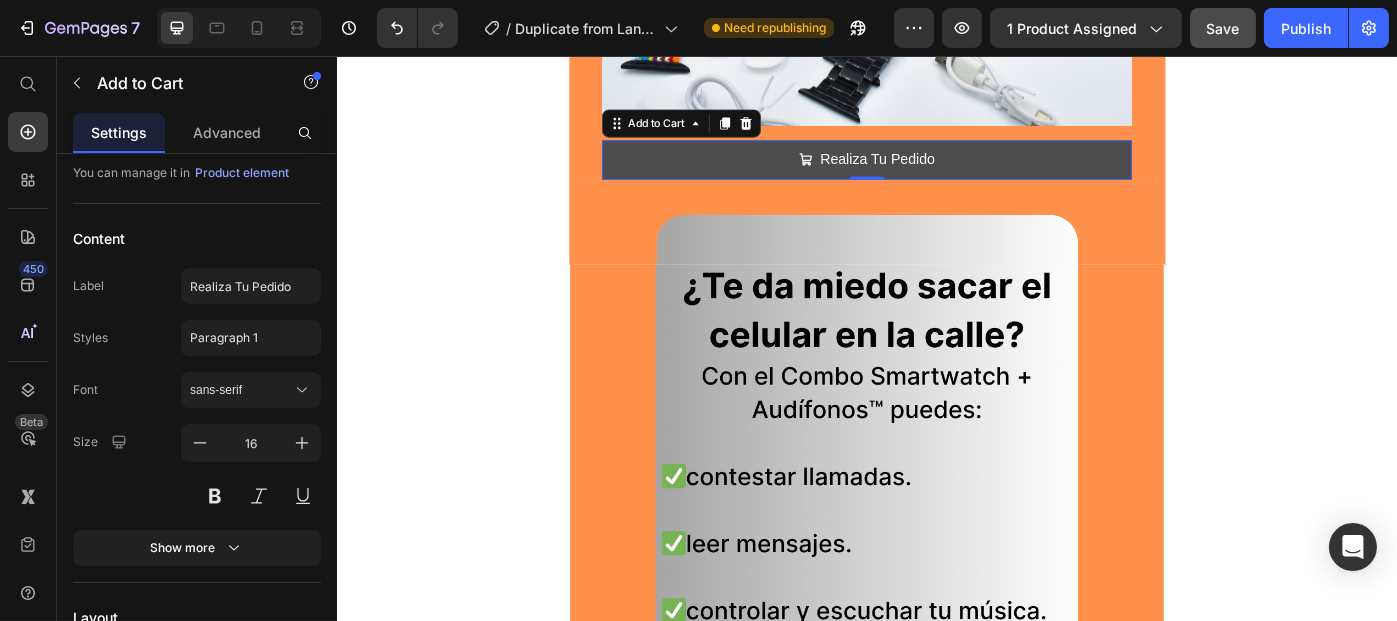 click on "Realiza Tu Pedido" at bounding box center (936, 173) 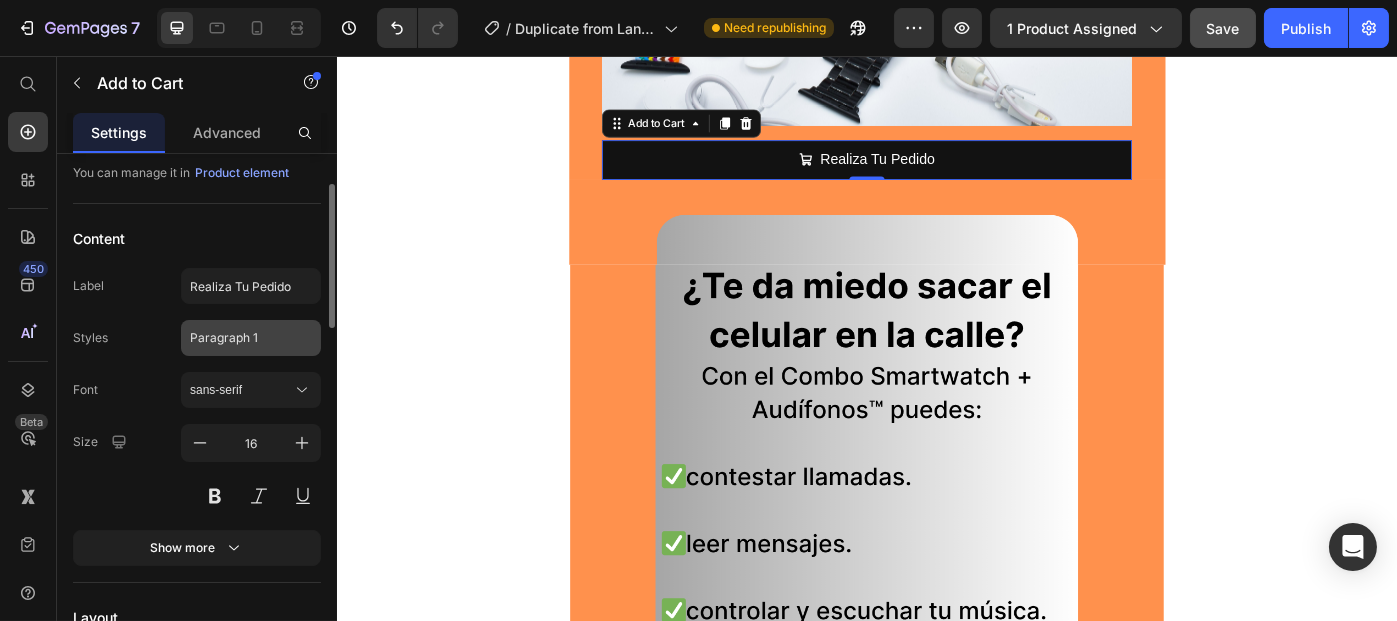 click on "Paragraph 1" 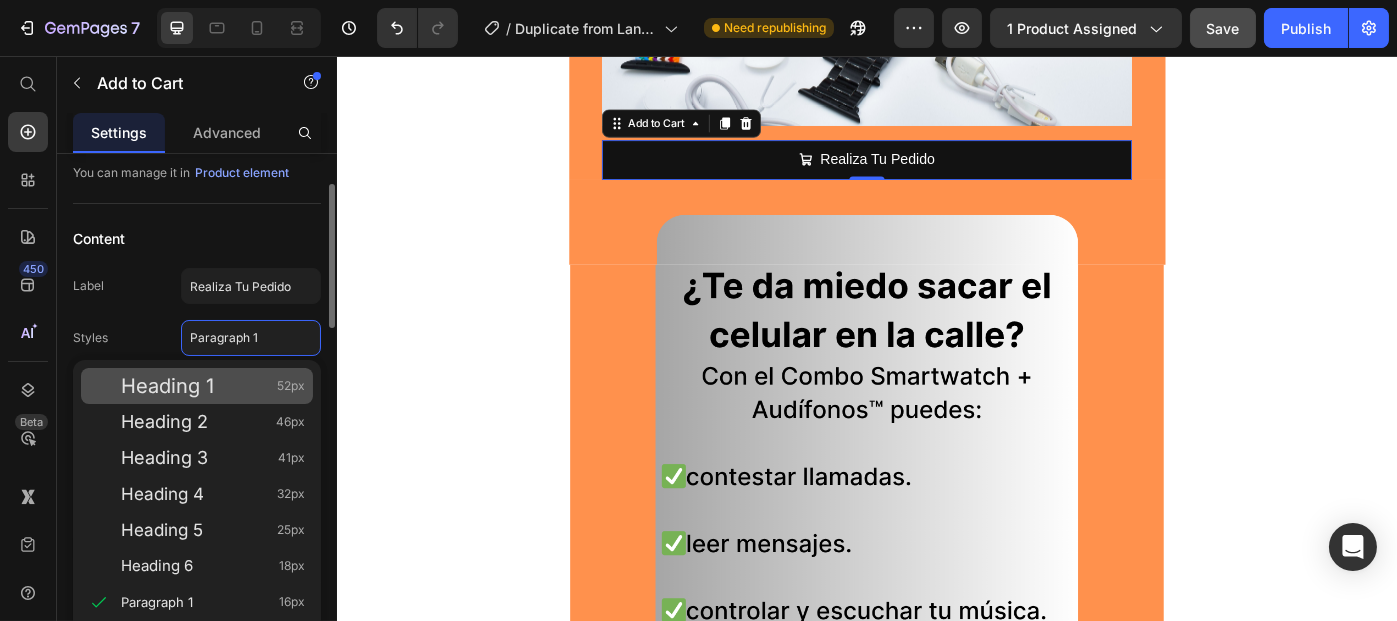 click on "Heading 1" at bounding box center (167, 386) 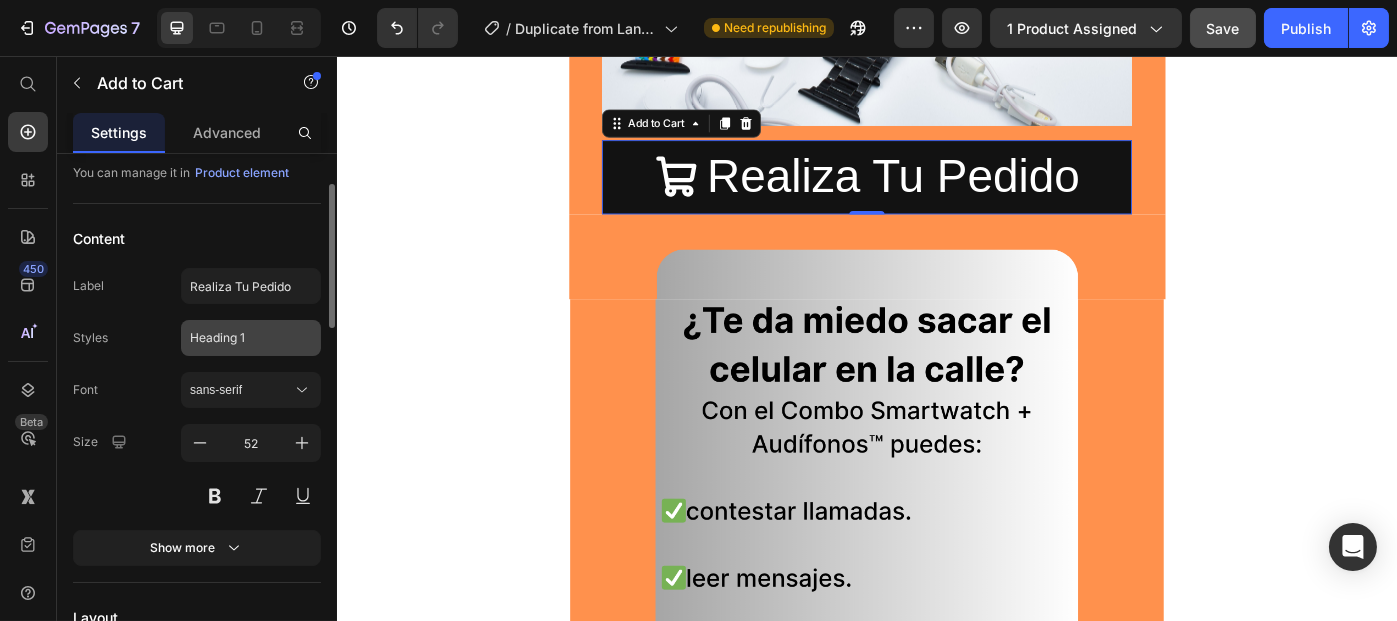 click on "Heading 1" at bounding box center [239, 338] 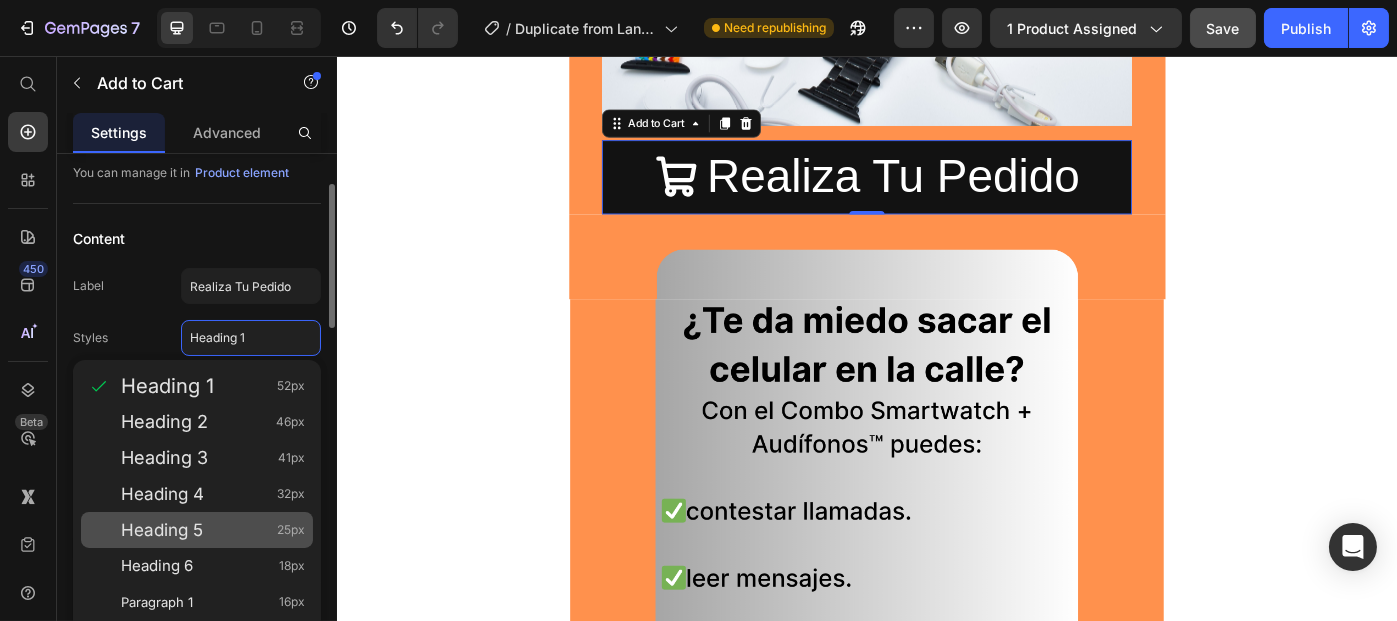 click on "Heading 5 25px" 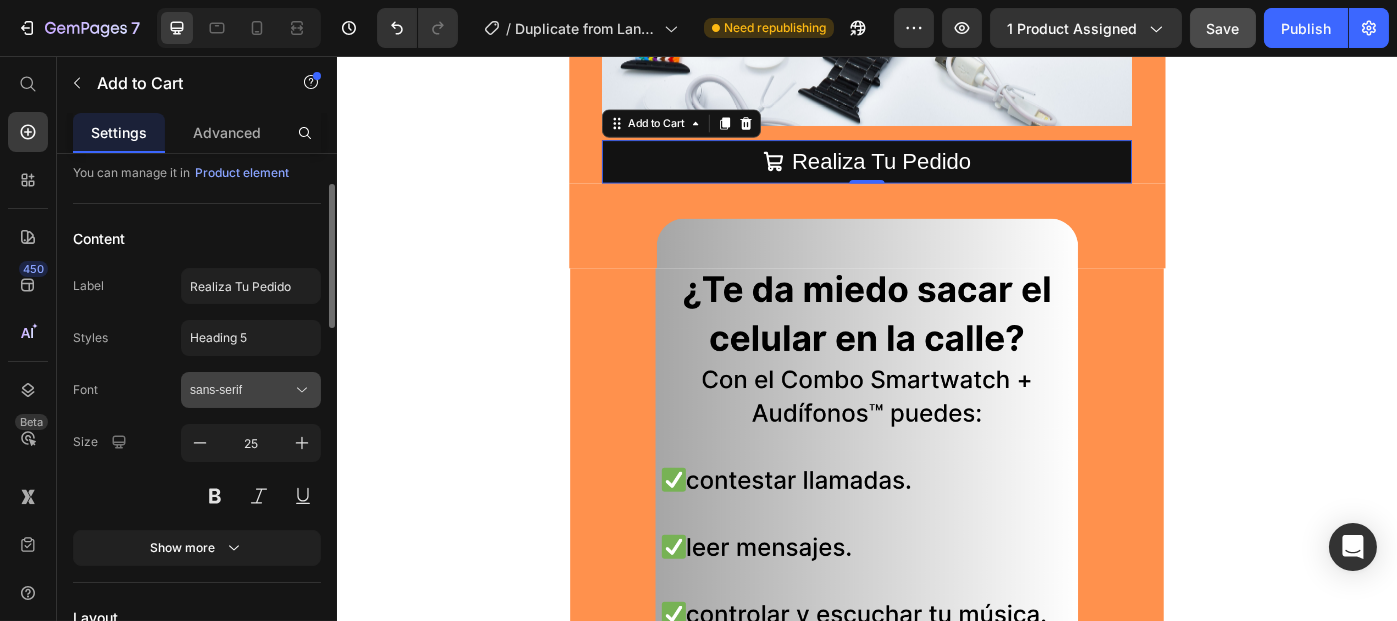 click on "sans-serif" at bounding box center [241, 390] 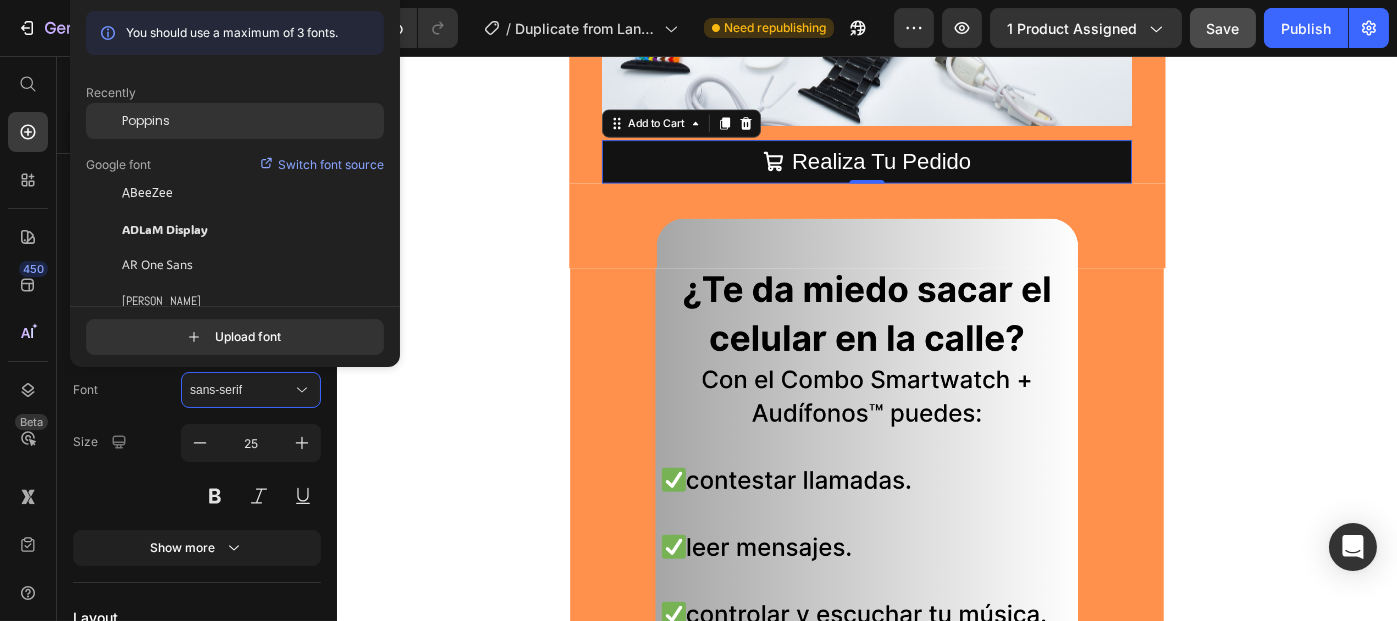 click on "Poppins" at bounding box center [146, 121] 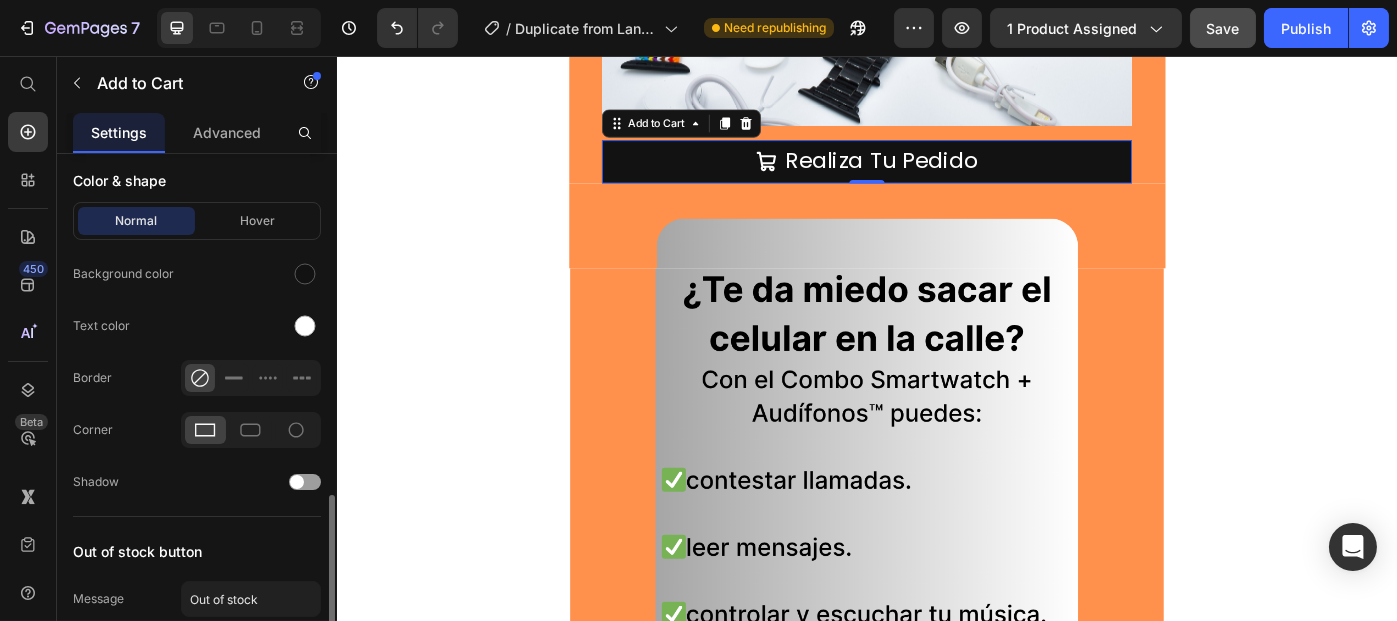 scroll, scrollTop: 1245, scrollLeft: 0, axis: vertical 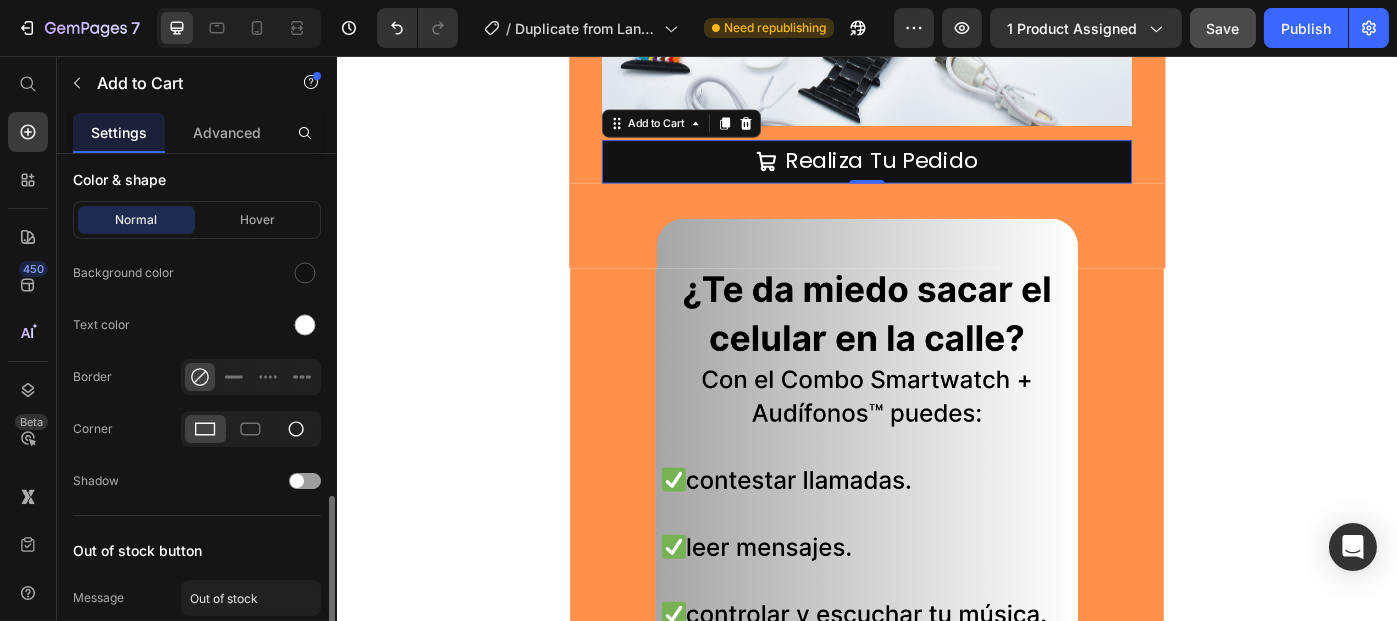 click 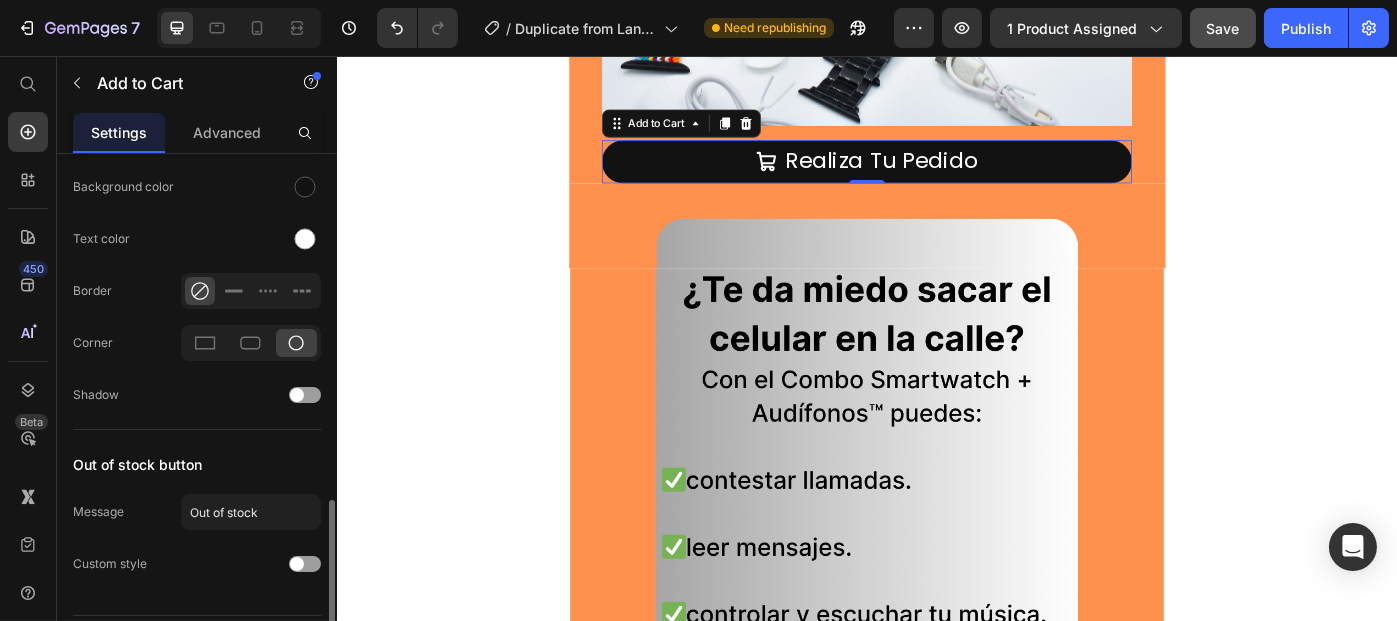 scroll, scrollTop: 1312, scrollLeft: 0, axis: vertical 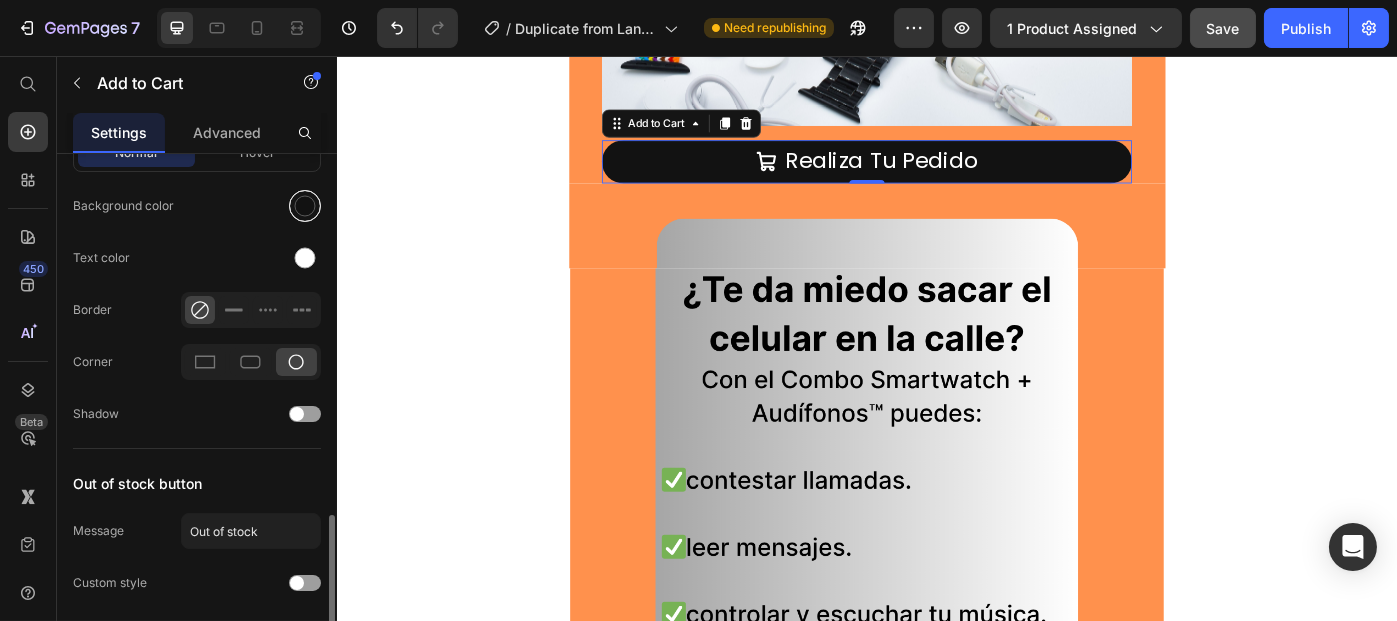 click at bounding box center [305, 206] 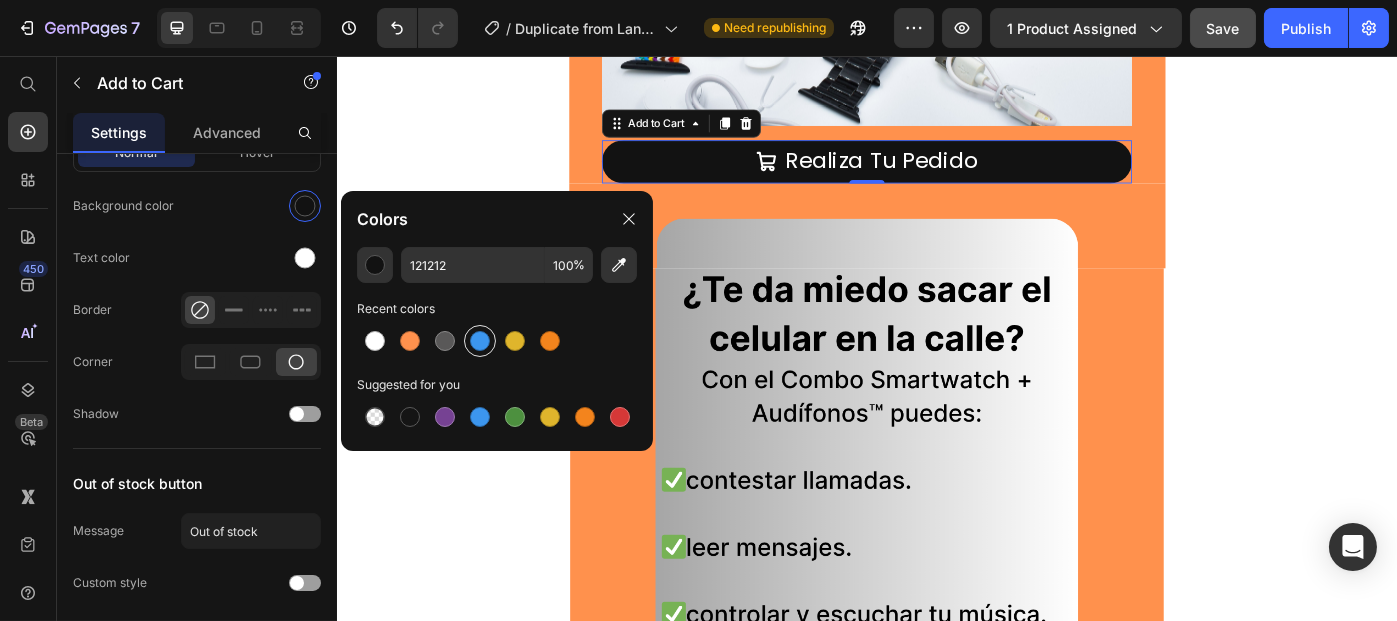 click at bounding box center [480, 341] 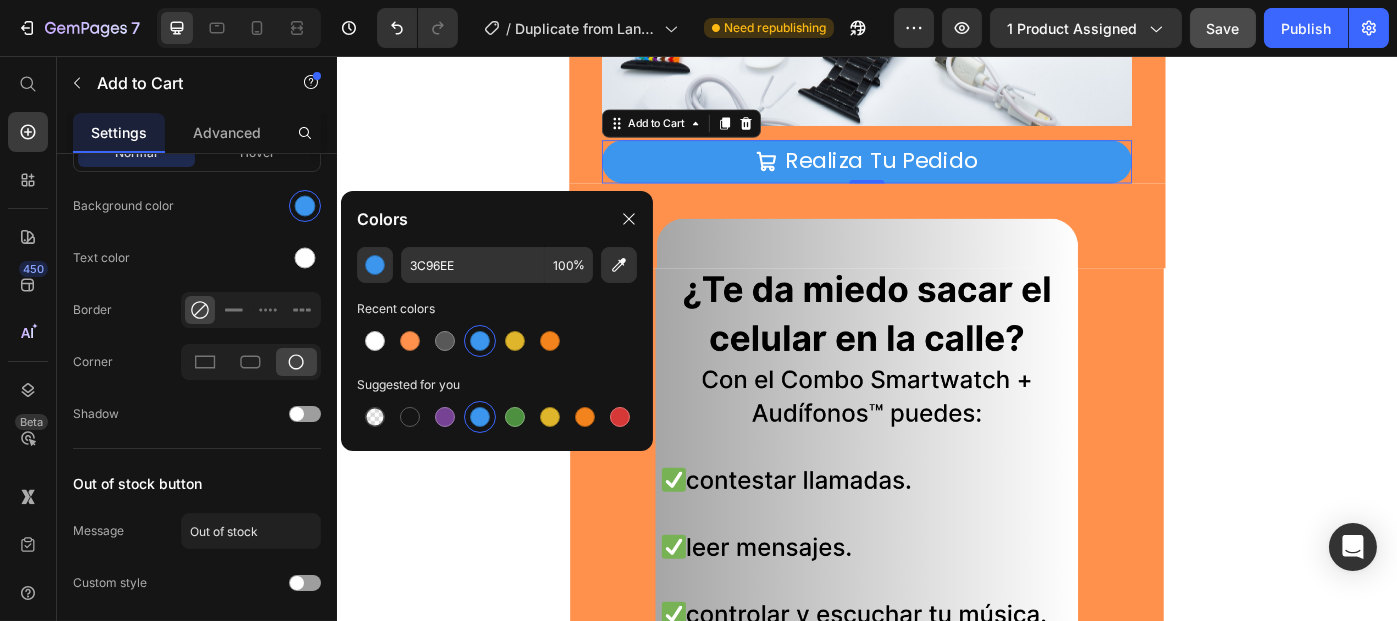 click on "Product Images
Realiza Tu Pedido Add to Cart   0 Product Section 1 Image Image Image Section 2 Root" at bounding box center (936, 2811) 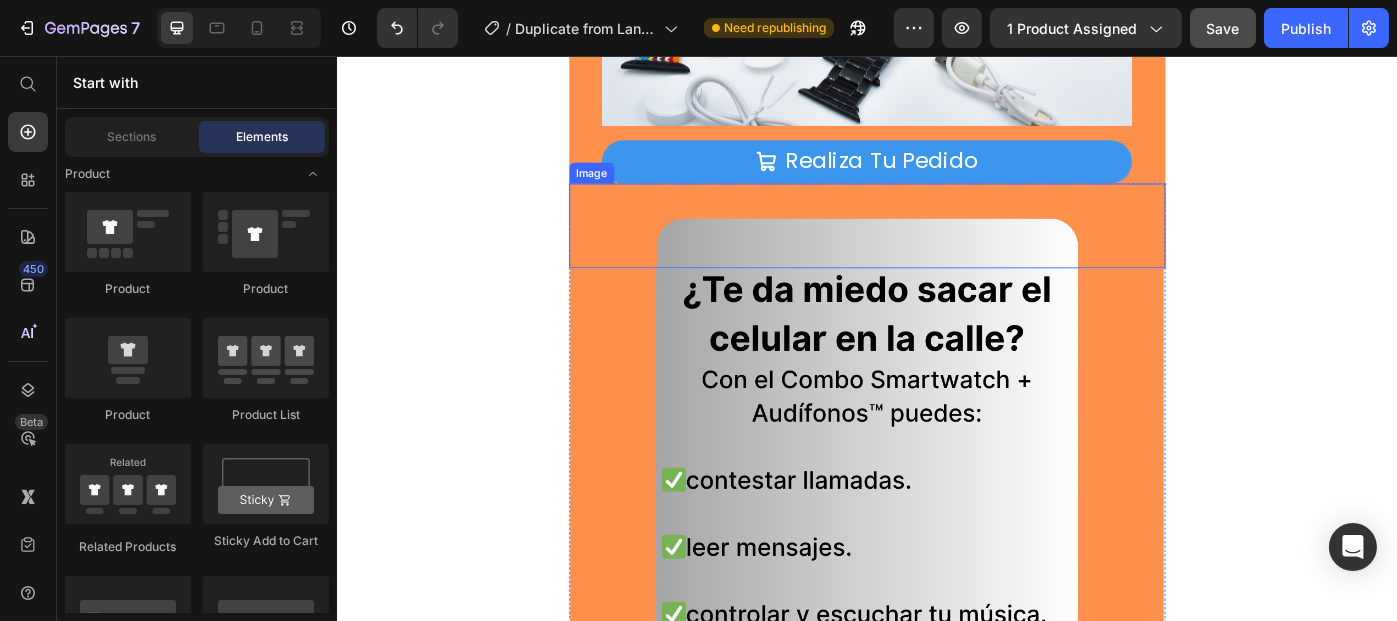 click at bounding box center [936, 248] 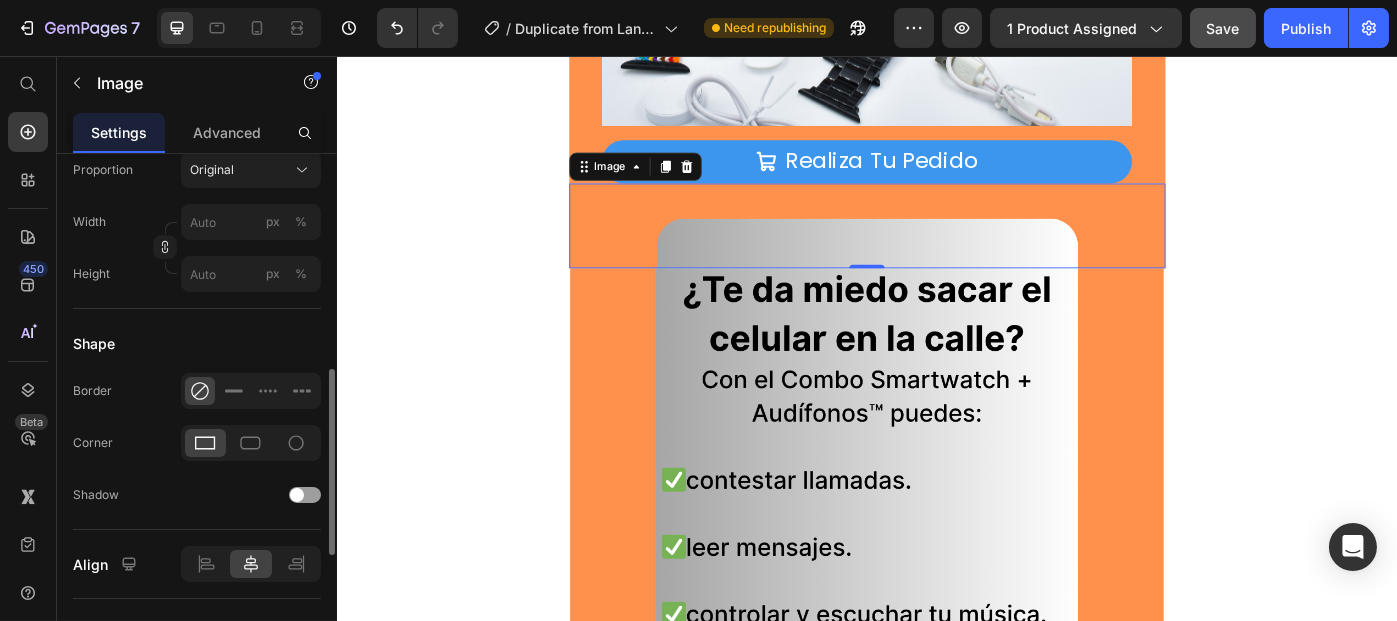 scroll, scrollTop: 618, scrollLeft: 0, axis: vertical 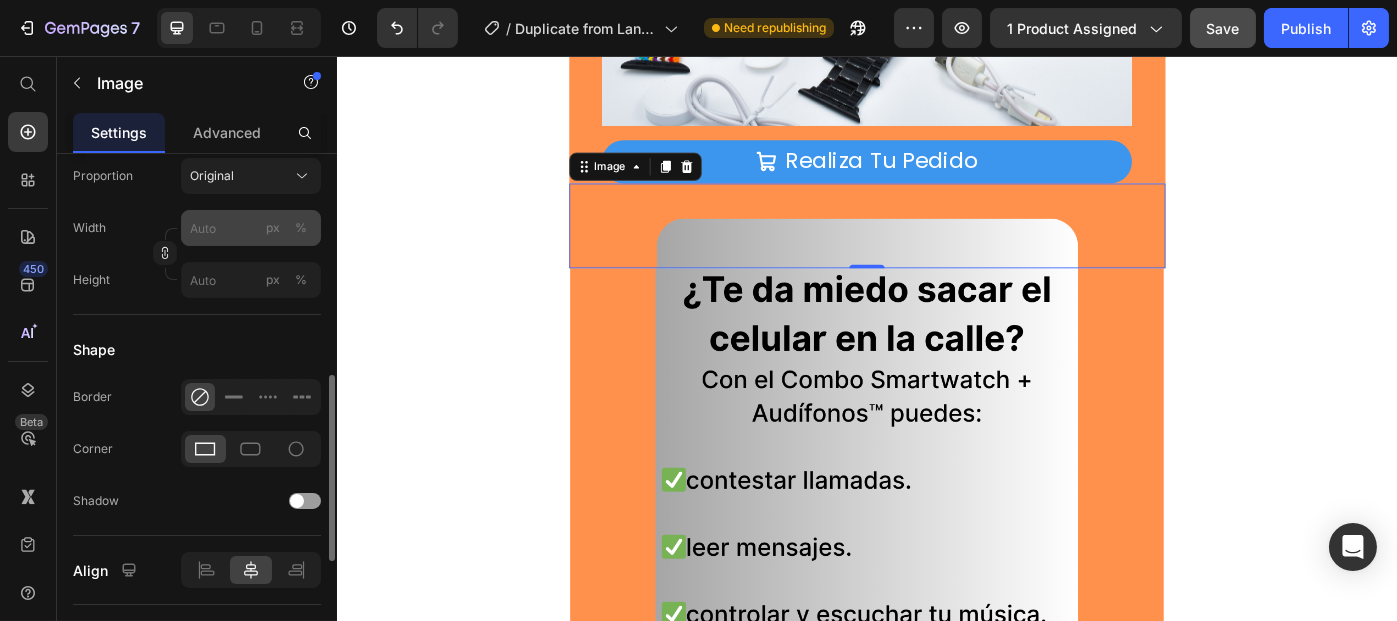 click on "px" at bounding box center [273, 228] 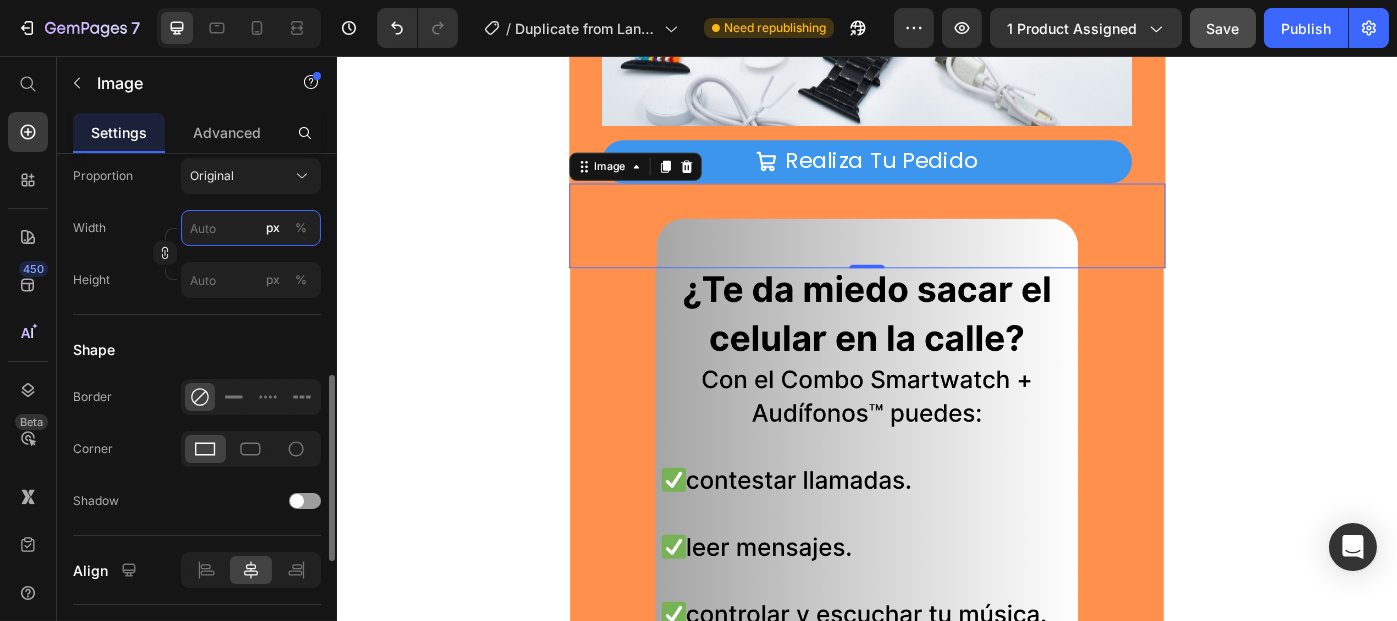 click on "px %" at bounding box center [251, 228] 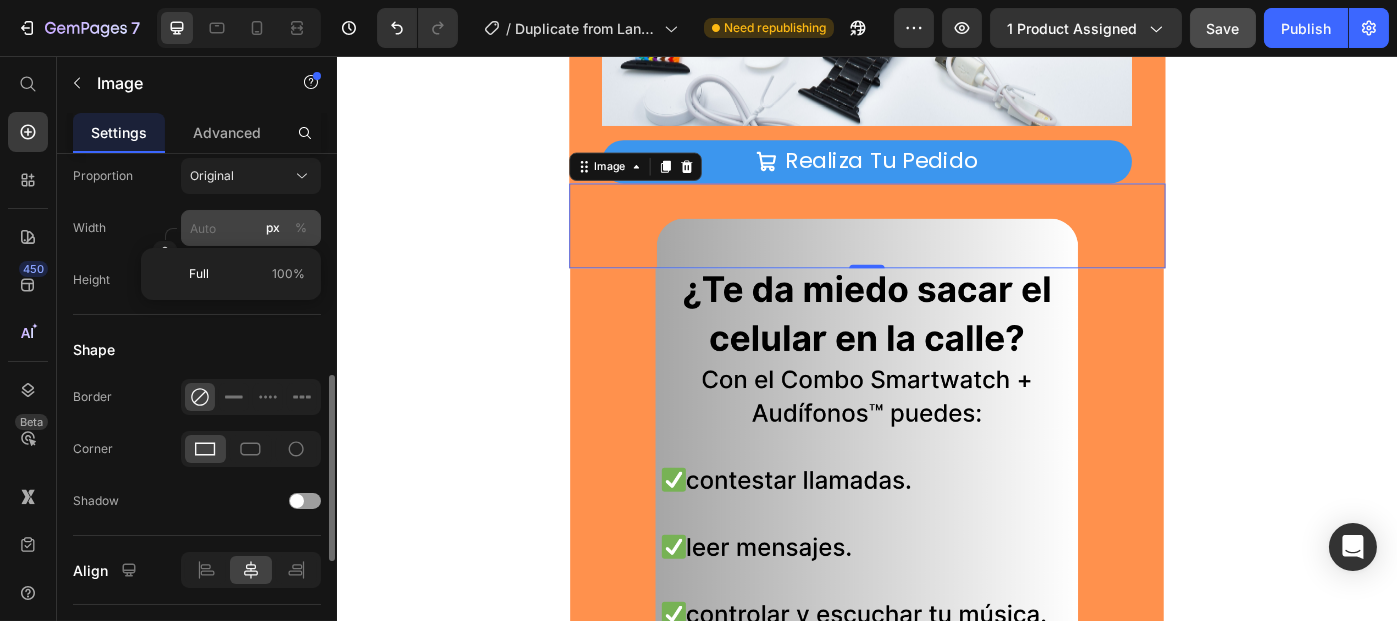 click on "%" at bounding box center (301, 228) 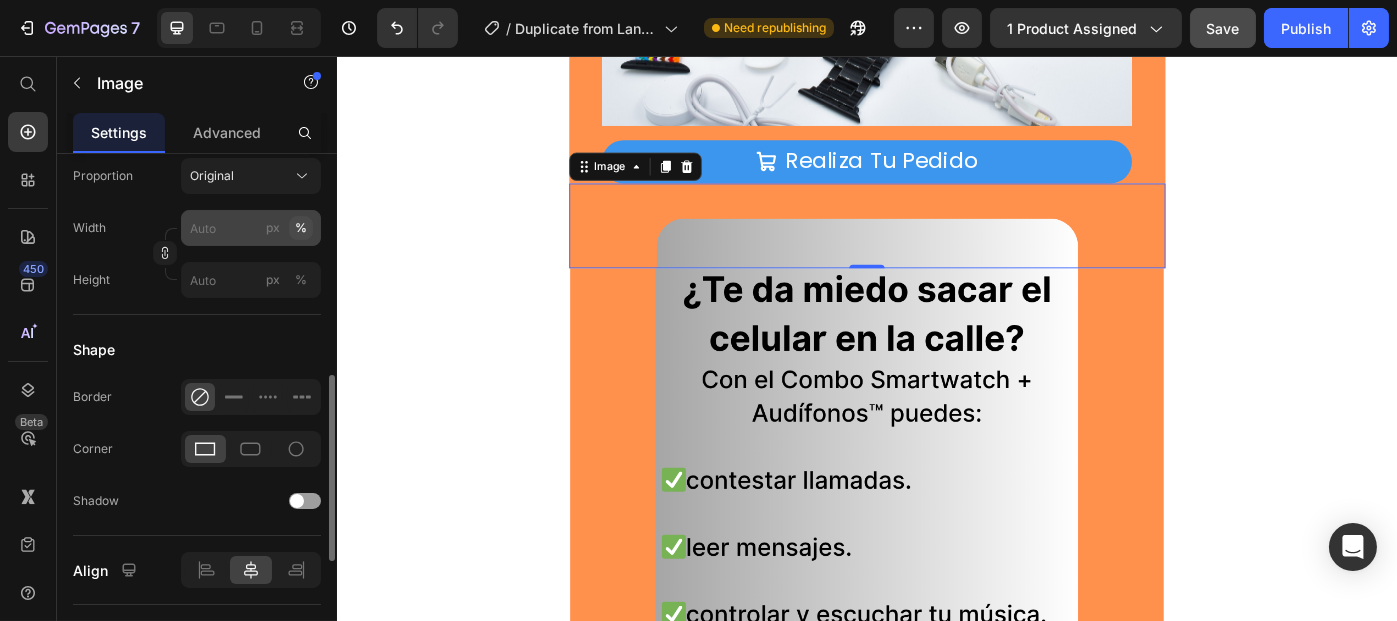click on "%" at bounding box center [301, 228] 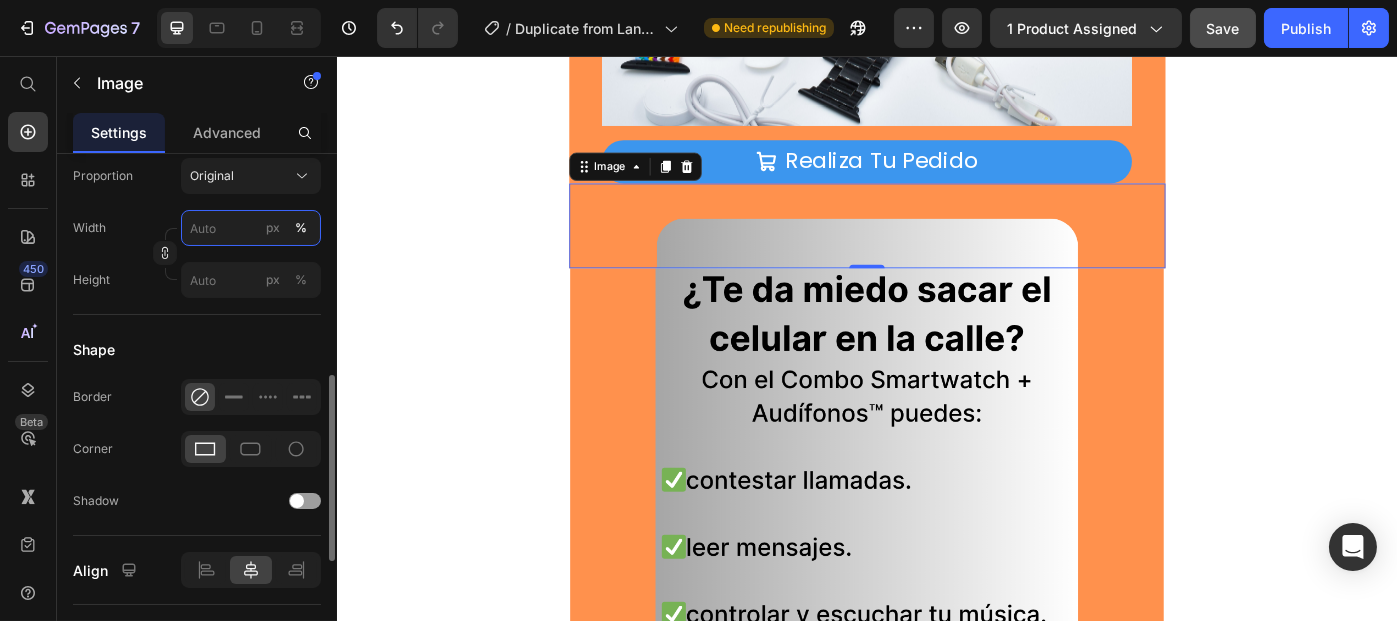 click on "px %" at bounding box center [251, 228] 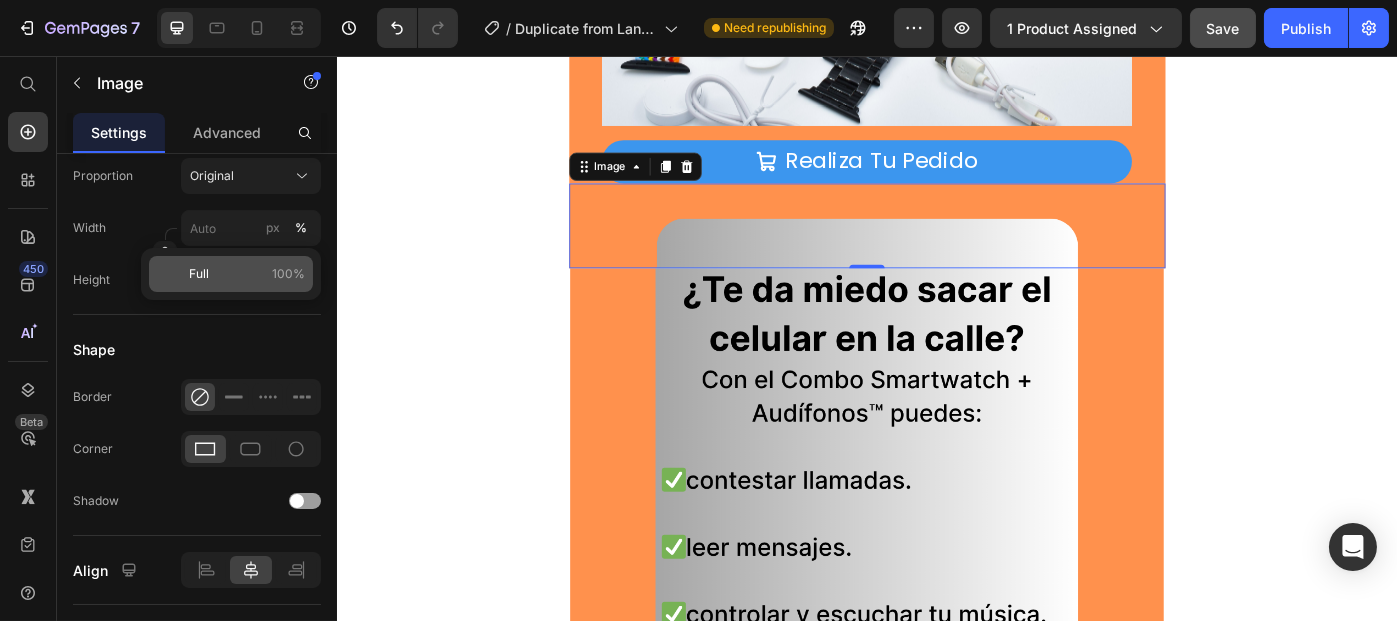 click on "Full 100%" at bounding box center (247, 274) 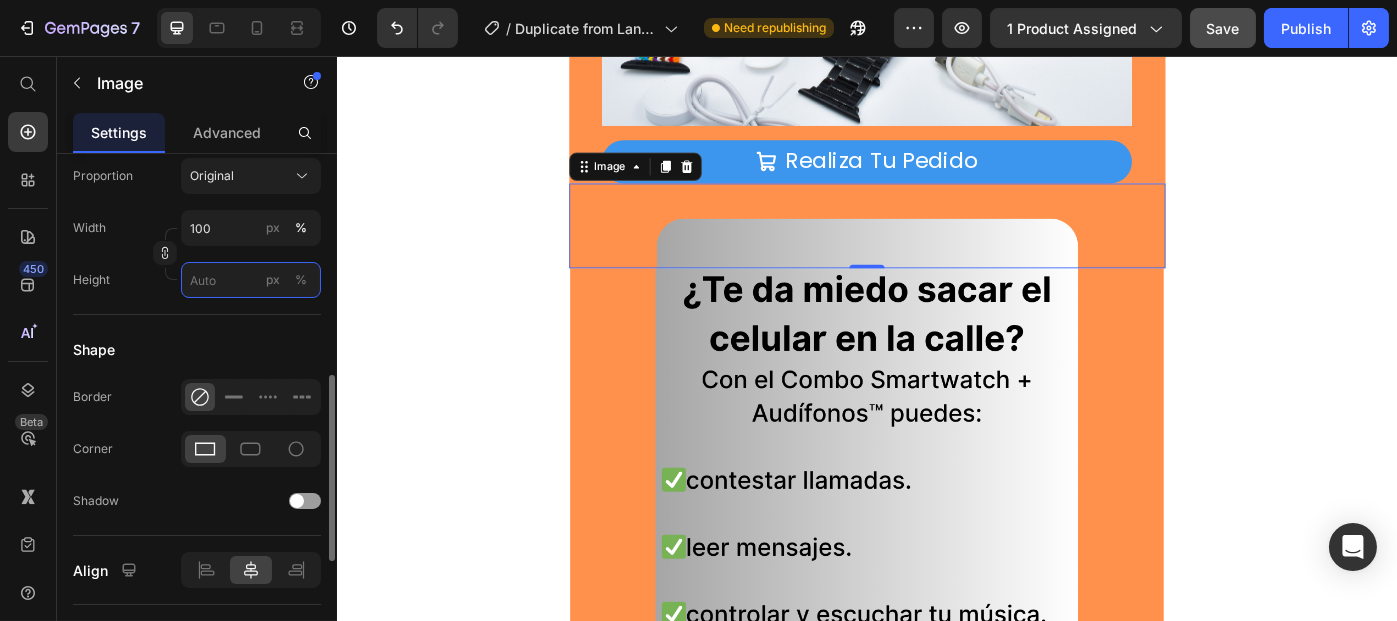 click on "px %" at bounding box center [251, 280] 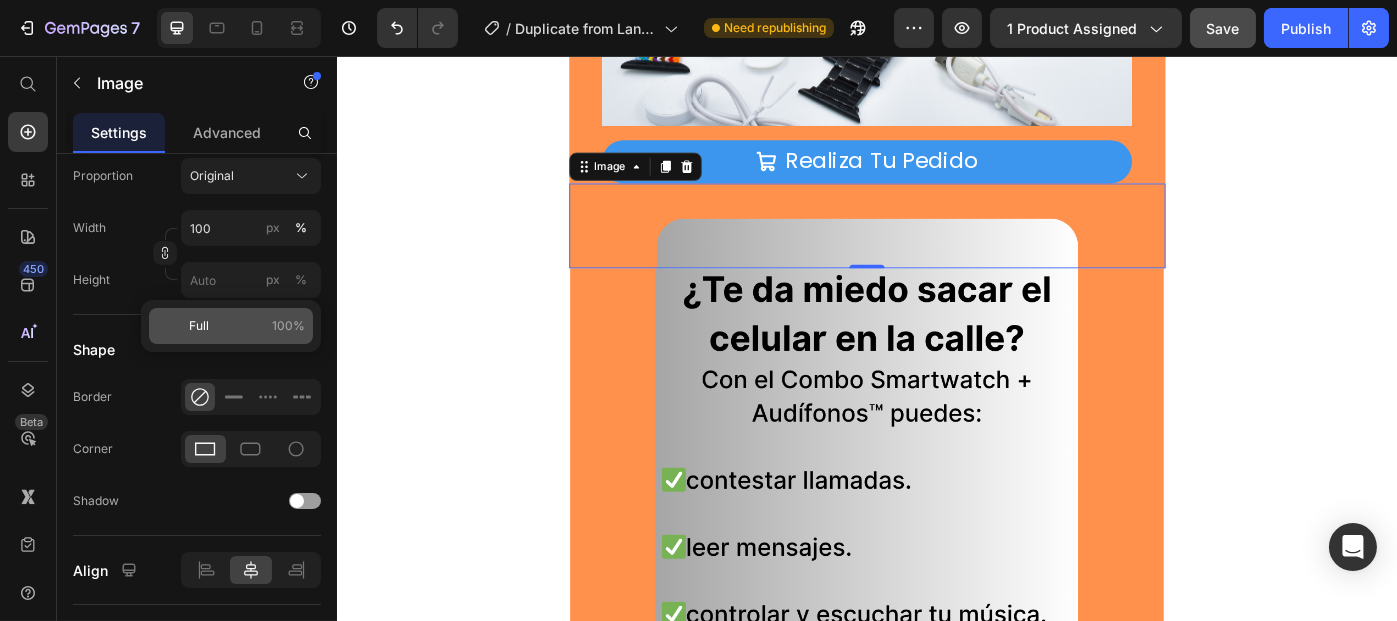click on "Full" at bounding box center (199, 326) 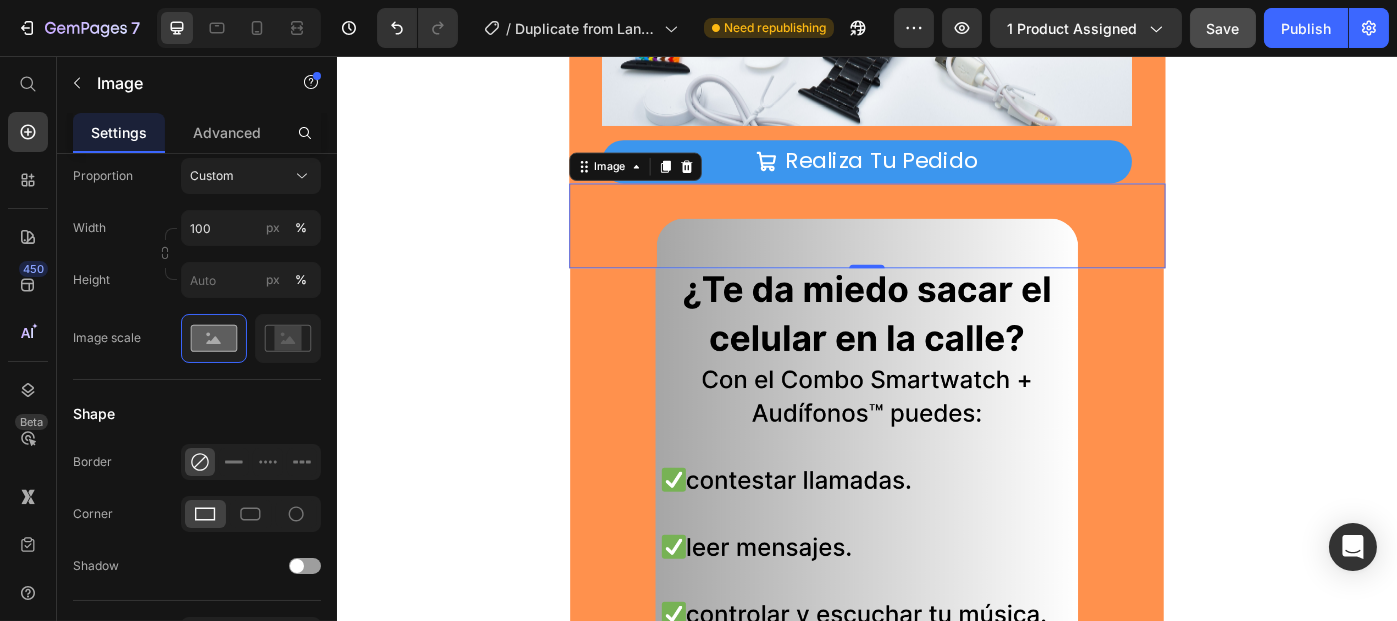 type on "100" 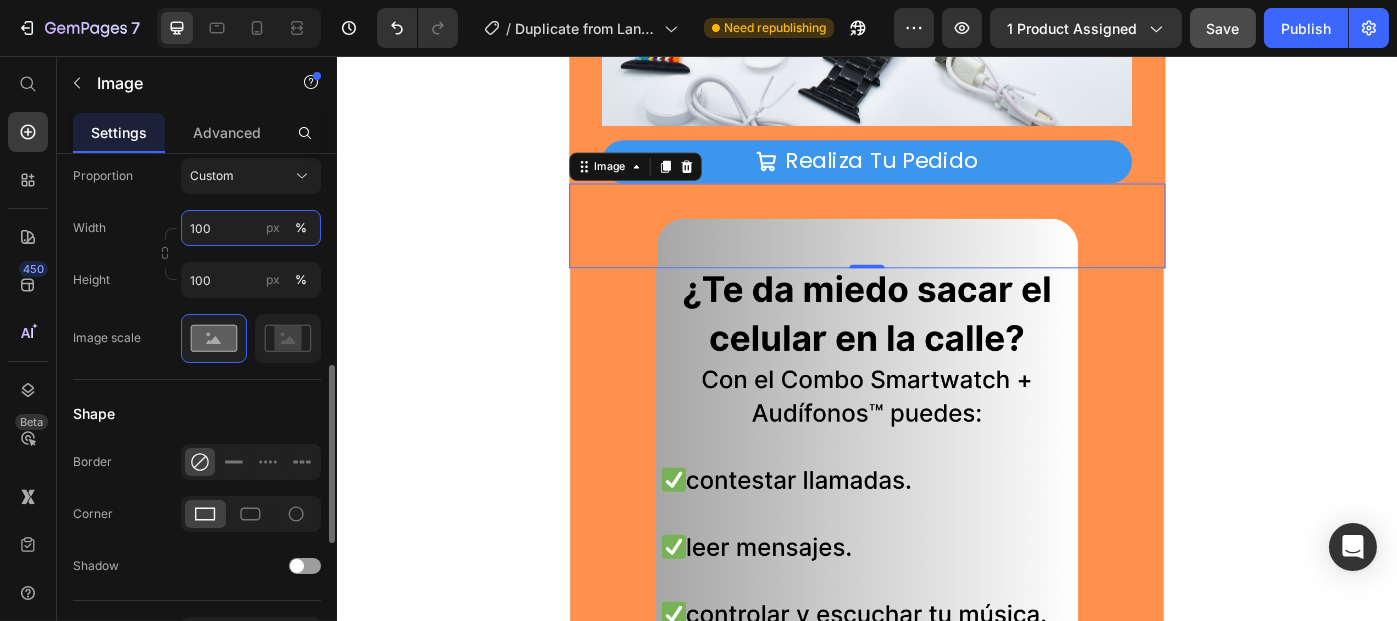 click on "100" at bounding box center [251, 228] 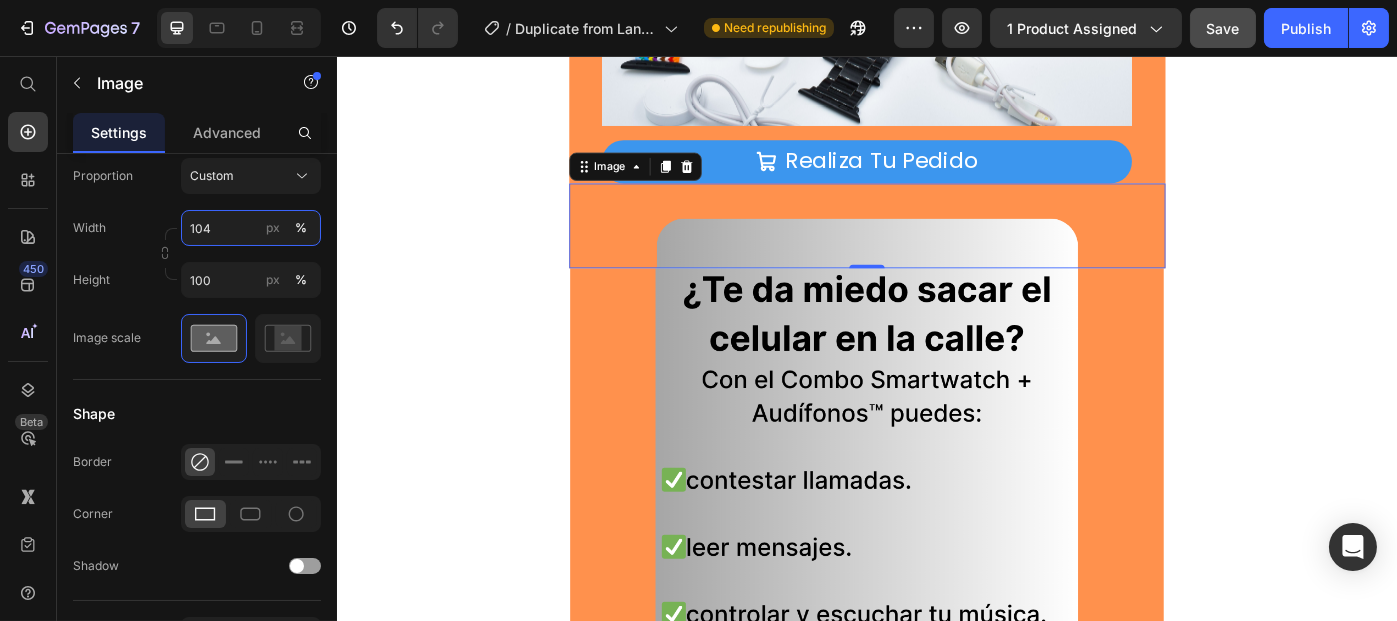 type on "104" 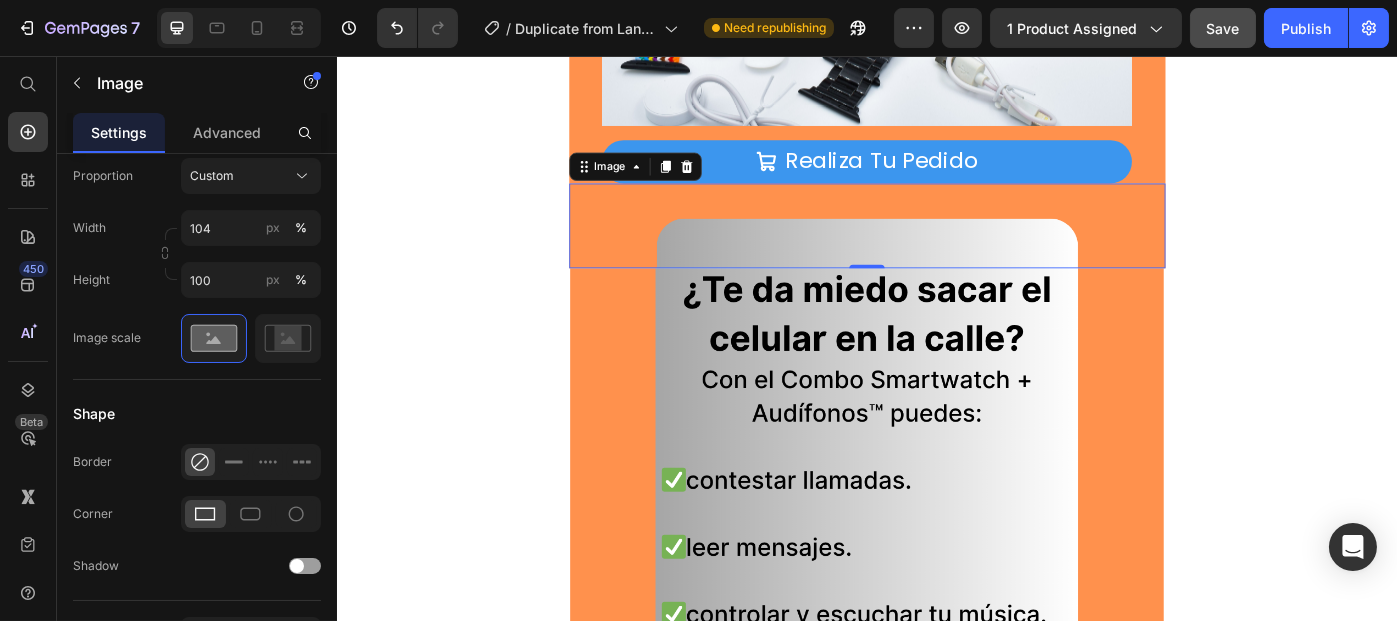 click on "Product Images
Realiza Tu Pedido Add to Cart Product Section 1 Image   0 Image Image Section 2 Root" at bounding box center [936, 2811] 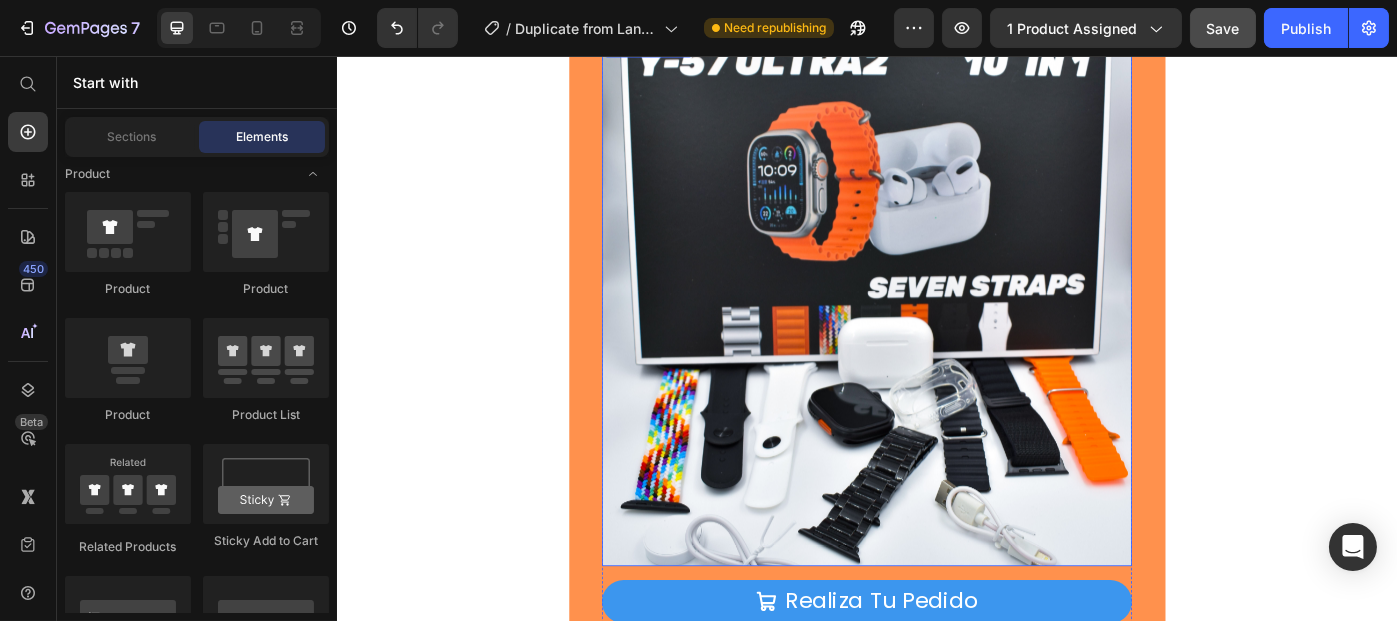 scroll, scrollTop: 23, scrollLeft: 0, axis: vertical 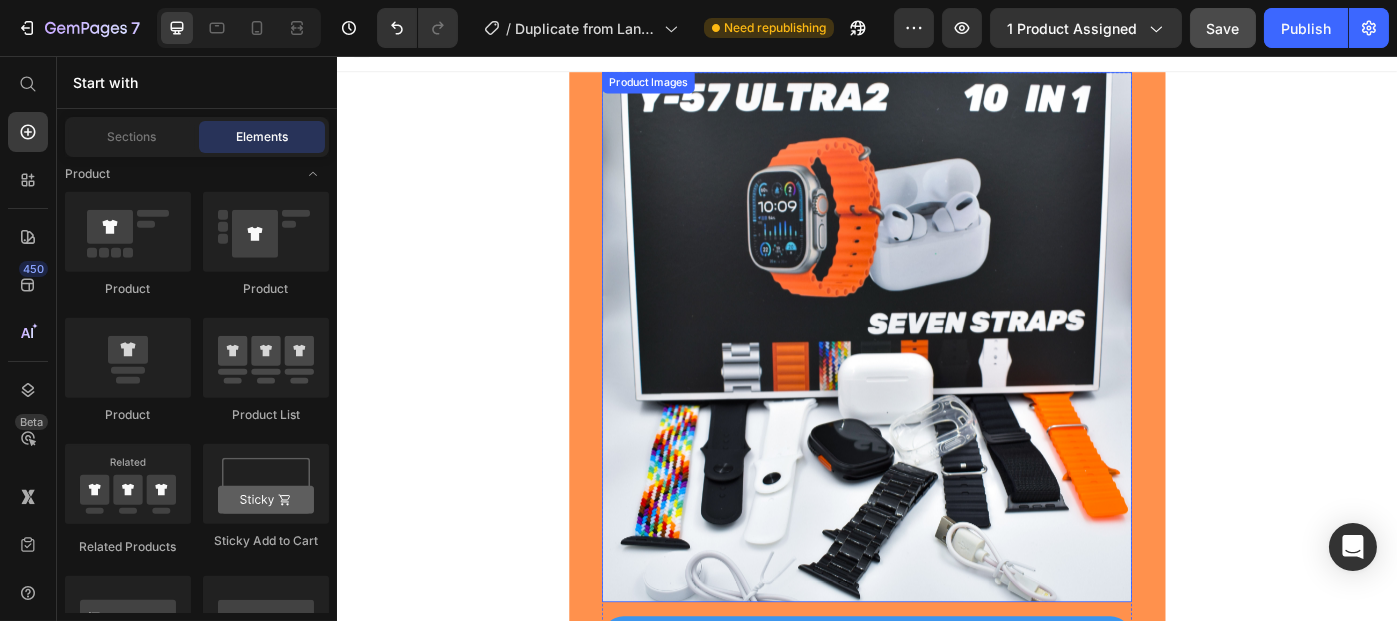 click at bounding box center [936, 374] 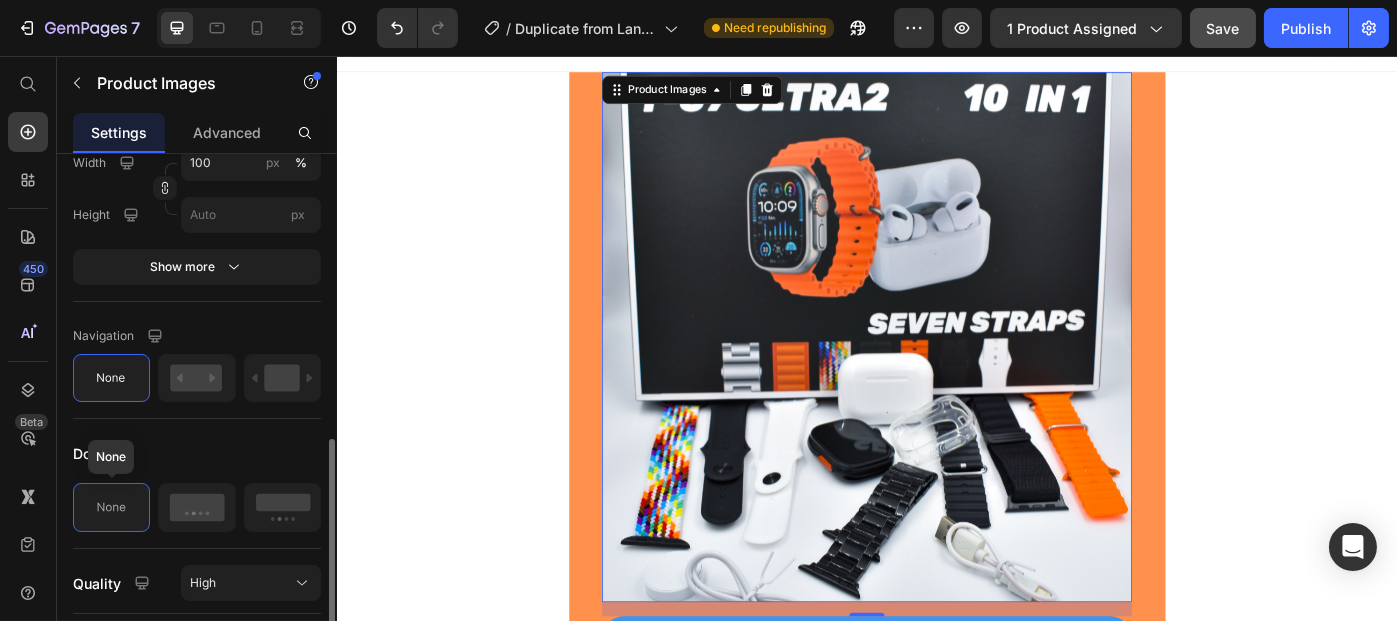 scroll, scrollTop: 821, scrollLeft: 0, axis: vertical 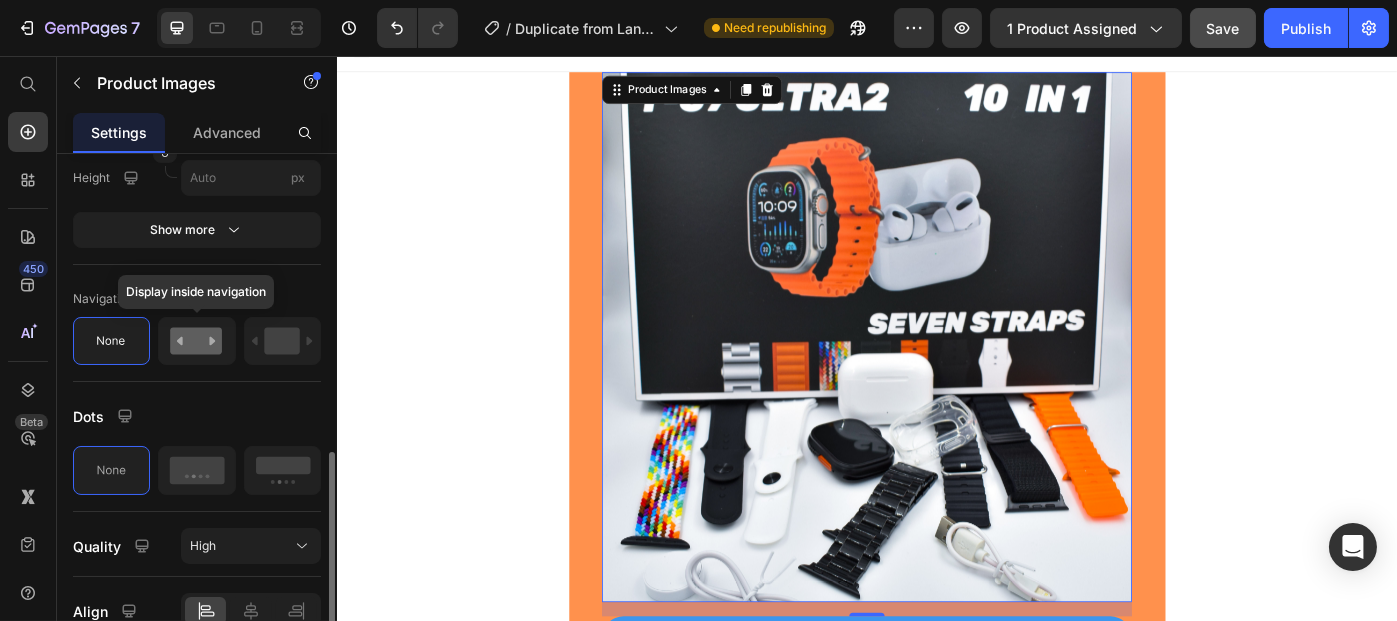 click 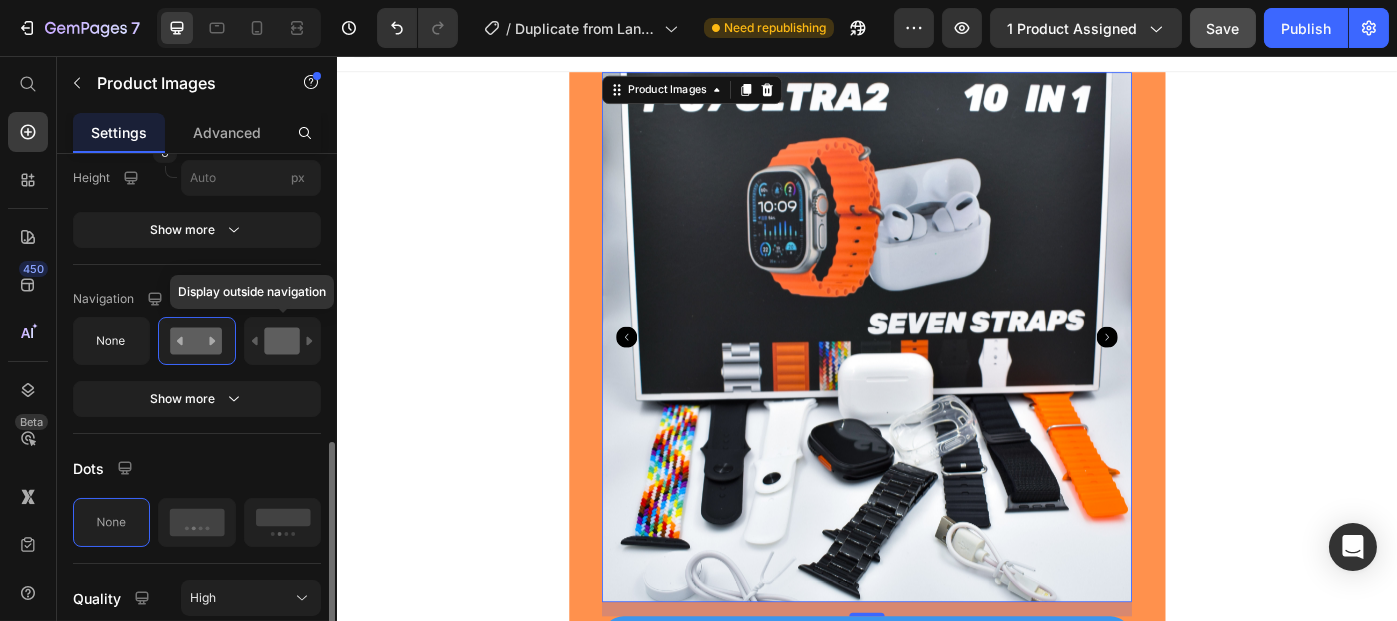 click 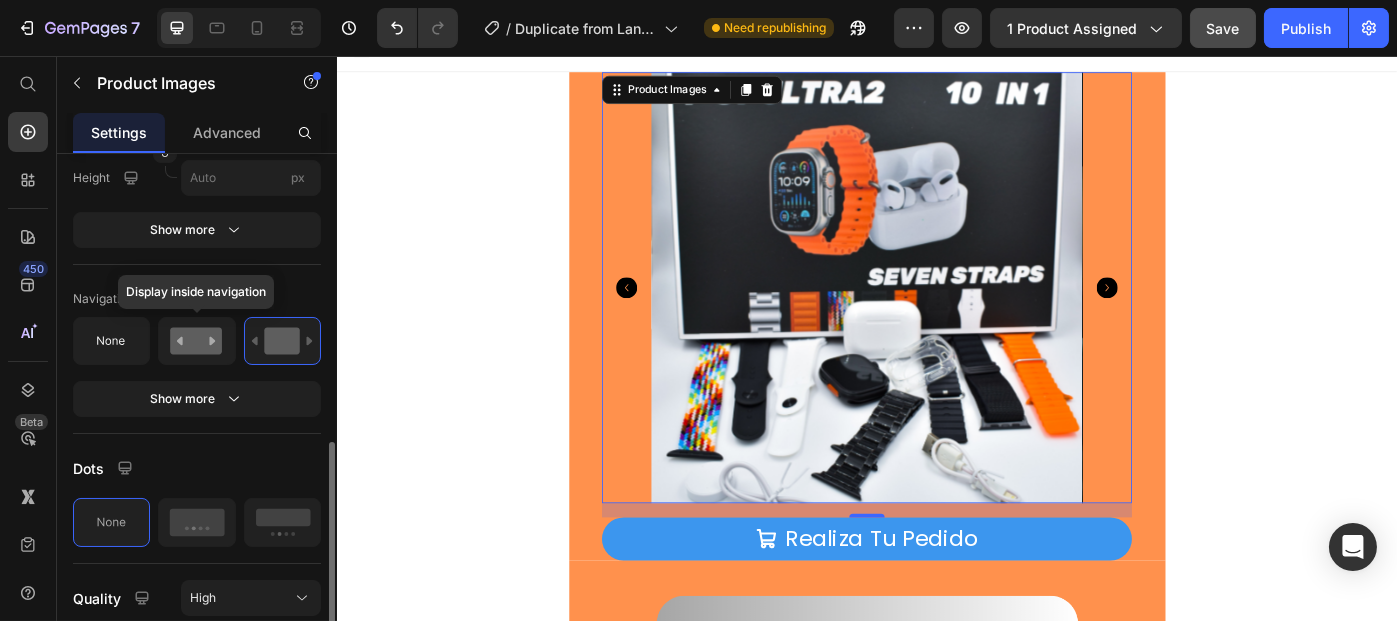 click 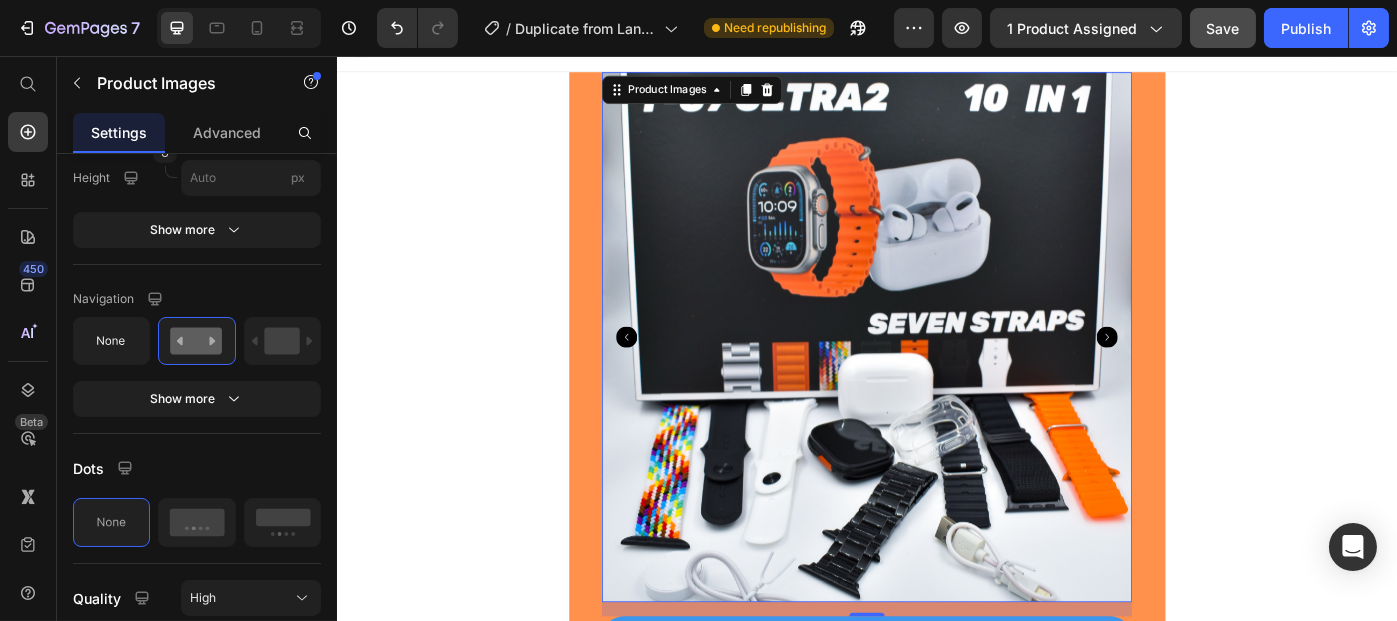 click at bounding box center (936, 374) 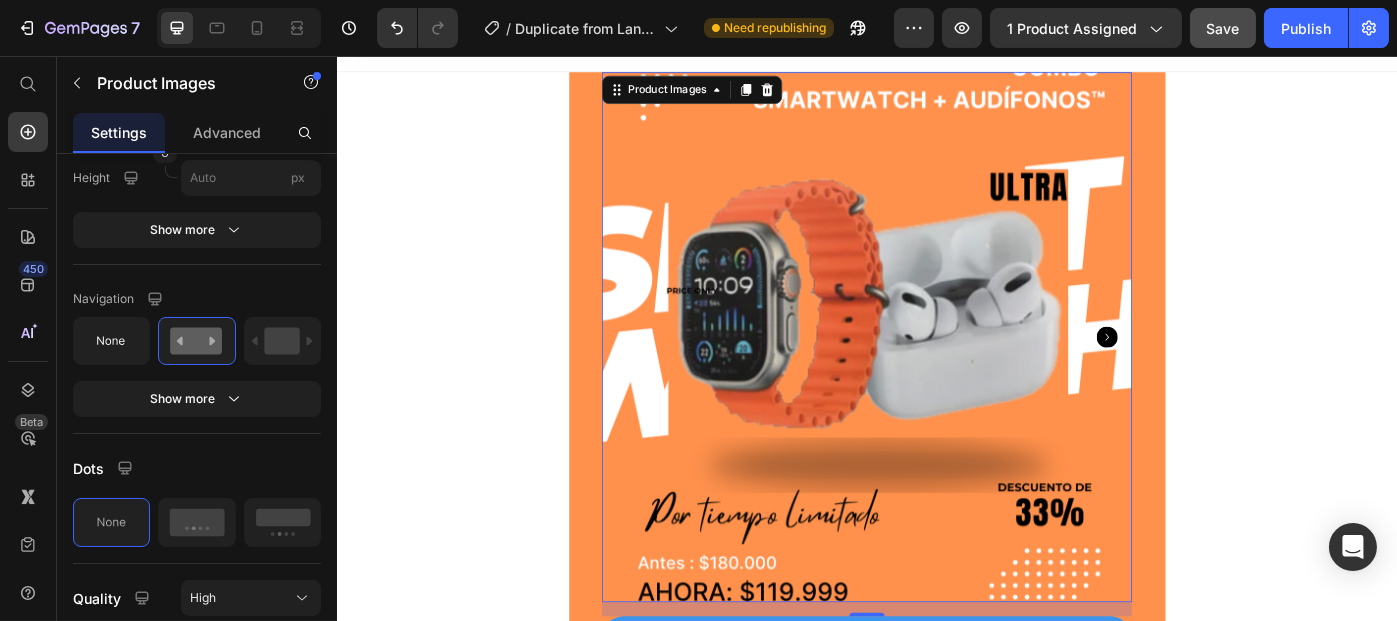 click at bounding box center [936, 374] 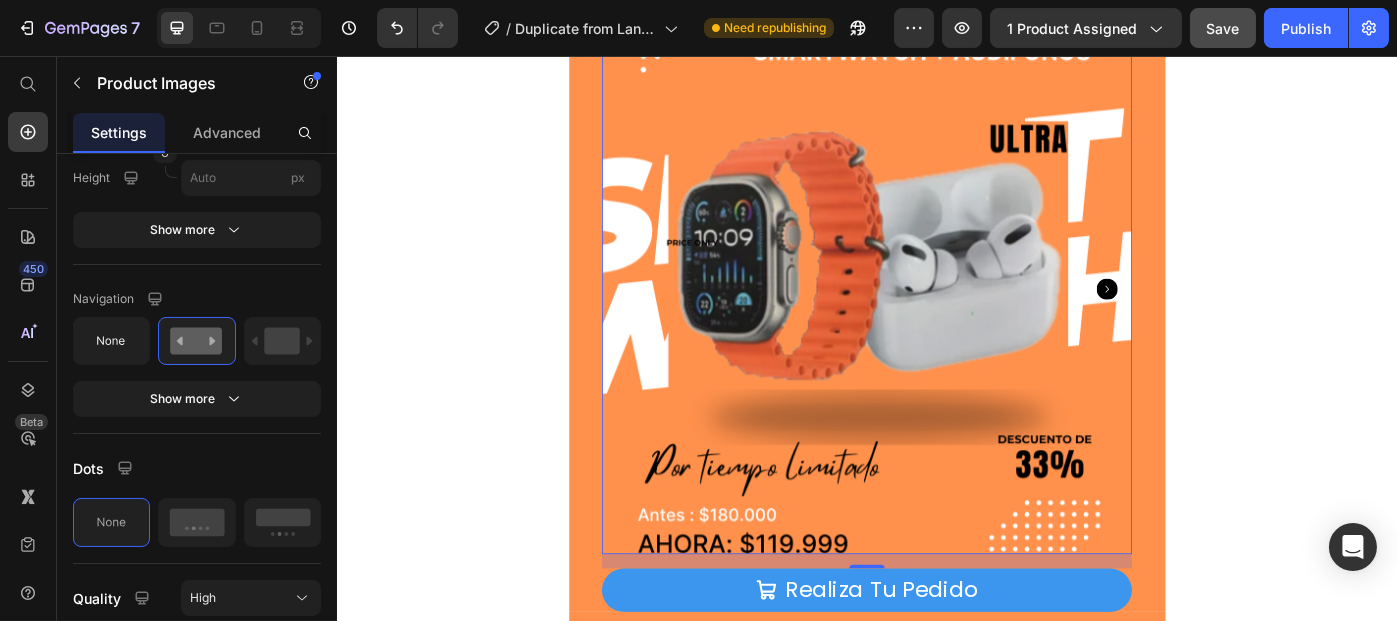 scroll, scrollTop: 85, scrollLeft: 0, axis: vertical 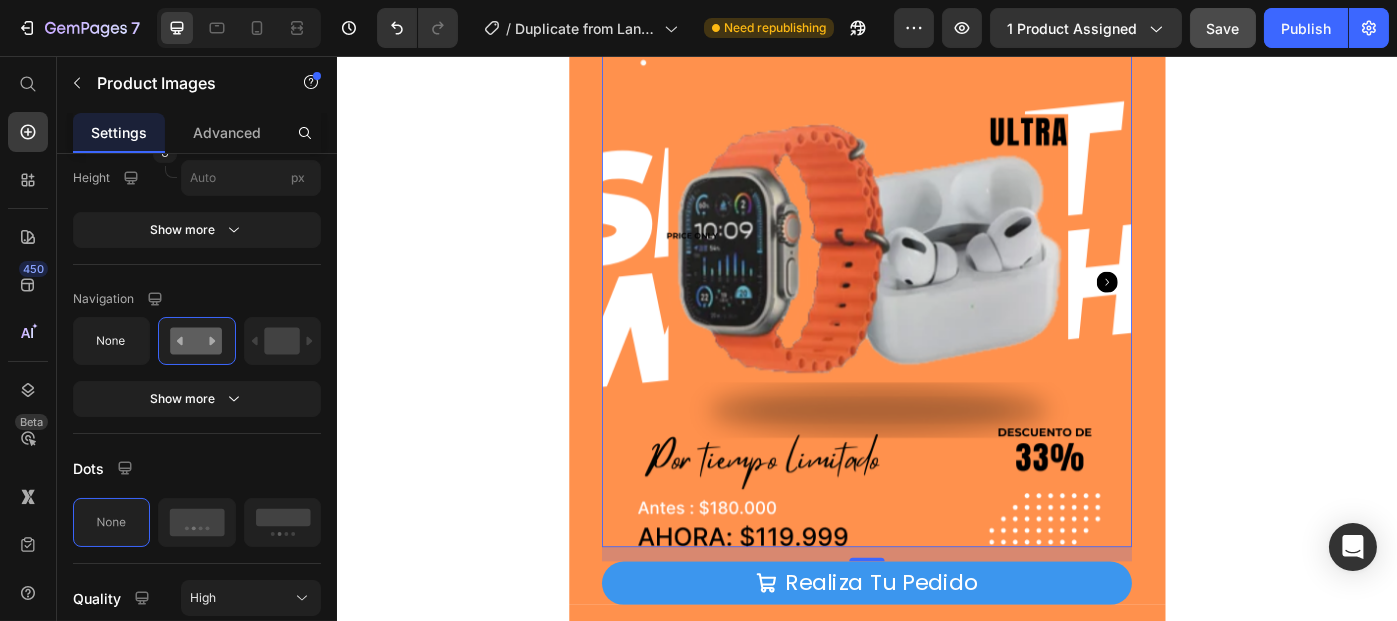 click at bounding box center (936, 312) 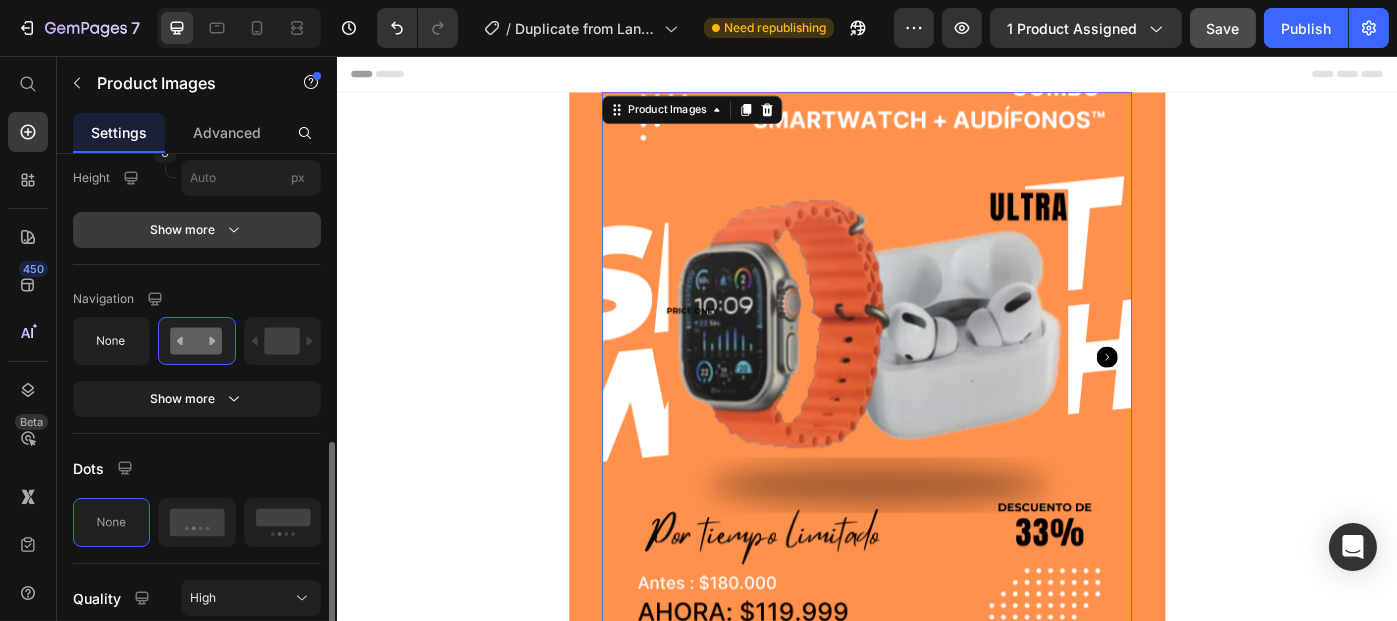 scroll, scrollTop: 0, scrollLeft: 0, axis: both 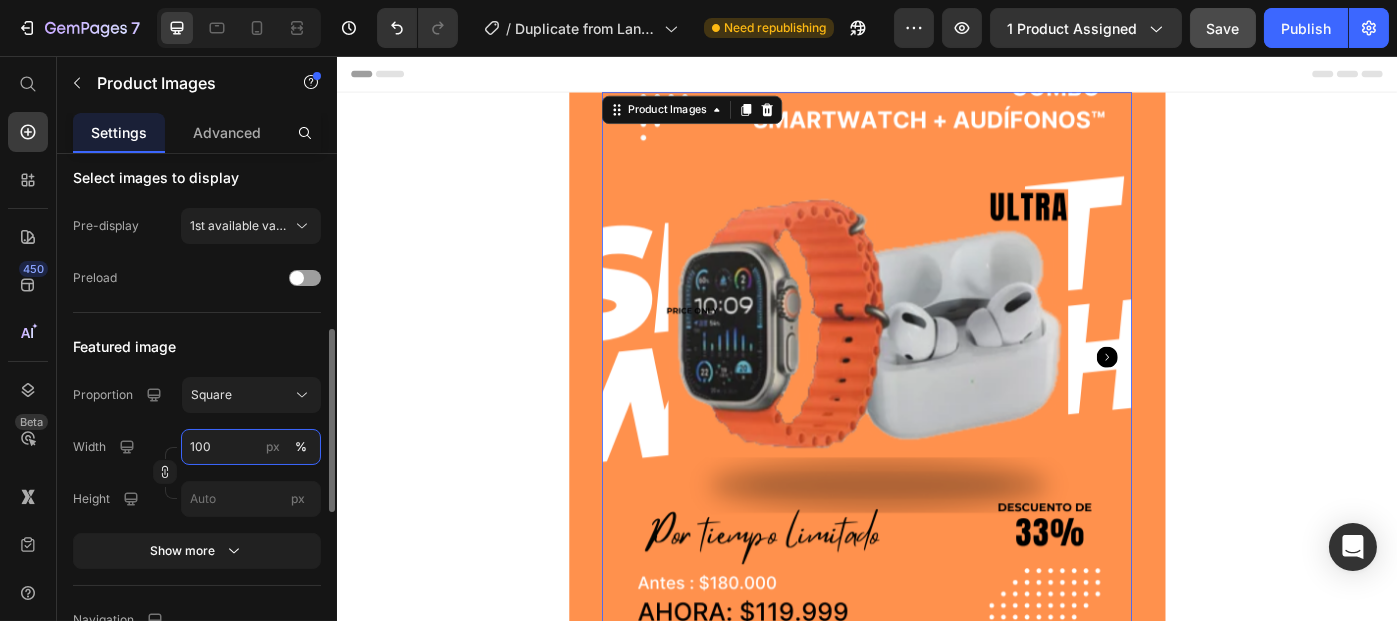 click on "100" at bounding box center [251, 447] 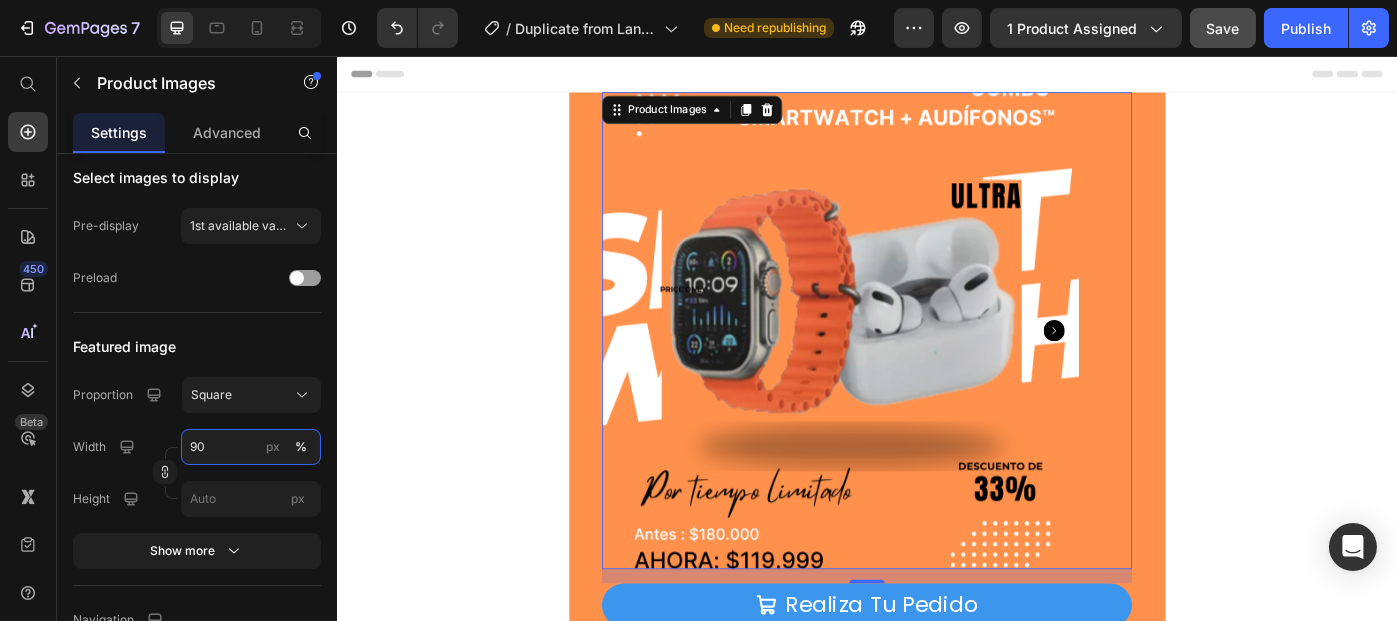type on "100" 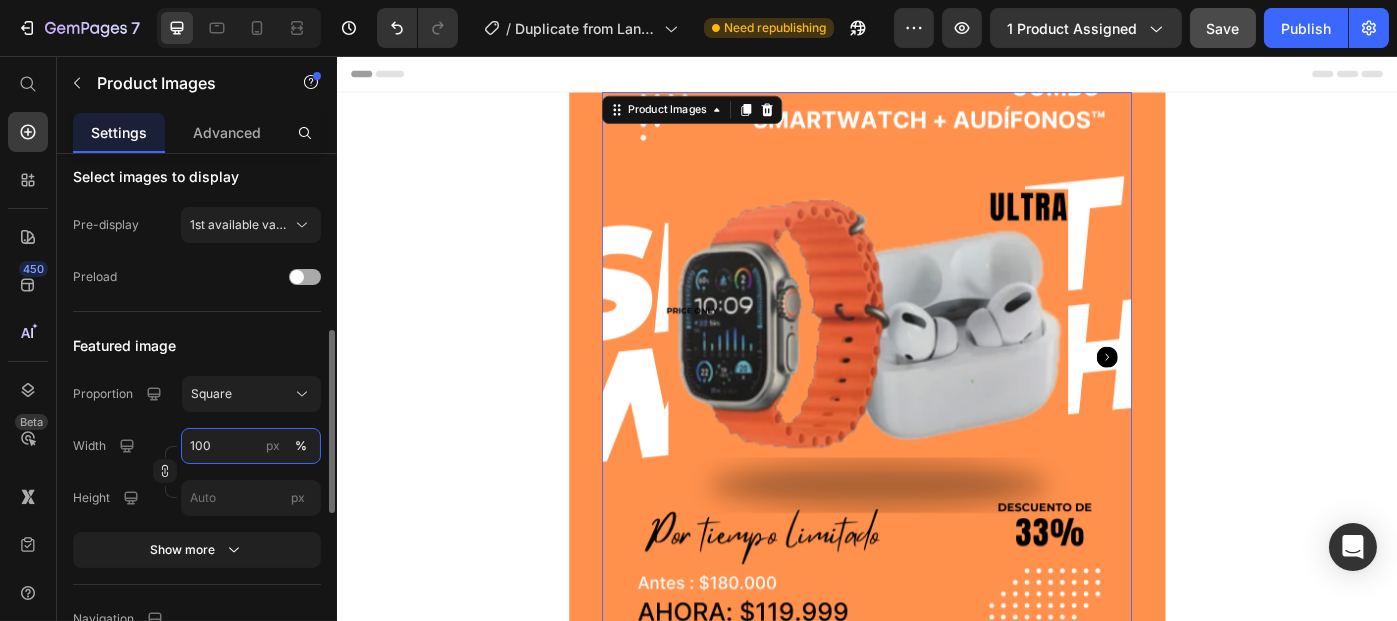 scroll, scrollTop: 504, scrollLeft: 0, axis: vertical 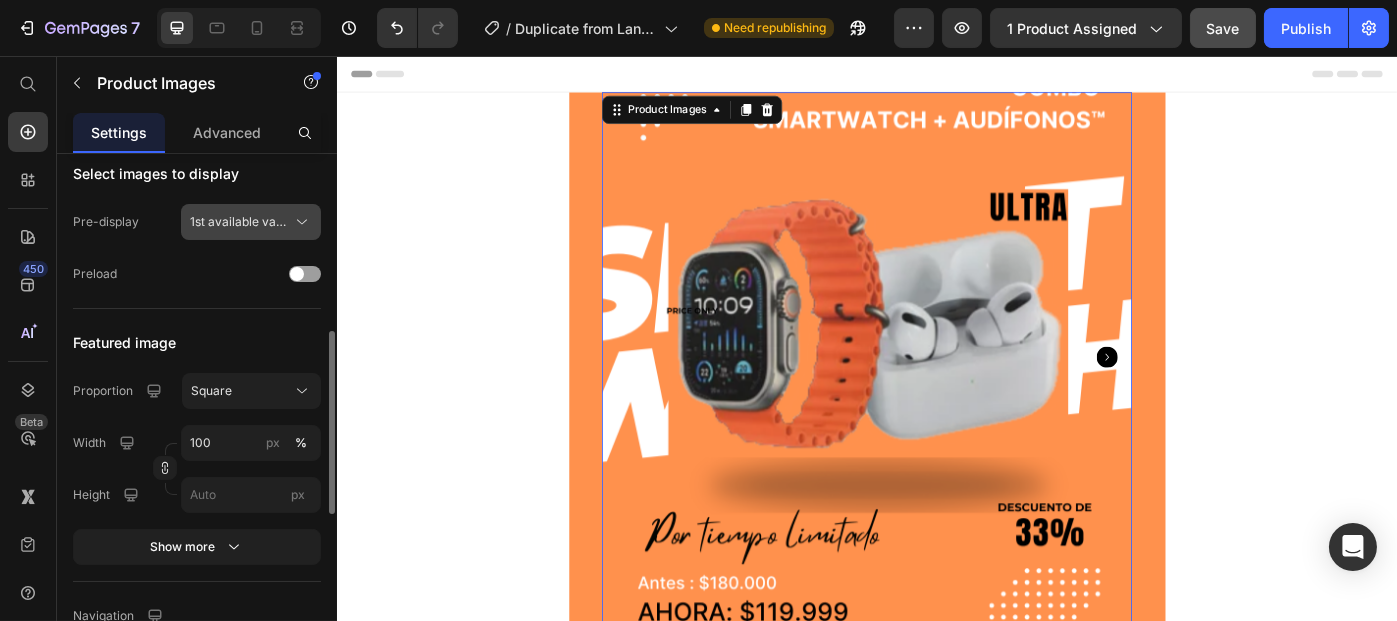 click on "1st available variant" at bounding box center (239, 222) 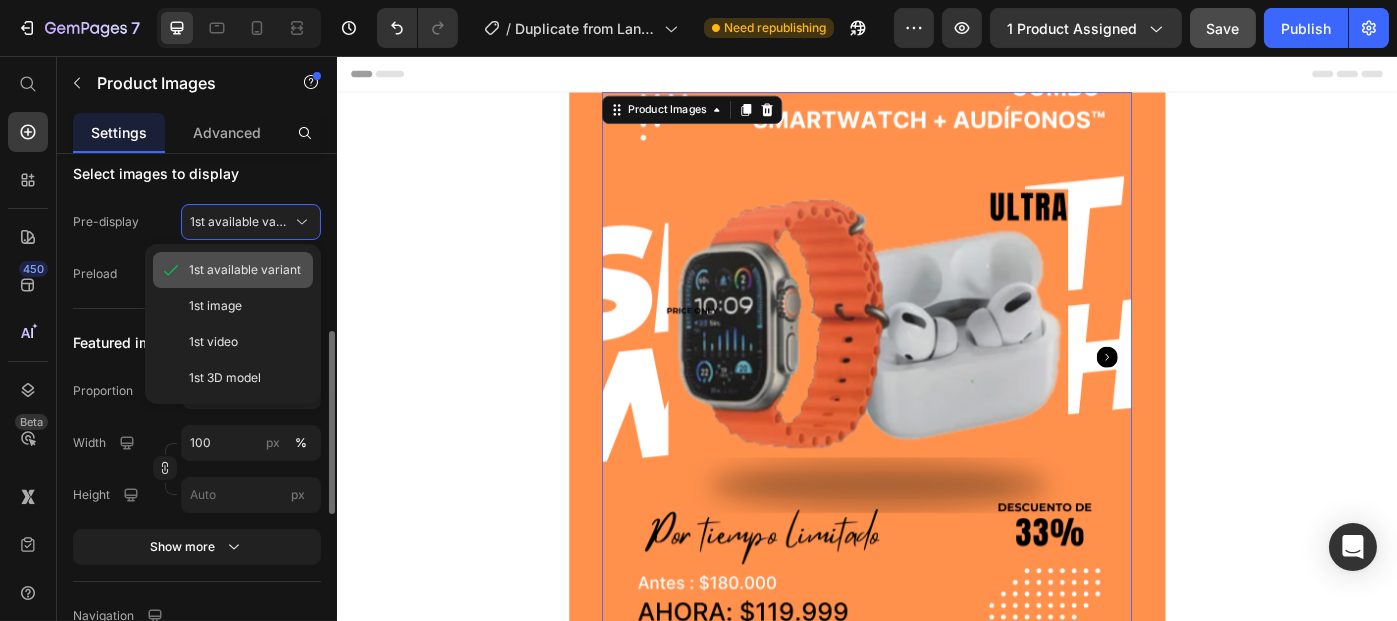 click on "1st available variant" at bounding box center (245, 270) 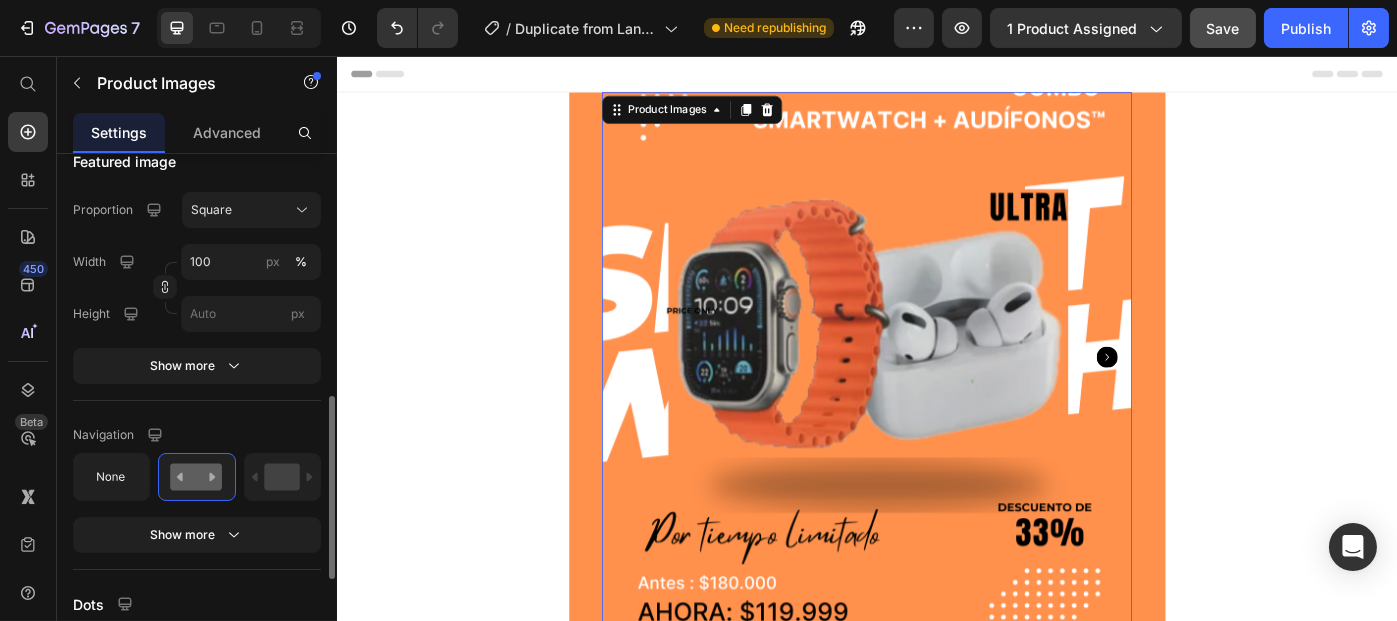scroll, scrollTop: 686, scrollLeft: 0, axis: vertical 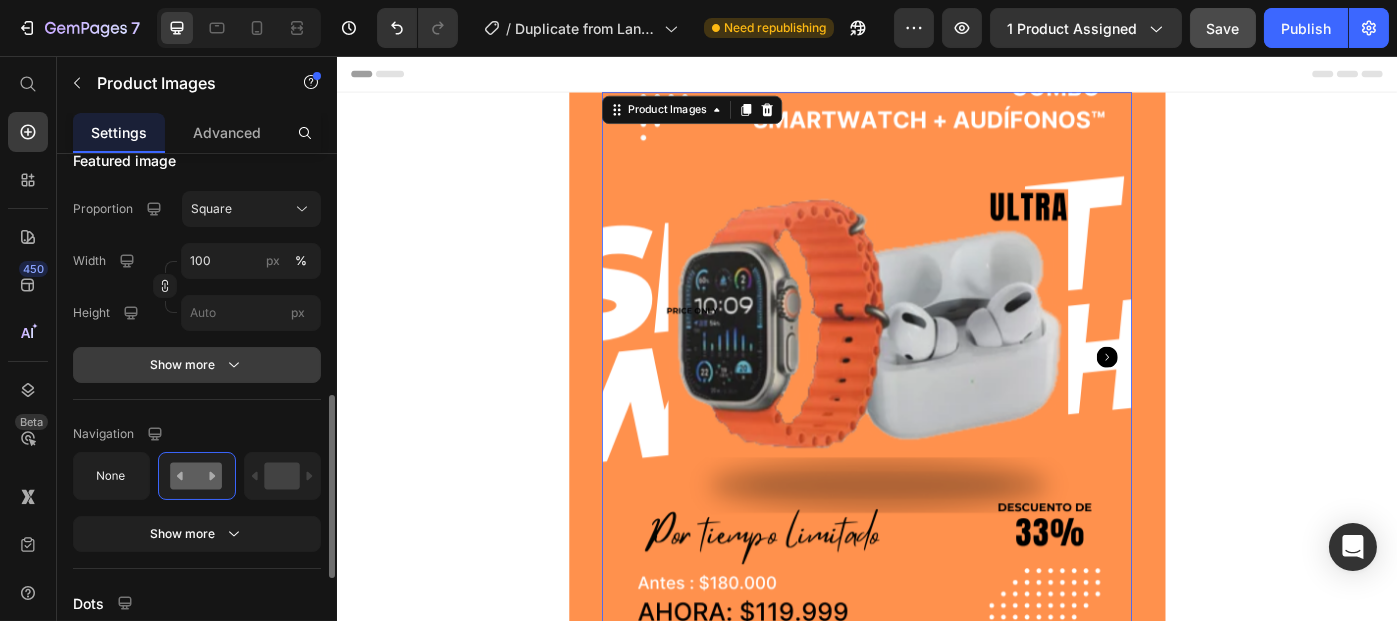 click 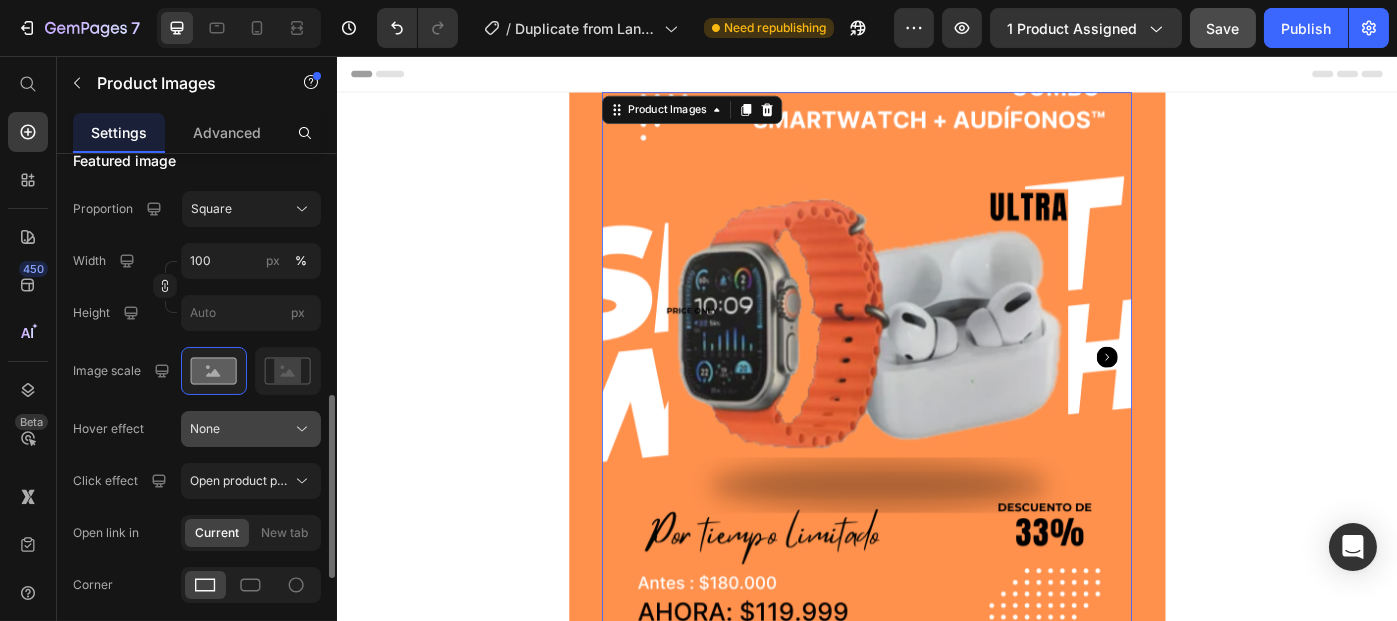 click on "None" 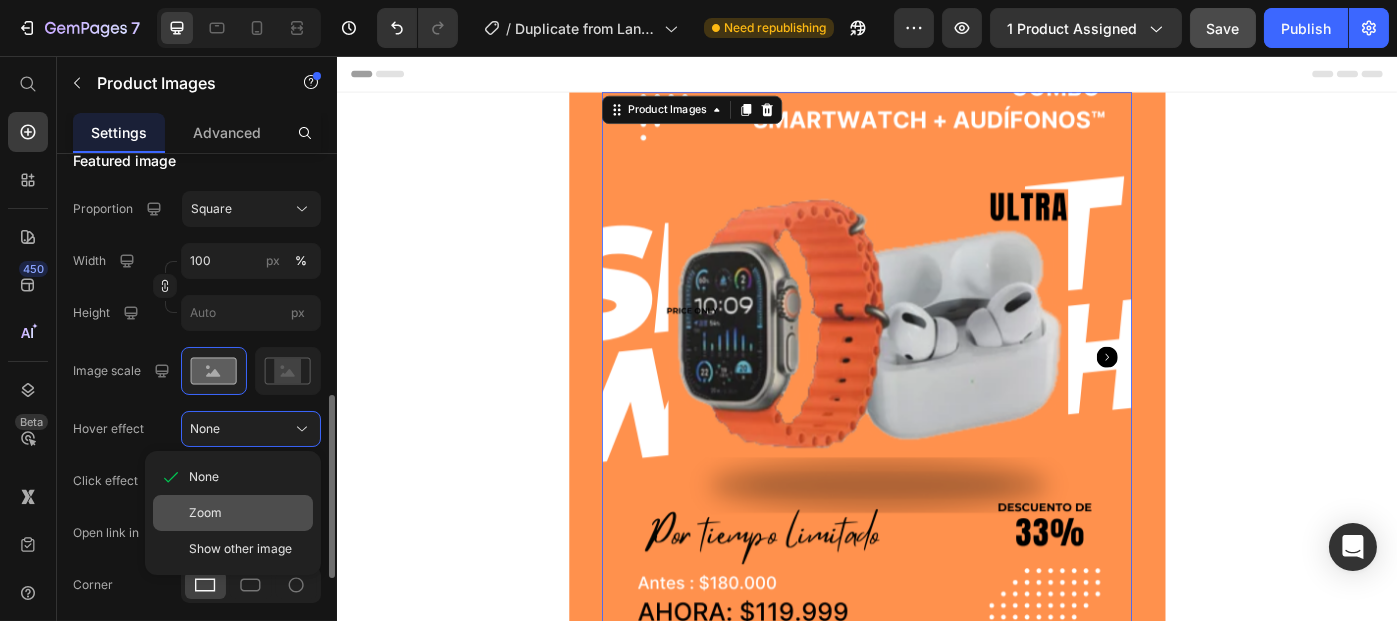 click on "Zoom" 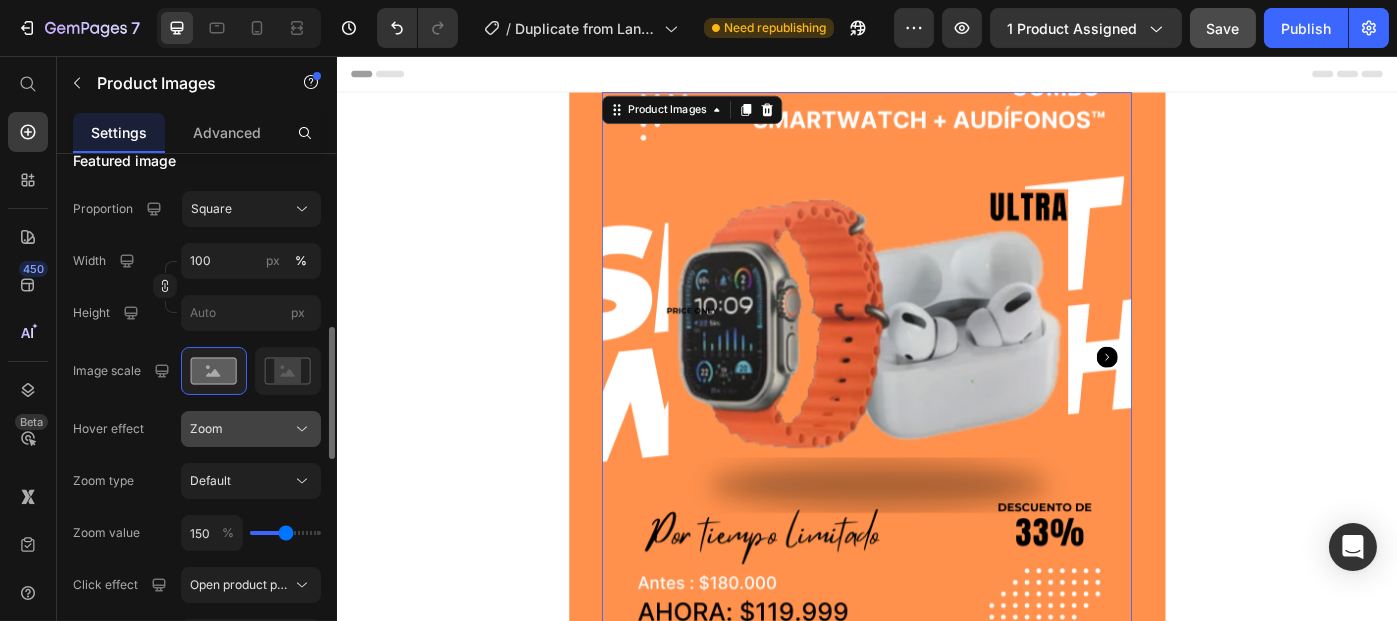 click on "Zoom" 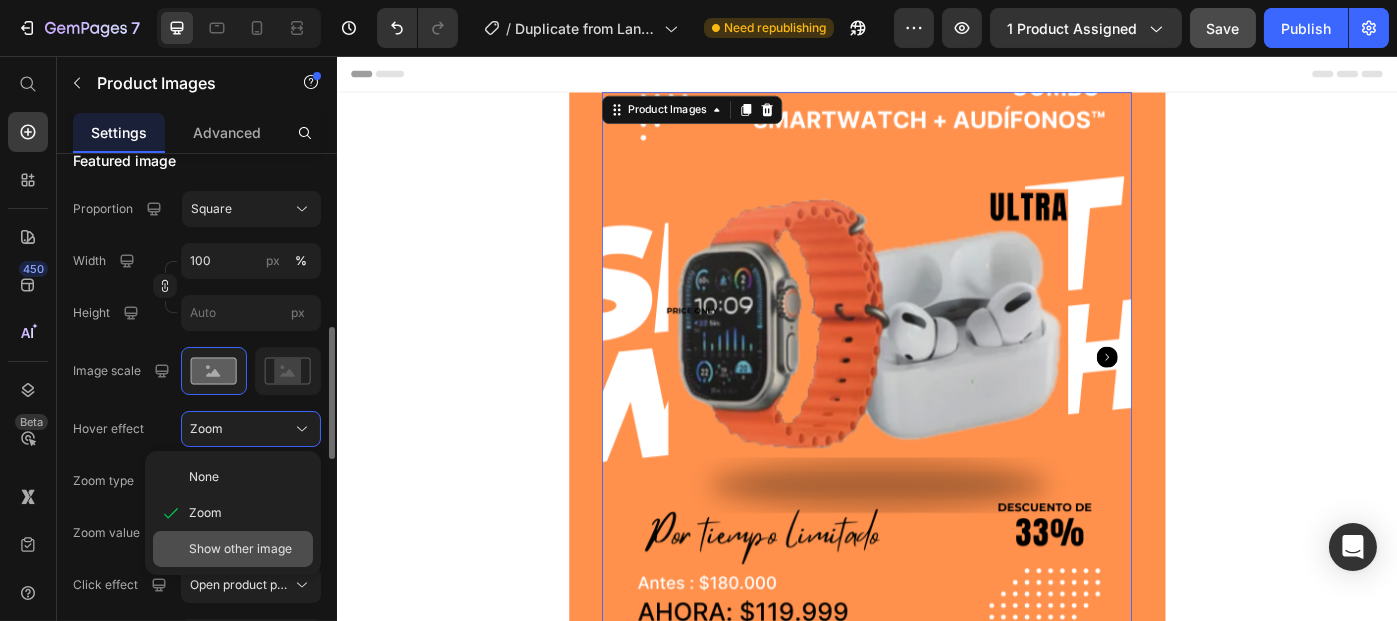 click on "Show other image" 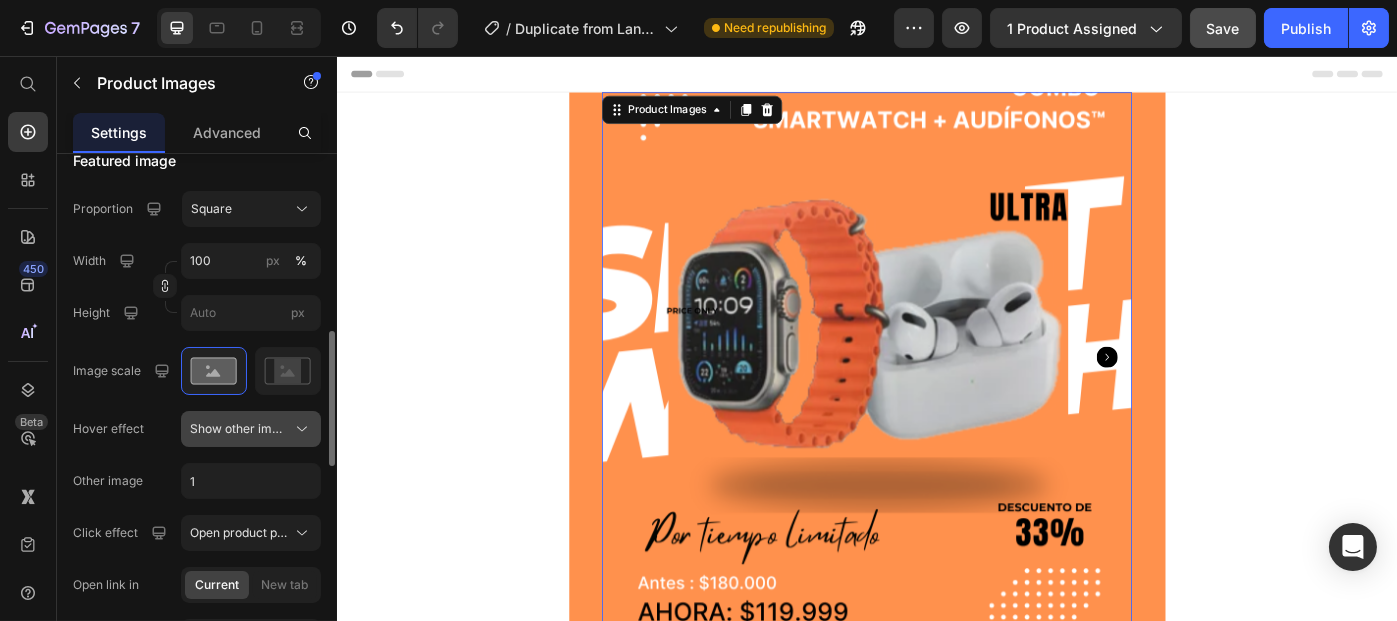 click on "Show other image" at bounding box center (239, 429) 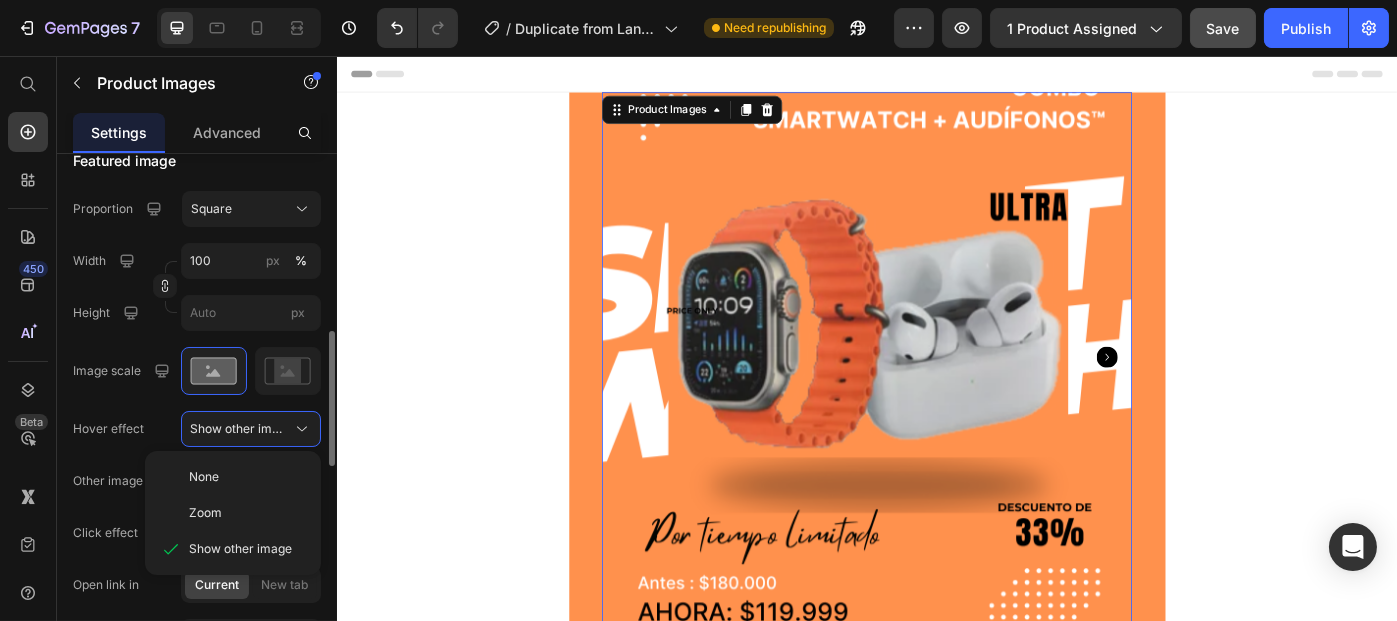 click on "None Zoom Show other image" at bounding box center (233, 513) 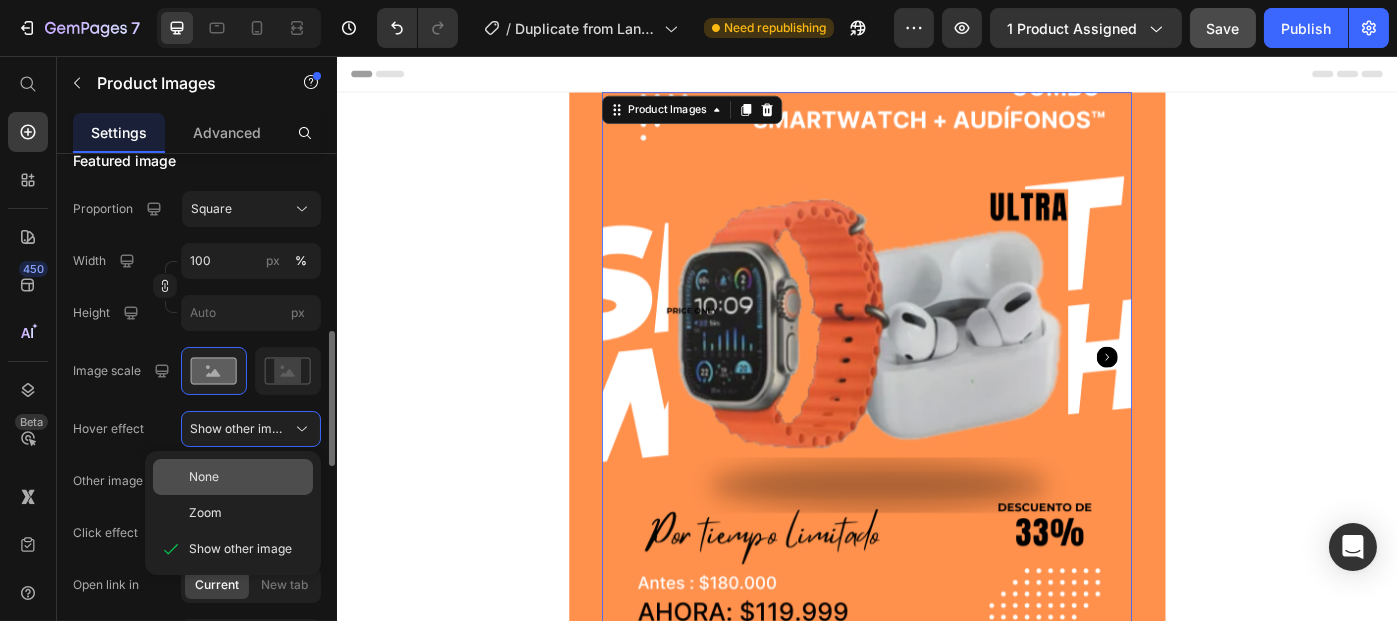 click on "None" at bounding box center (204, 477) 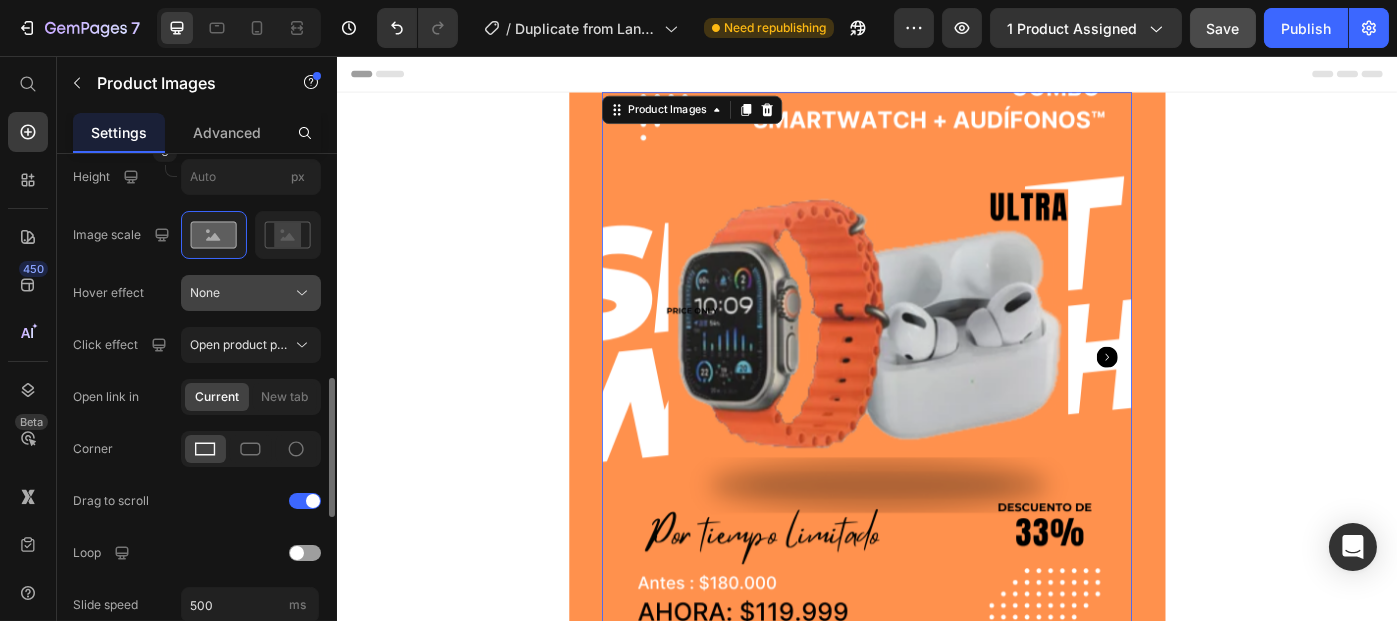 scroll, scrollTop: 827, scrollLeft: 0, axis: vertical 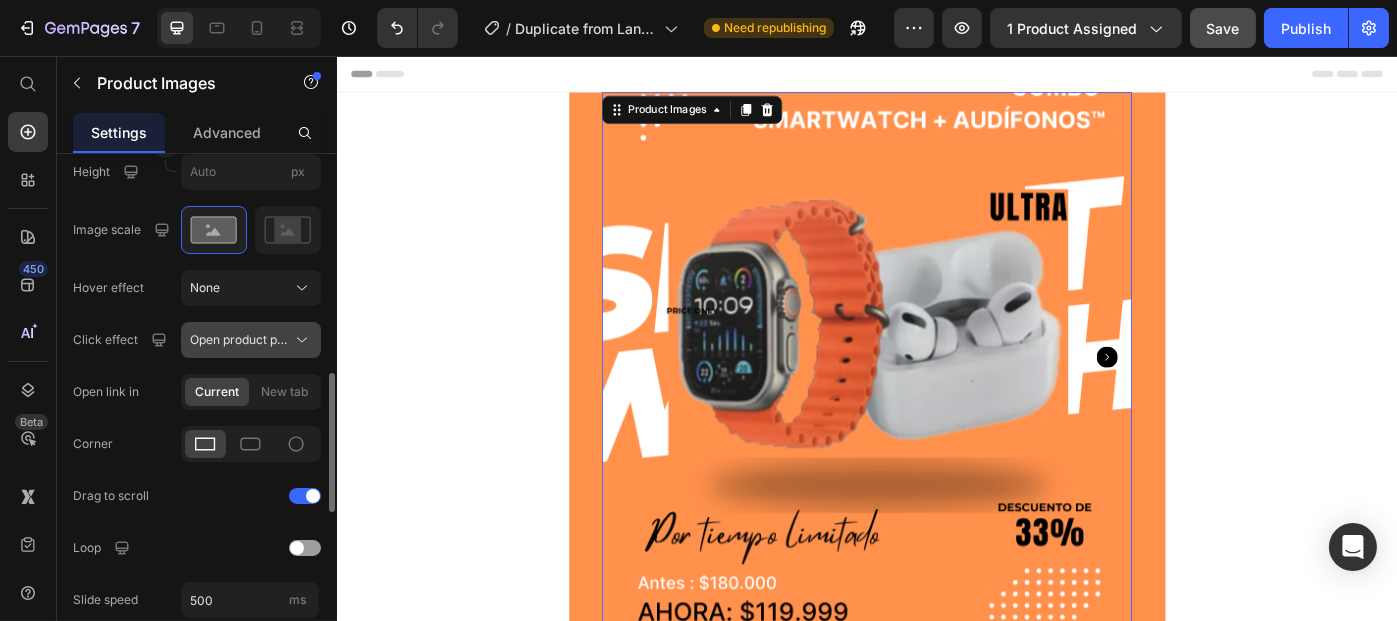 click on "Open product page" at bounding box center [239, 340] 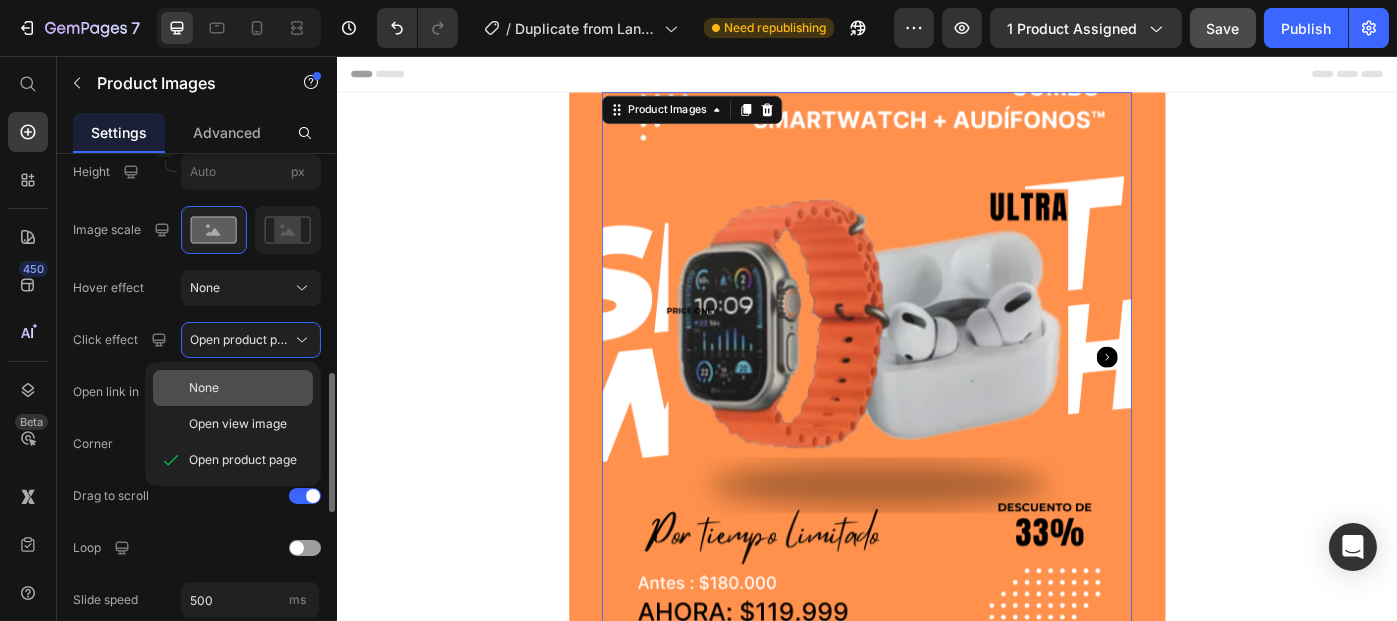 click on "None" at bounding box center [247, 388] 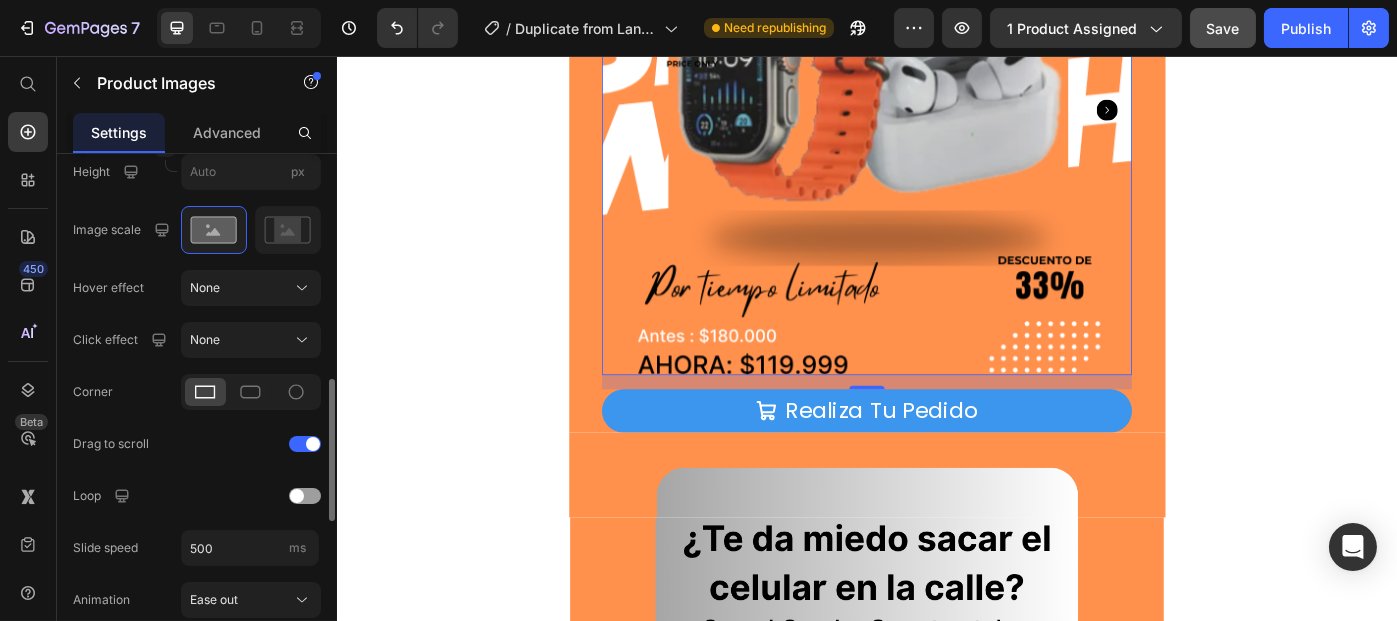 scroll, scrollTop: 282, scrollLeft: 0, axis: vertical 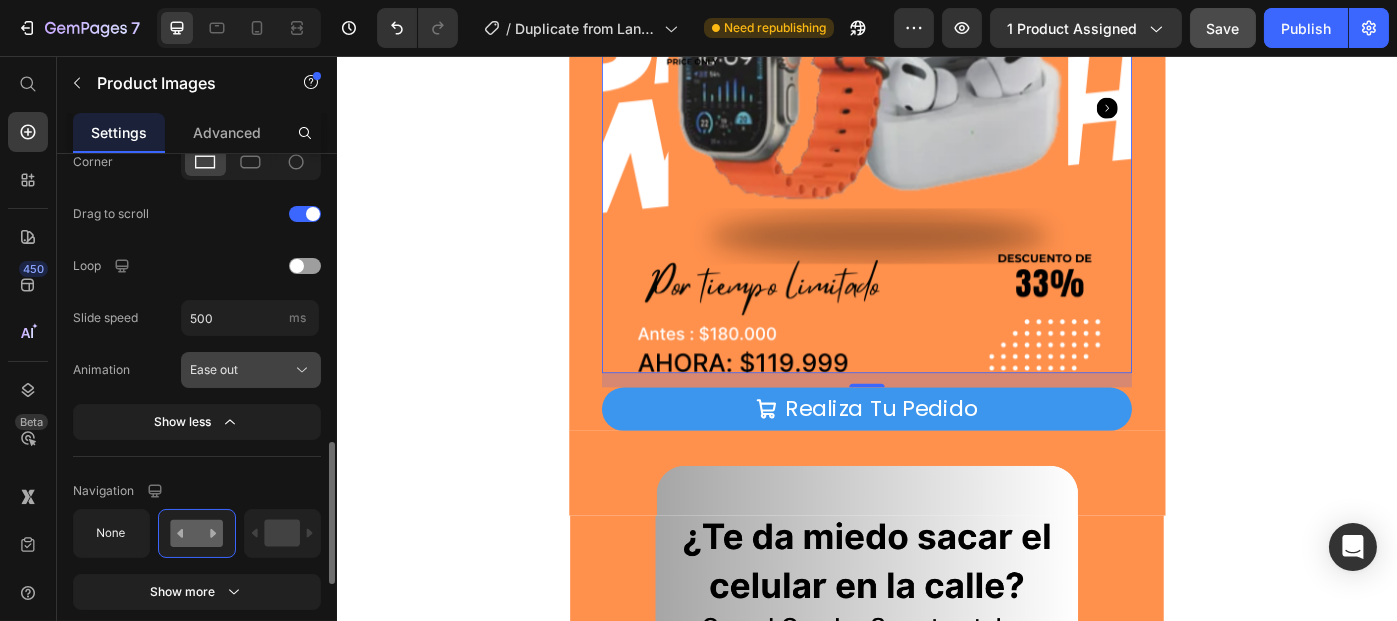 click on "Ease out" at bounding box center [214, 370] 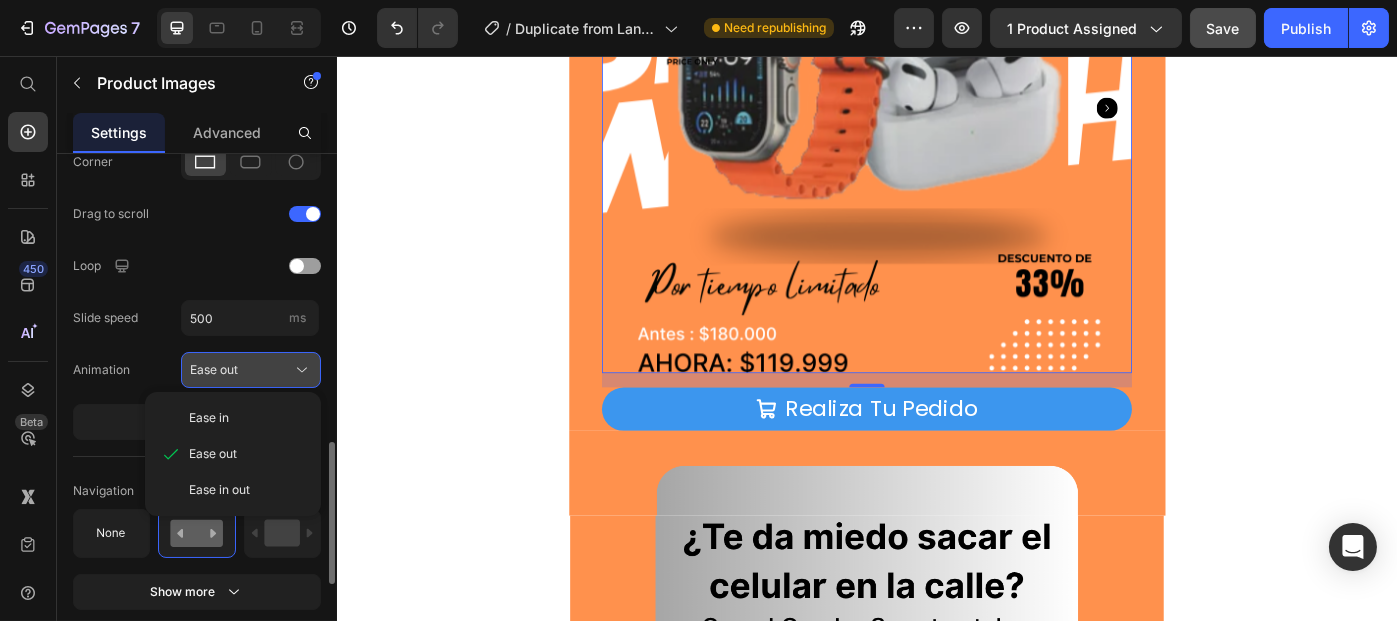 click on "Ease out" at bounding box center (214, 370) 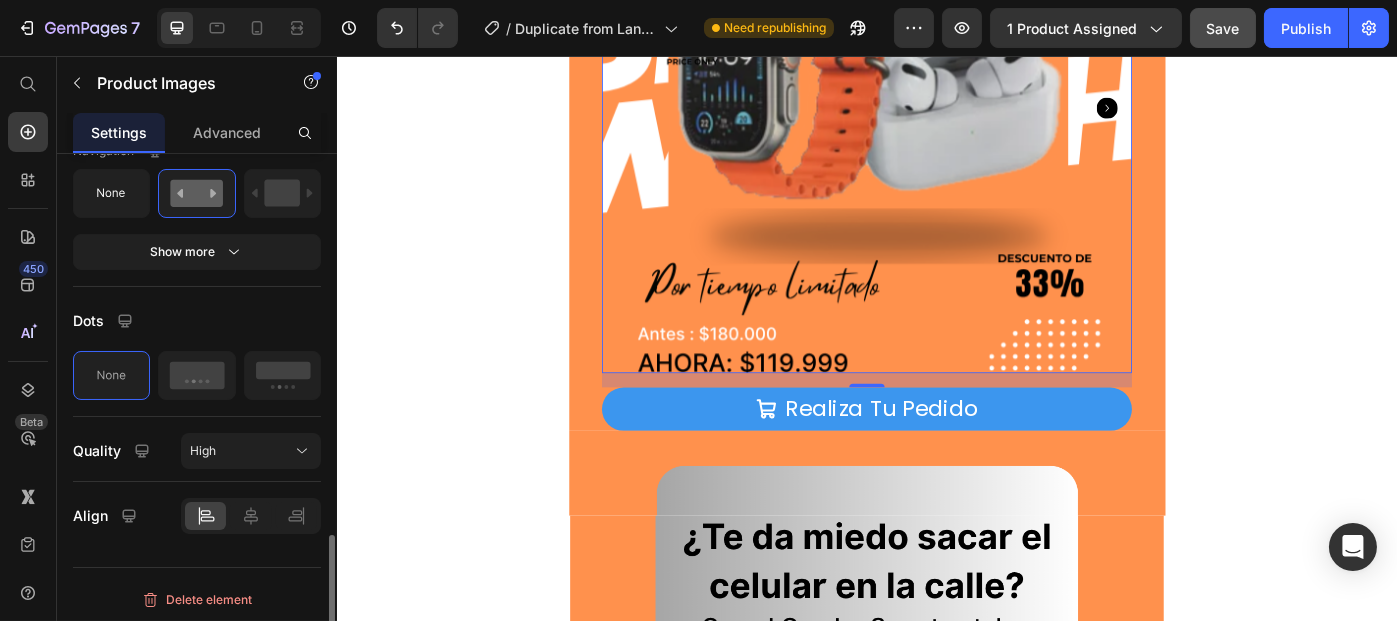 scroll, scrollTop: 1397, scrollLeft: 0, axis: vertical 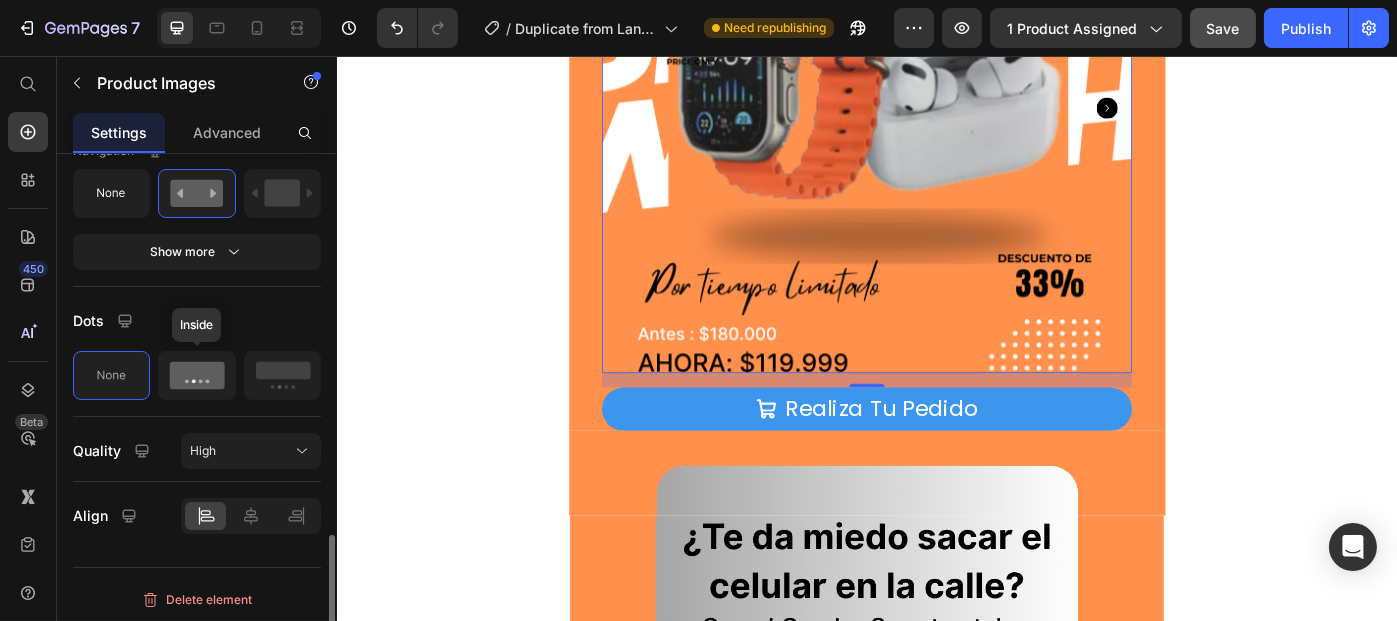 click 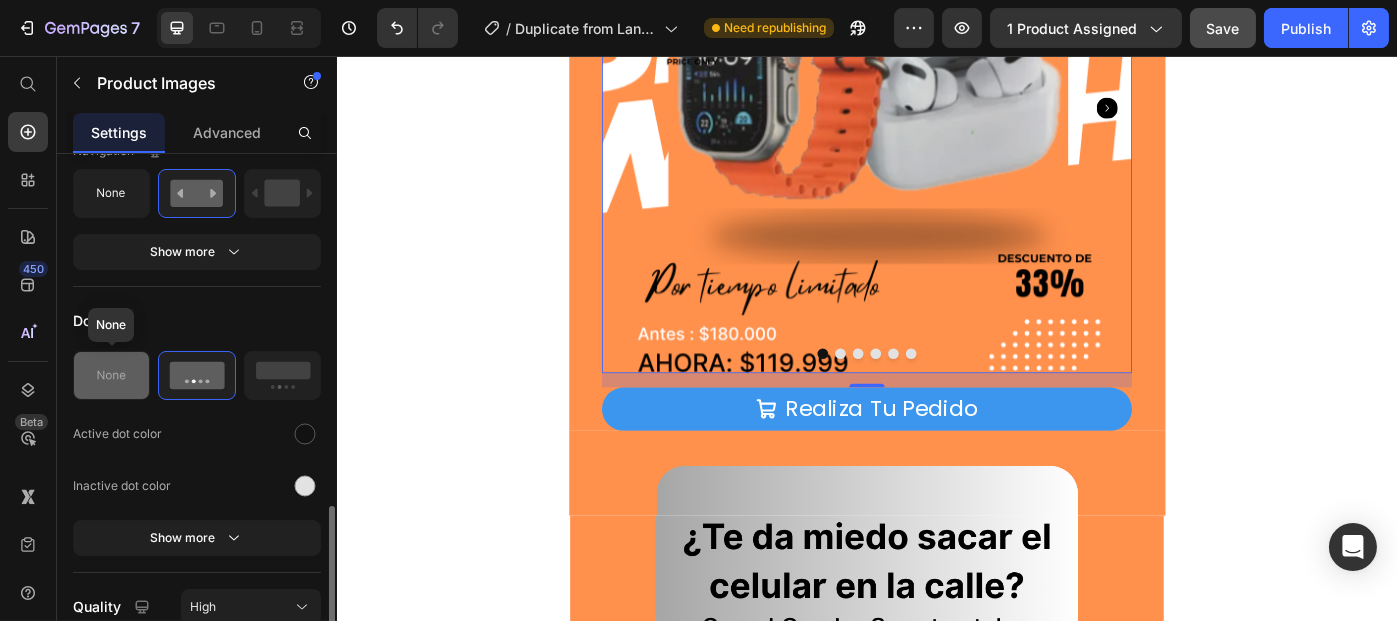 click 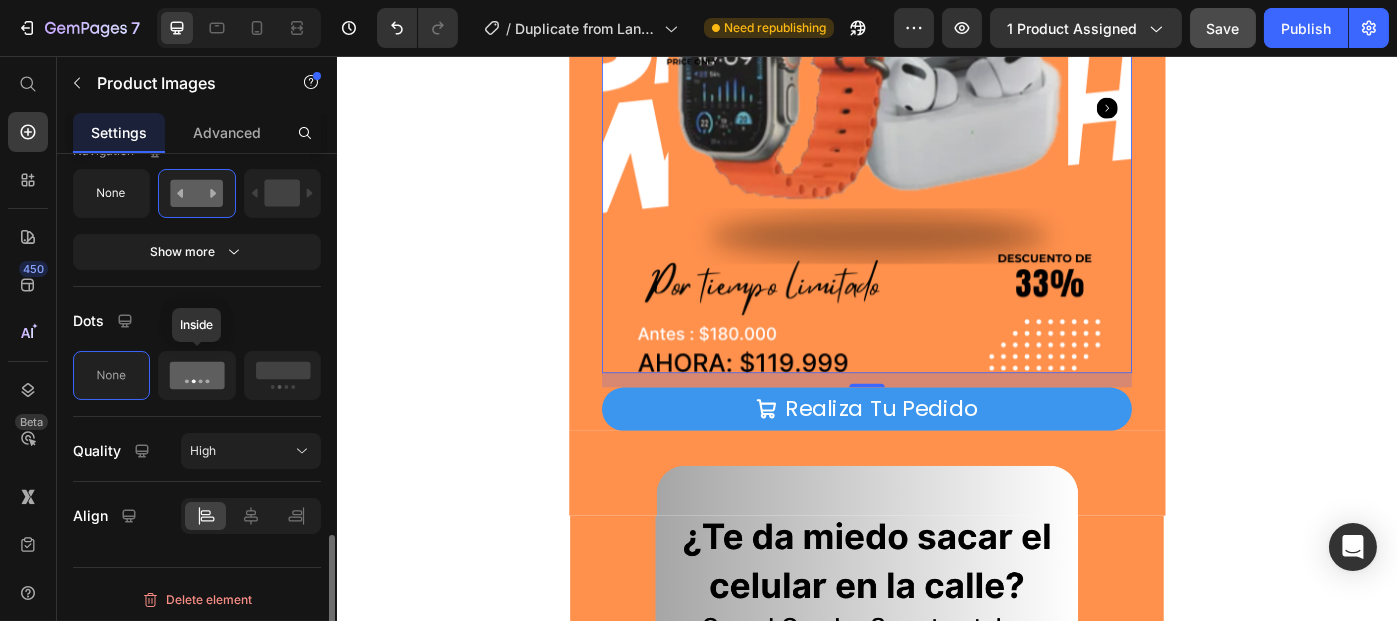 scroll, scrollTop: 1397, scrollLeft: 0, axis: vertical 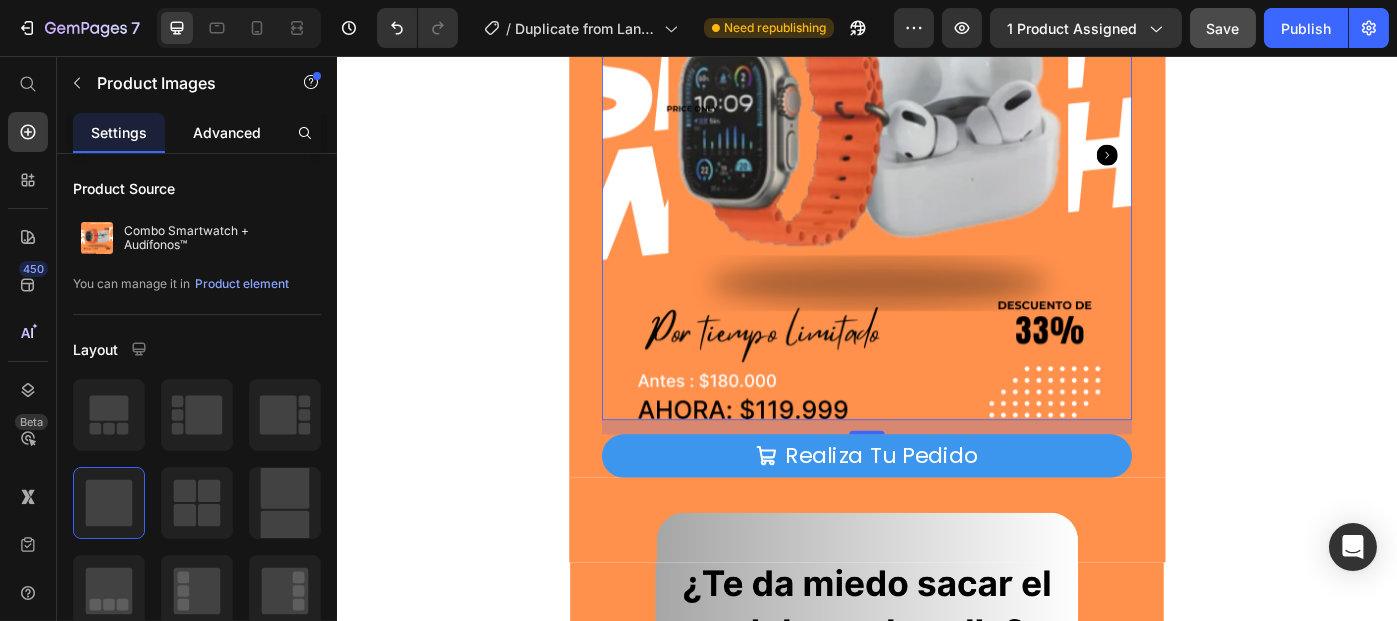 click on "Advanced" at bounding box center [227, 132] 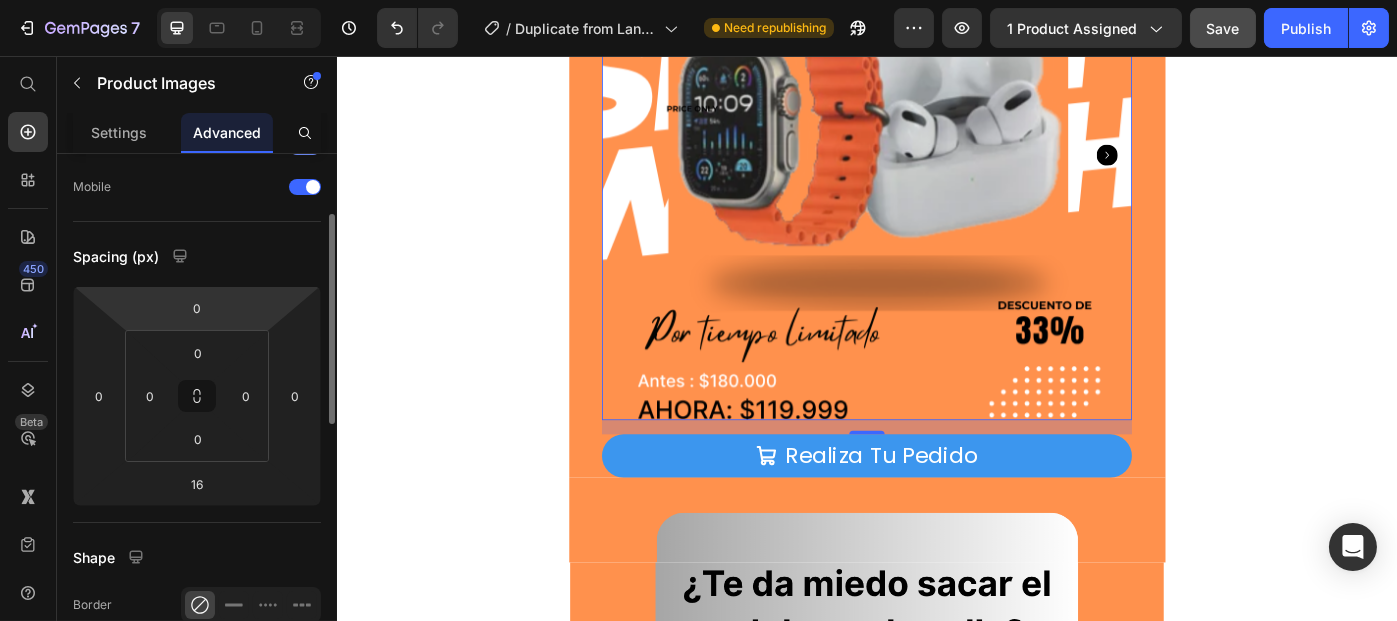 scroll, scrollTop: 136, scrollLeft: 0, axis: vertical 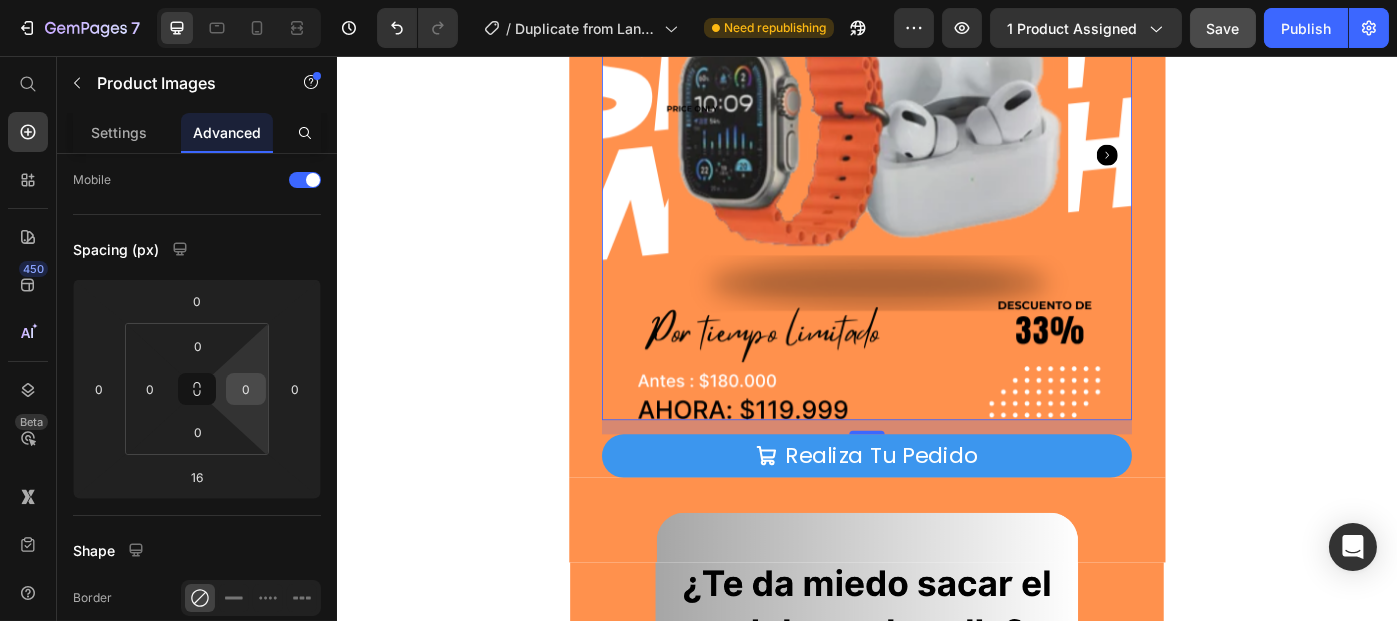 click on "0" at bounding box center (246, 389) 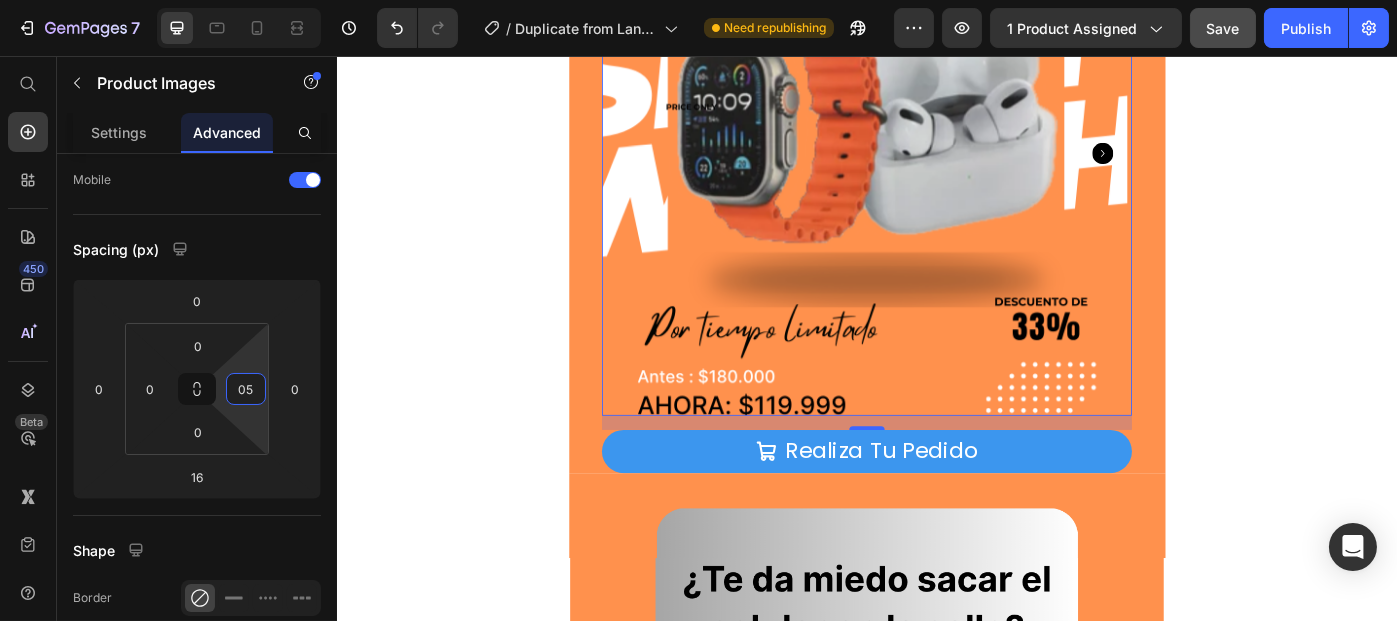 type on "0" 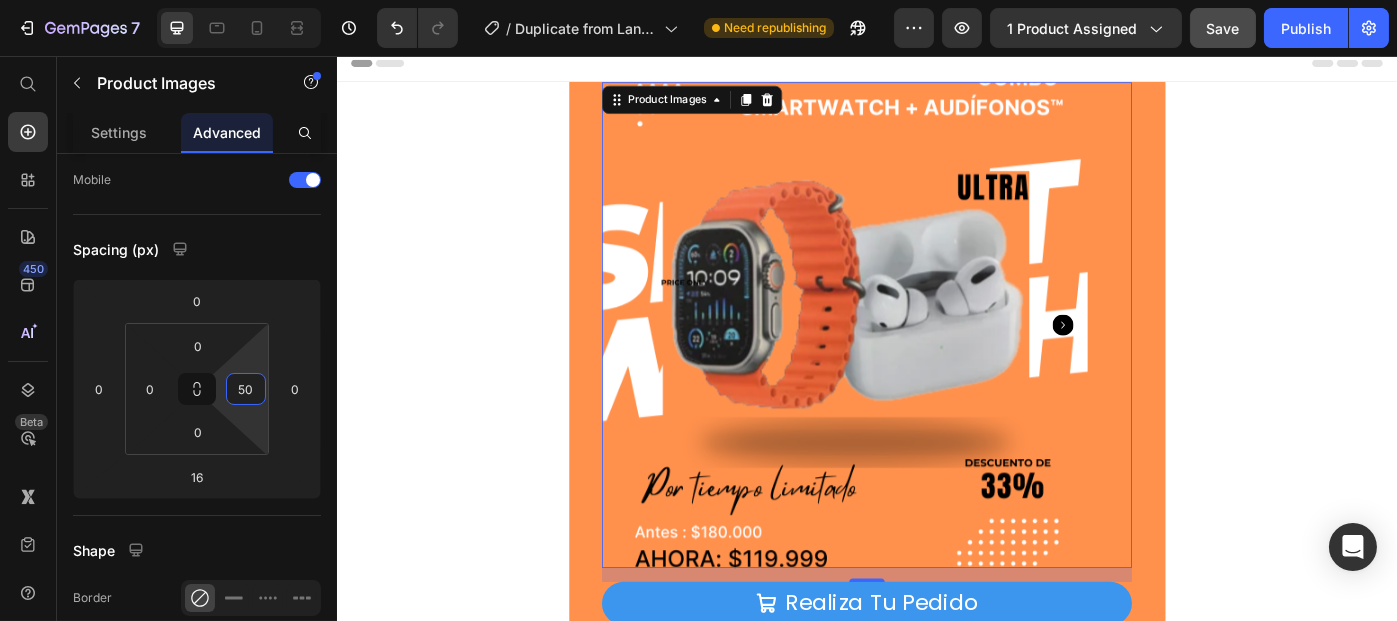 scroll, scrollTop: 13, scrollLeft: 0, axis: vertical 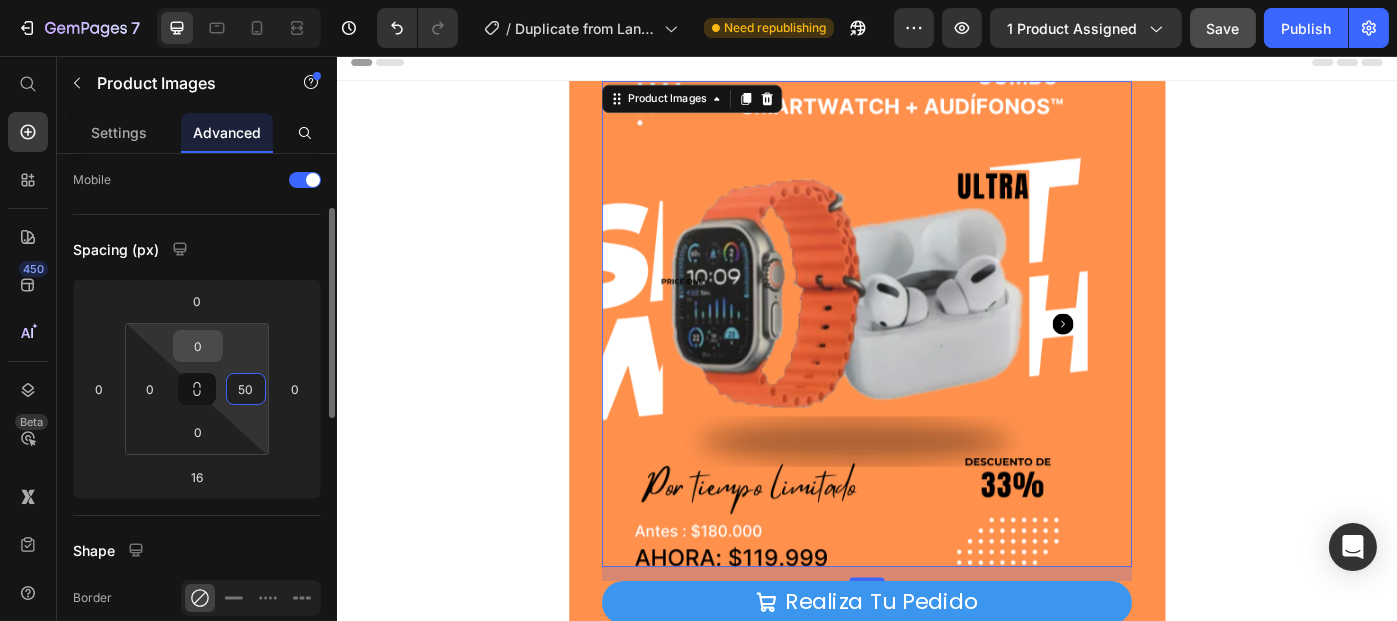 type on "50" 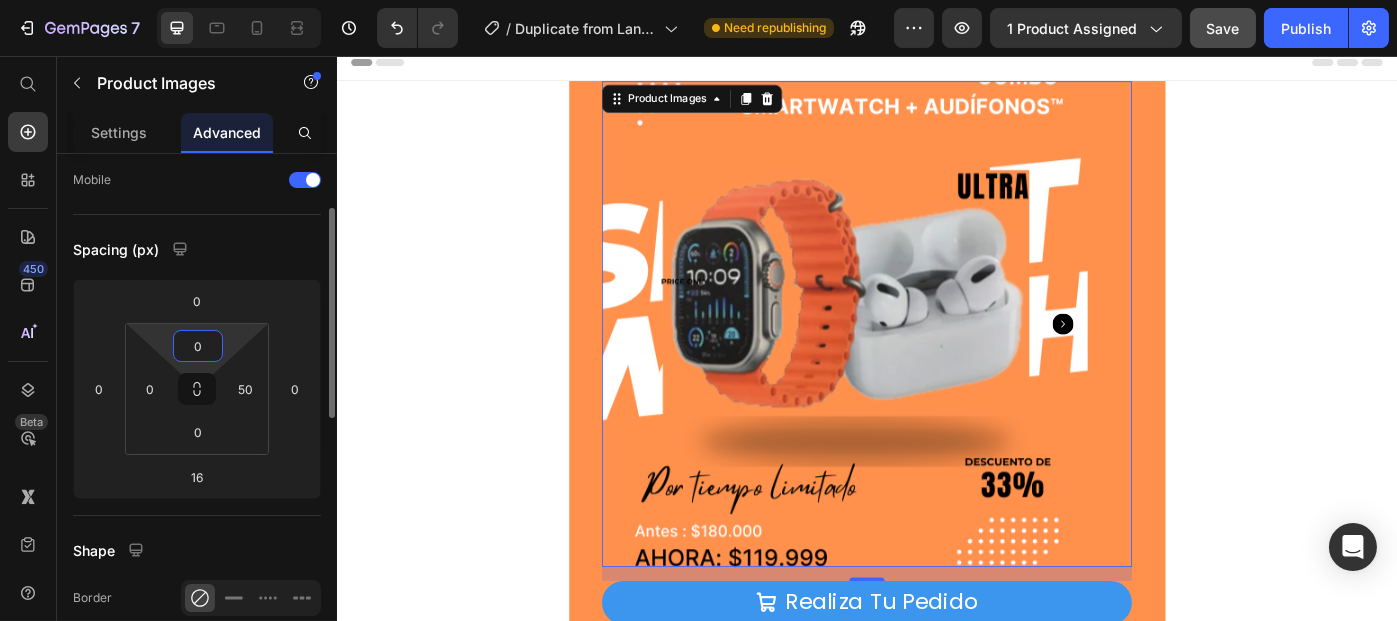 click on "0" at bounding box center (198, 346) 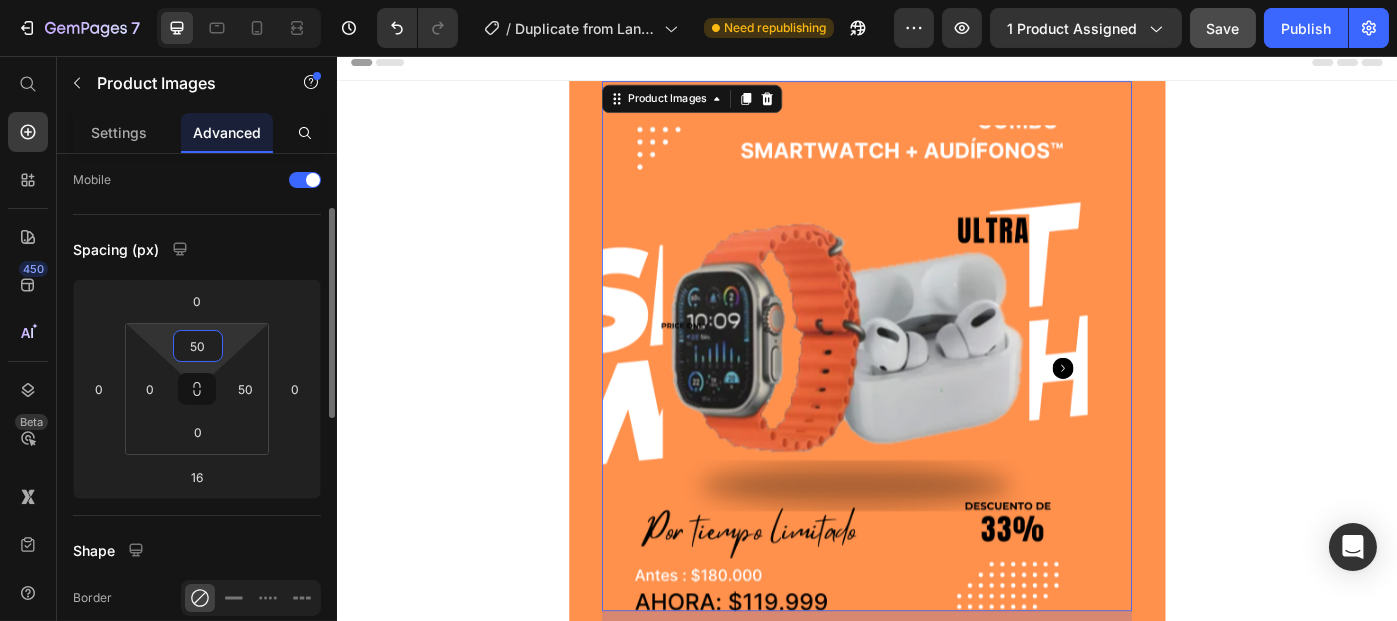 type on "0" 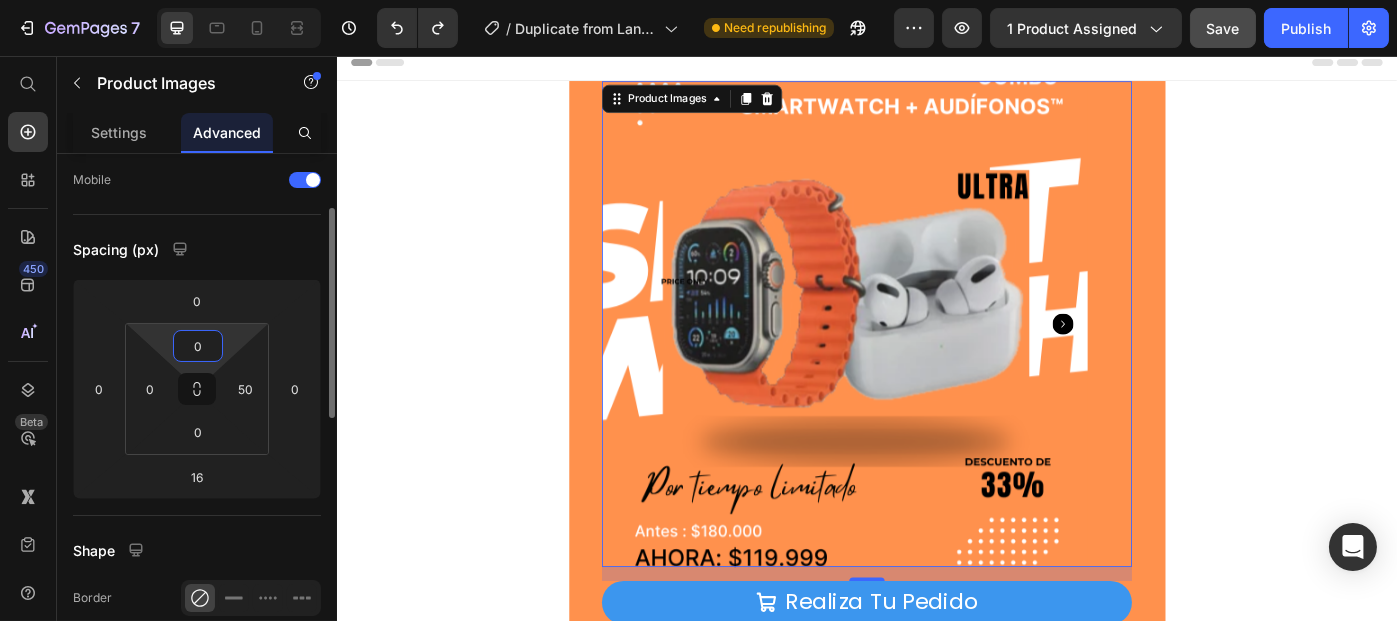 type on "0" 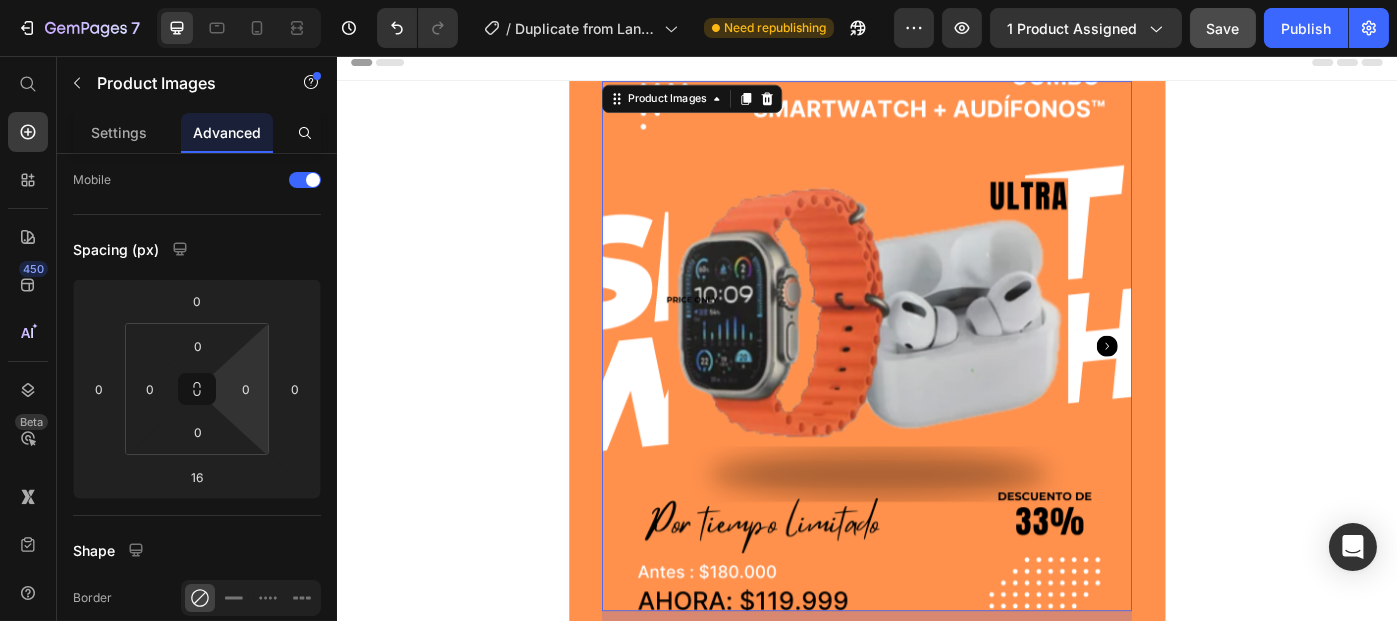 click at bounding box center [936, 384] 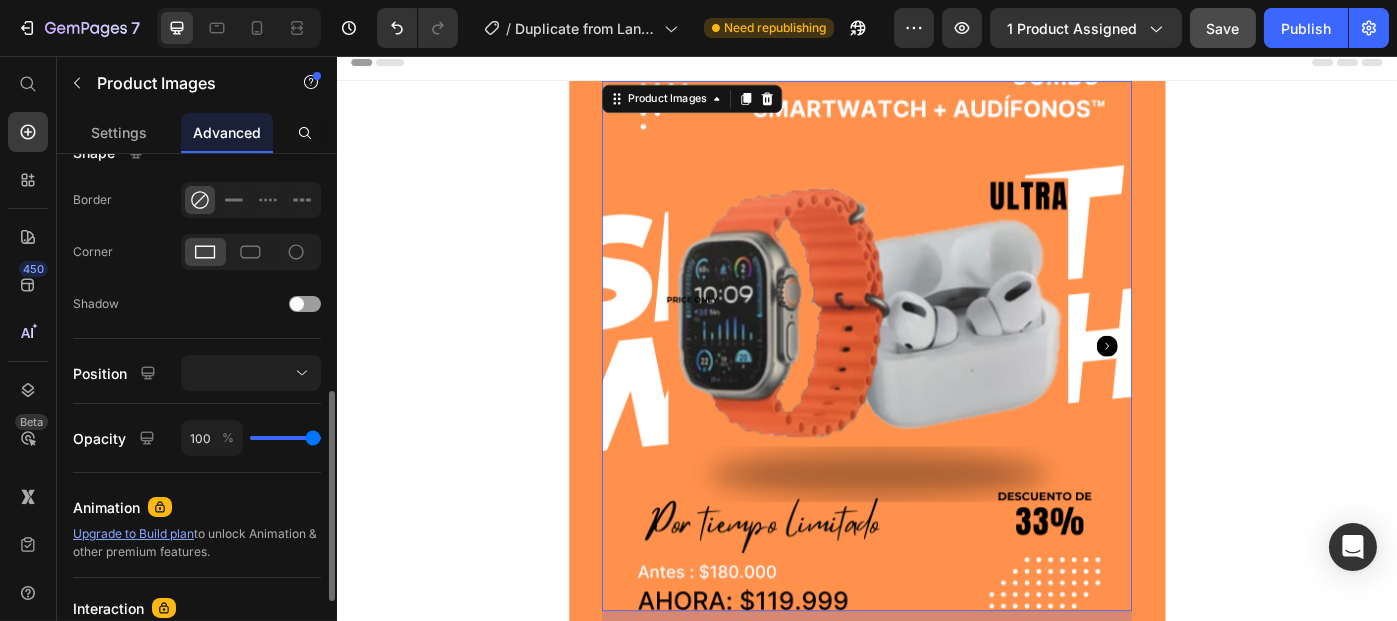 scroll, scrollTop: 554, scrollLeft: 0, axis: vertical 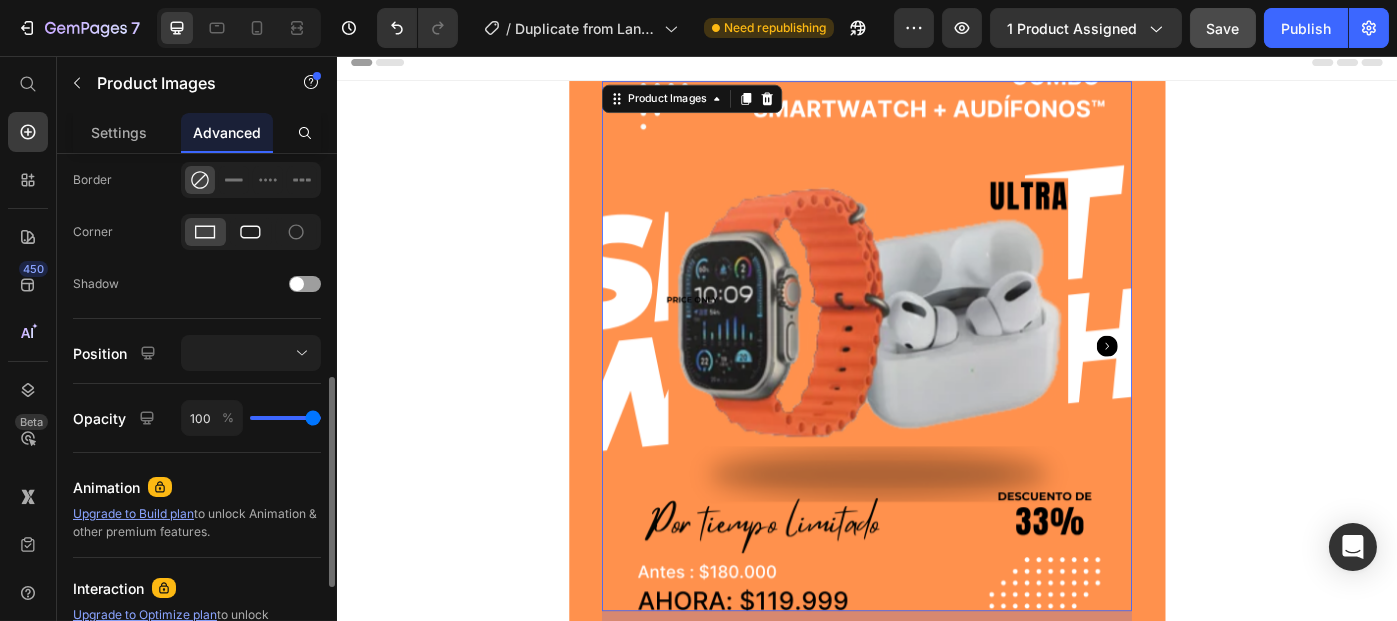 click 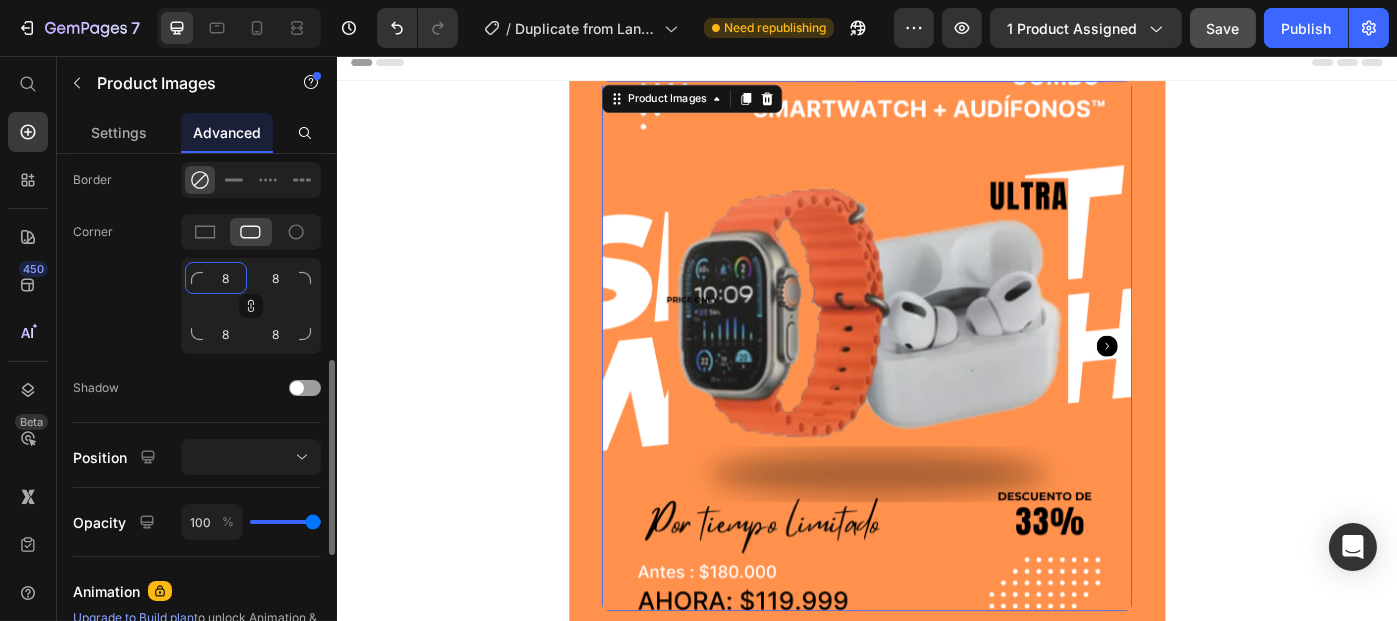 click on "8" 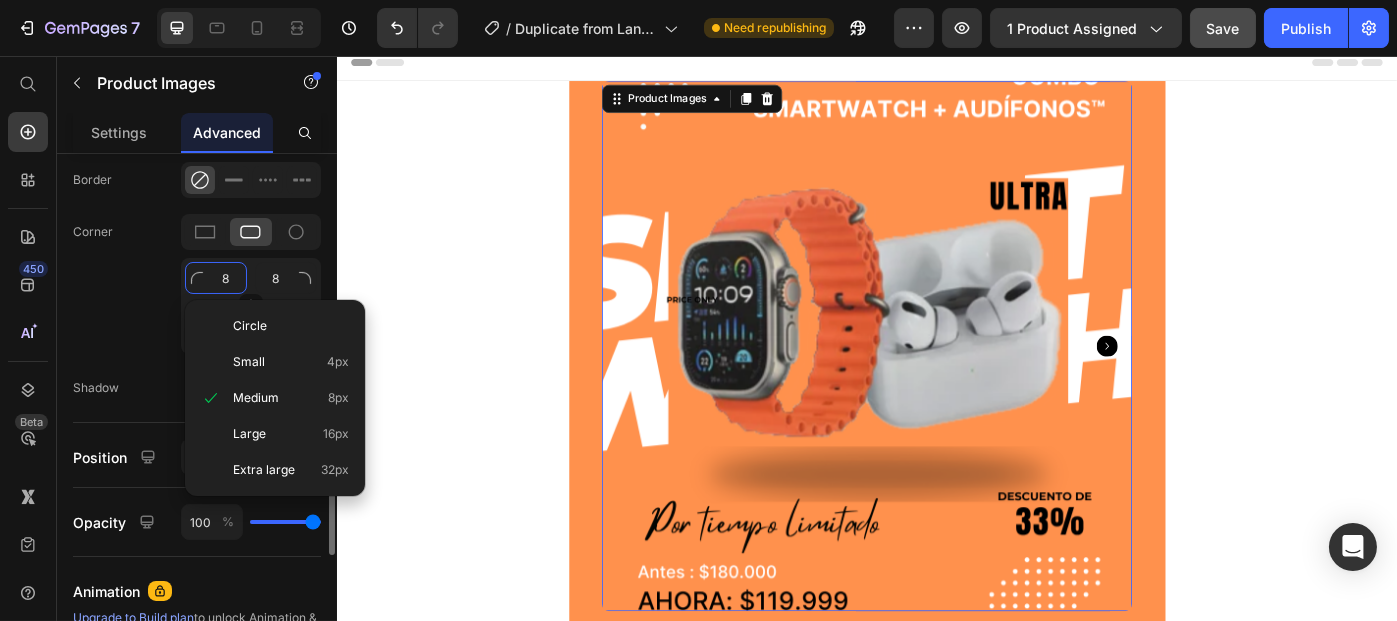 type on "2" 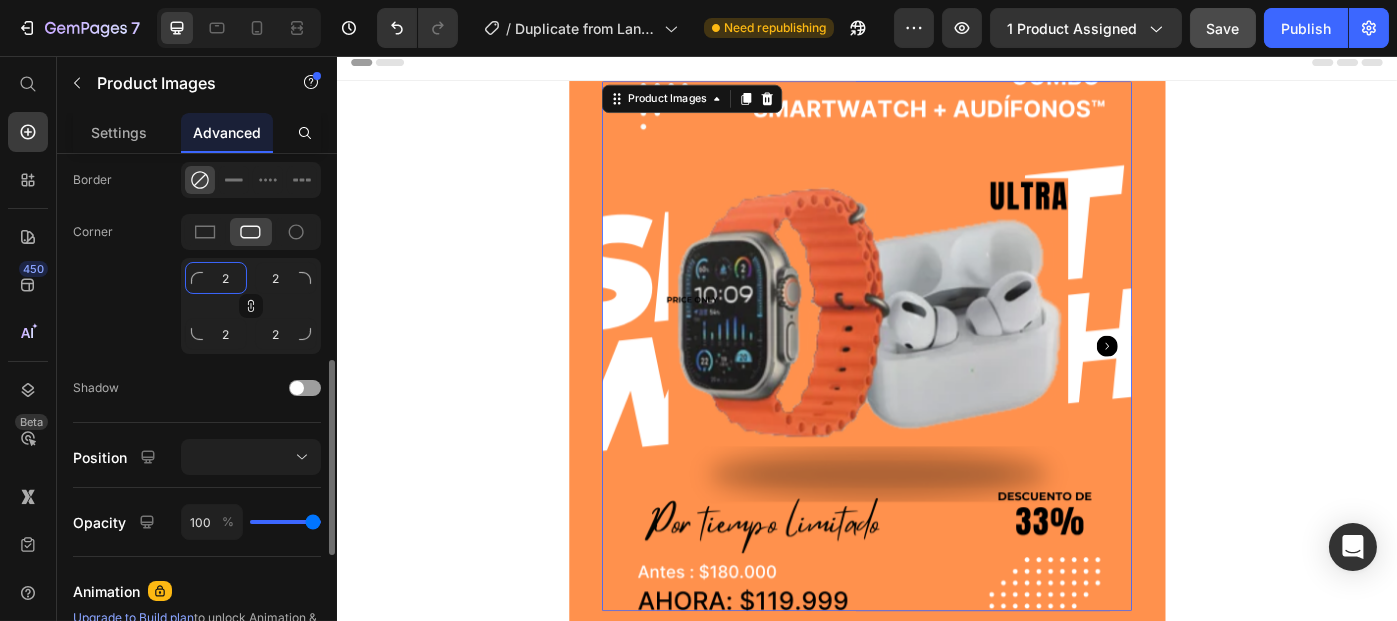 type on "20" 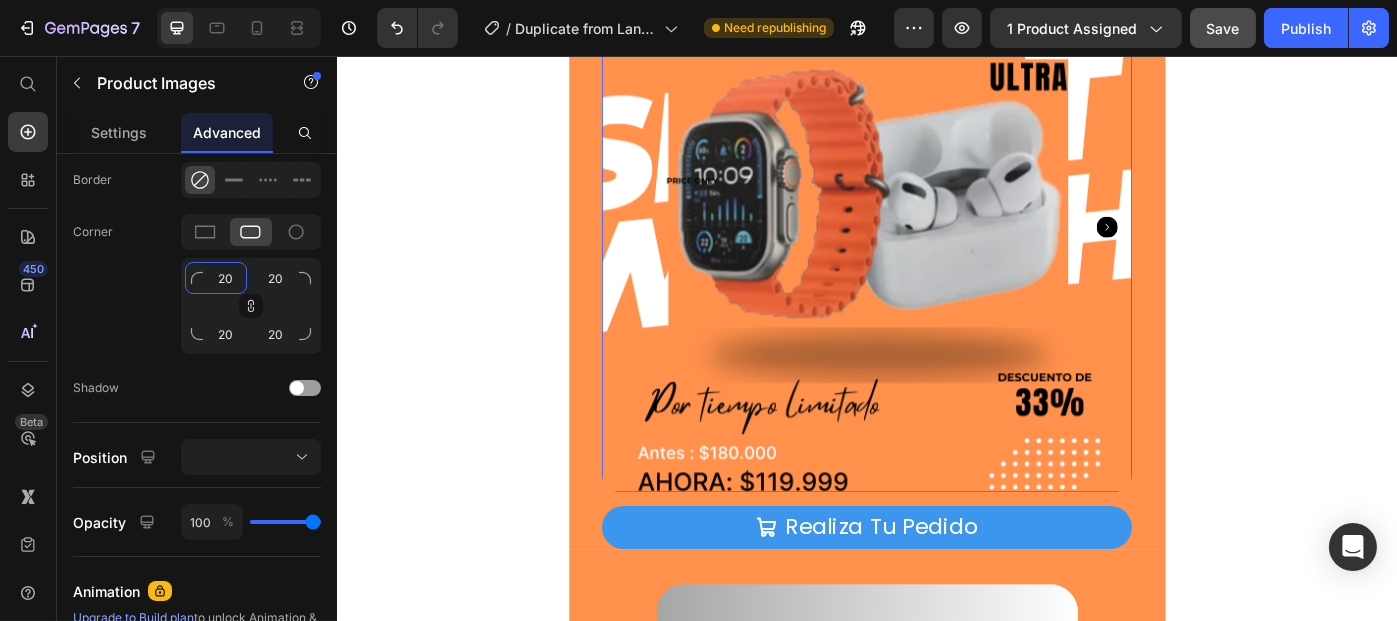 scroll, scrollTop: 149, scrollLeft: 0, axis: vertical 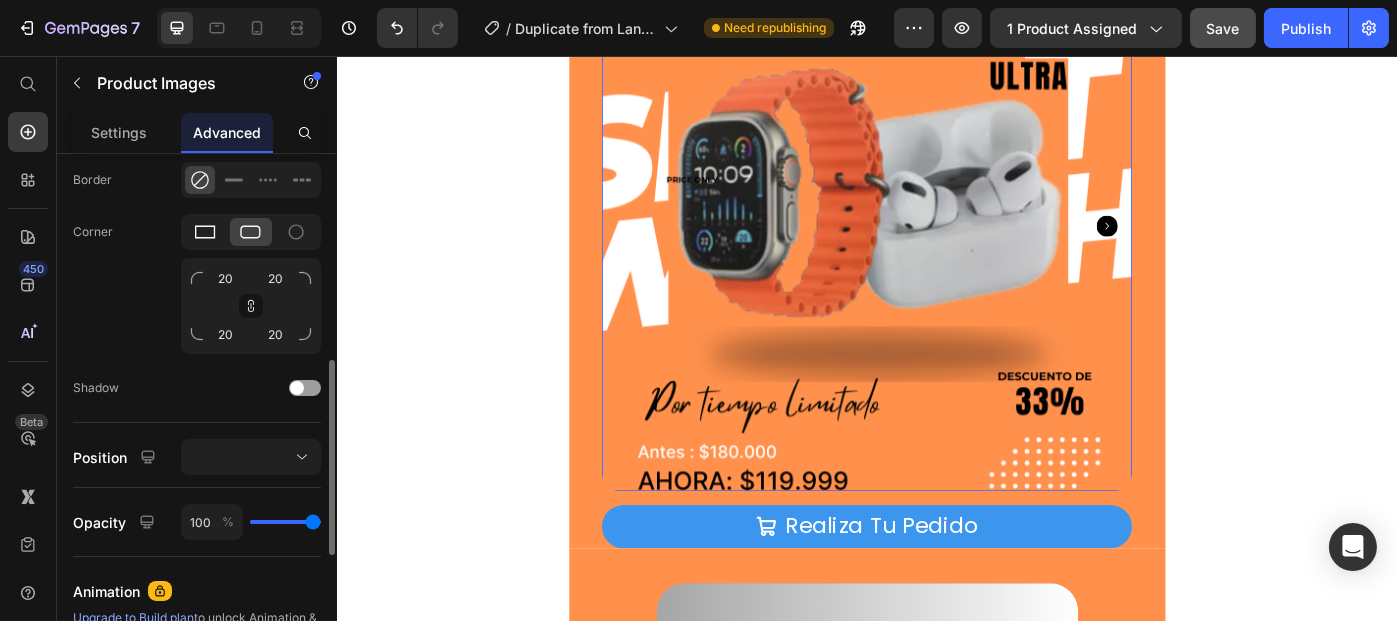 click 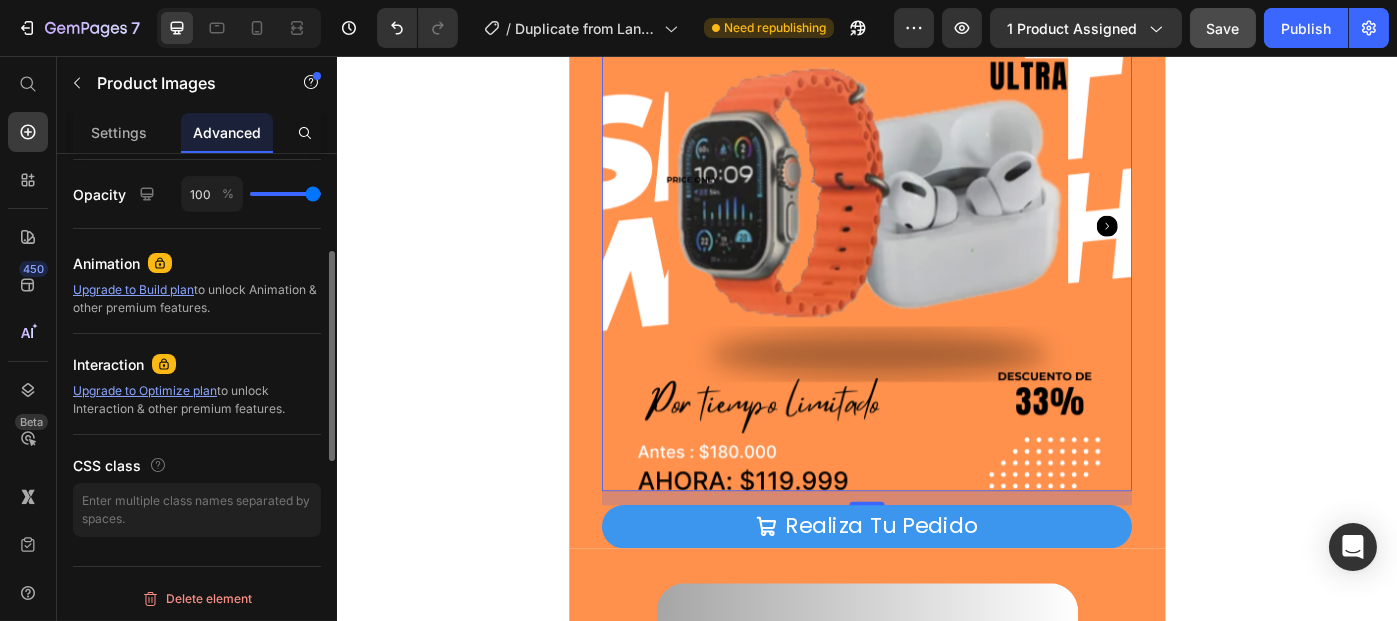 scroll, scrollTop: 586, scrollLeft: 0, axis: vertical 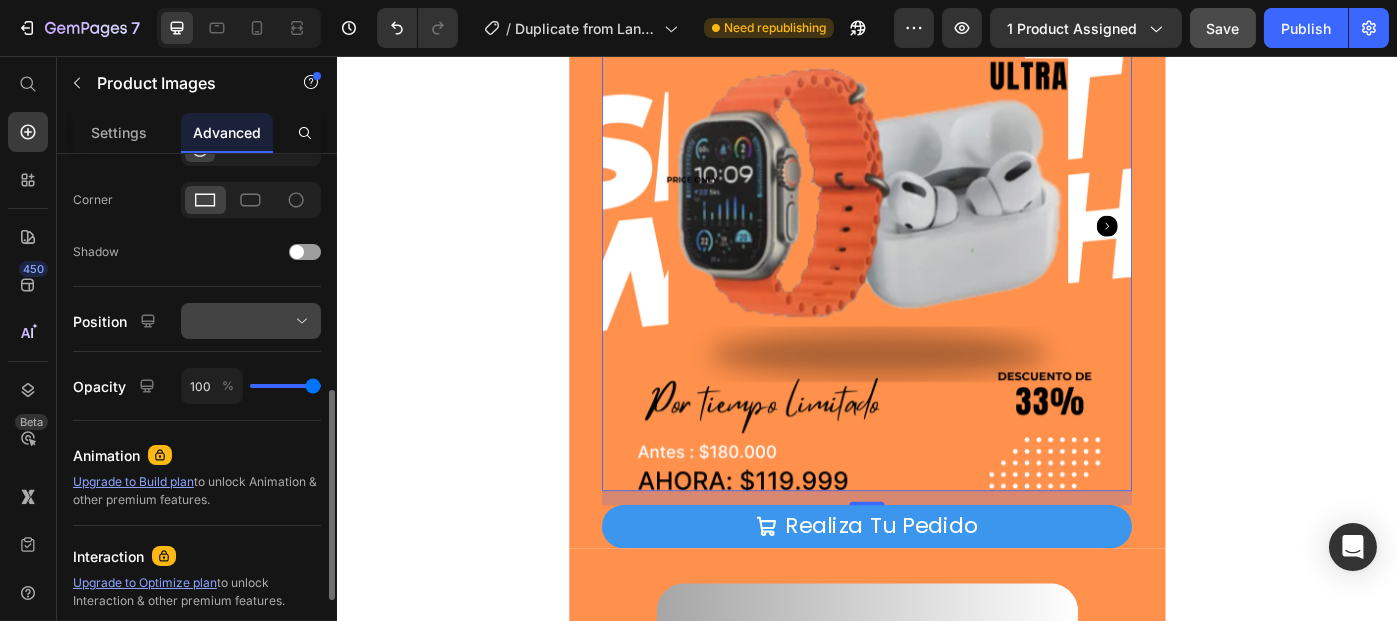 click at bounding box center (251, 321) 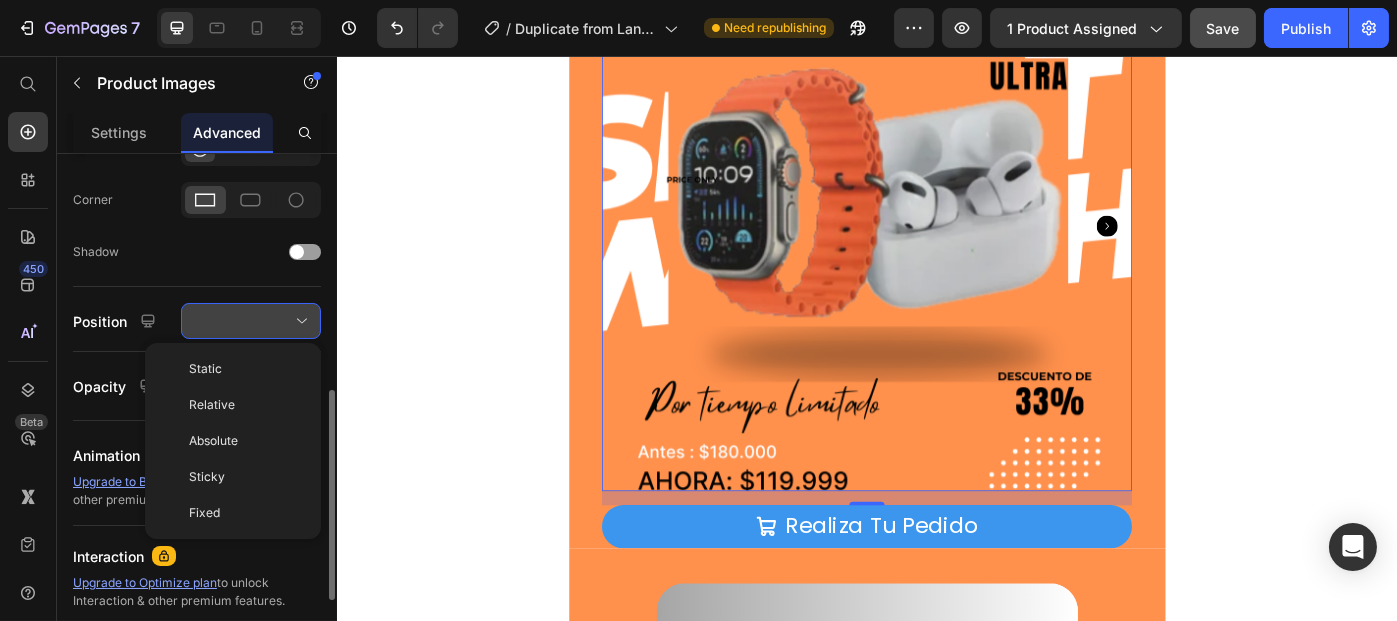 click at bounding box center (251, 321) 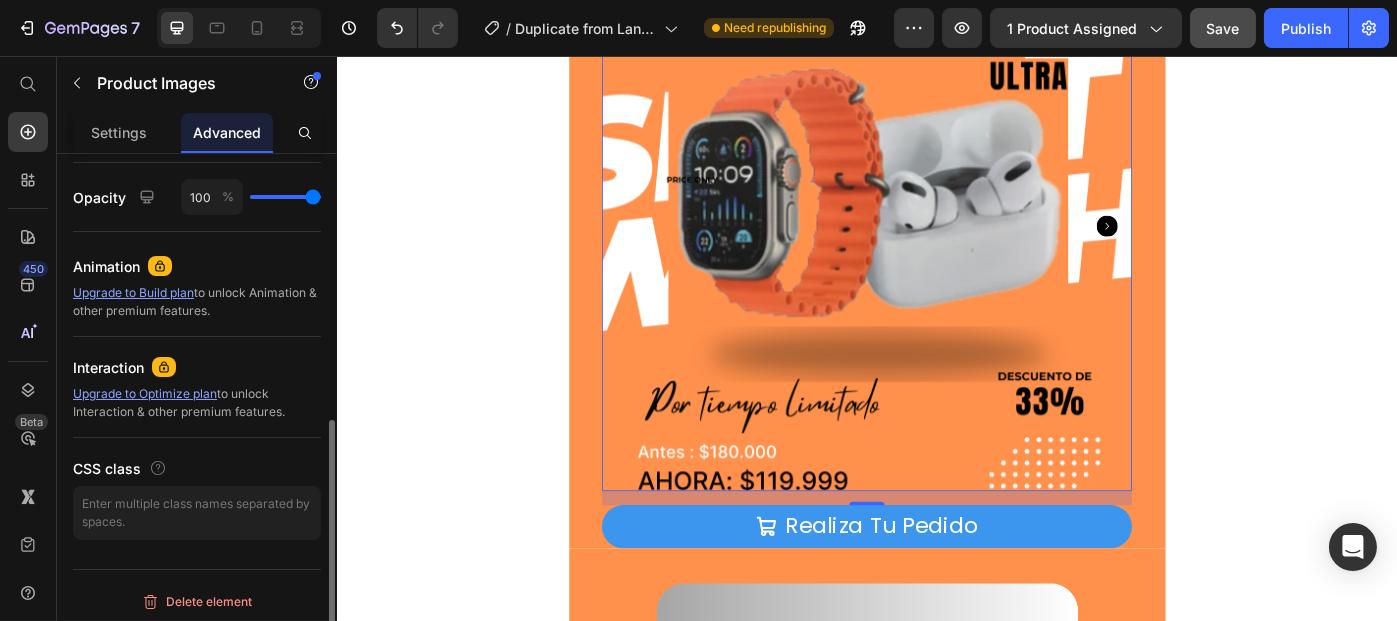 scroll, scrollTop: 778, scrollLeft: 0, axis: vertical 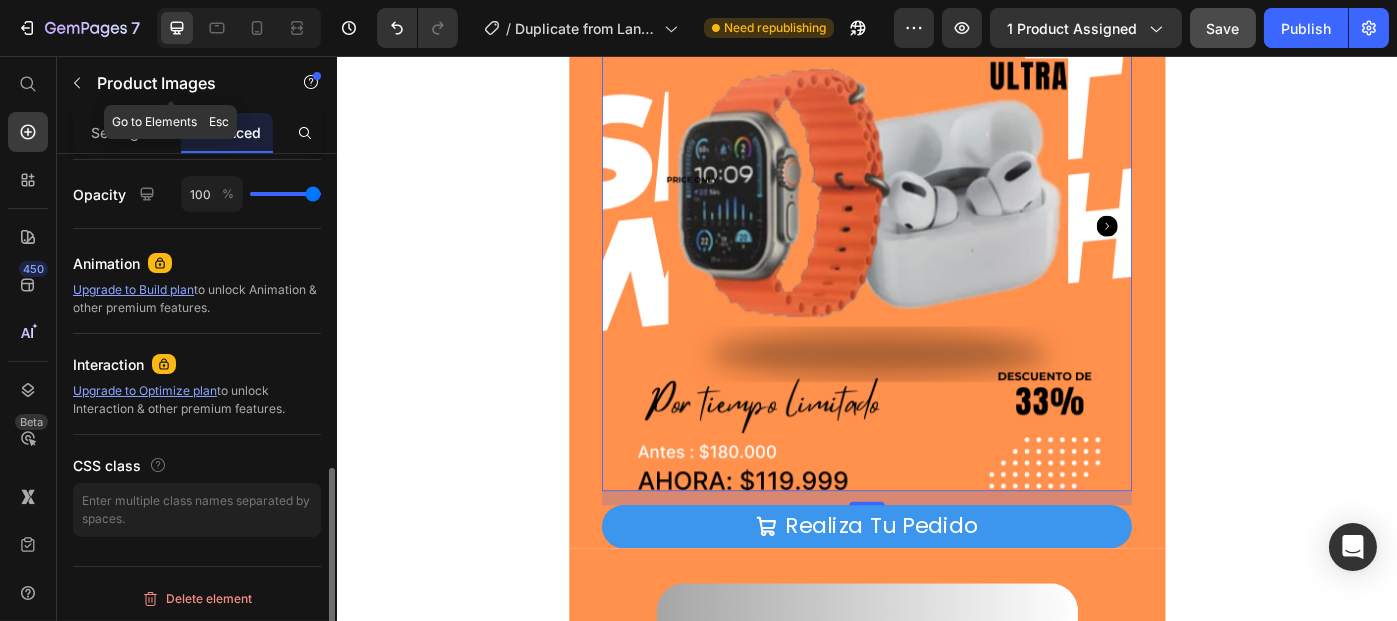 click on "Product Images" 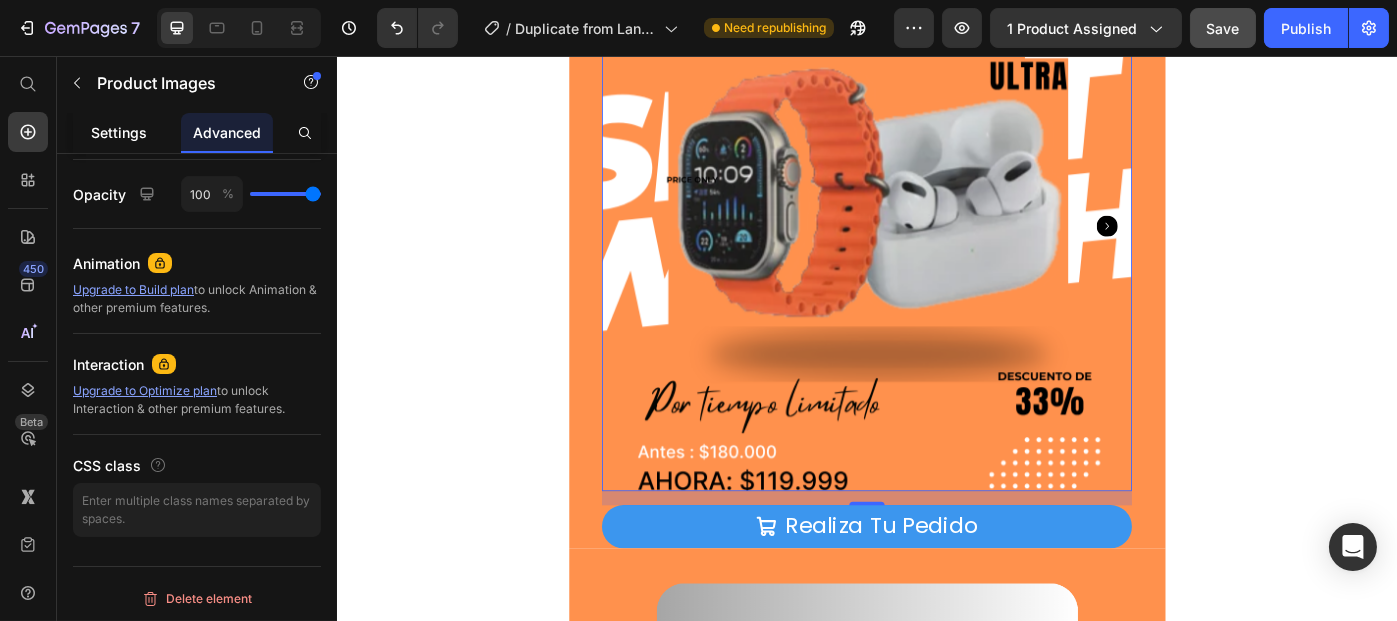 click on "Settings" at bounding box center [119, 132] 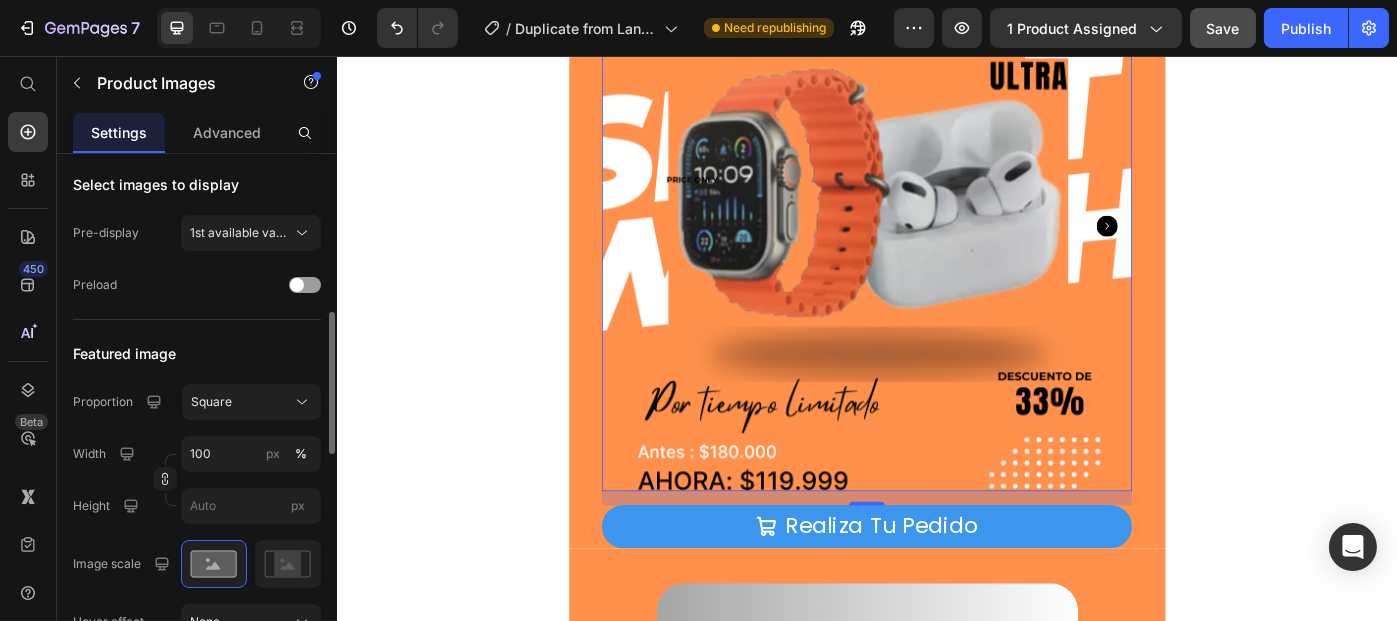 scroll, scrollTop: 514, scrollLeft: 0, axis: vertical 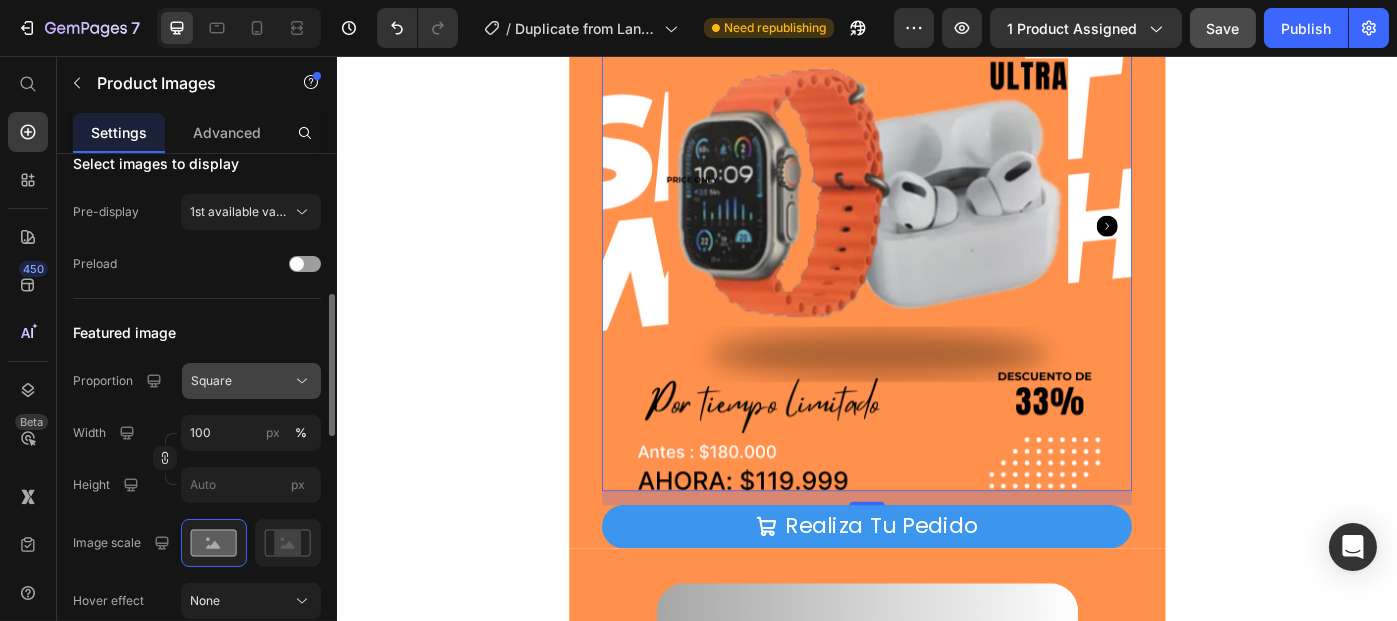 click on "Square" 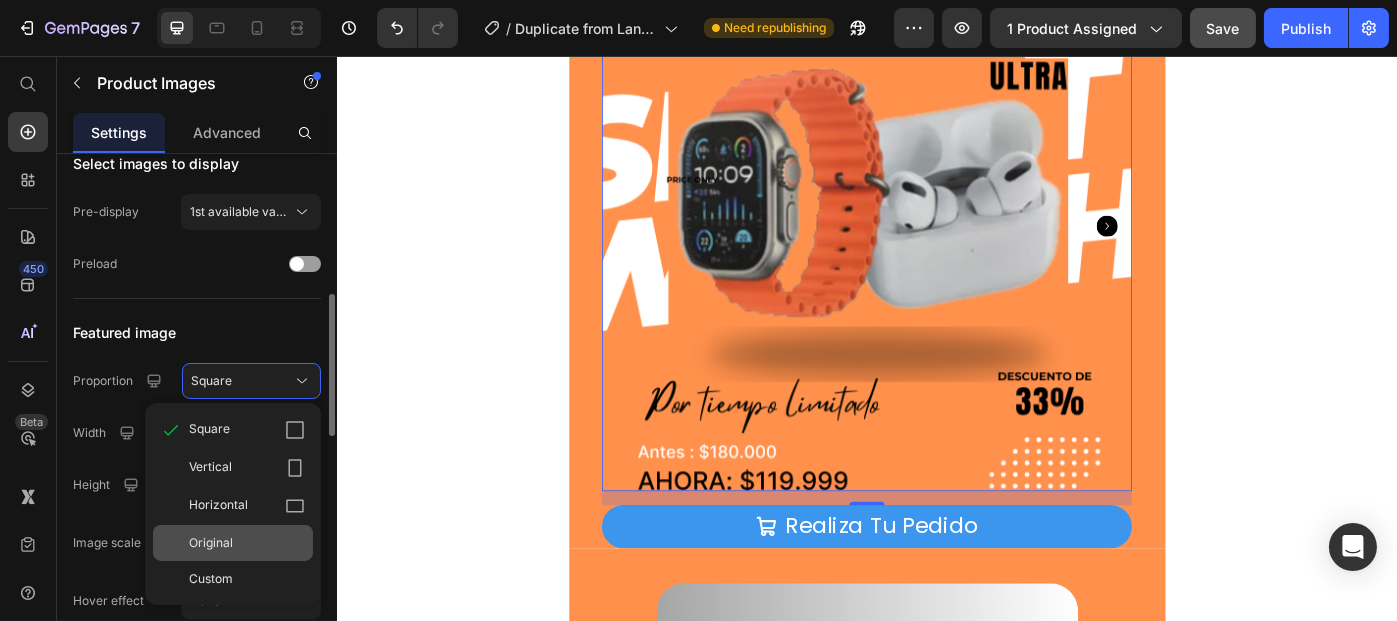 click on "Original" 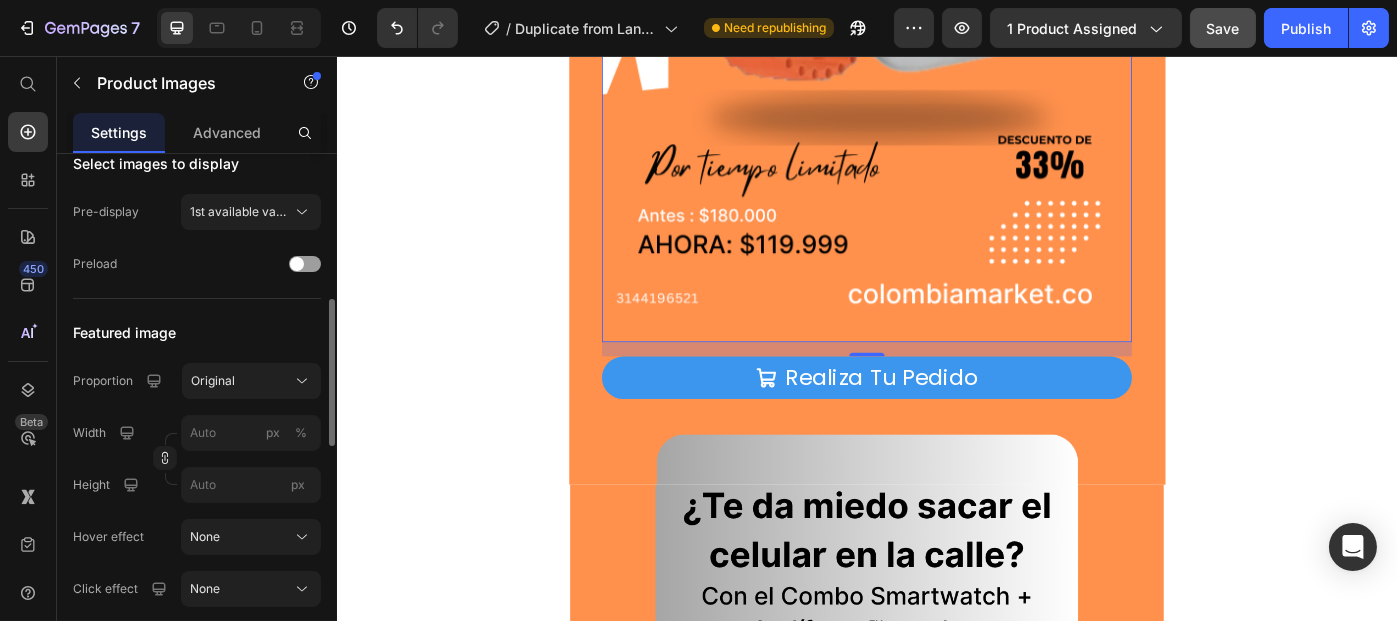 scroll, scrollTop: 516, scrollLeft: 0, axis: vertical 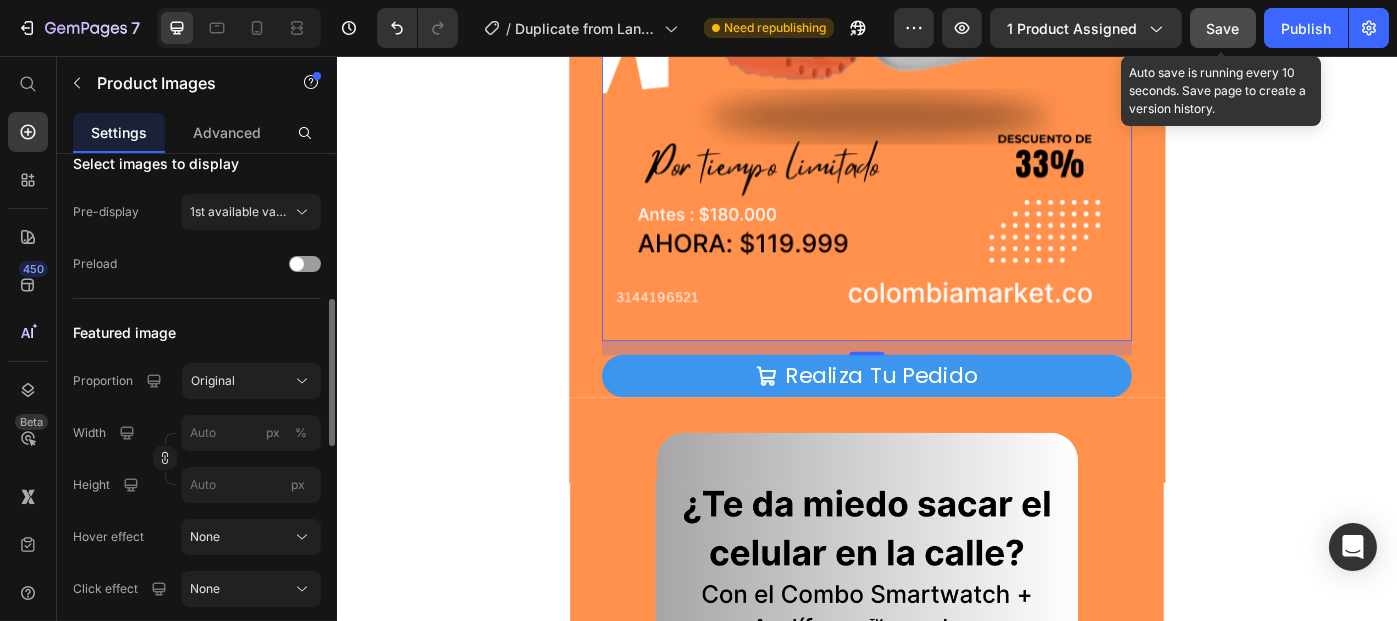 click on "Save" at bounding box center (1223, 28) 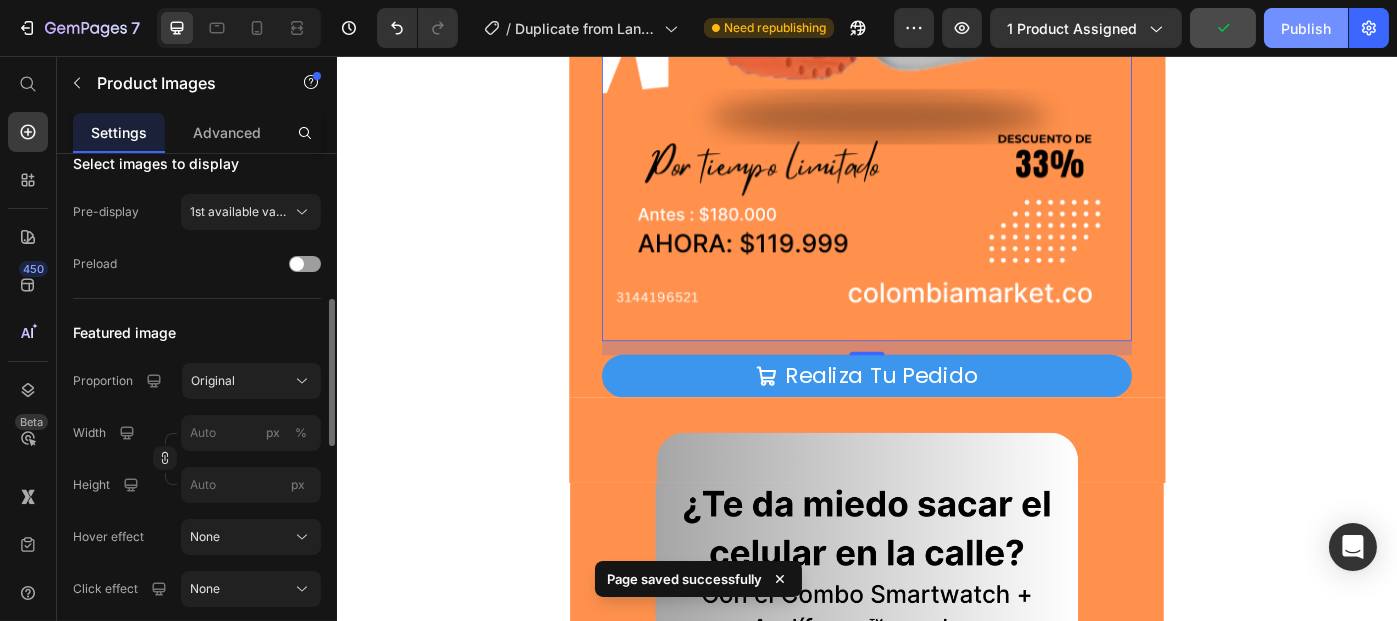 click on "Publish" at bounding box center [1306, 28] 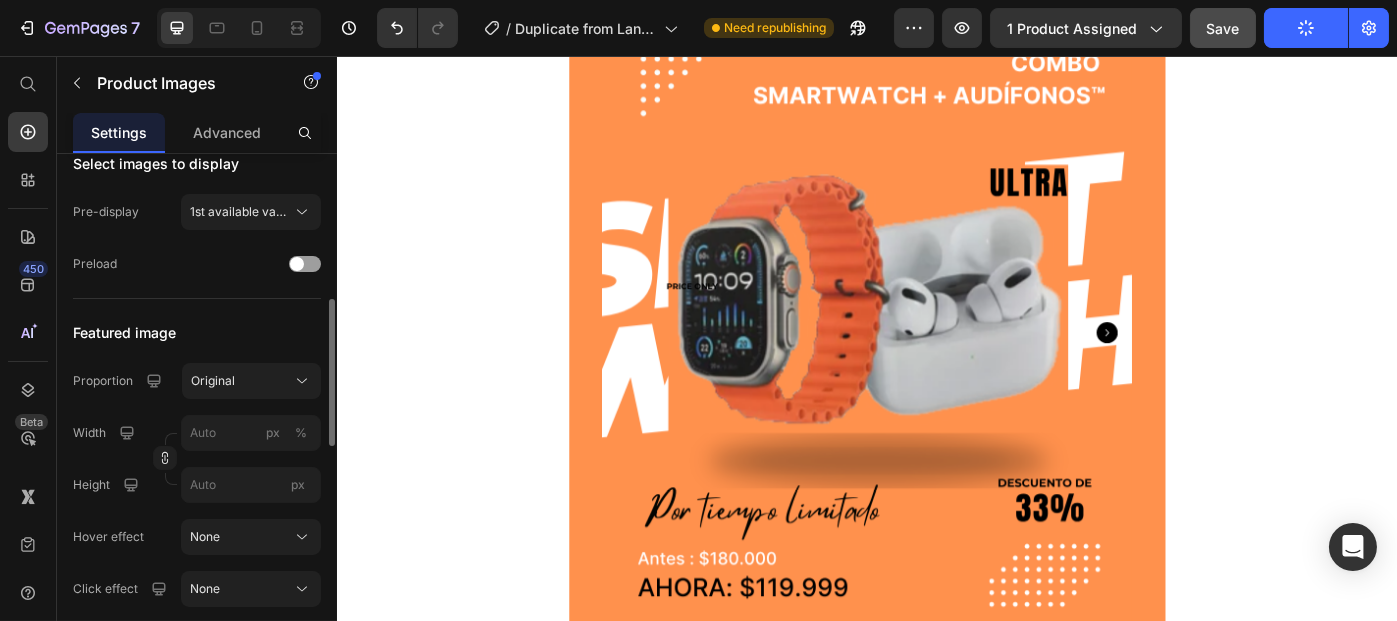 scroll, scrollTop: 0, scrollLeft: 0, axis: both 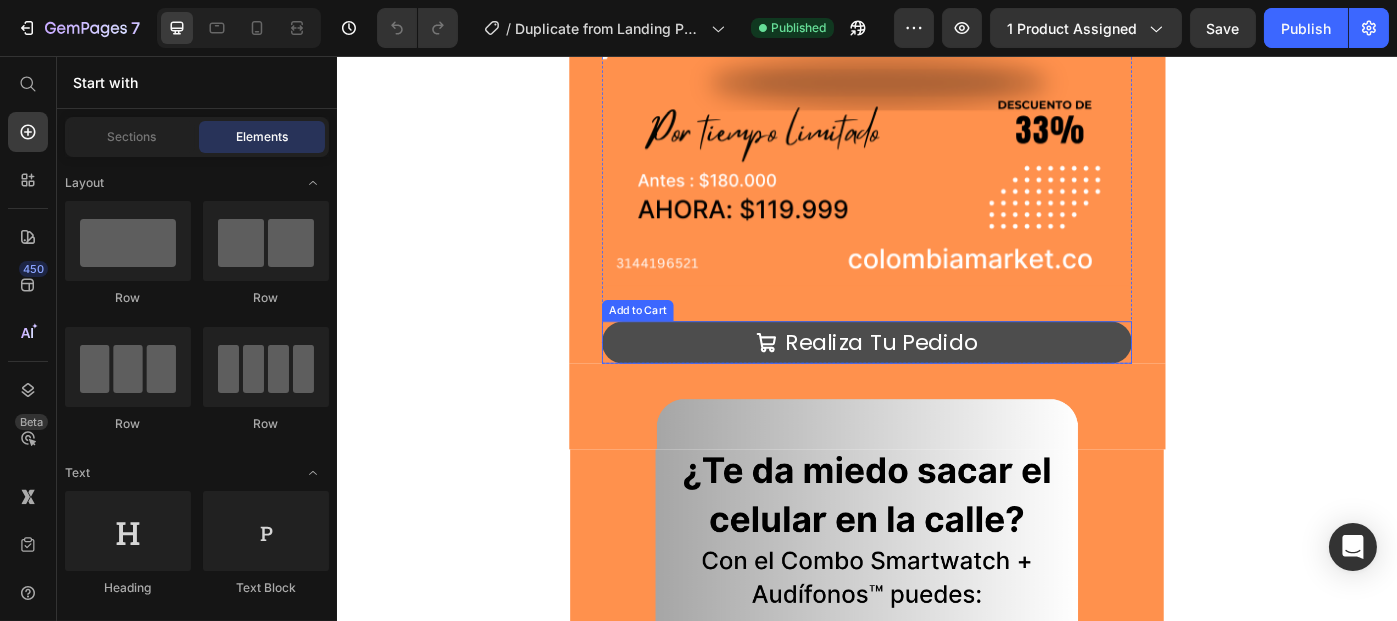 click on "Realiza Tu Pedido" at bounding box center (936, 380) 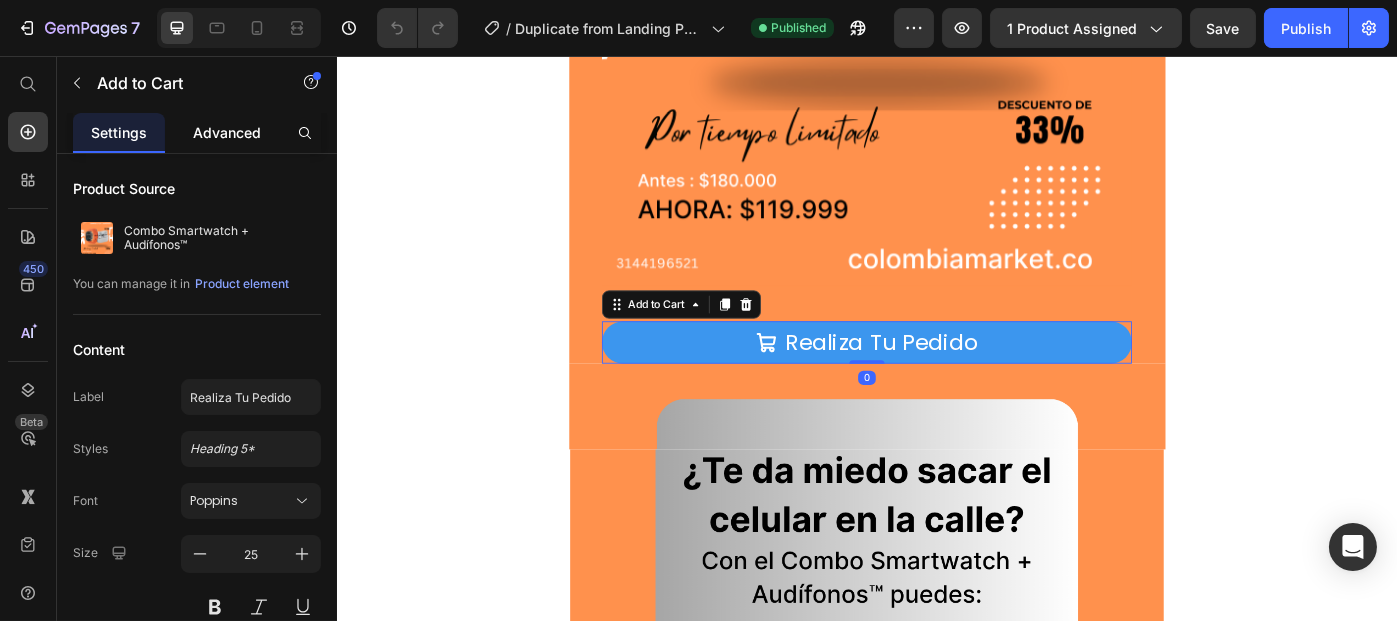click on "Advanced" at bounding box center [227, 132] 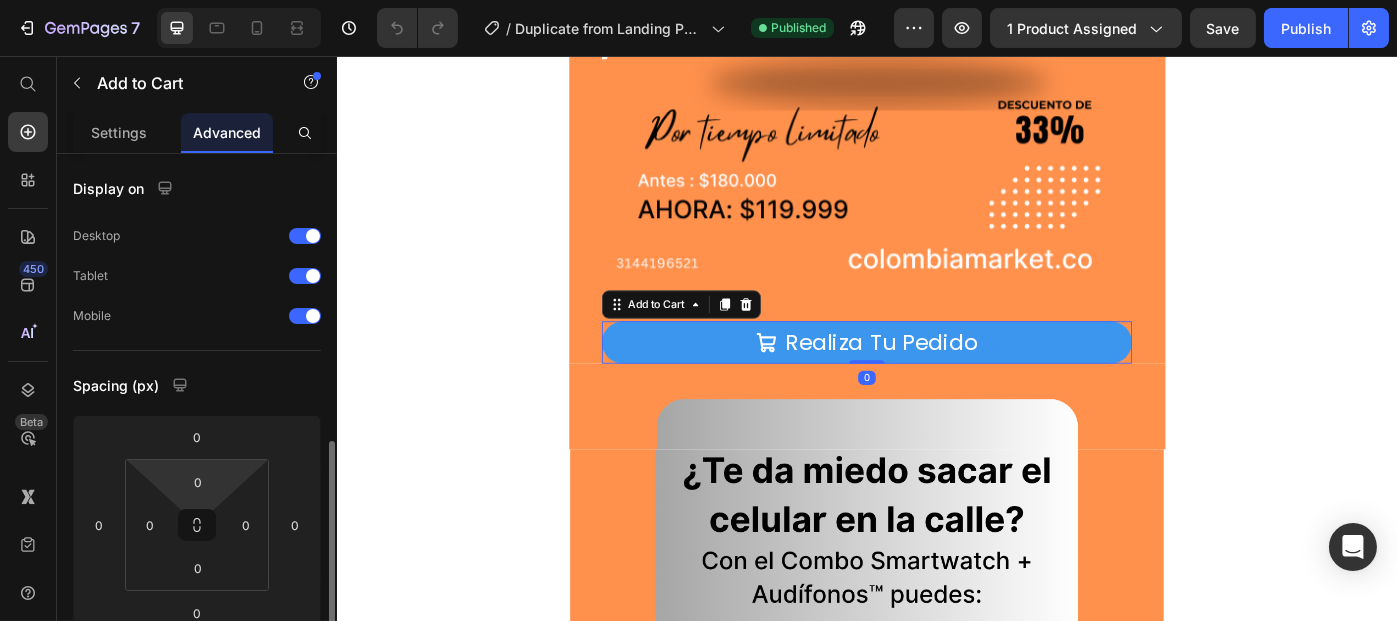 scroll, scrollTop: 205, scrollLeft: 0, axis: vertical 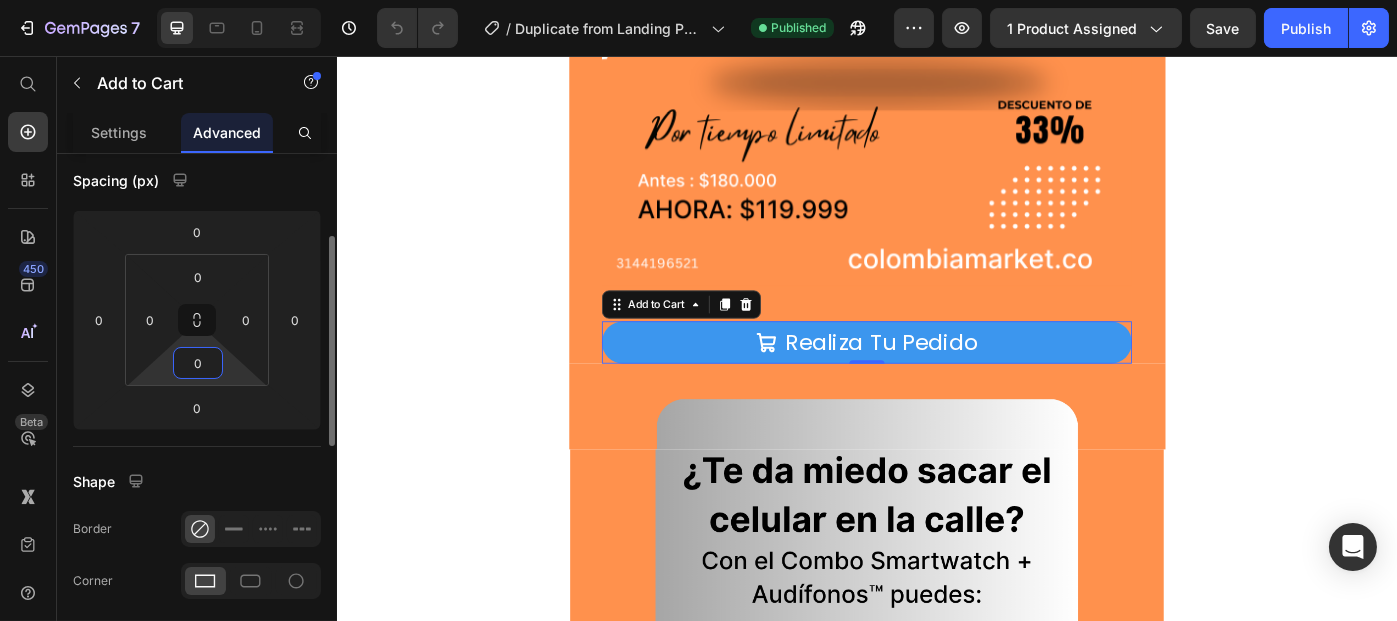 click on "0" at bounding box center (198, 363) 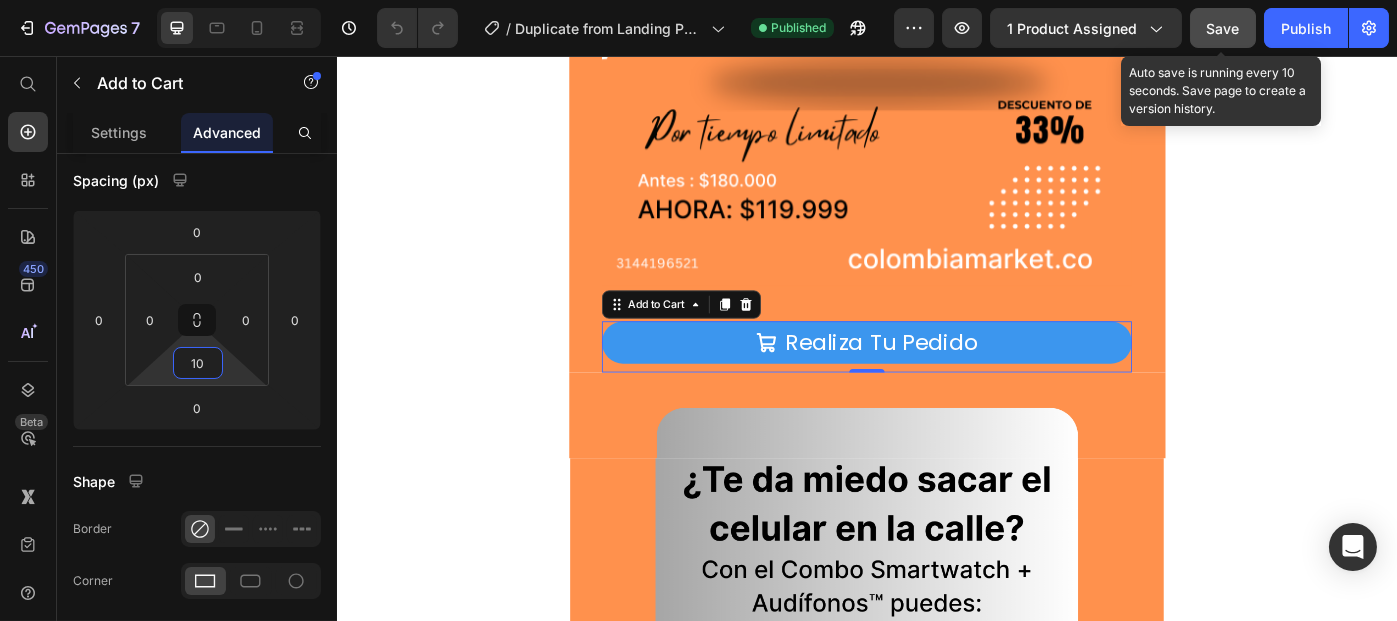 type on "10" 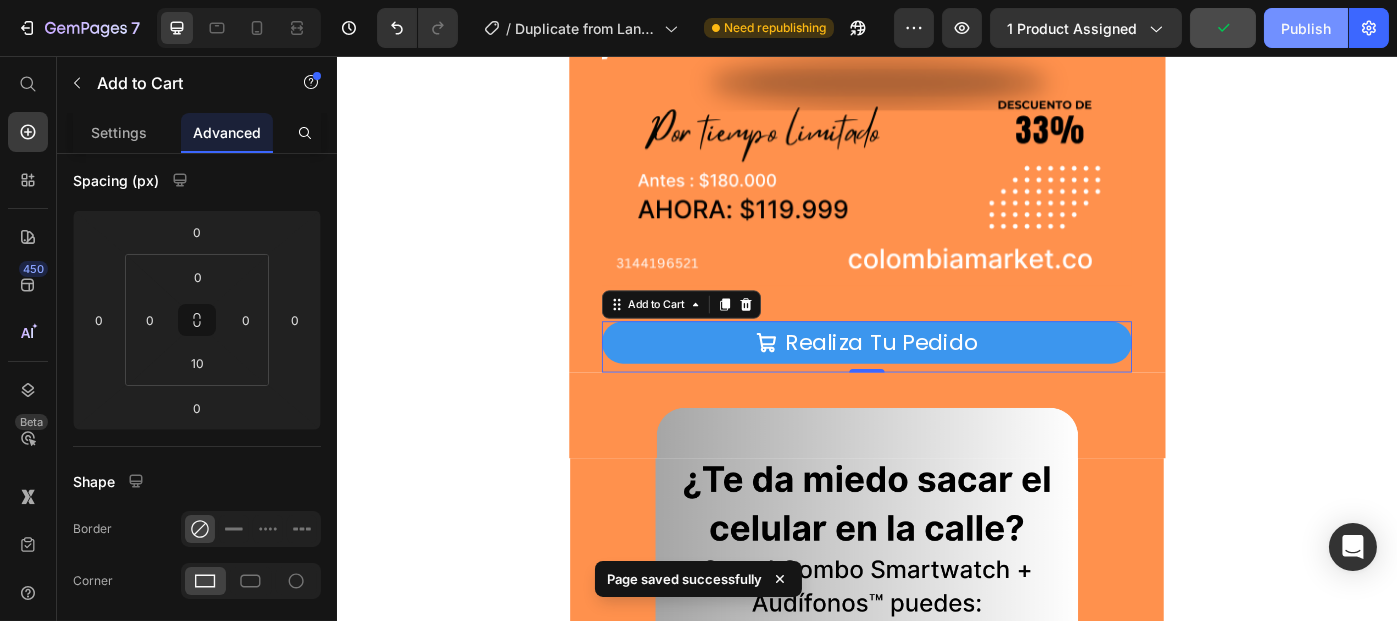 click on "Publish" 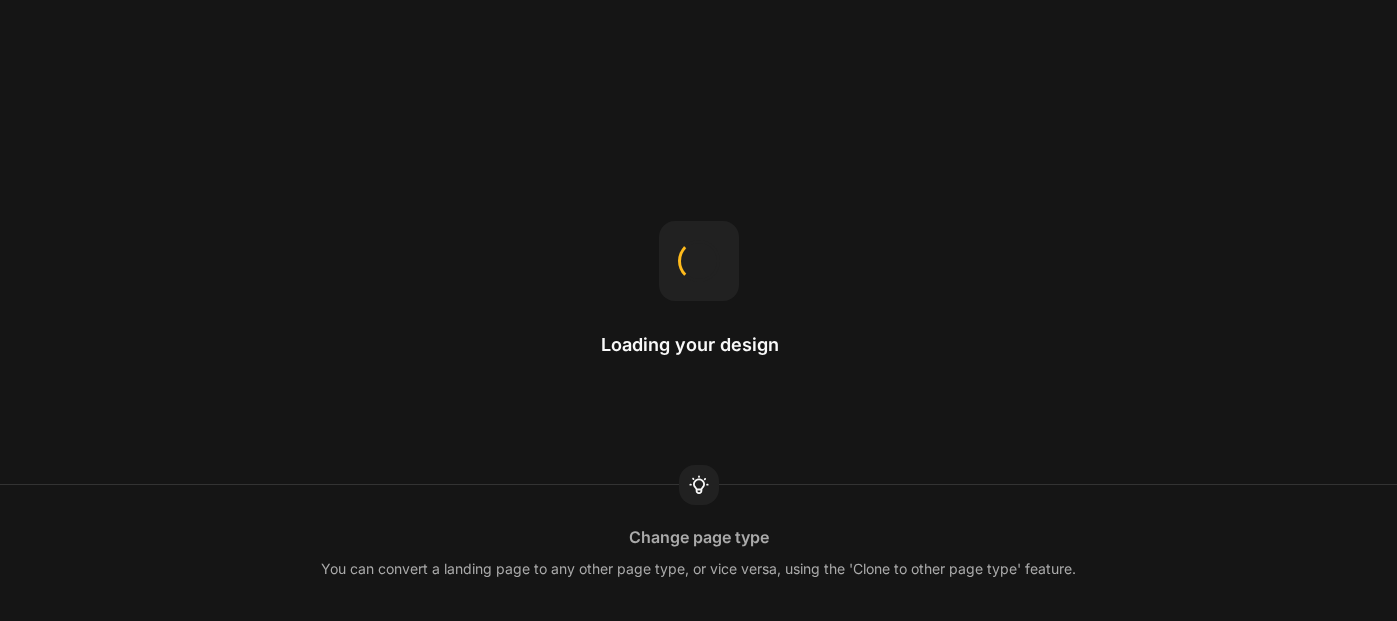 scroll, scrollTop: 0, scrollLeft: 0, axis: both 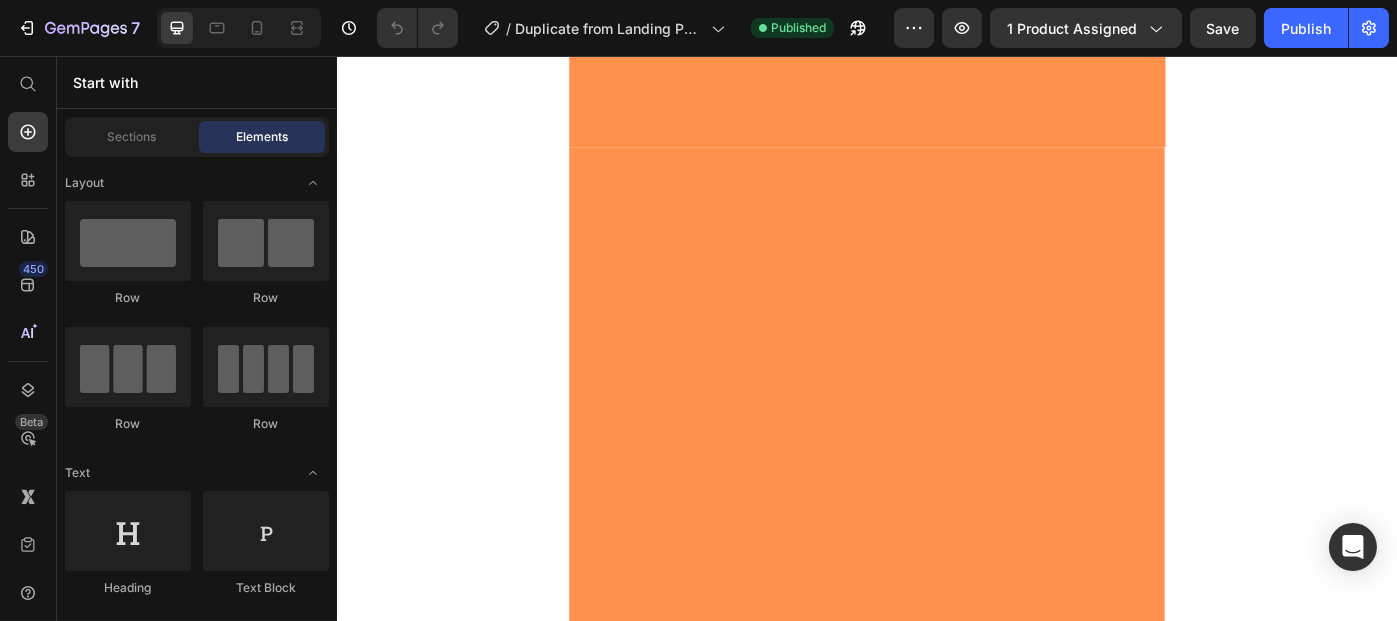 click at bounding box center (936, -792) 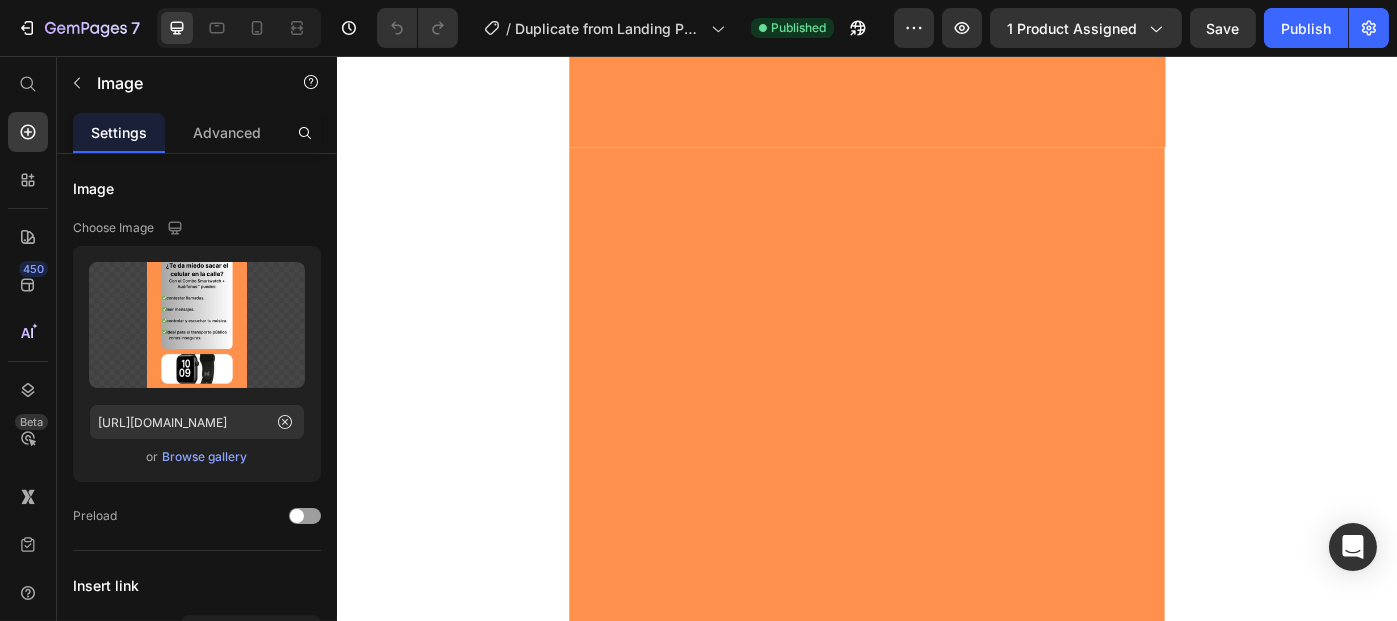 click at bounding box center [936, -792] 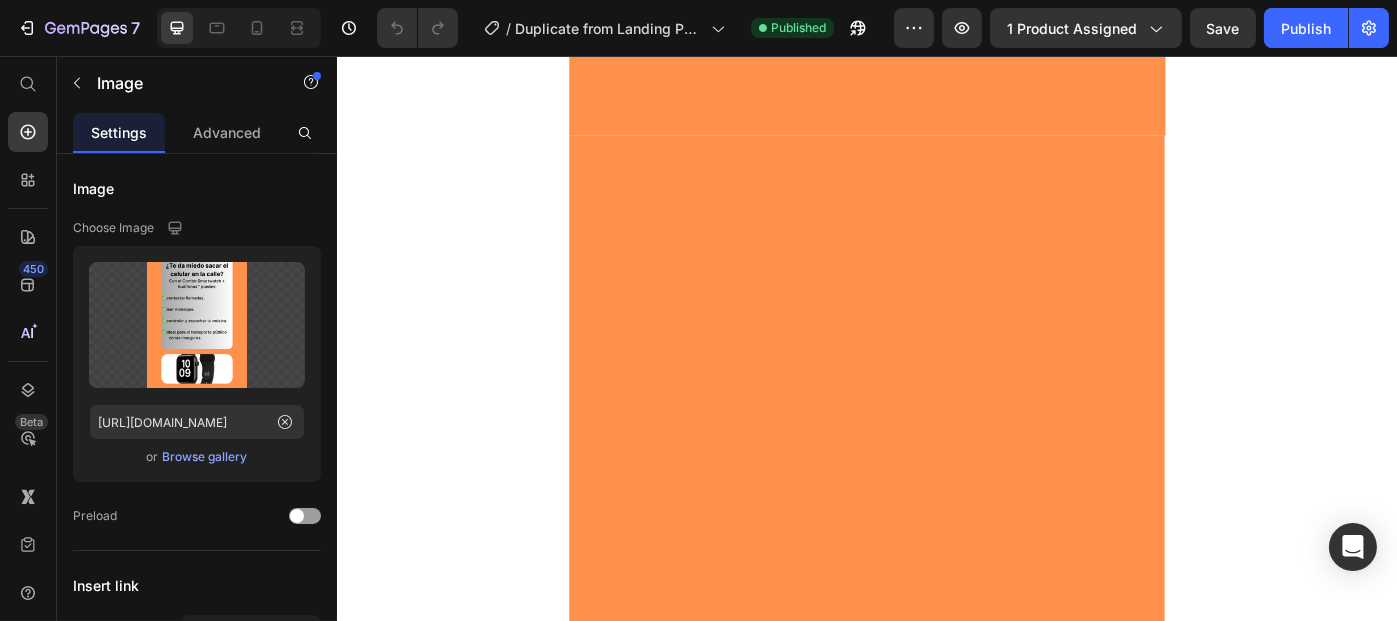 scroll, scrollTop: 1828, scrollLeft: 0, axis: vertical 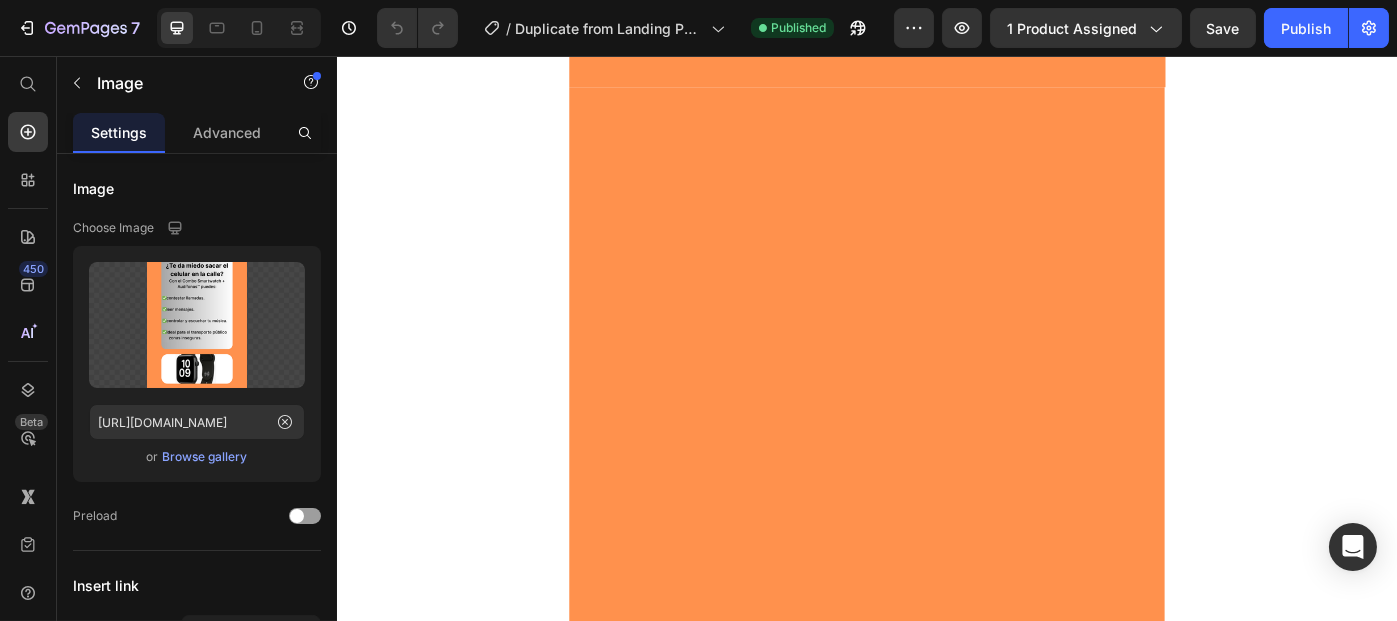 click at bounding box center [936, -860] 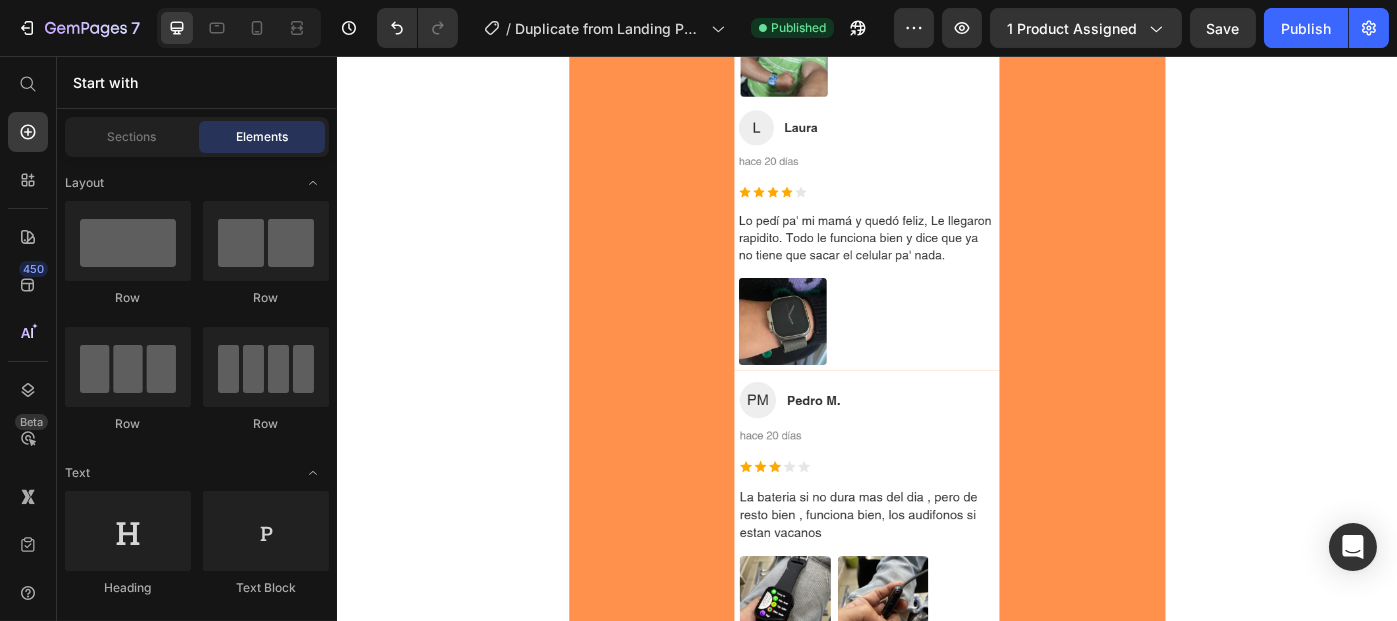 scroll, scrollTop: 4344, scrollLeft: 0, axis: vertical 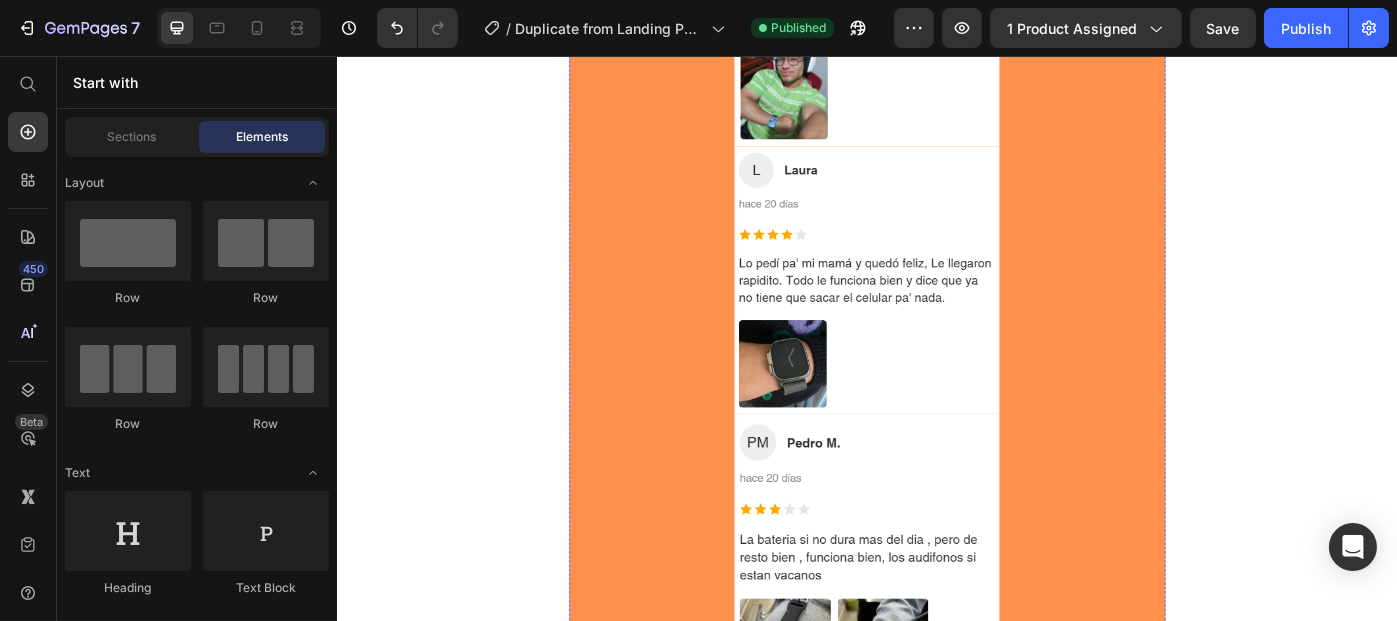 click at bounding box center (936, -263) 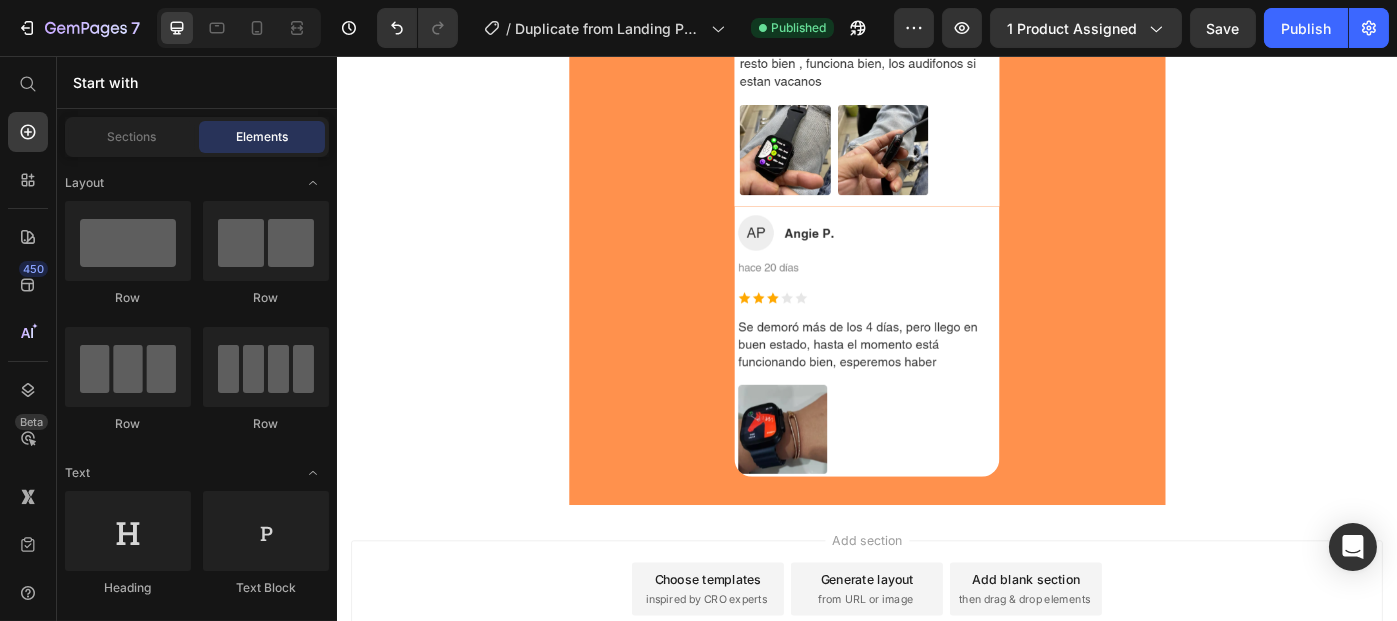 click at bounding box center [936, -250] 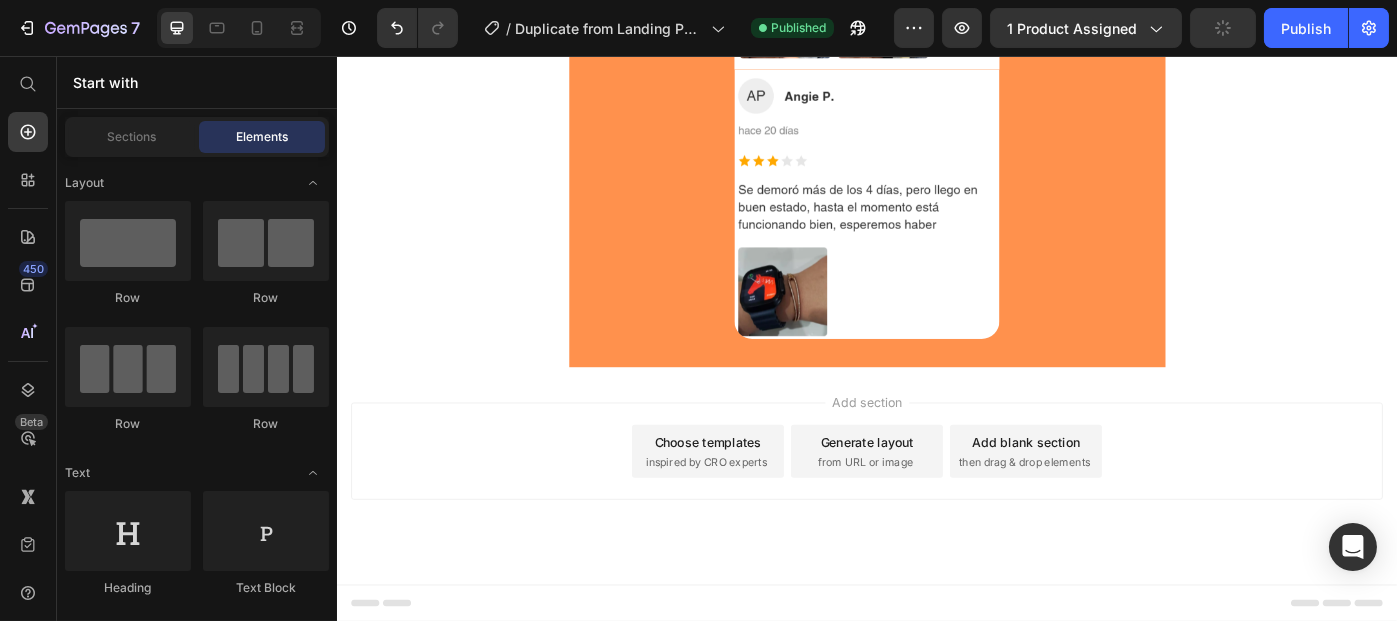 click at bounding box center (936, -92) 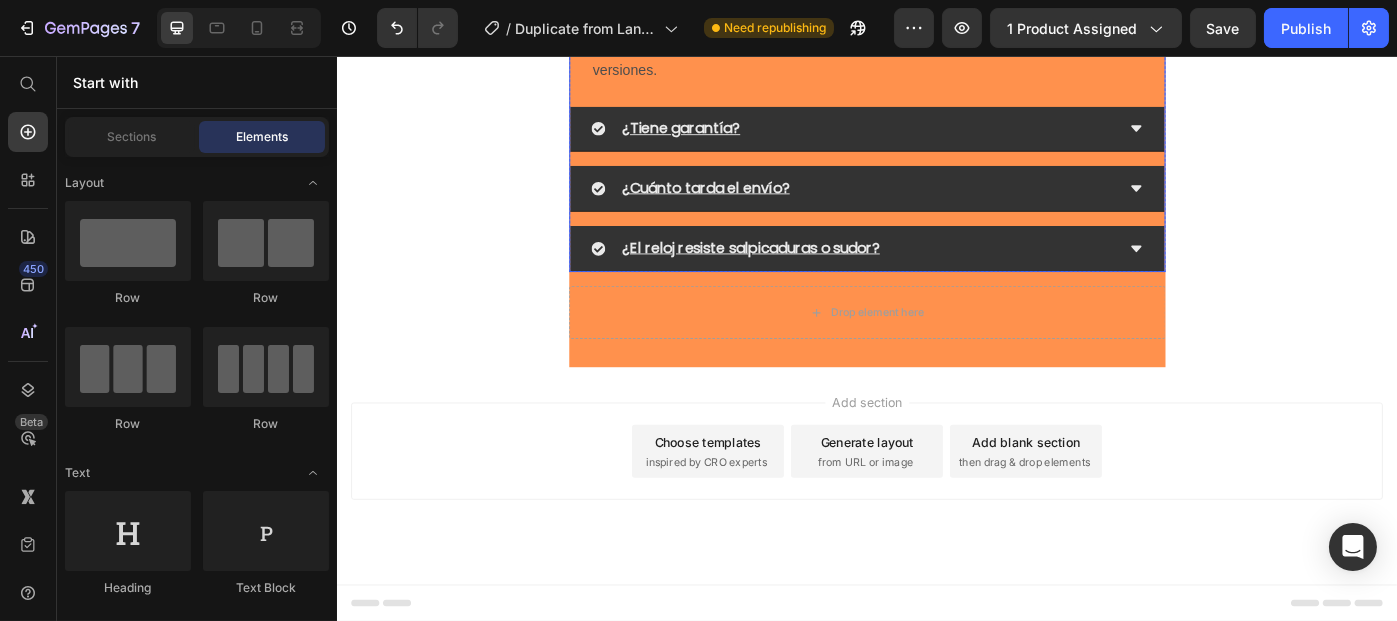 scroll, scrollTop: 3786, scrollLeft: 0, axis: vertical 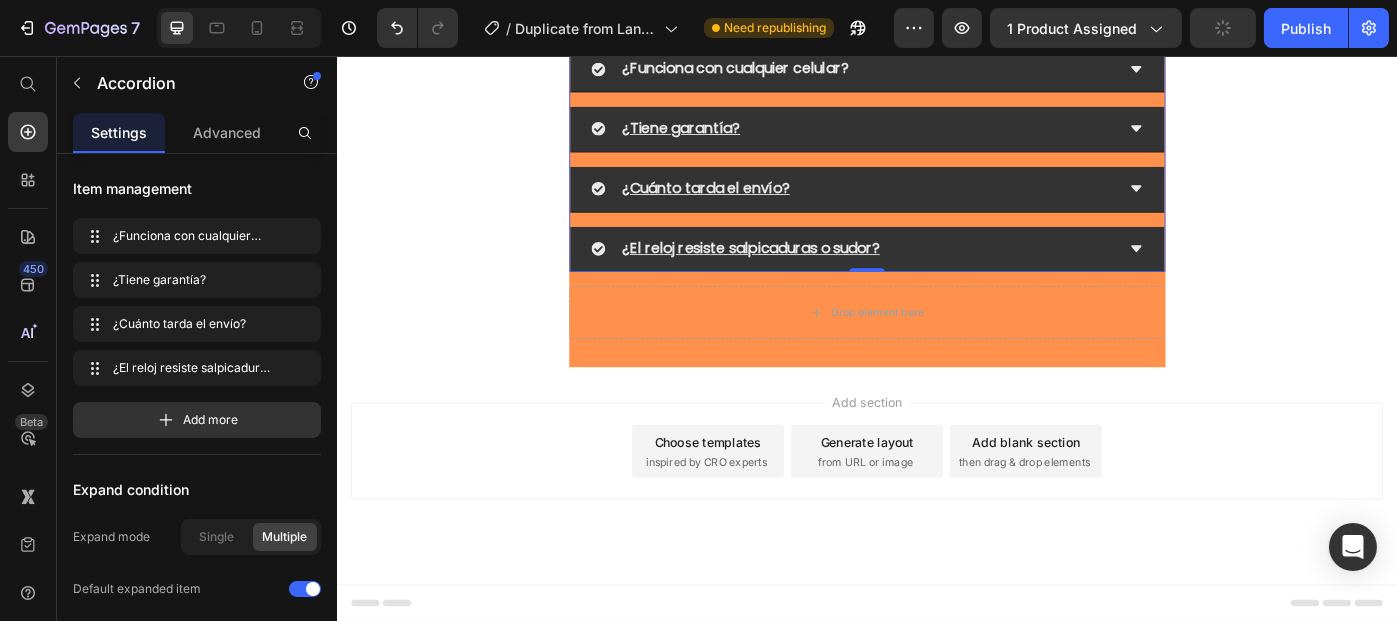 click on "Realiza tu Pedido PAGA EN CASA" at bounding box center [936, -73] 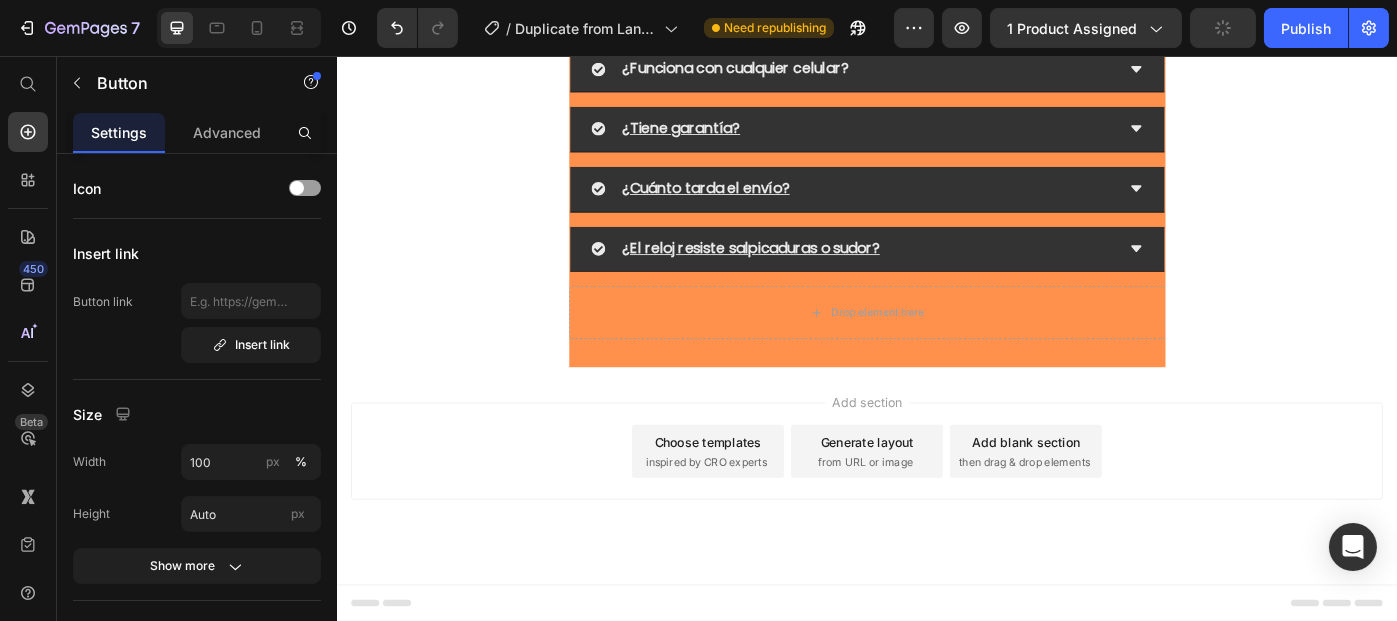 click 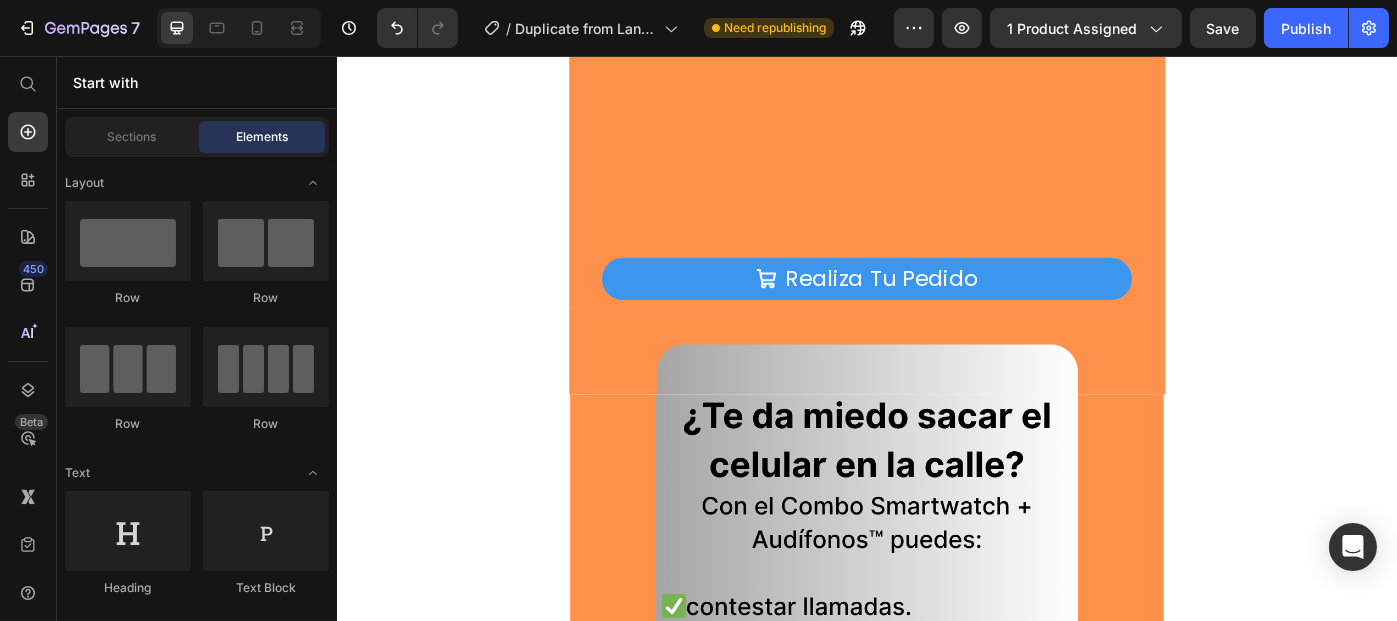 scroll, scrollTop: 645, scrollLeft: 0, axis: vertical 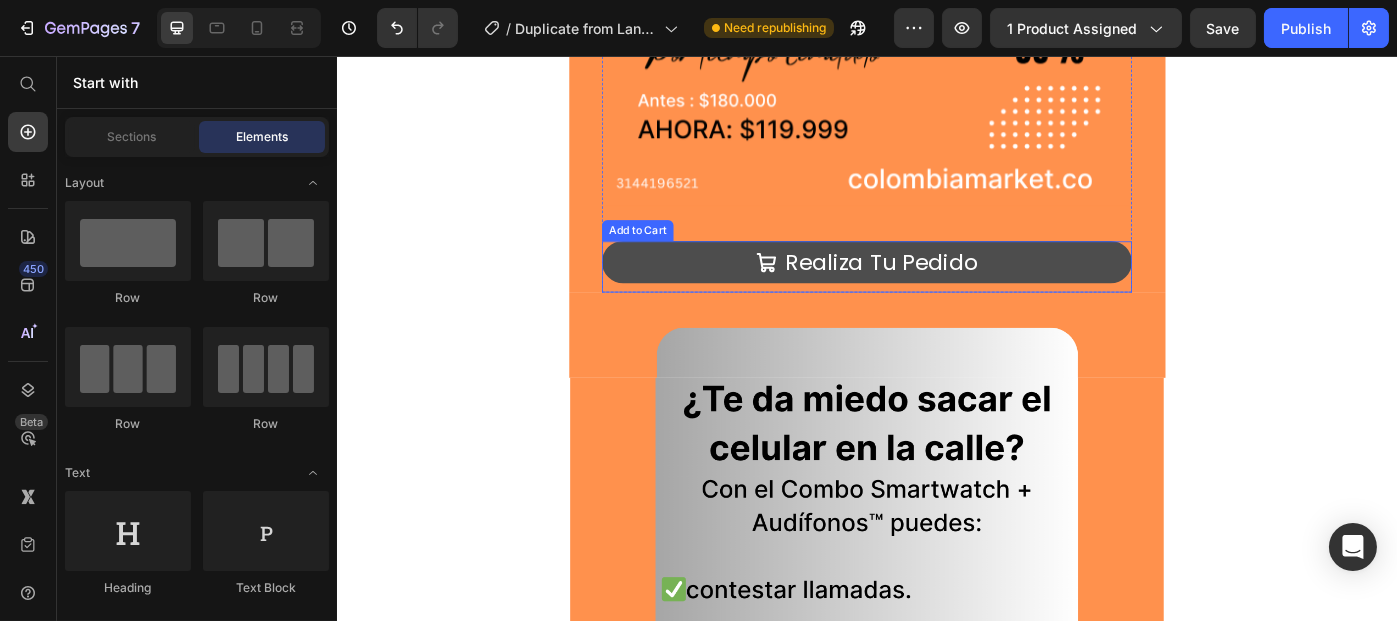 click on "Realiza Tu Pedido" at bounding box center [936, 289] 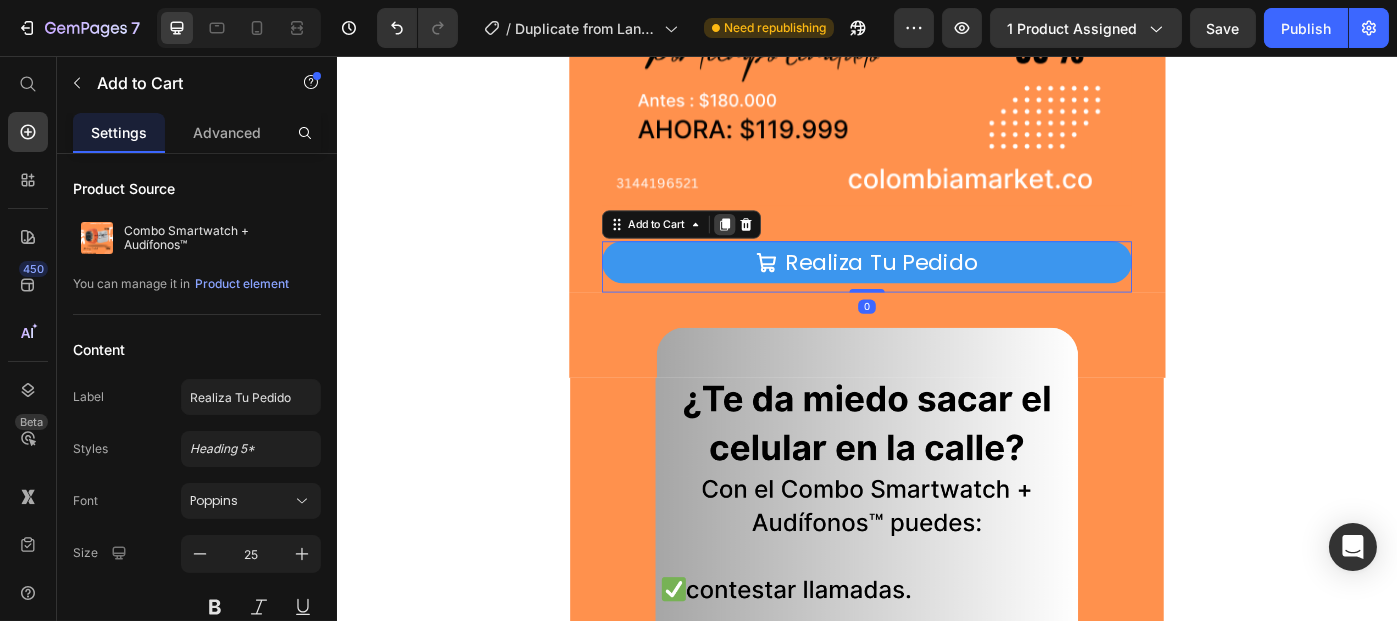 click 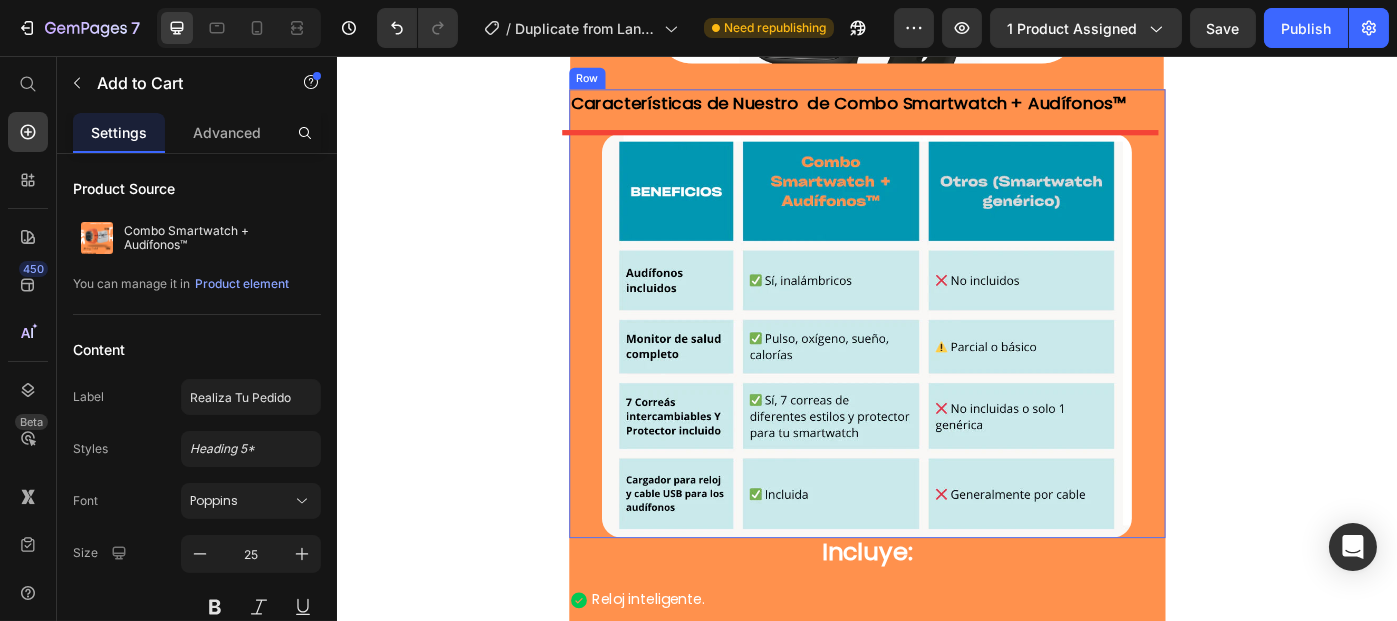 scroll, scrollTop: 2062, scrollLeft: 0, axis: vertical 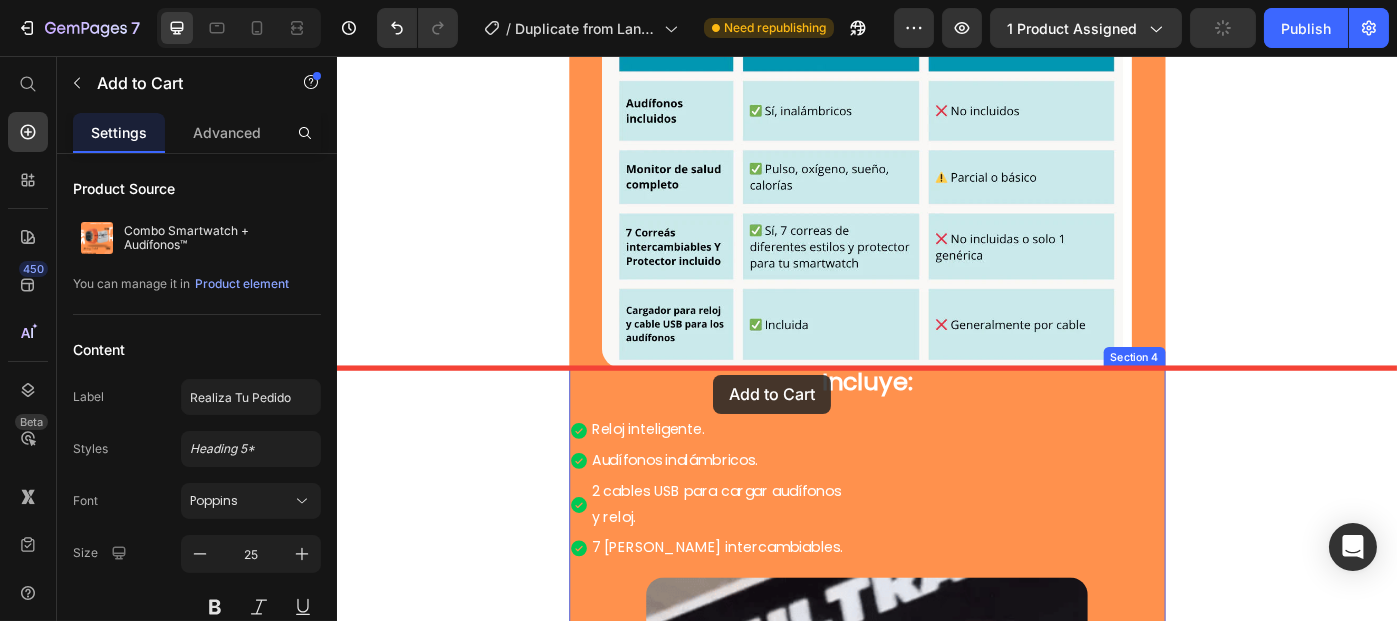 drag, startPoint x: 734, startPoint y: 342, endPoint x: 767, endPoint y: 408, distance: 73.790245 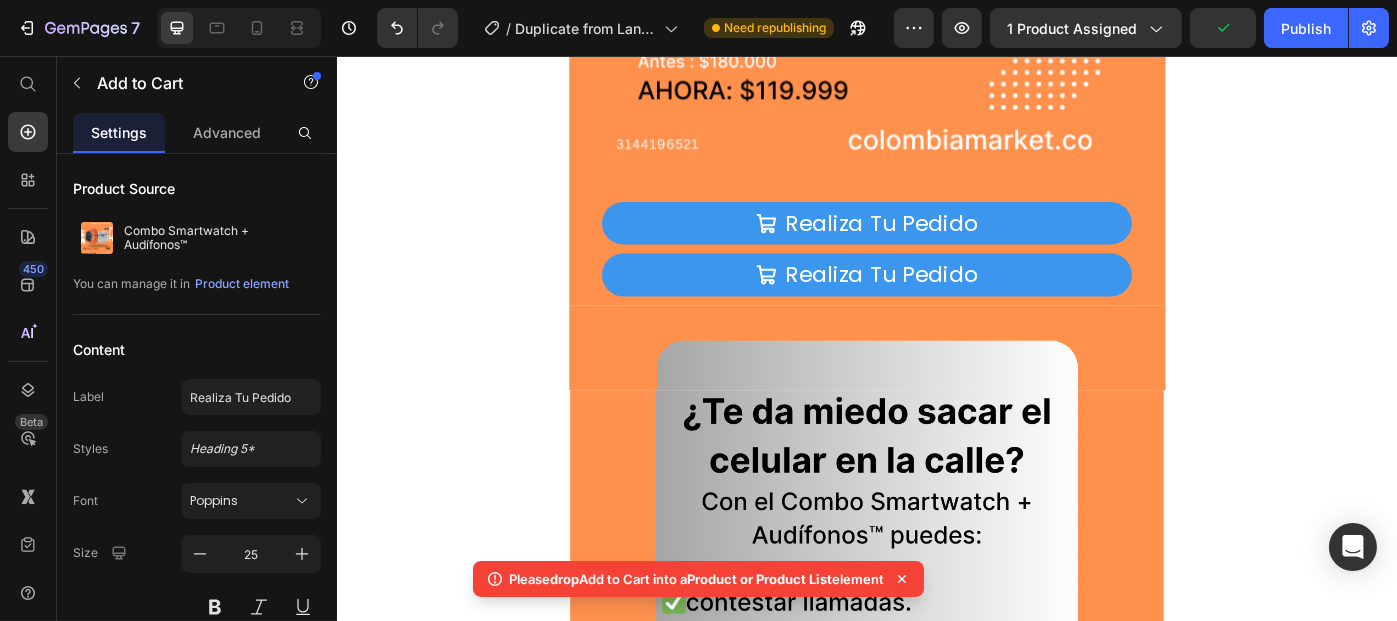 scroll, scrollTop: 690, scrollLeft: 0, axis: vertical 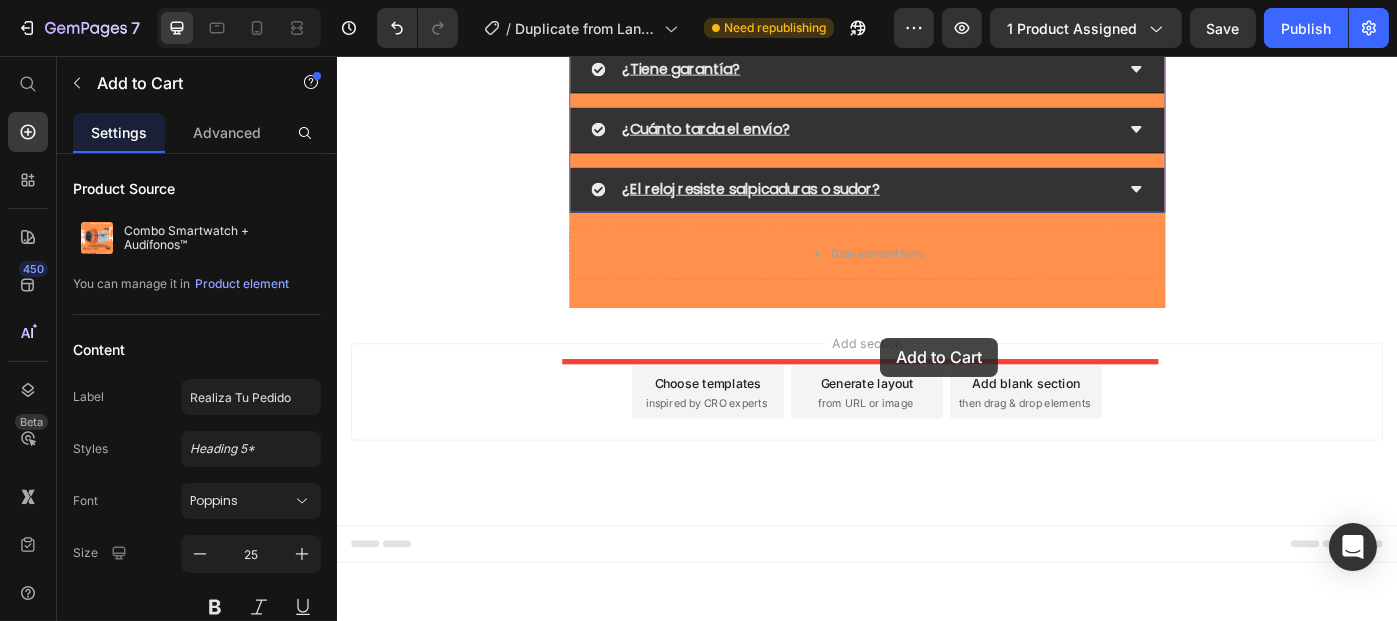 drag, startPoint x: 908, startPoint y: 296, endPoint x: 953, endPoint y: 374, distance: 90.04999 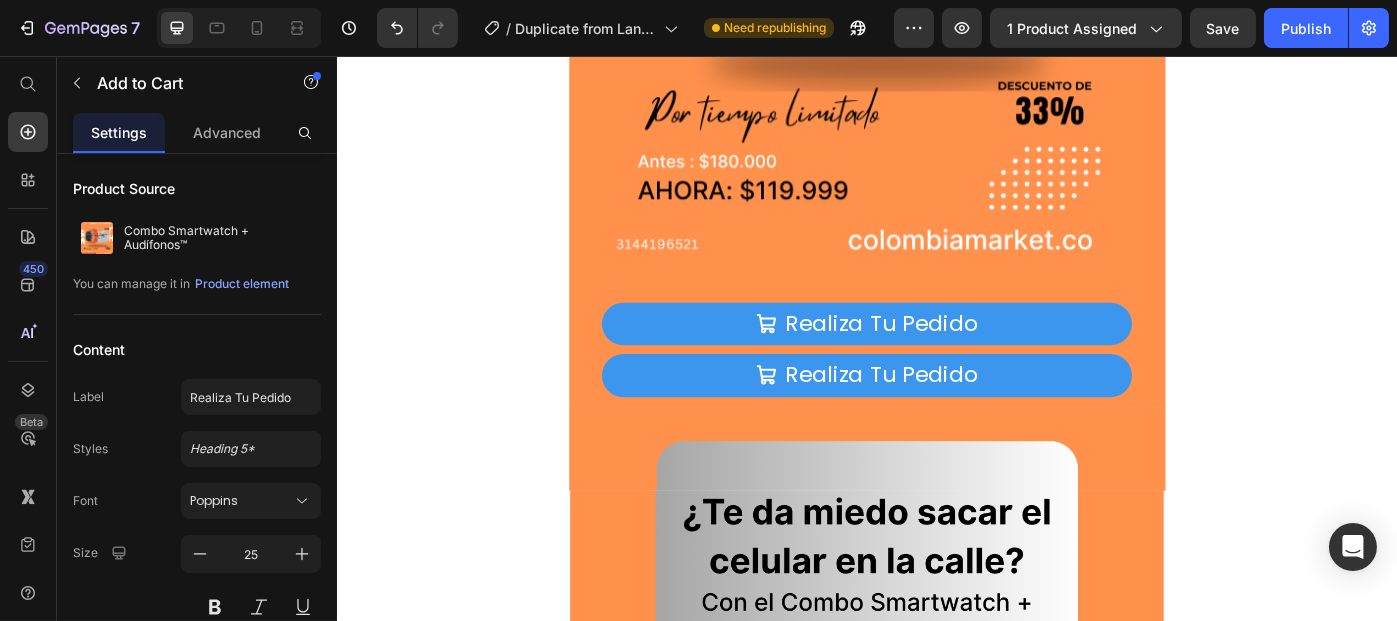 scroll, scrollTop: 602, scrollLeft: 0, axis: vertical 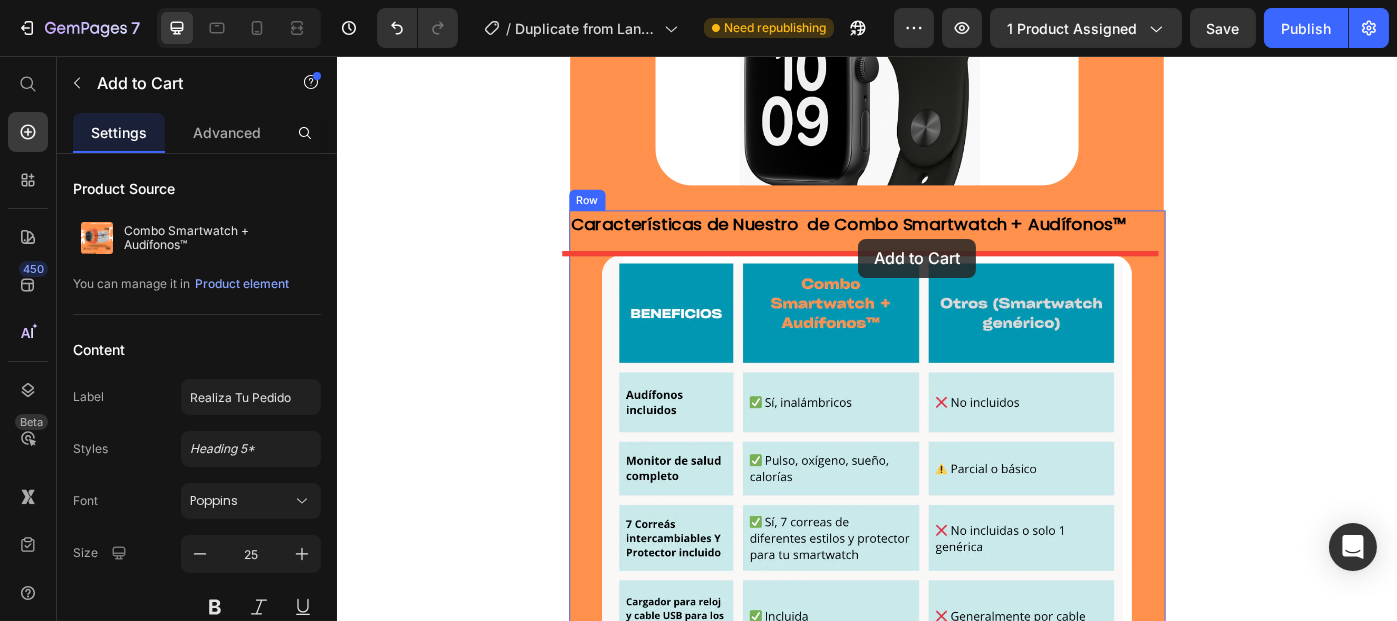drag, startPoint x: 718, startPoint y: 383, endPoint x: 926, endPoint y: 263, distance: 240.1333 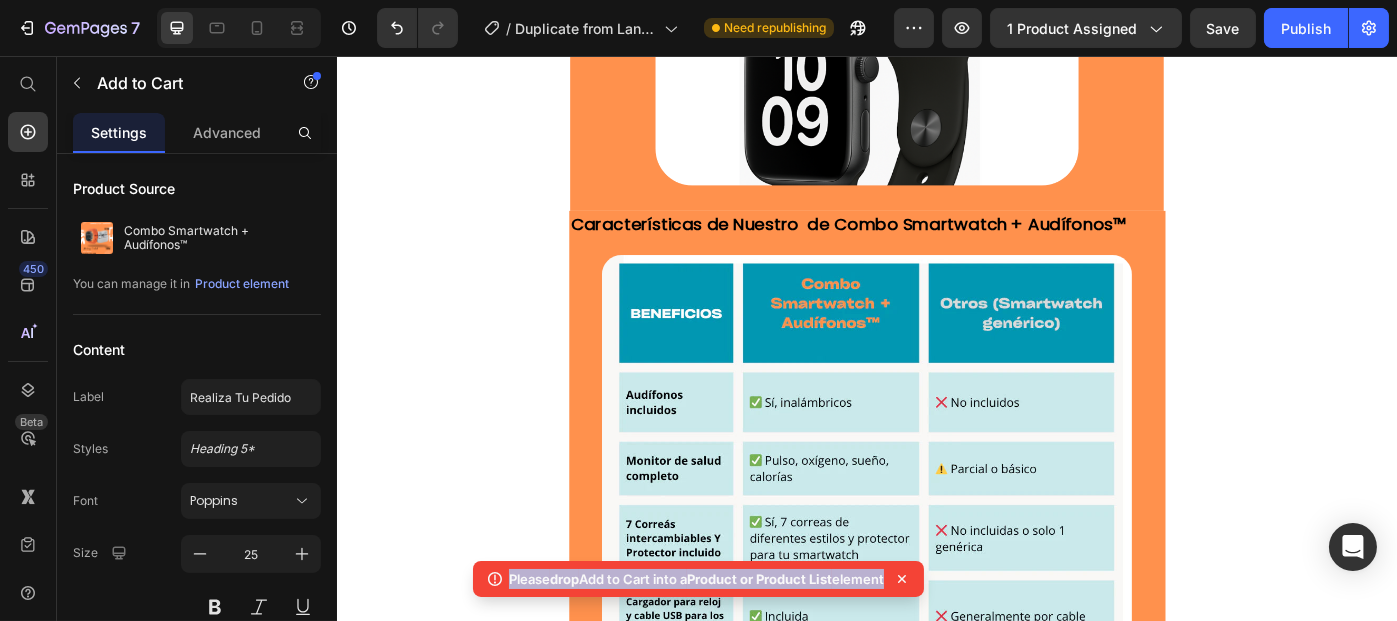 drag, startPoint x: 503, startPoint y: 582, endPoint x: 902, endPoint y: 580, distance: 399.005 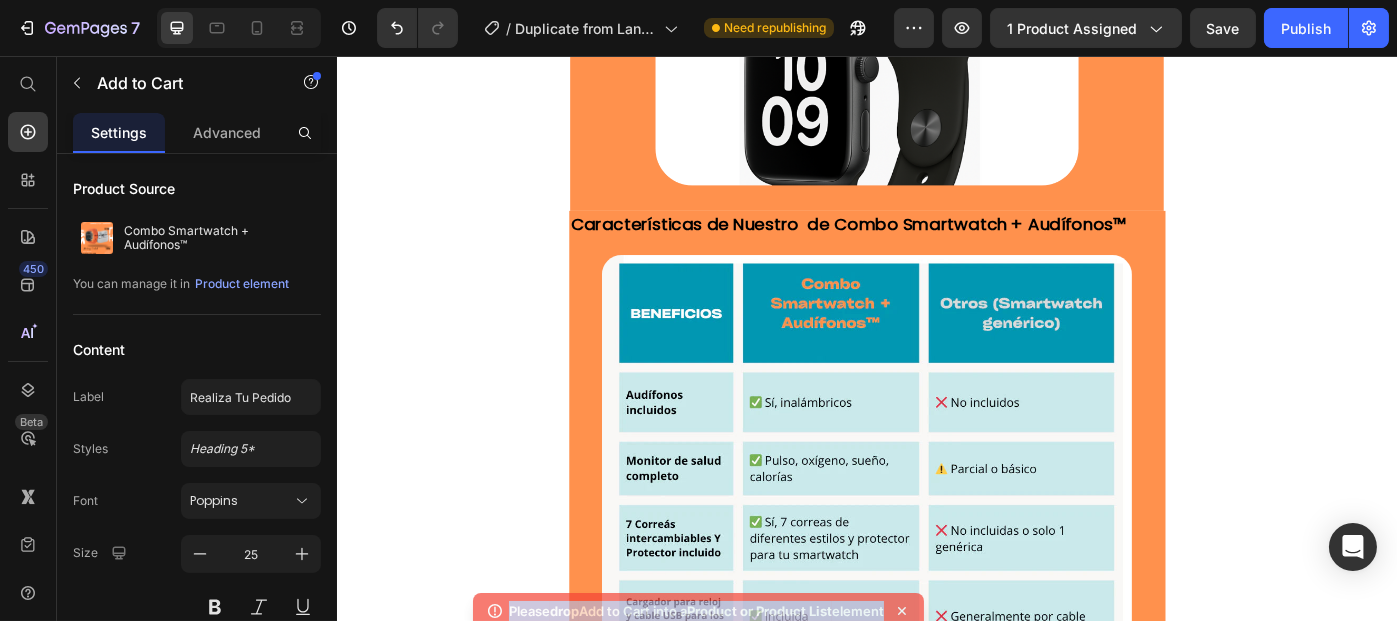 copy on "Please  drop  Add to Cart into a  Product or Product  List  element" 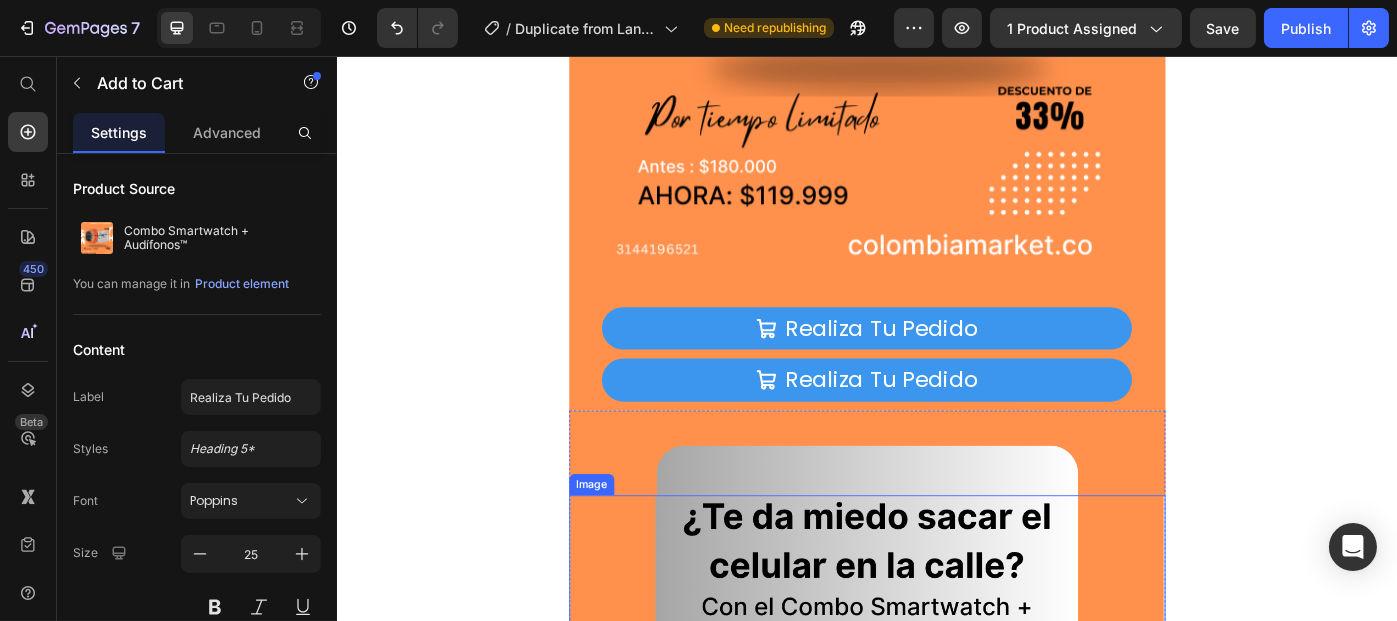 scroll, scrollTop: 570, scrollLeft: 0, axis: vertical 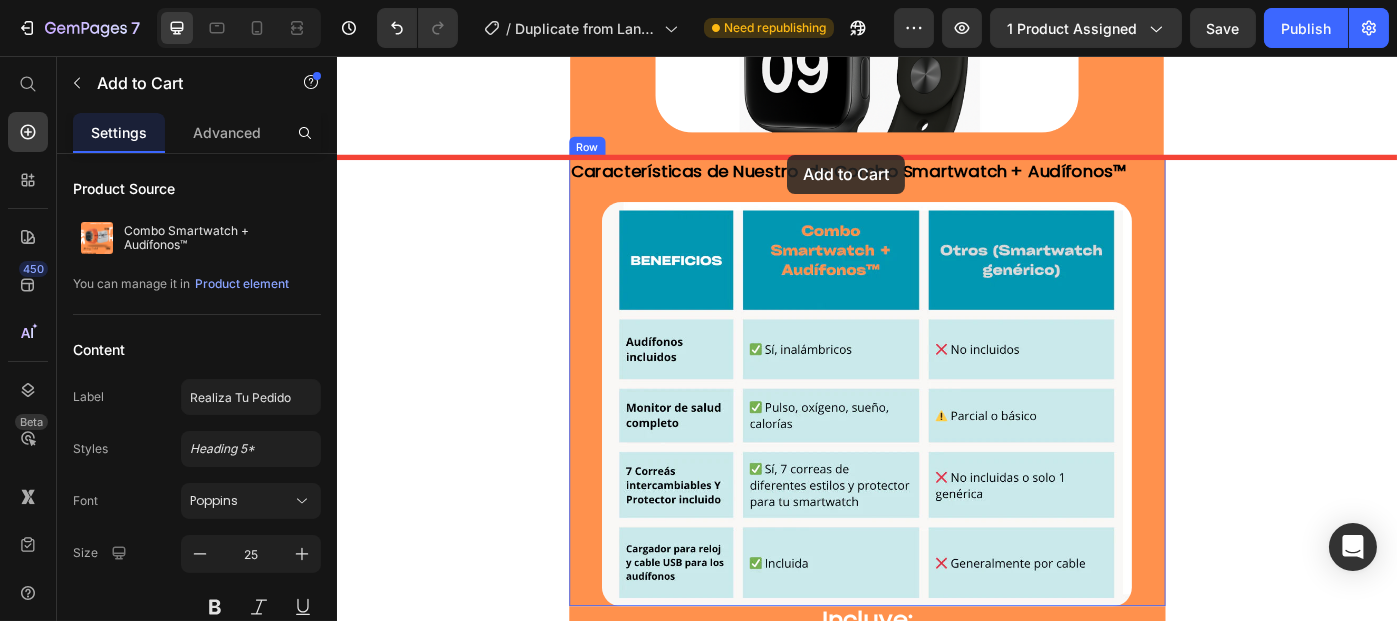 drag, startPoint x: 761, startPoint y: 430, endPoint x: 843, endPoint y: 175, distance: 267.86005 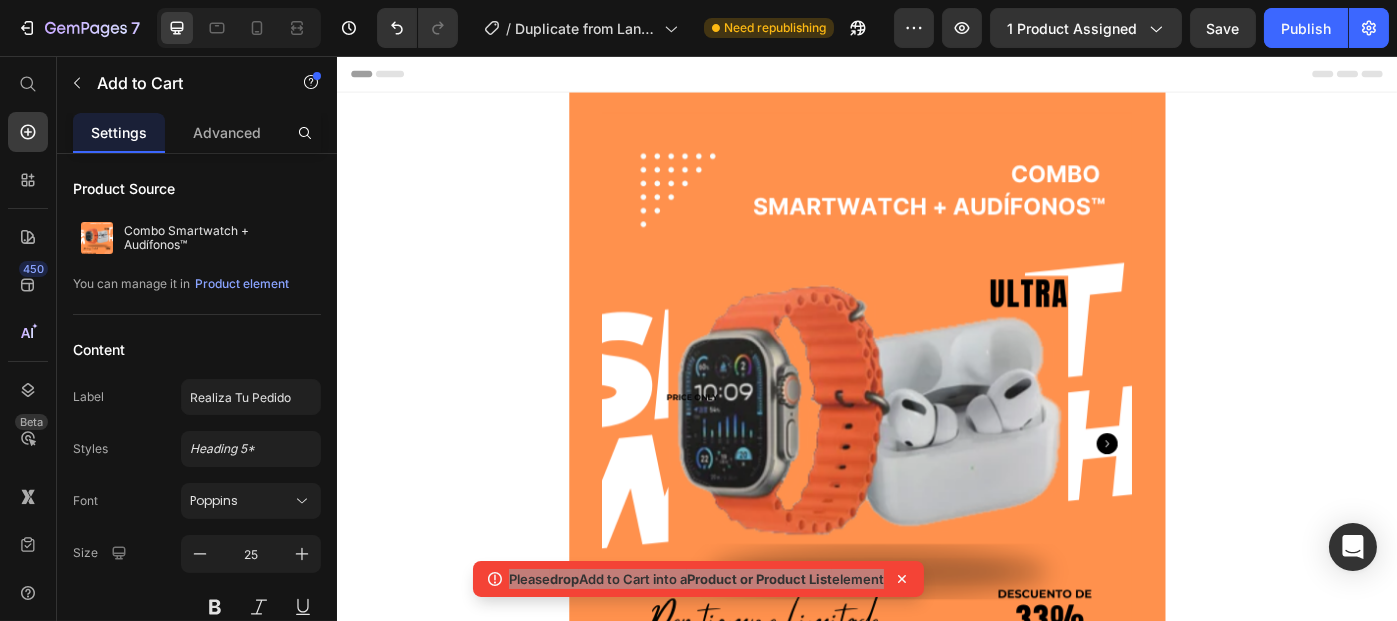 scroll, scrollTop: 0, scrollLeft: 0, axis: both 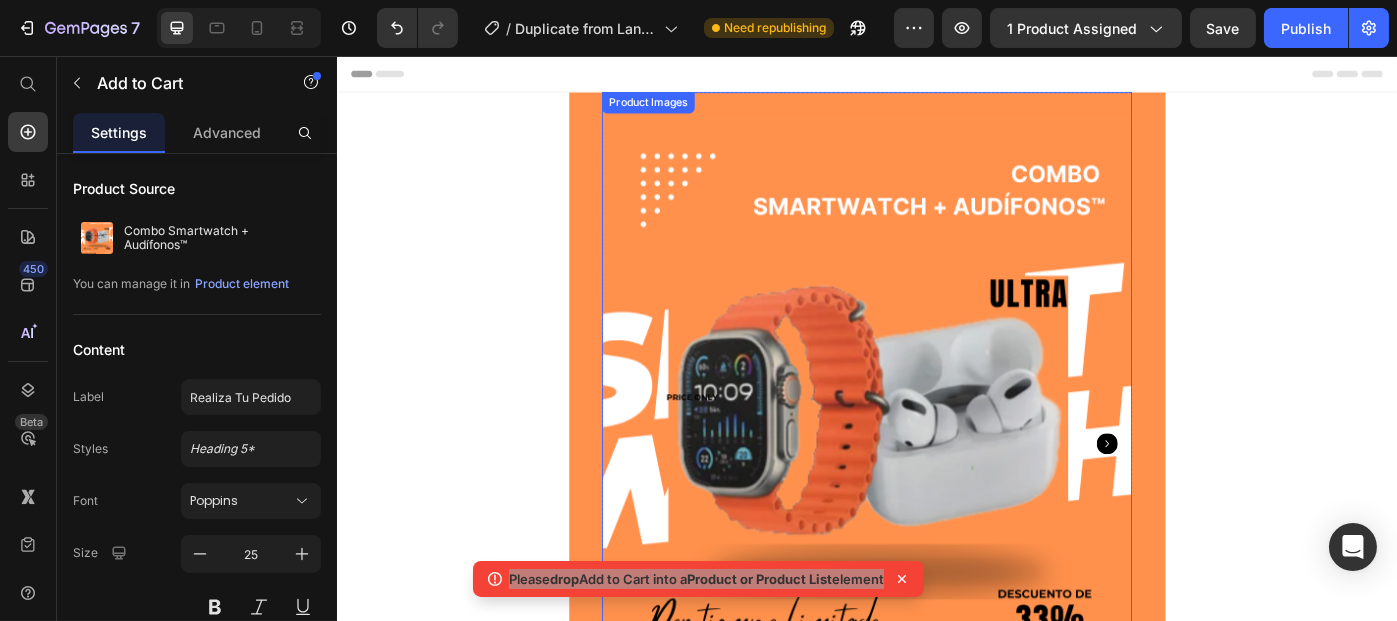 click at bounding box center (936, 495) 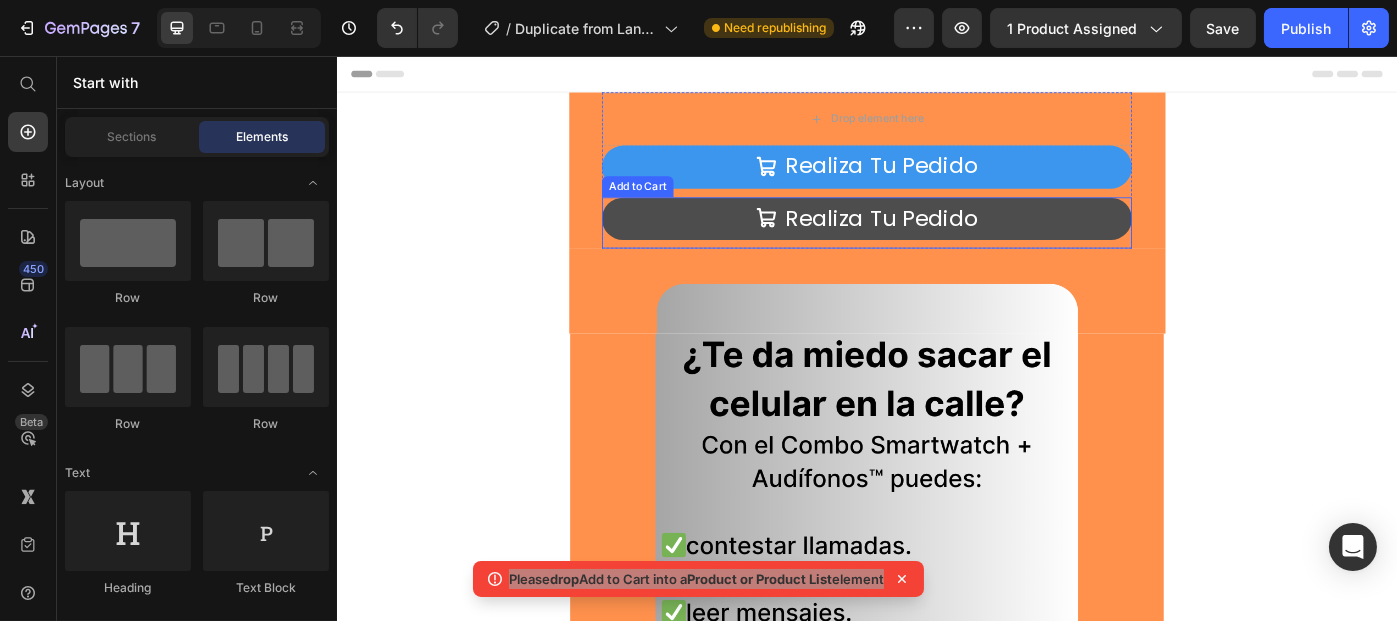 click on "Realiza Tu Pedido" at bounding box center [936, 240] 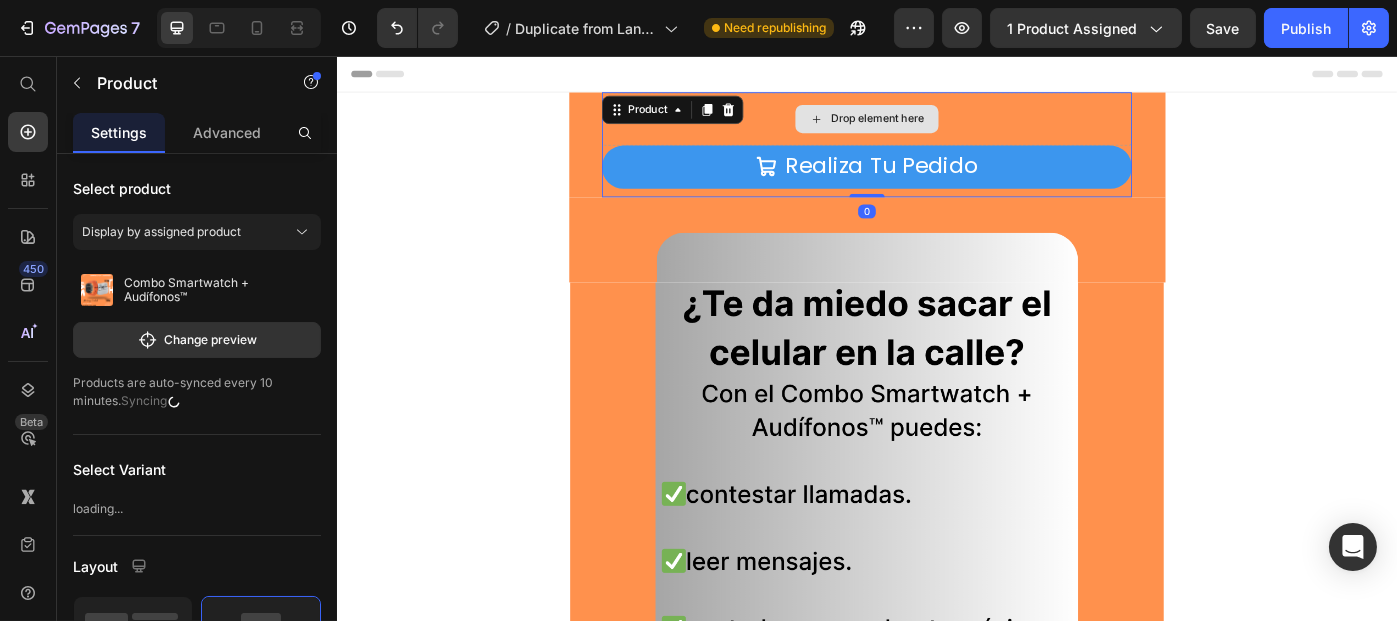 click on "Drop element here" at bounding box center [936, 127] 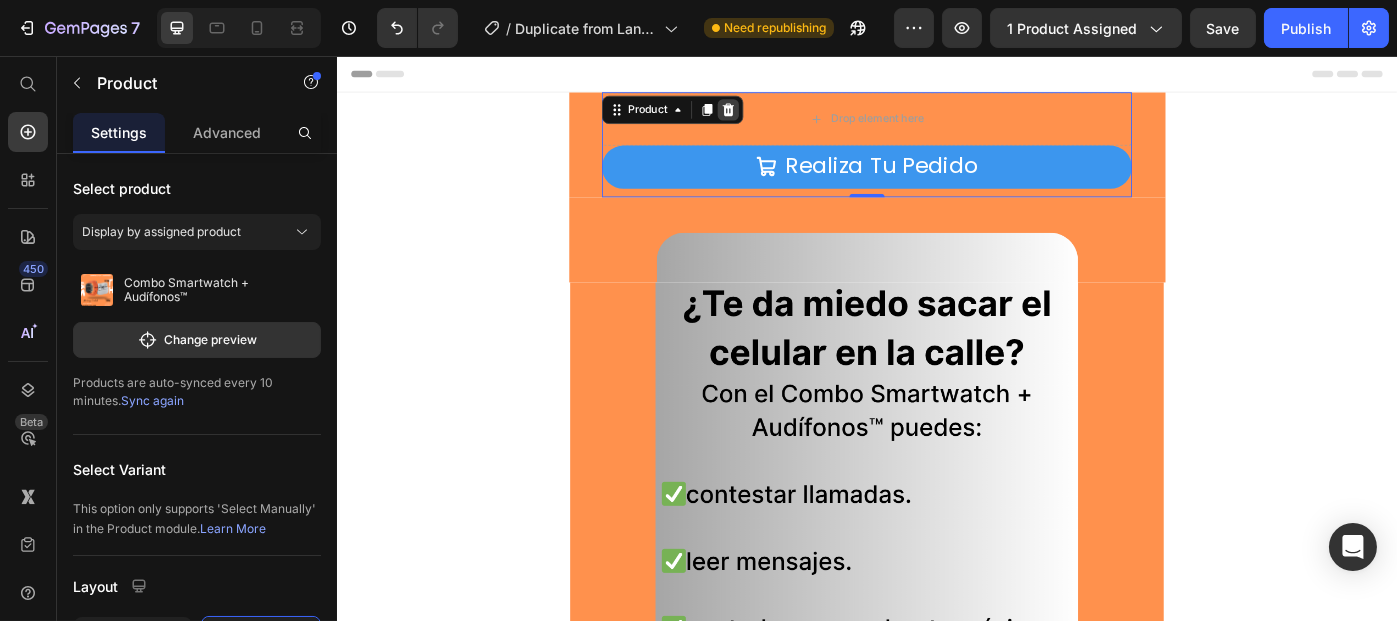 click 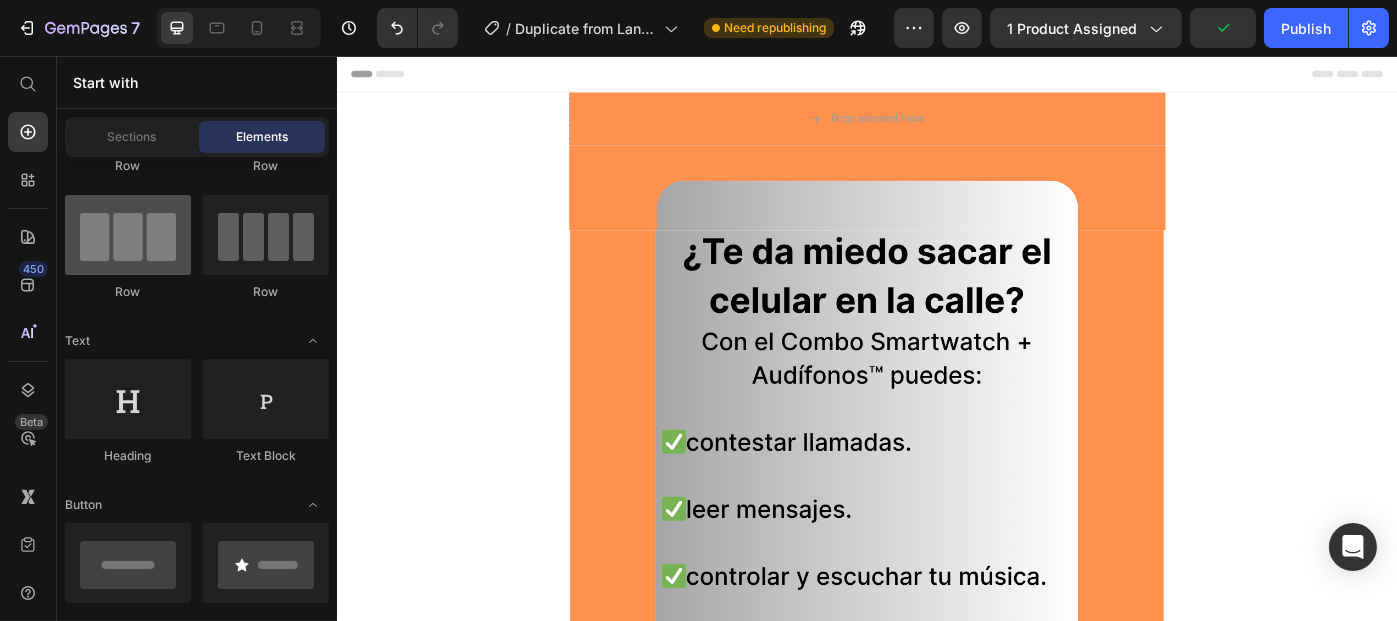 scroll, scrollTop: 0, scrollLeft: 0, axis: both 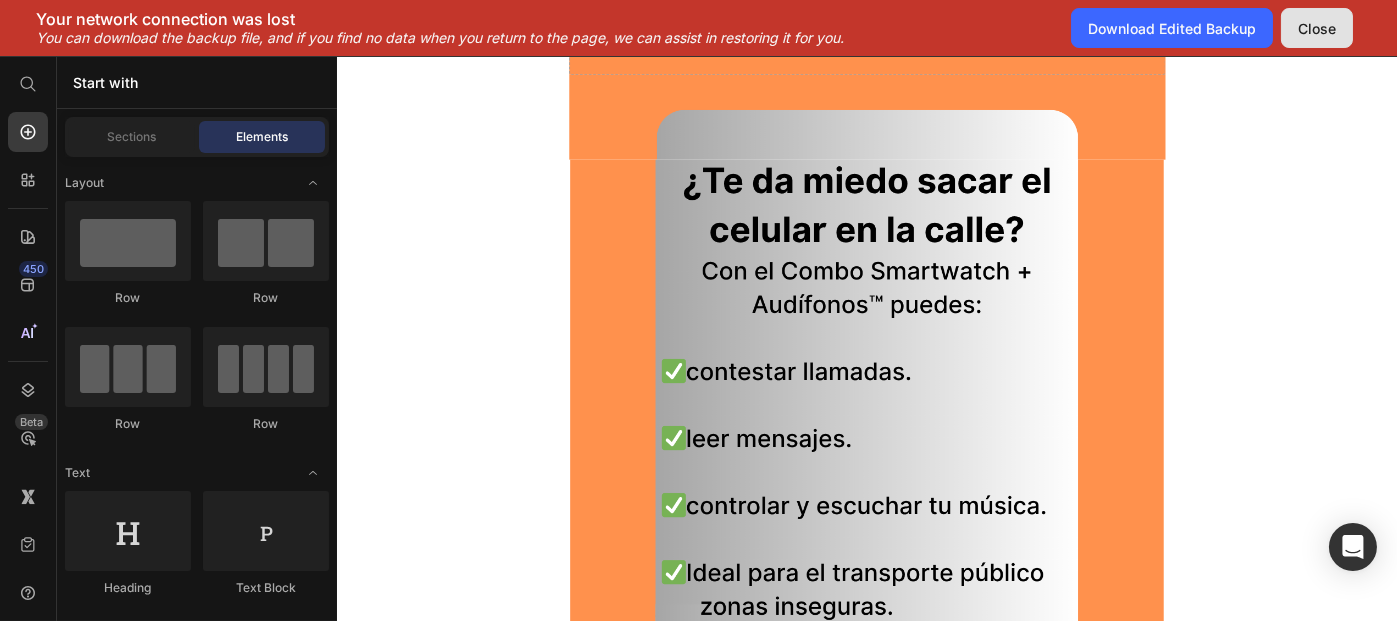 click on "Close" at bounding box center (1317, 28) 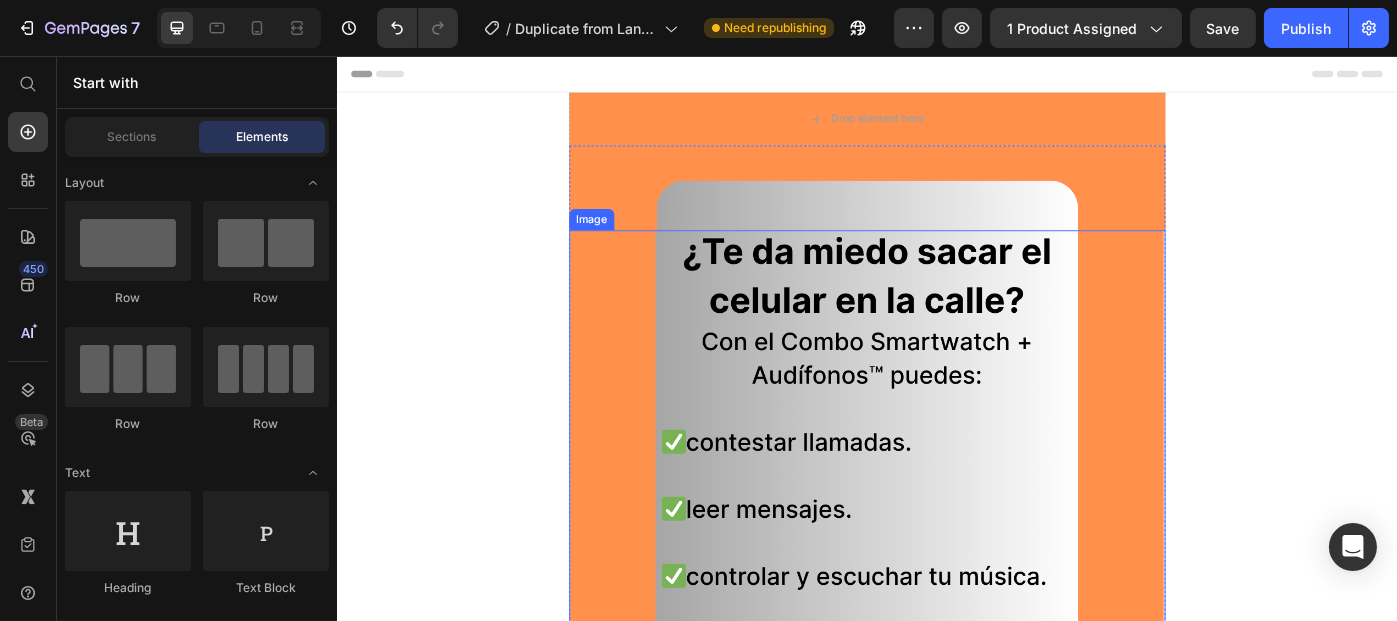 scroll, scrollTop: 5, scrollLeft: 0, axis: vertical 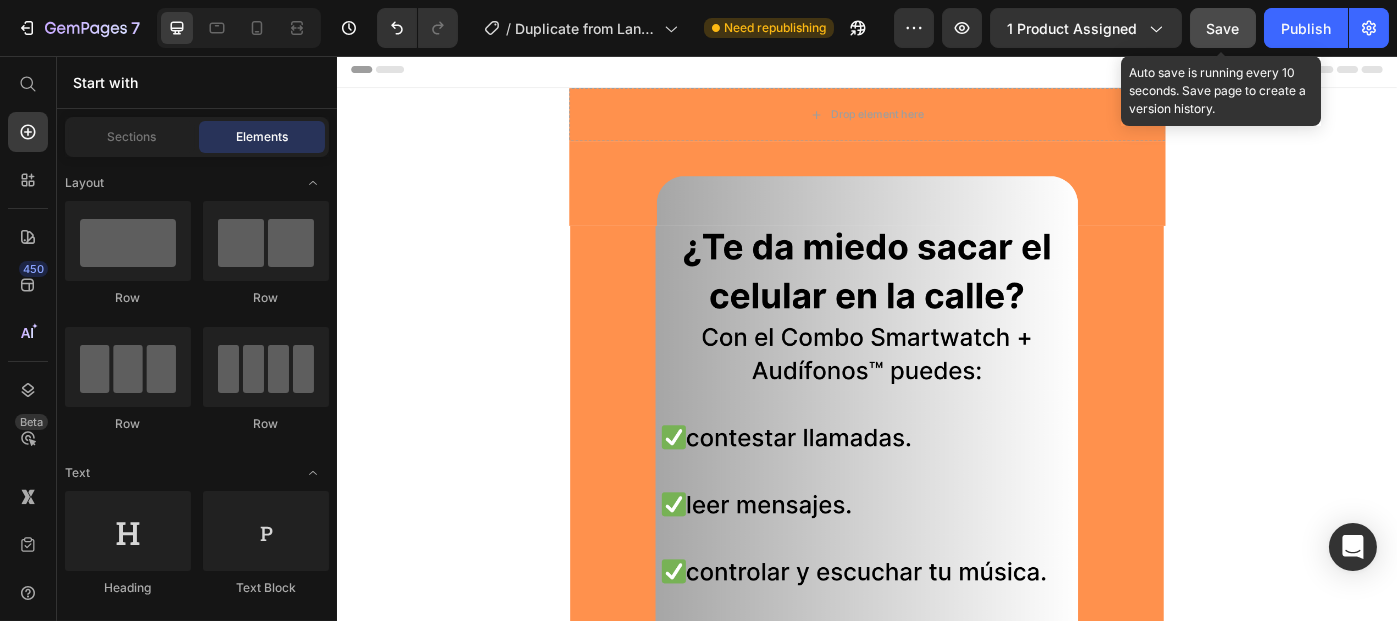 click on "Save" at bounding box center (1223, 28) 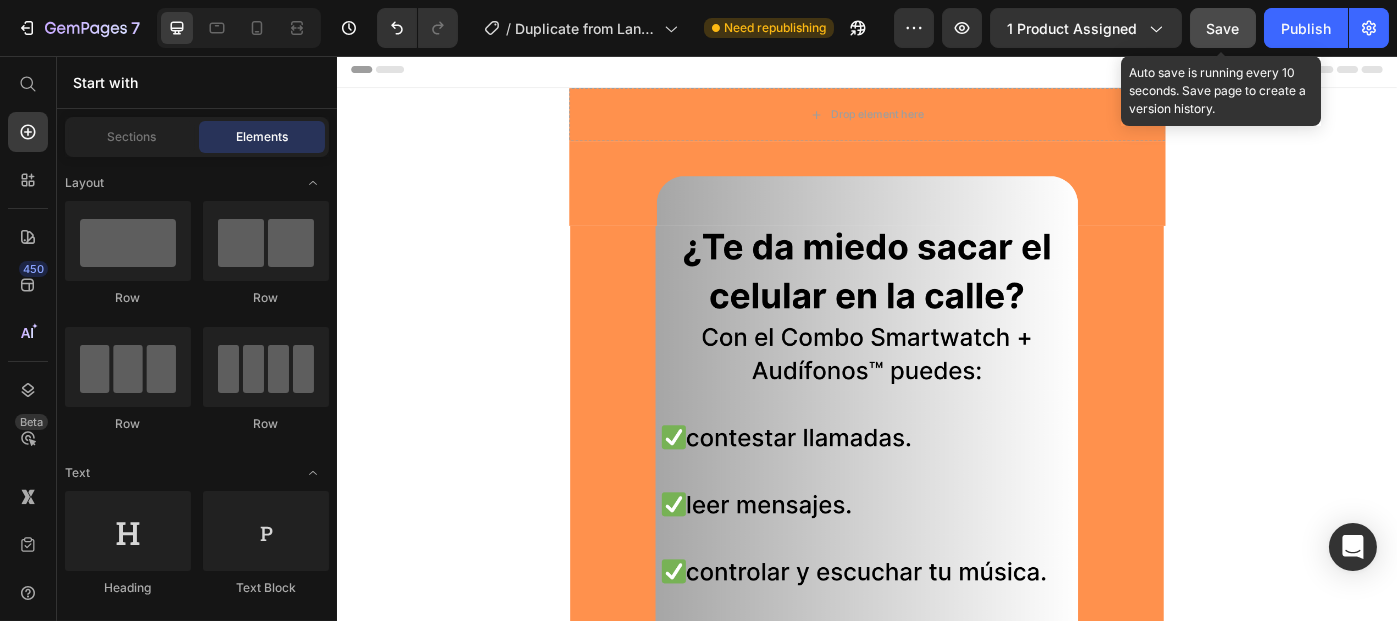 click on "Save" at bounding box center [1223, 28] 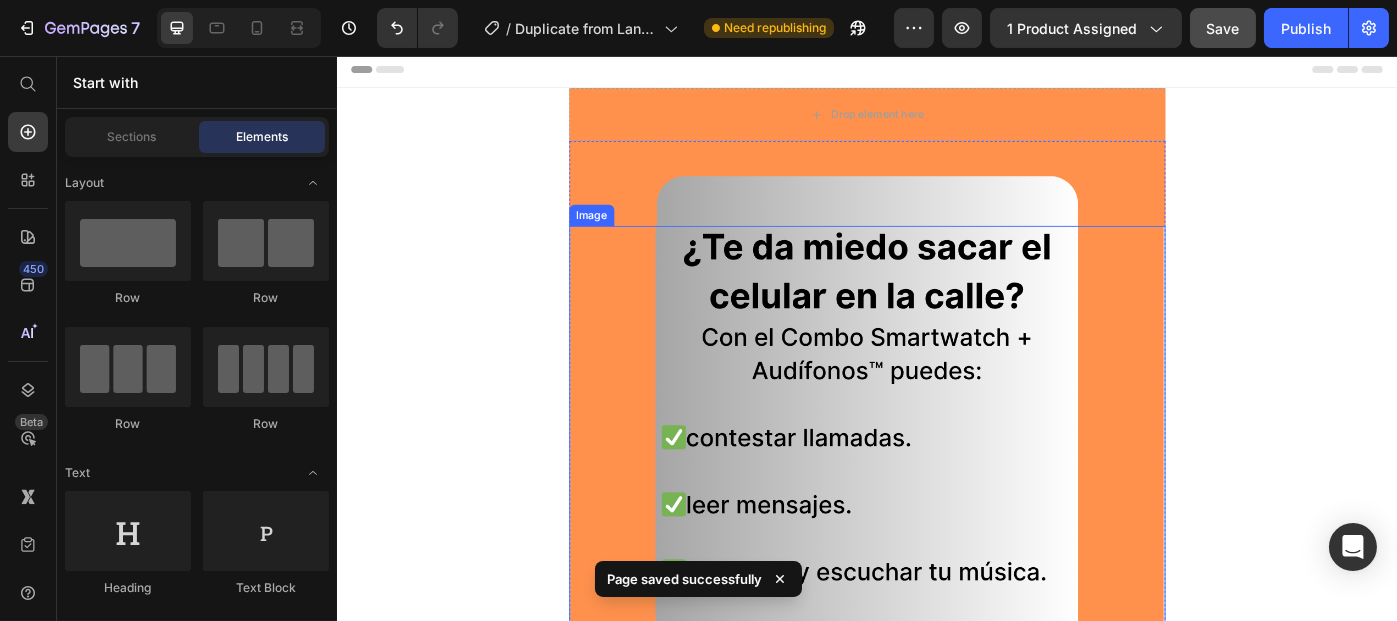 scroll, scrollTop: 20, scrollLeft: 0, axis: vertical 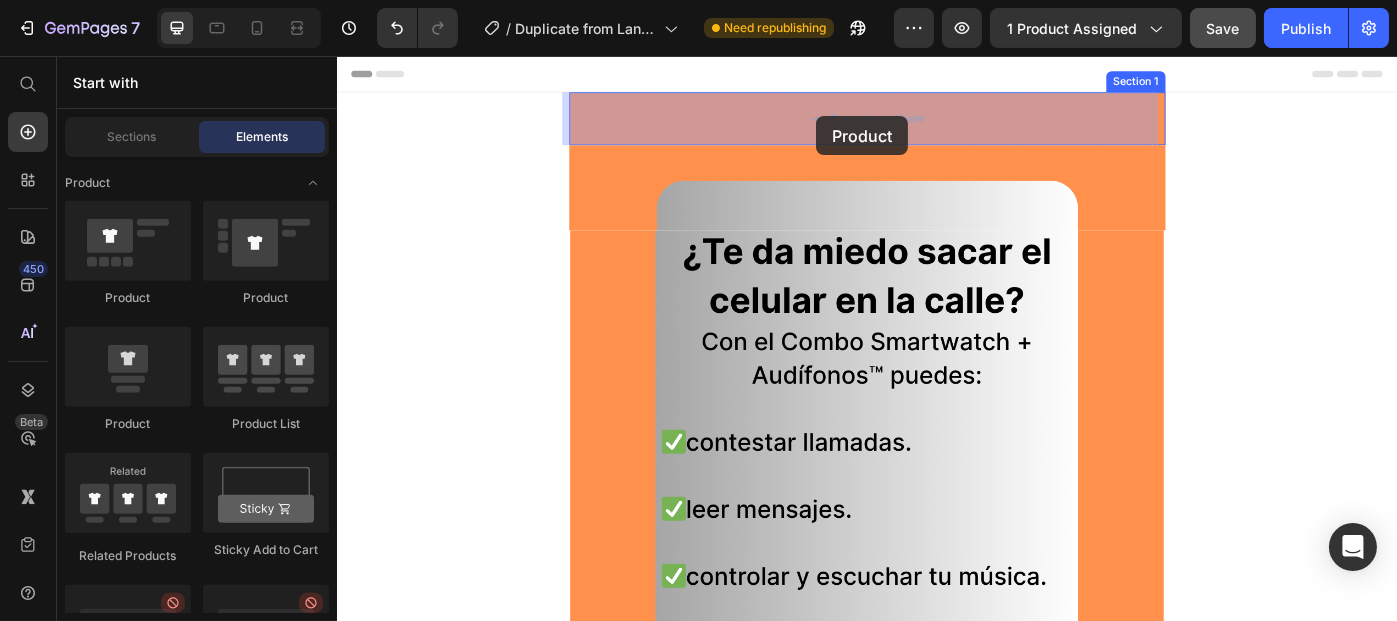 drag, startPoint x: 476, startPoint y: 441, endPoint x: 1246, endPoint y: 226, distance: 799.45294 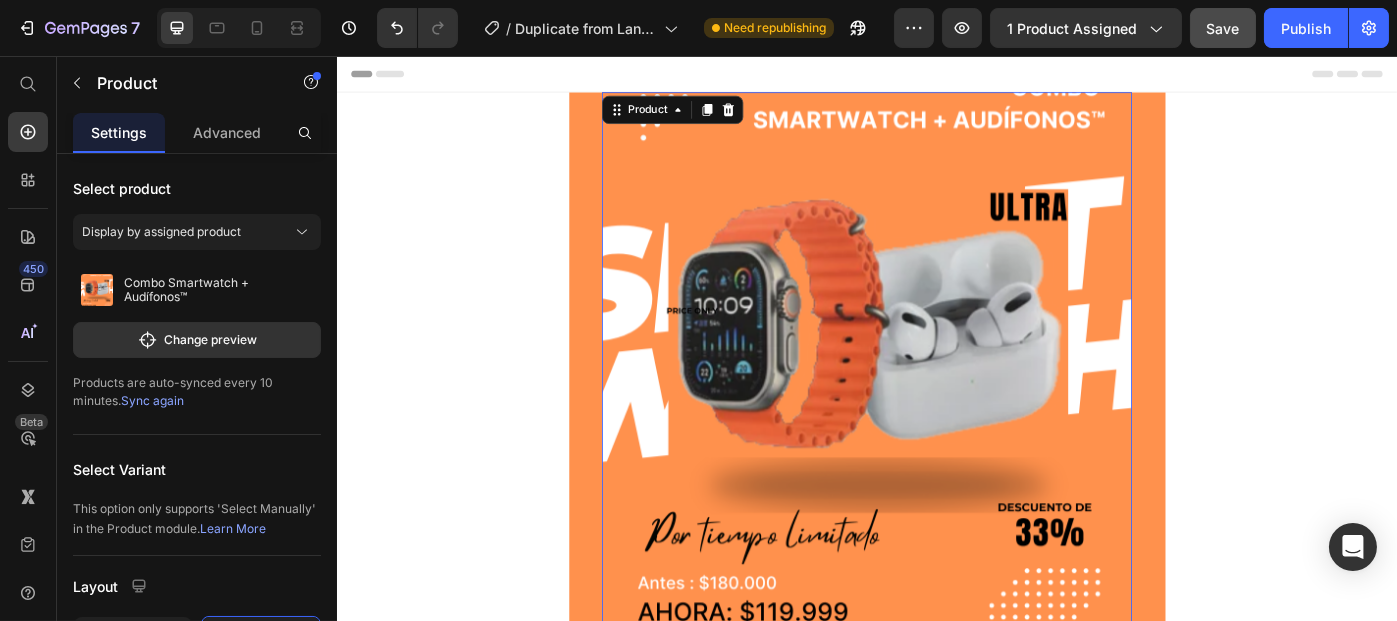 scroll, scrollTop: 0, scrollLeft: 0, axis: both 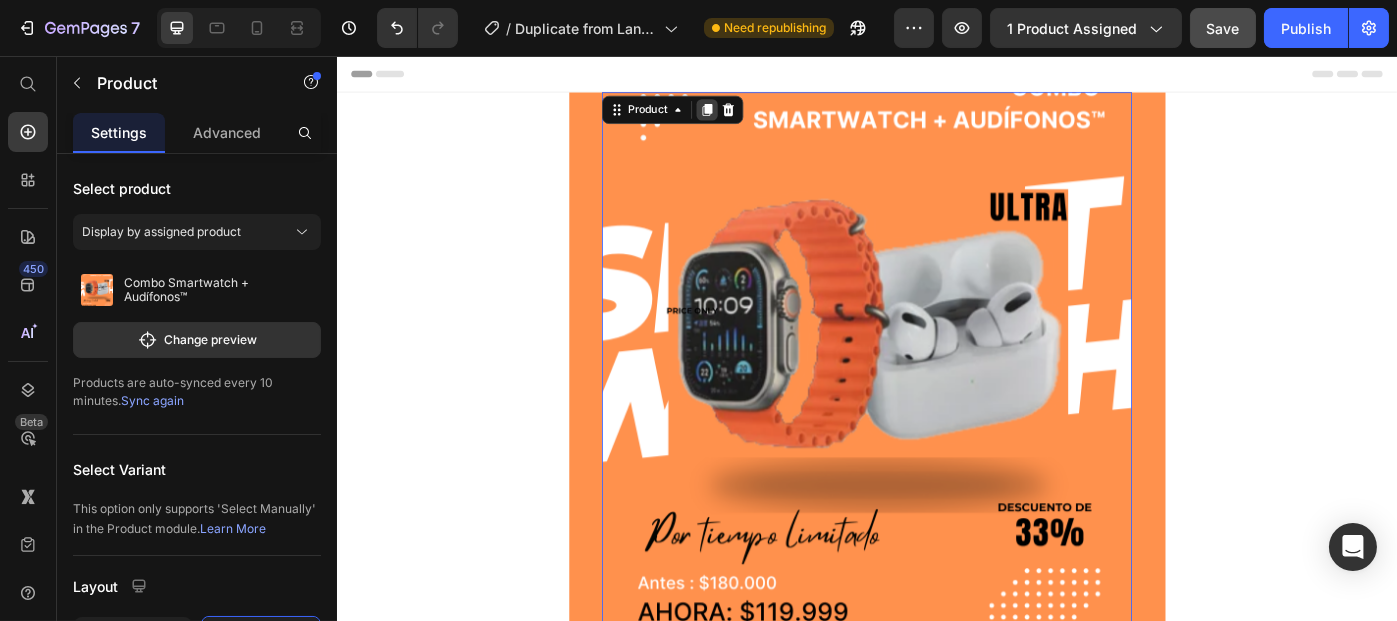 click 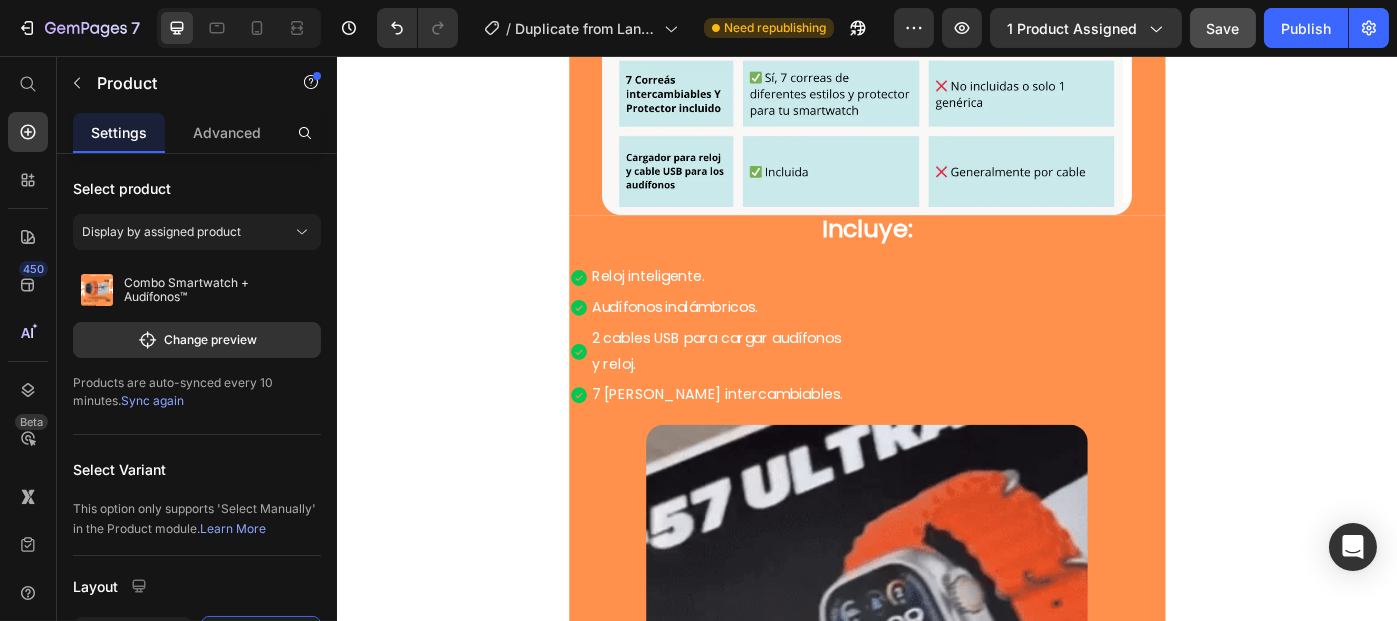 scroll, scrollTop: 4253, scrollLeft: 0, axis: vertical 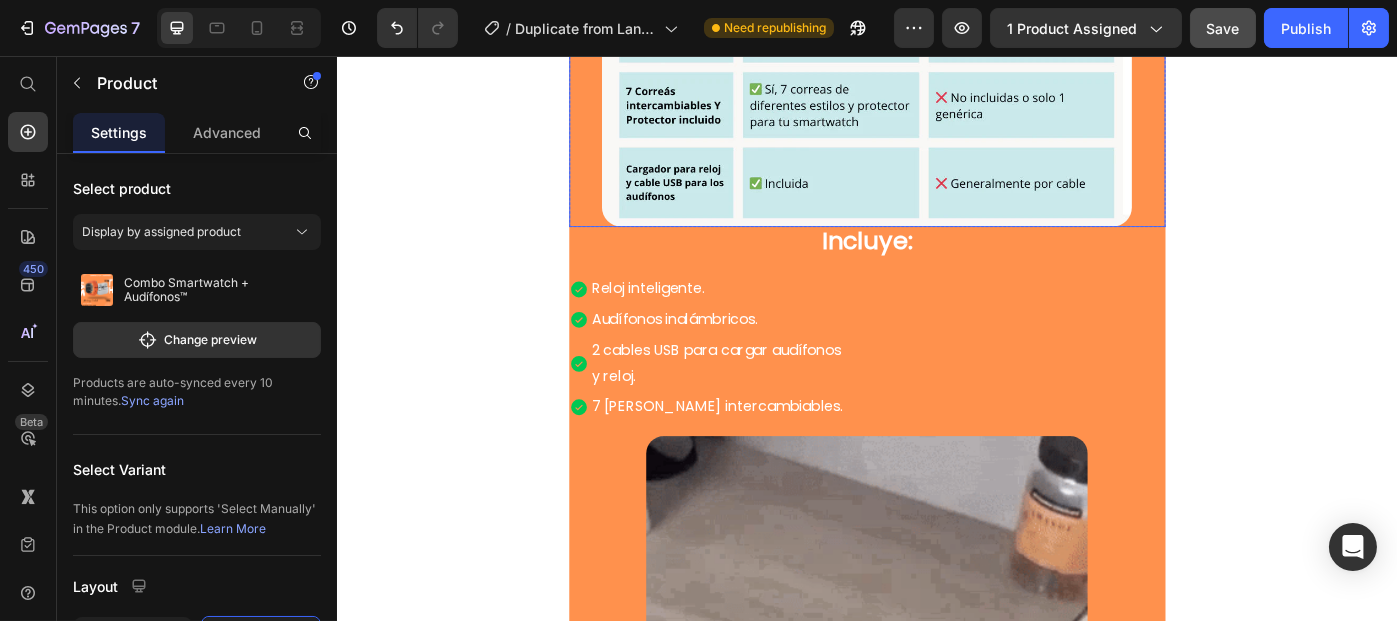 click at bounding box center [936, 20] 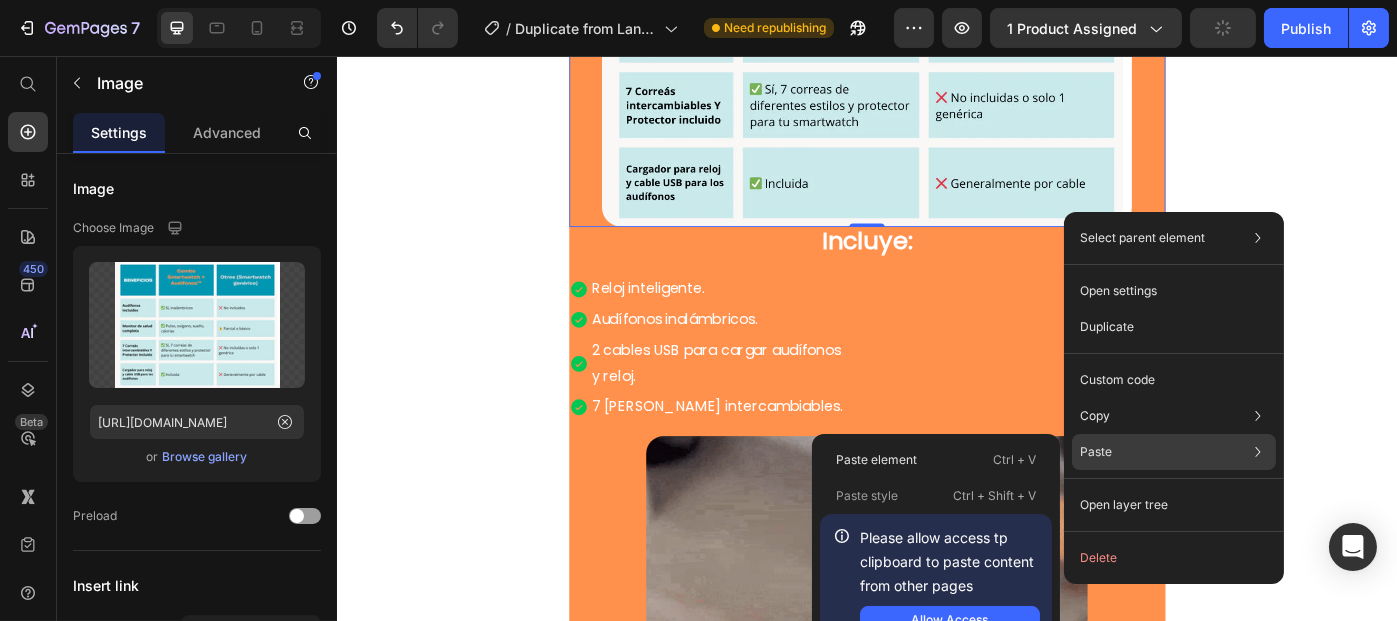 click on "Paste Paste element  Ctrl + V Paste style  Ctrl + Shift + V  Please allow access tp clipboard to paste content from other pages  Allow Access" 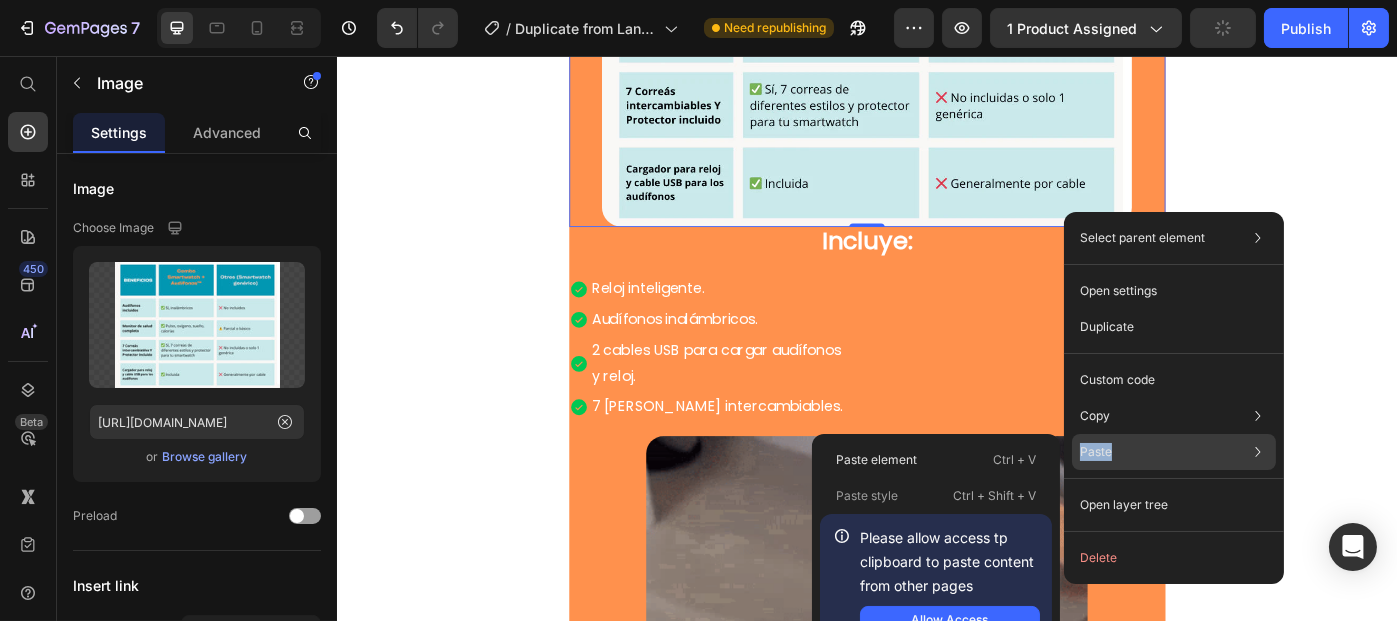 click on "Paste Paste element  Ctrl + V Paste style  Ctrl + Shift + V  Please allow access tp clipboard to paste content from other pages  Allow Access" 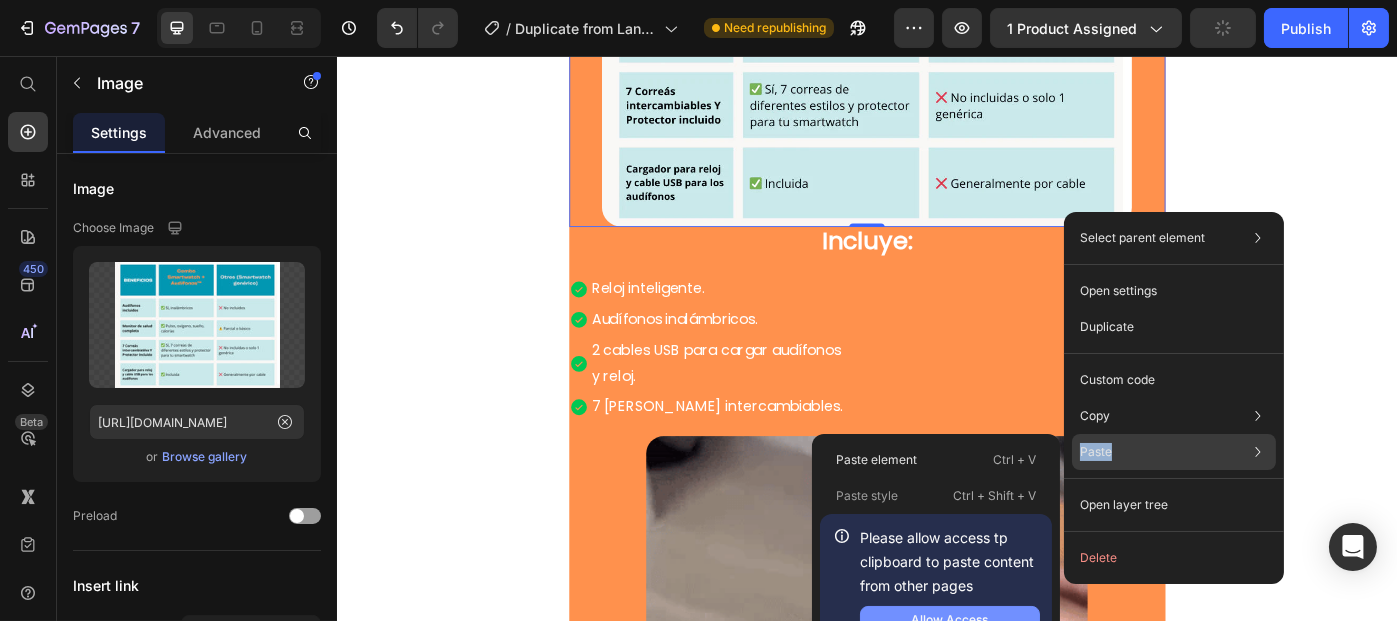 click on "Allow Access" at bounding box center [950, 620] 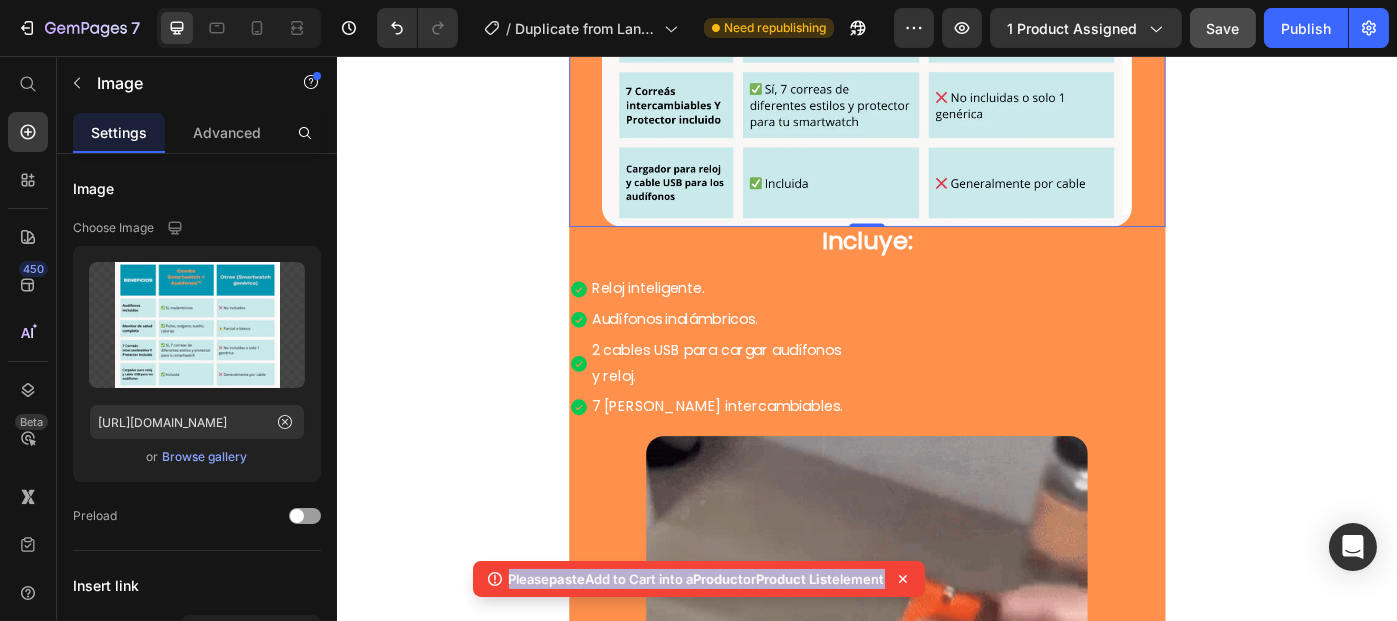 drag, startPoint x: 496, startPoint y: 577, endPoint x: 904, endPoint y: 597, distance: 408.4899 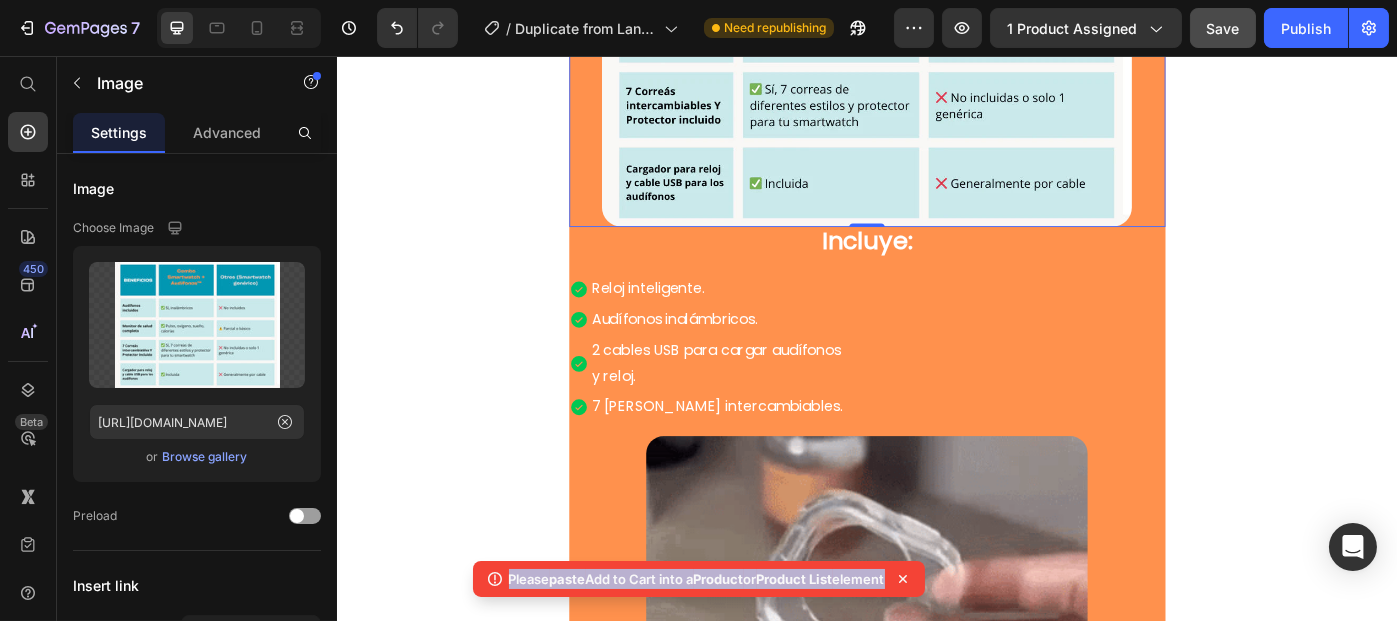 click on "Please  paste  Add to Cart into a  Product  or  Product List  element" at bounding box center (699, 583) 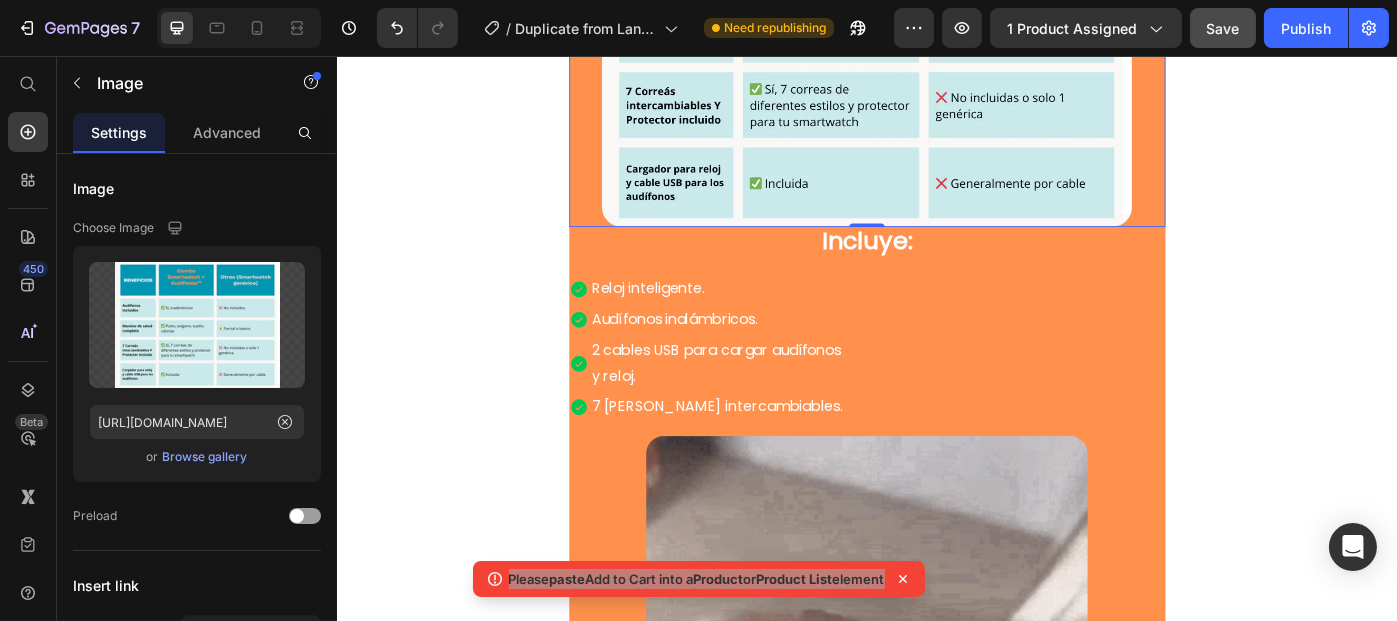 click on "Image Image Section 2 Características de Nuestro  de Combo Smartwatch + Audífonos™   Text Block Image   0 Row Section 3 Incluye: Text Block Reloj inteligente. Audífonos inalámbricos. 2 cables USB para cargar audífonos y reloj. 7 correas intercambiables. Item List Image Section 4 ¿Cuidas tu salud y controlas tu actividad física? Text Block Image Tu aliado perfecto para mantenerte saludable. Mide tu frecuencia cardíaca, oxígeno en  la sangre y calidad del sueño   Text Block Section 5 Root" at bounding box center (936, -1187) 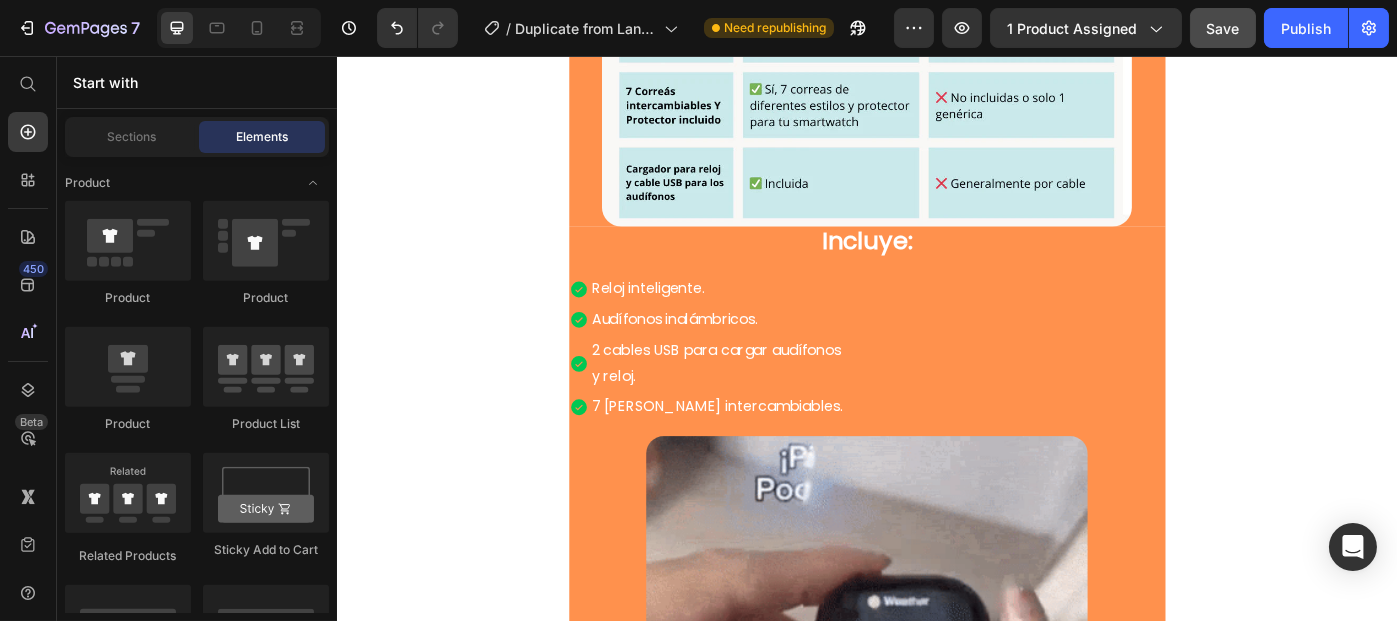 drag, startPoint x: 1491, startPoint y: 56, endPoint x: 422, endPoint y: 237, distance: 1084.215 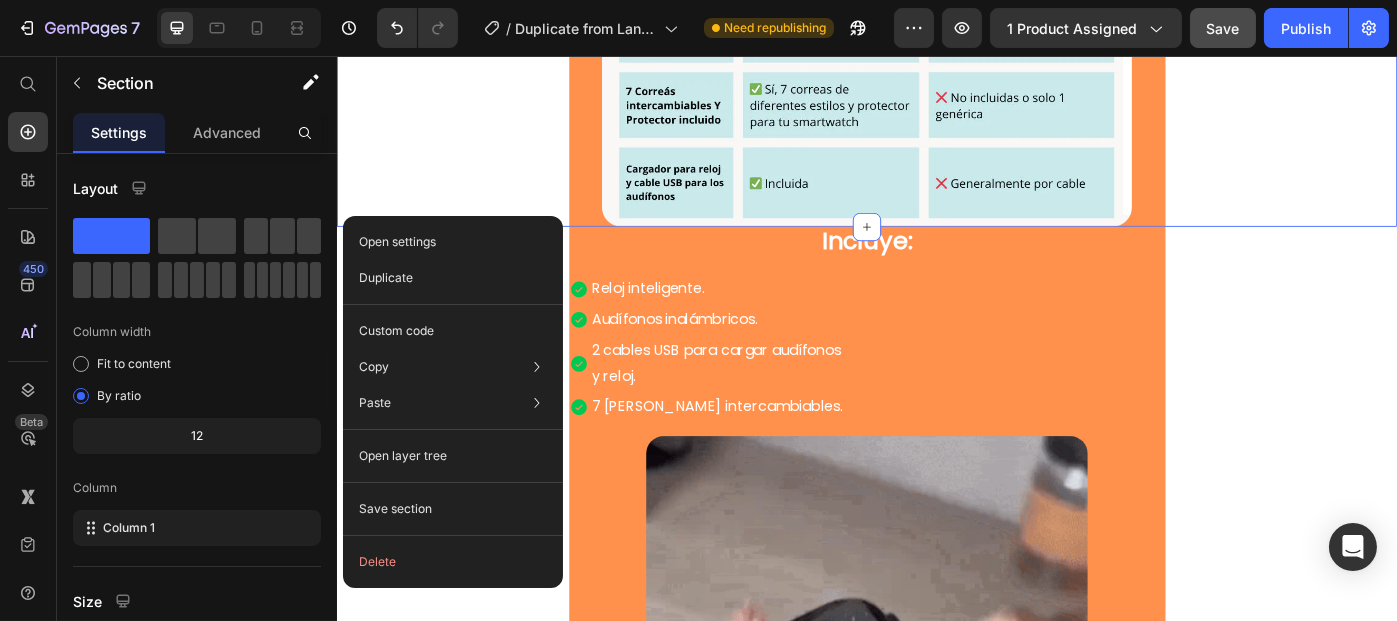 click on "Image Image Section 2 Características de Nuestro  de Combo Smartwatch + Audífonos™   Text Block Image Row Section 3   You can create reusable sections Create Theme Section AI Content Write with GemAI What would you like to describe here? Tone and Voice Persuasive Product Combo Smartwatch + Audífonos™ Show more Generate Incluye: Text Block Reloj inteligente. Audífonos inalámbricos. 2 cables USB para cargar audífonos y reloj. 7 correas intercambiables. Item List Image Section 4 ¿Cuidas tu salud y controlas tu actividad física? Text Block Image Tu aliado perfecto para mantenerte saludable. Mide tu frecuencia cardíaca, oxígeno en  la sangre y calidad del sueño   Text Block Section 5 Root" at bounding box center [936, -1187] 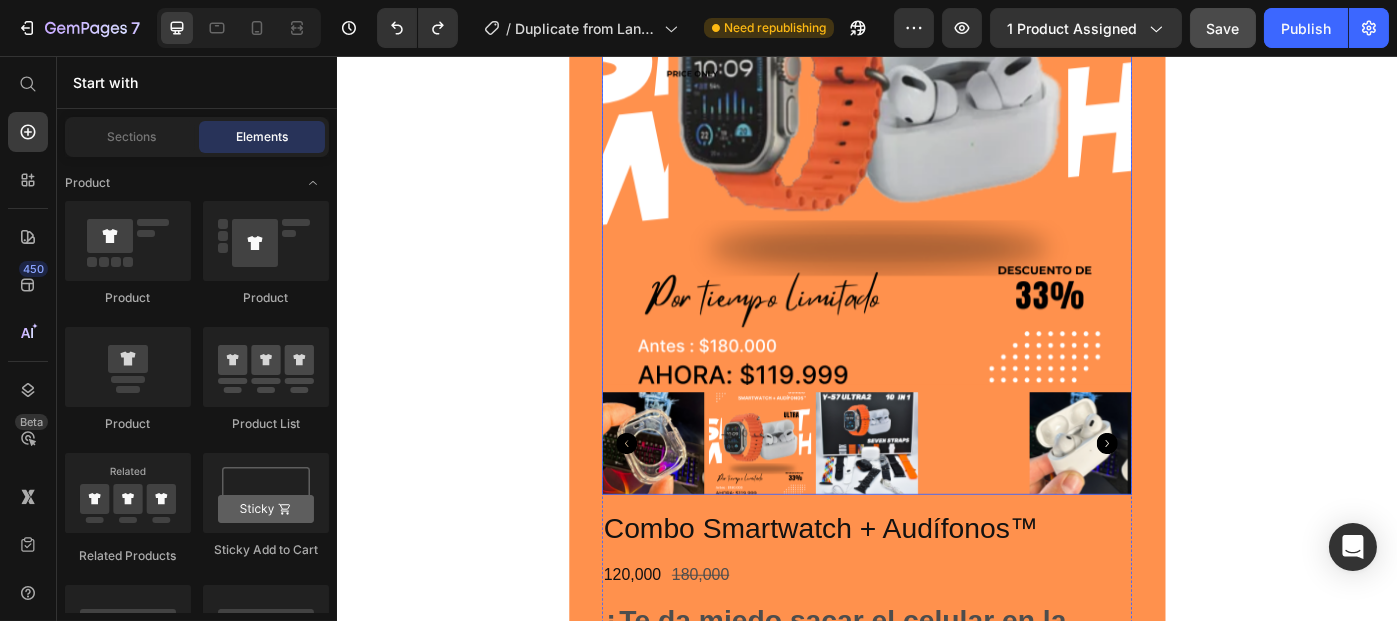 scroll, scrollTop: 266, scrollLeft: 0, axis: vertical 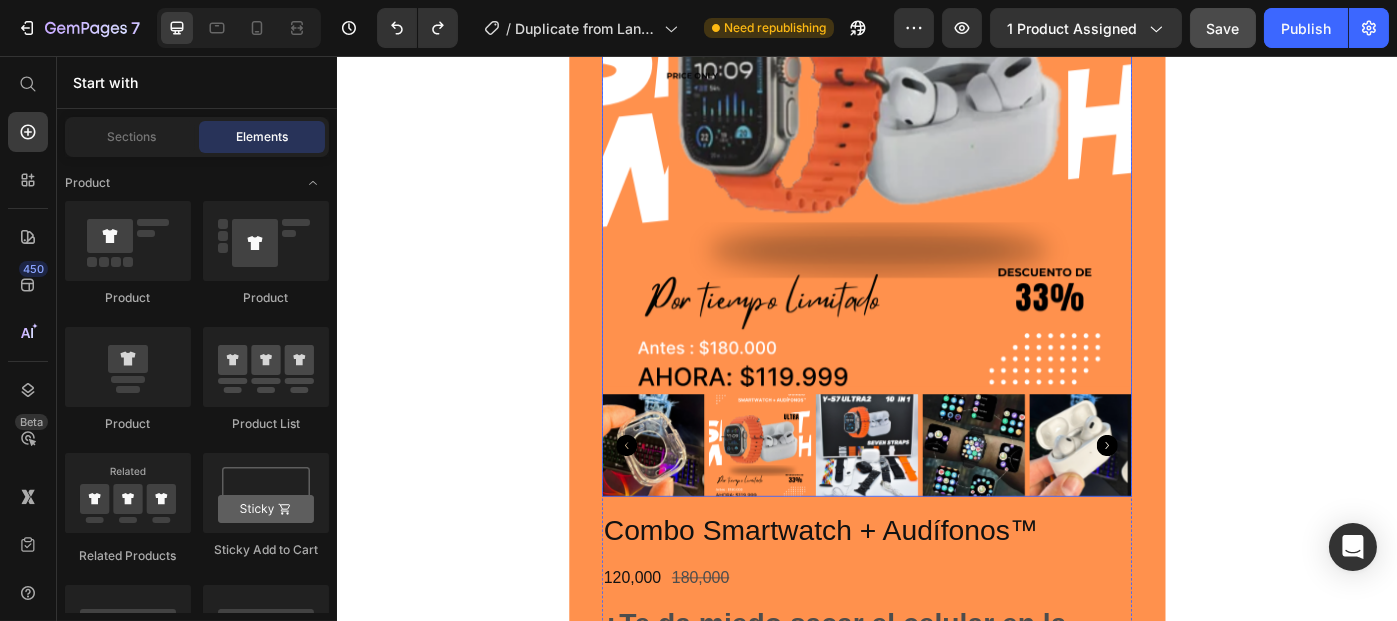 click at bounding box center [936, 131] 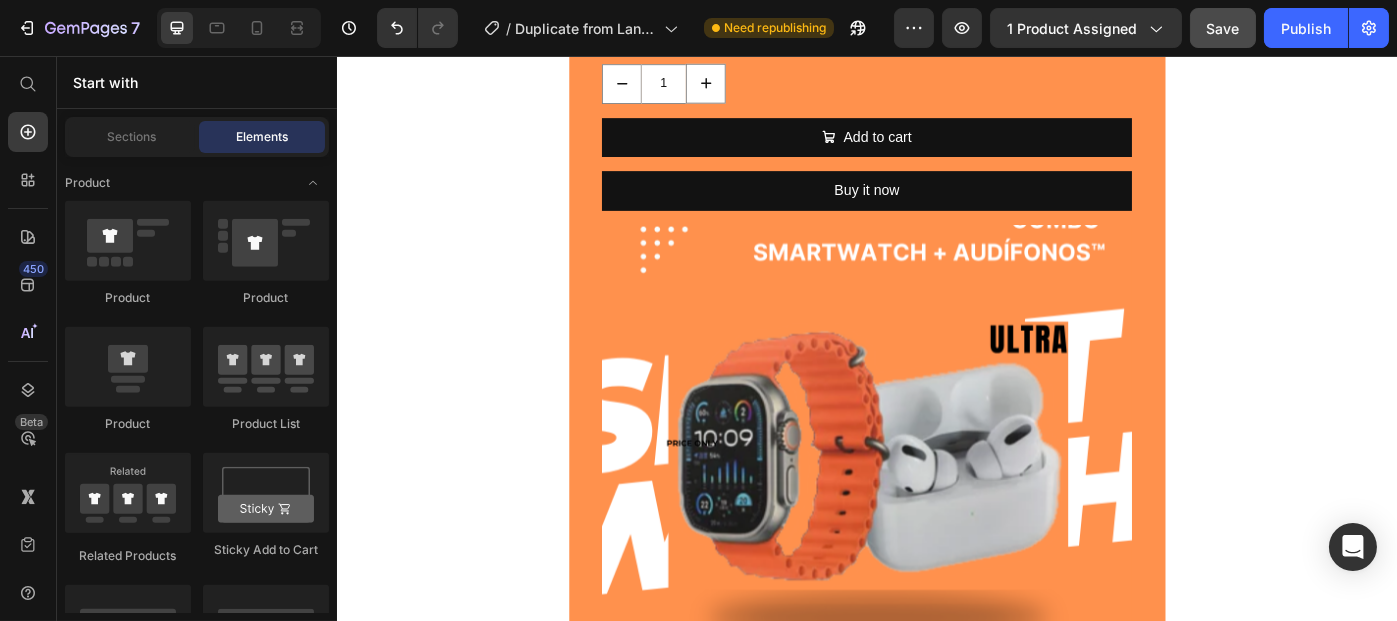 scroll, scrollTop: 823, scrollLeft: 0, axis: vertical 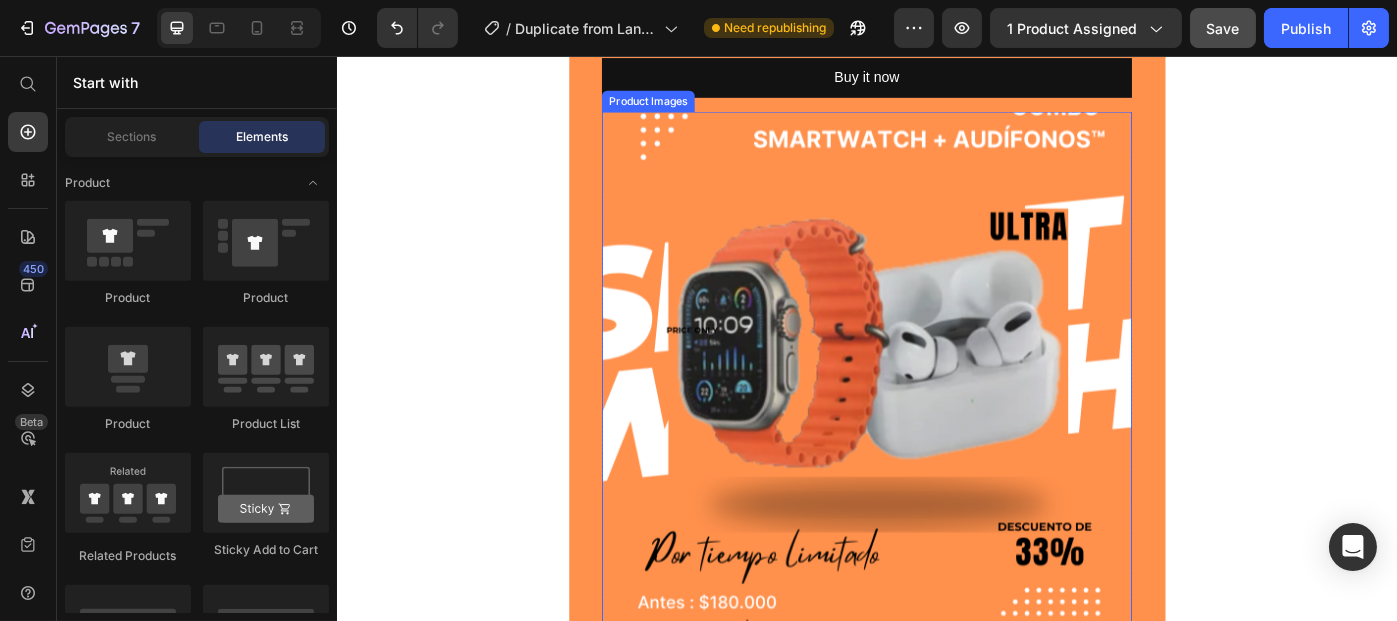 click at bounding box center (936, 419) 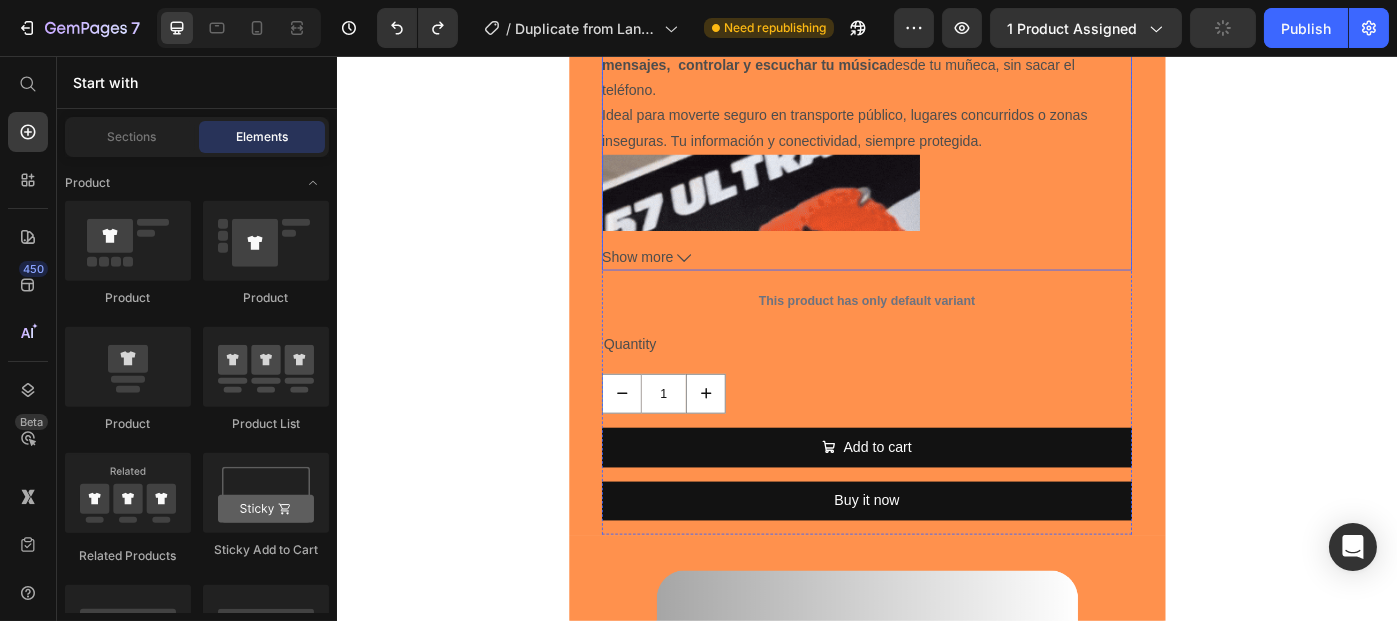 scroll, scrollTop: 1861, scrollLeft: 0, axis: vertical 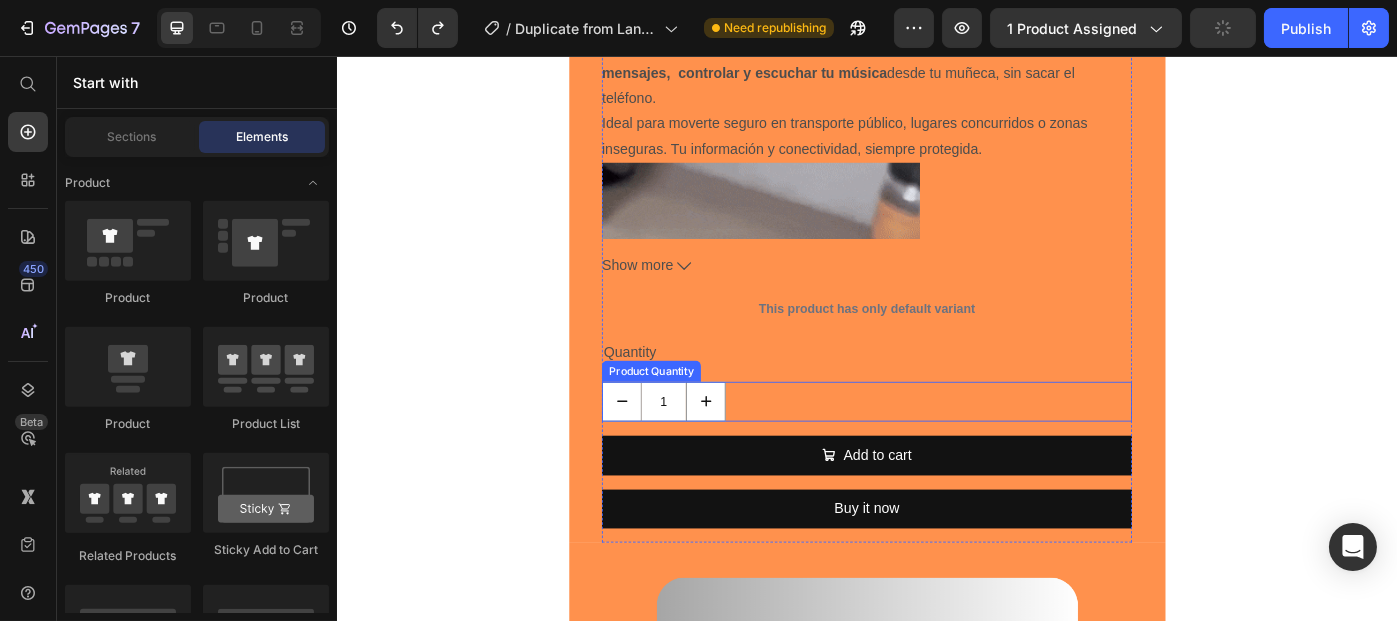 click on "1" at bounding box center [936, 446] 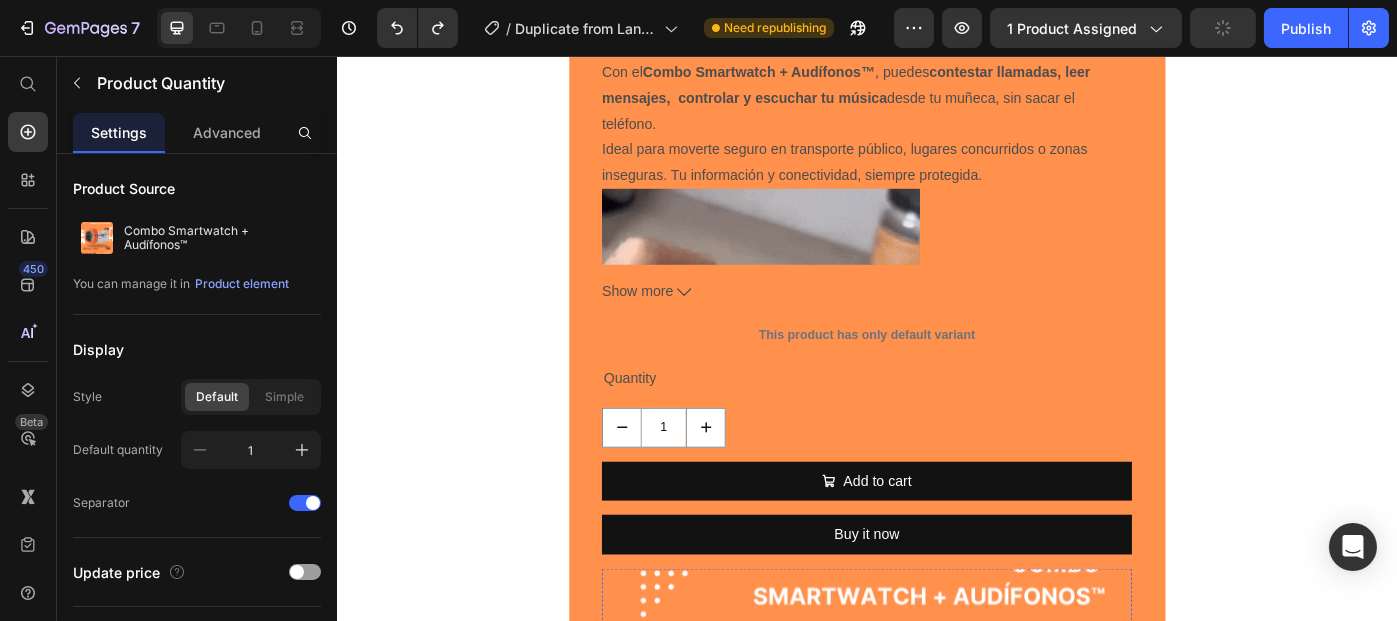scroll, scrollTop: 0, scrollLeft: 0, axis: both 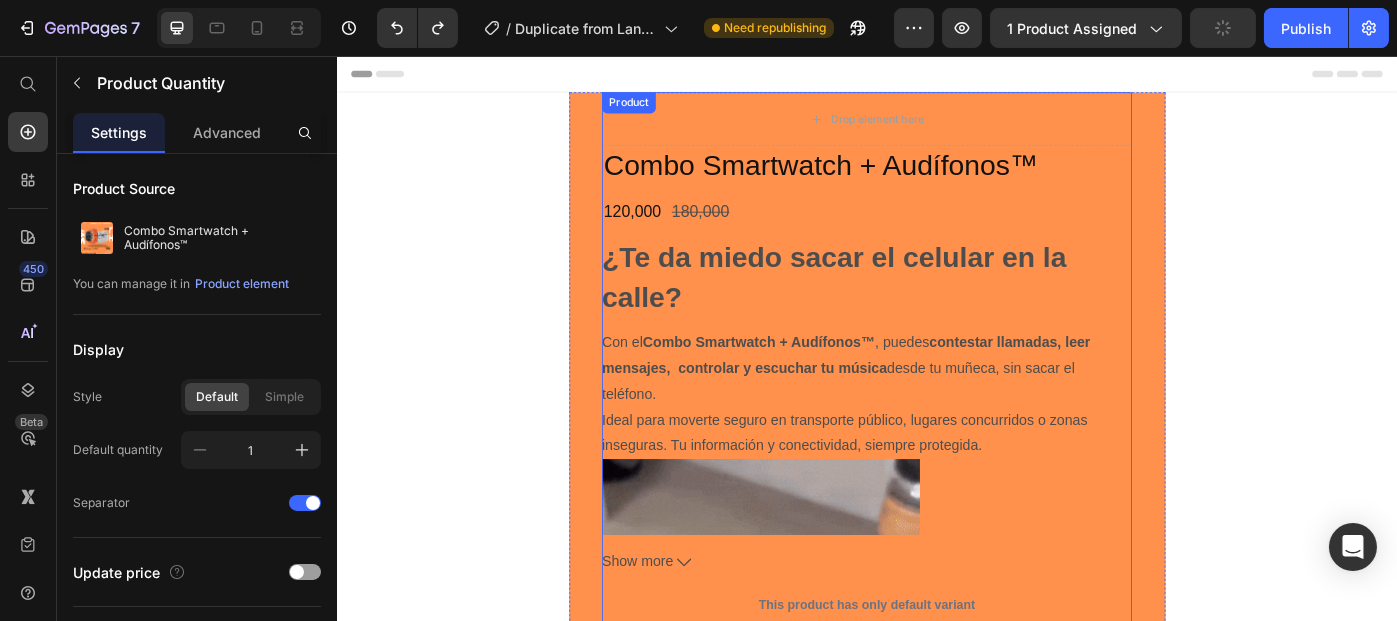 click on "Combo Smartwatch + Audífonos™" at bounding box center (936, 180) 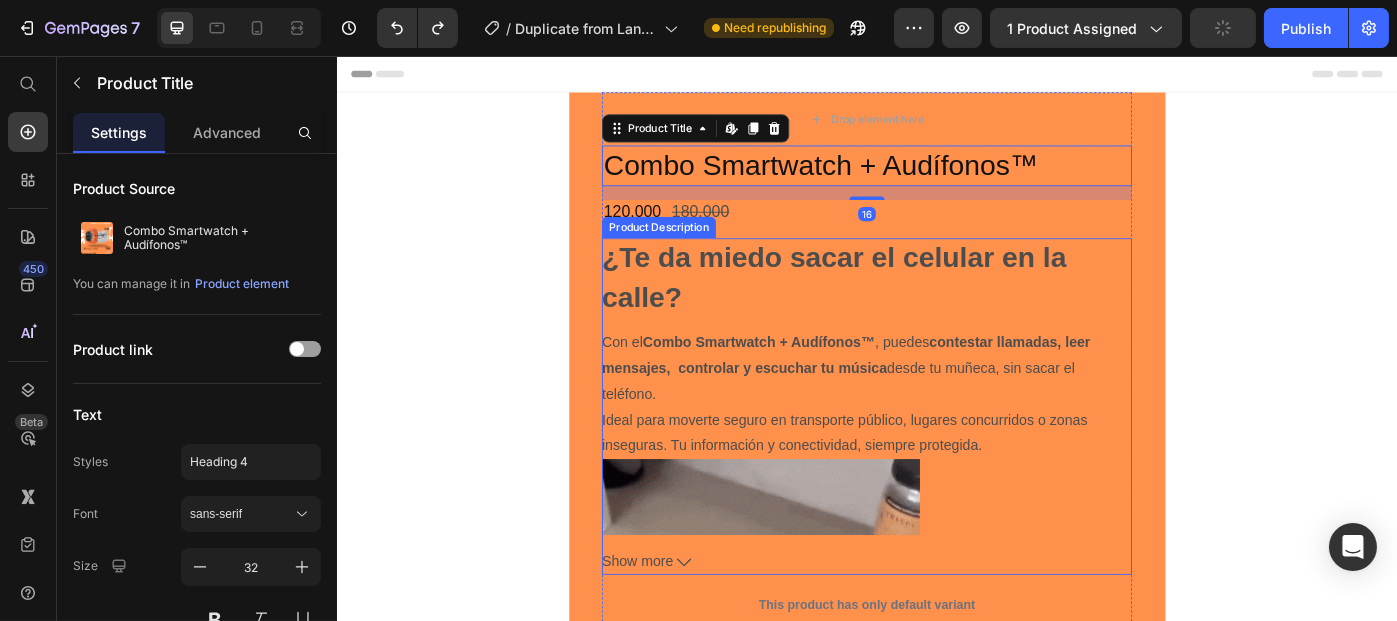 click on "¿Te da miedo sacar el celular en la calle?" at bounding box center [899, 306] 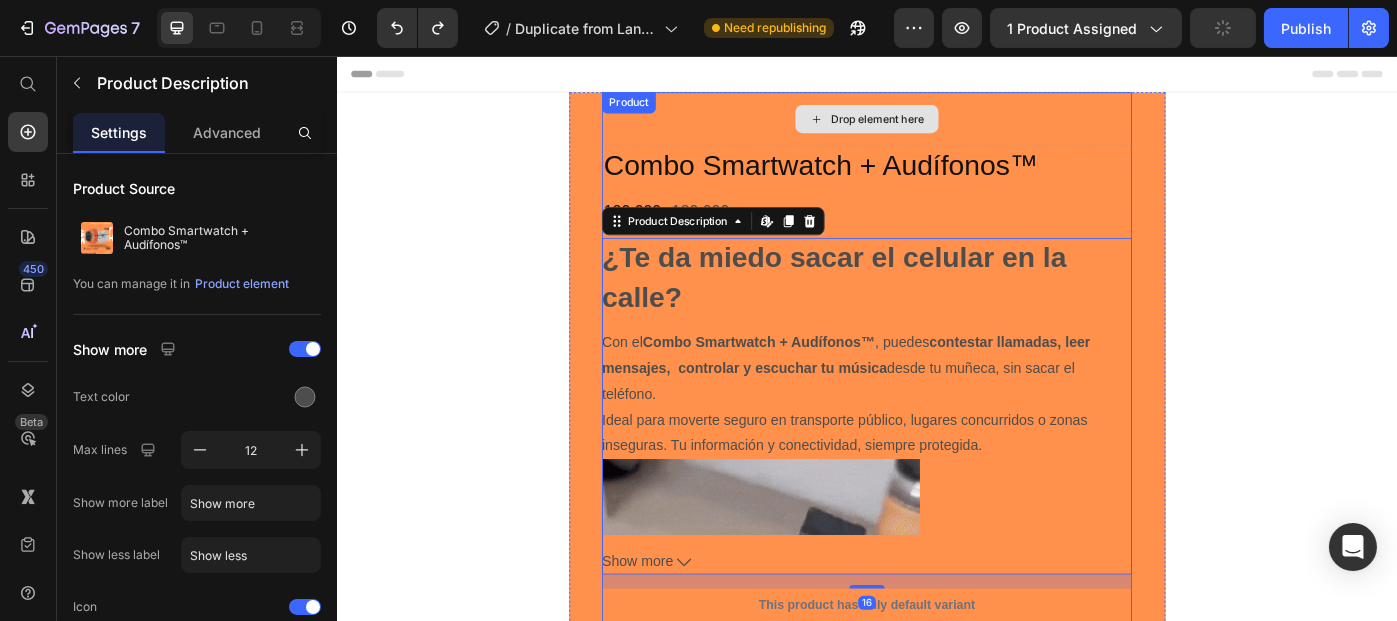 click on "Combo Smartwatch + Audífonos™" at bounding box center (936, 180) 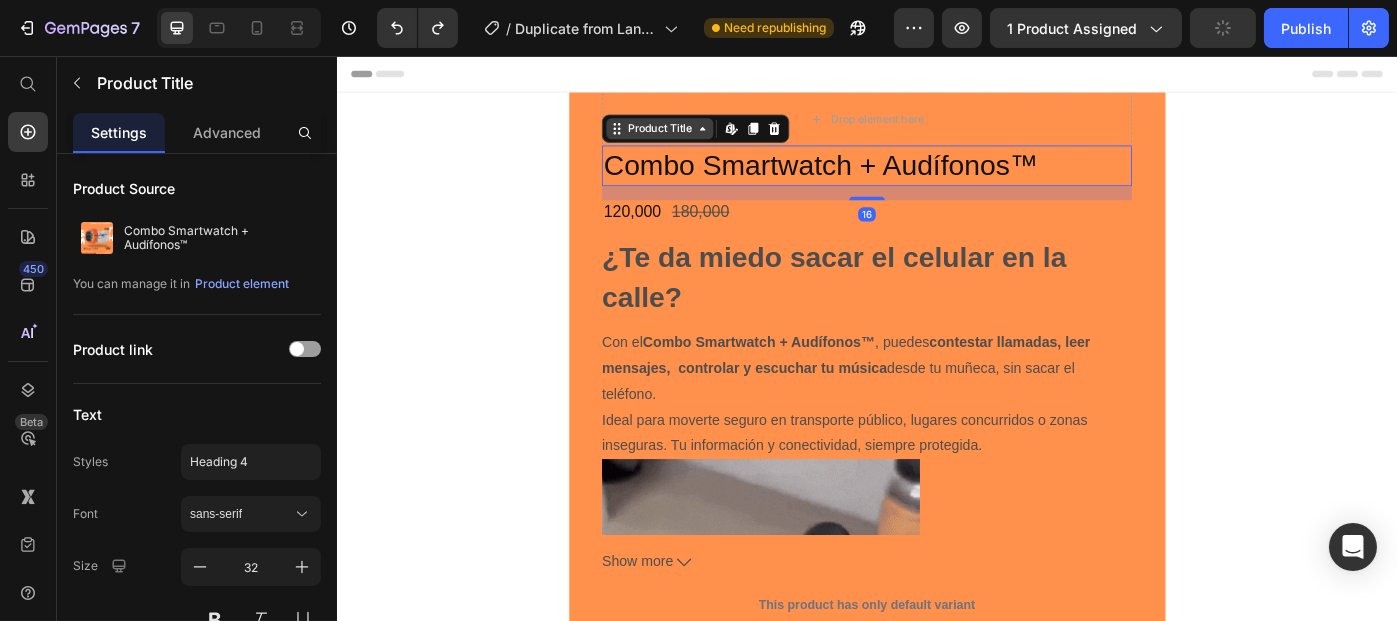 click on "Product Title" at bounding box center [701, 138] 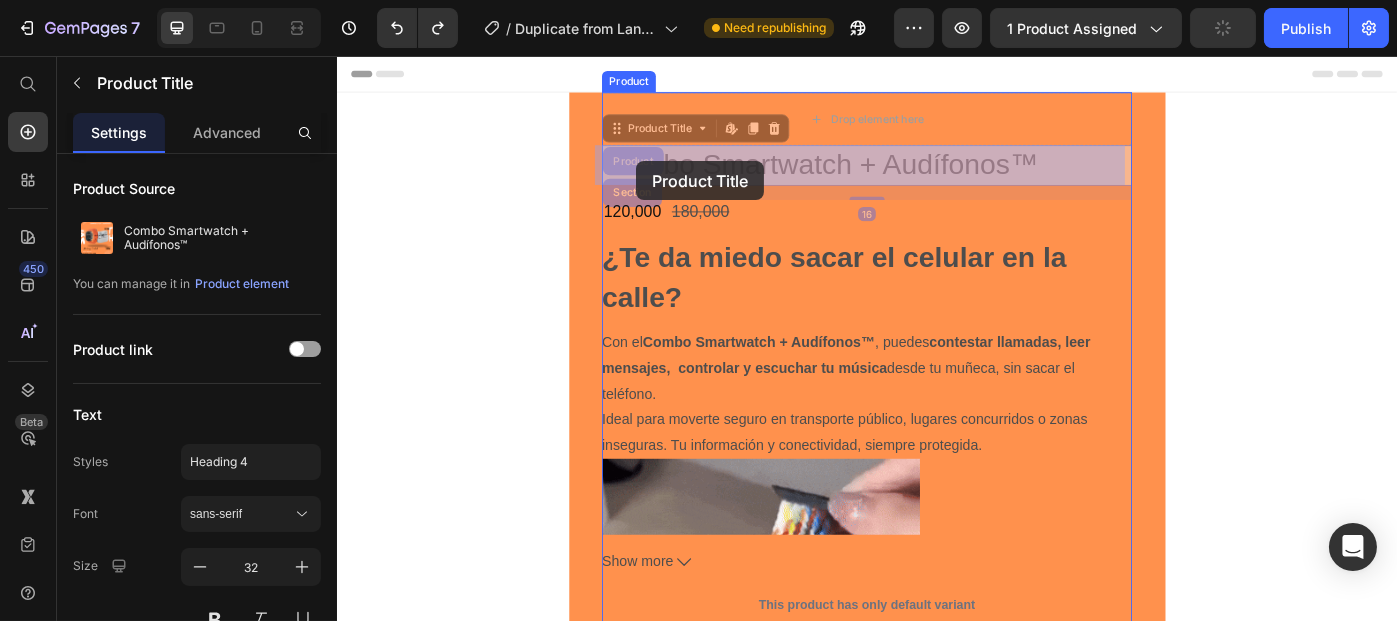 drag, startPoint x: 671, startPoint y: 191, endPoint x: 676, endPoint y: 175, distance: 16.763054 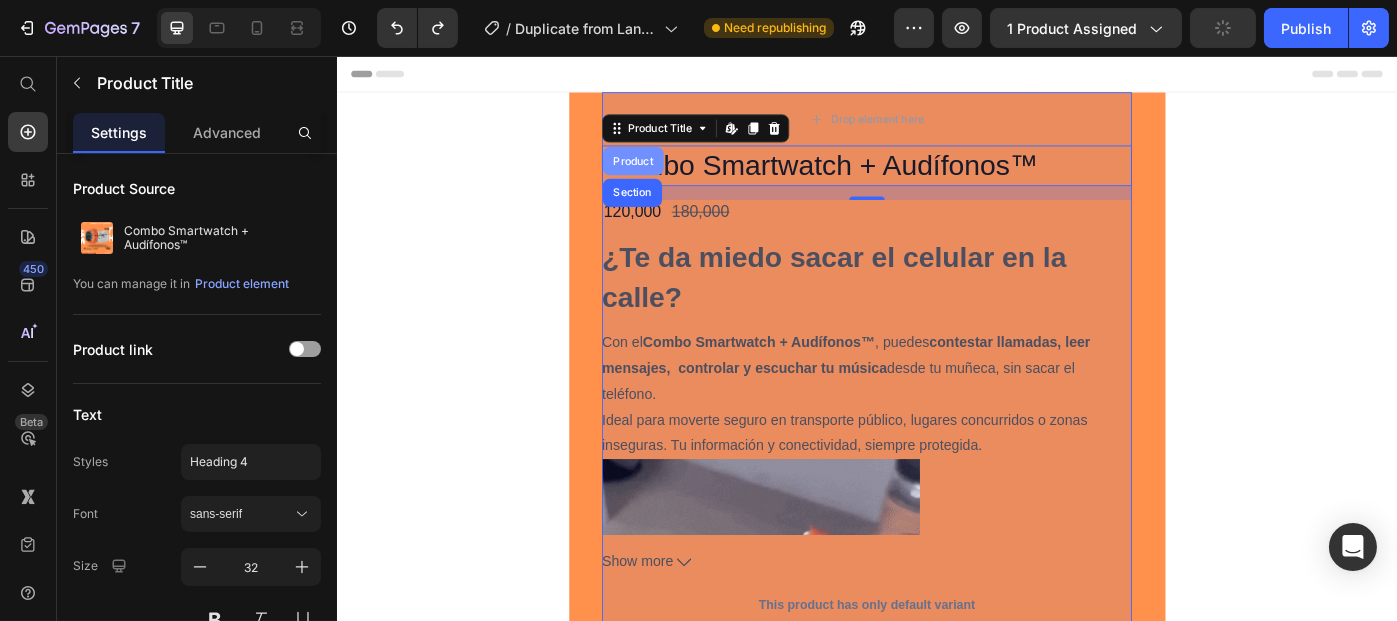 click on "Product" at bounding box center (671, 175) 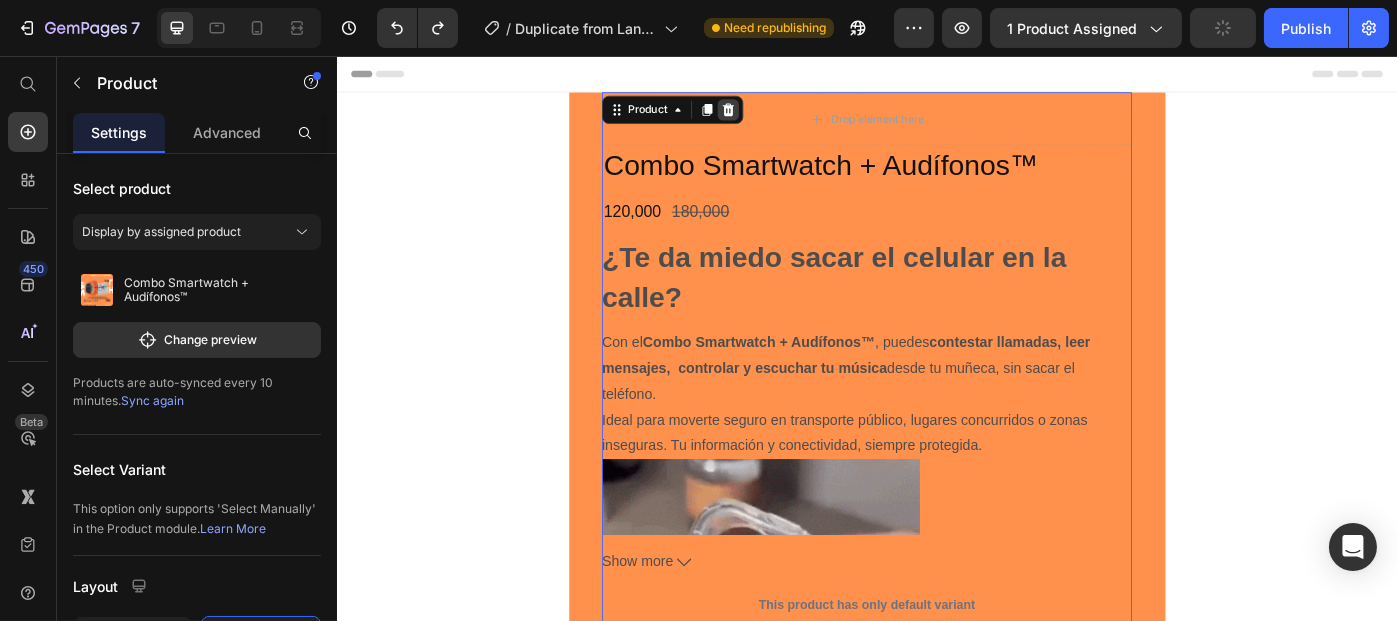 click at bounding box center (779, 117) 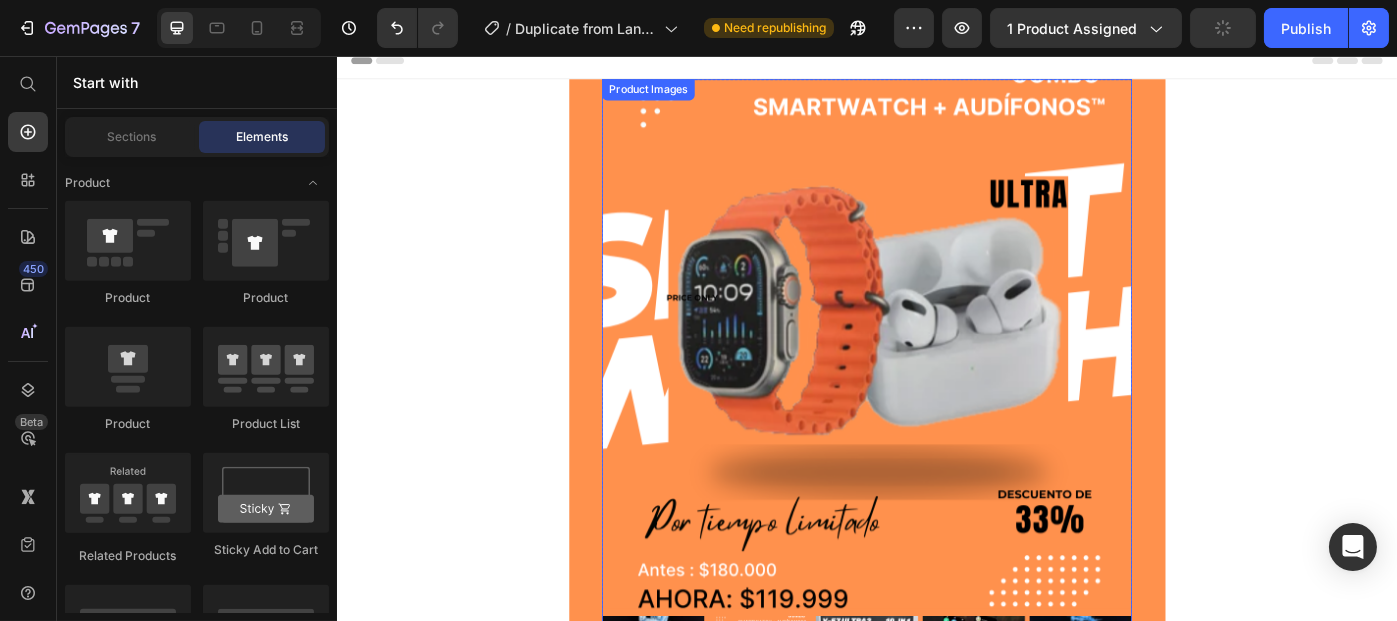 scroll, scrollTop: 0, scrollLeft: 0, axis: both 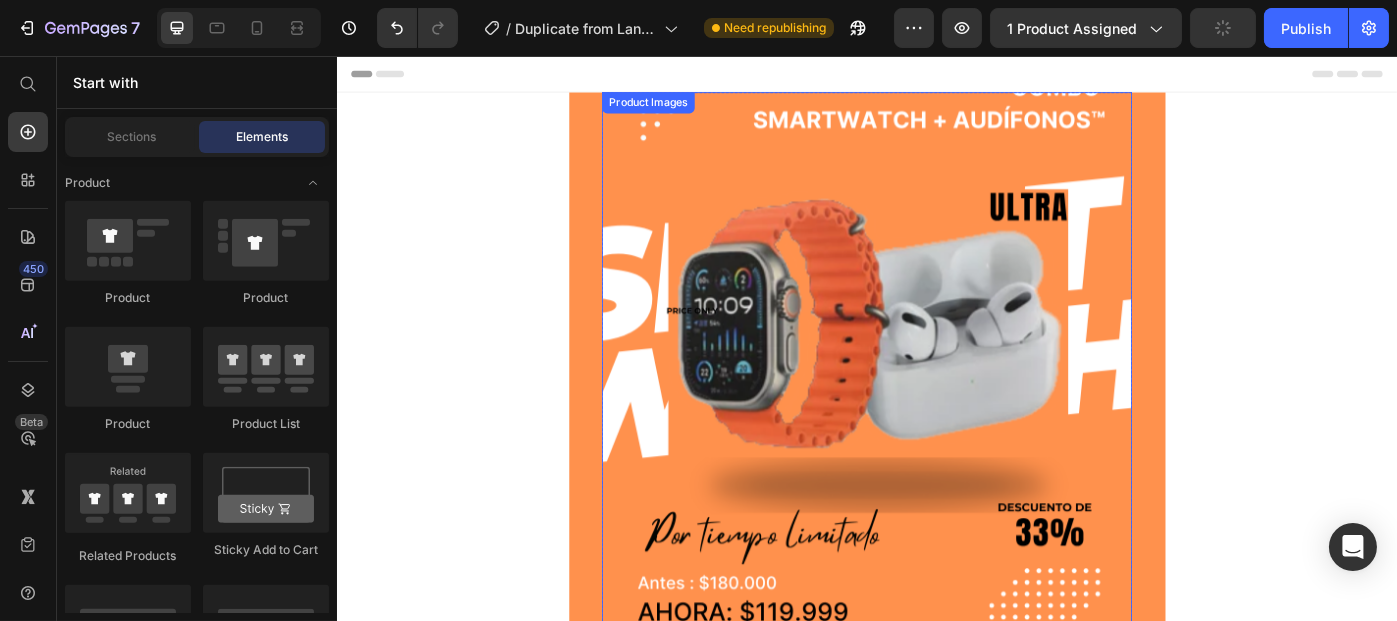 click on "Product Images" at bounding box center (688, 109) 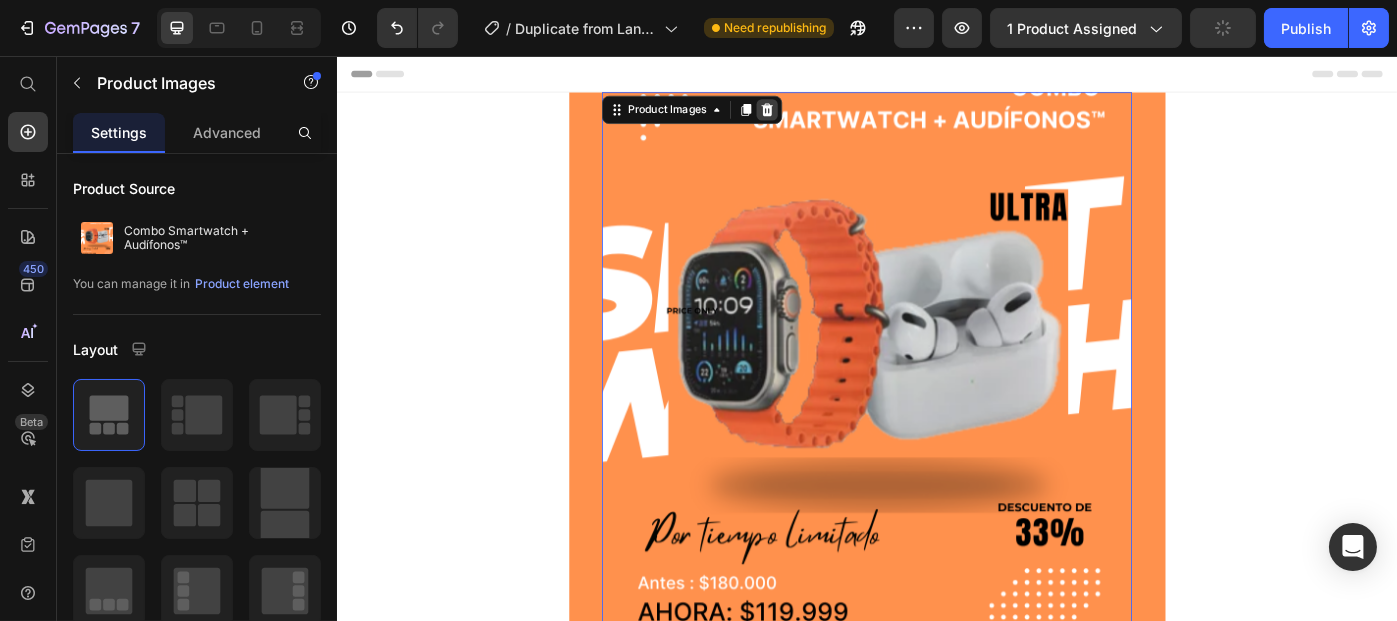 click 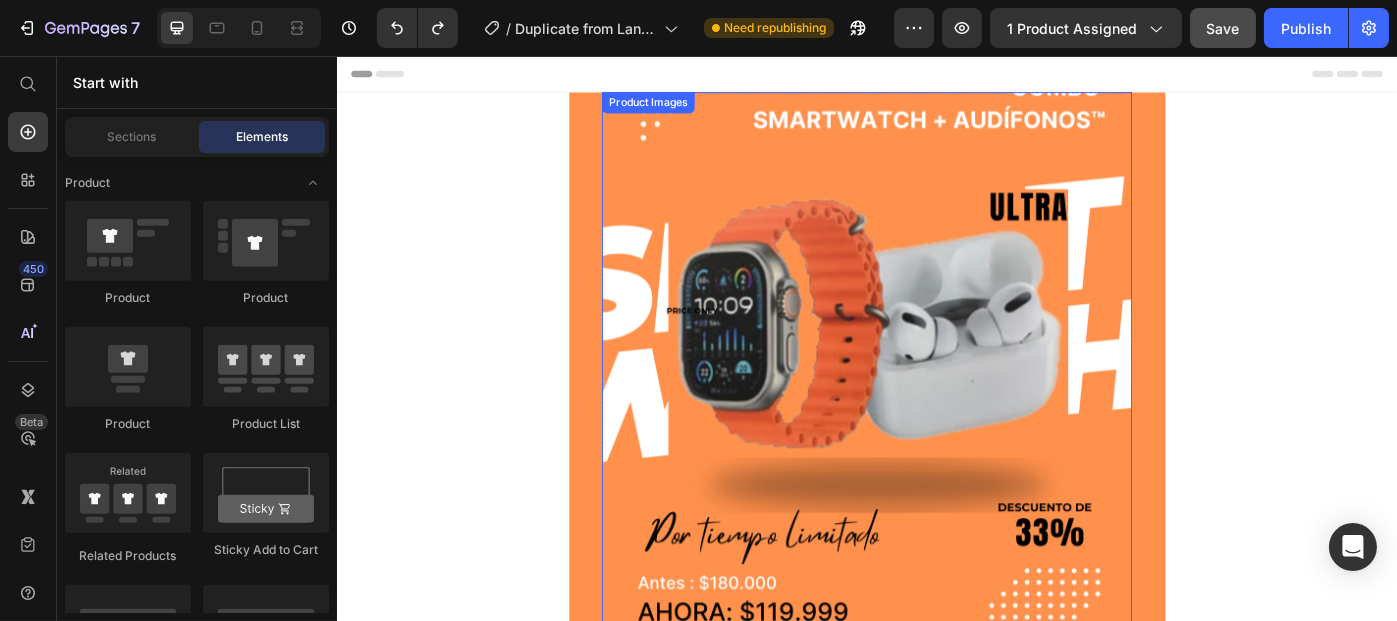 click on "Product Images" at bounding box center (688, 109) 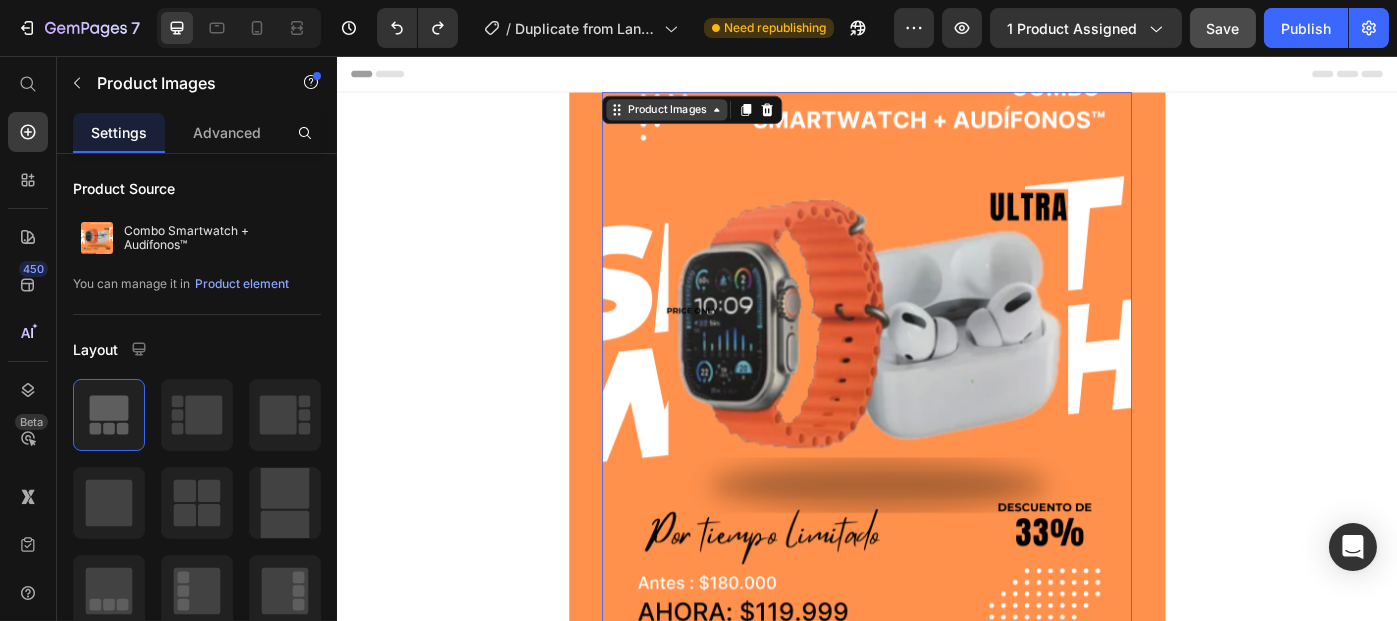click on "Product Images" at bounding box center [709, 117] 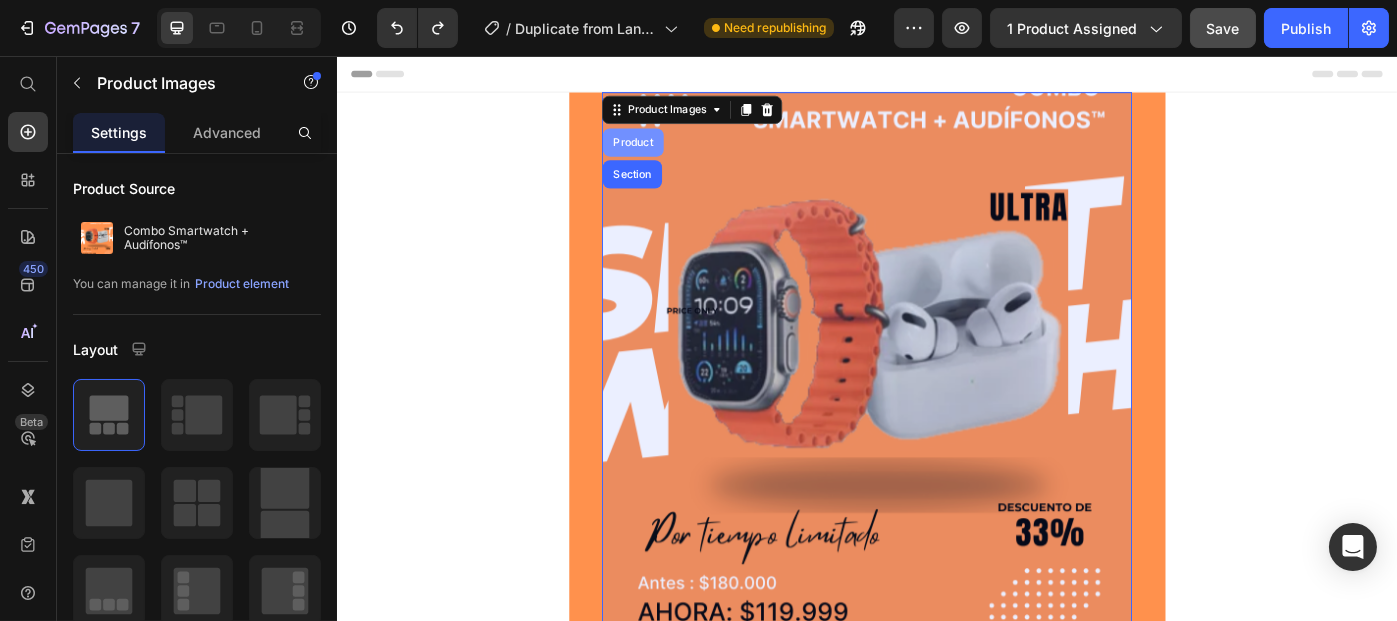 click on "Product" at bounding box center [671, 154] 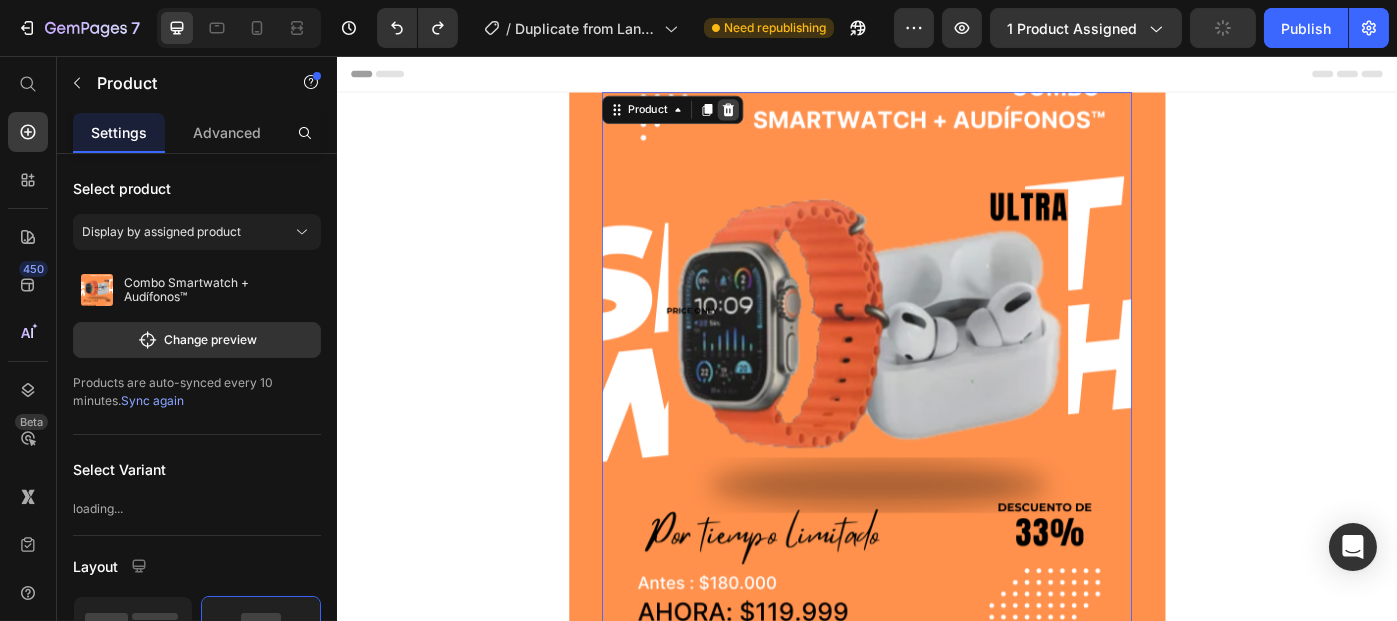 click 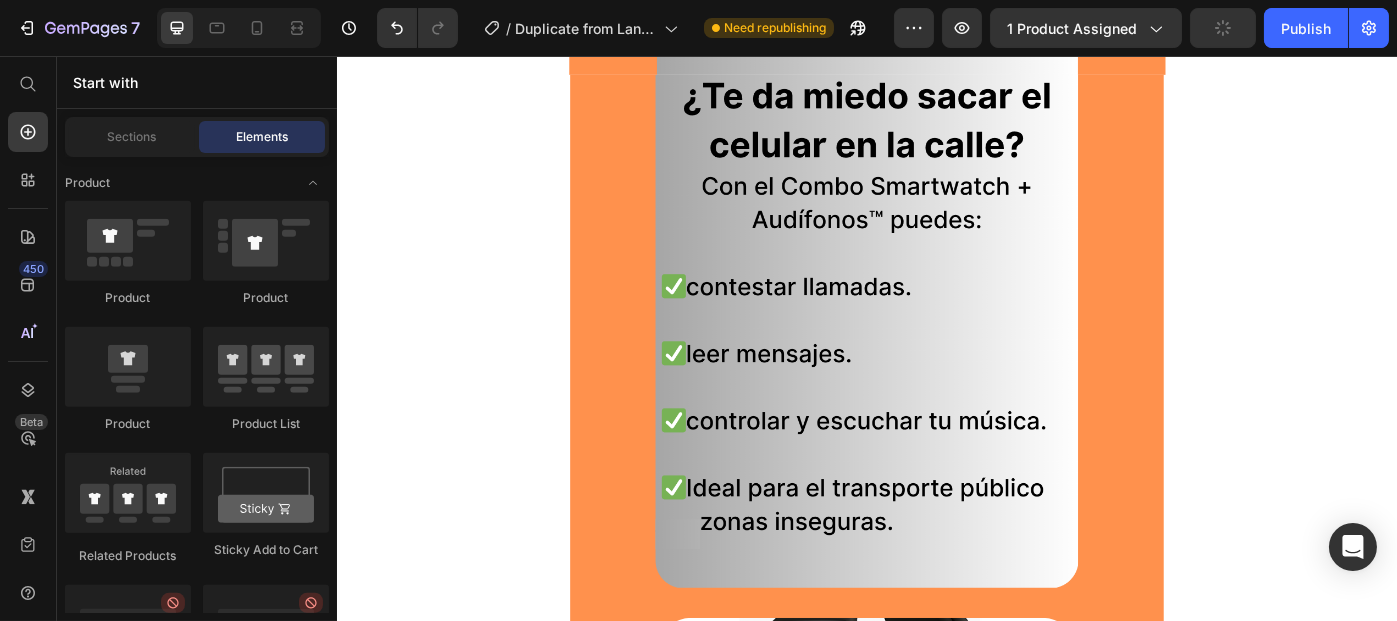 scroll, scrollTop: 0, scrollLeft: 0, axis: both 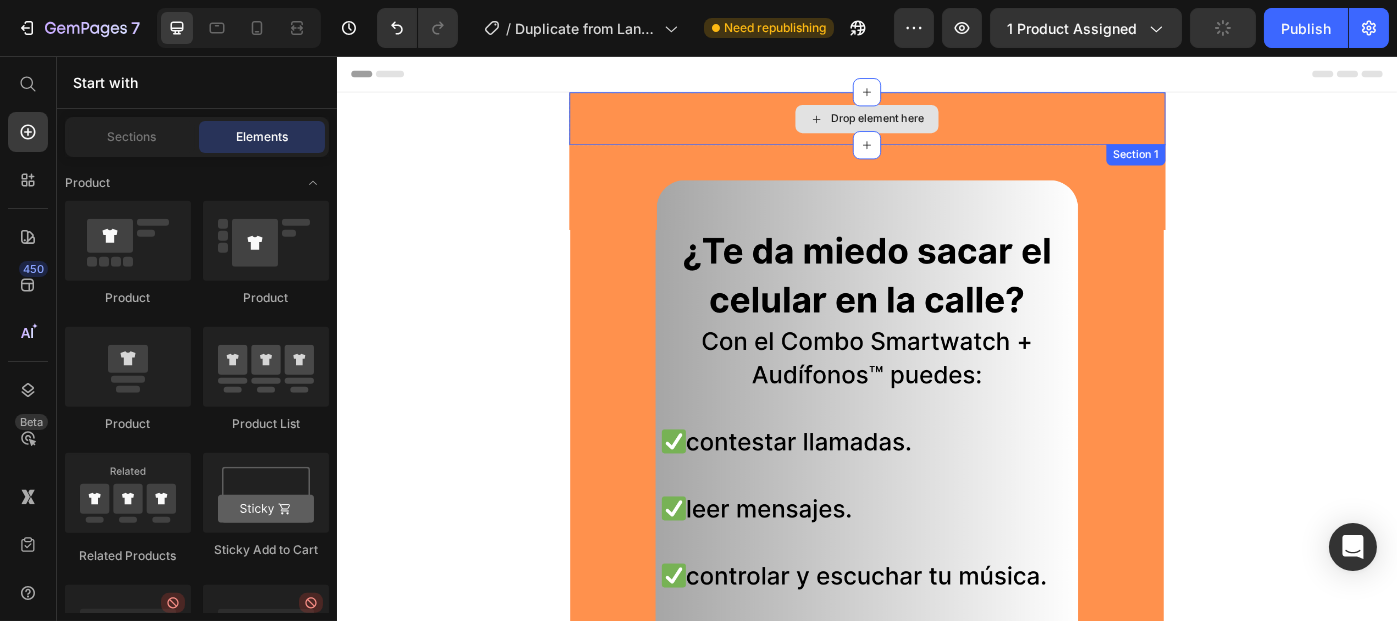 click on "Drop element here" at bounding box center [936, 127] 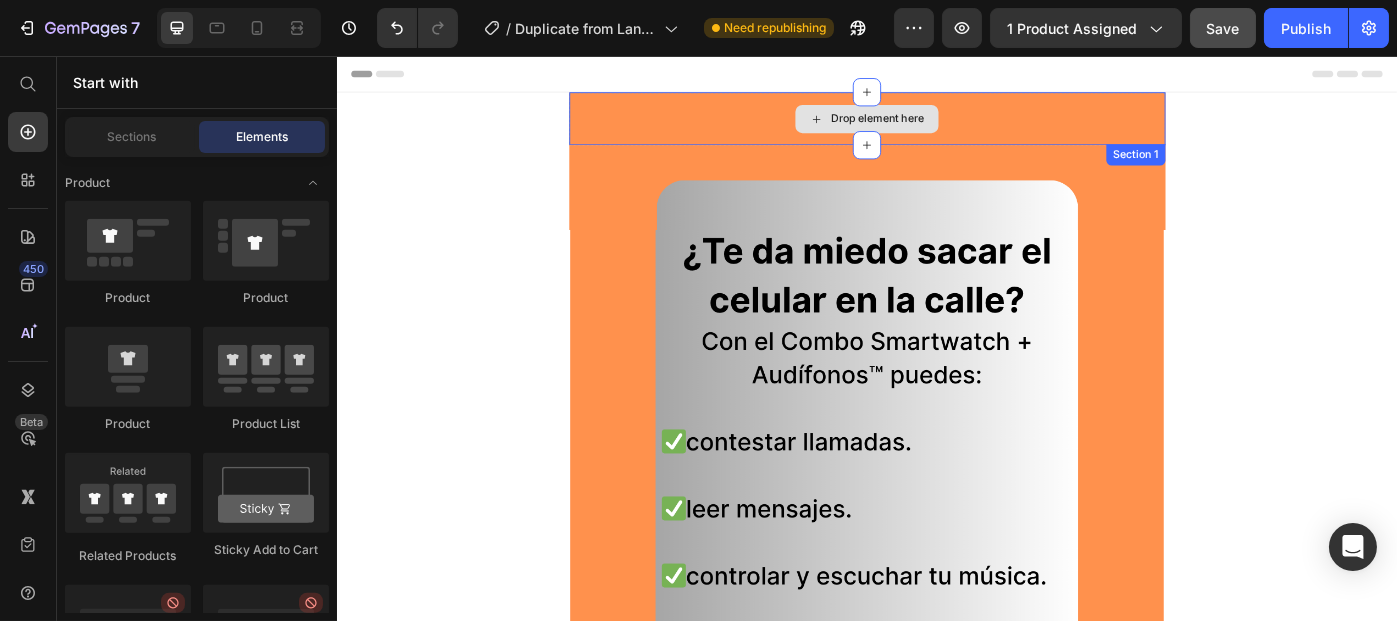 click on "Drop element here" at bounding box center [936, 127] 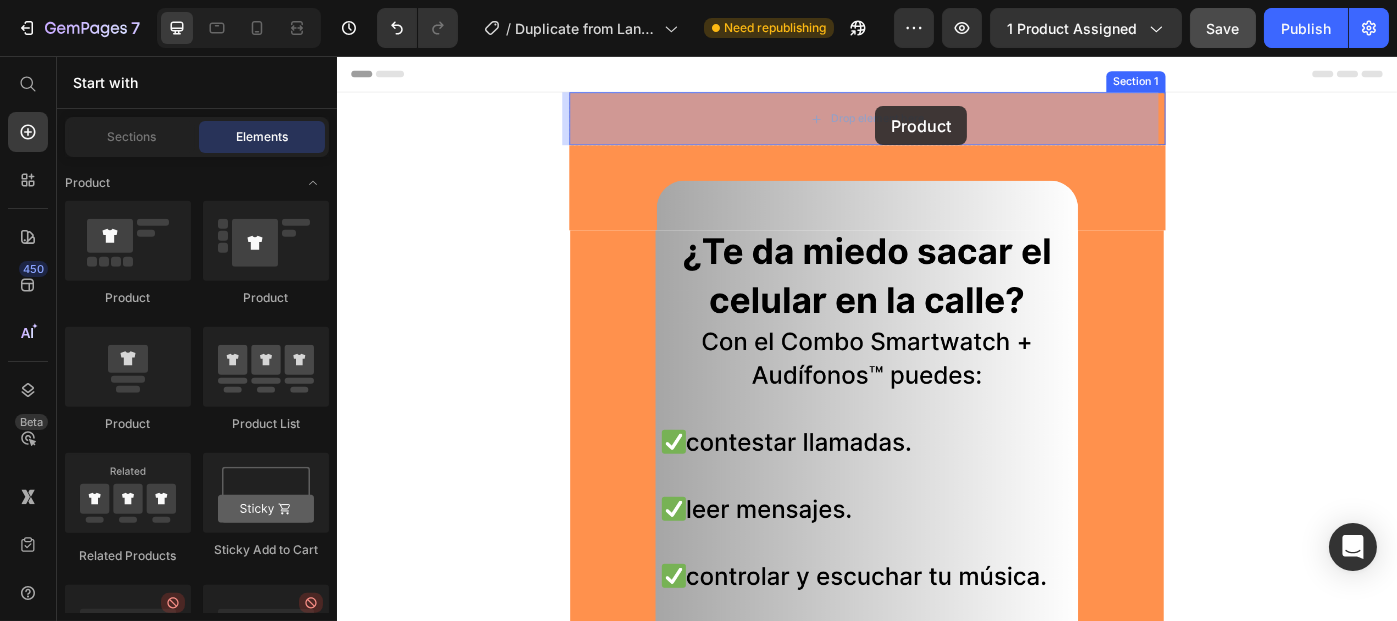 drag, startPoint x: 474, startPoint y: 407, endPoint x: 936, endPoint y: 117, distance: 545.47595 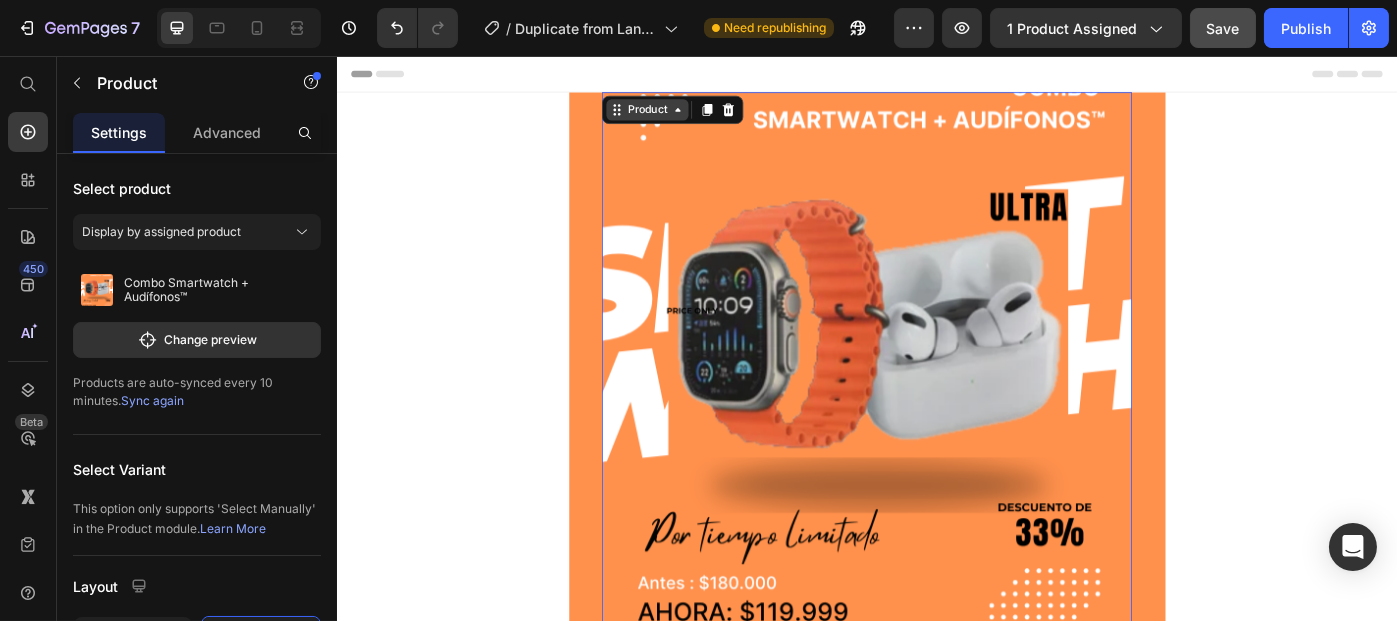 click on "Product" at bounding box center [687, 117] 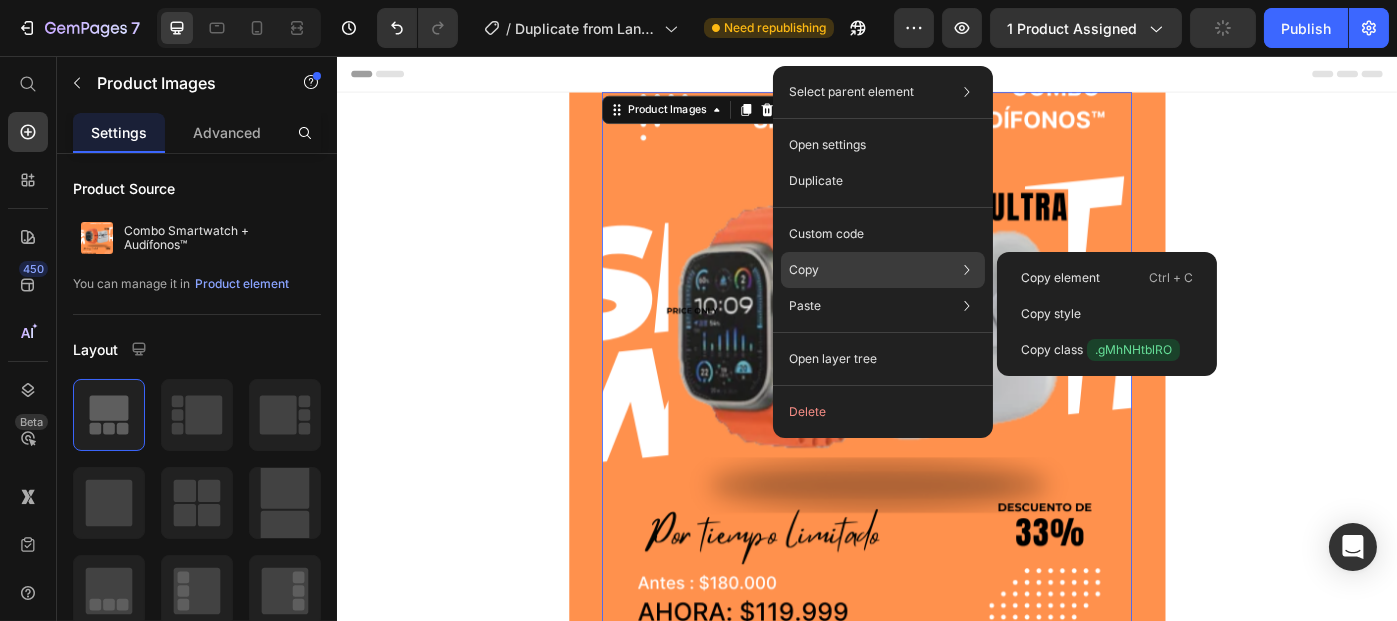click on "Copy Copy element  Ctrl + C Copy style  Copy class  .gMhNHtblRO" 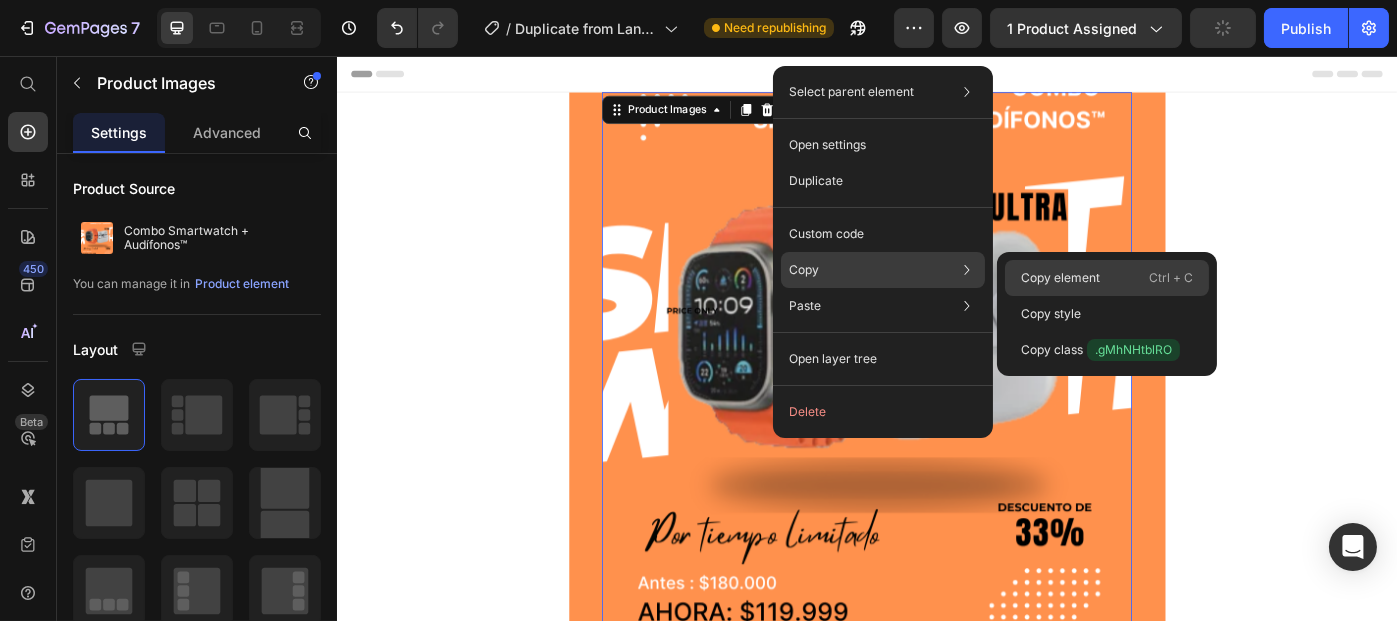 click on "Copy element" at bounding box center (1060, 278) 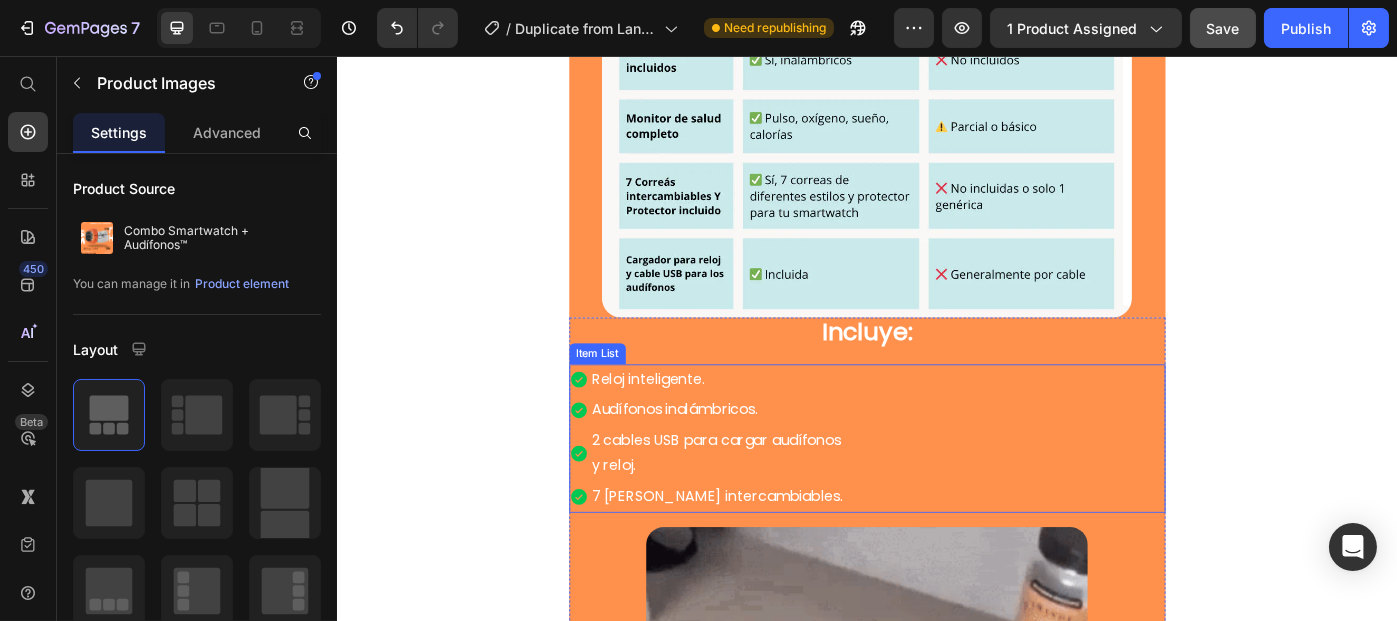 scroll, scrollTop: 2749, scrollLeft: 0, axis: vertical 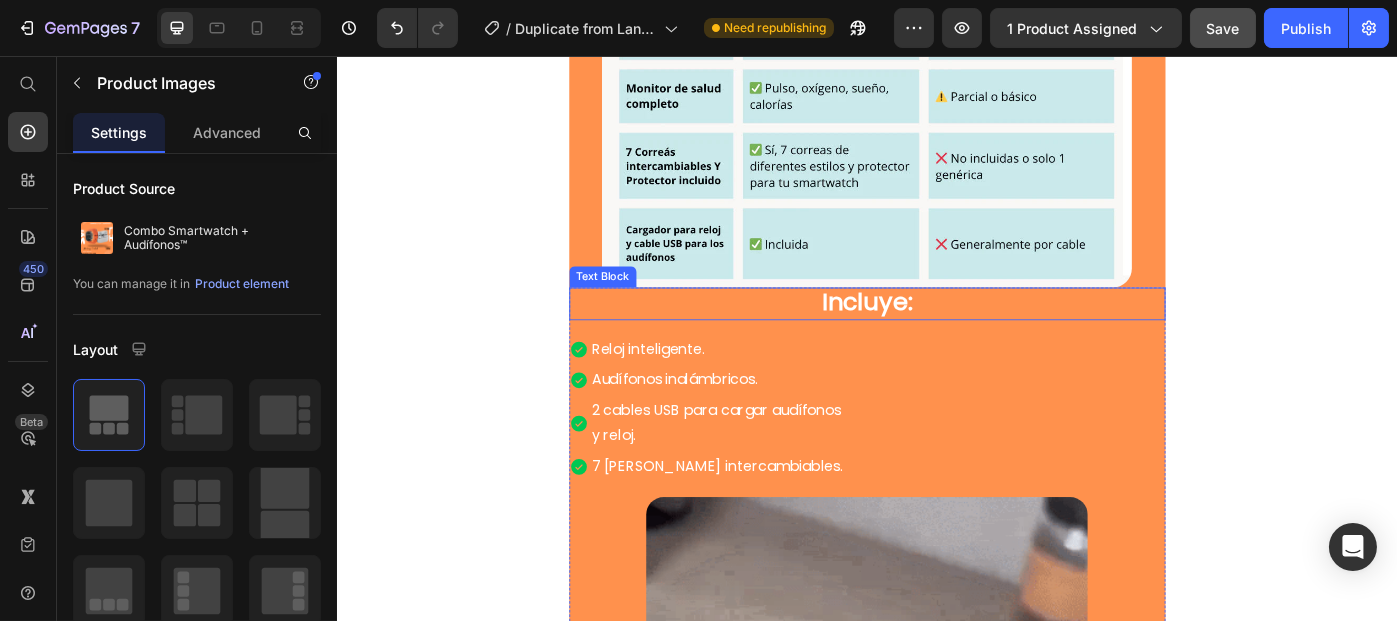 click on "Incluye:" at bounding box center [936, 336] 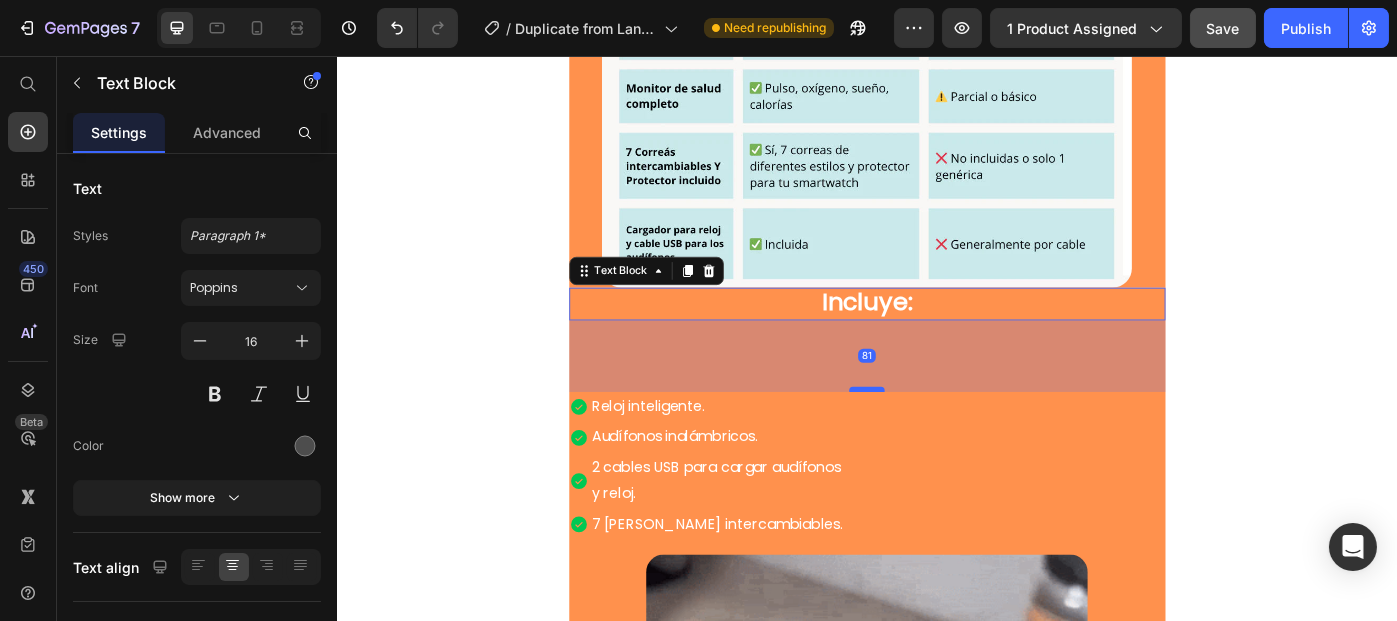 drag, startPoint x: 942, startPoint y: 366, endPoint x: 930, endPoint y: 431, distance: 66.09841 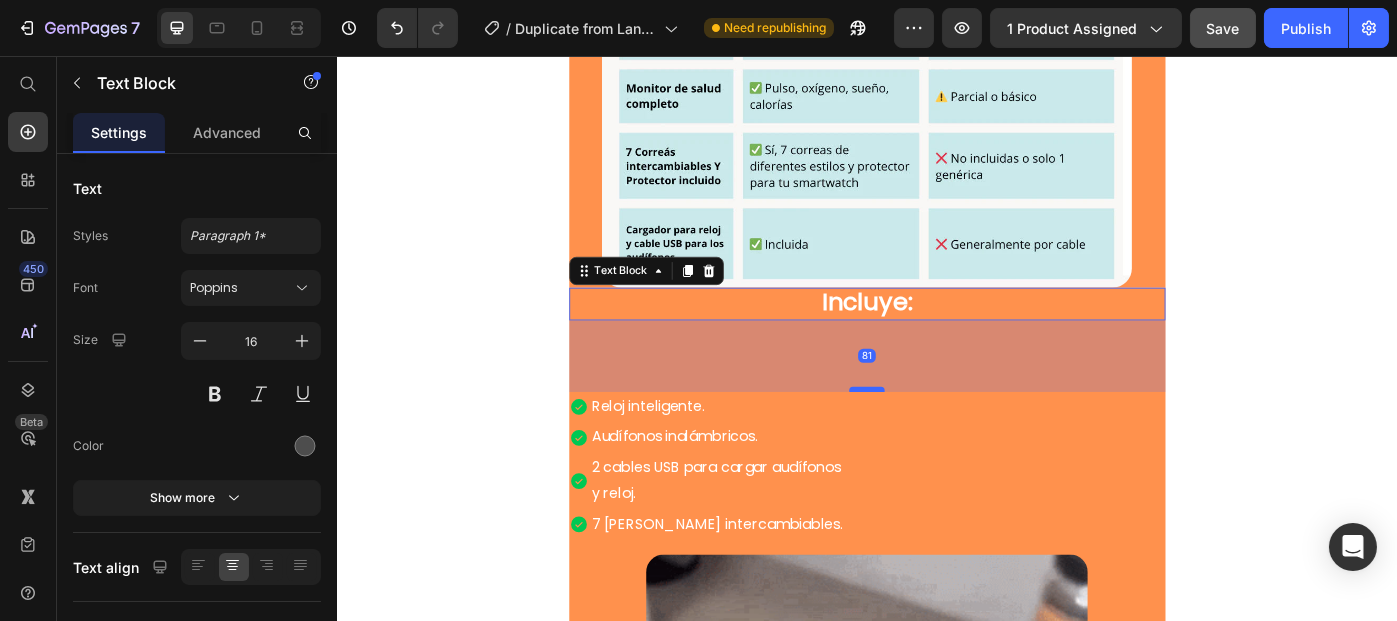 click at bounding box center [936, 433] 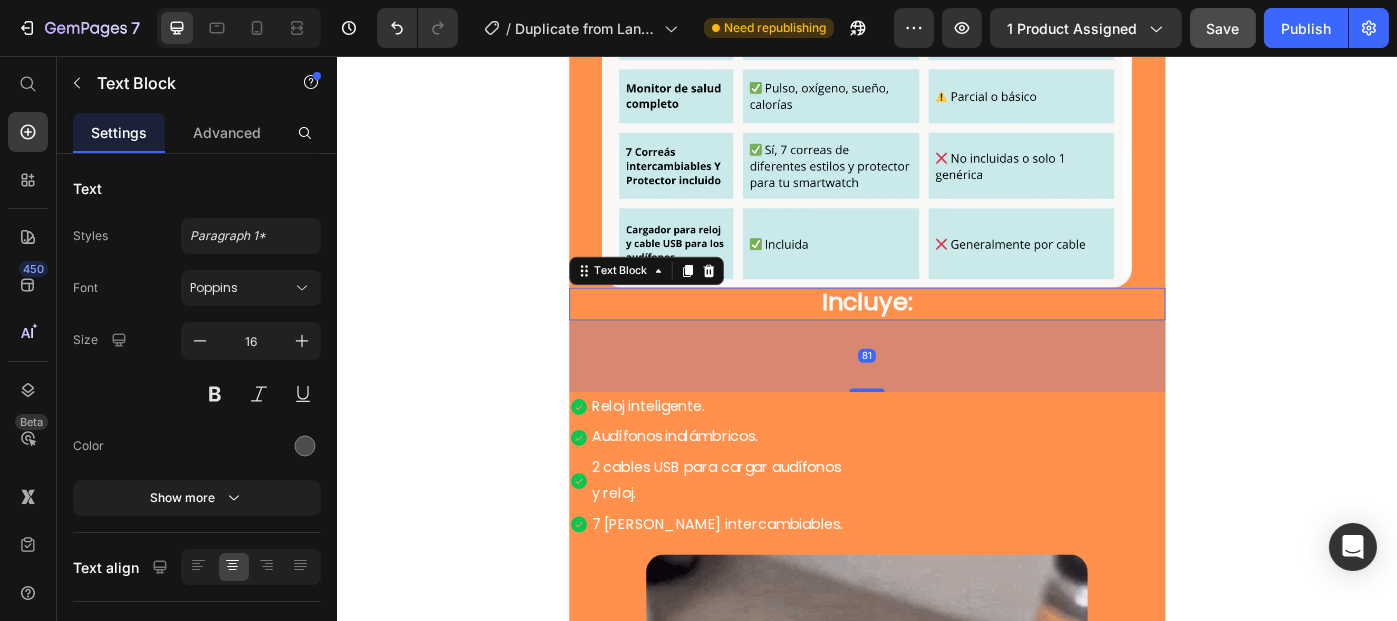 click on "81" at bounding box center (936, 395) 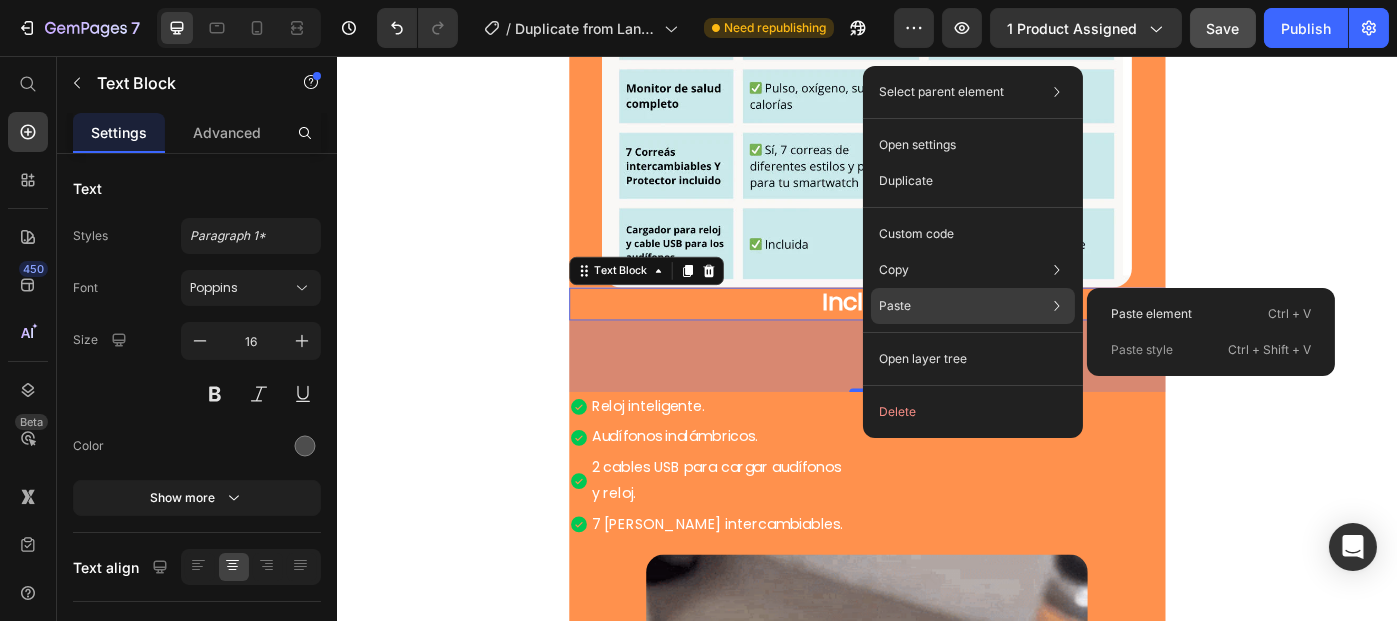 click on "Paste Paste element  Ctrl + V Paste style  Ctrl + Shift + V" 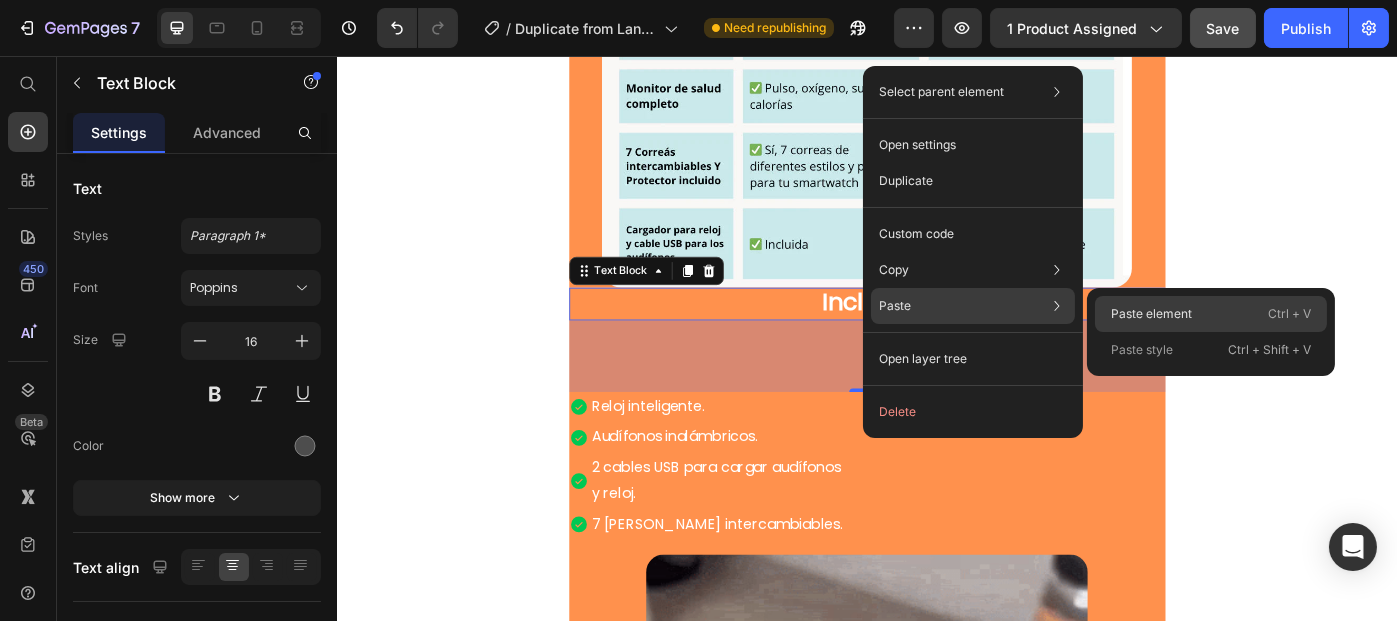 click on "Paste element  Ctrl + V" 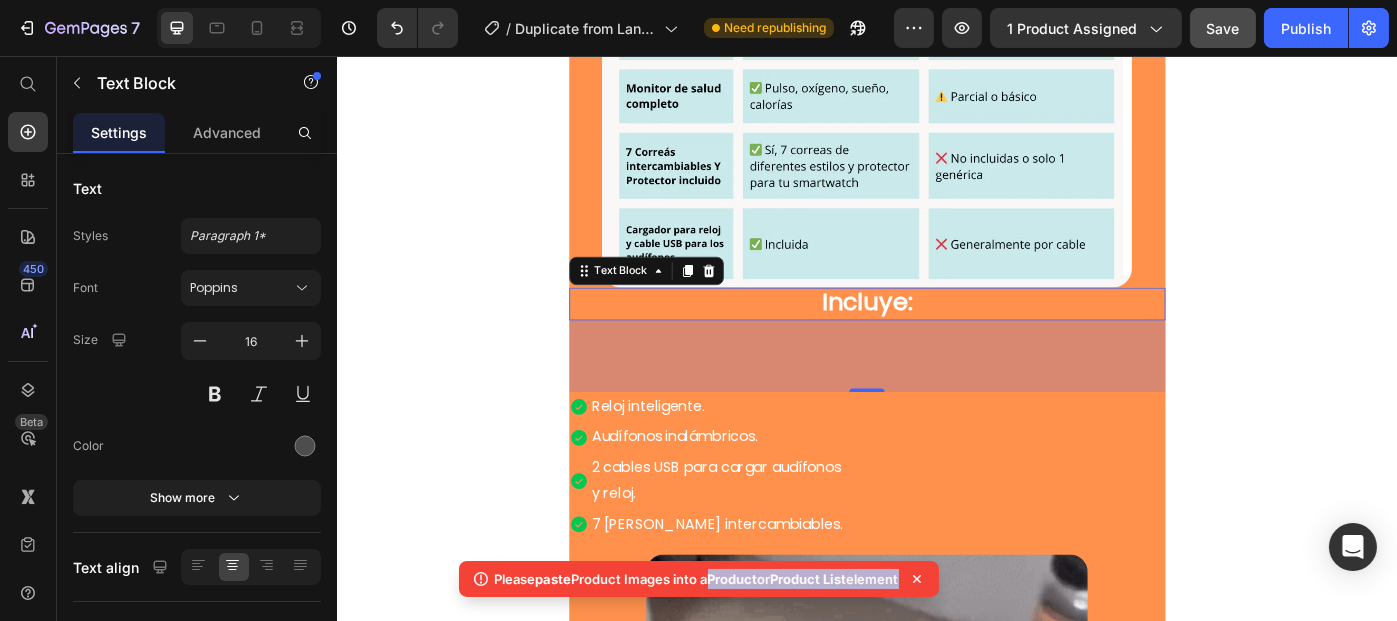 drag, startPoint x: 697, startPoint y: 585, endPoint x: 926, endPoint y: 580, distance: 229.05458 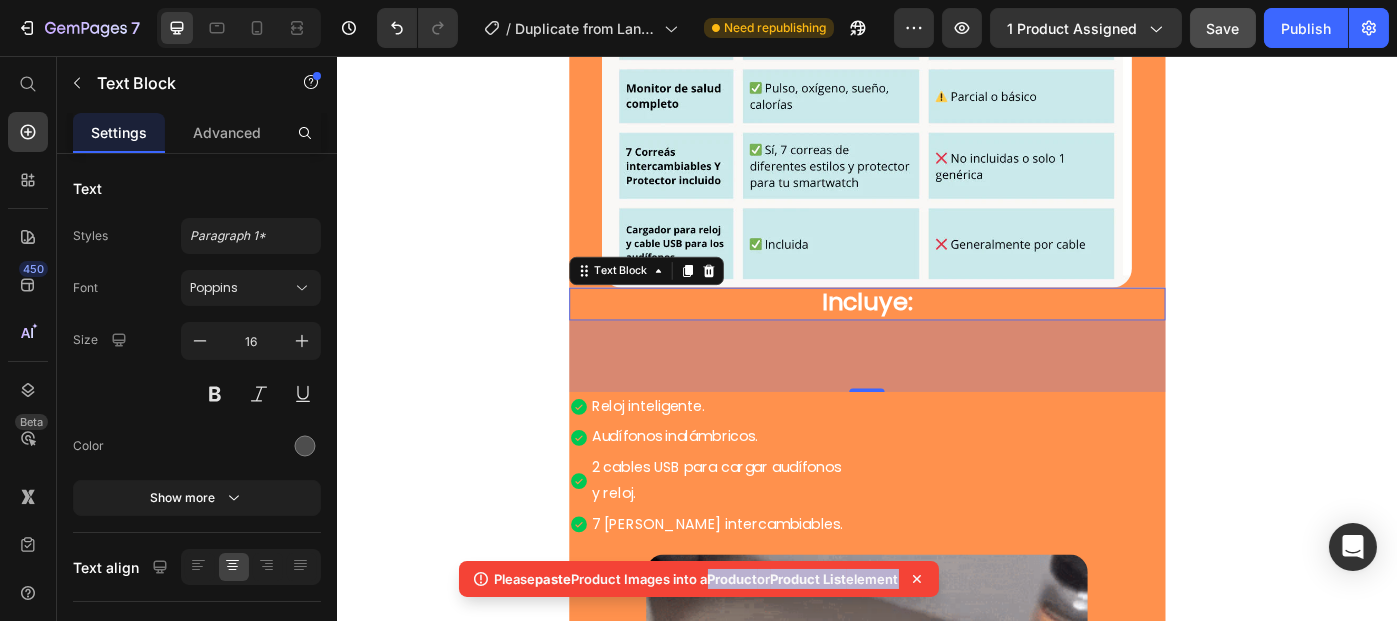click on "Please  paste  Product Images into a  Product  or  Product List  element" 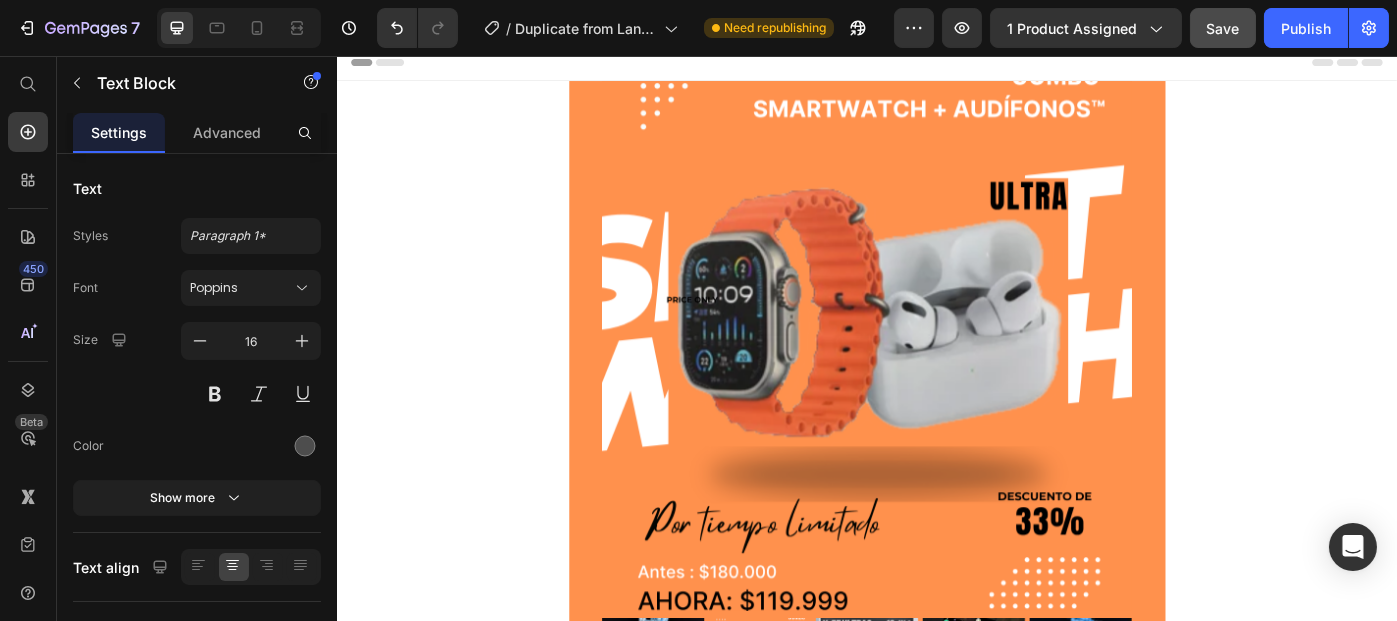 scroll, scrollTop: 0, scrollLeft: 0, axis: both 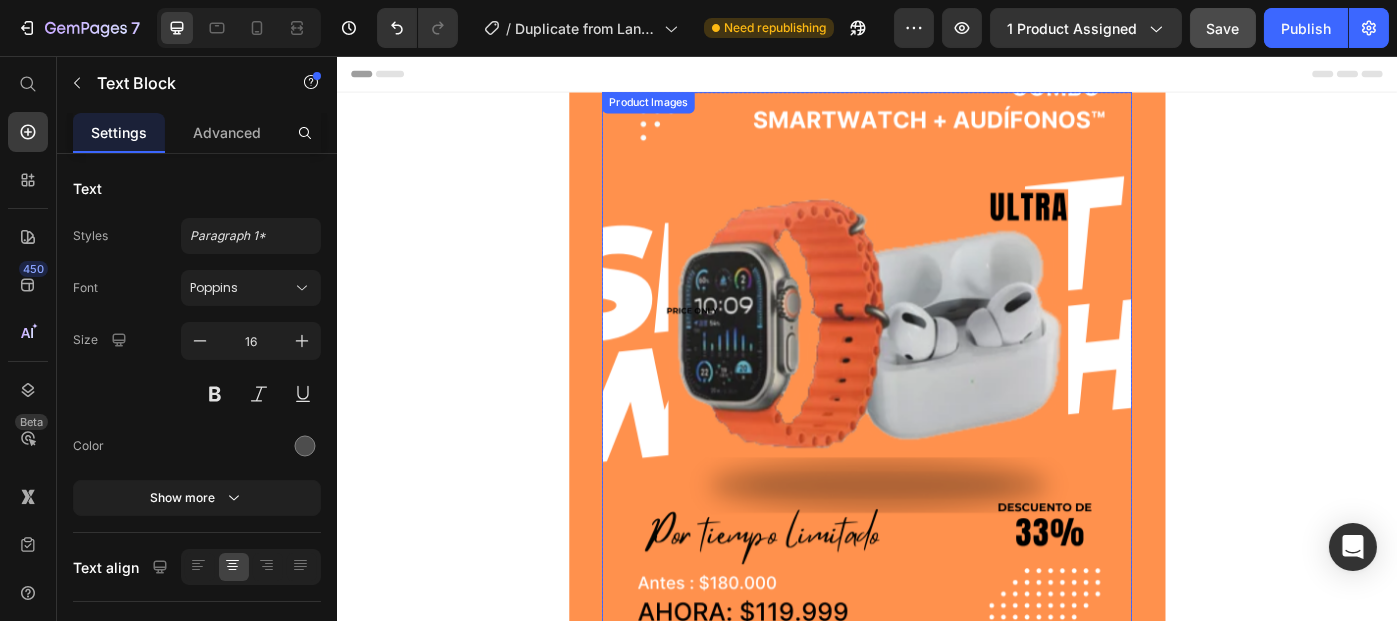 click at bounding box center (936, 397) 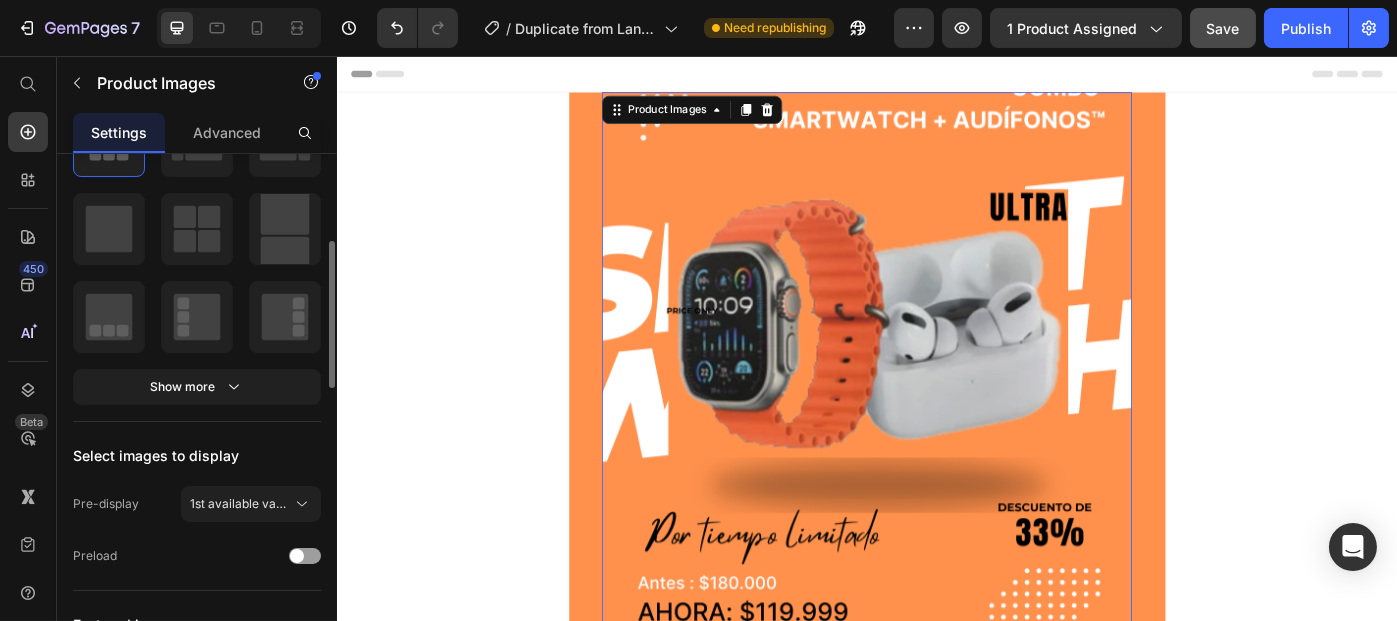scroll, scrollTop: 287, scrollLeft: 0, axis: vertical 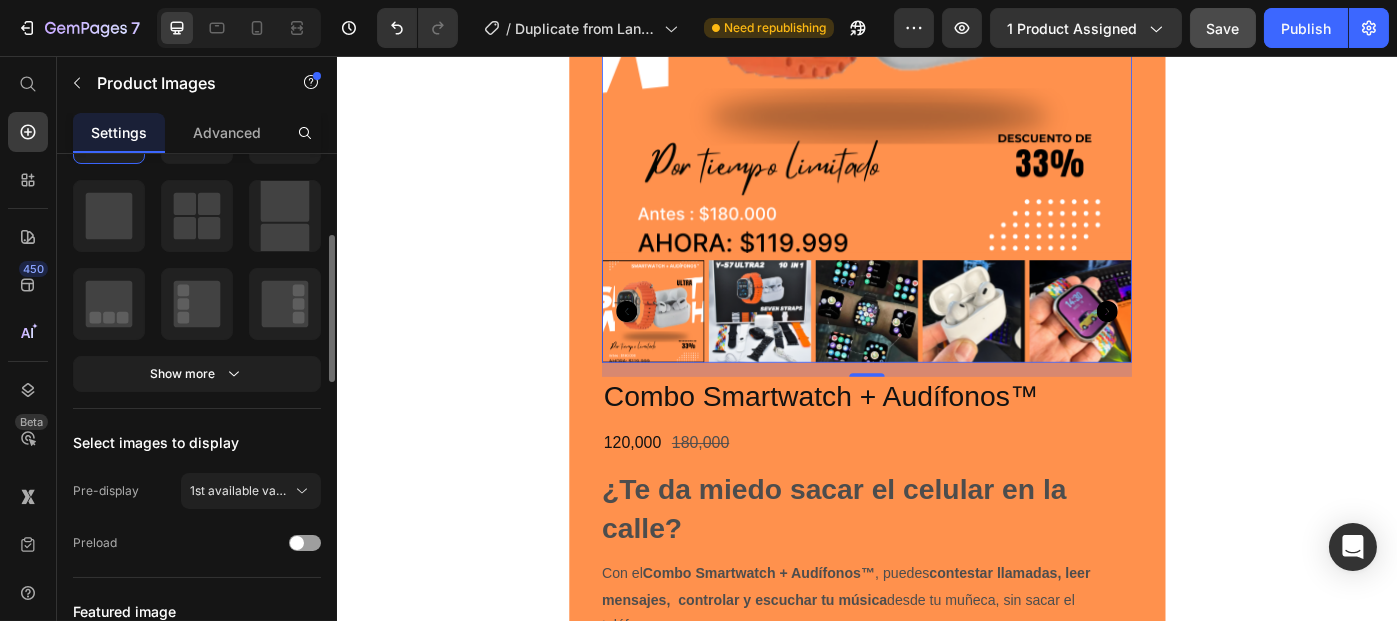 click at bounding box center [694, 345] 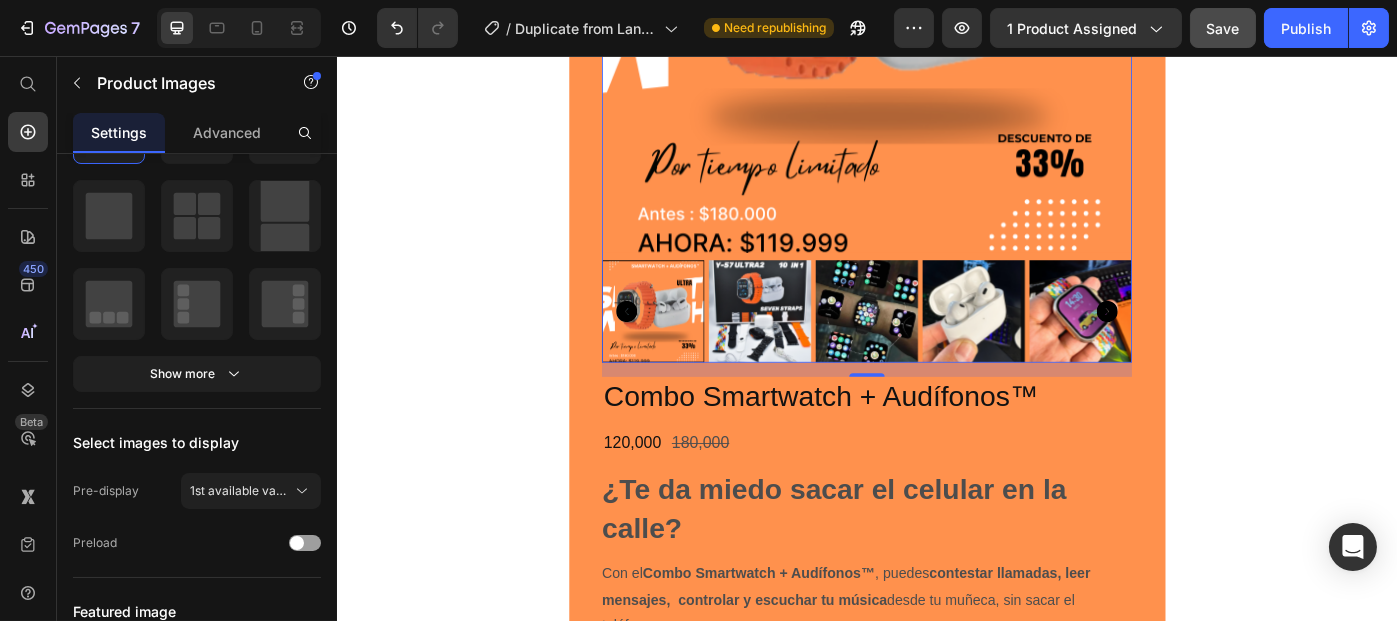 click at bounding box center [936, 345] 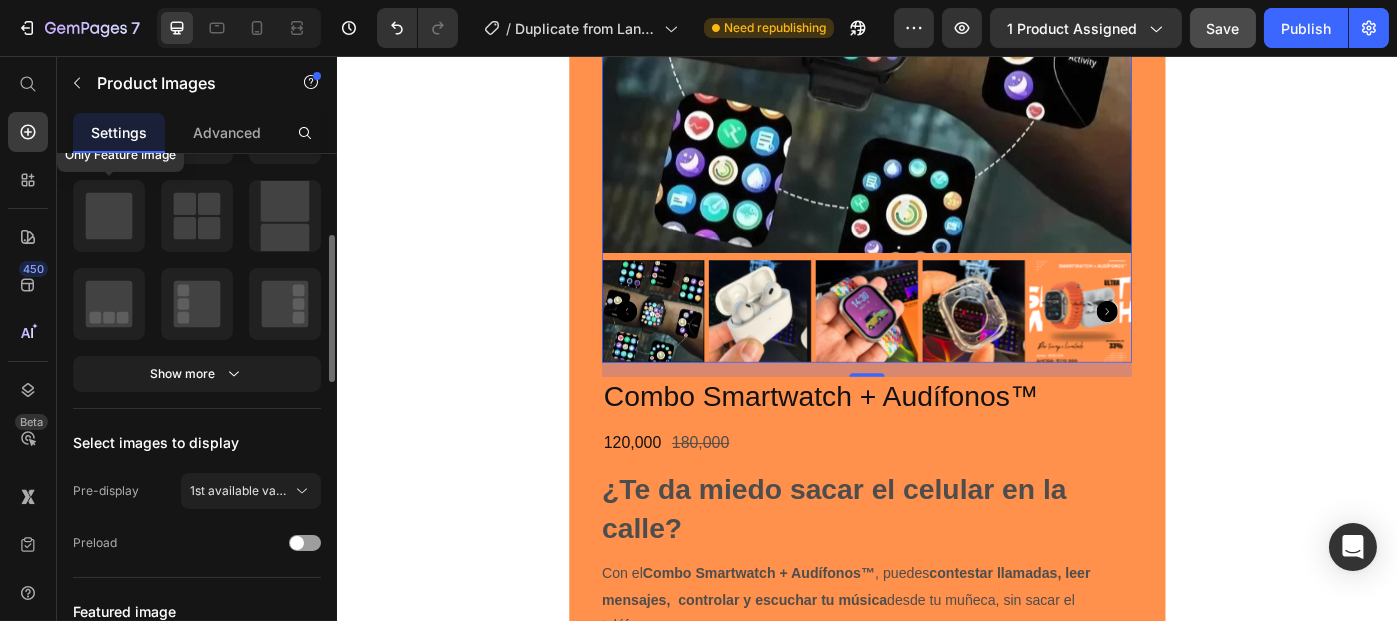 click 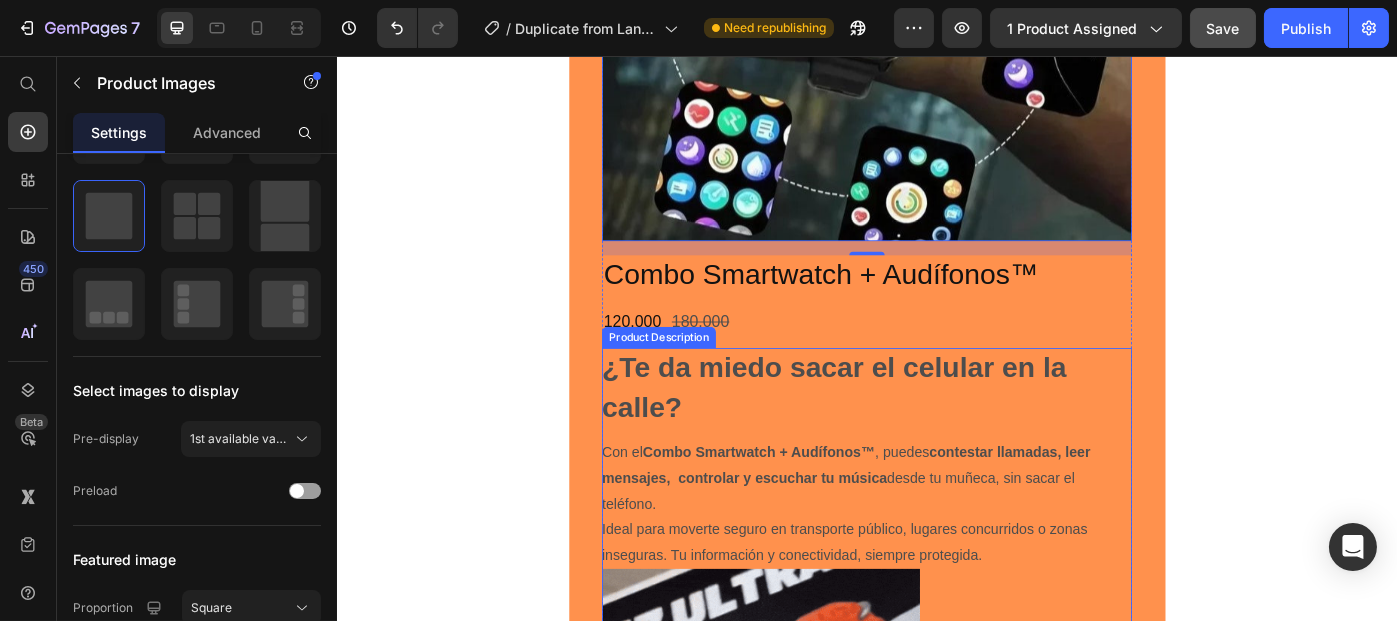 scroll, scrollTop: 413, scrollLeft: 0, axis: vertical 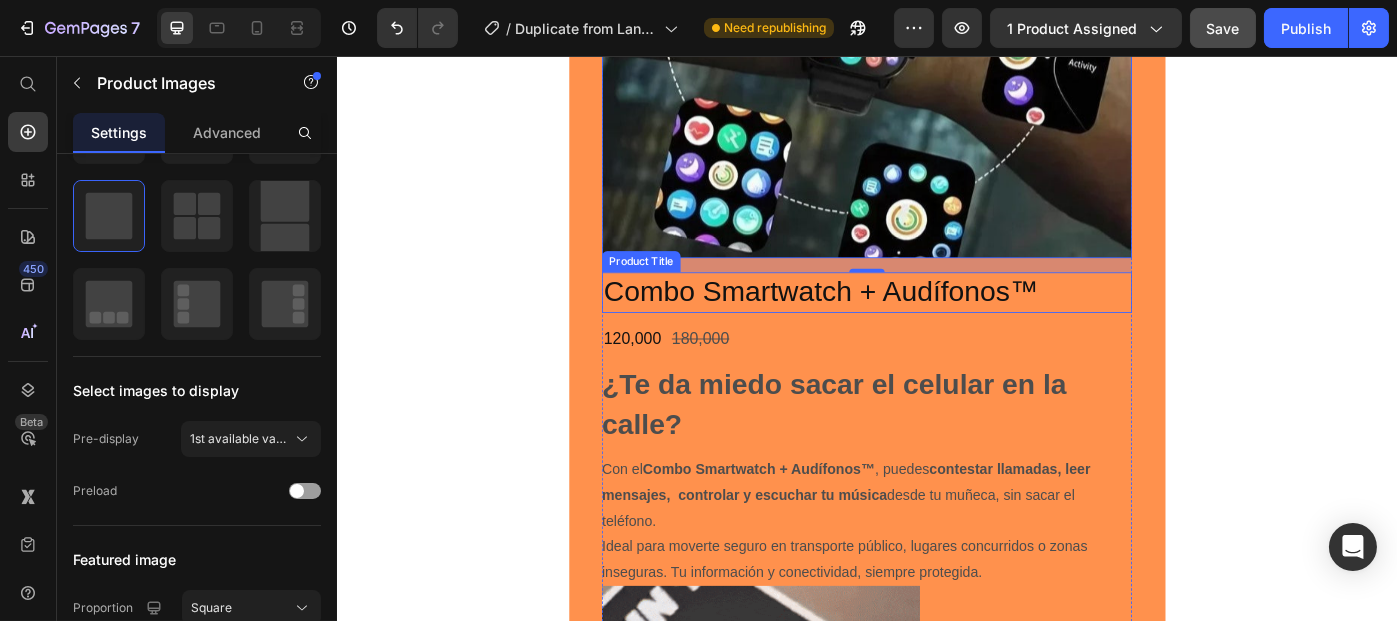 click on "Combo Smartwatch + Audífonos™" at bounding box center (936, 323) 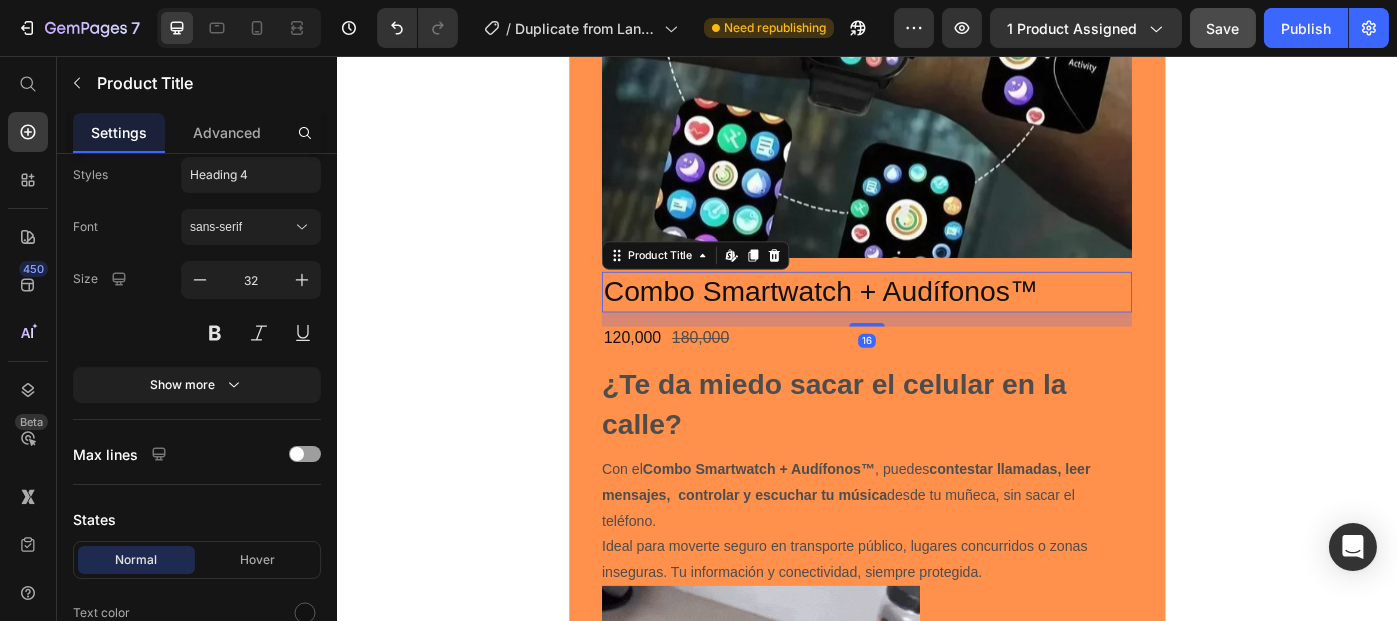 scroll, scrollTop: 0, scrollLeft: 0, axis: both 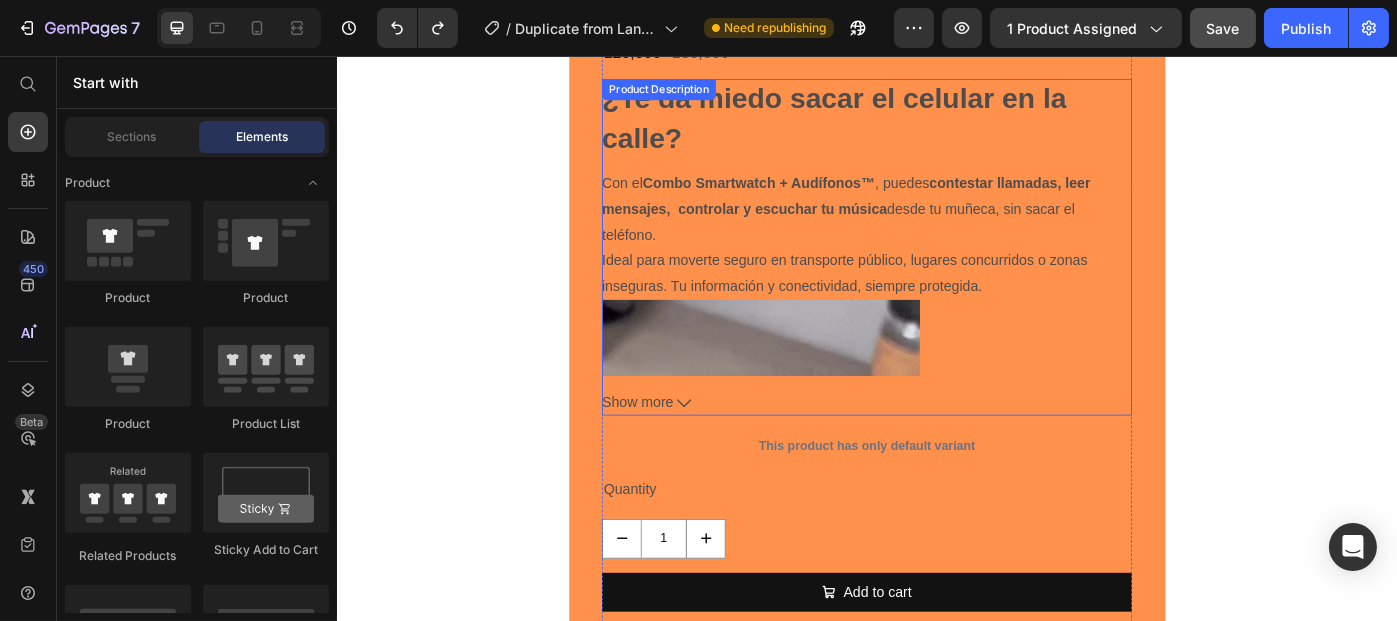 click on "¿Te da miedo sacar el celular en la calle?
Con el  Combo Smartwatch + Audífonos™ , puedes  contestar llamadas, leer mensajes,  controlar y escuchar tu música  desde tu muñeca, sin sacar el teléfono. Ideal para moverte seguro en transporte público, lugares concurridos o zonas inseguras. Tu información y conectividad, siempre protegida." at bounding box center (936, 250) 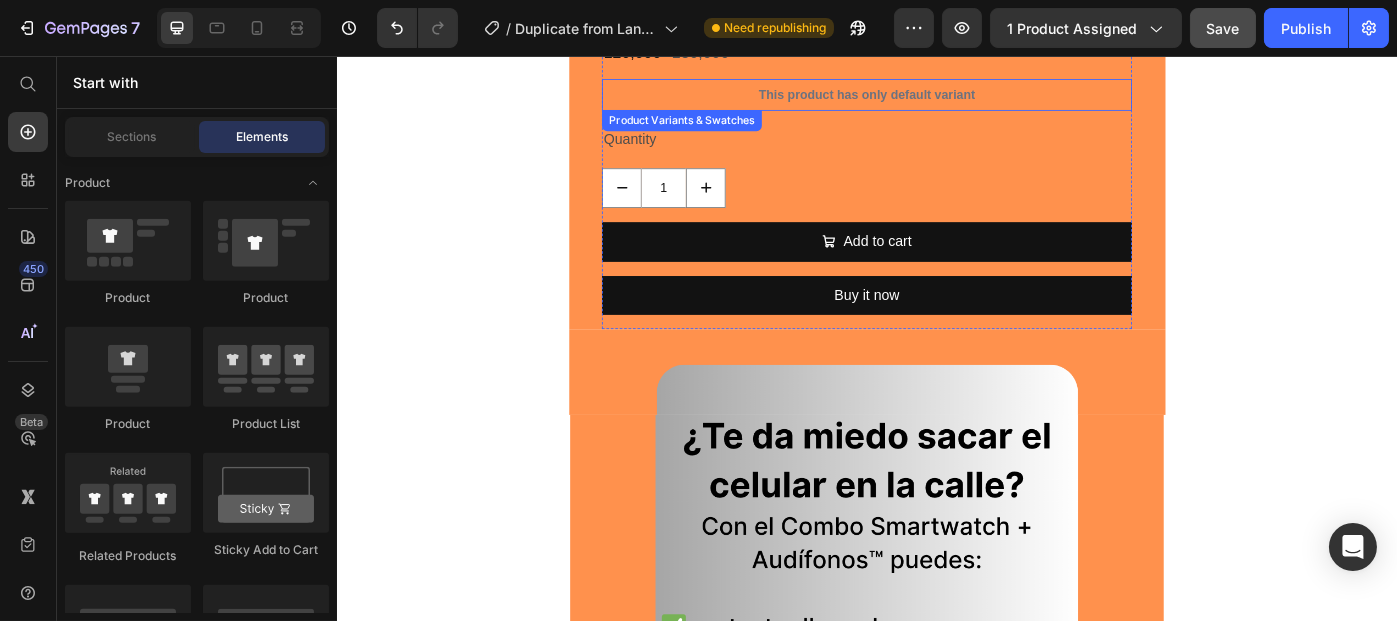 click on "This product has only default variant" at bounding box center (936, 100) 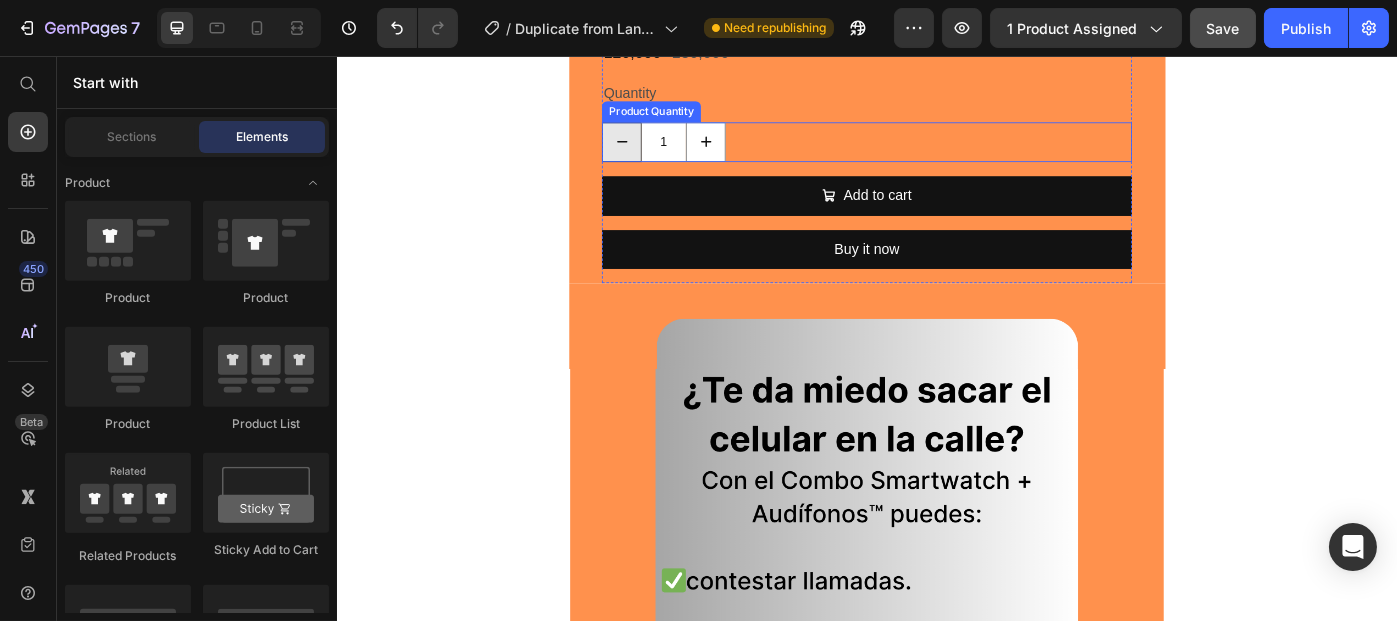 click on "1" at bounding box center (706, 153) 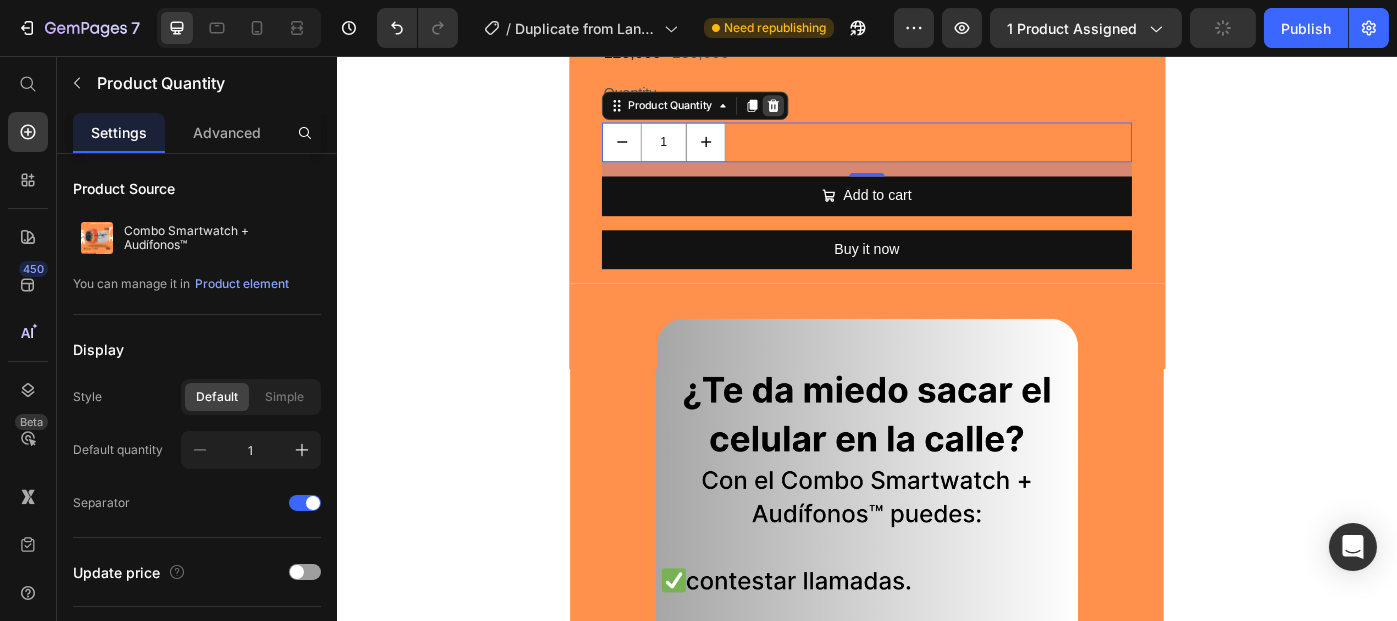 click 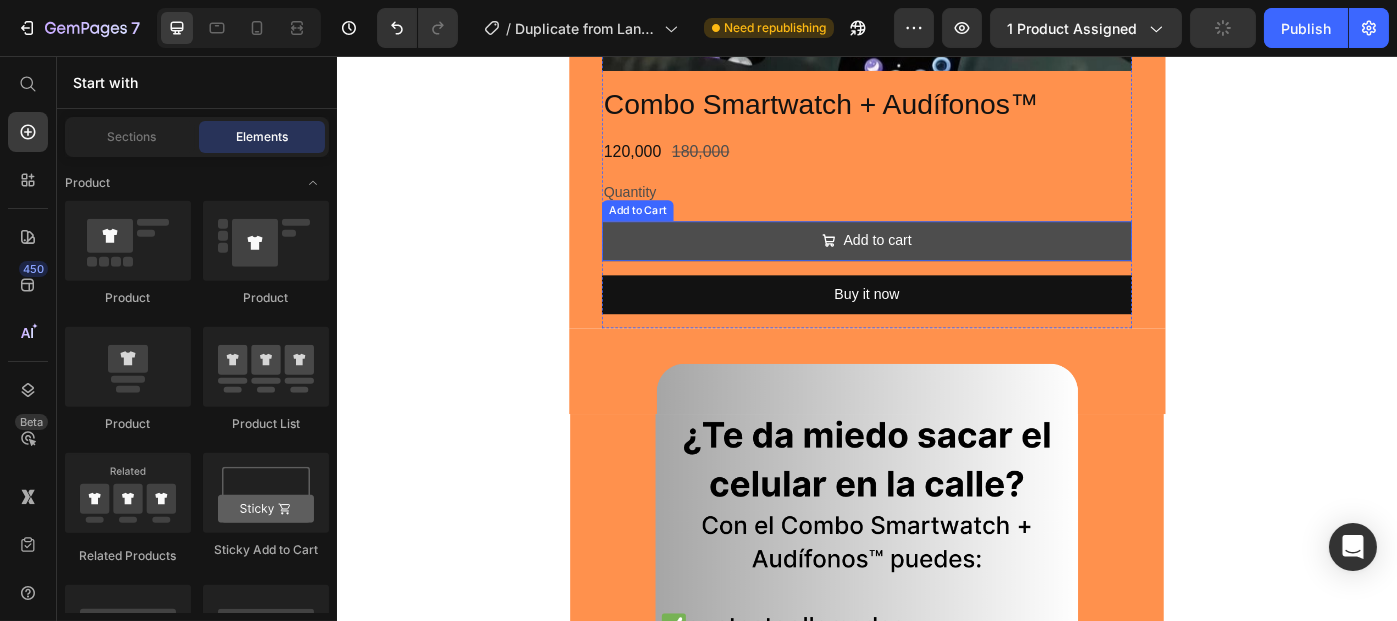 scroll, scrollTop: 624, scrollLeft: 0, axis: vertical 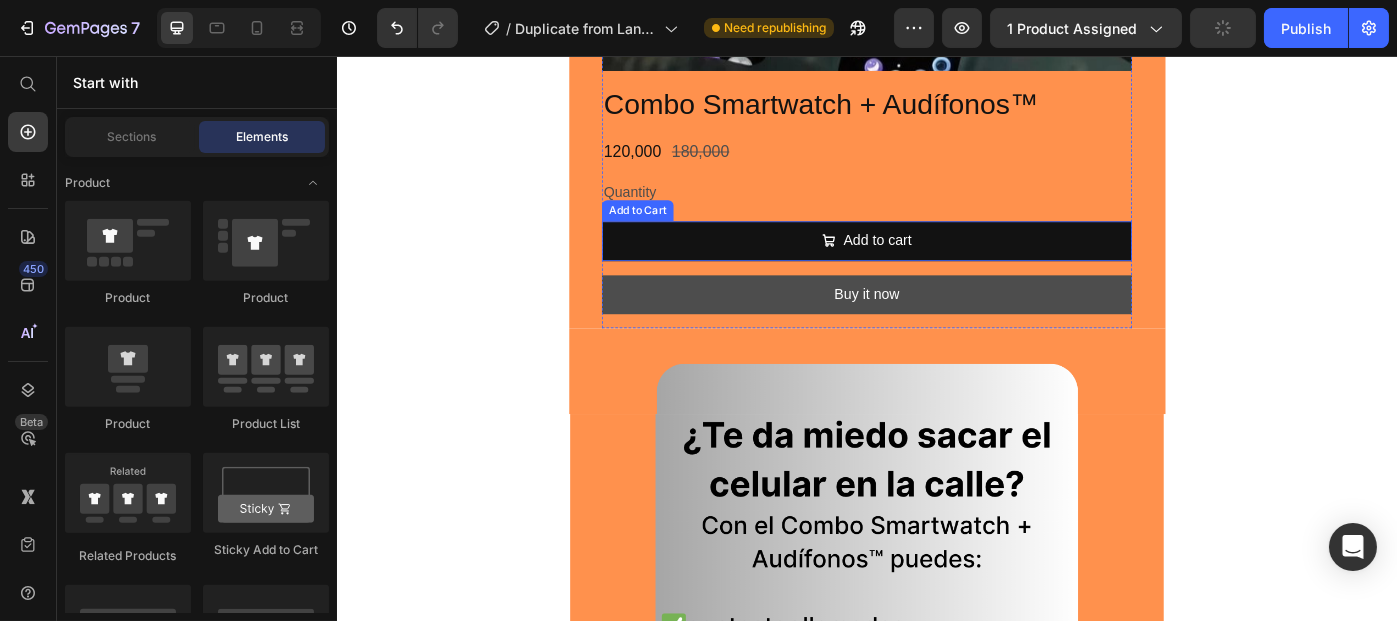 click on "Buy it now" at bounding box center (936, 326) 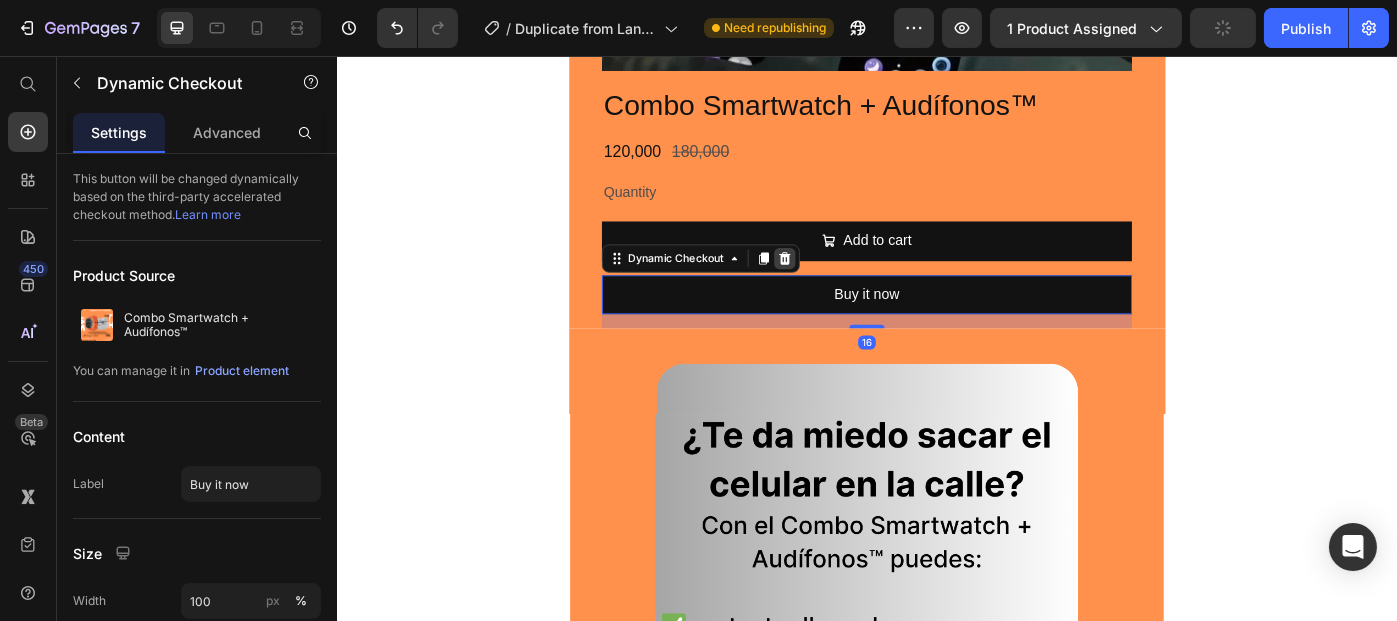 click 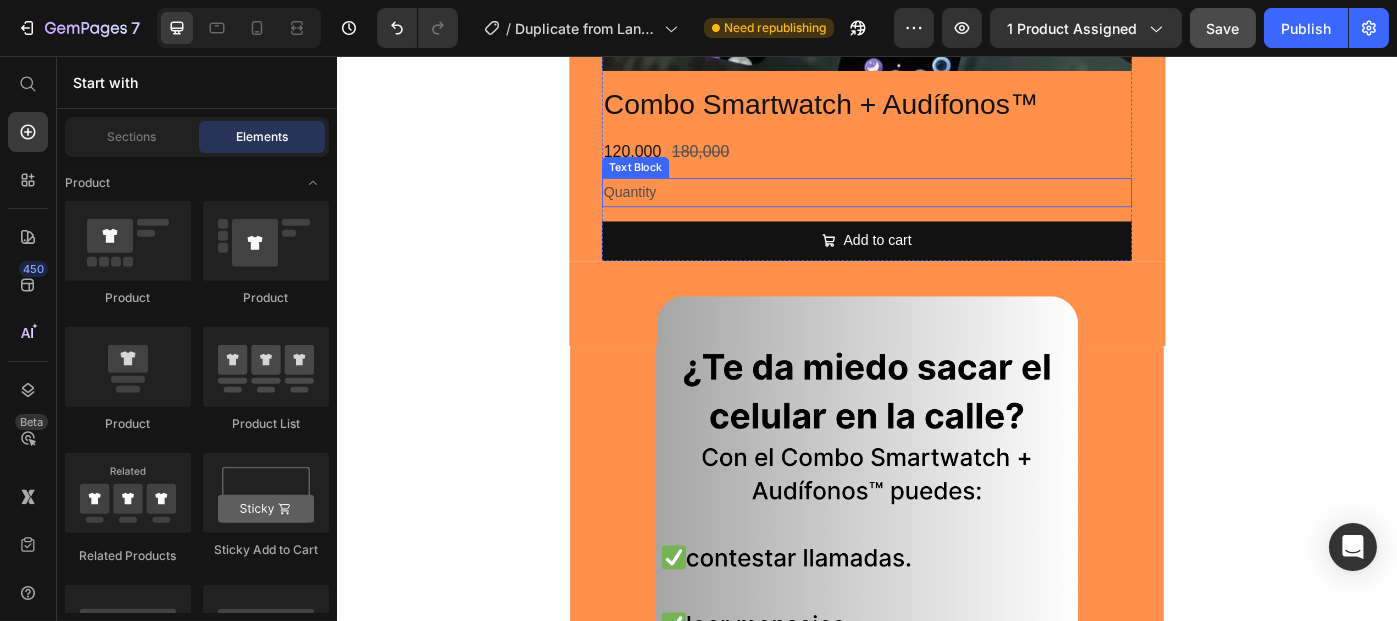 click on "Quantity" at bounding box center (936, 210) 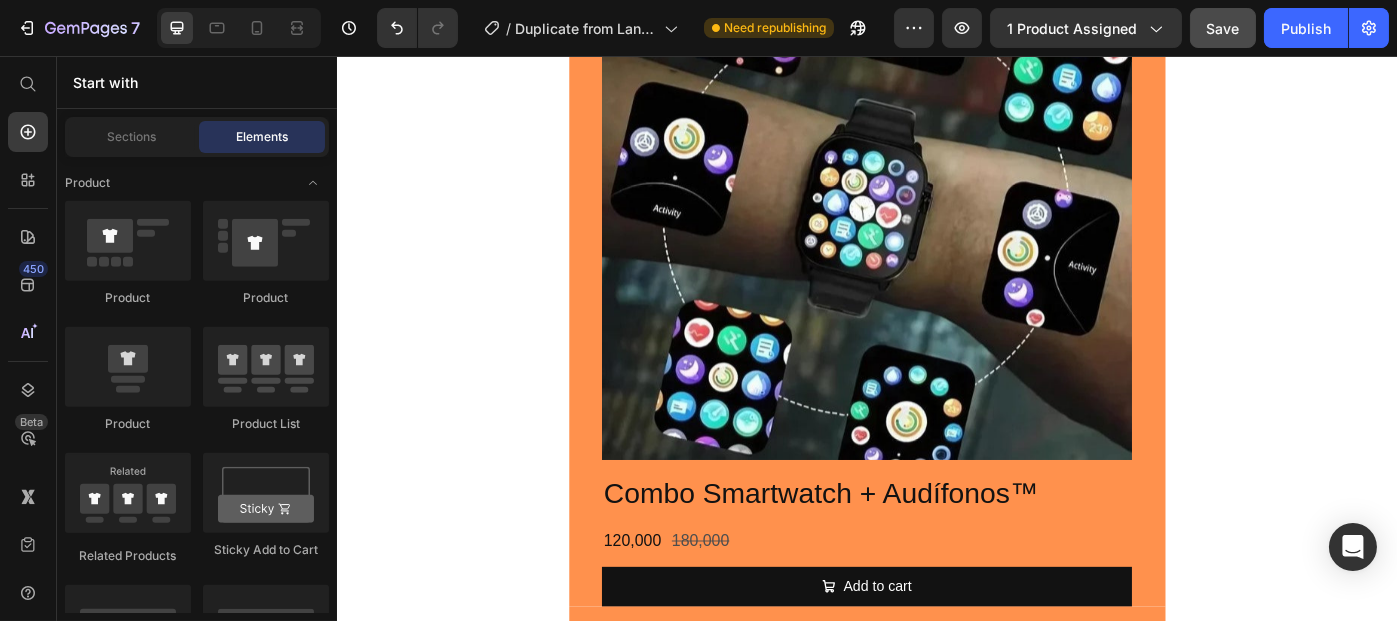 scroll, scrollTop: 189, scrollLeft: 0, axis: vertical 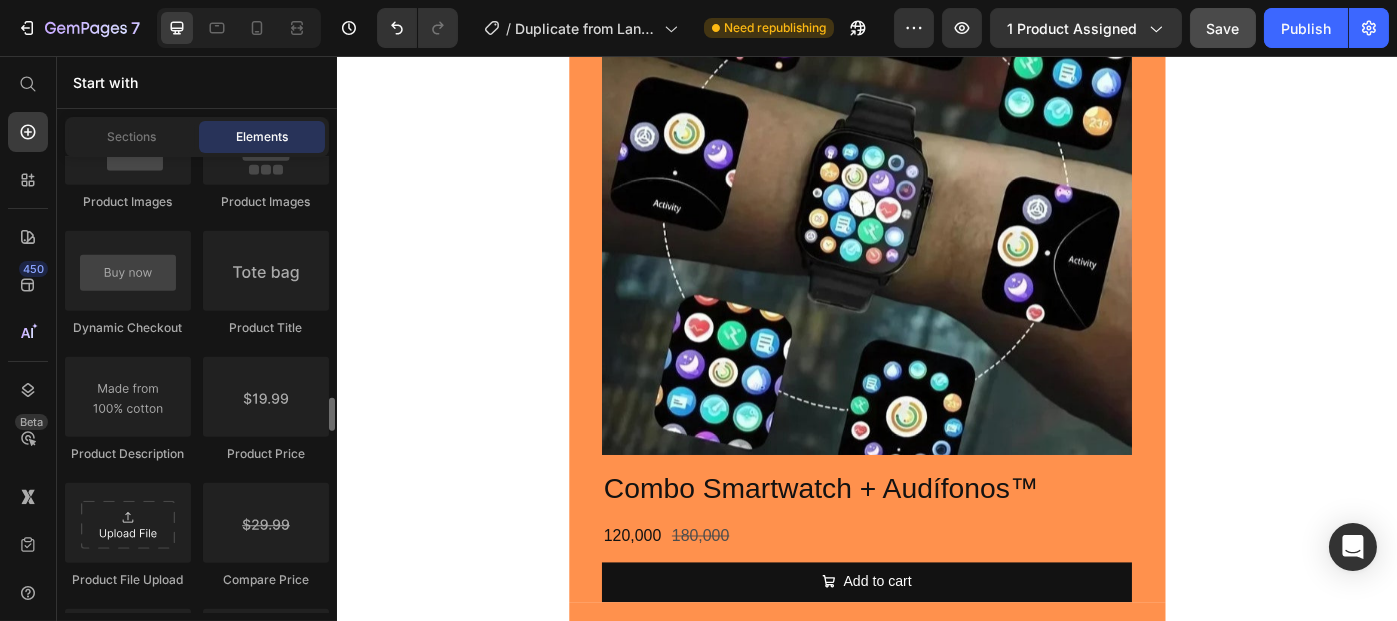 click on "Combo Smartwatch + Audífonos™ Product Title 120,000 Product Price 180,000 Product Price Row
Add to cart Add to Cart" at bounding box center (936, 599) 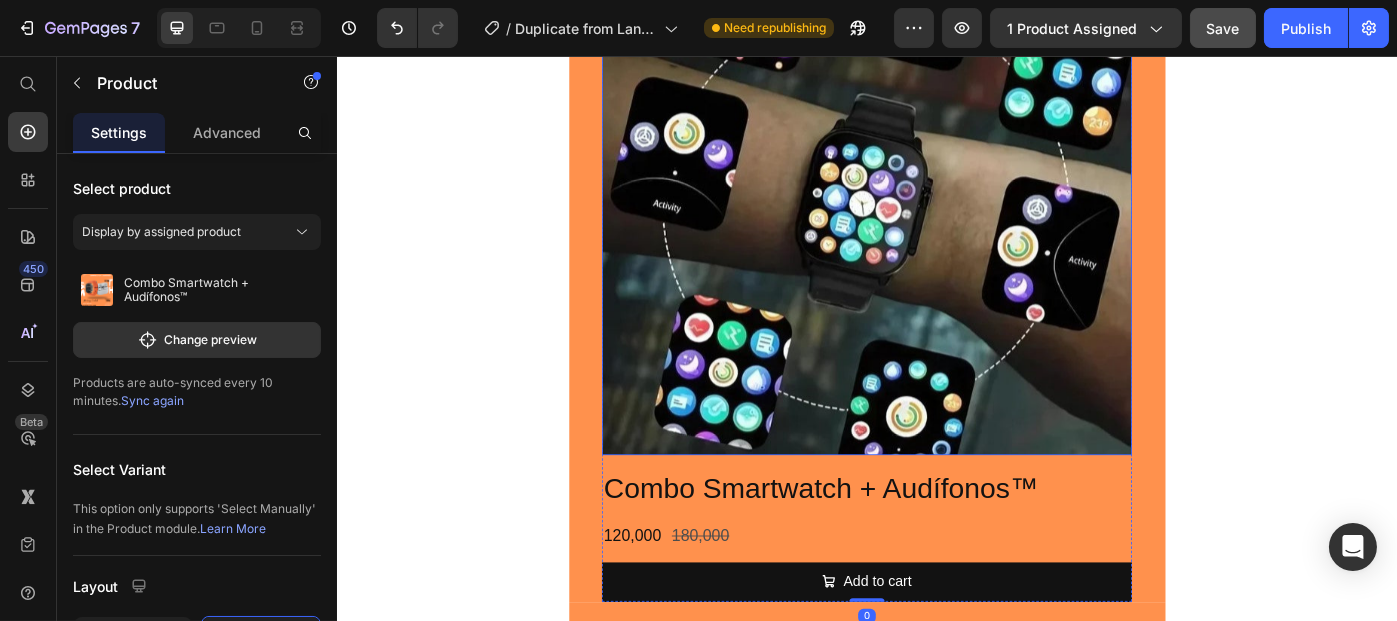 click at bounding box center (936, 208) 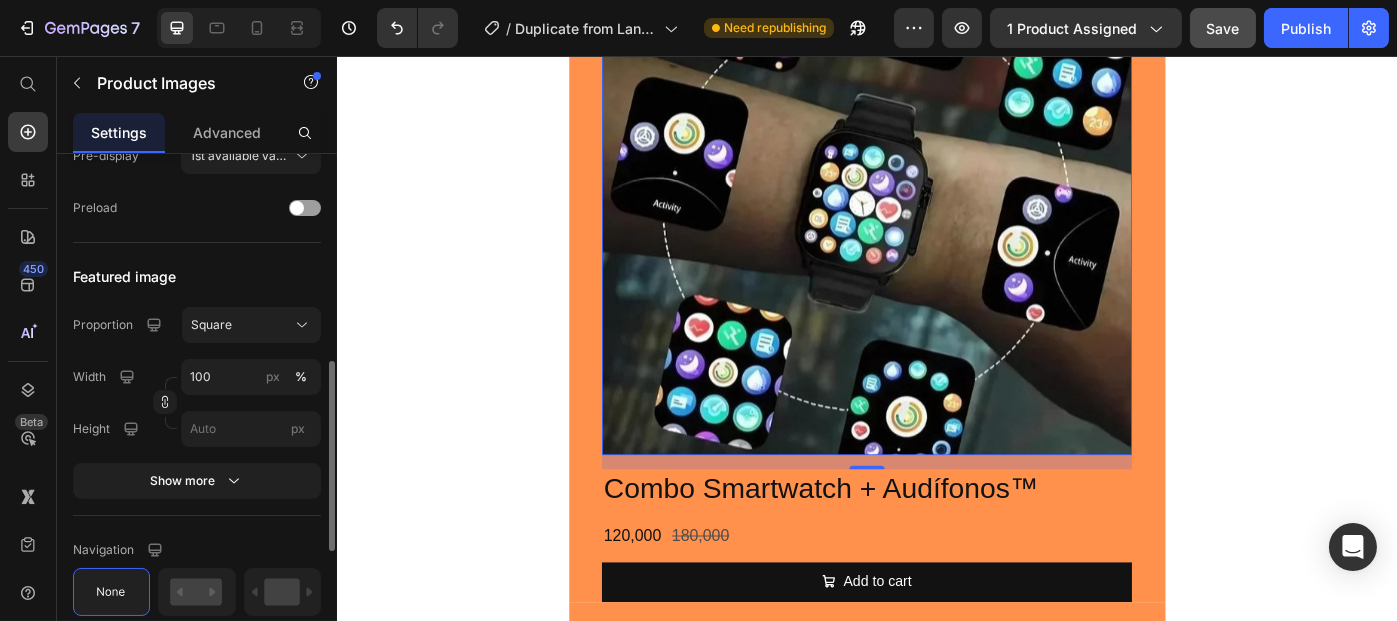 scroll, scrollTop: 573, scrollLeft: 0, axis: vertical 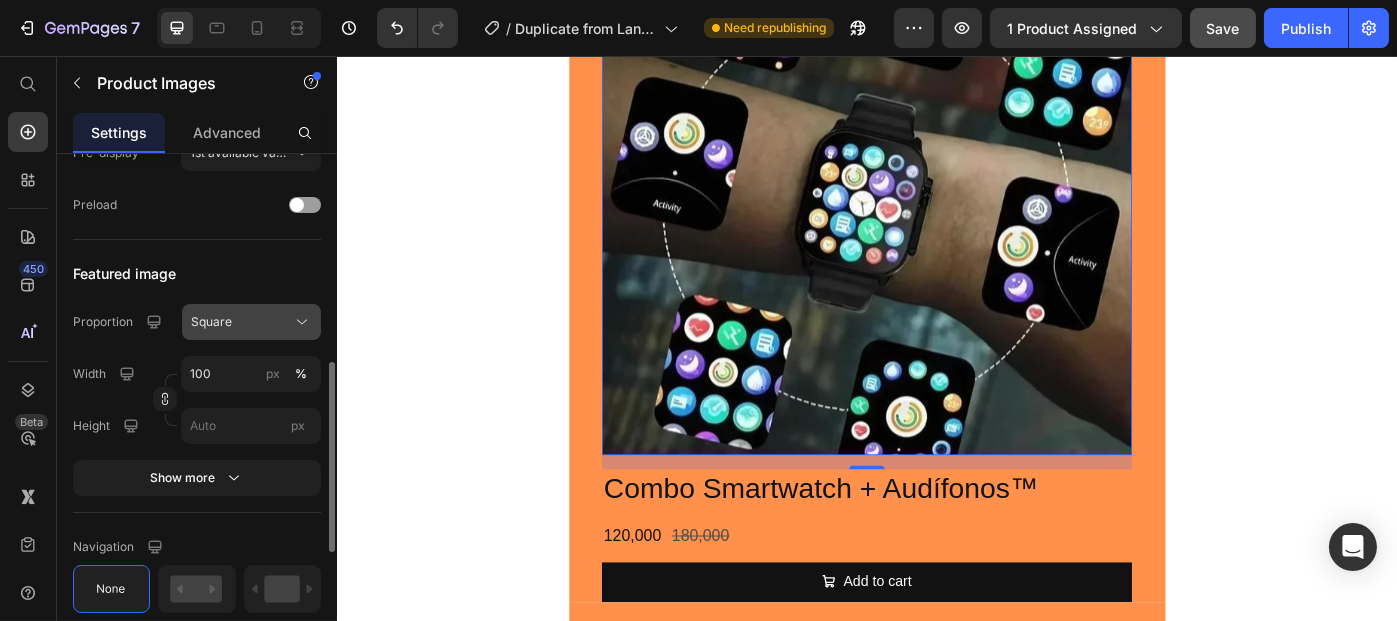 click on "Square" 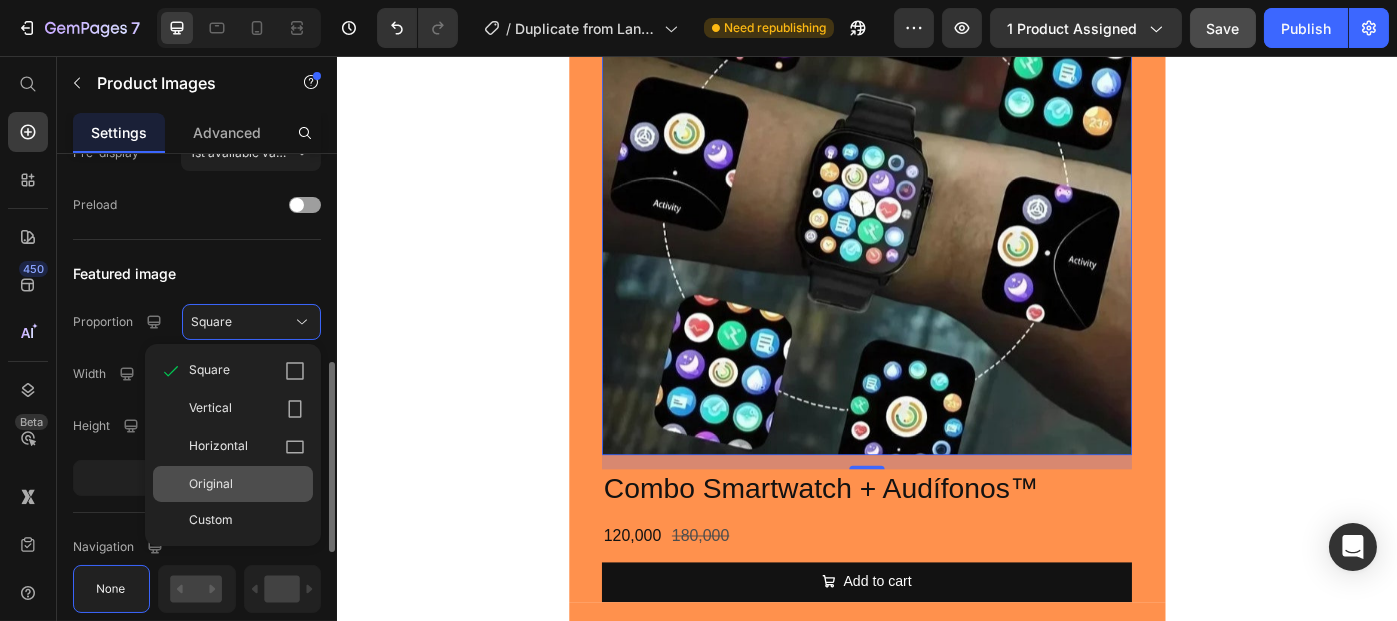 click on "Original" at bounding box center [247, 484] 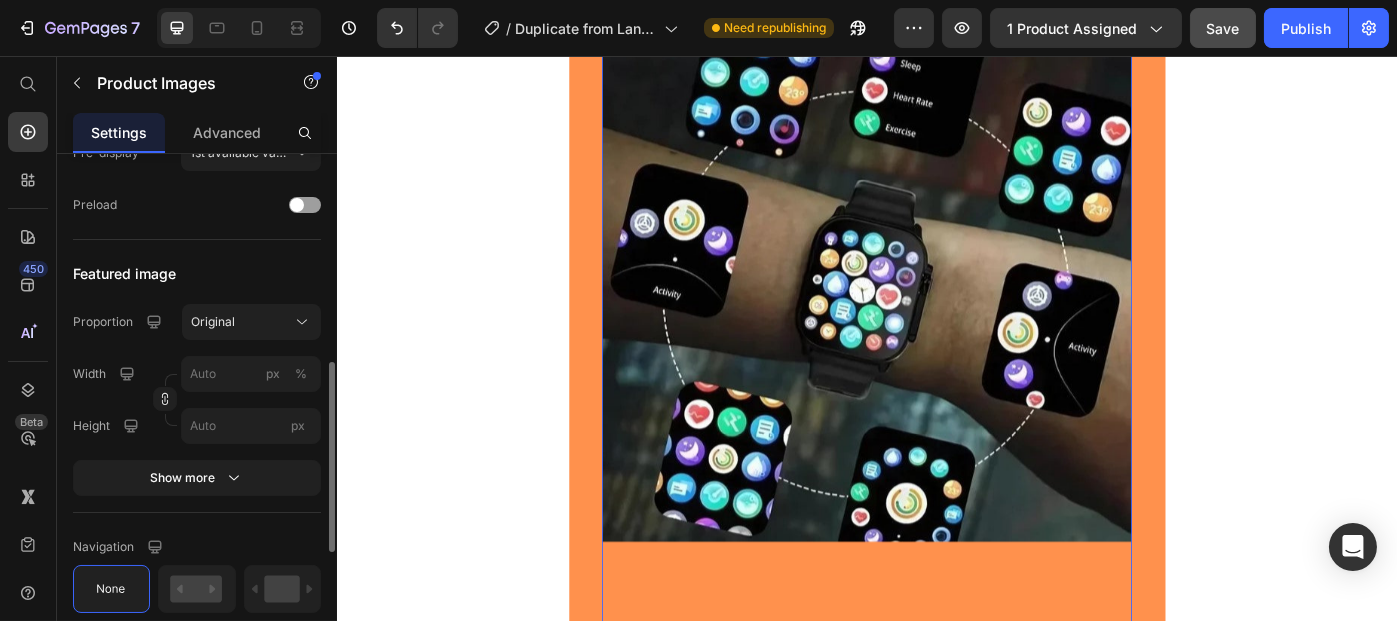 scroll, scrollTop: 0, scrollLeft: 0, axis: both 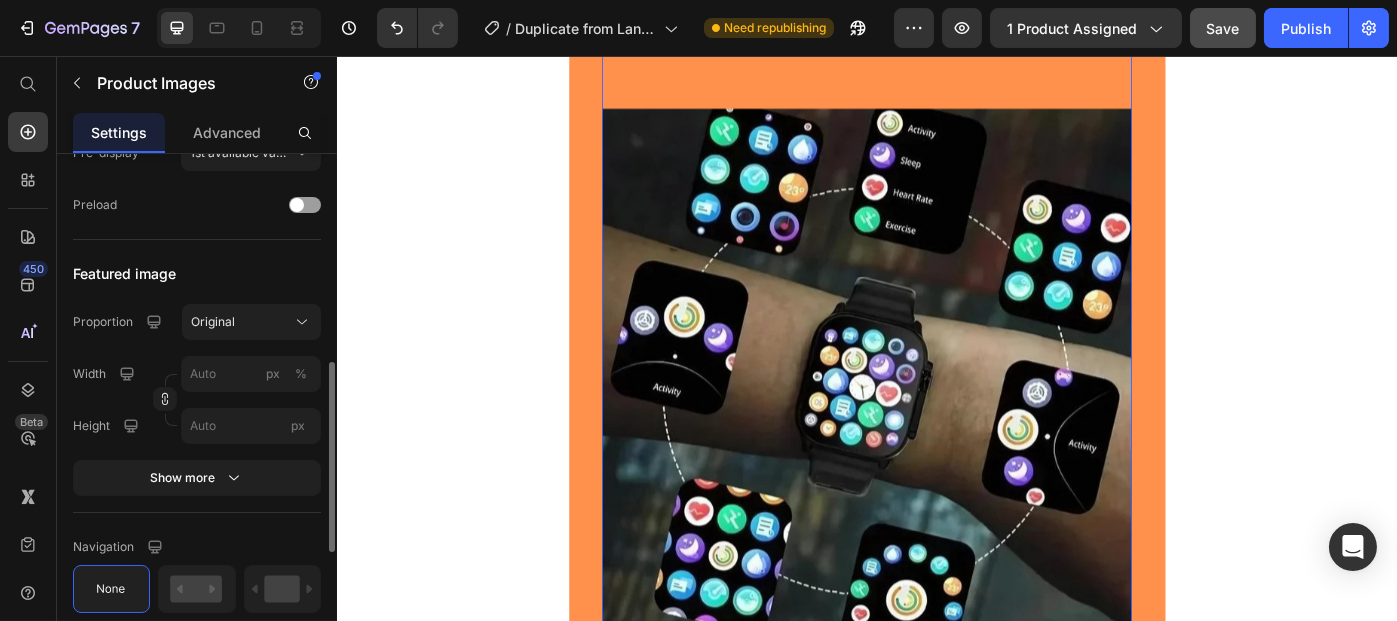 type on "100" 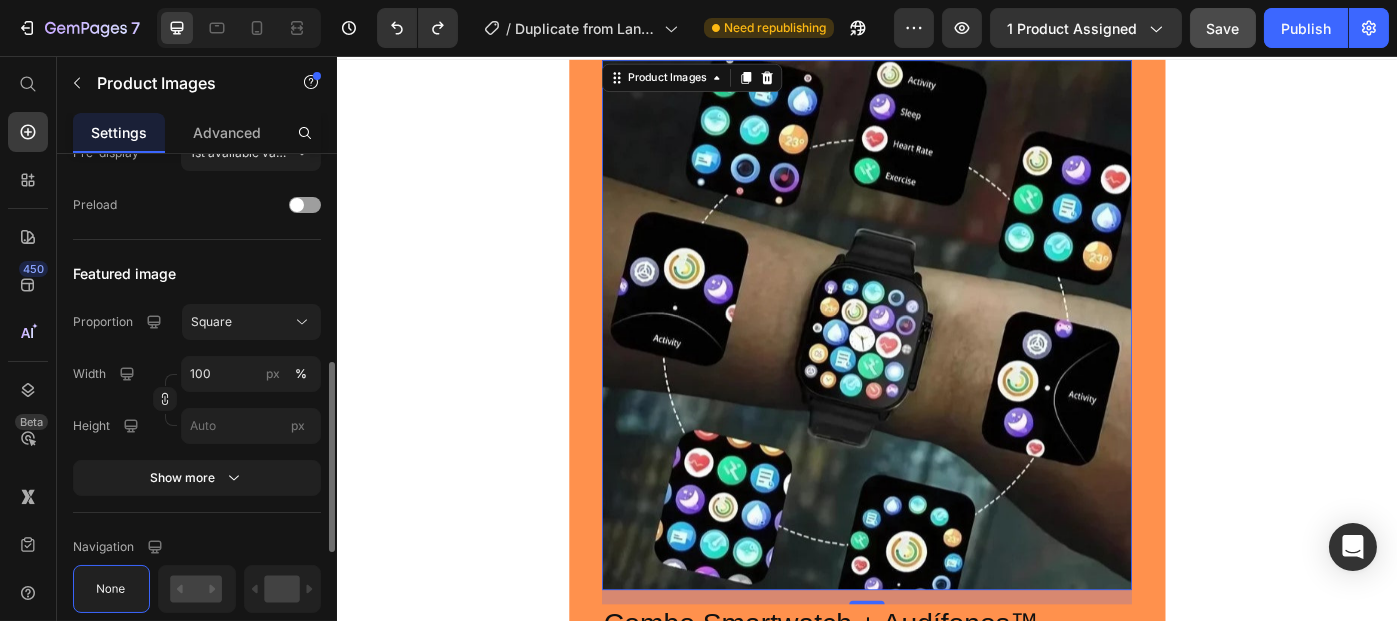 scroll, scrollTop: 34, scrollLeft: 0, axis: vertical 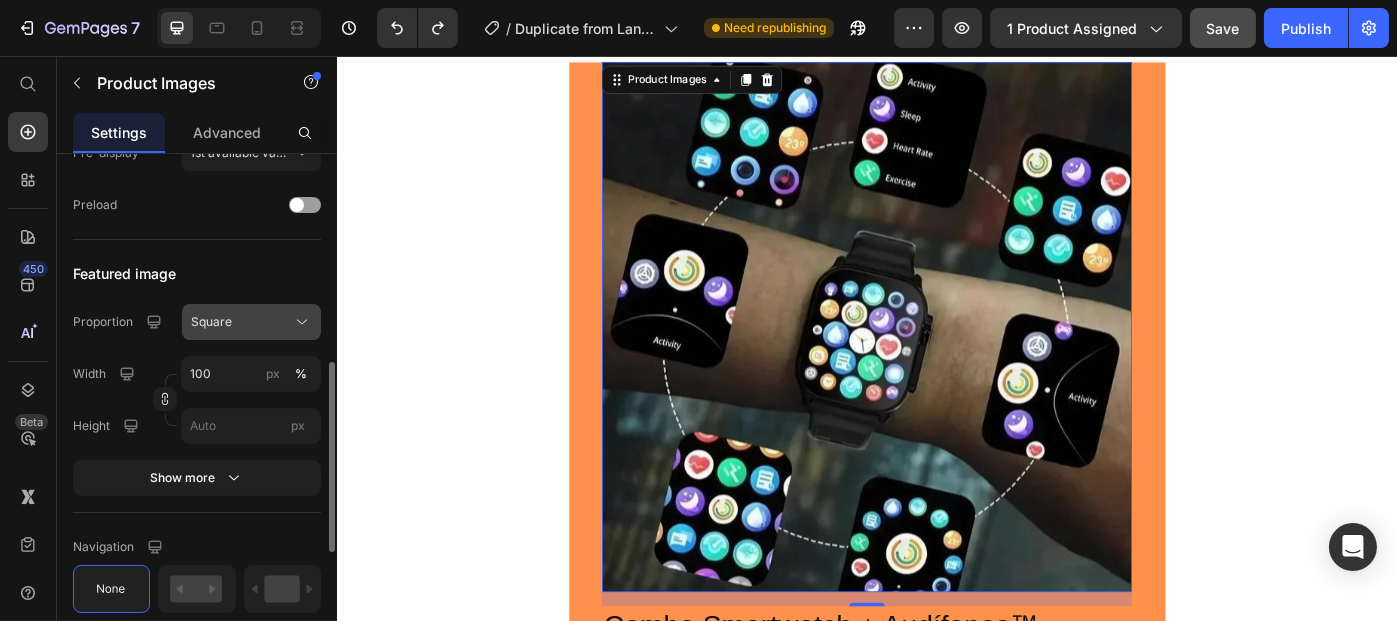 click on "Square" at bounding box center [251, 322] 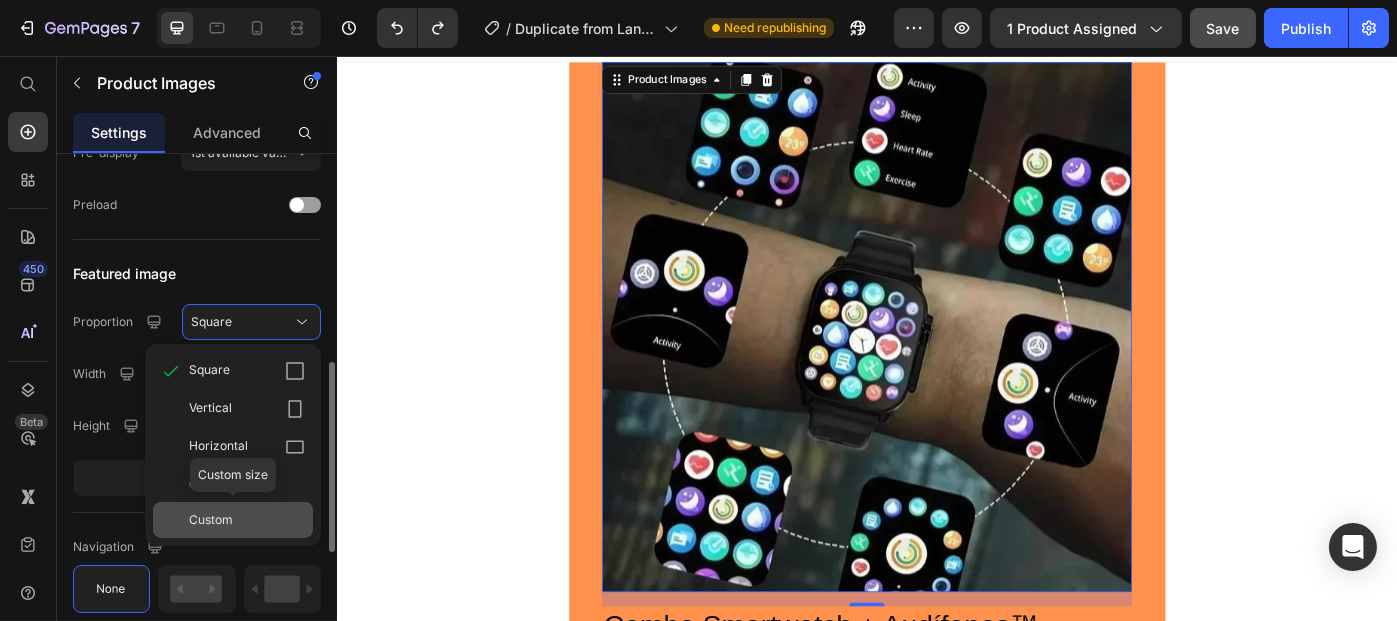 click on "Custom" 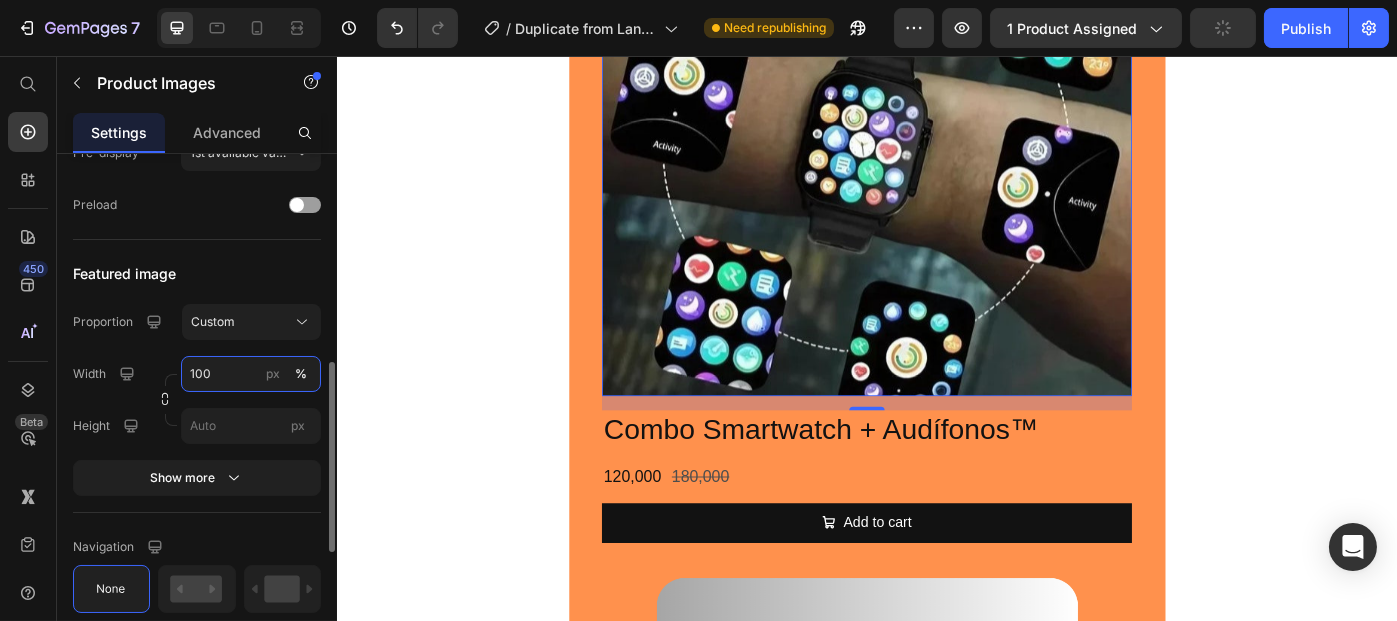 scroll, scrollTop: 256, scrollLeft: 0, axis: vertical 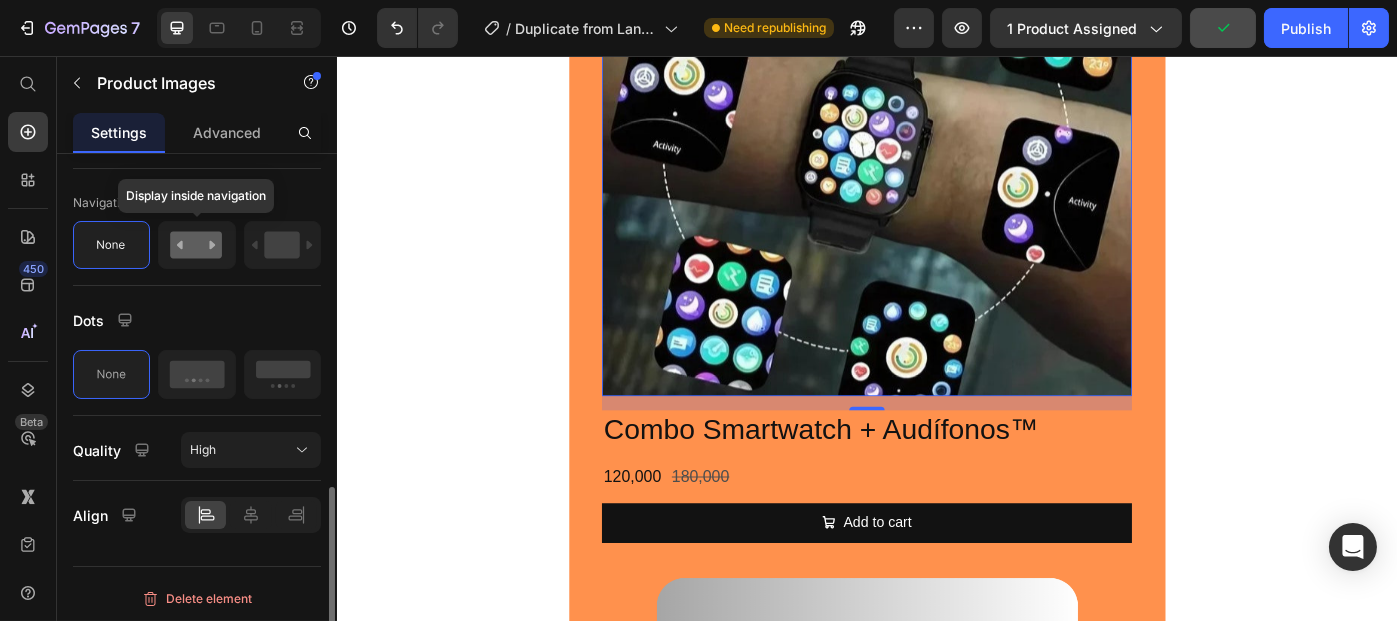 click 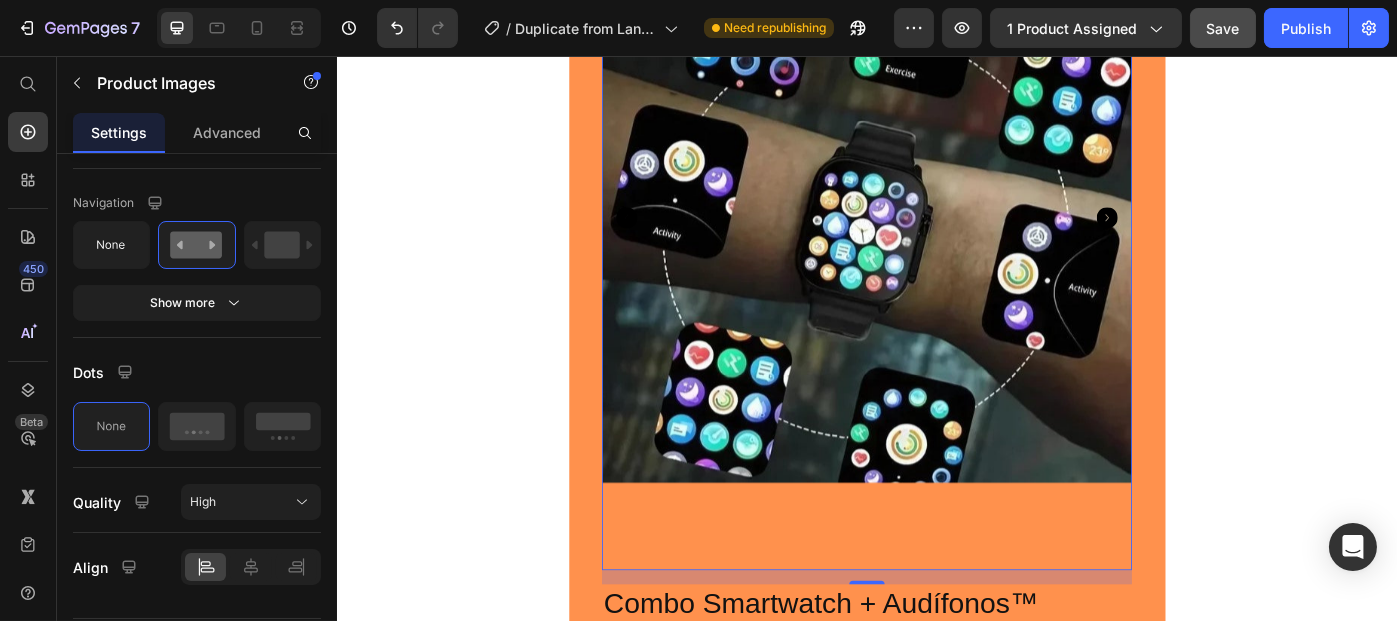click at bounding box center (936, 239) 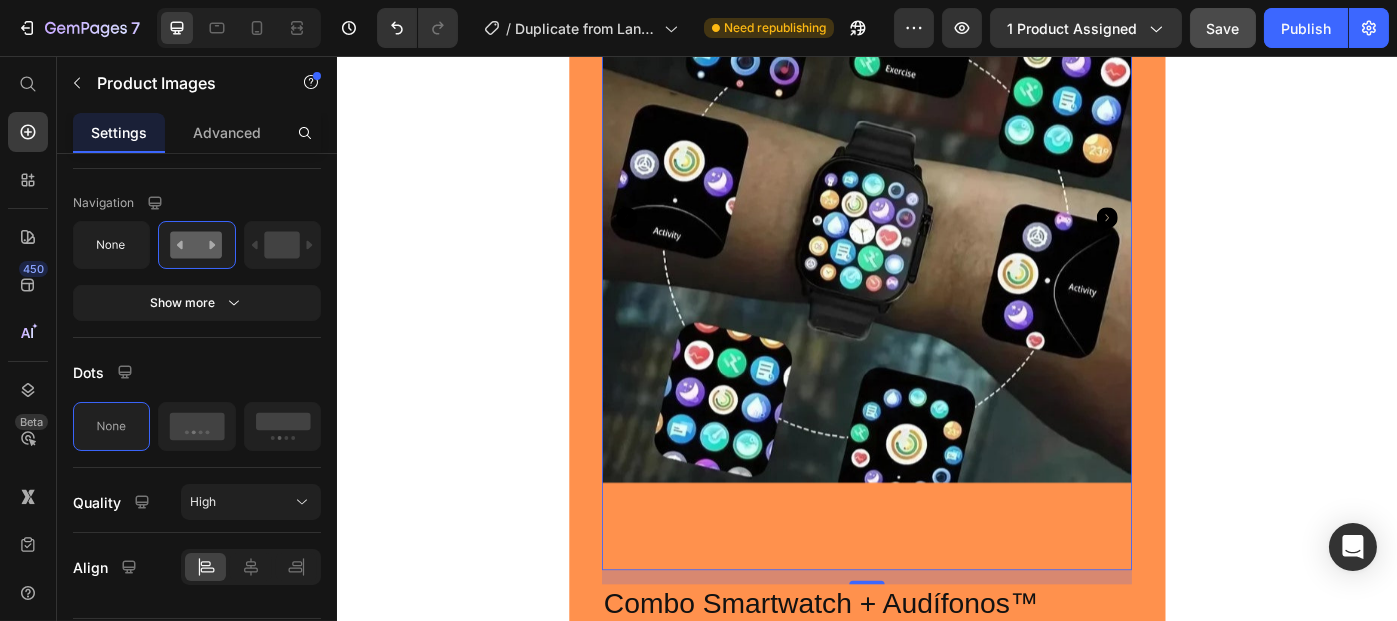 click at bounding box center (936, 239) 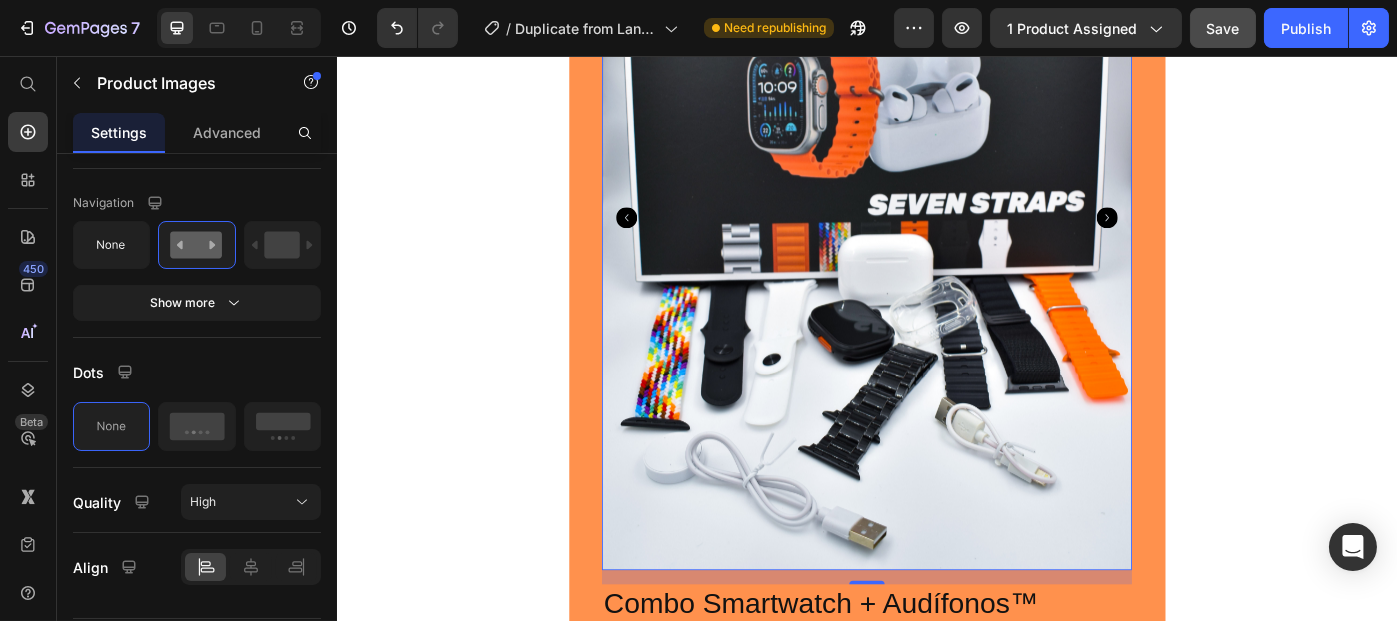 click 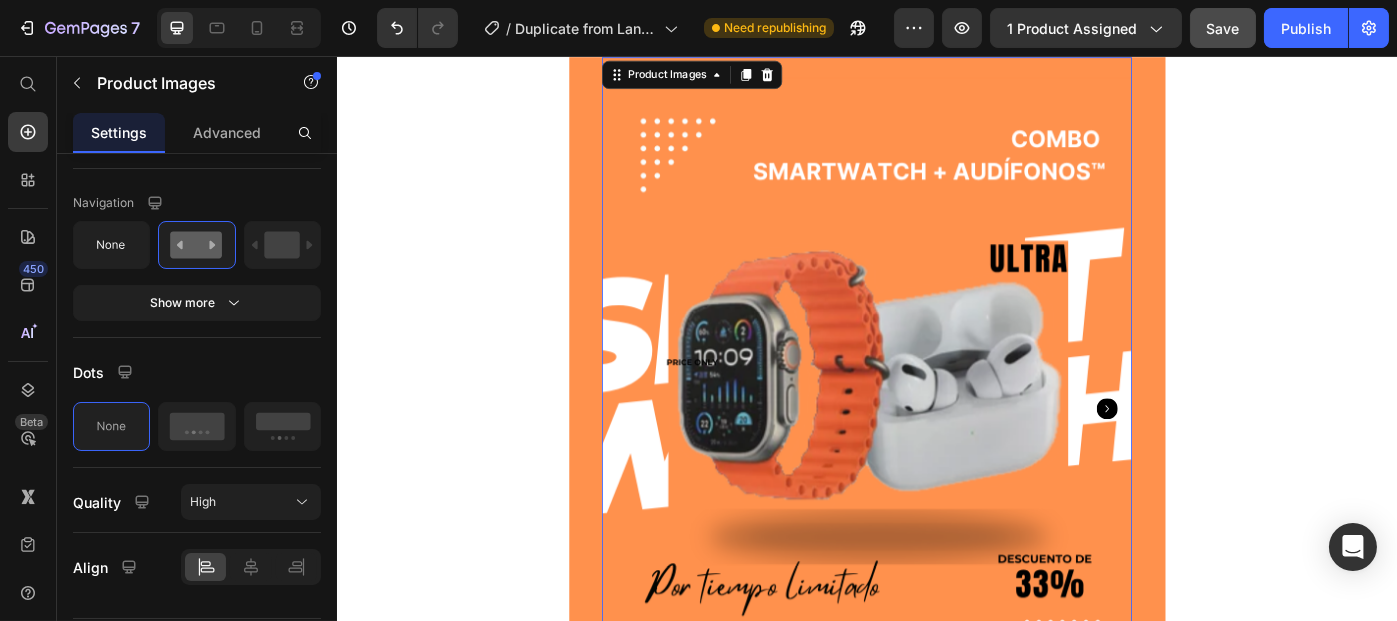 scroll, scrollTop: 39, scrollLeft: 0, axis: vertical 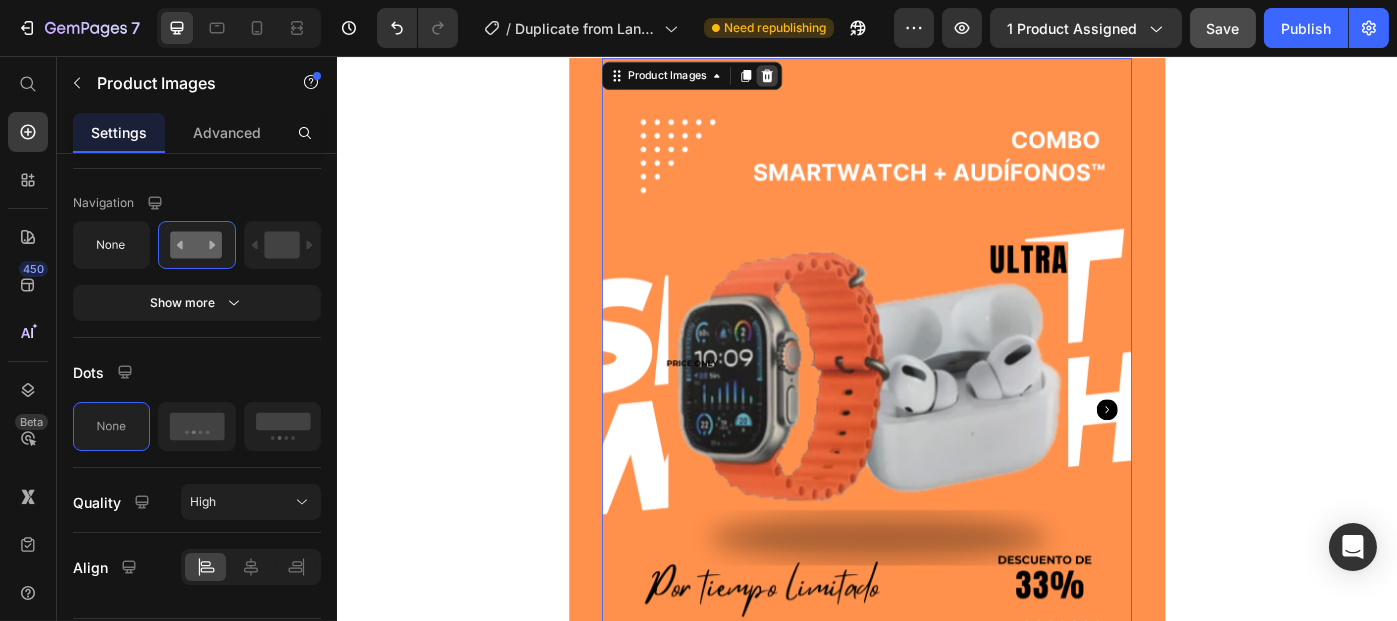 click 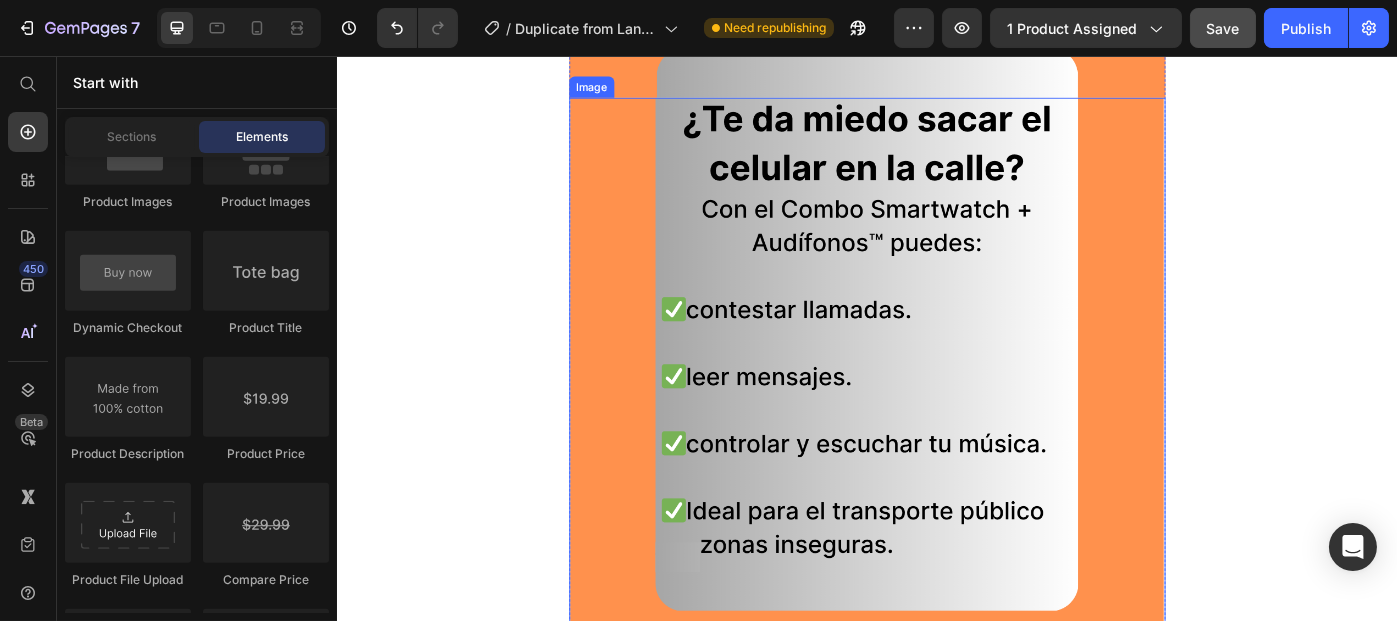 scroll, scrollTop: 0, scrollLeft: 0, axis: both 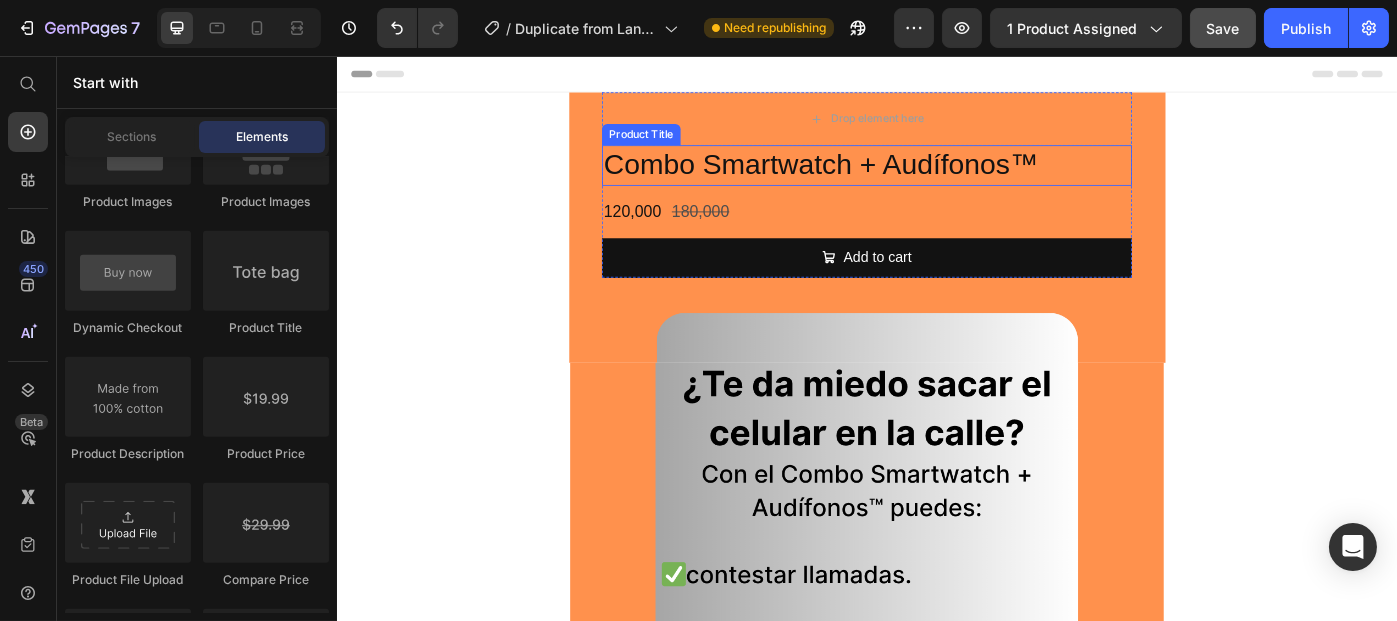 click on "Combo Smartwatch + Audífonos™" at bounding box center (936, 180) 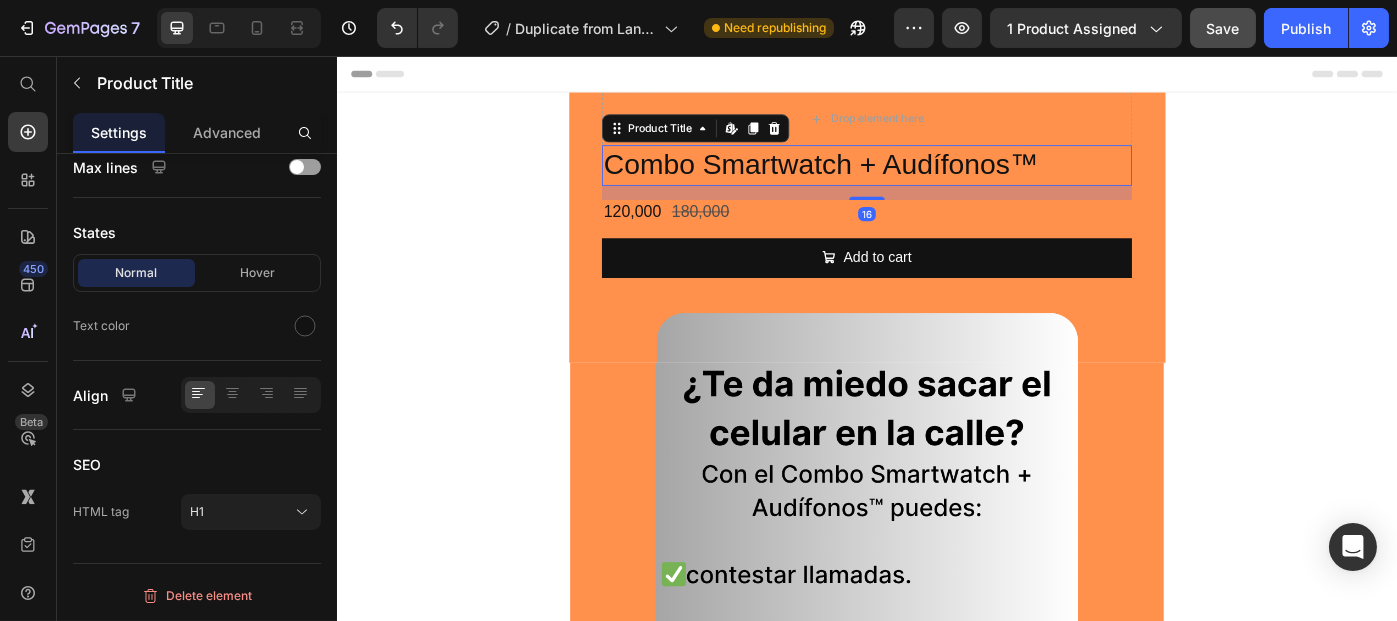 scroll, scrollTop: 0, scrollLeft: 0, axis: both 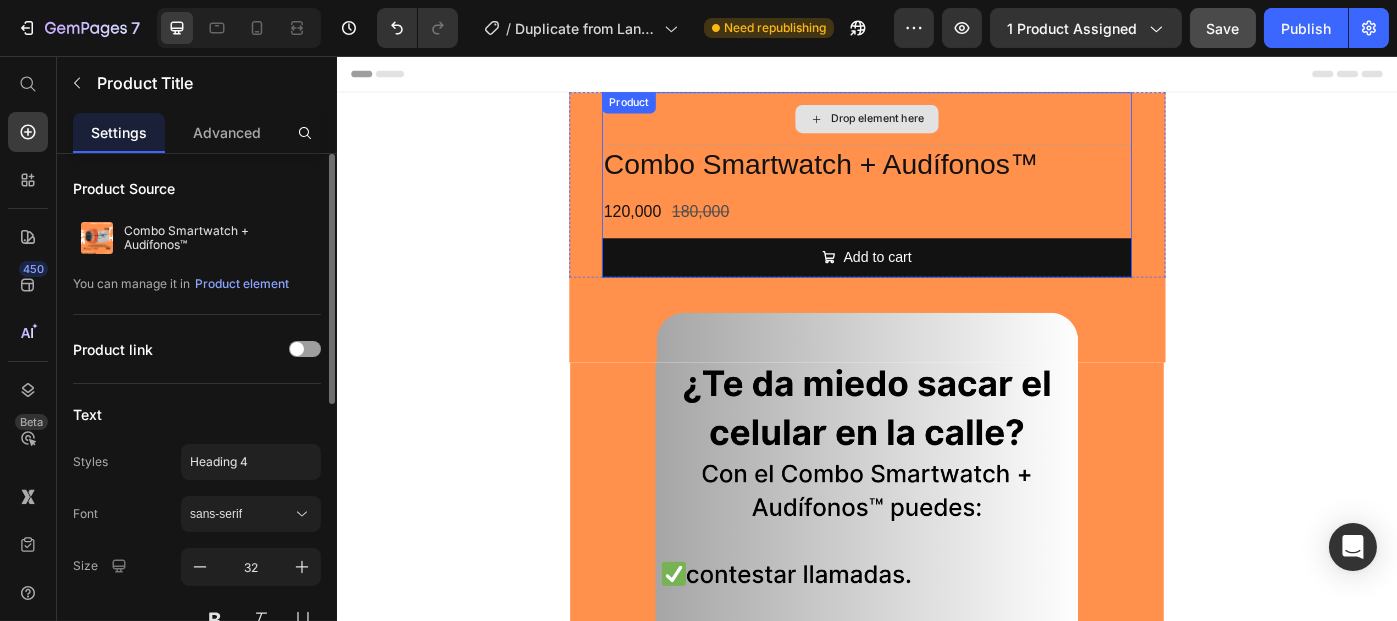 click on "Drop element here" at bounding box center (948, 127) 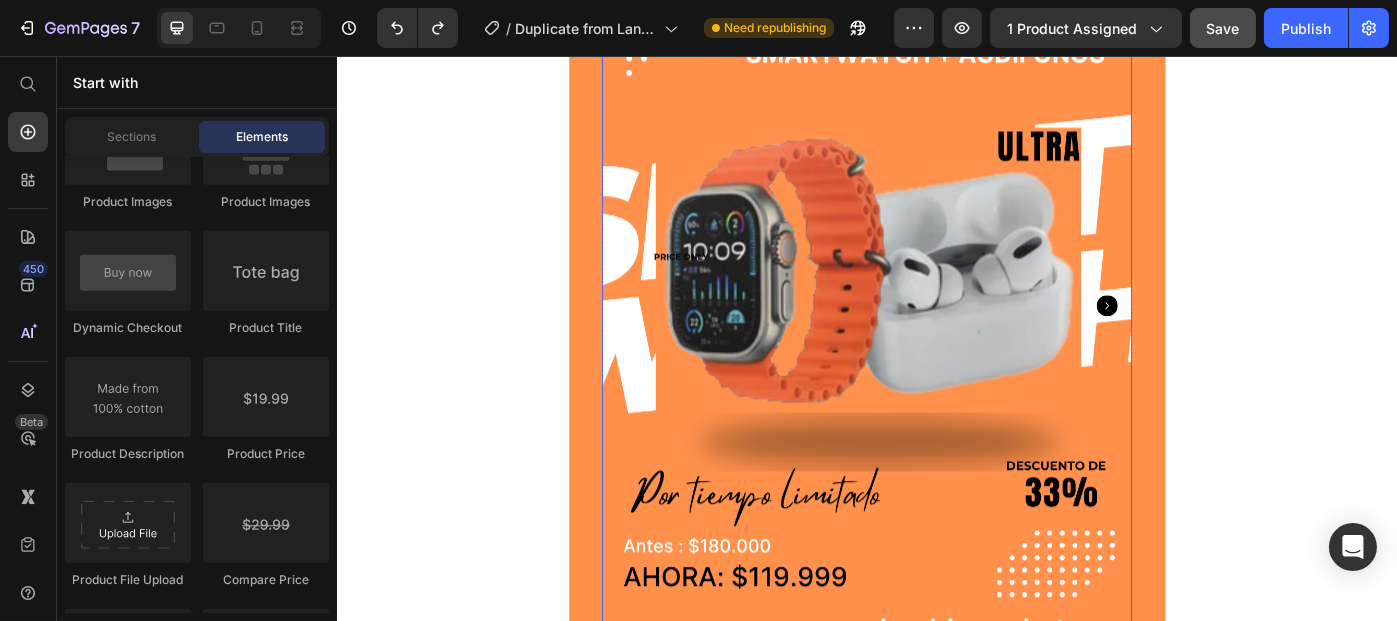 scroll, scrollTop: 170, scrollLeft: 0, axis: vertical 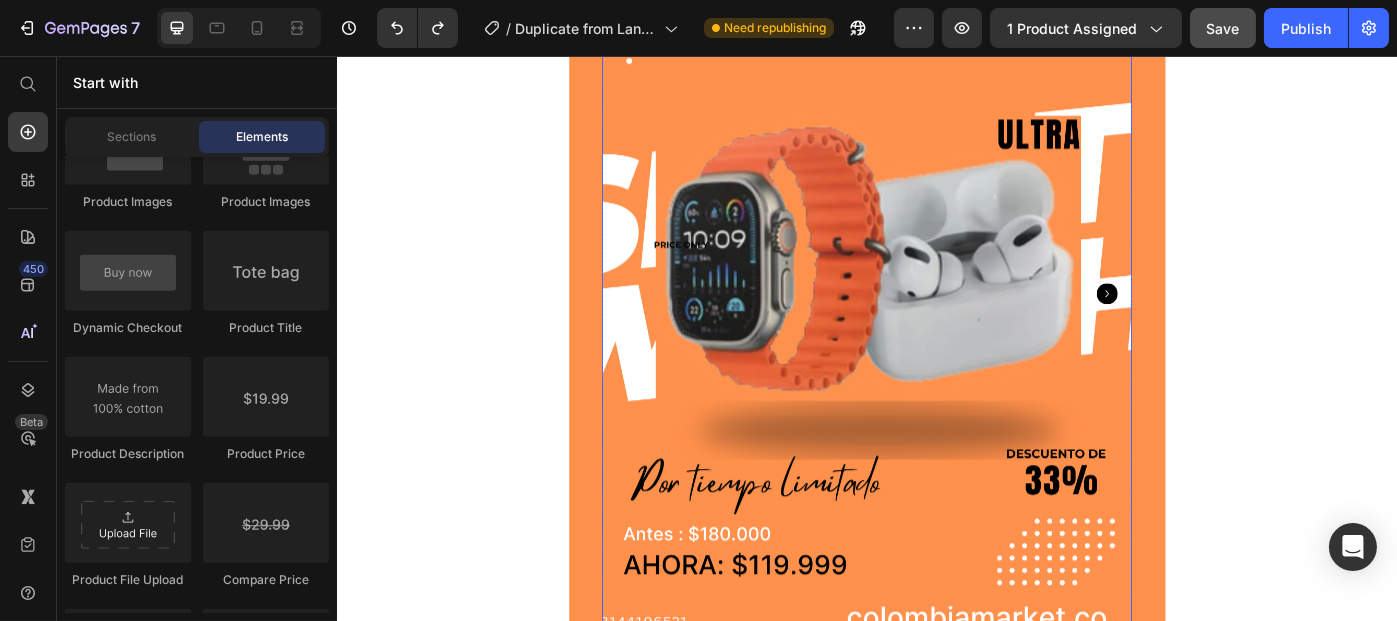 click at bounding box center [936, 325] 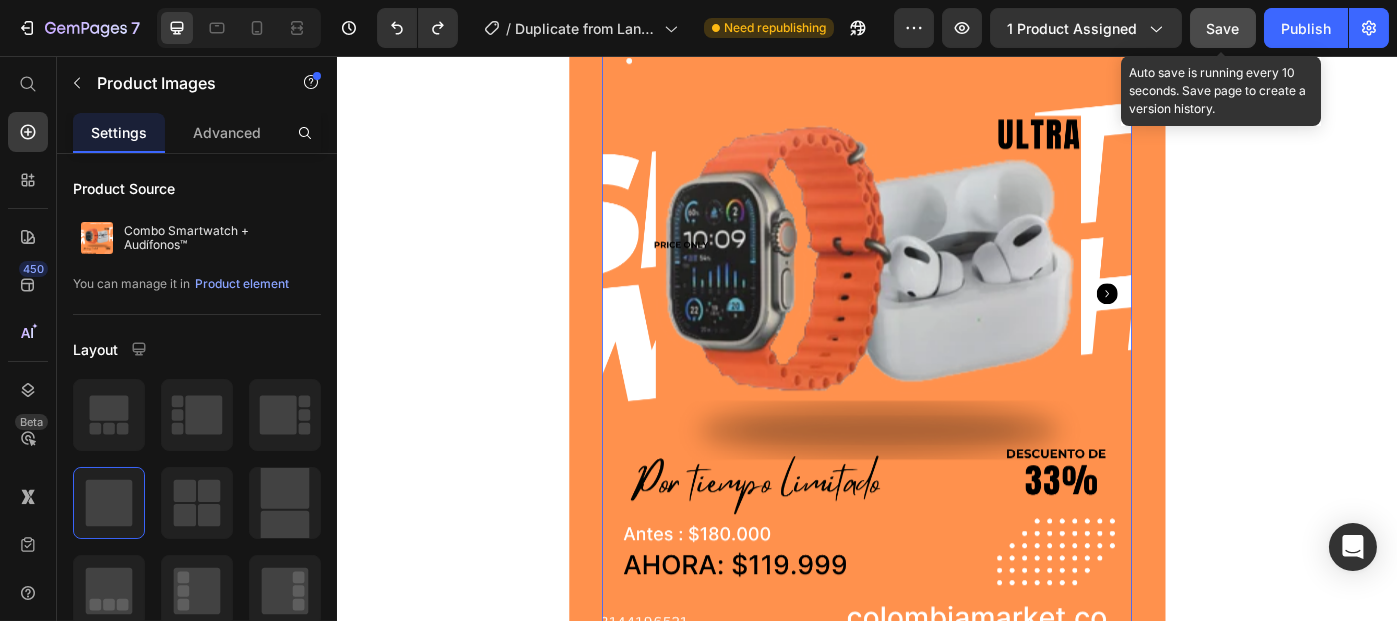 click on "Save" 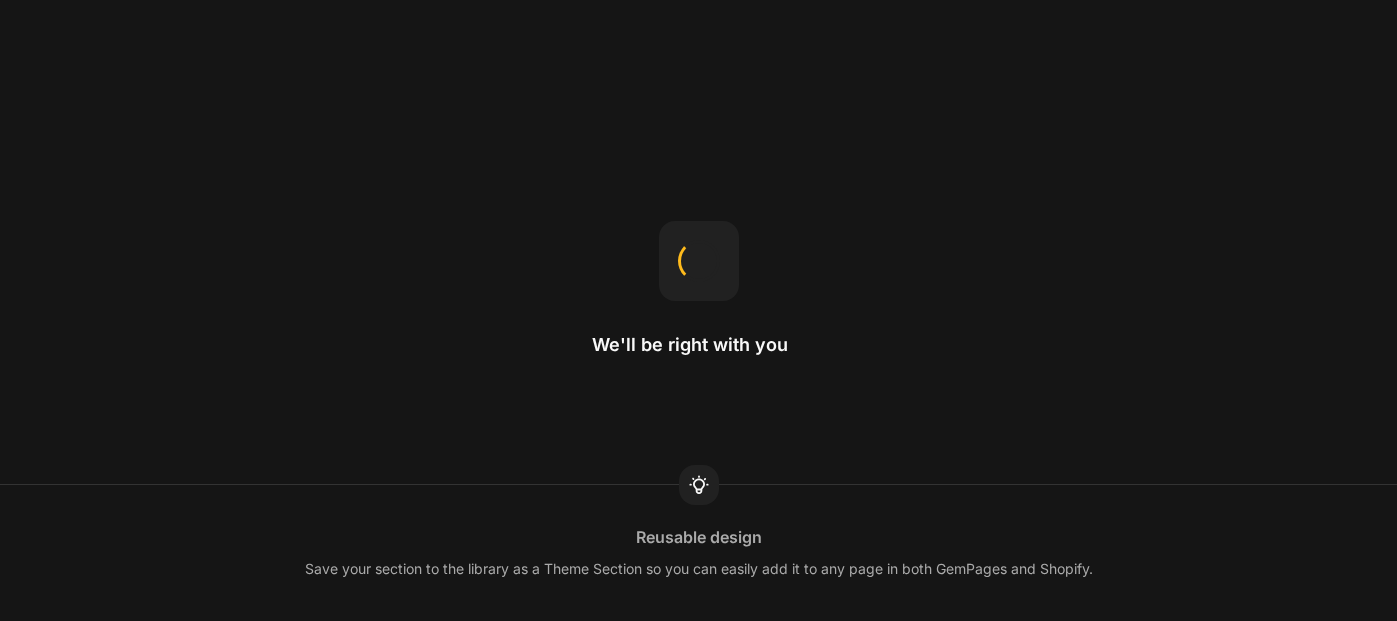 scroll, scrollTop: 0, scrollLeft: 0, axis: both 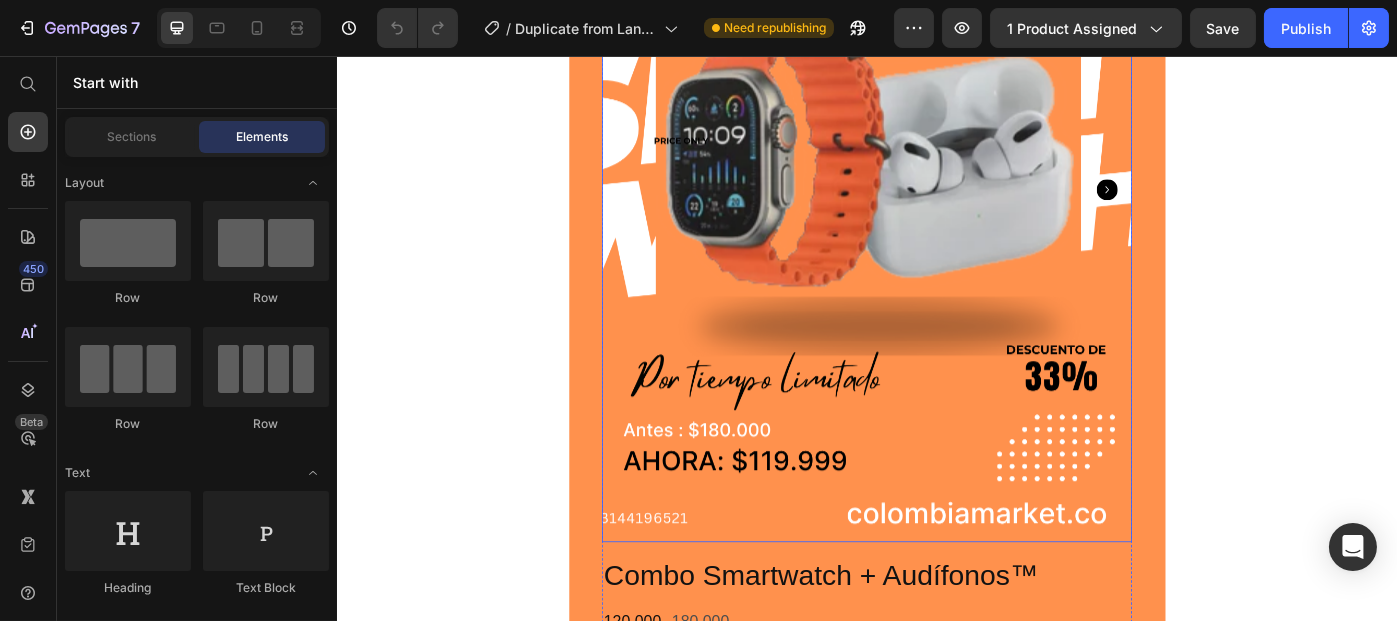 click at bounding box center [936, 207] 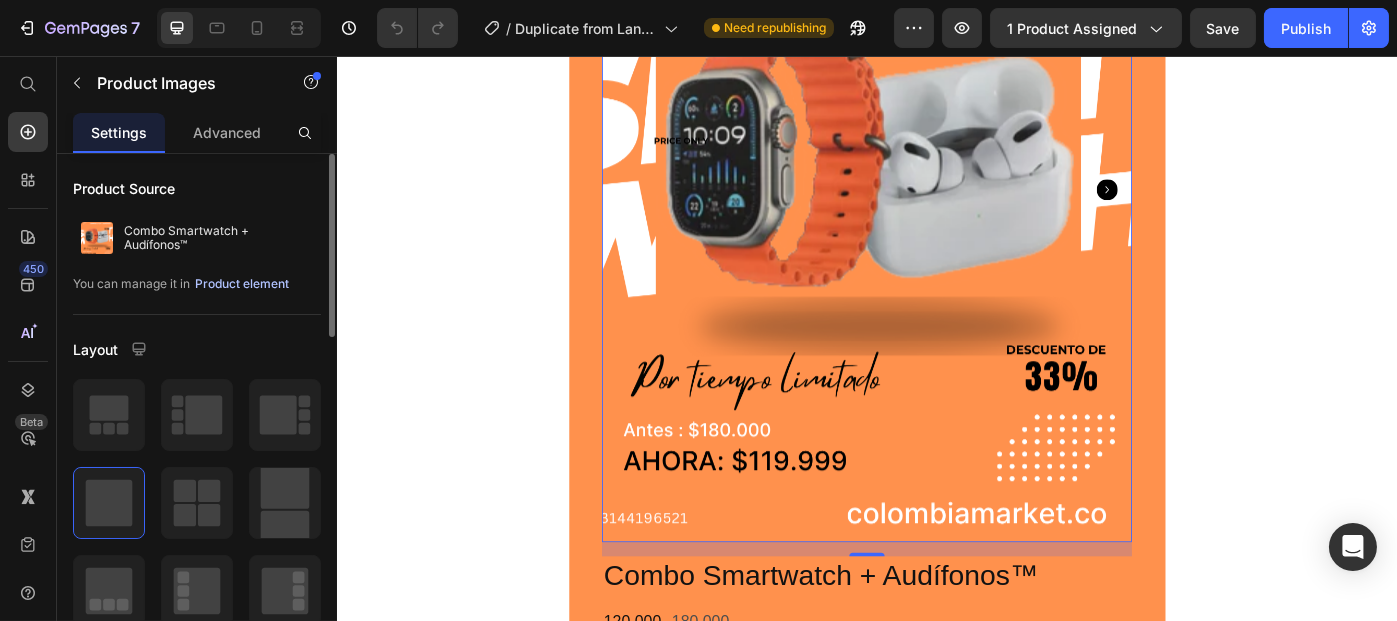 click on "Product element" at bounding box center (242, 284) 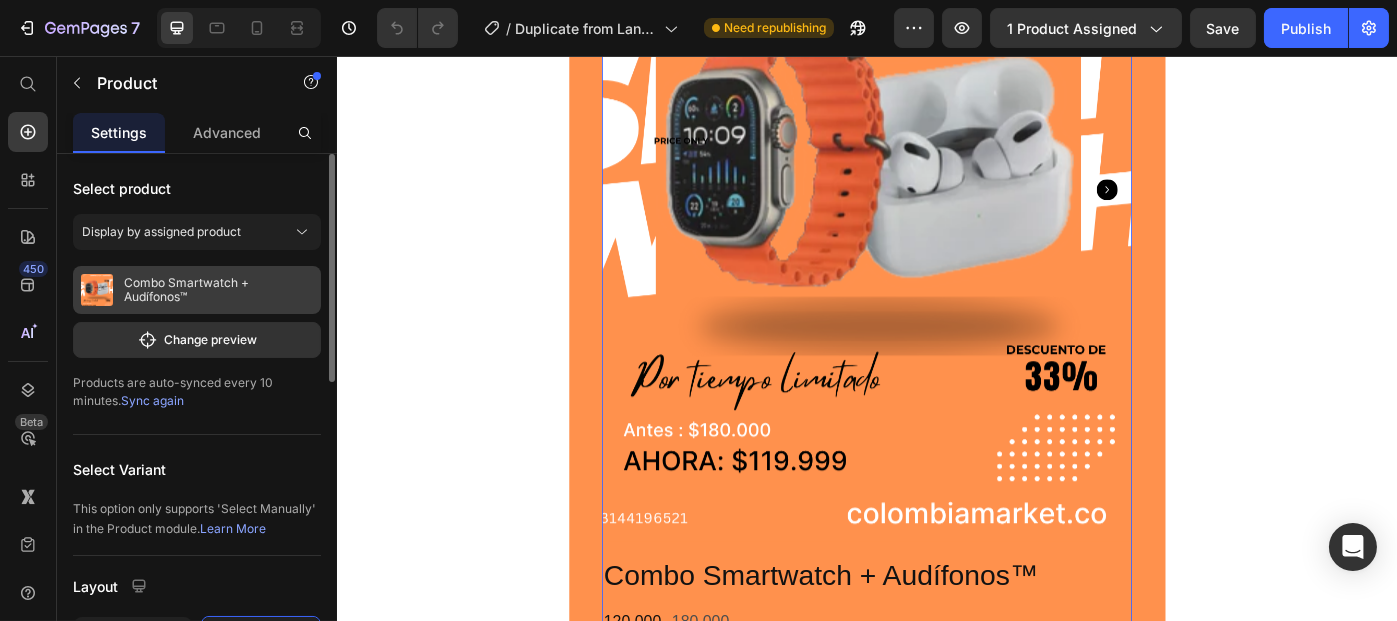 click on "Combo Smartwatch + Audífonos™" at bounding box center (218, 290) 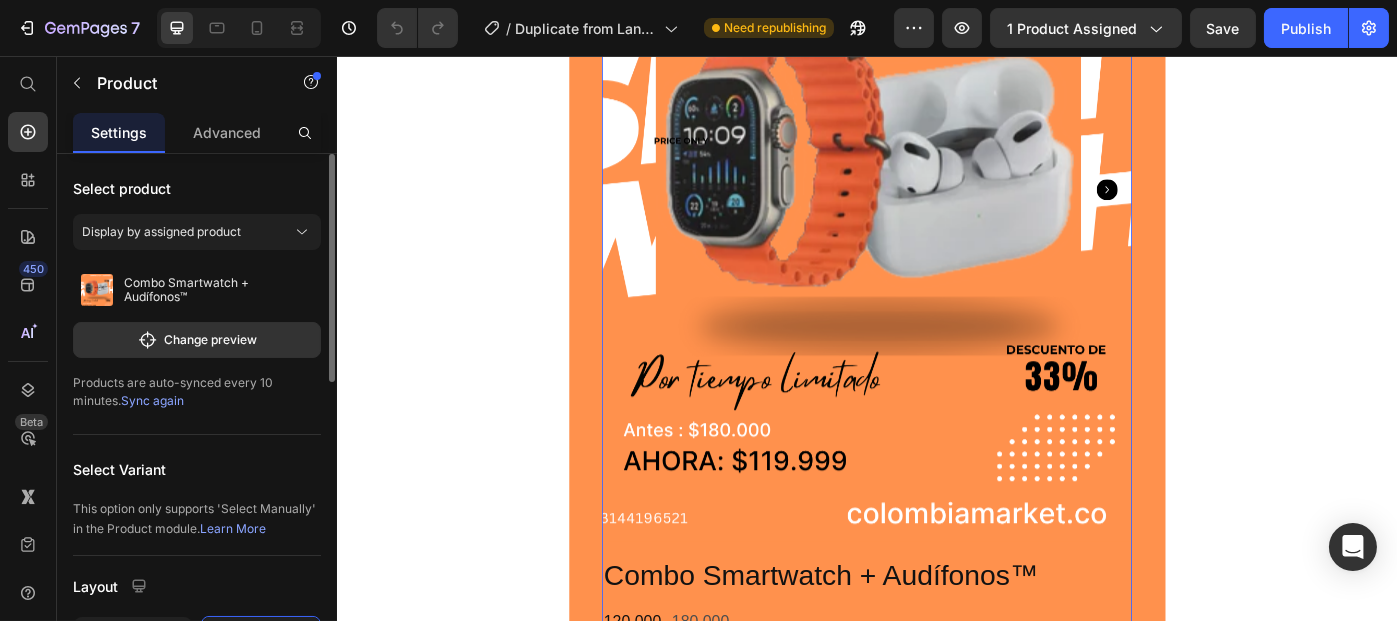 click on "Sync again" at bounding box center (152, 400) 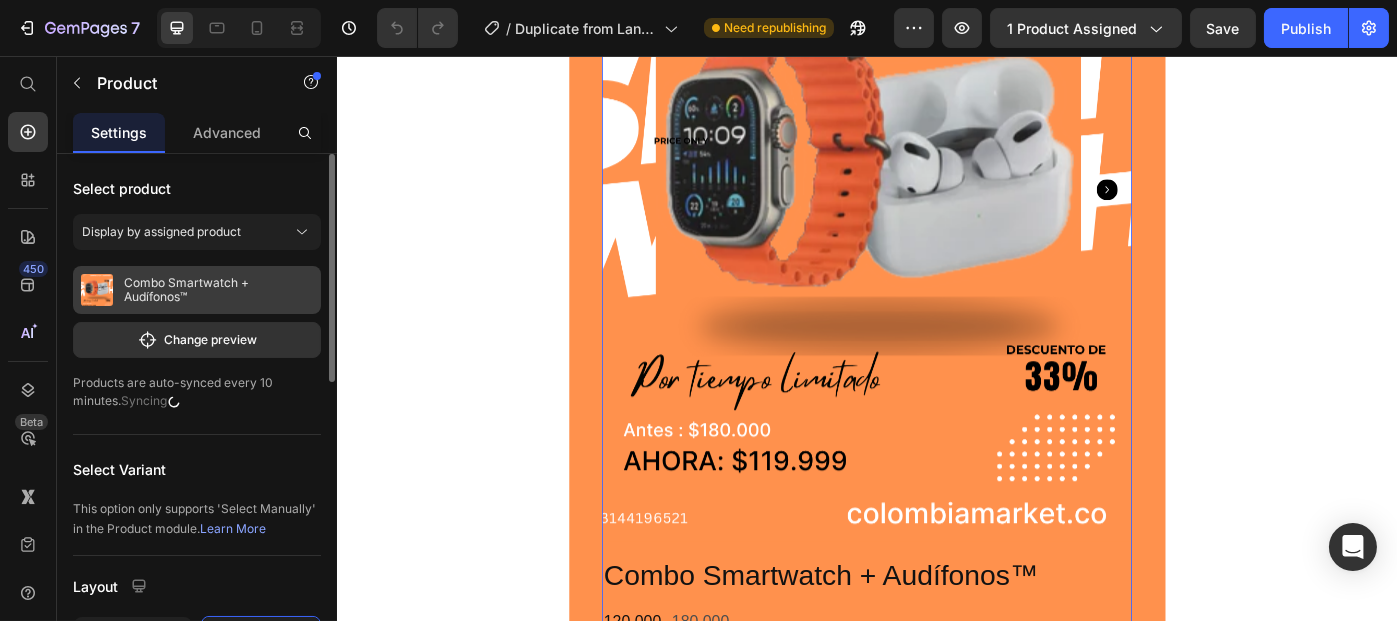 click on "Combo Smartwatch + Audífonos™" at bounding box center [218, 290] 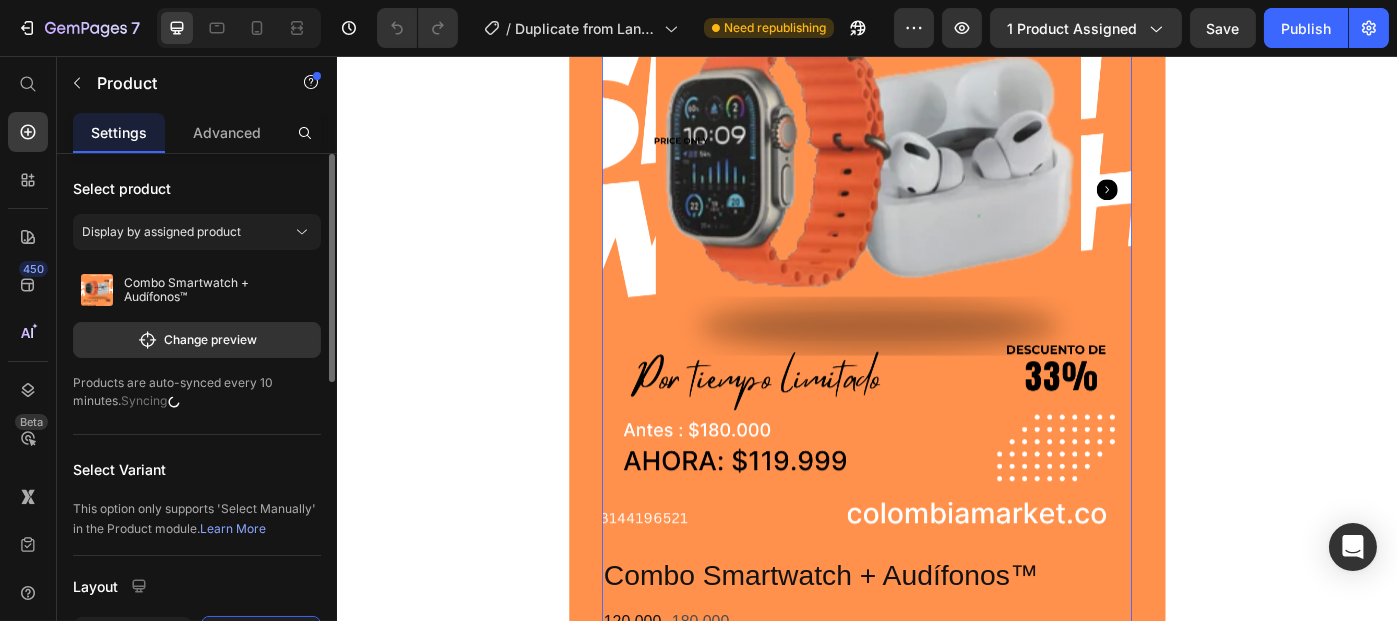 click on "Display by assigned product" at bounding box center [197, 236] 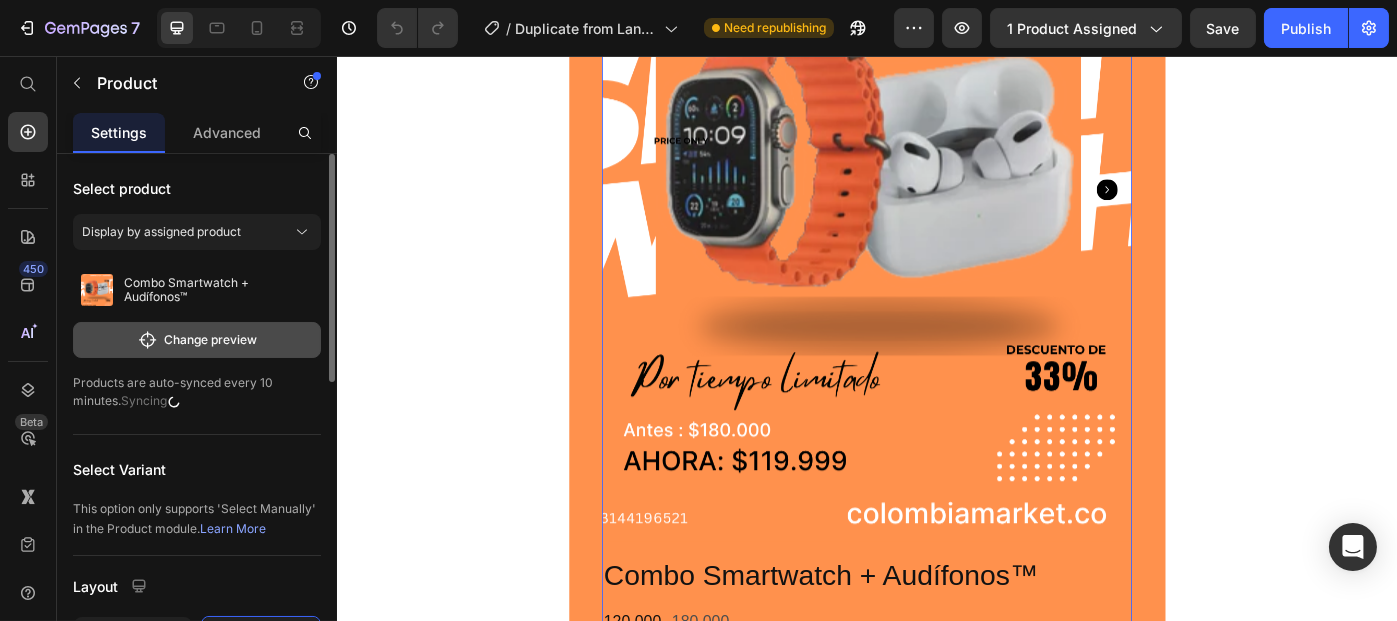 click on "Change preview" at bounding box center (197, 340) 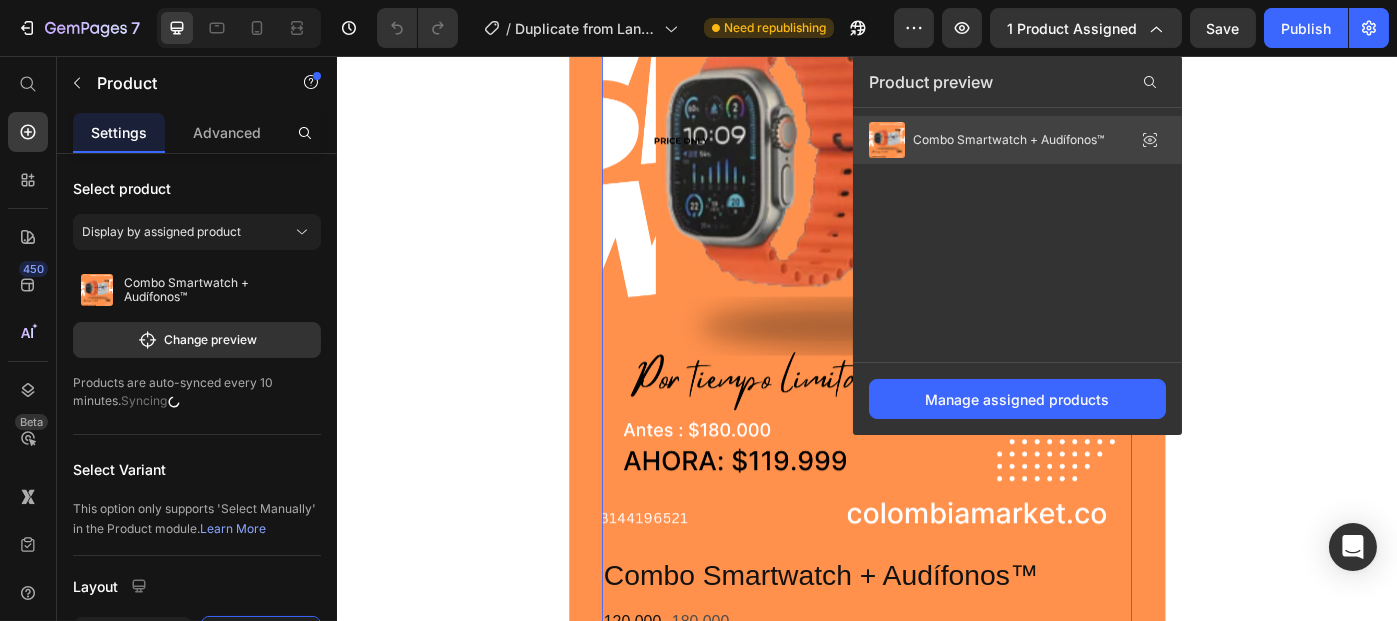 click on "Combo Smartwatch + Audífonos™" at bounding box center (986, 140) 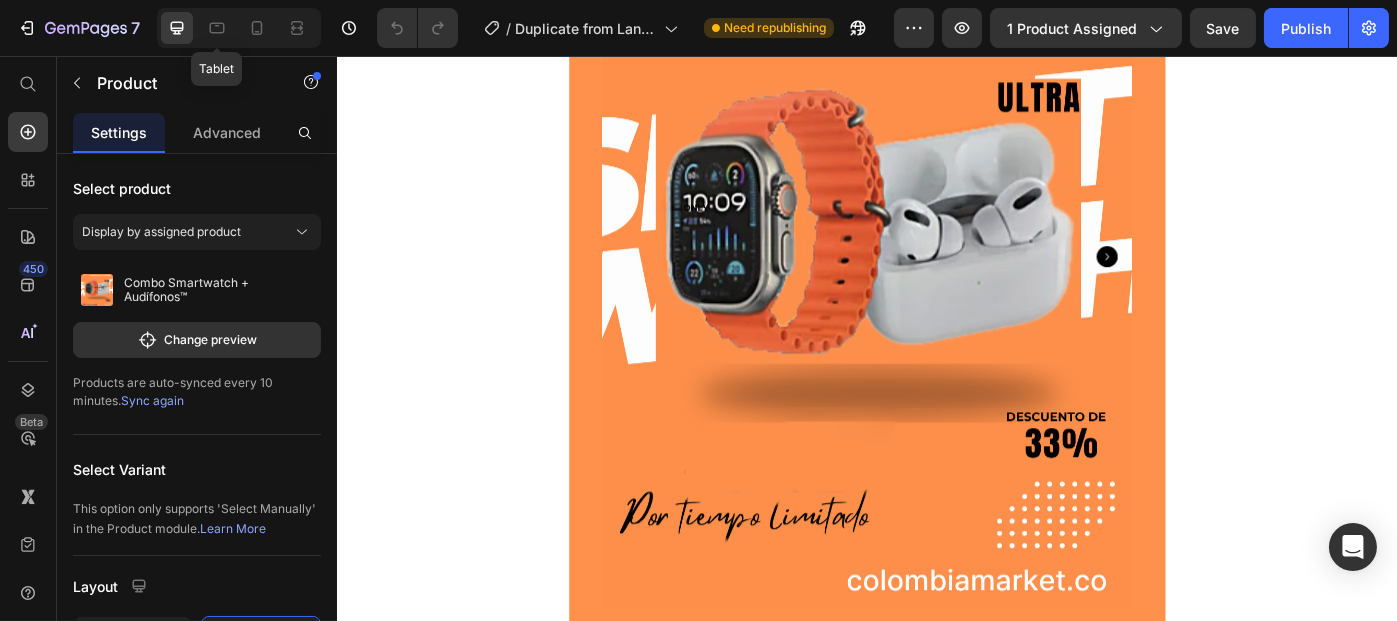 scroll, scrollTop: 210, scrollLeft: 0, axis: vertical 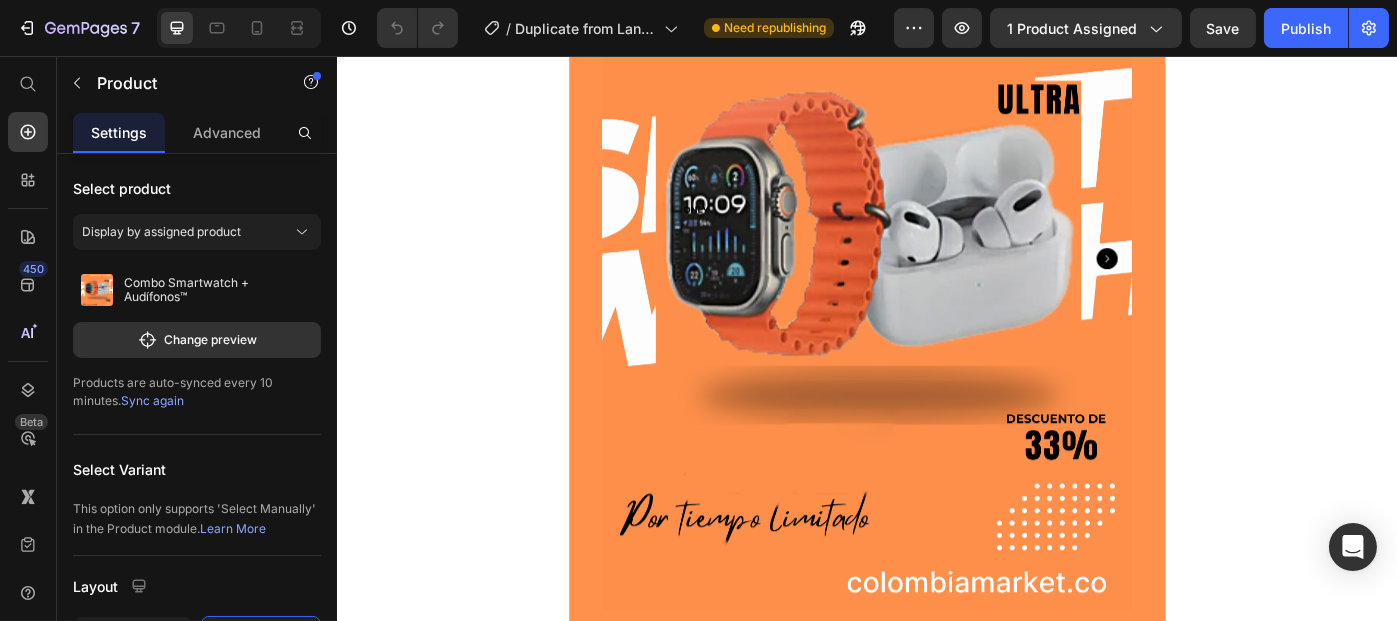 click at bounding box center [239, 28] 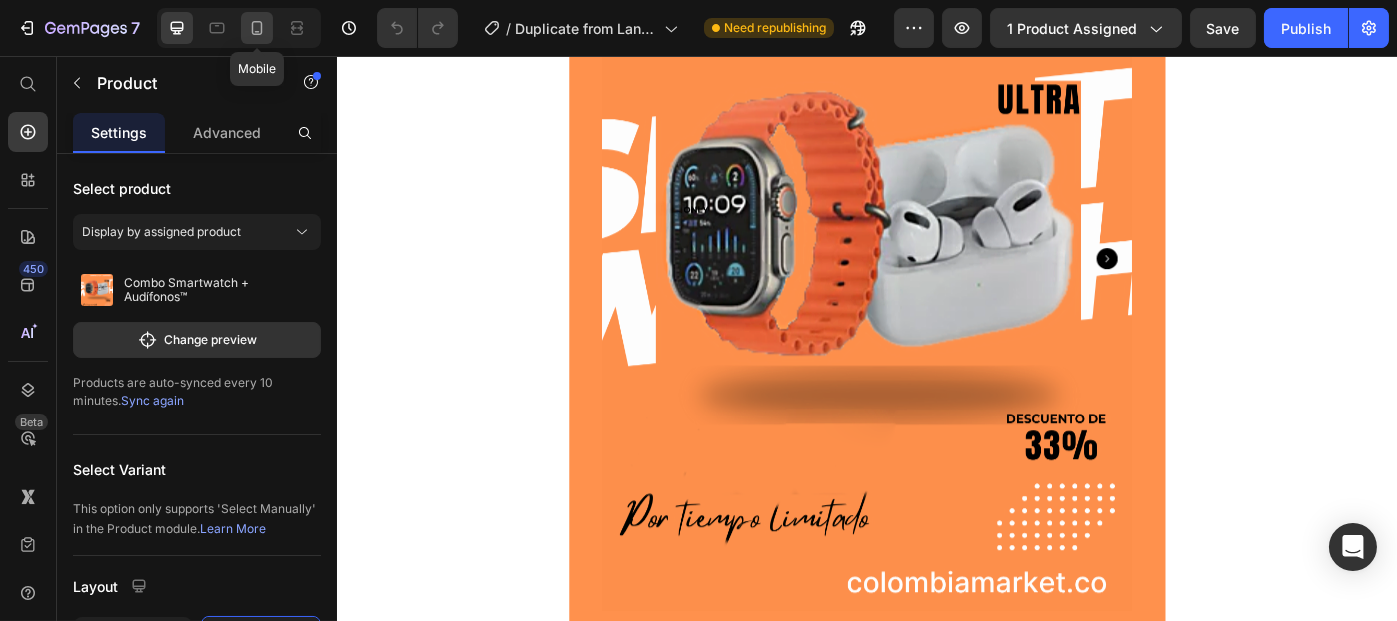 click 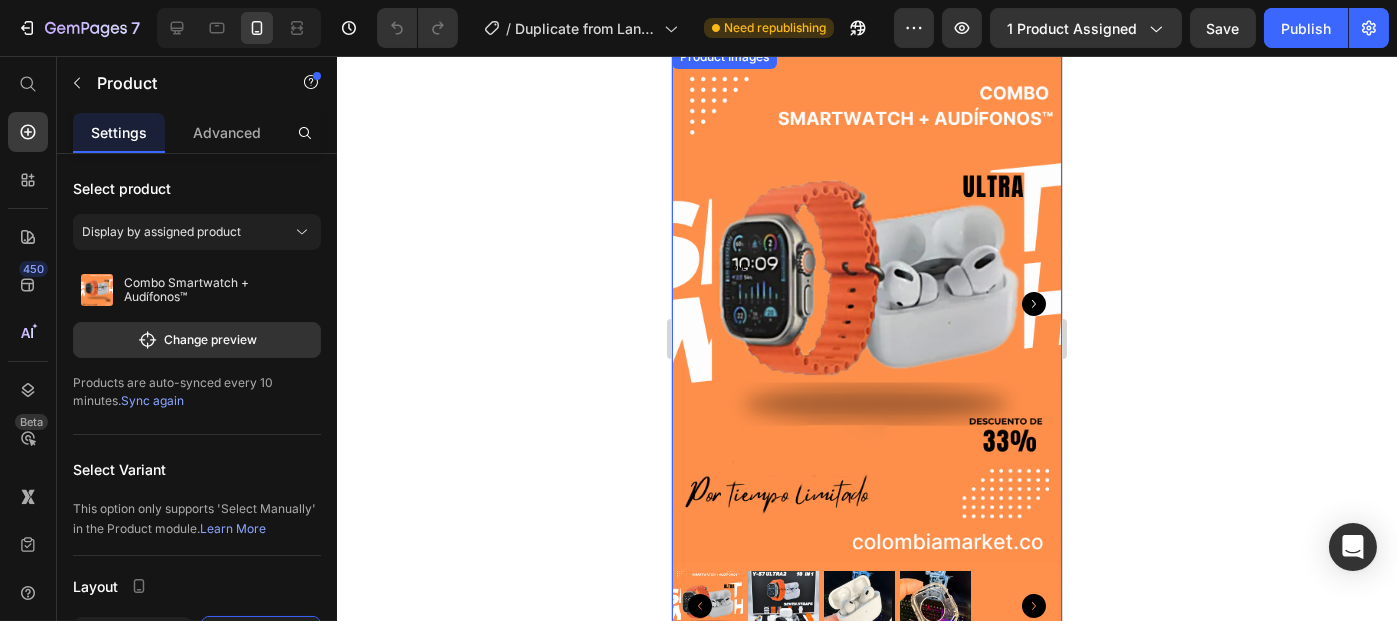scroll, scrollTop: 98, scrollLeft: 0, axis: vertical 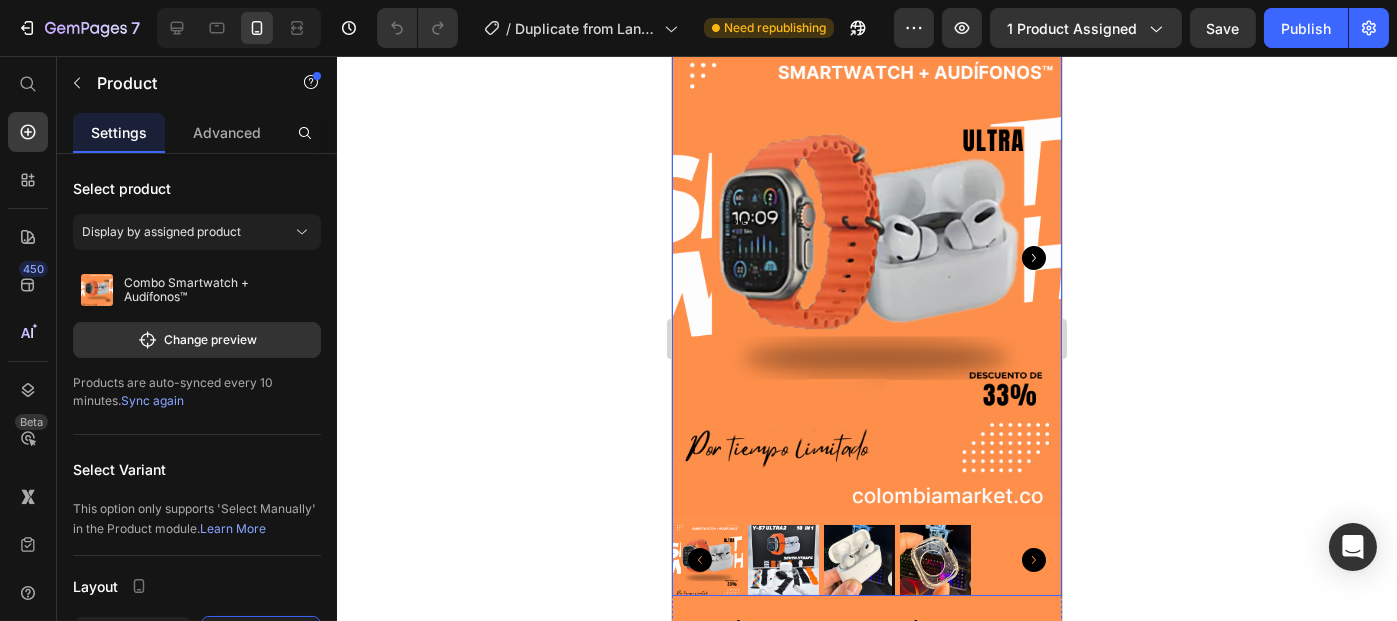 click at bounding box center (782, 560) 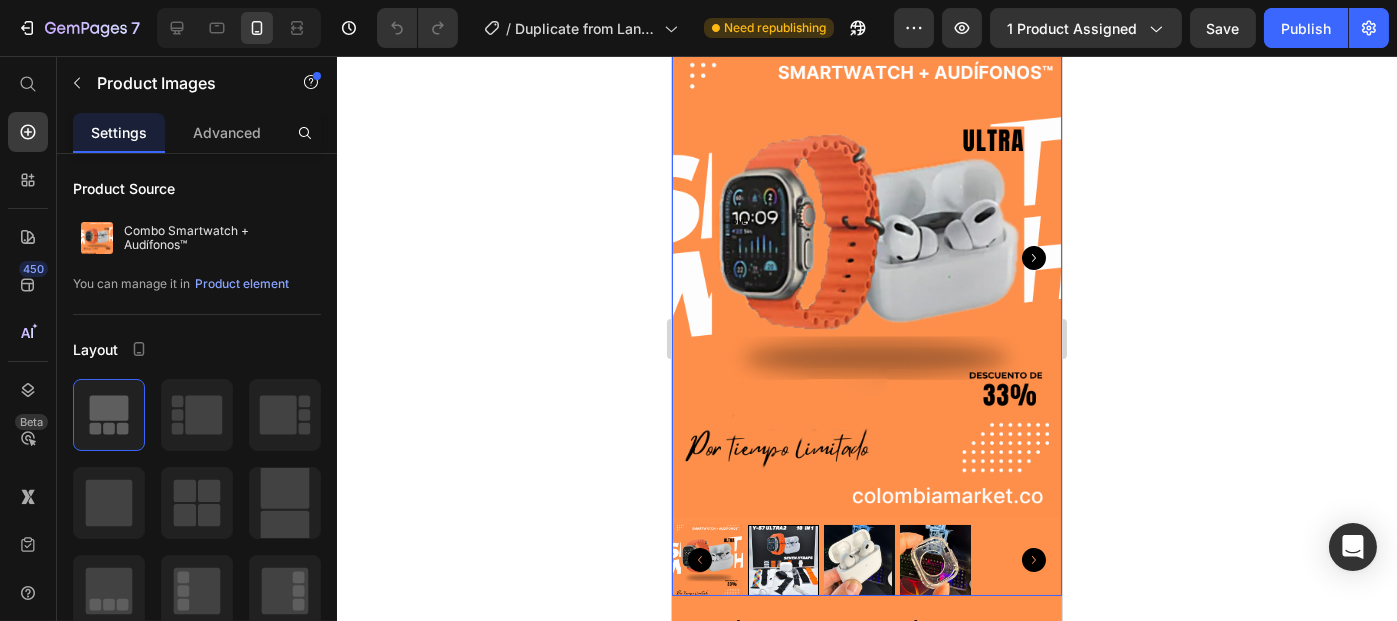 click at bounding box center (866, 560) 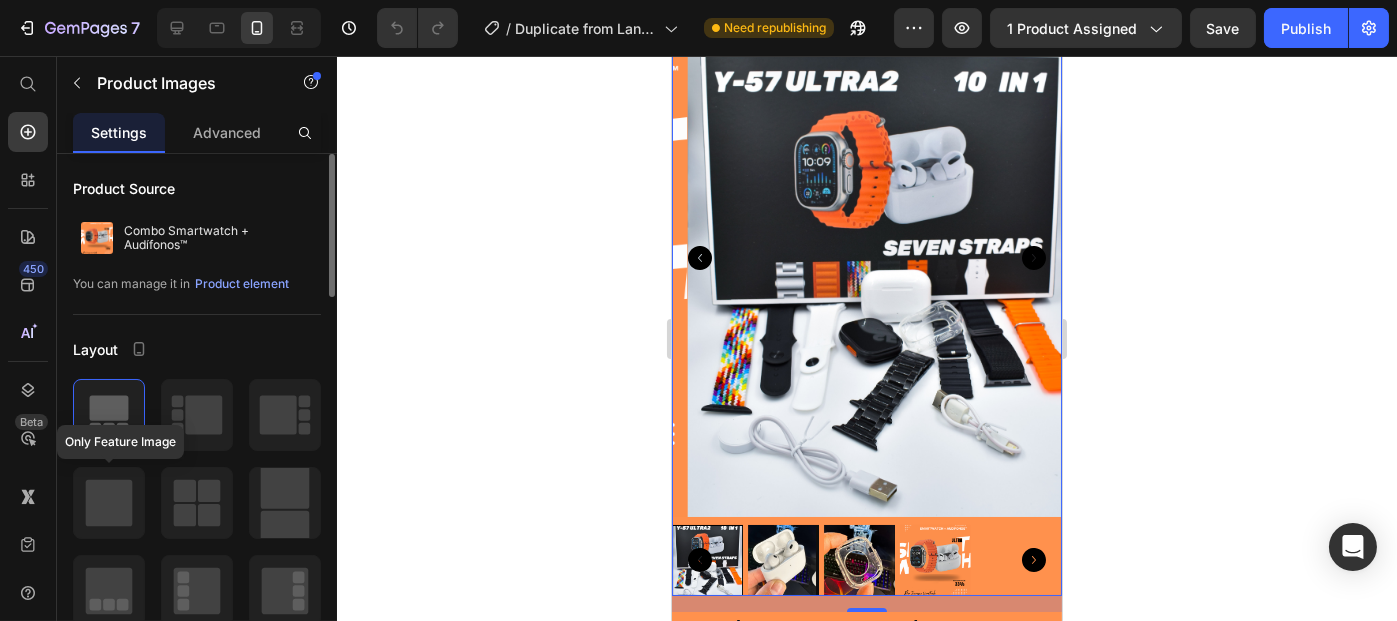 click 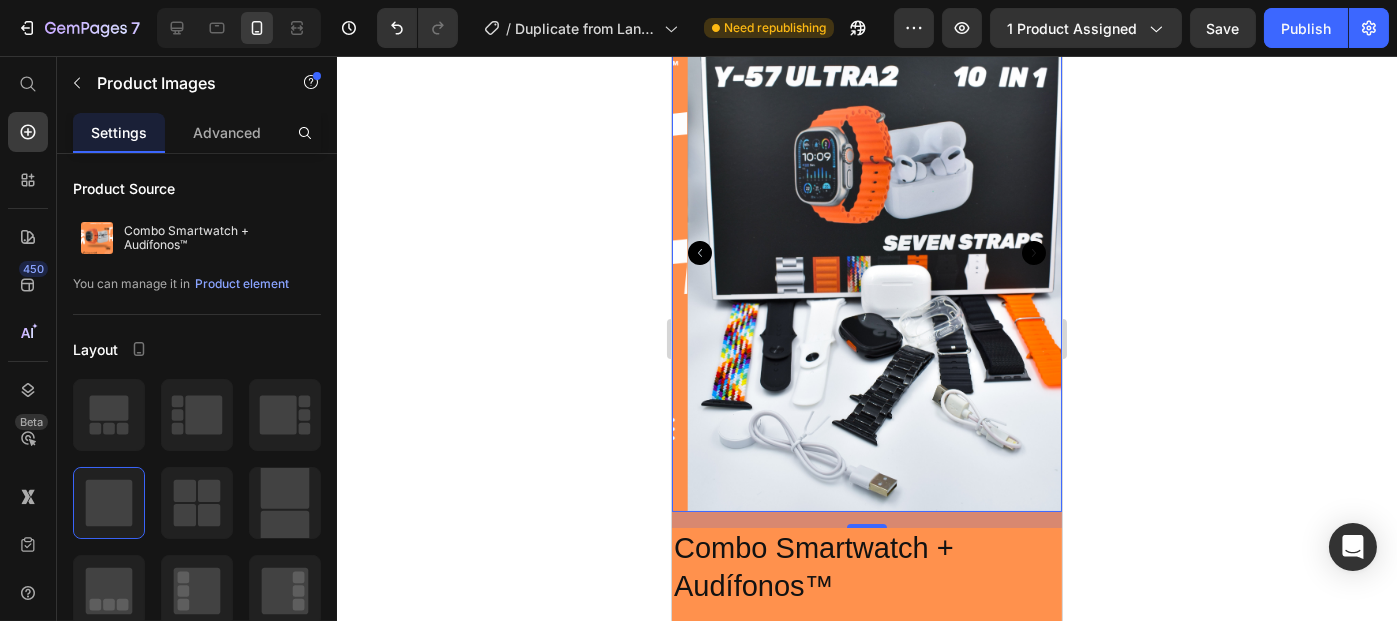 scroll, scrollTop: 104, scrollLeft: 0, axis: vertical 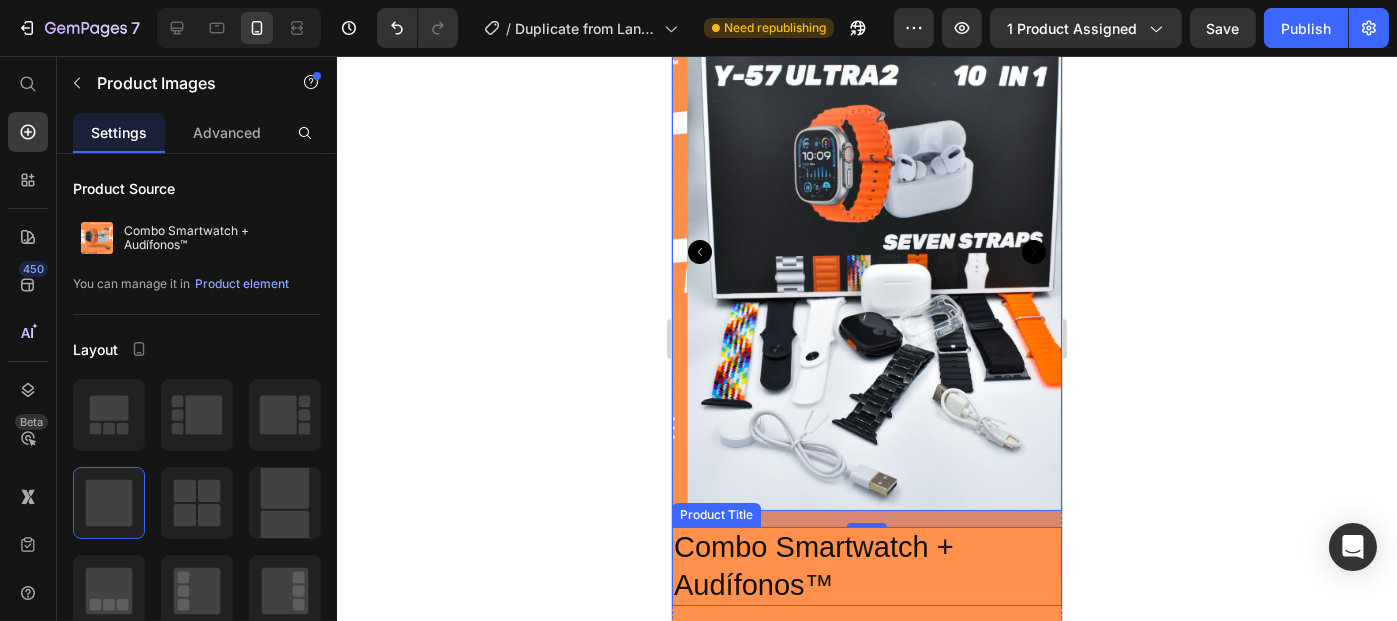 click on "Combo Smartwatch + Audífonos™" at bounding box center (866, 566) 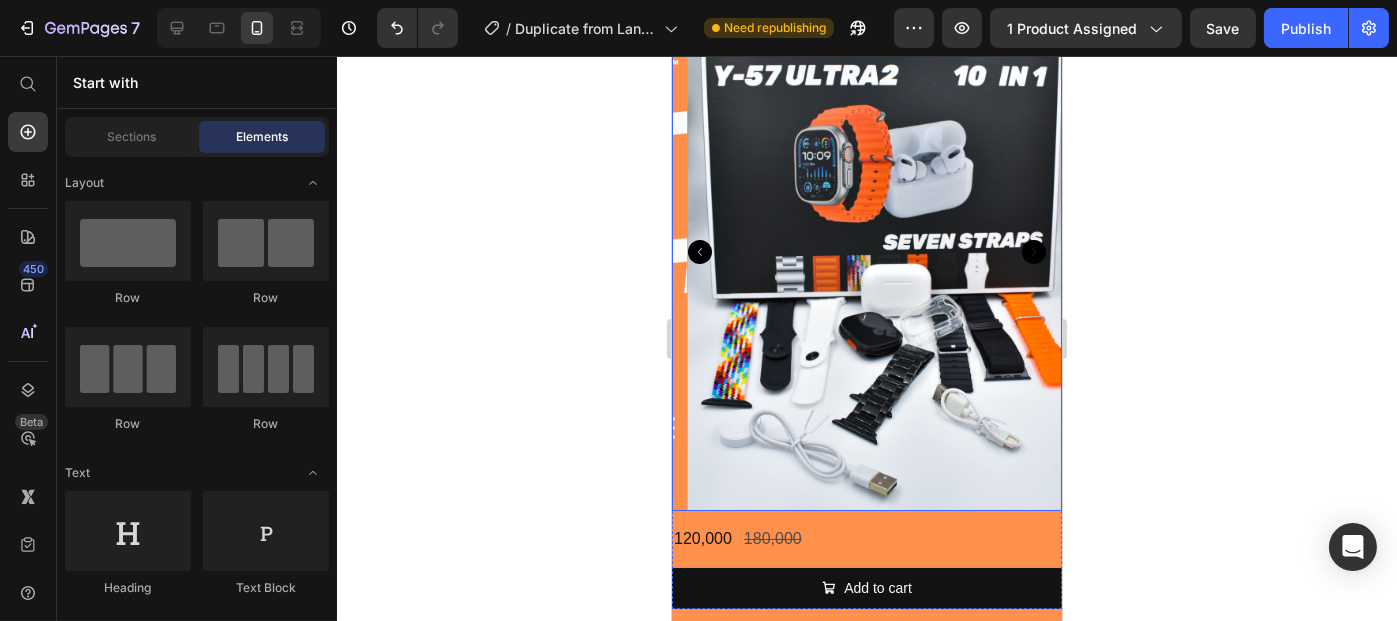 click 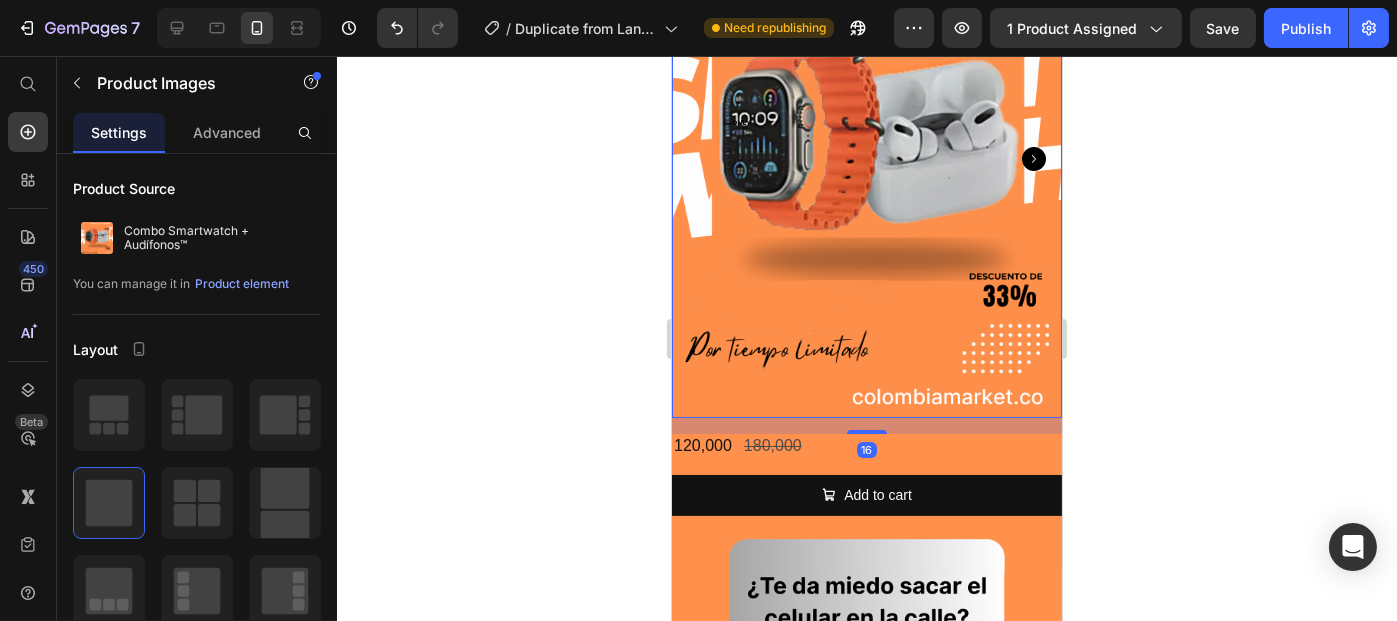 scroll, scrollTop: 199, scrollLeft: 0, axis: vertical 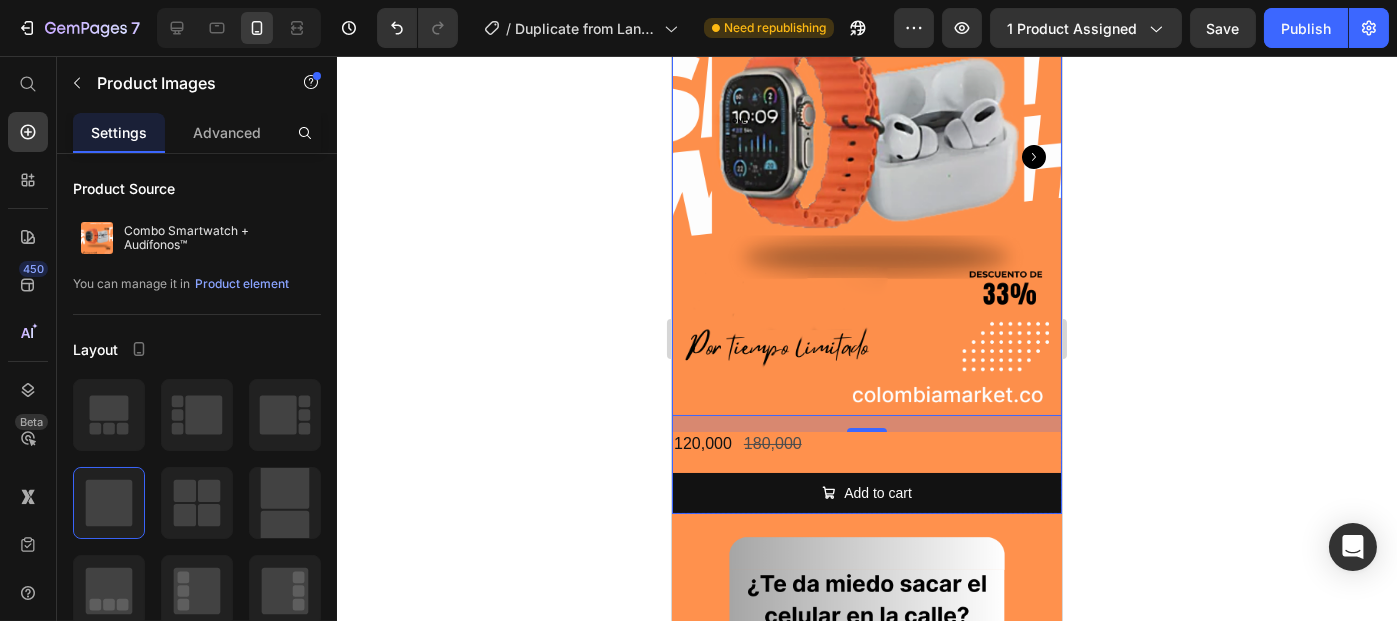 click on "120,000 Product Price 180,000 Product Price Row
Add to cart Add to Cart" at bounding box center [866, 473] 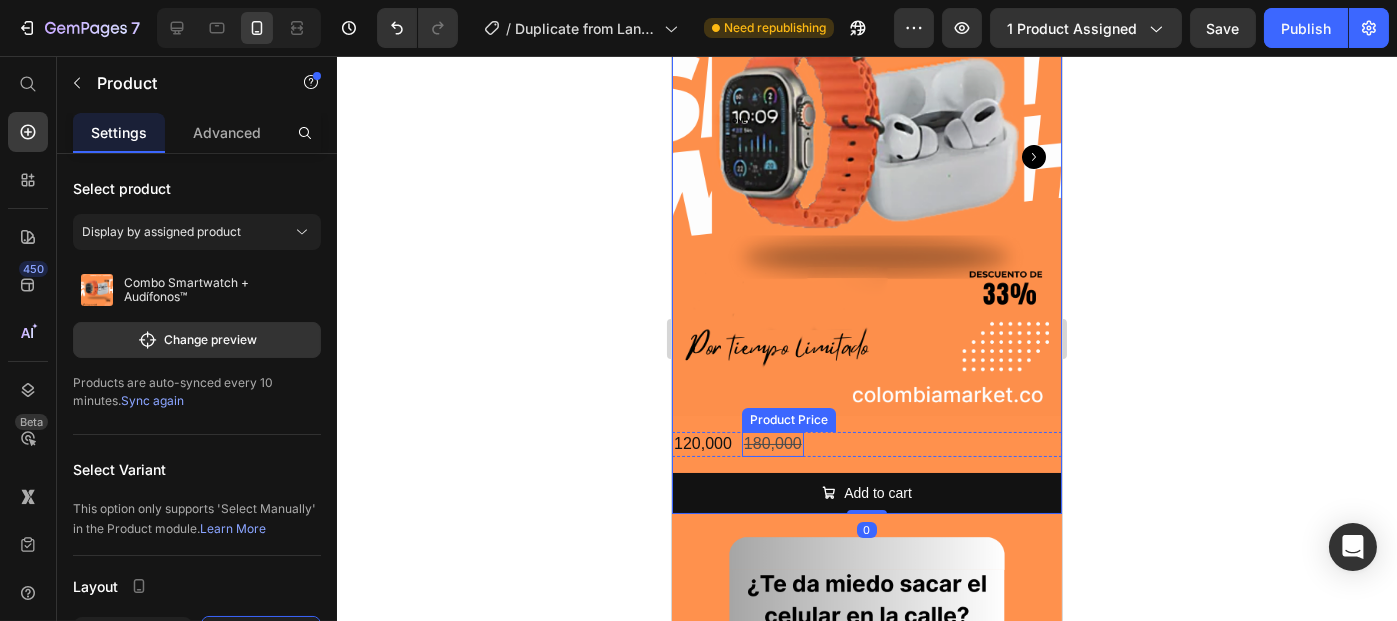 click on "180,000" at bounding box center [772, 444] 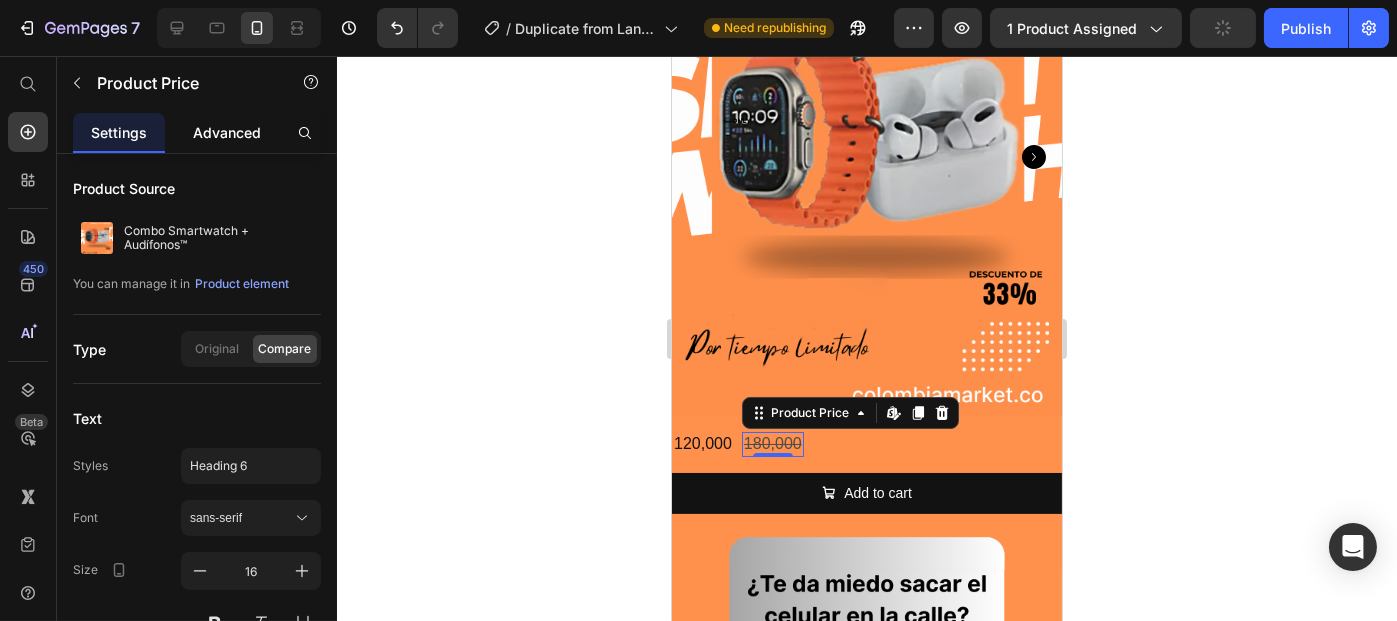 click on "Advanced" at bounding box center (227, 132) 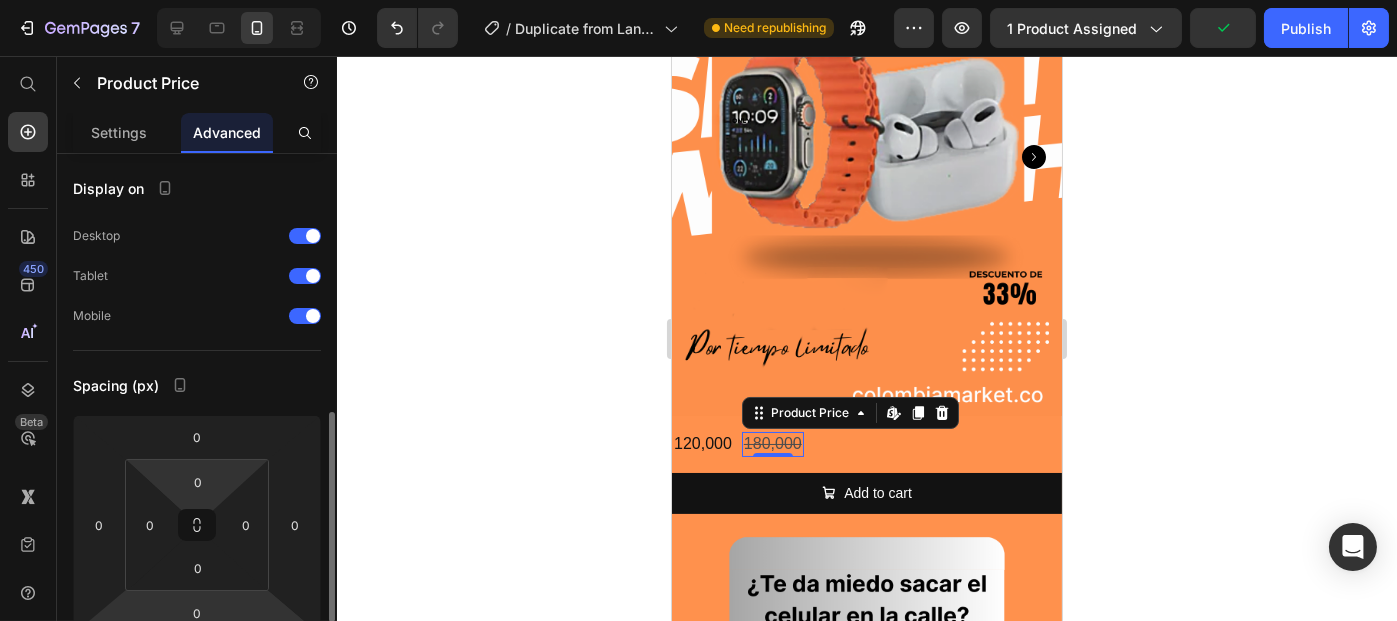 scroll, scrollTop: 184, scrollLeft: 0, axis: vertical 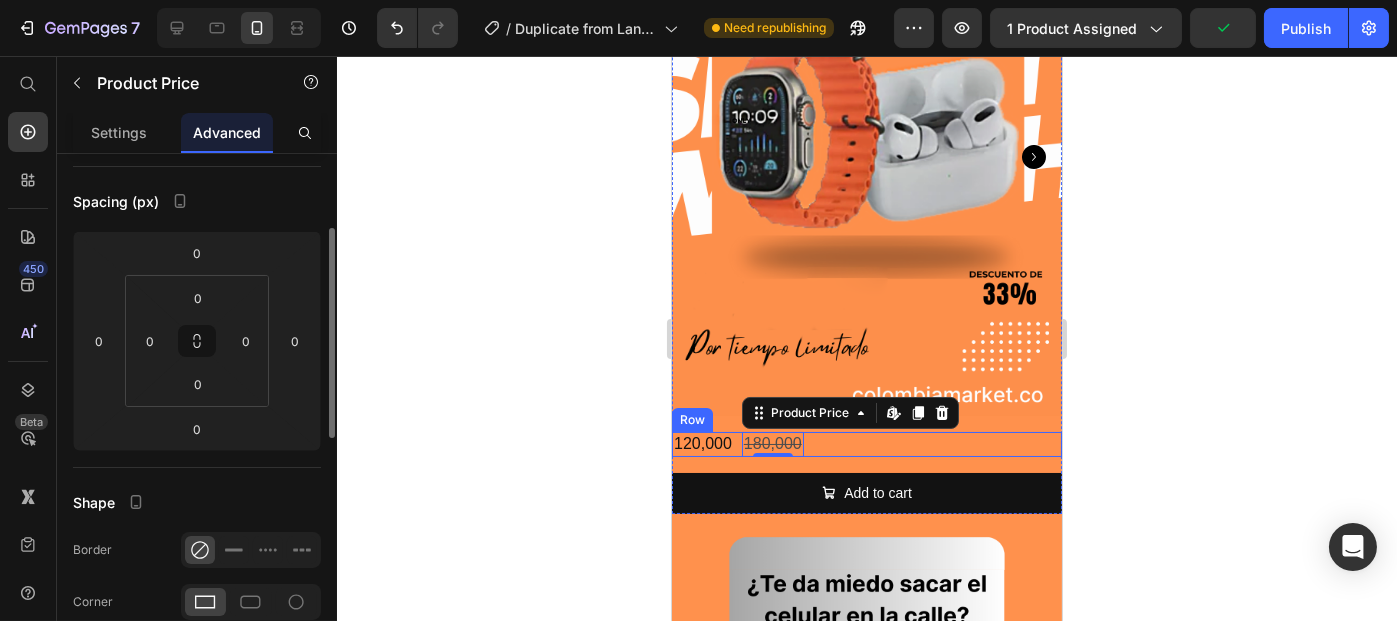click on "120,000 Product Price 180,000 Product Price   Edit content in Shopify 0 Row
Add to cart Add to Cart" at bounding box center [866, 473] 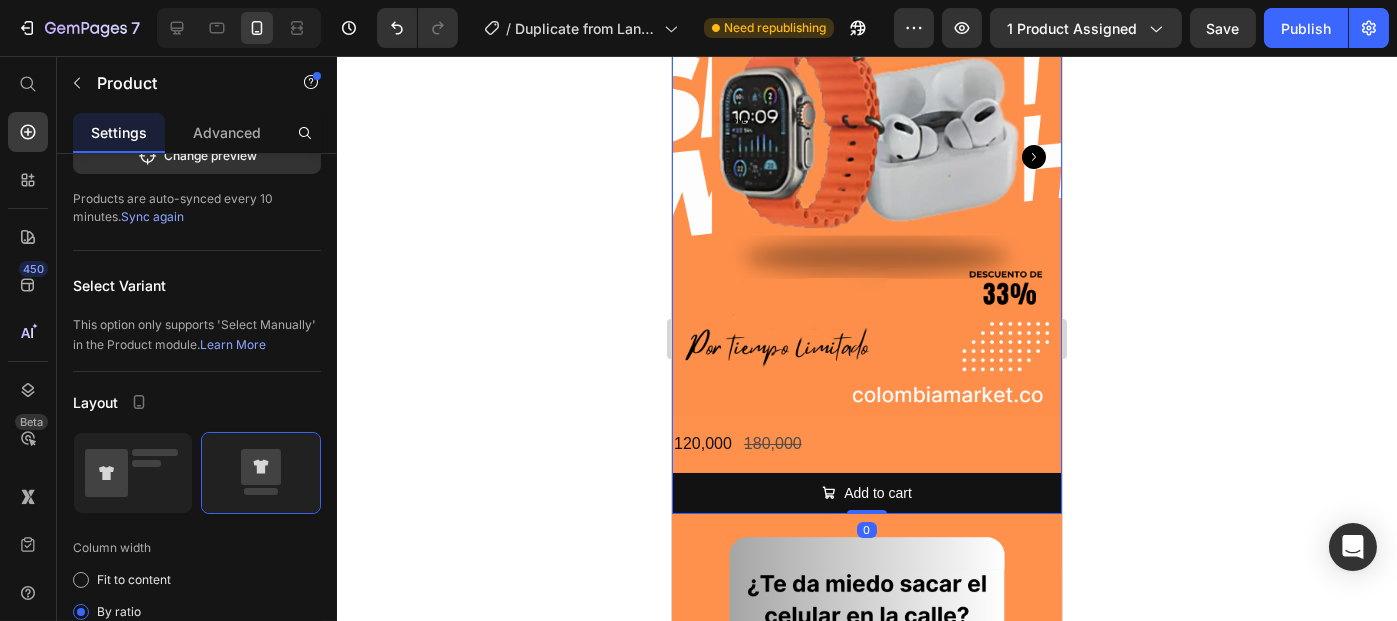 scroll, scrollTop: 0, scrollLeft: 0, axis: both 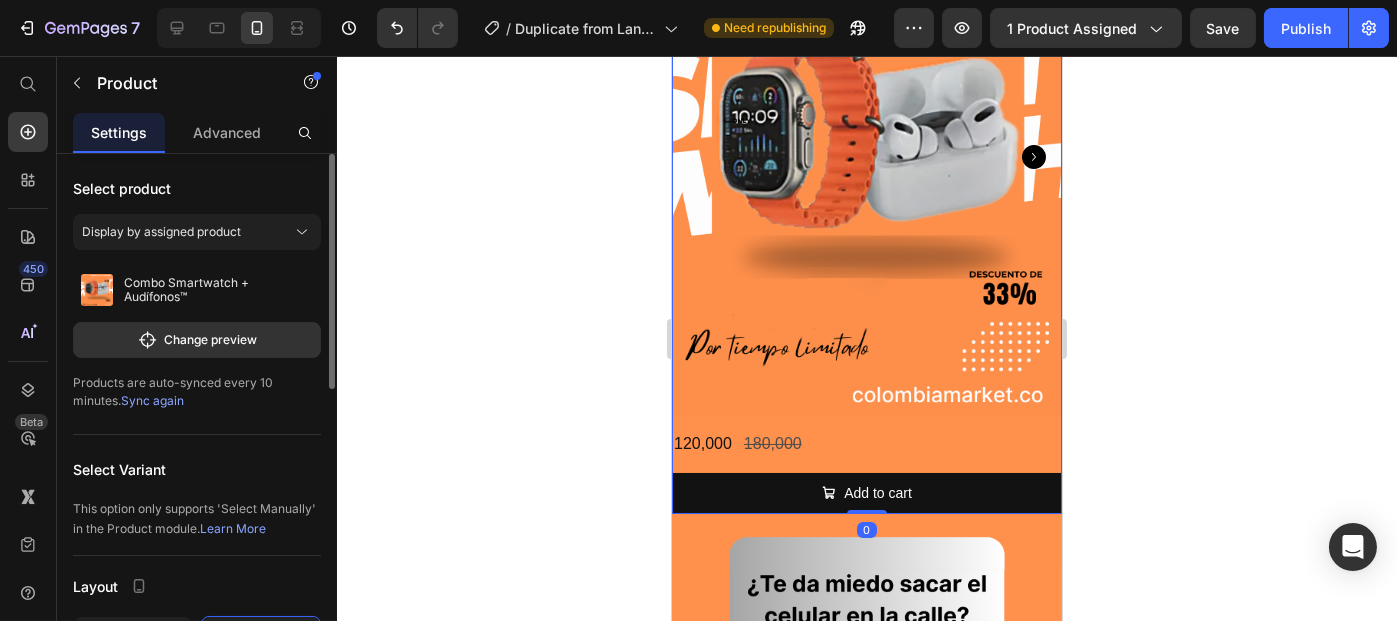 click on "120,000 Product Price 180,000 Product Price Row
Add to cart Add to Cart" at bounding box center (866, 473) 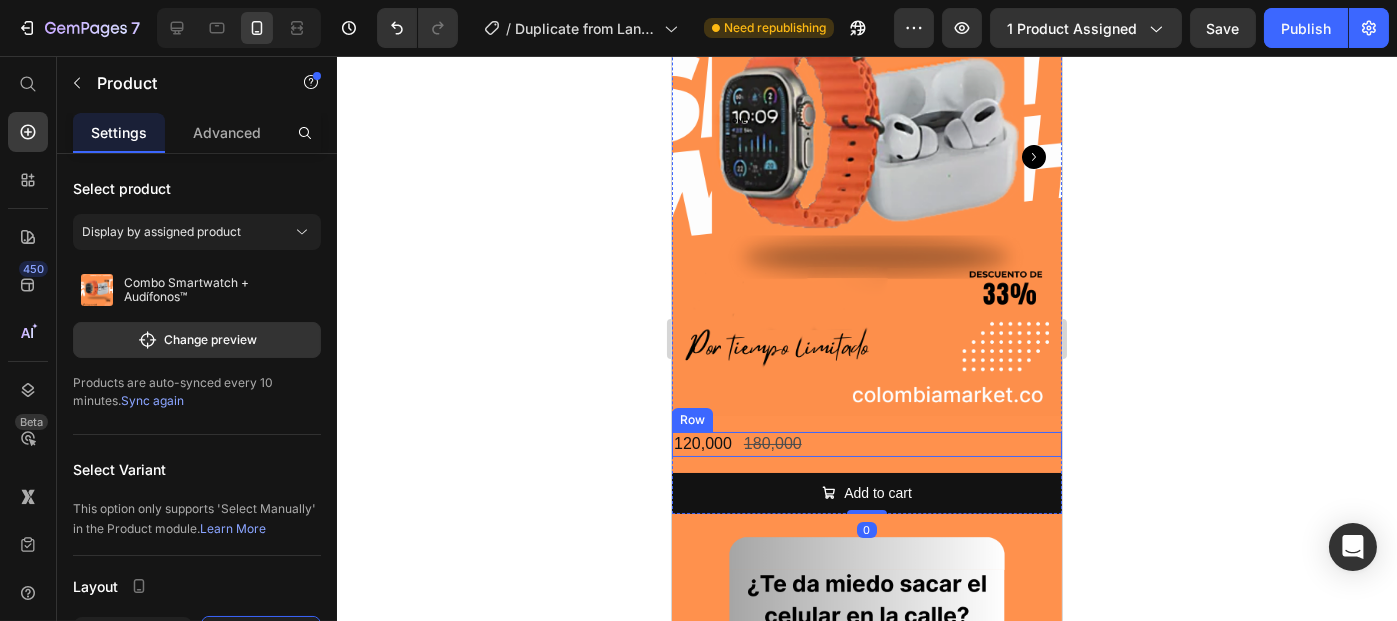 click on "120,000 Product Price 180,000 Product Price Row" at bounding box center (866, 444) 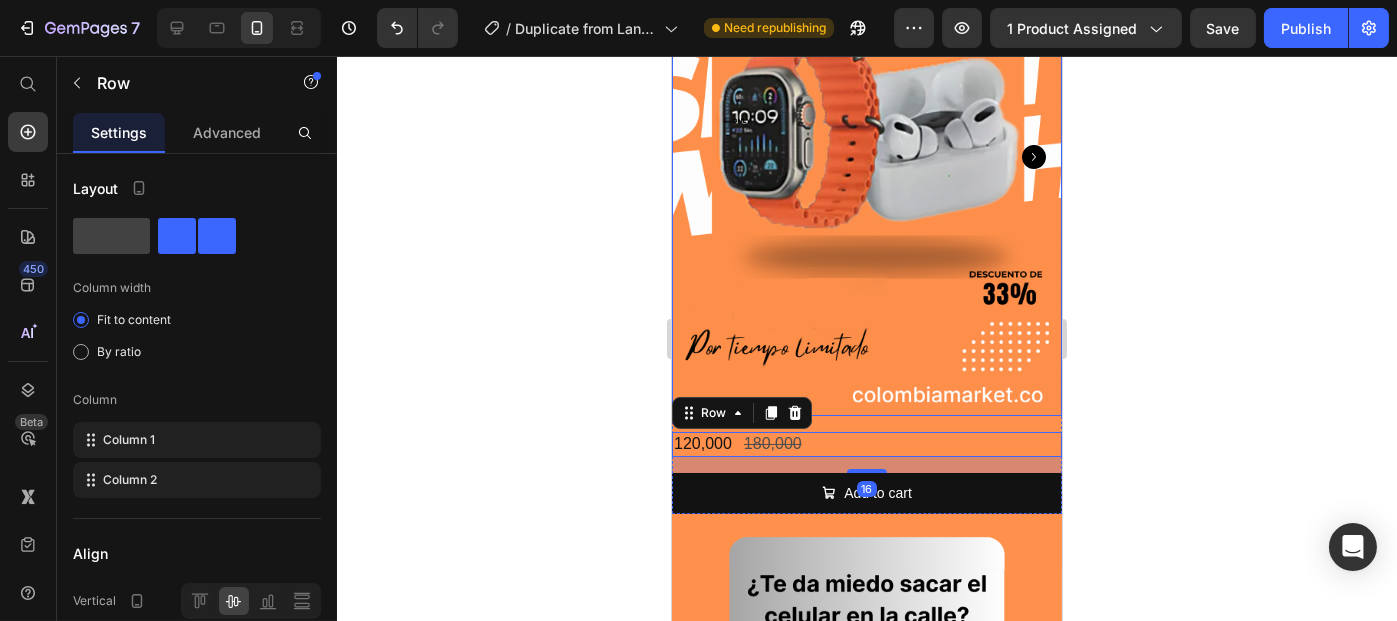 click at bounding box center (866, 157) 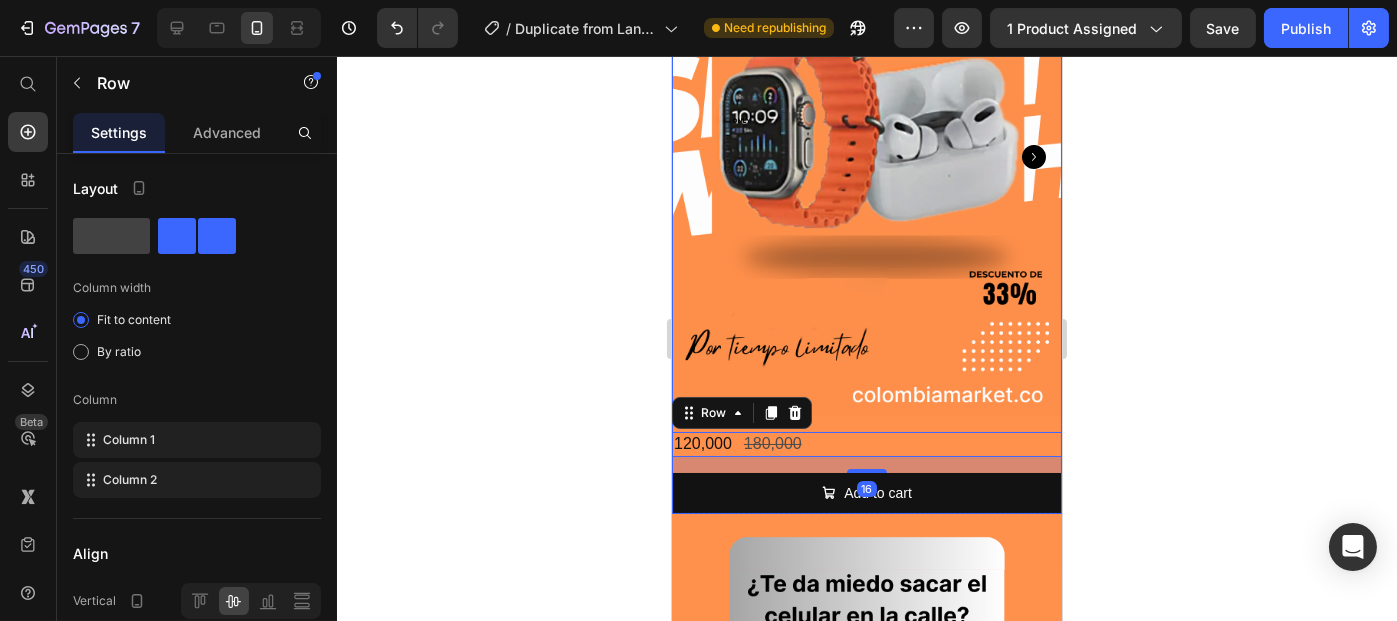 click on "Product Images" at bounding box center [866, 165] 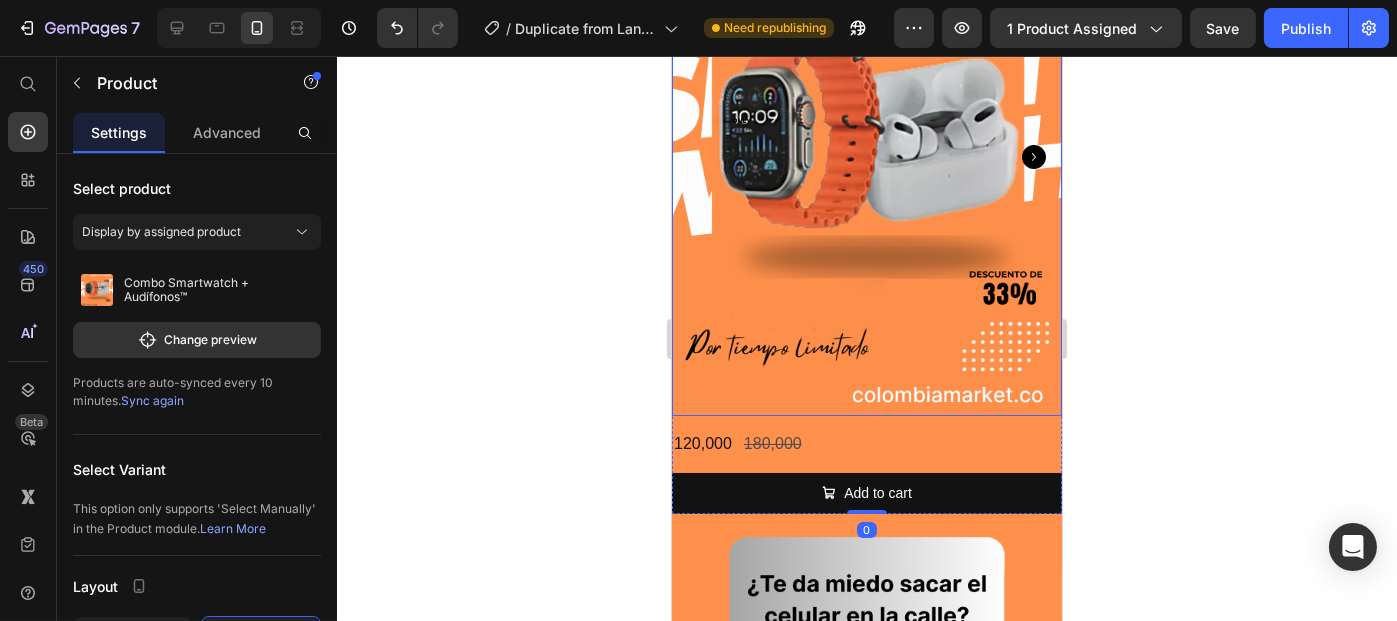 click at bounding box center (866, 157) 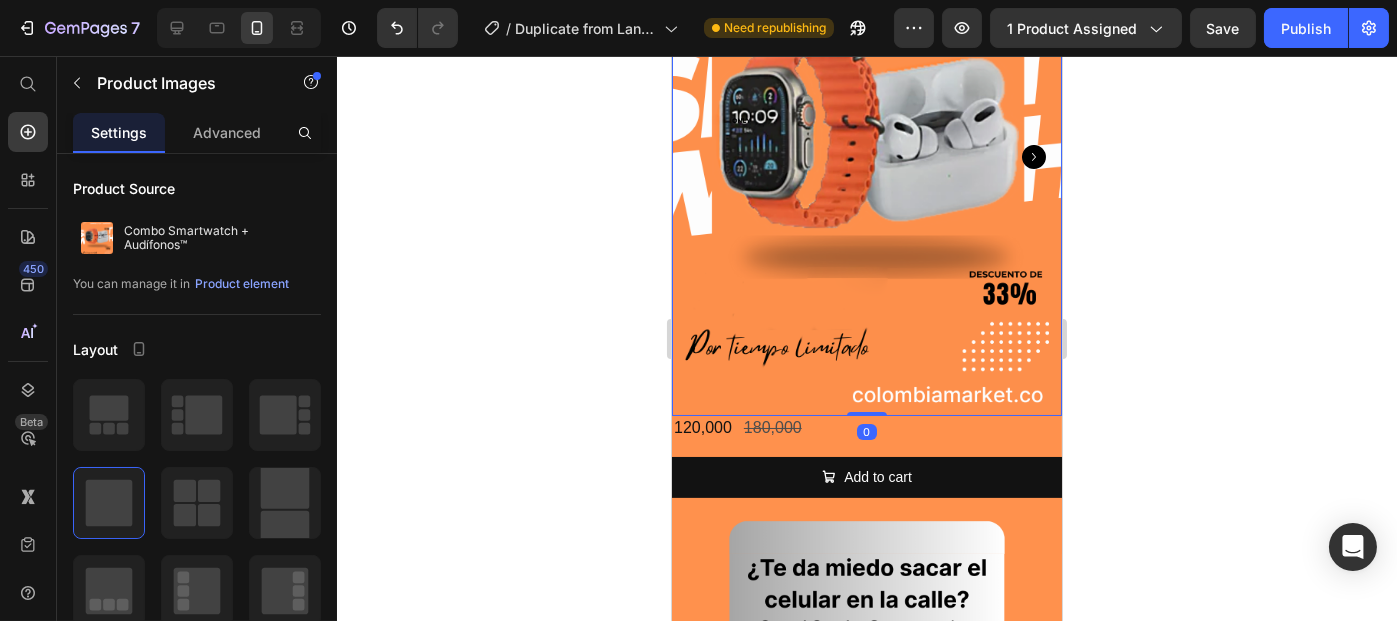 drag, startPoint x: 868, startPoint y: 407, endPoint x: 870, endPoint y: 371, distance: 36.05551 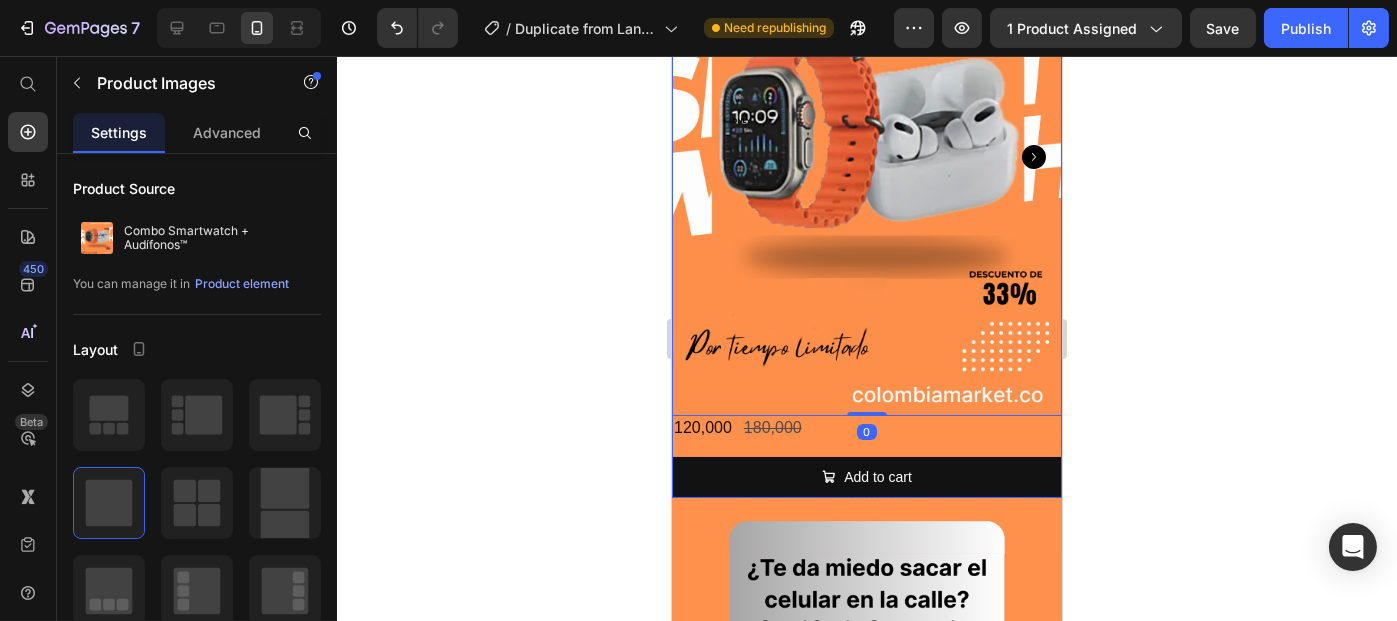 click on "120,000 Product Price 180,000 Product Price Row" at bounding box center [866, 428] 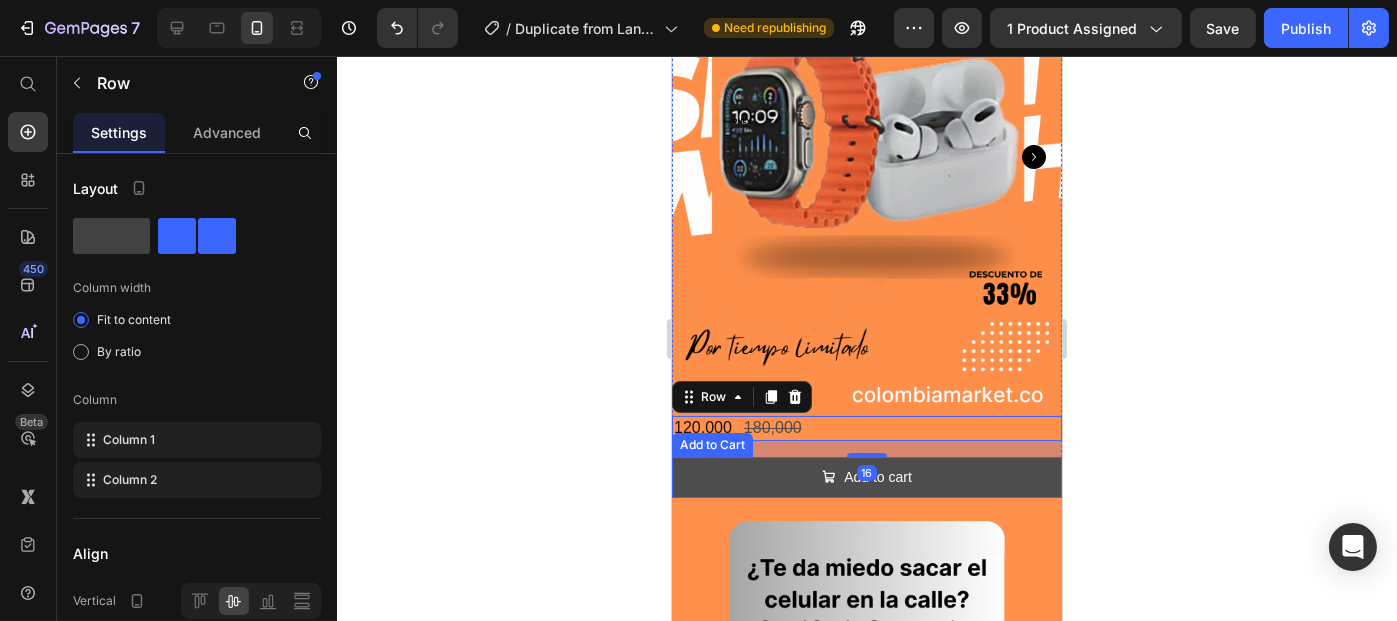 click on "Add to cart" at bounding box center (866, 477) 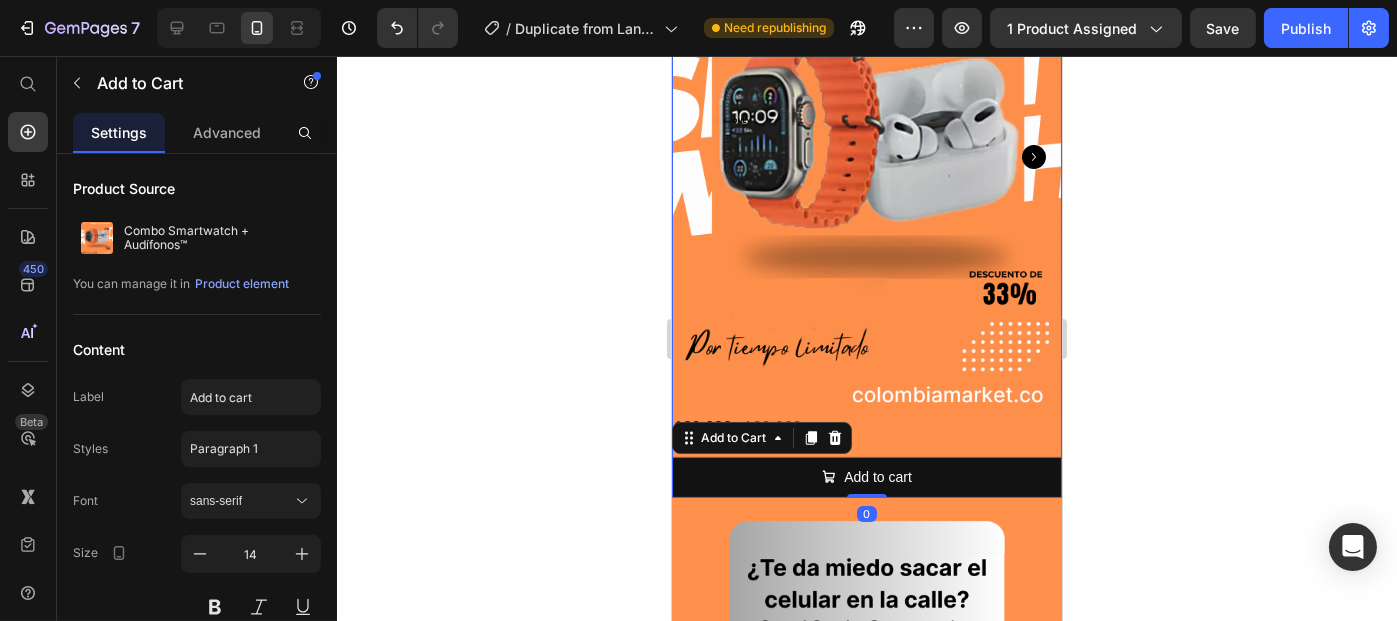 click on "120,000 Product Price 180,000 Product Price Row
Add to cart Add to Cart   0" at bounding box center (866, 457) 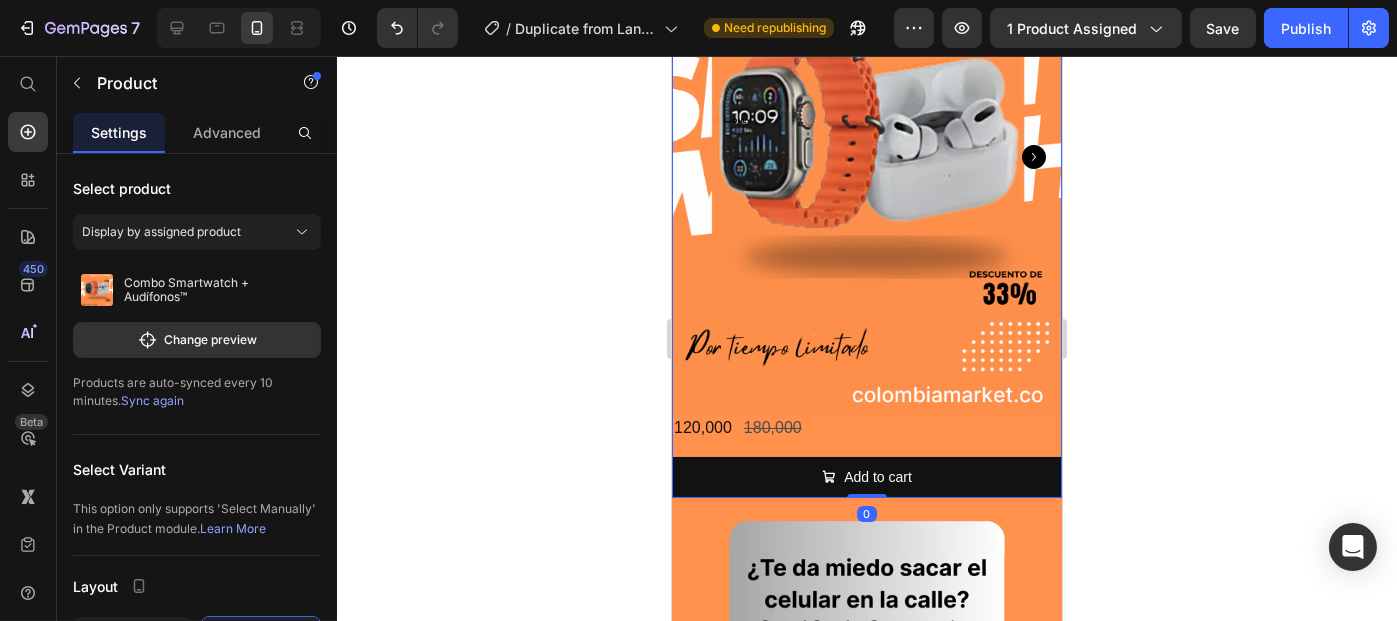 click on "120,000 Product Price 180,000 Product Price Row
Add to cart Add to Cart" at bounding box center [866, 457] 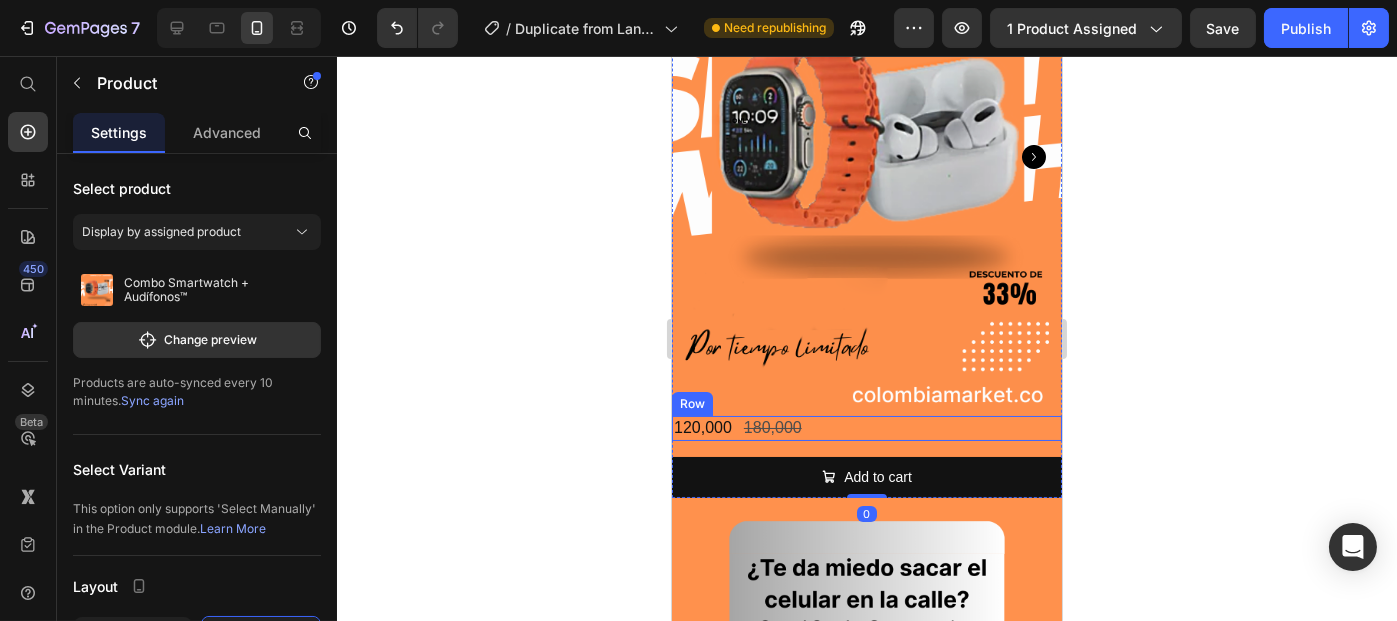 click on "120,000 Product Price 180,000 Product Price Row" at bounding box center (866, 428) 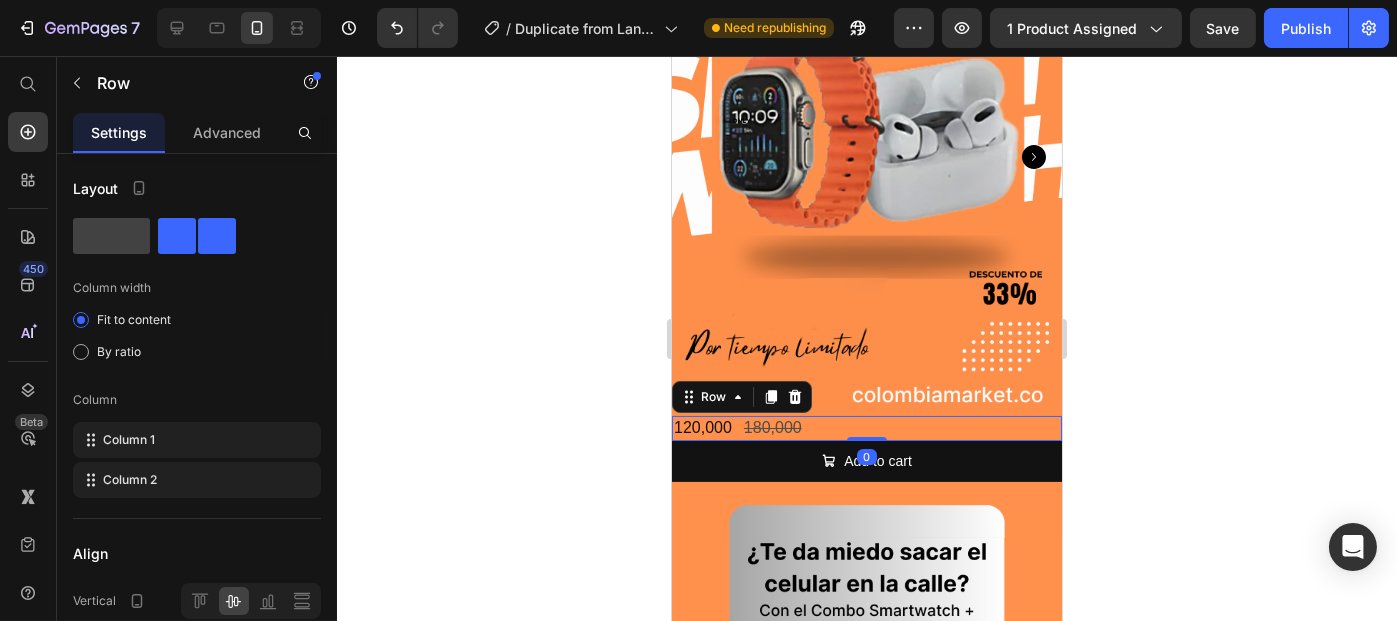 drag, startPoint x: 857, startPoint y: 431, endPoint x: 868, endPoint y: 388, distance: 44.38468 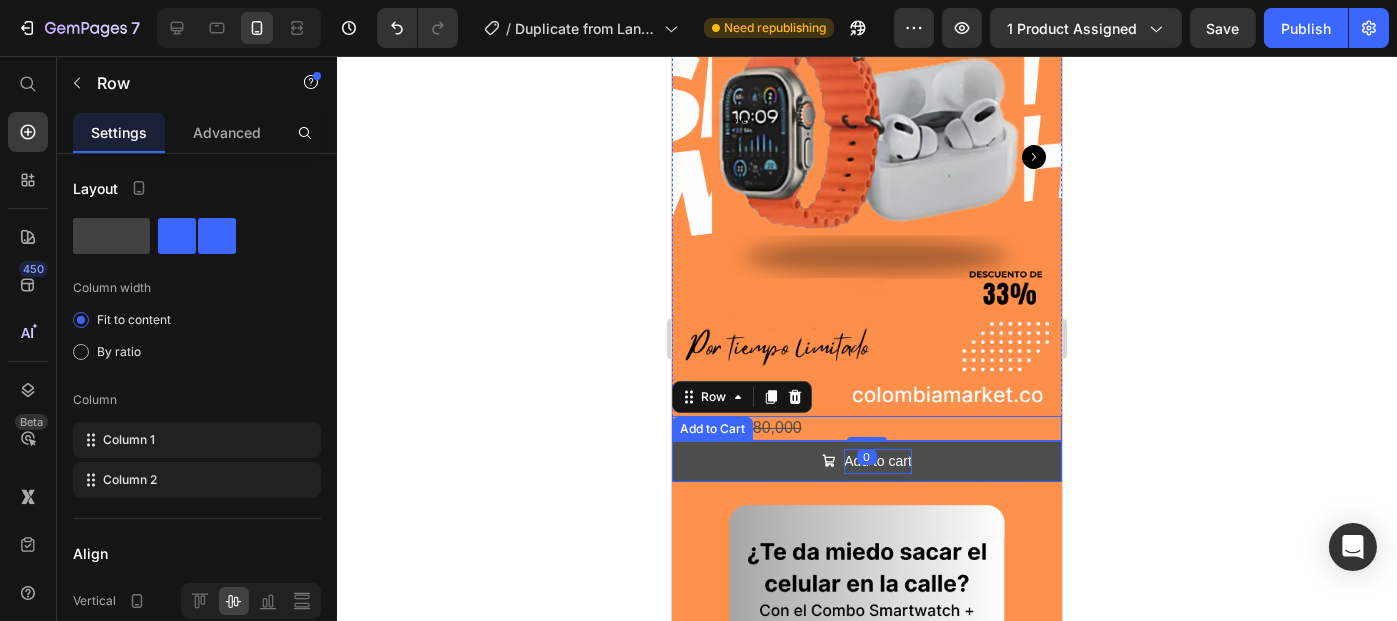 click on "Add to cart" at bounding box center (877, 461) 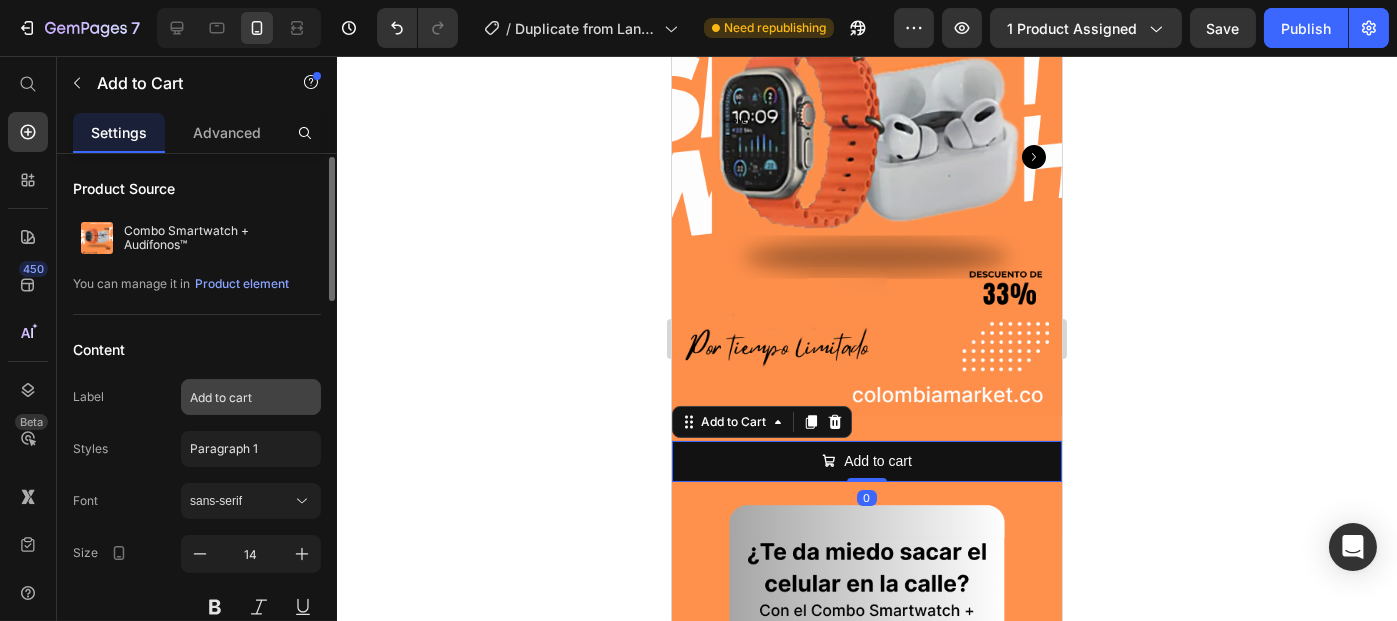 scroll, scrollTop: 3, scrollLeft: 0, axis: vertical 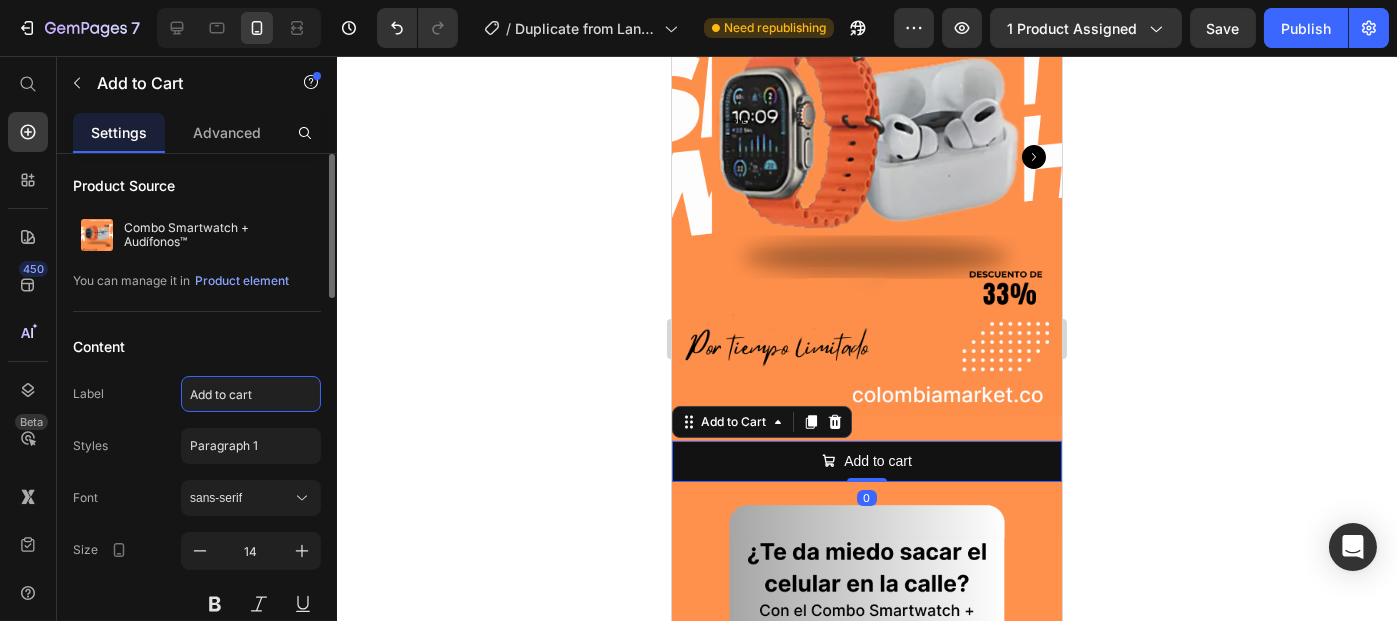 click on "Add to cart" 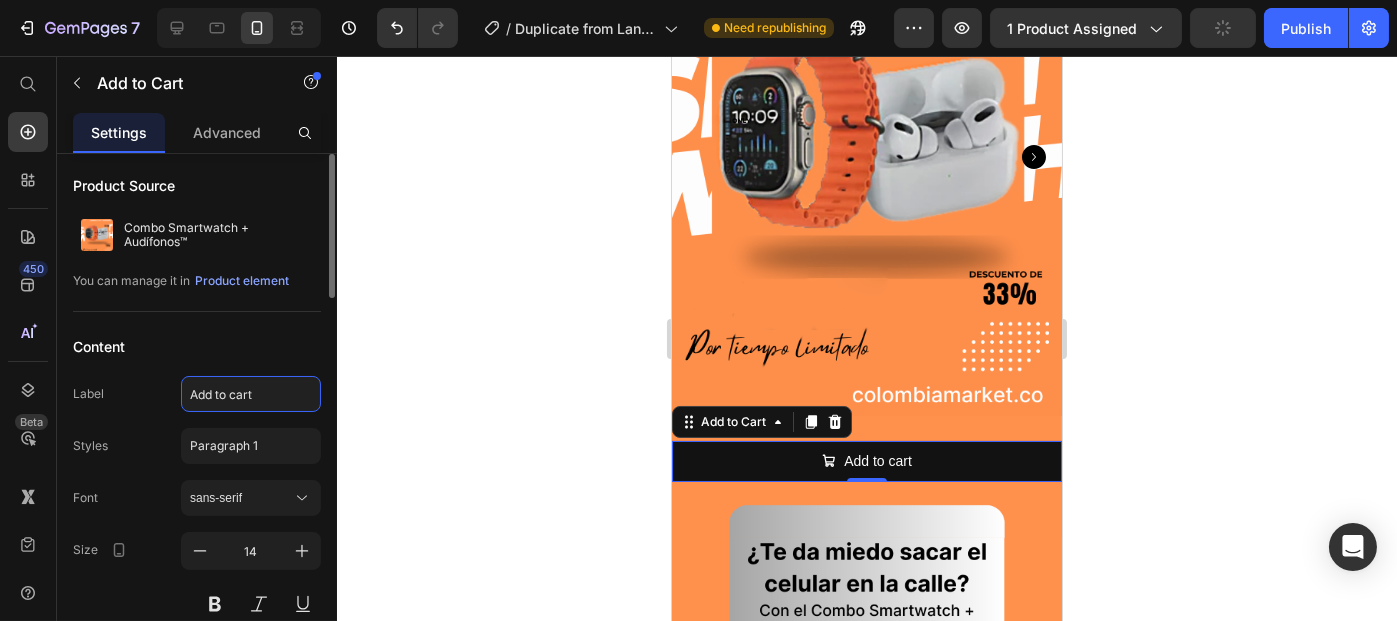 drag, startPoint x: 308, startPoint y: 397, endPoint x: 280, endPoint y: 396, distance: 28.01785 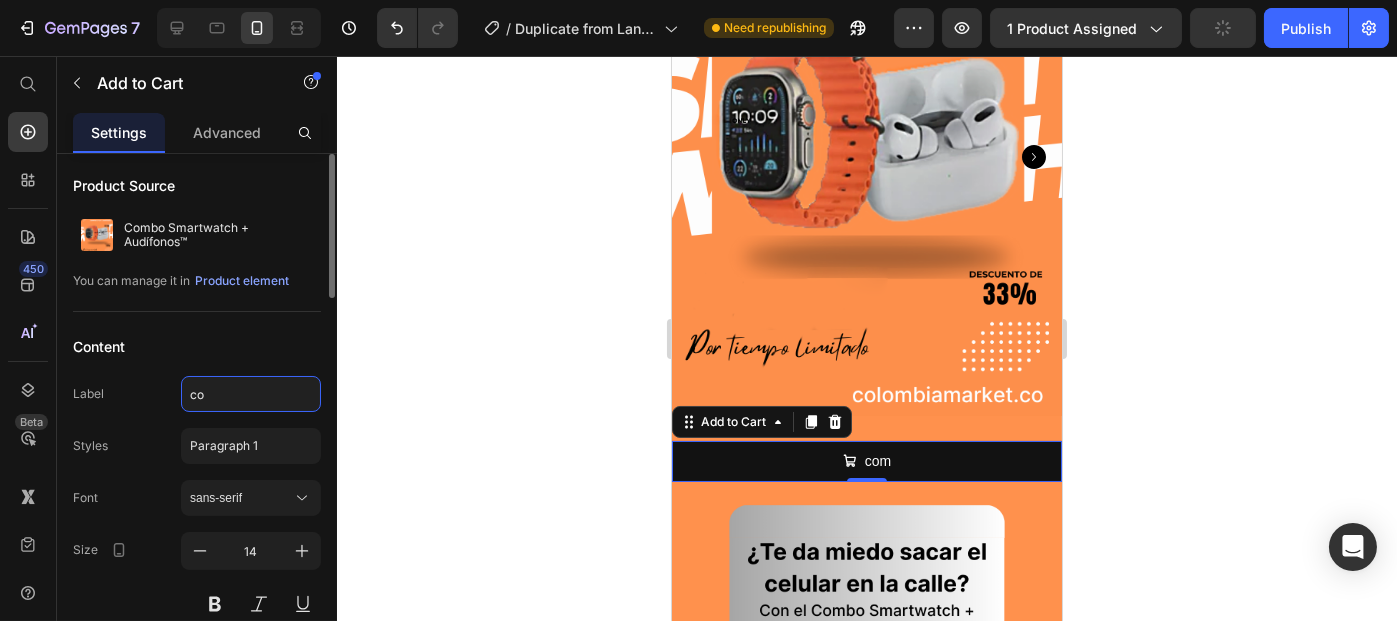 type on "c" 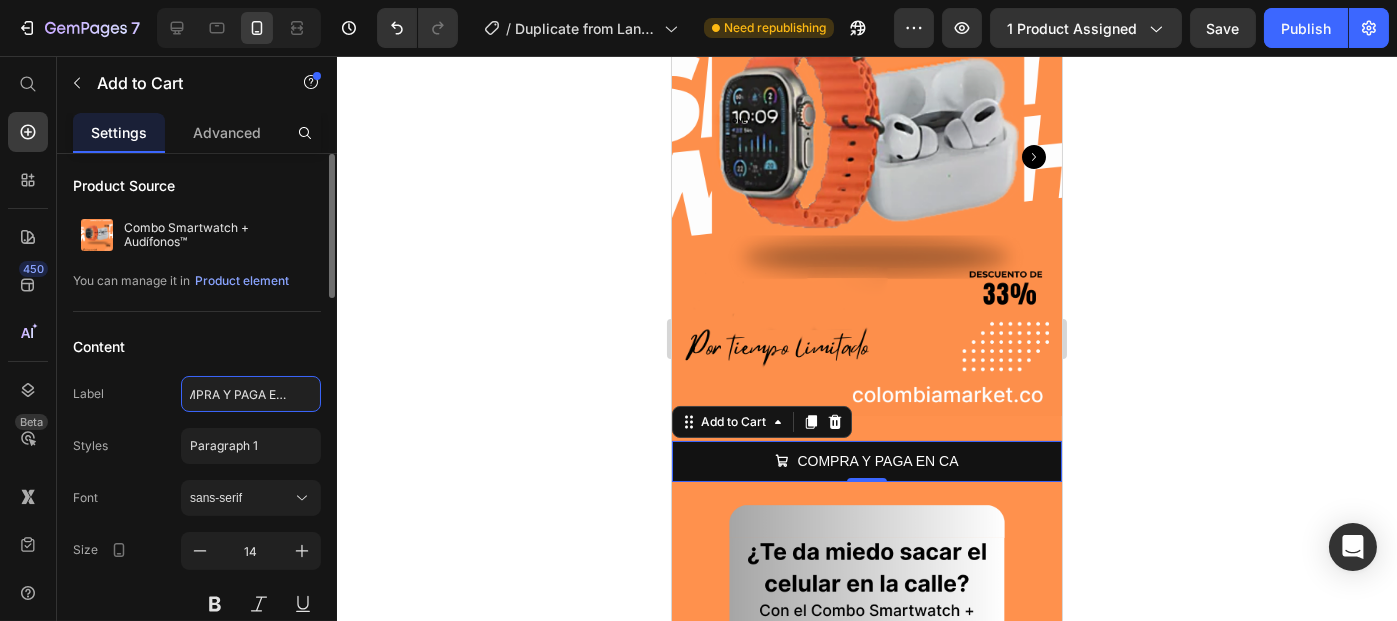type on "COMPRA Y PAGA EN CASA" 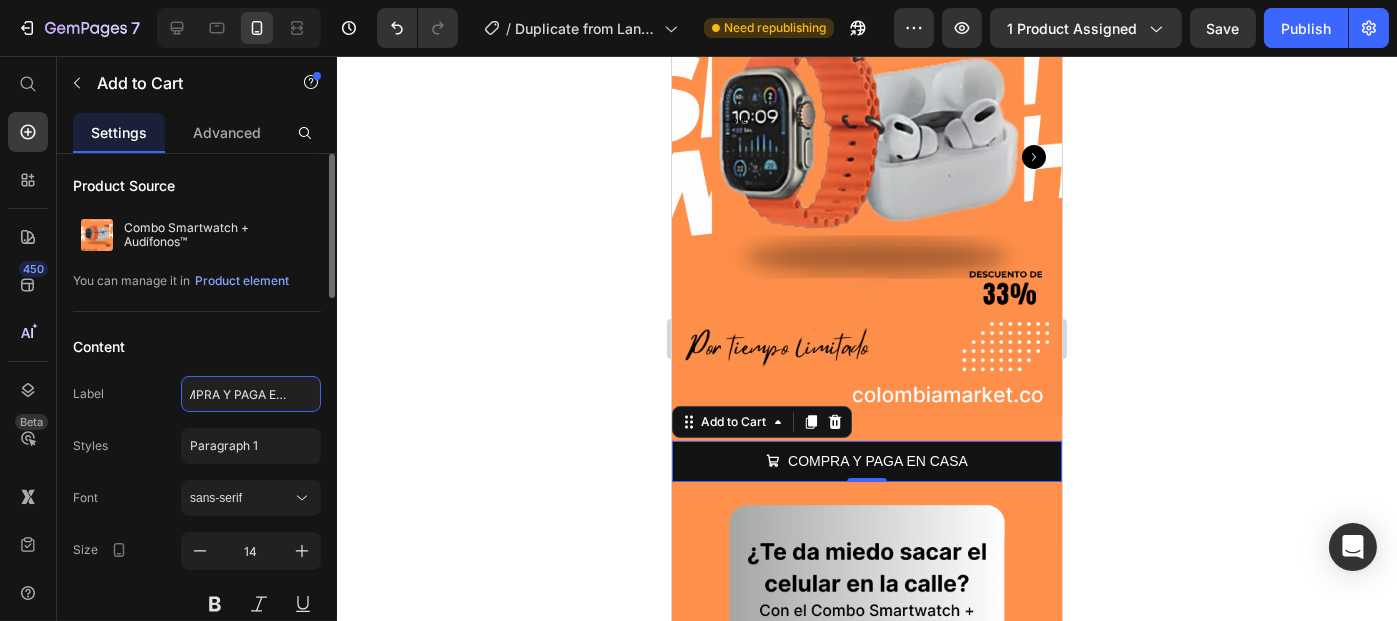scroll, scrollTop: 0, scrollLeft: 32, axis: horizontal 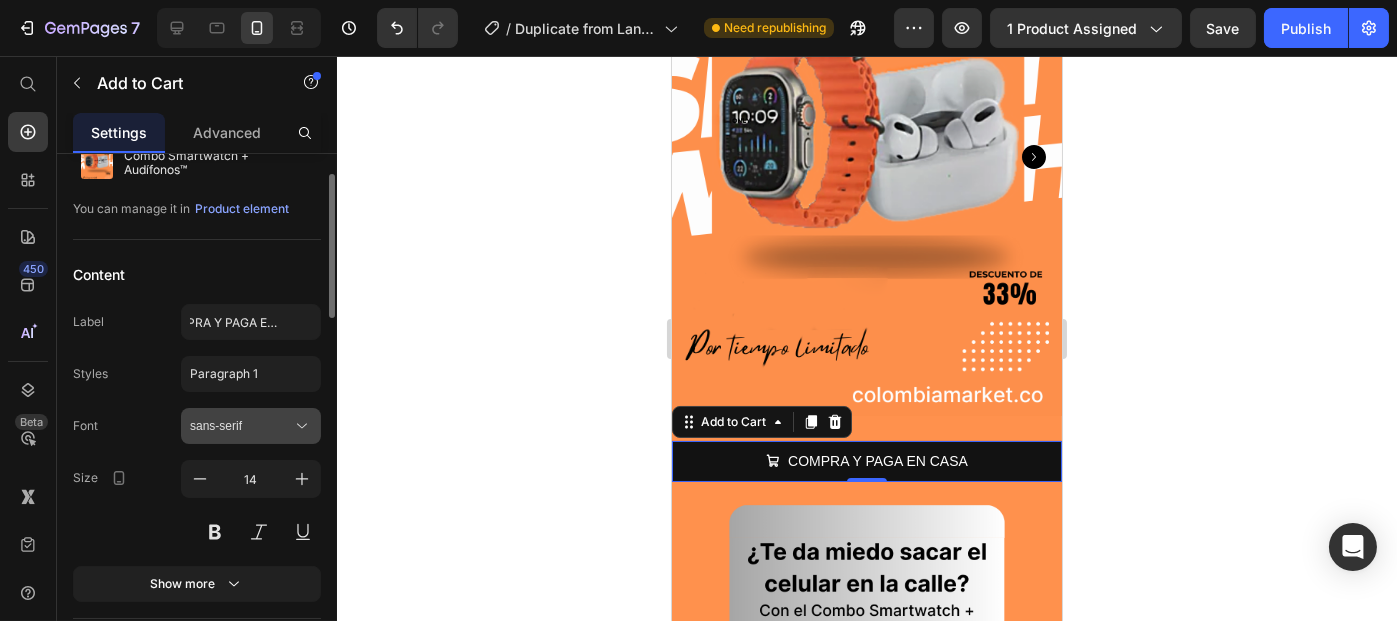 click on "sans-serif" at bounding box center [251, 426] 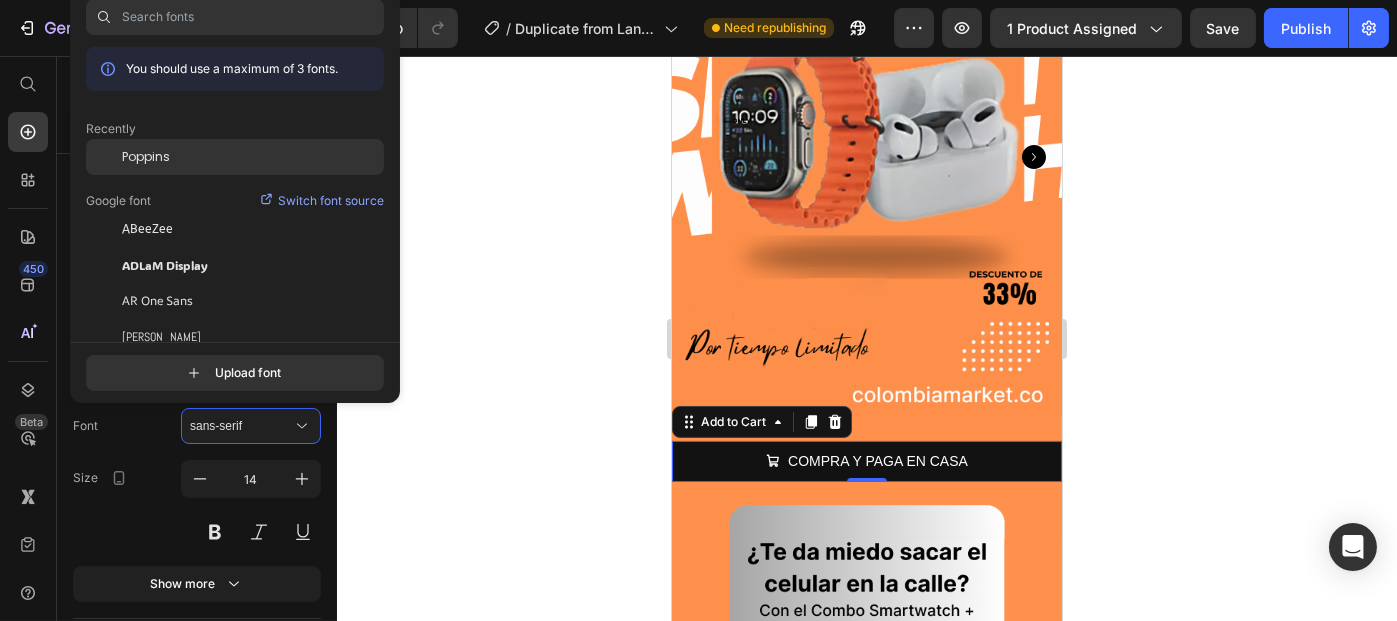 click on "Poppins" 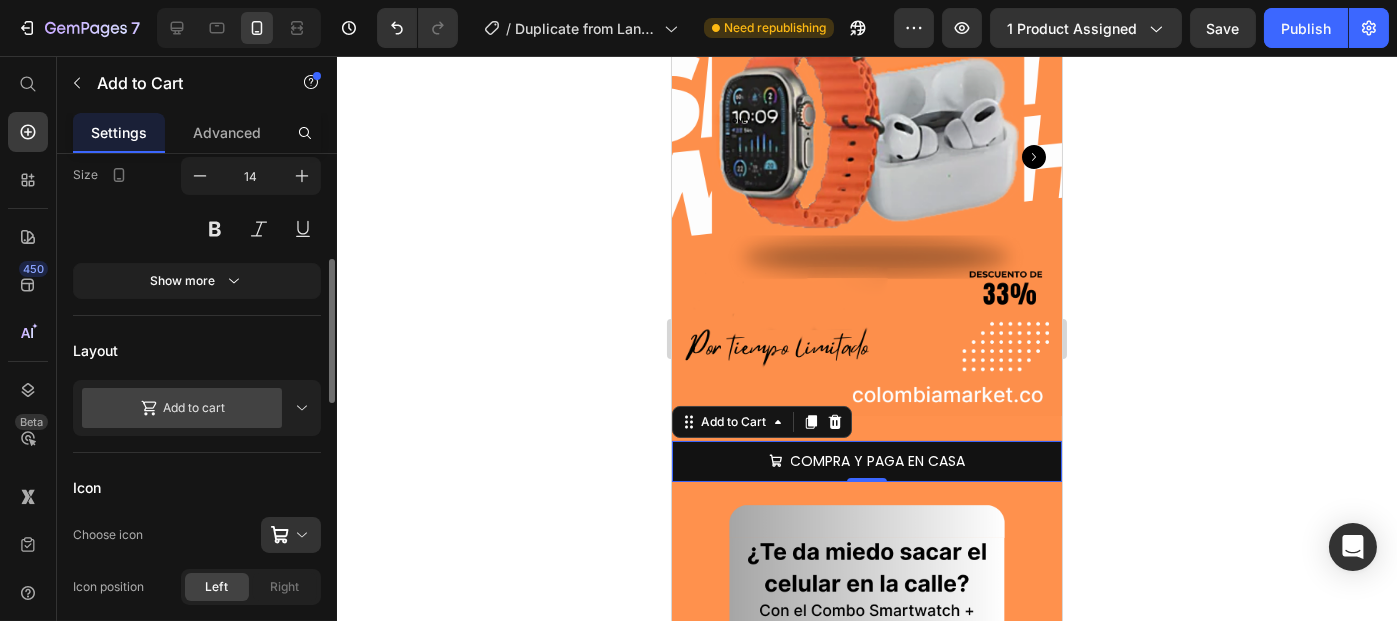 scroll, scrollTop: 378, scrollLeft: 0, axis: vertical 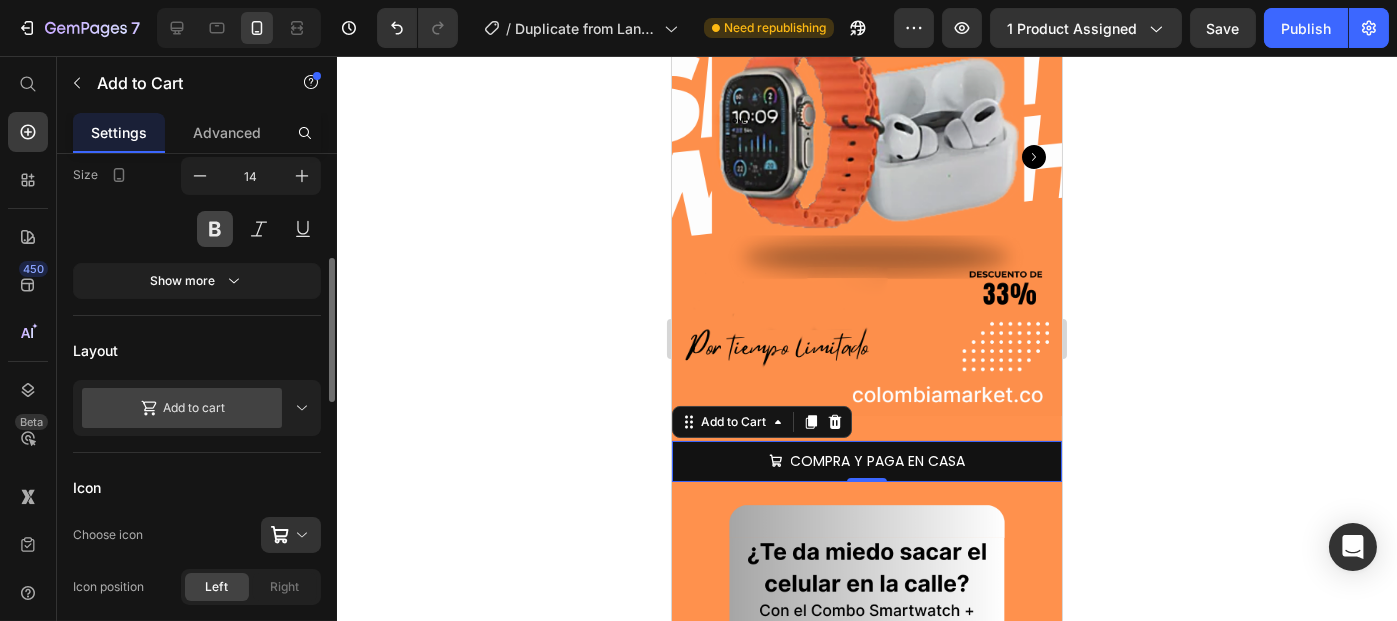 click at bounding box center (215, 229) 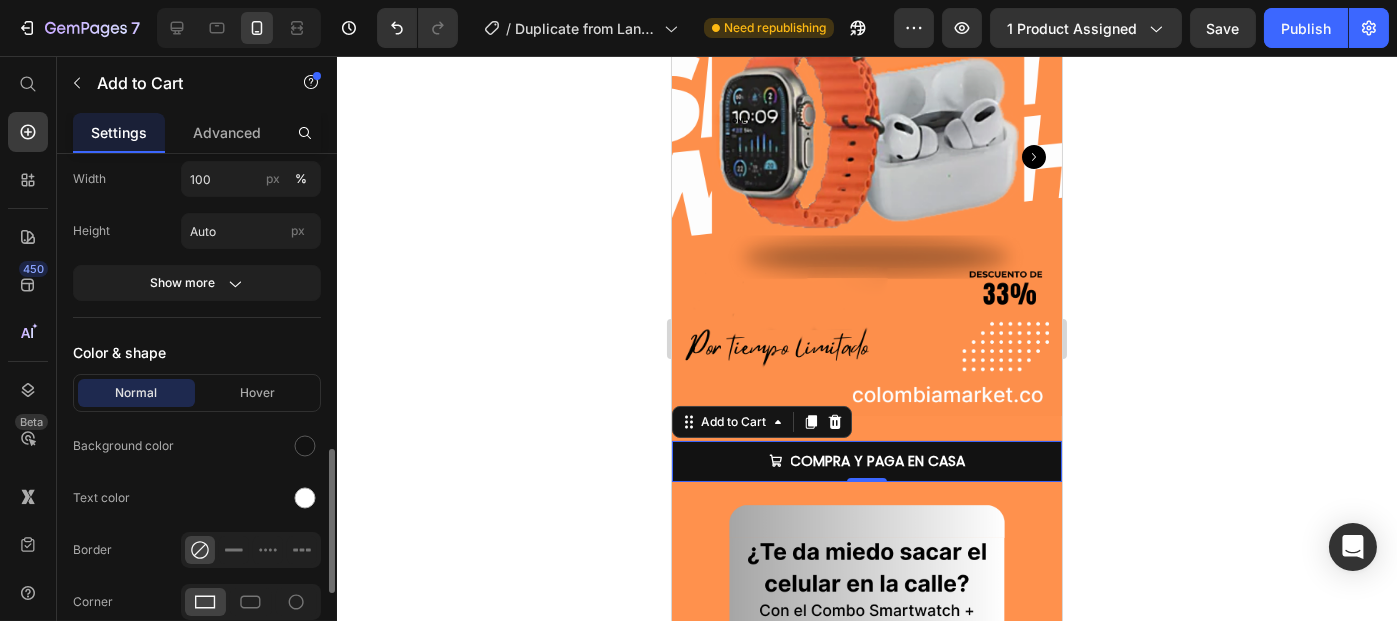 scroll, scrollTop: 1165, scrollLeft: 0, axis: vertical 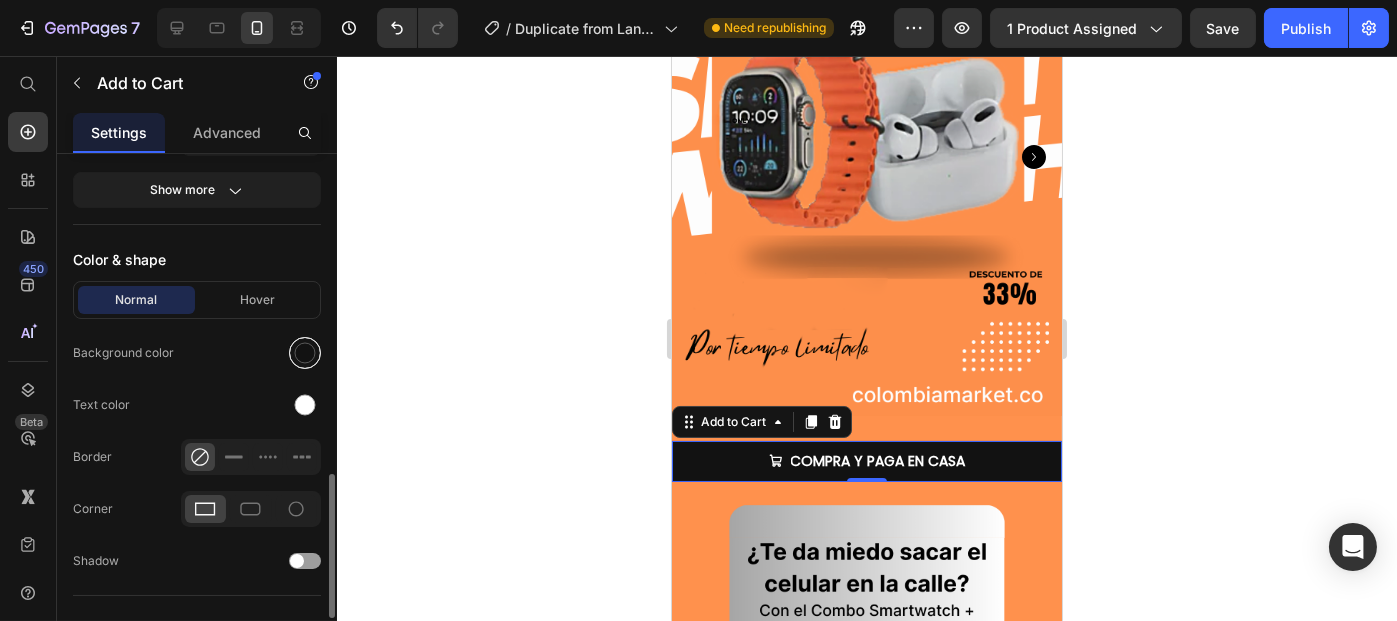 click at bounding box center [305, 353] 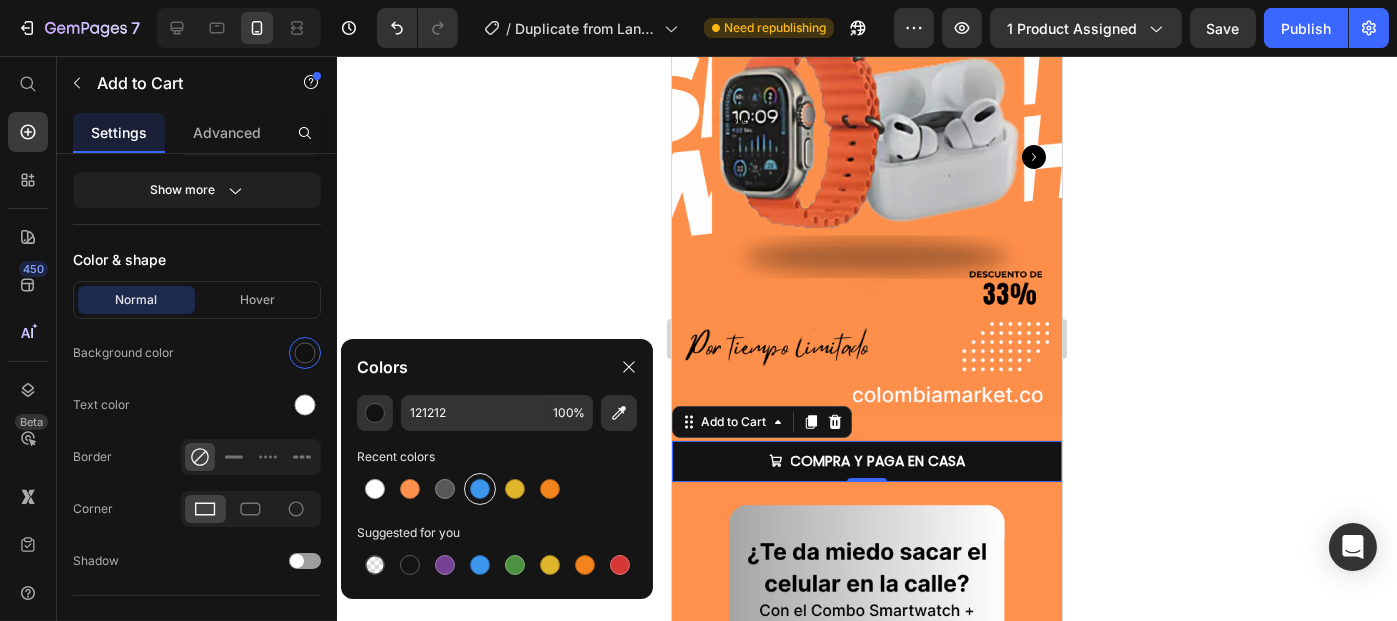 click at bounding box center [480, 489] 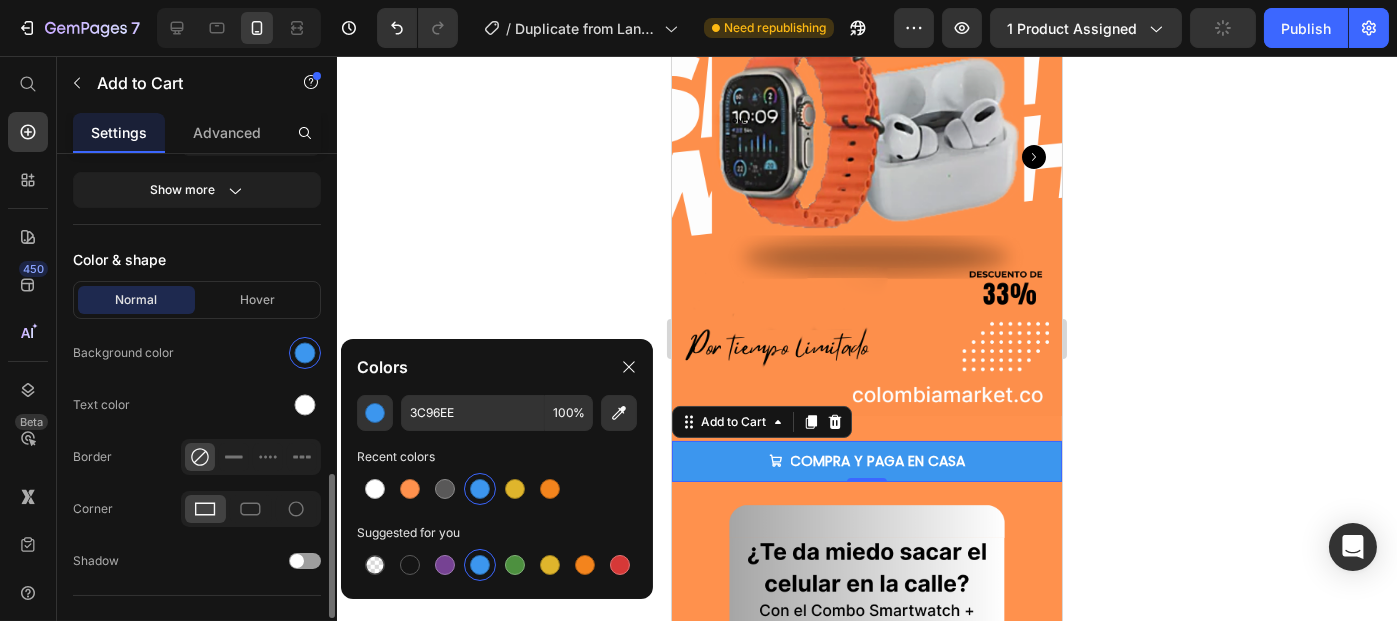 click on "Text color" 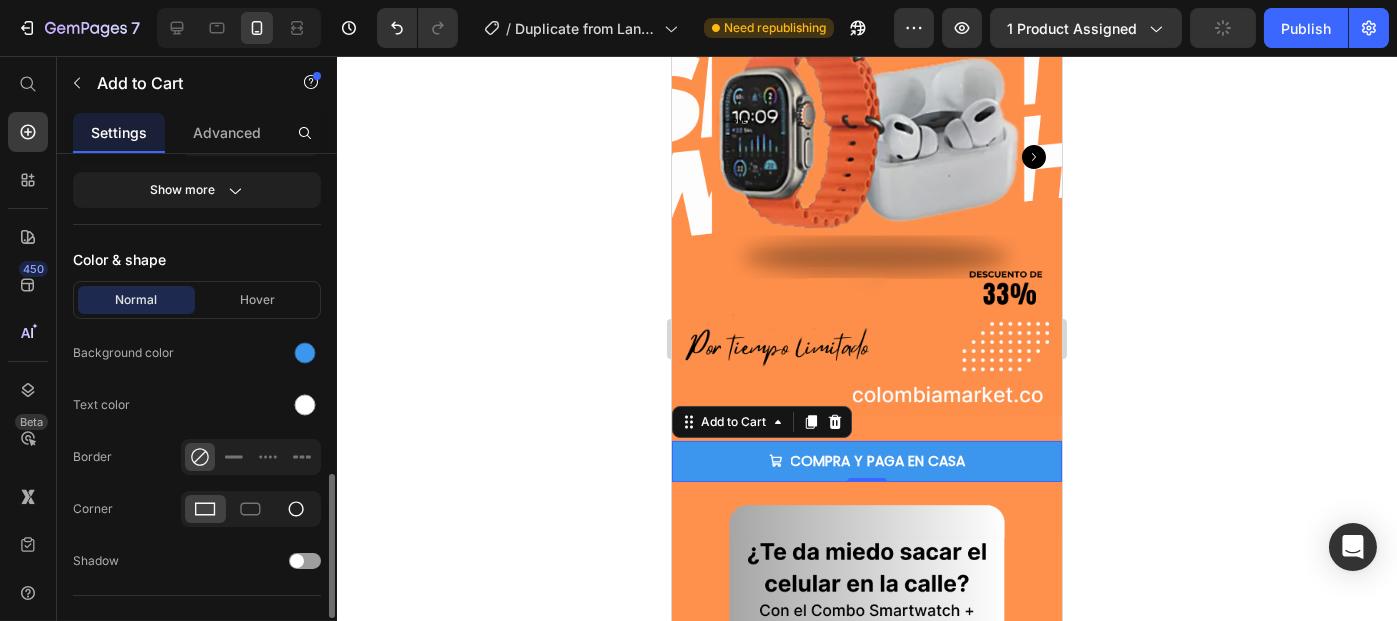 click 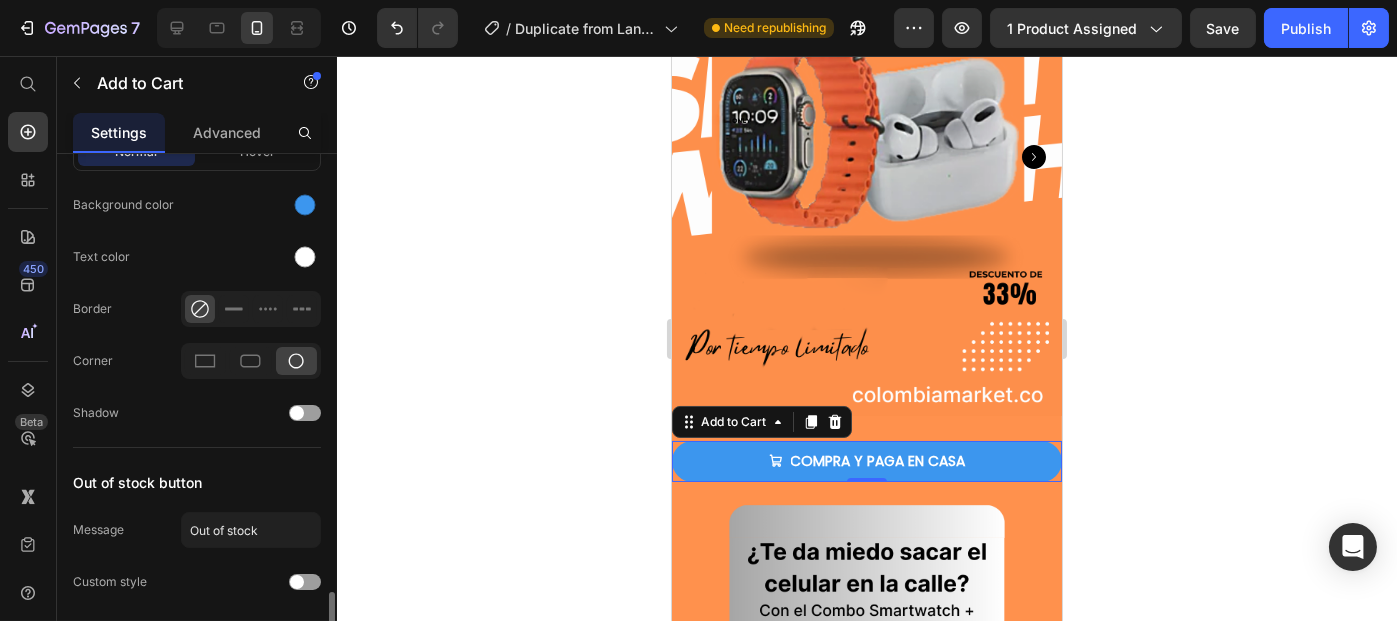 scroll, scrollTop: 1379, scrollLeft: 0, axis: vertical 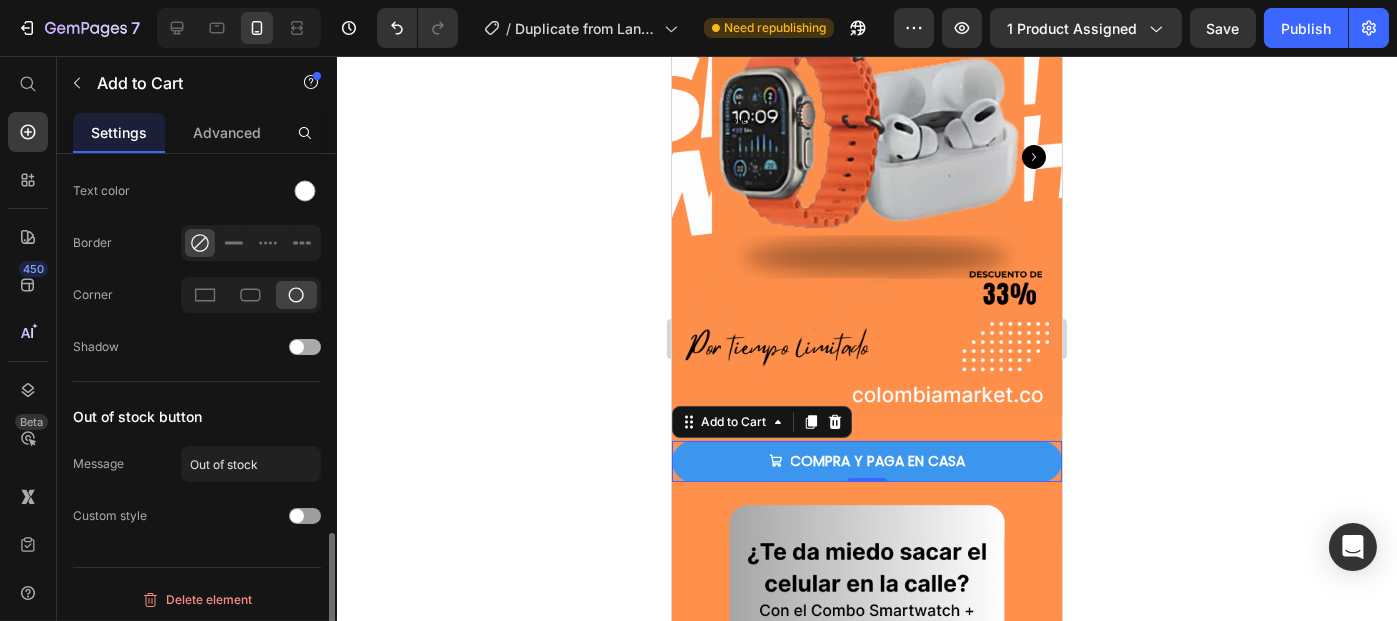 click at bounding box center [297, 347] 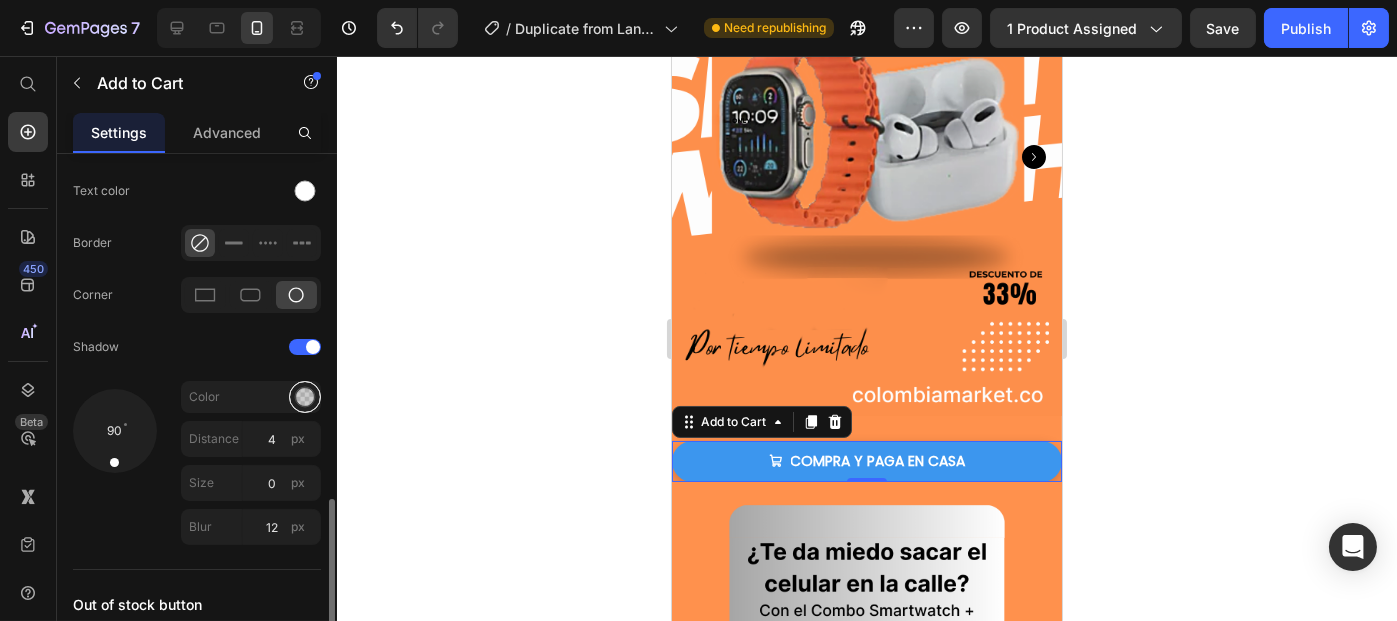 click at bounding box center (305, 397) 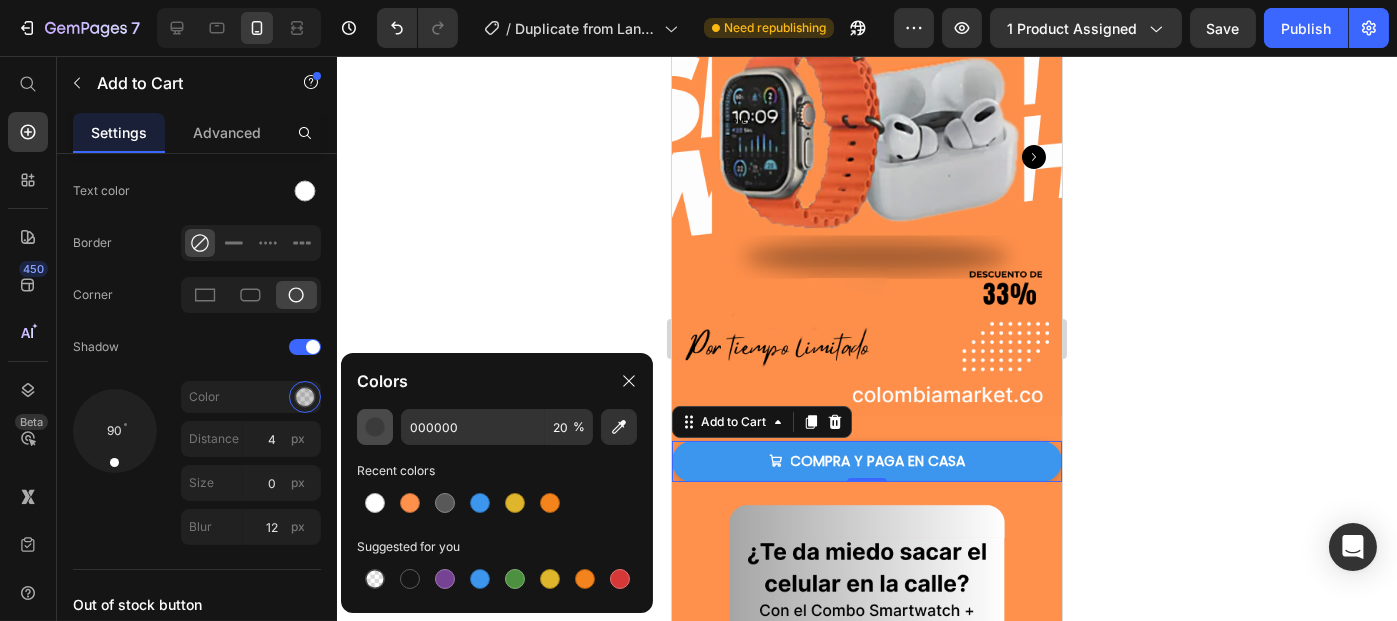 click at bounding box center (375, 427) 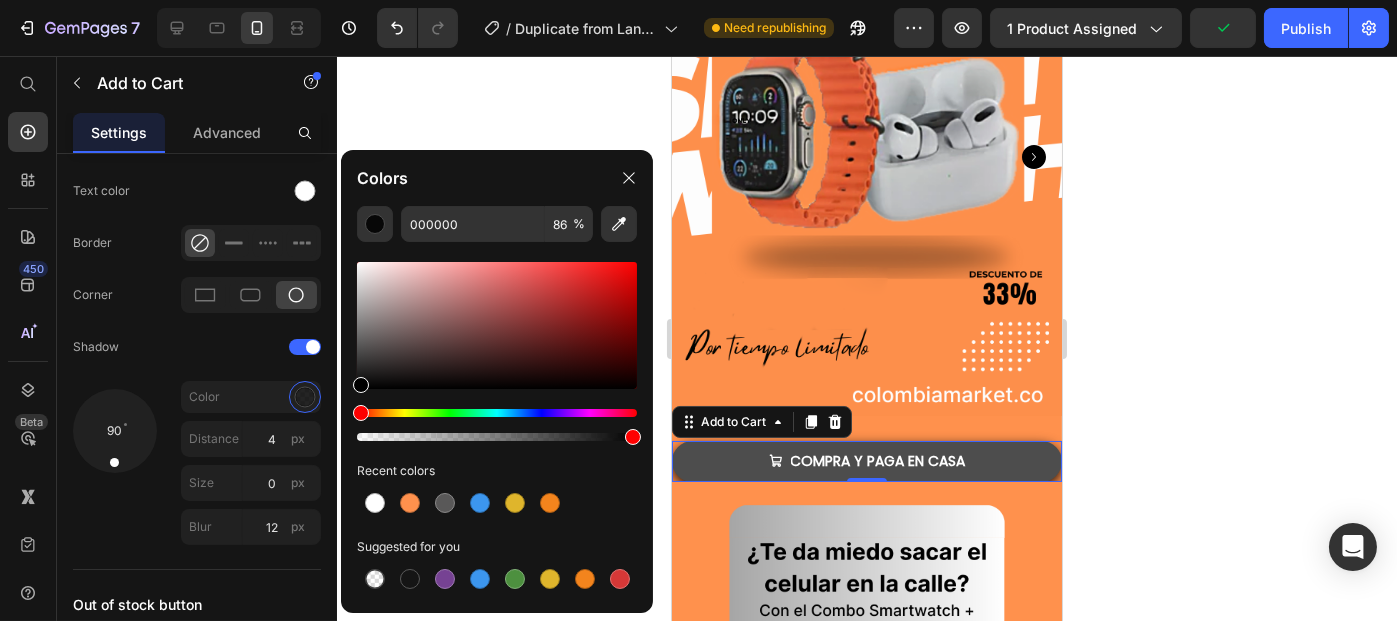 drag, startPoint x: 1268, startPoint y: 495, endPoint x: 696, endPoint y: 459, distance: 573.1318 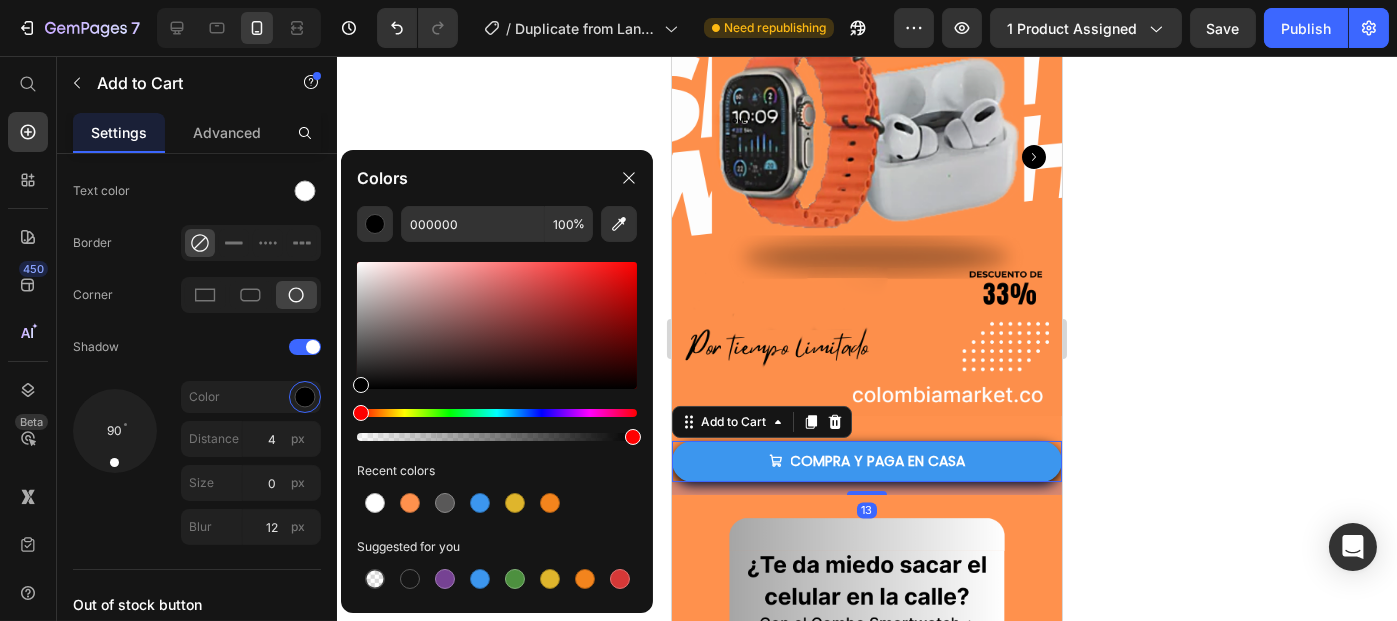 drag, startPoint x: 871, startPoint y: 459, endPoint x: 880, endPoint y: 472, distance: 15.811388 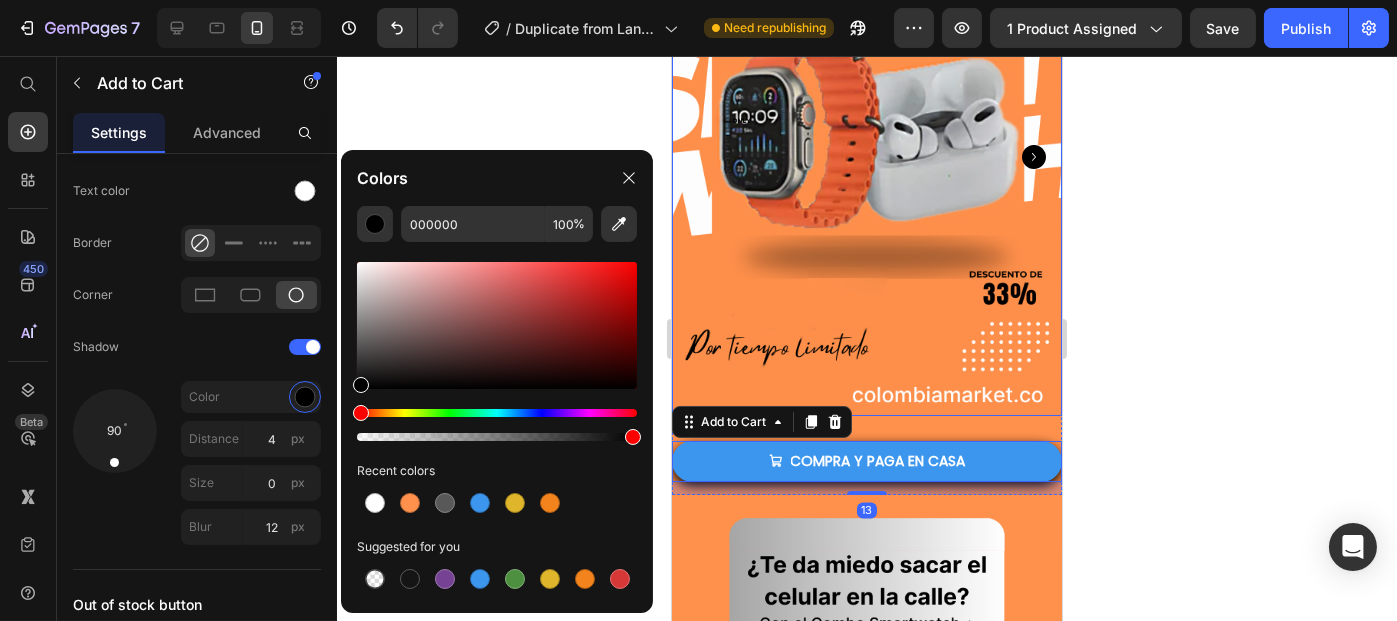 click at bounding box center (866, 157) 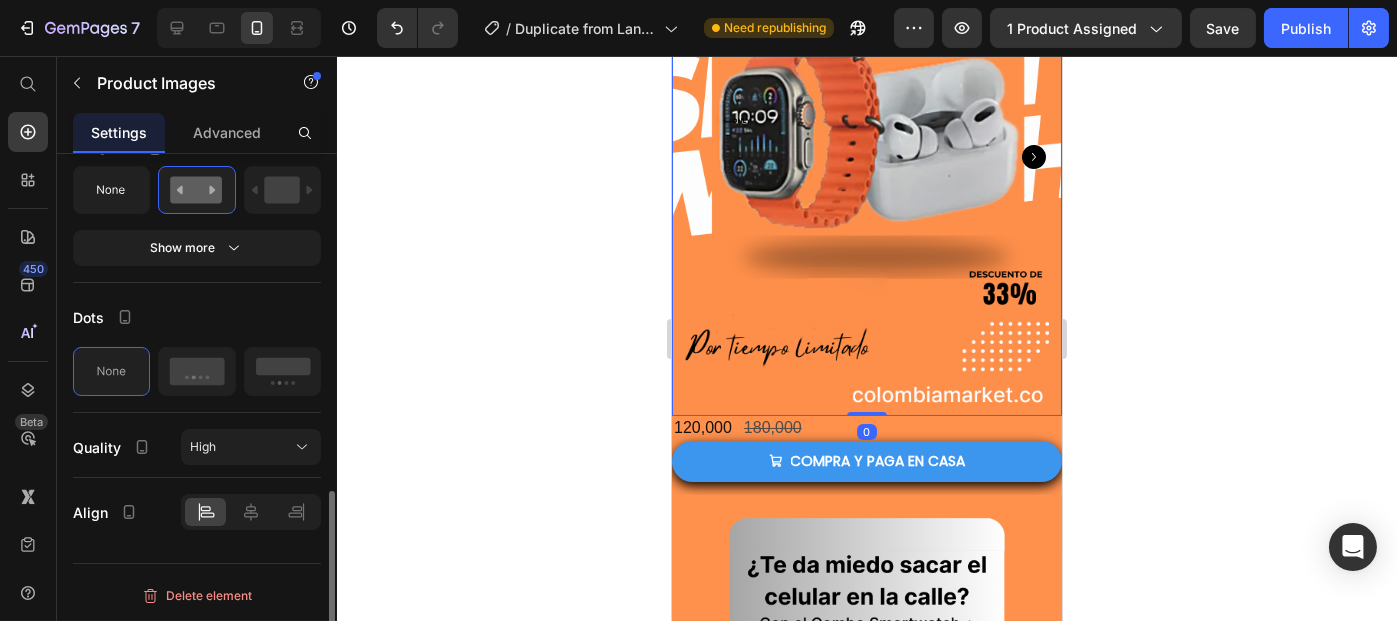 scroll, scrollTop: 0, scrollLeft: 0, axis: both 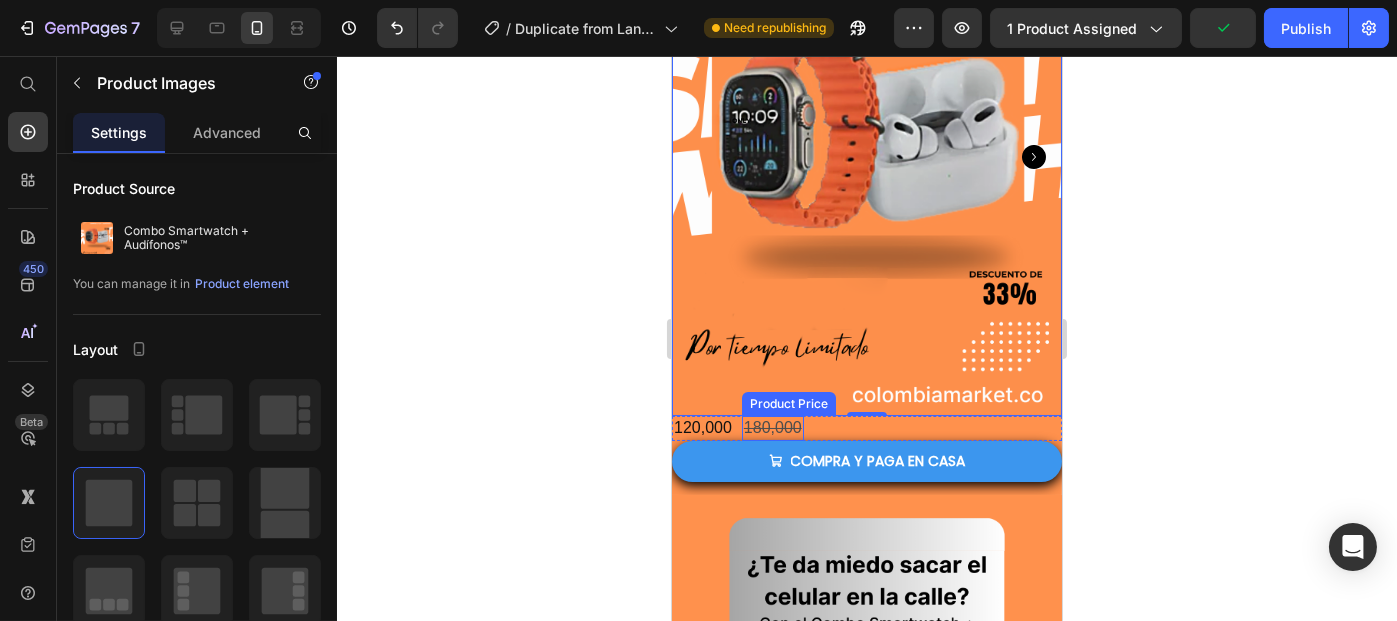 click on "180,000" at bounding box center [772, 428] 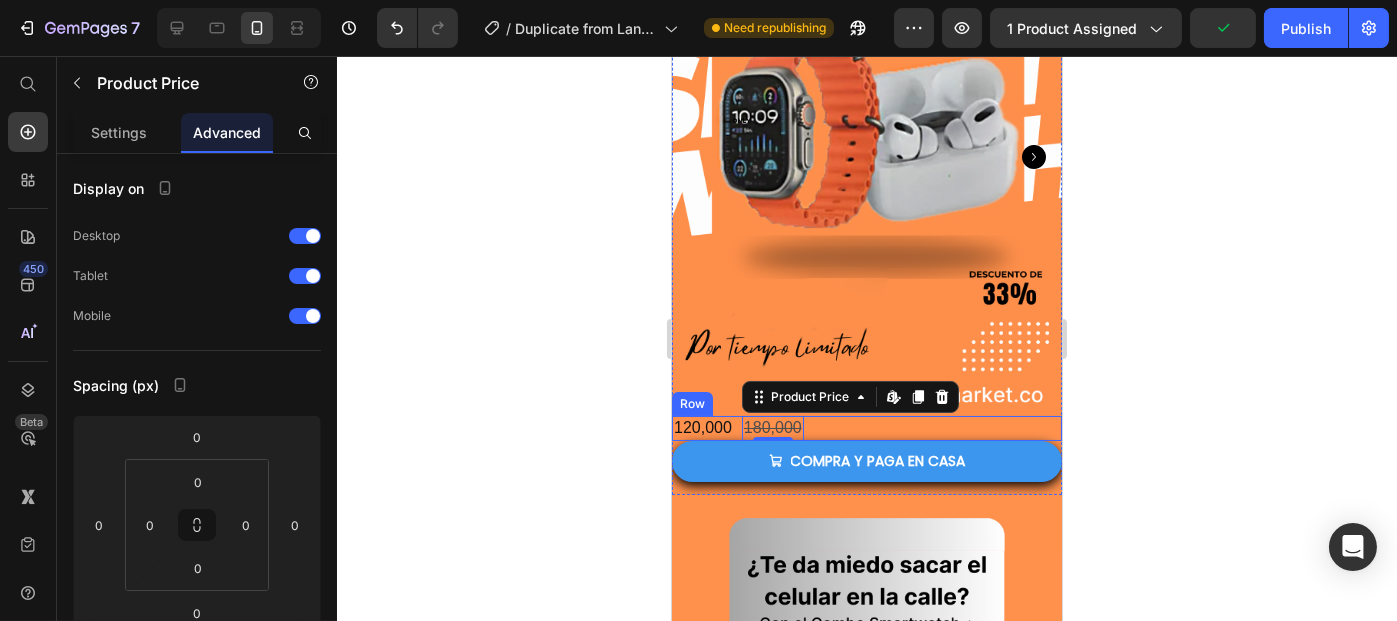 click on "120,000 Product Price 180,000 Product Price   Edit content in Shopify 0 Row" at bounding box center [866, 428] 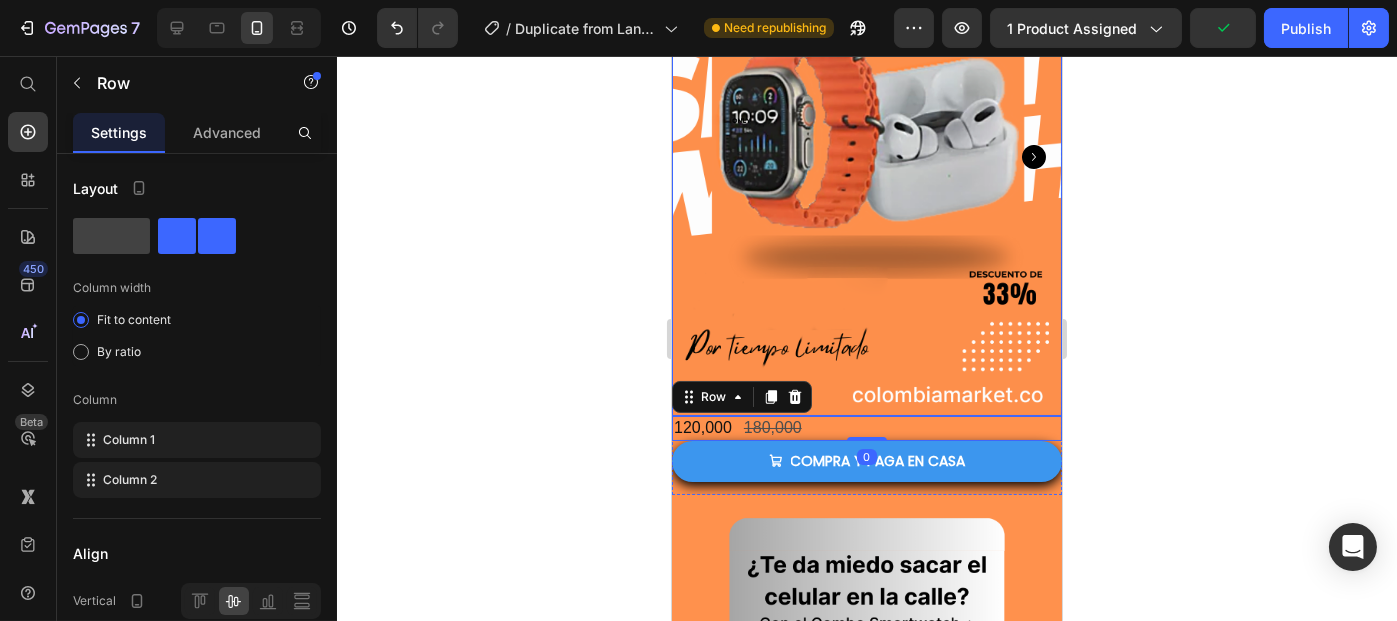 click at bounding box center (866, 157) 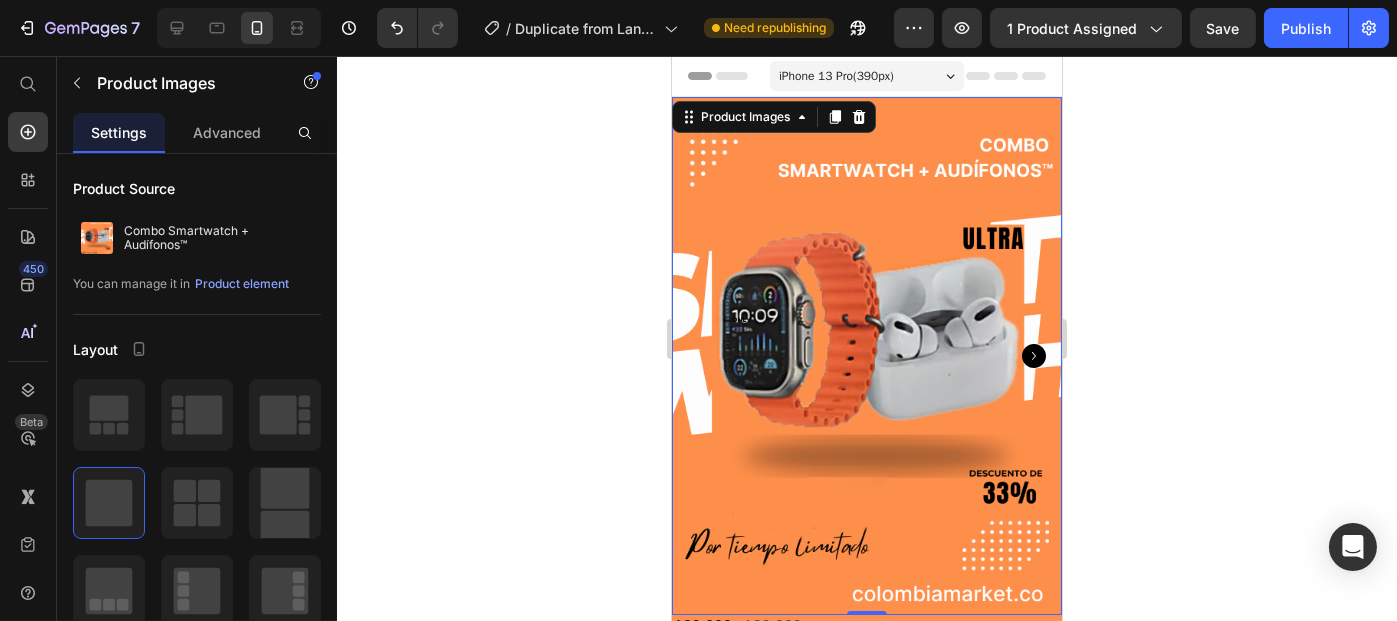 scroll, scrollTop: 2, scrollLeft: 0, axis: vertical 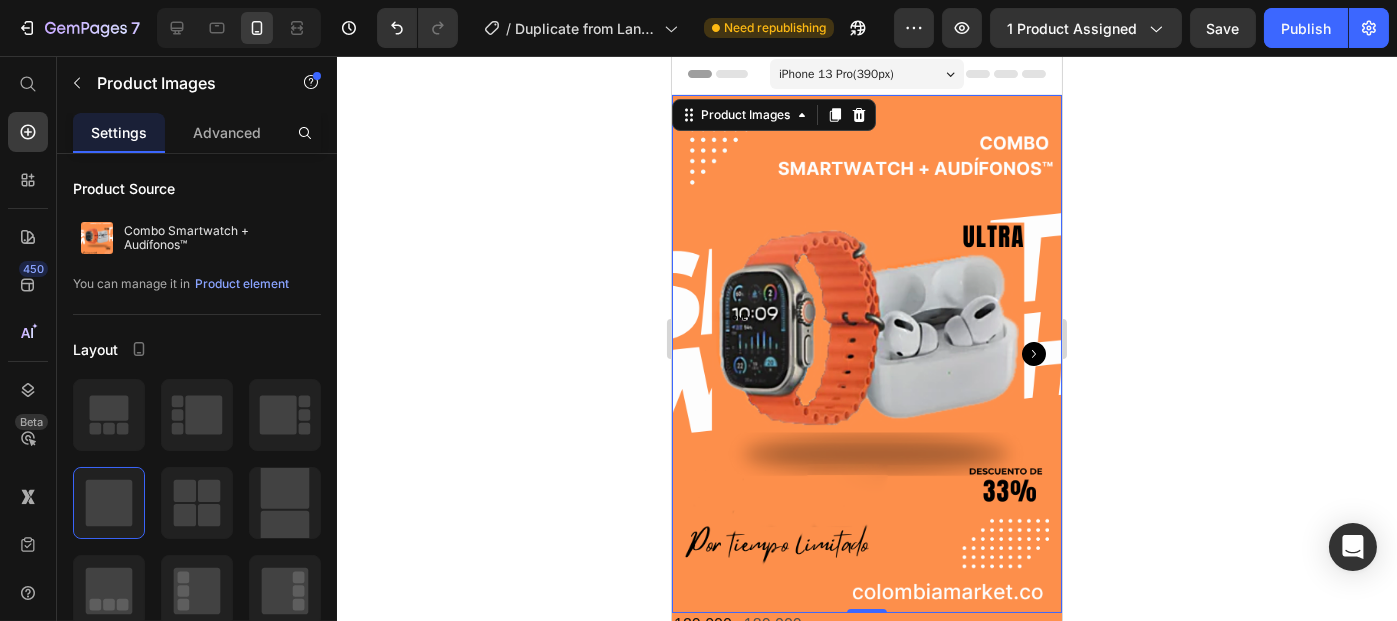 click 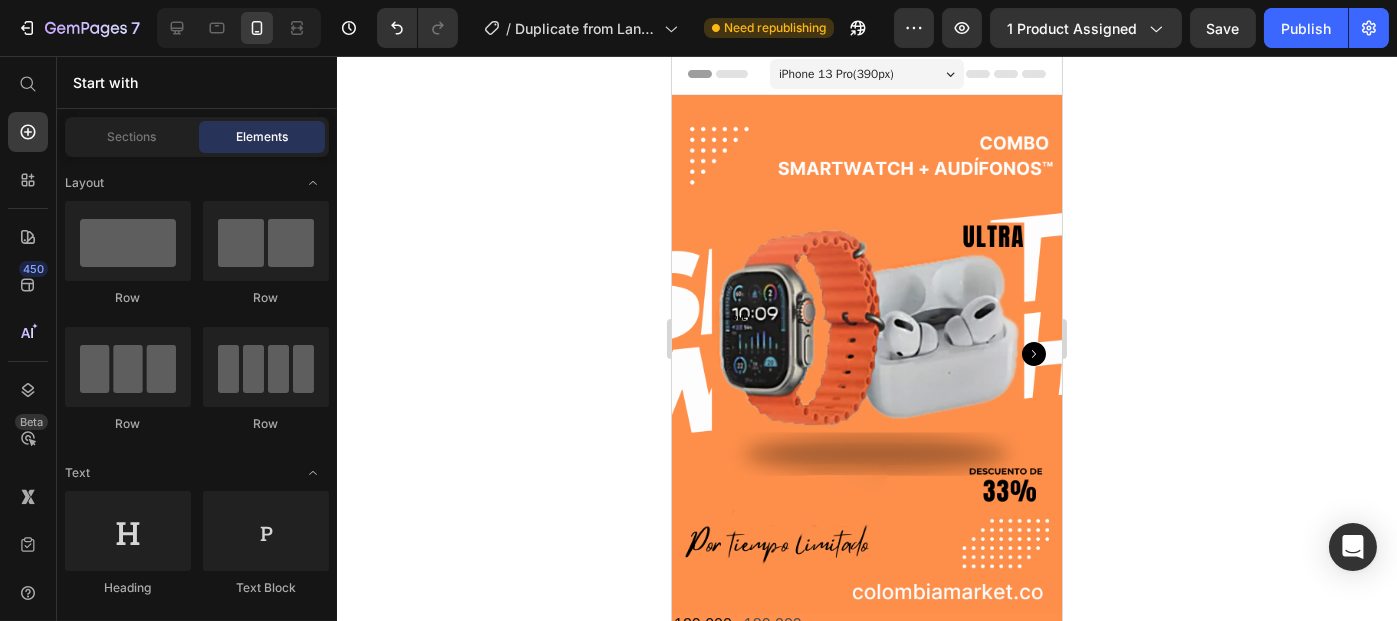 click at bounding box center (866, 354) 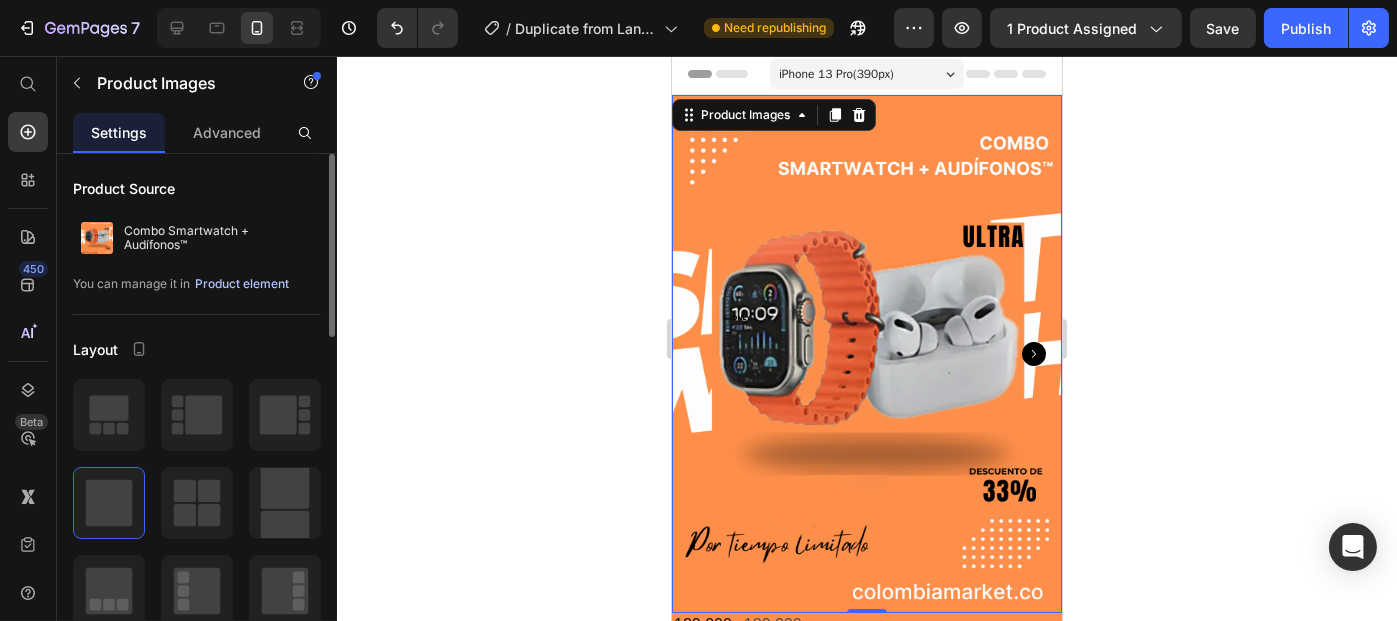 click on "Product element" at bounding box center [242, 284] 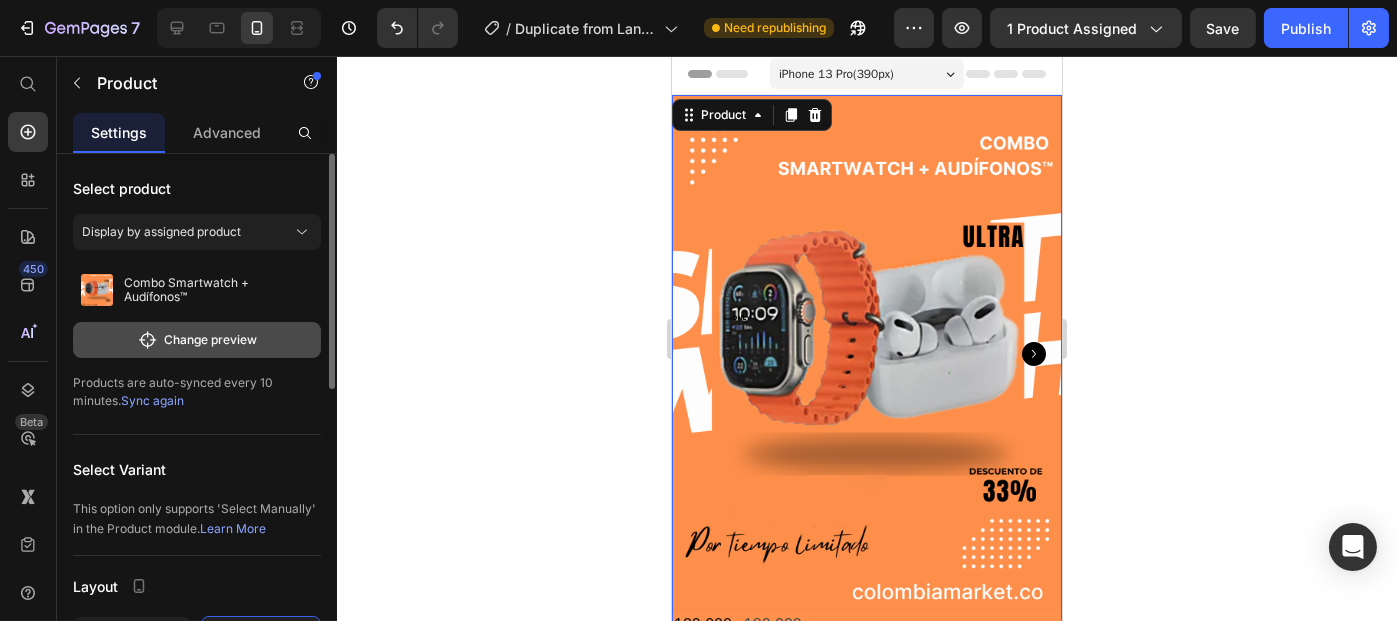 click on "Change preview" at bounding box center [197, 340] 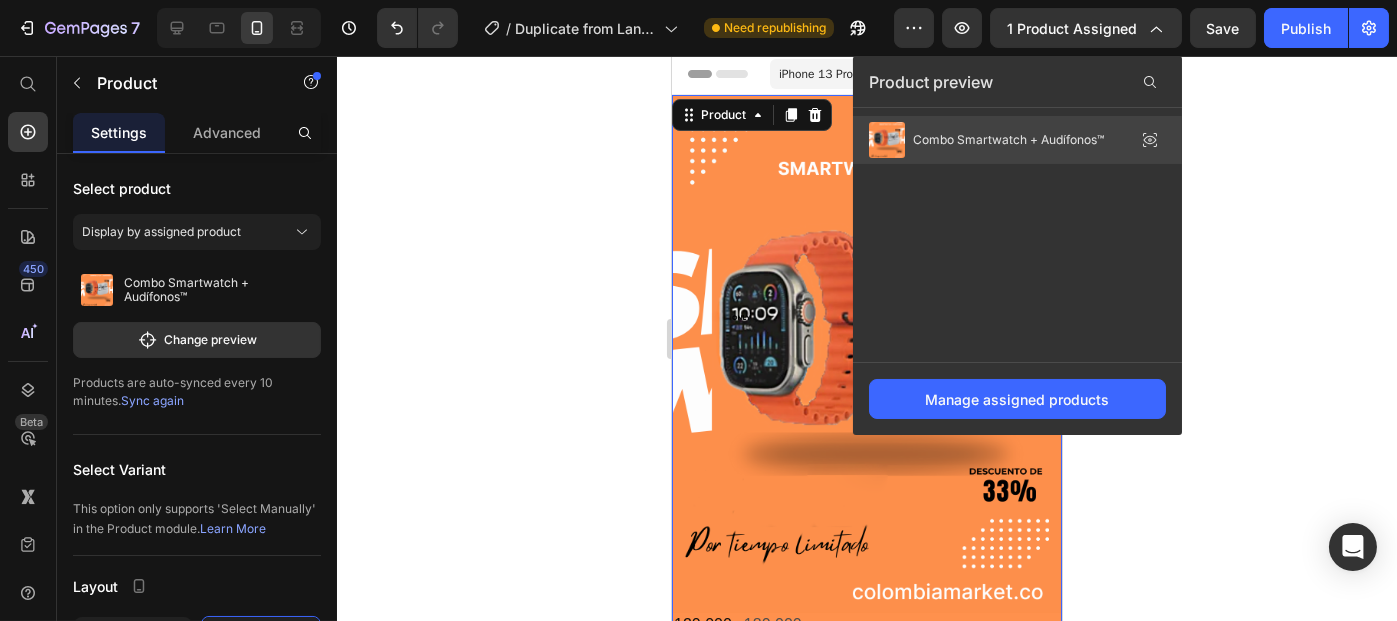 click on "Combo Smartwatch + Audífonos™" at bounding box center (986, 140) 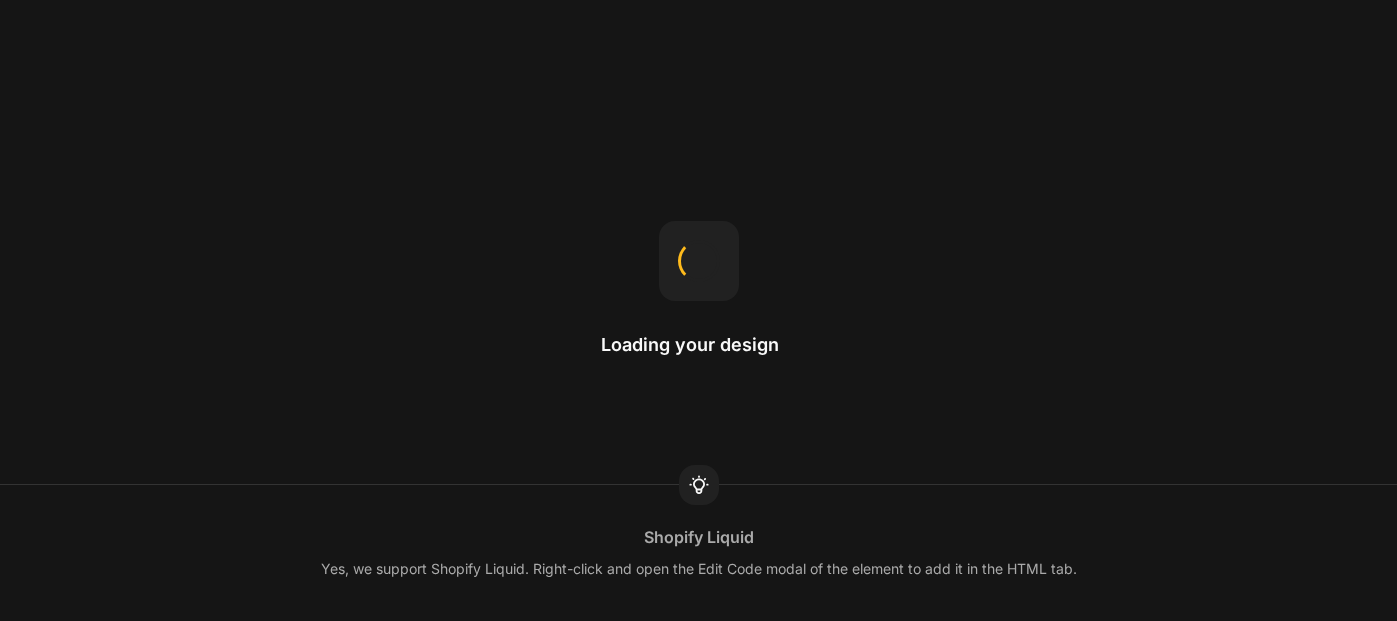 scroll, scrollTop: 0, scrollLeft: 0, axis: both 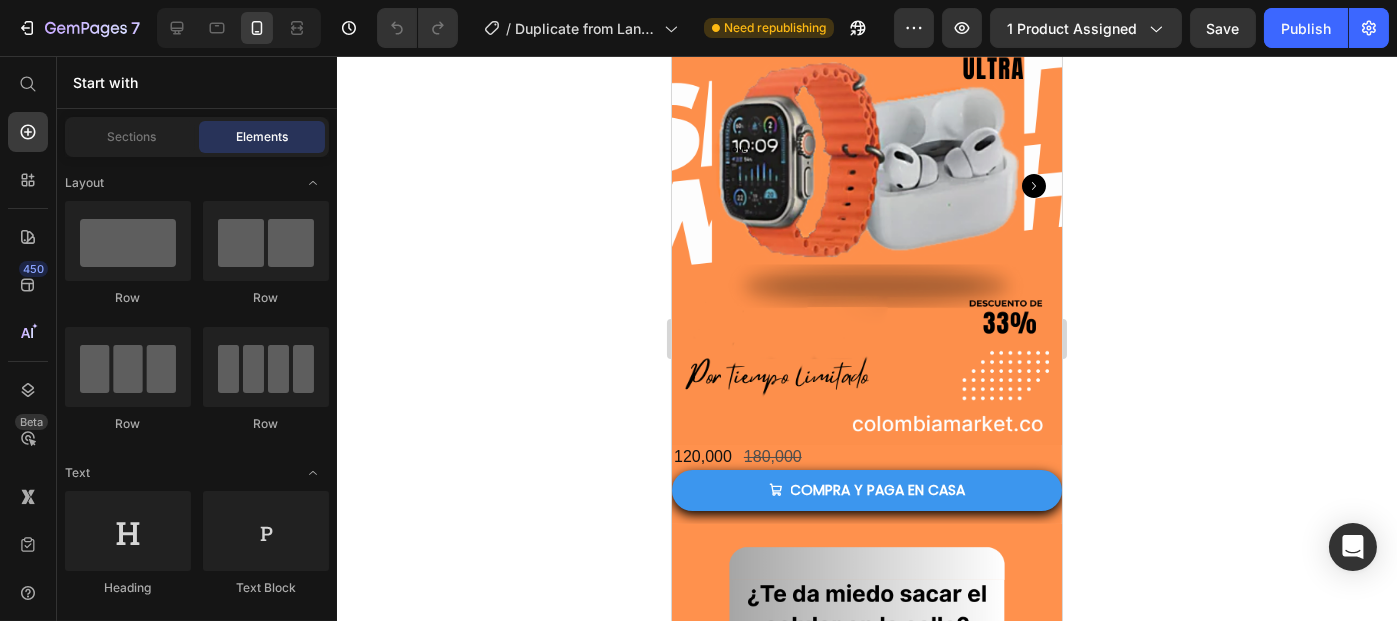 click on "7   /  Duplicate from Landing Page - [DATE] 18:58:45 Need republishing Preview 1 product assigned  Save   Publish" 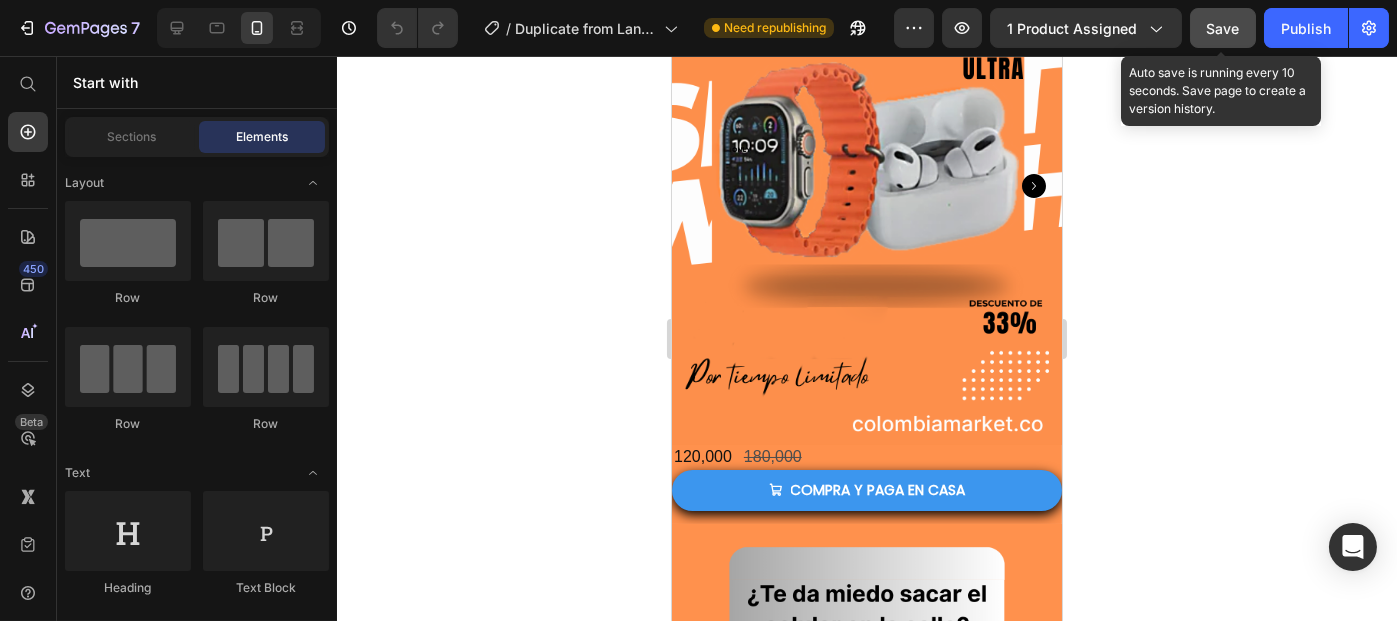 click on "Save" at bounding box center (1223, 28) 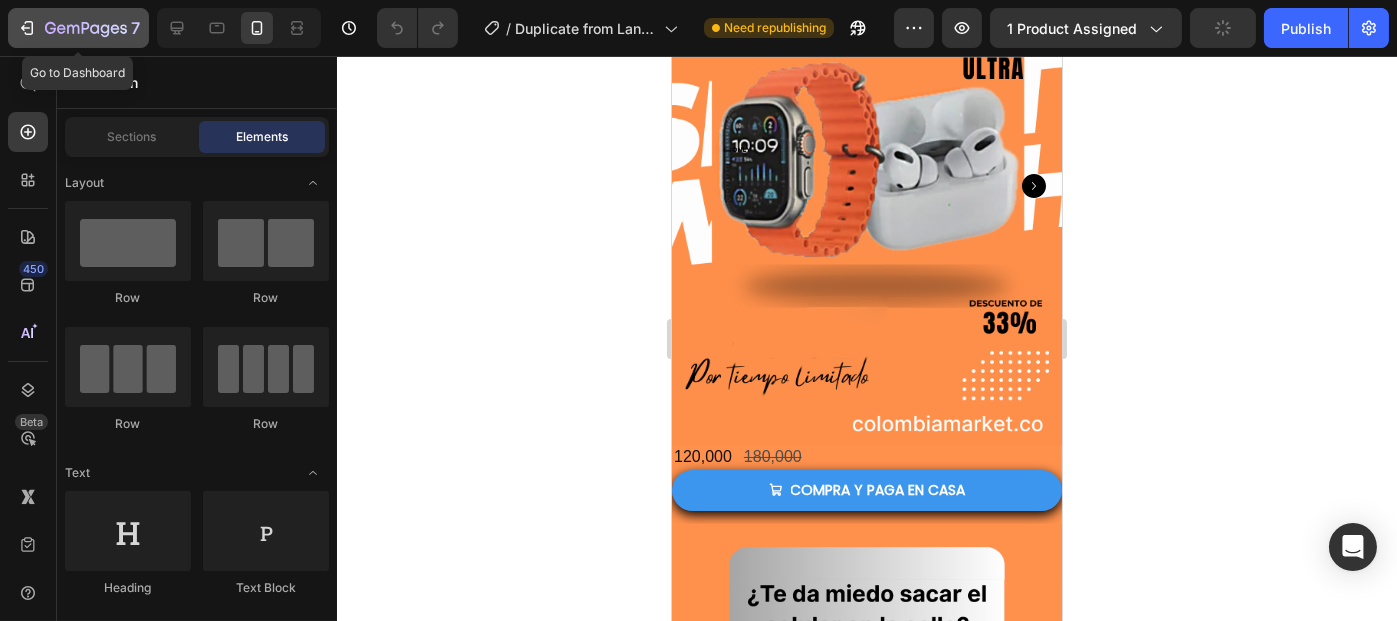 click 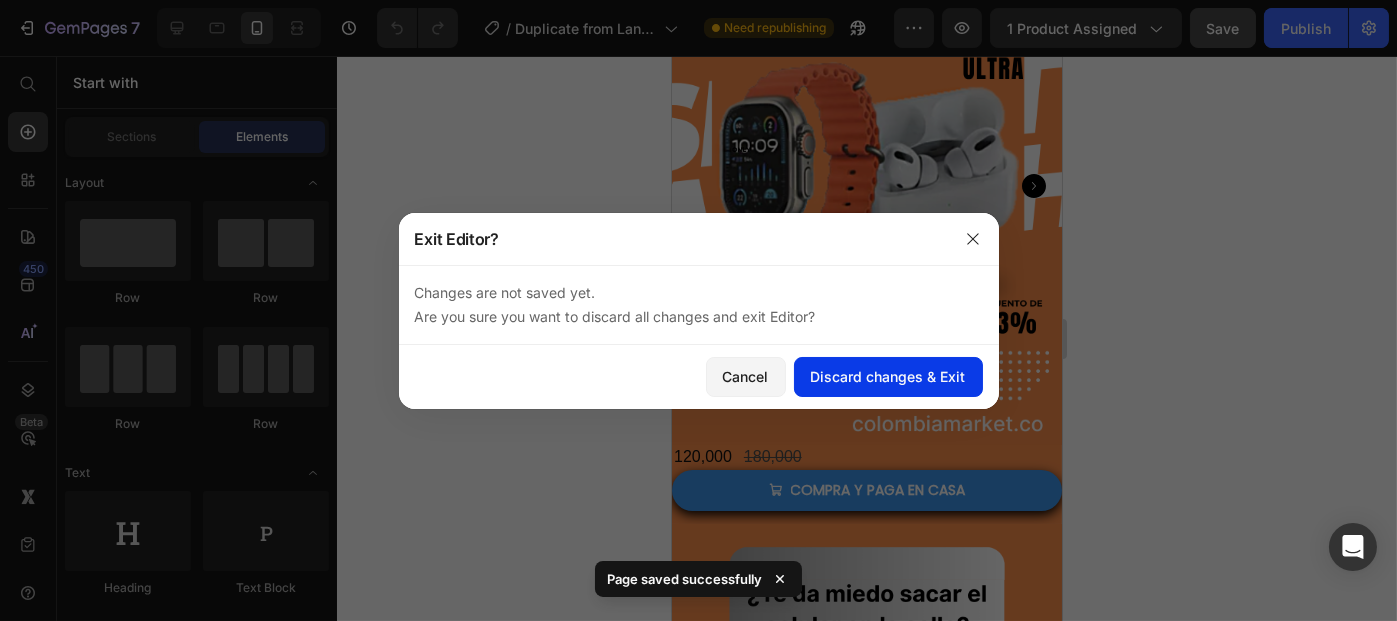 click on "Discard changes & Exit" at bounding box center (888, 376) 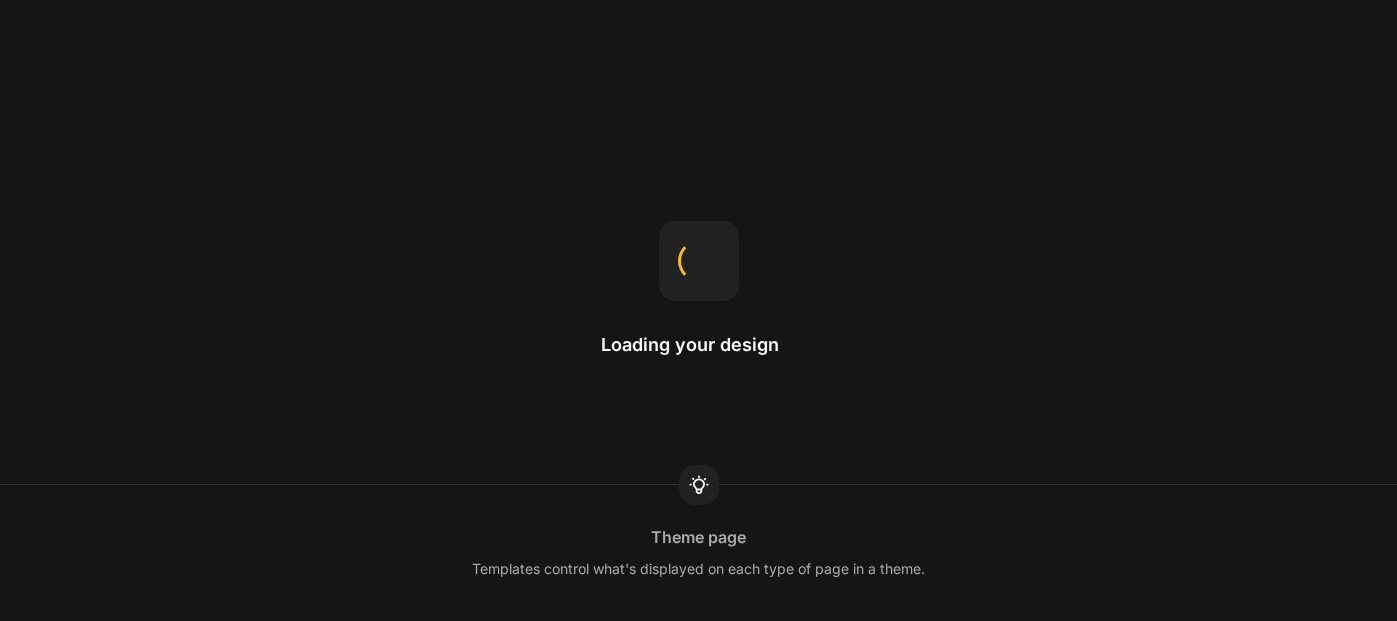 scroll, scrollTop: 0, scrollLeft: 0, axis: both 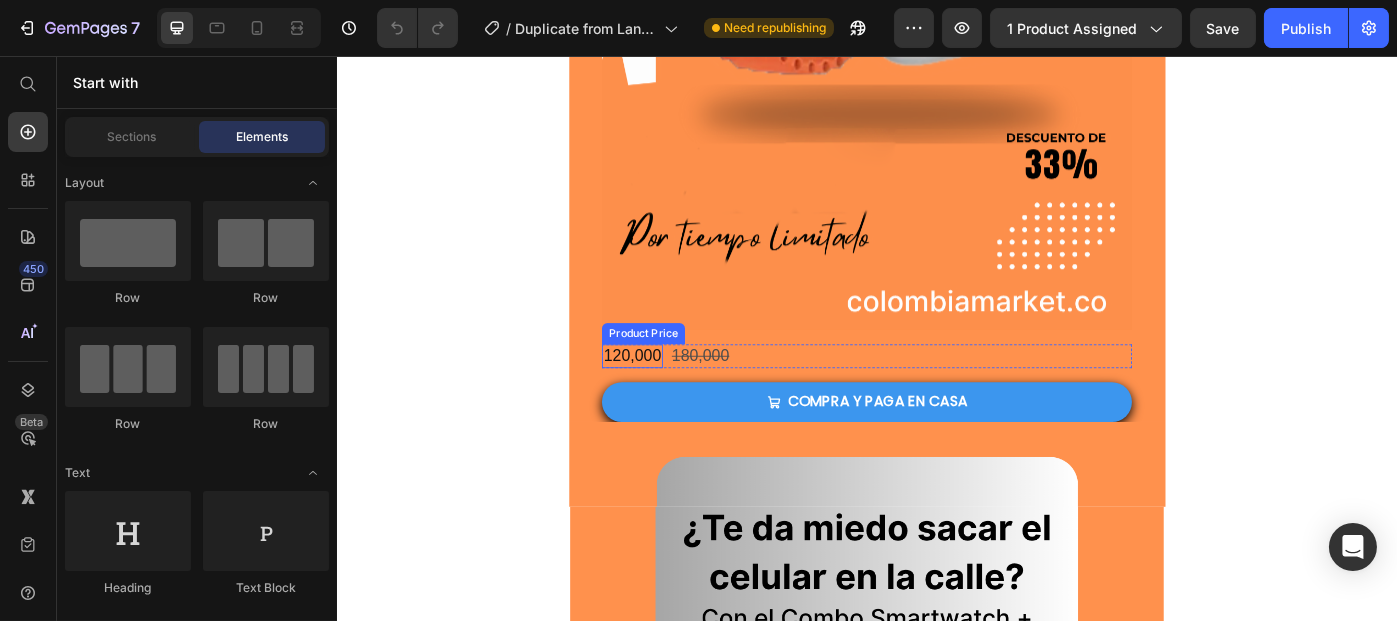 click on "120,000" at bounding box center [670, 395] 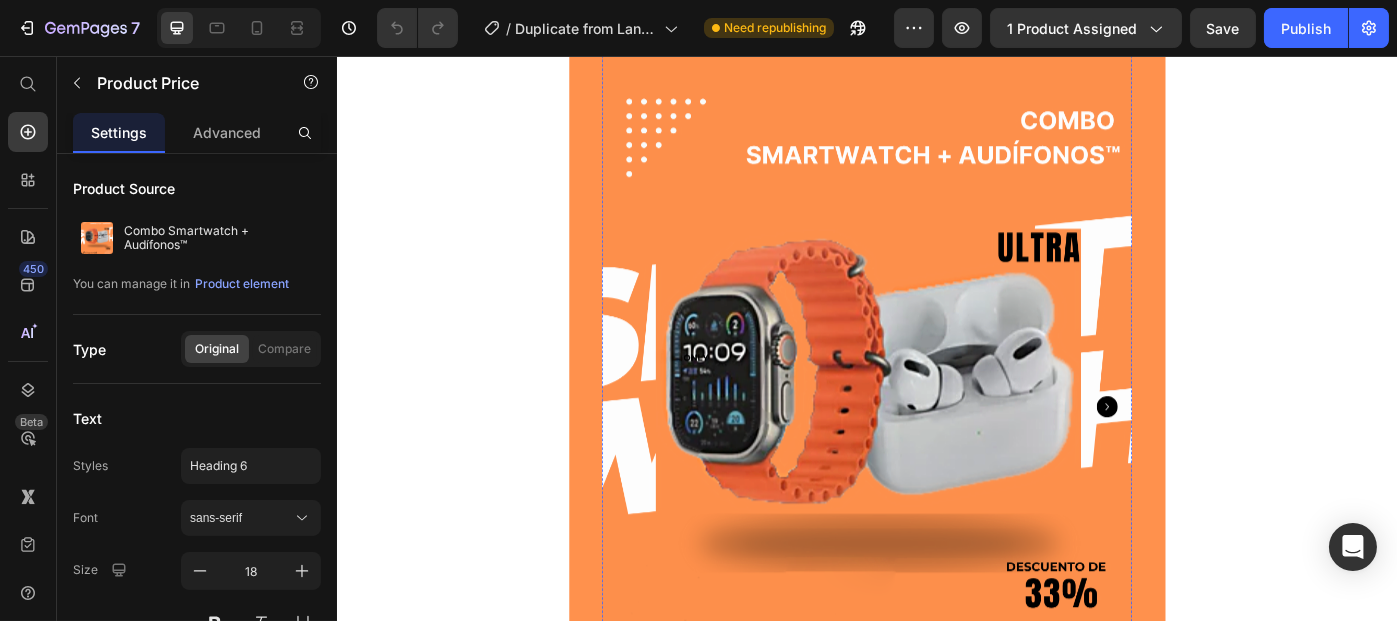 scroll, scrollTop: 44, scrollLeft: 0, axis: vertical 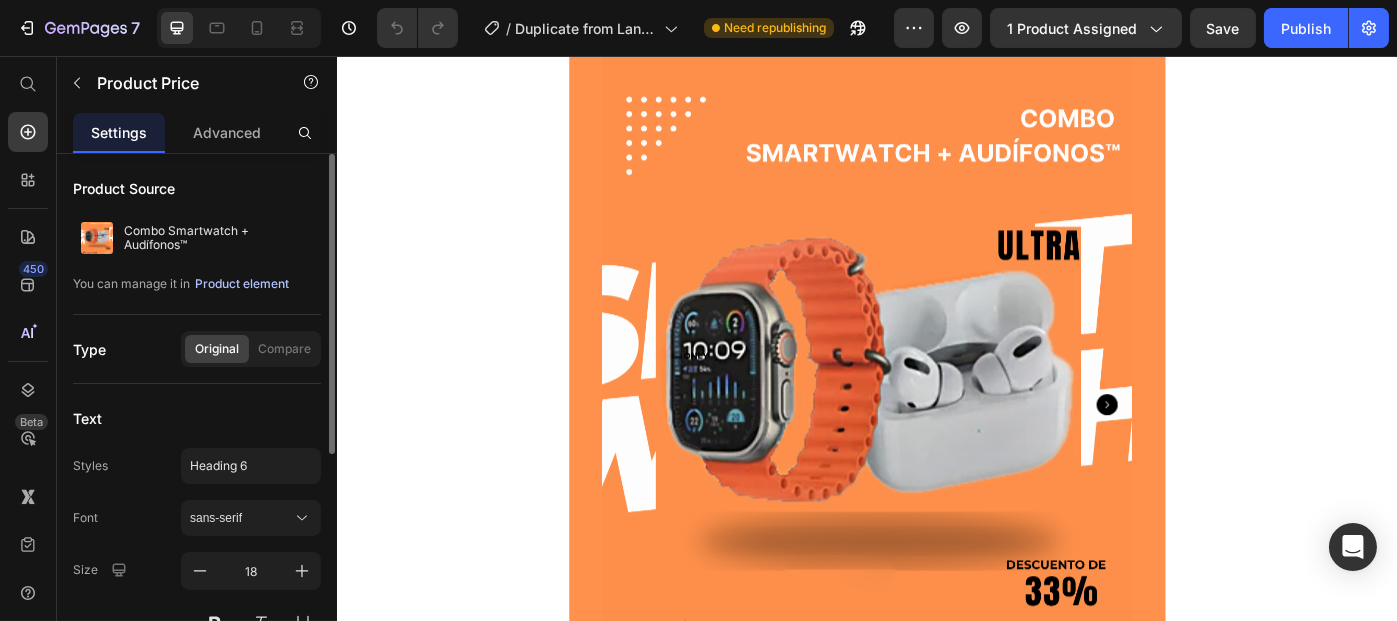 click on "Product element" at bounding box center (242, 284) 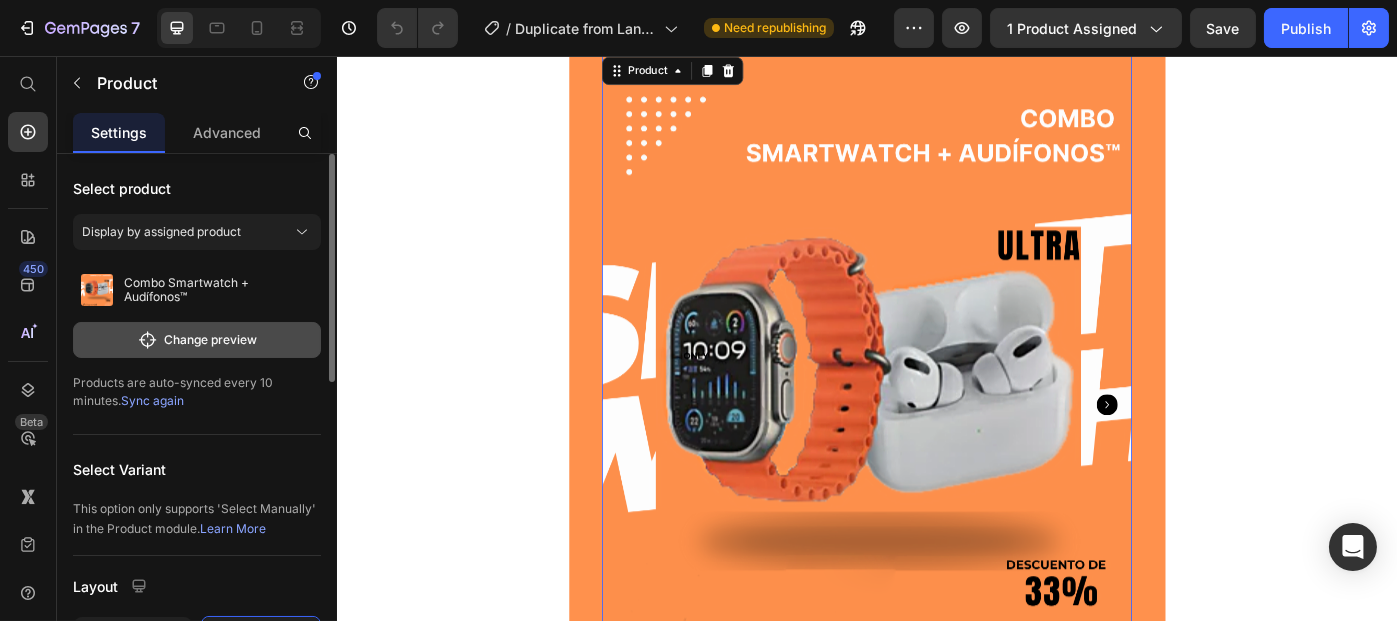 click on "Change preview" at bounding box center [197, 340] 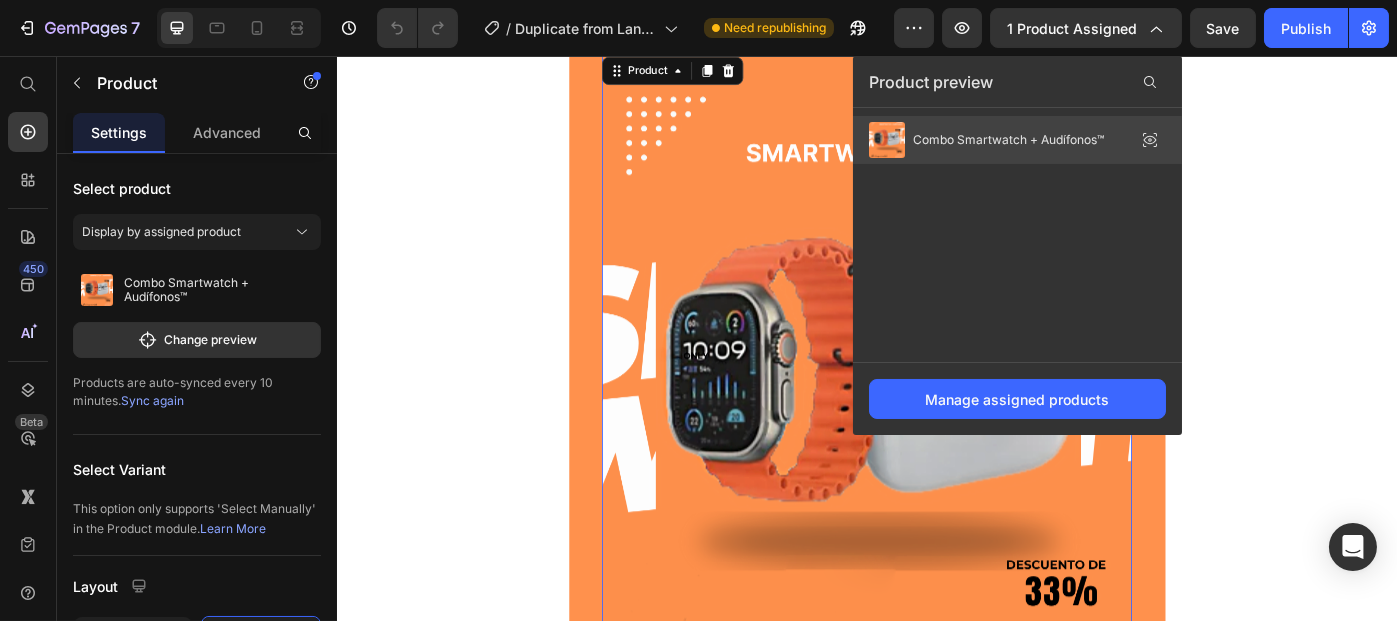 click on "Combo Smartwatch + Audífonos™" at bounding box center (986, 140) 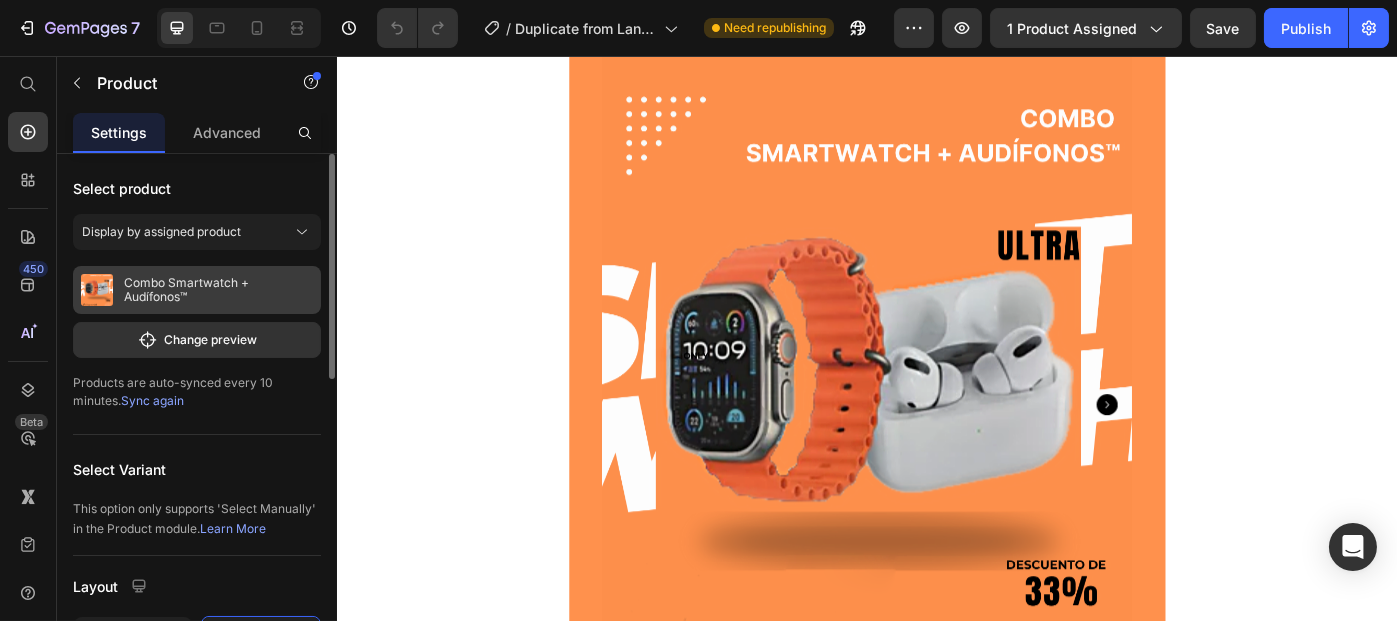 click on "Combo Smartwatch + Audífonos™" at bounding box center (197, 290) 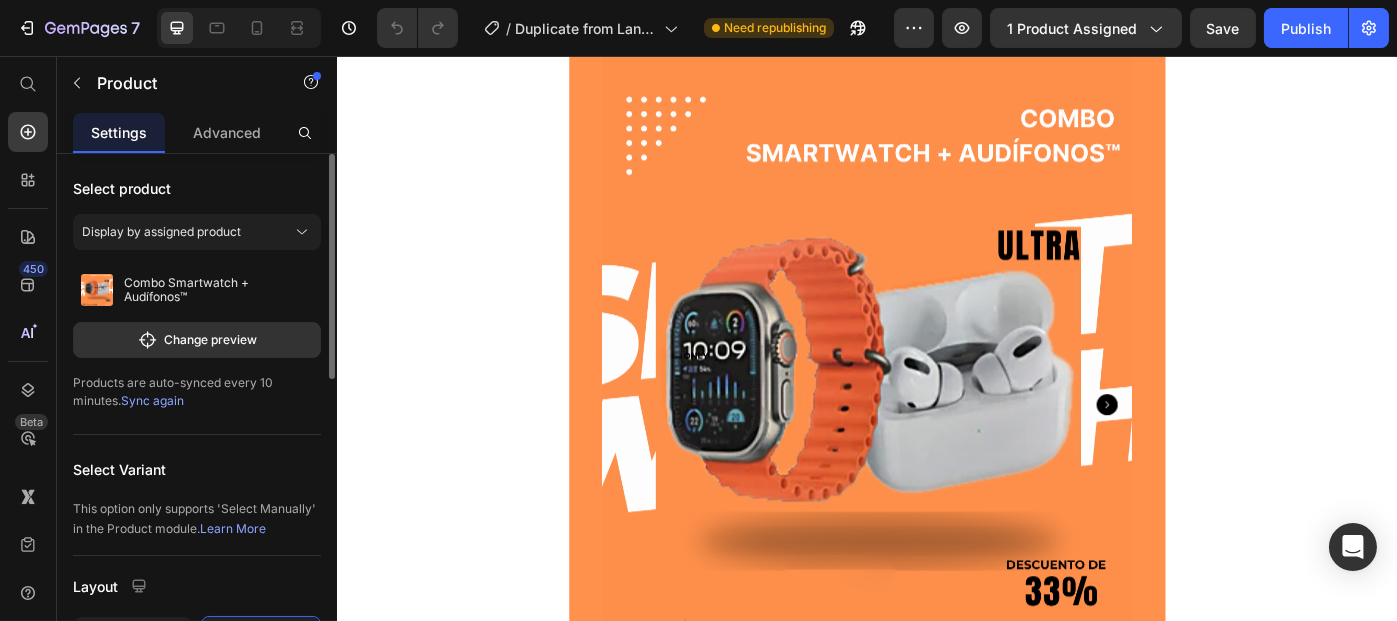 click on "Select product Display by assigned product Combo Smartwatch + Audífonos™ Change preview  Products are auto-synced every 10 minutes.  Sync again" at bounding box center (197, 294) 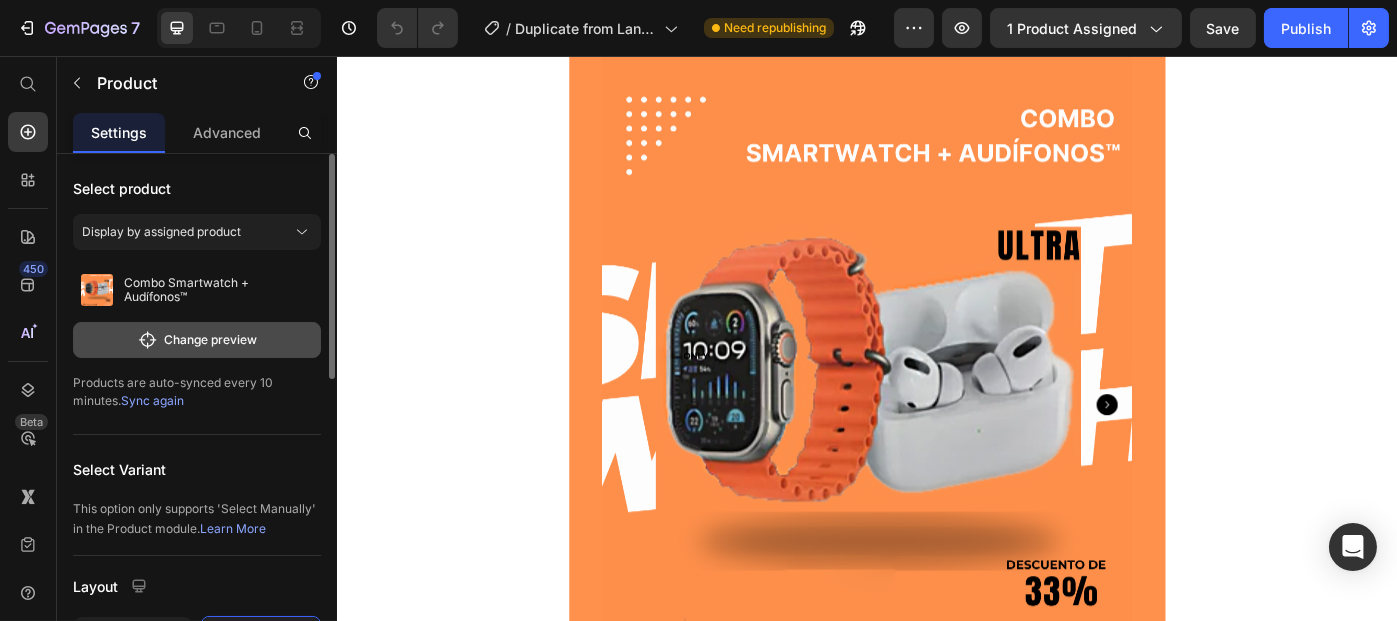 click on "Change preview" at bounding box center [197, 340] 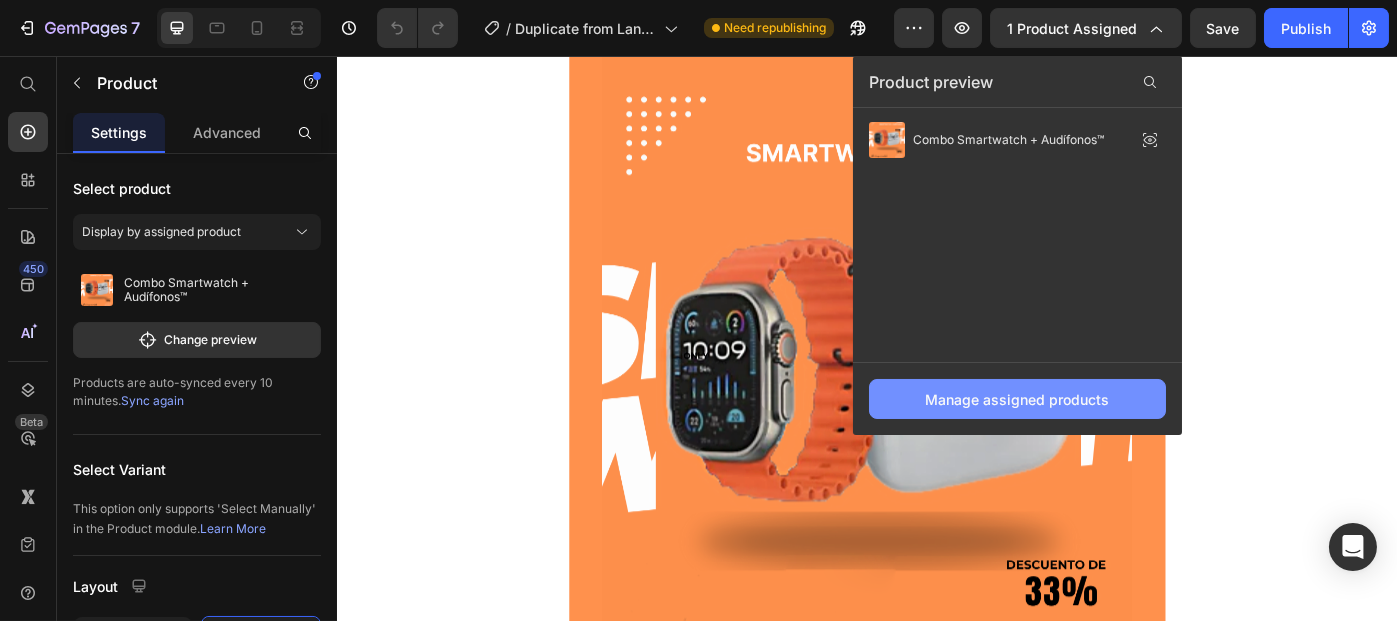 click on "Manage assigned products" at bounding box center (1017, 399) 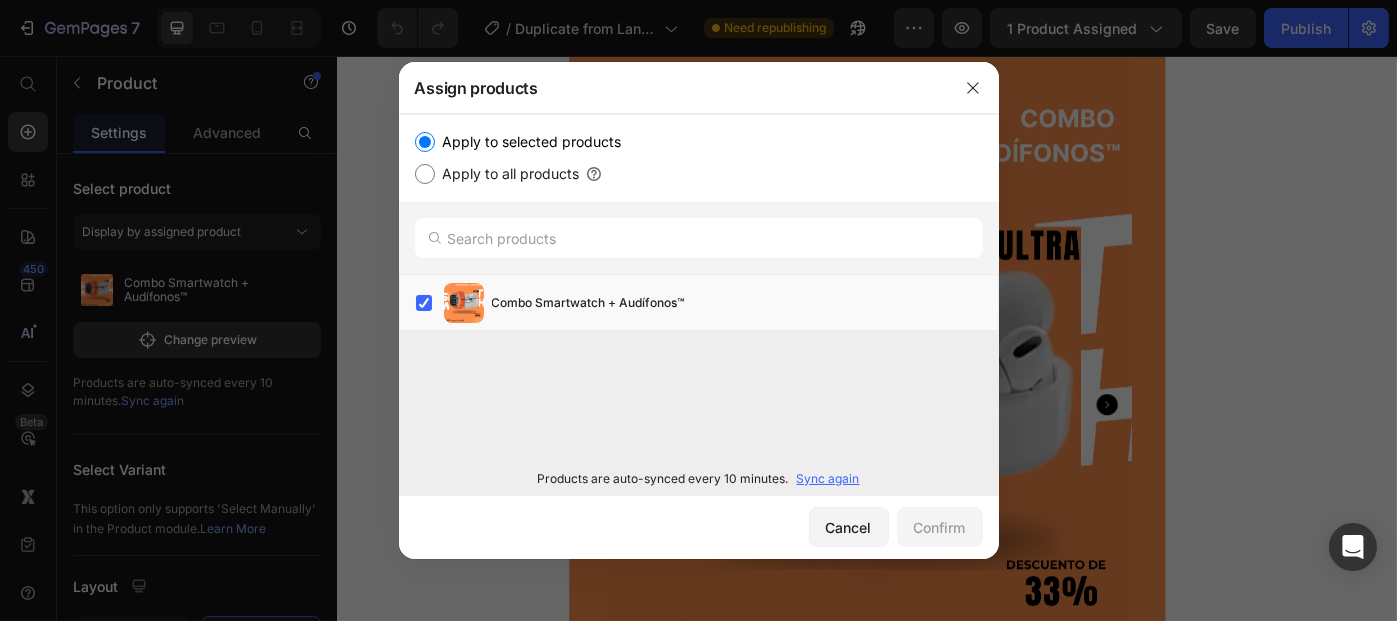 click on "Apply to all products" at bounding box center (507, 174) 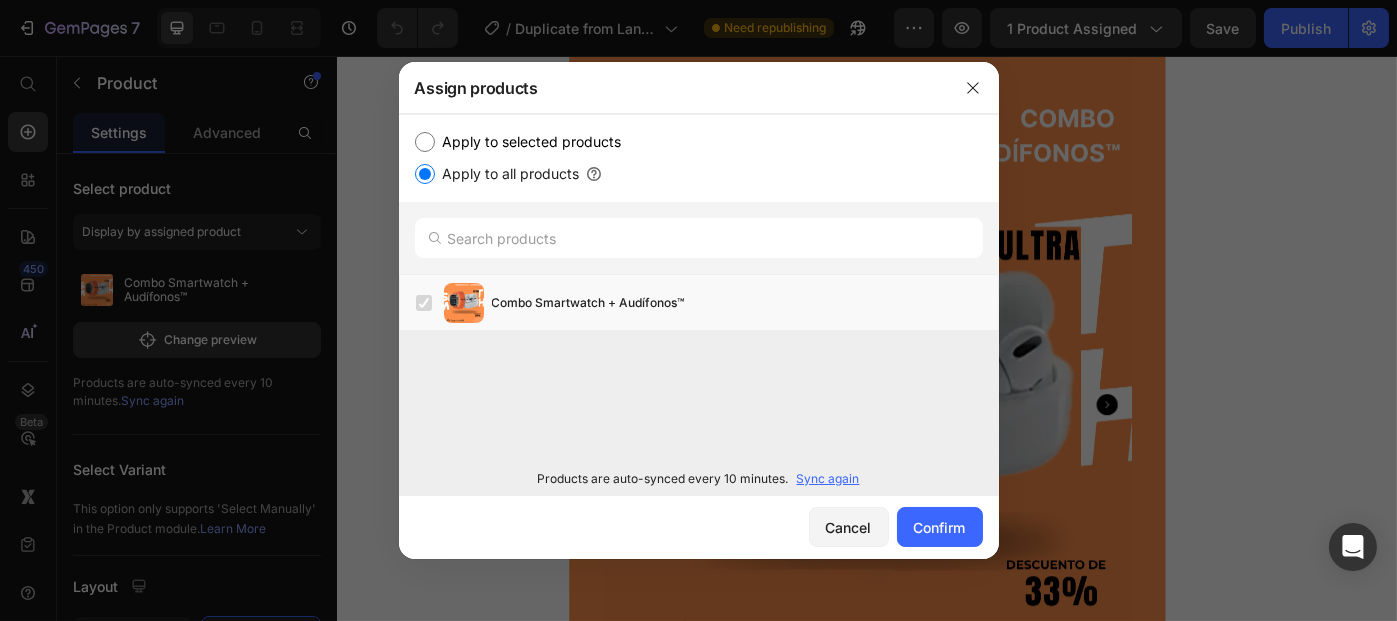 click on "Apply to selected products" at bounding box center [425, 142] 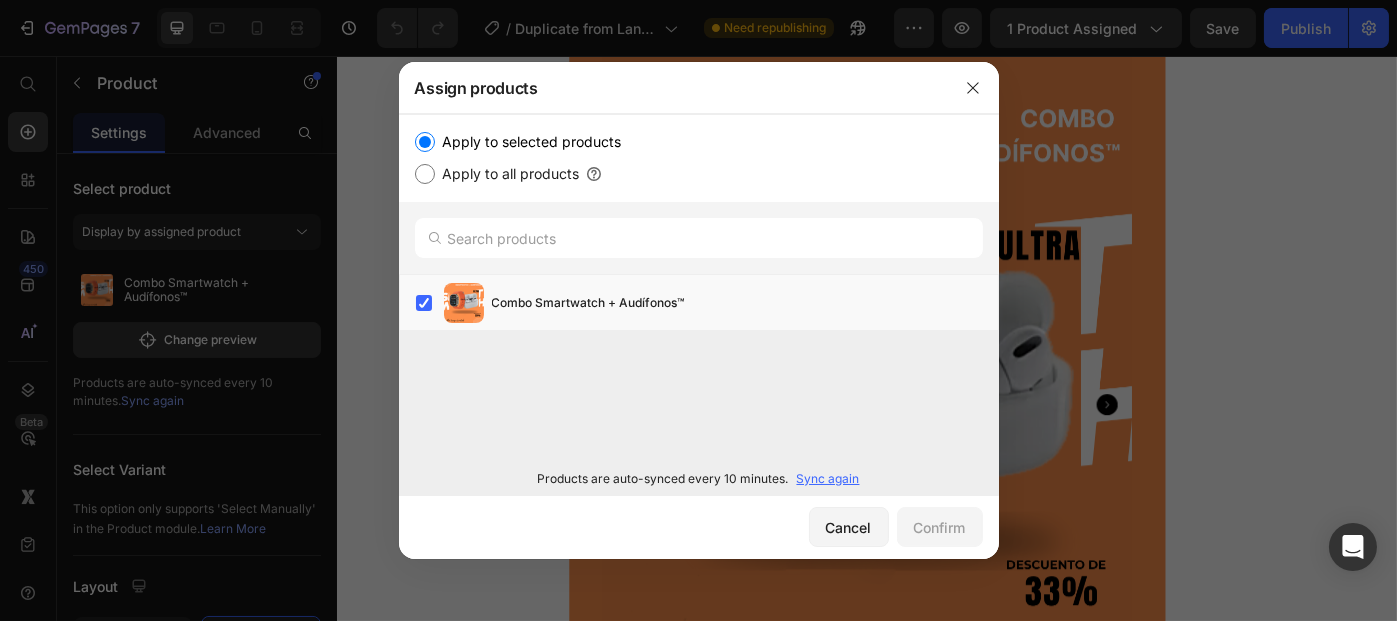 click on "Apply to all products" at bounding box center (507, 174) 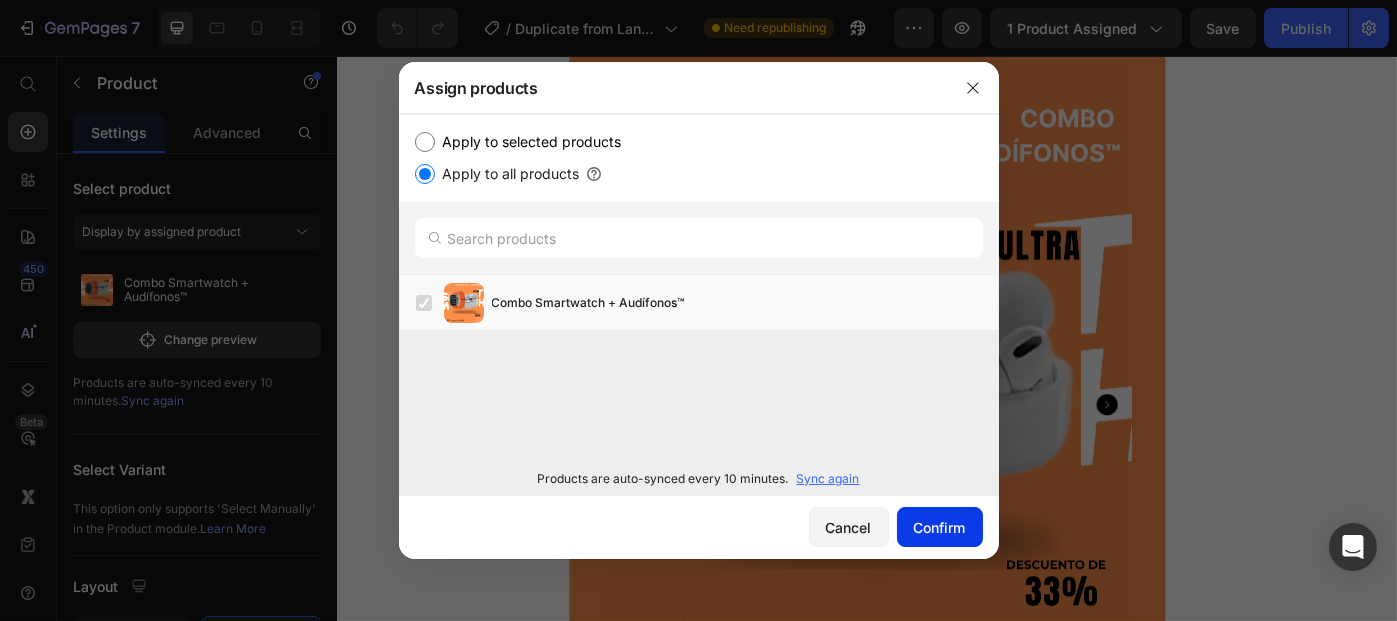 click on "Confirm" at bounding box center (940, 527) 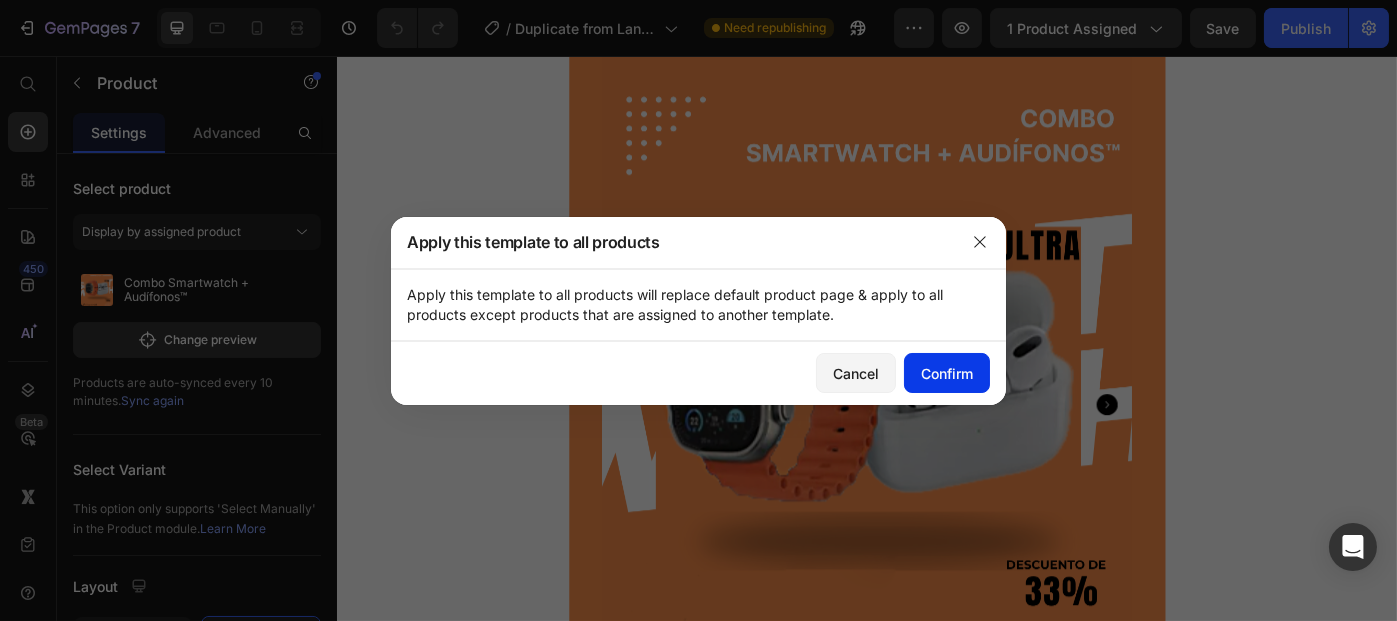 click on "Confirm" at bounding box center (947, 373) 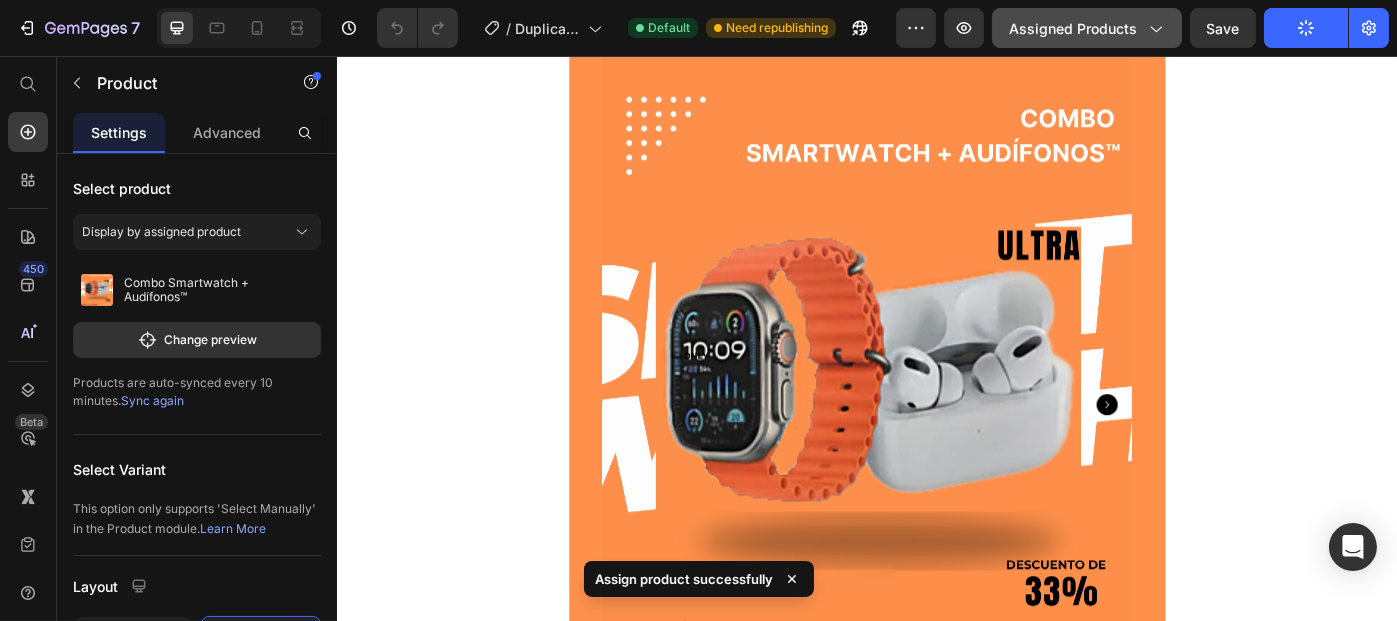 click on "Assigned Products" at bounding box center (1087, 28) 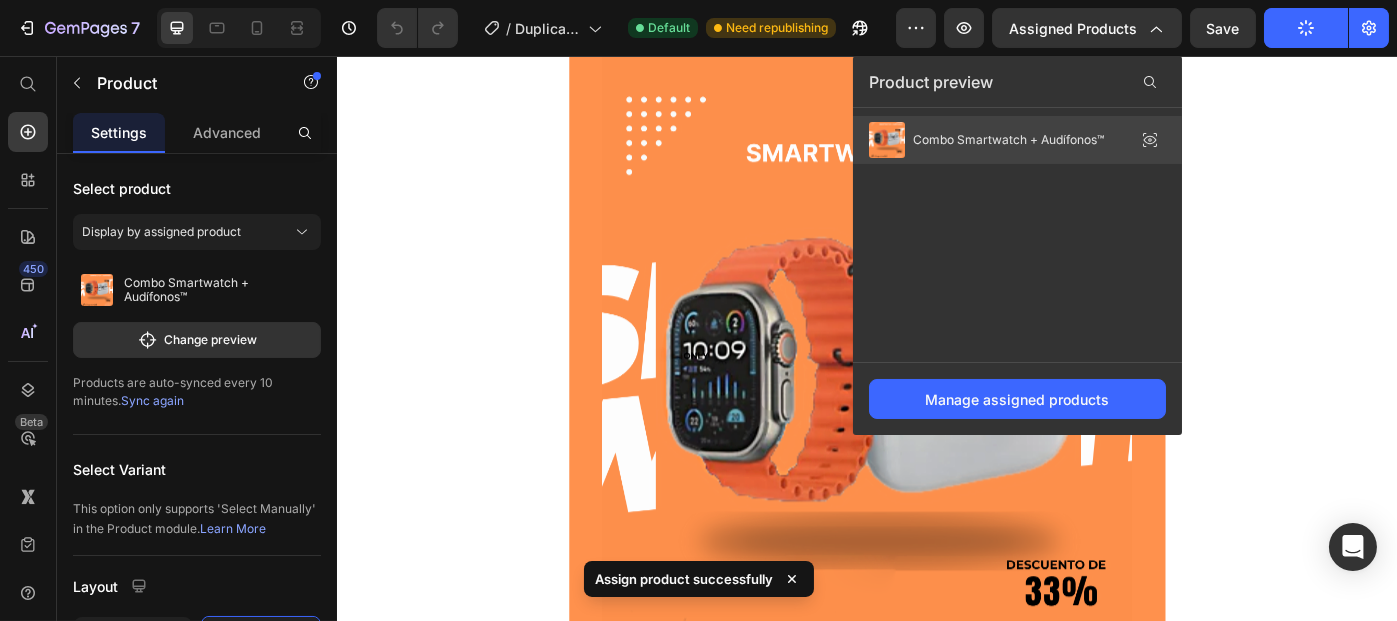 click on "Combo Smartwatch + Audífonos™" at bounding box center (1008, 140) 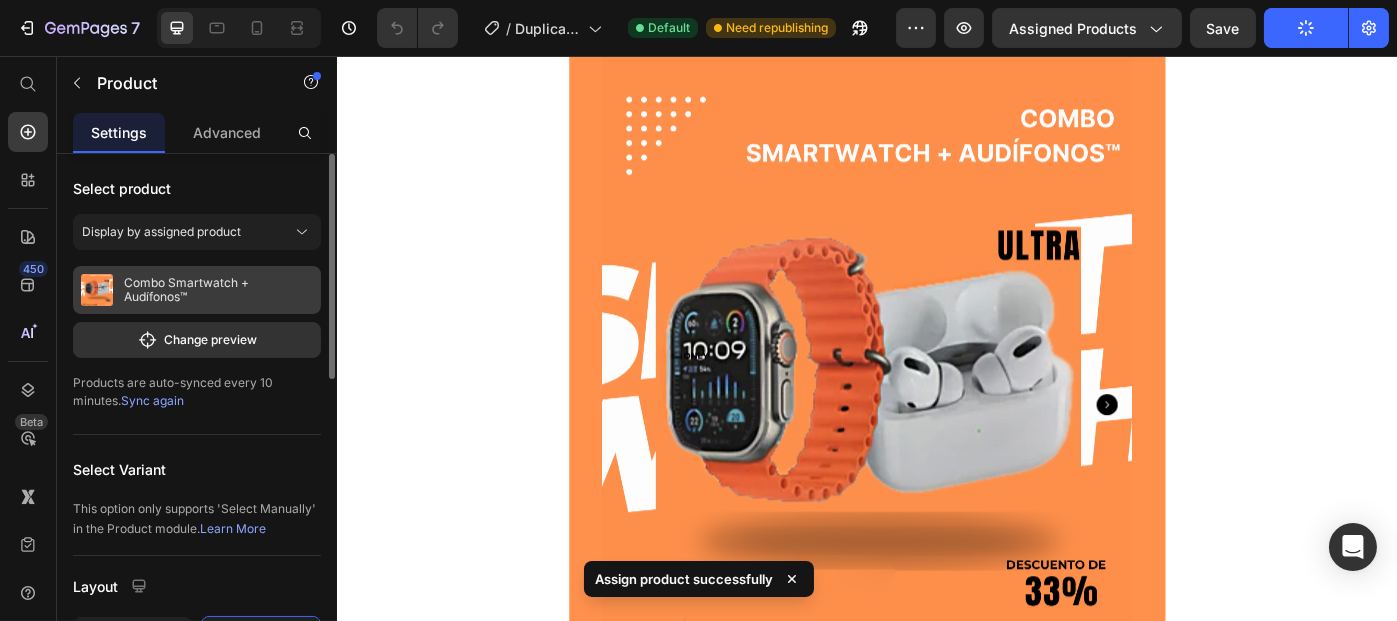 click on "Combo Smartwatch + Audífonos™" at bounding box center [197, 290] 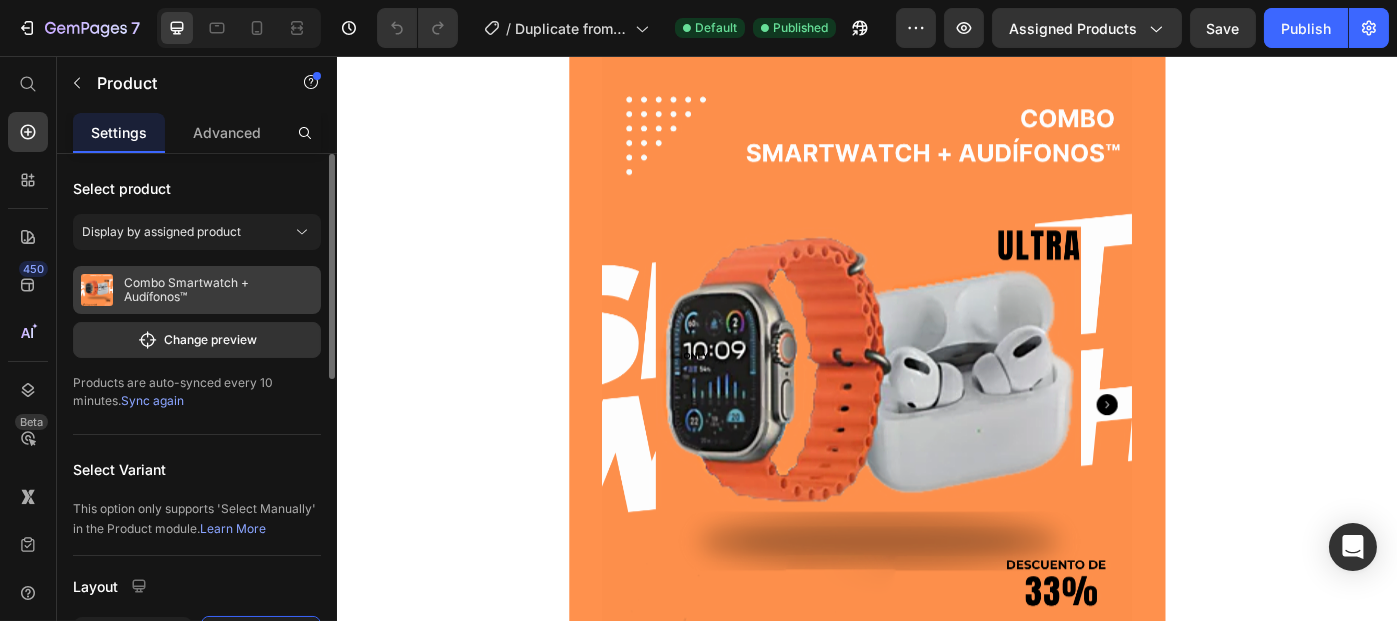 click on "Combo Smartwatch + Audífonos™" at bounding box center (218, 290) 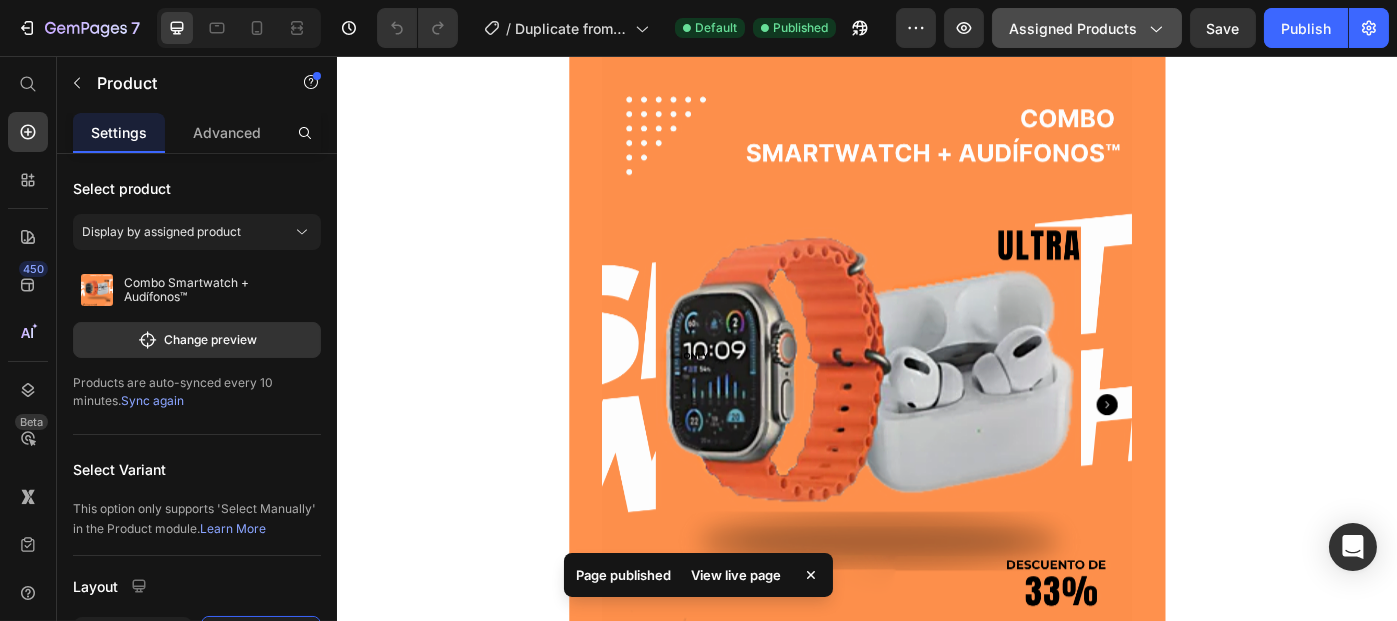 click on "Assigned Products" at bounding box center [1087, 28] 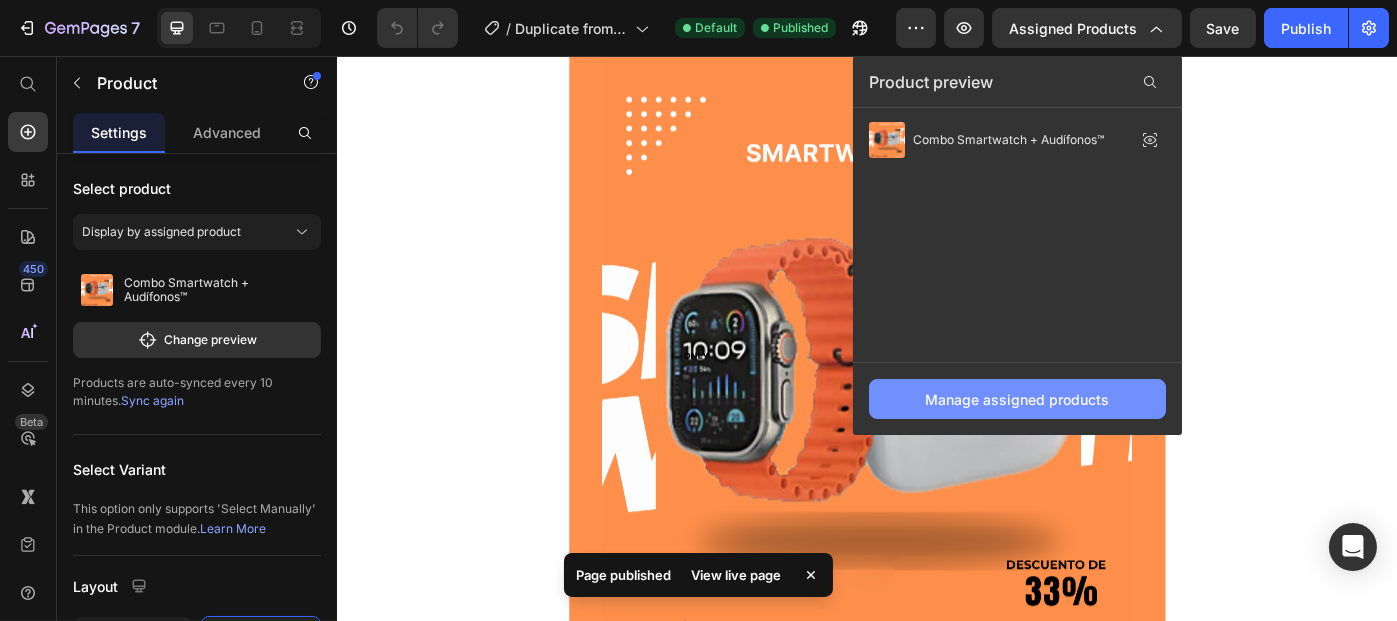 click on "Manage assigned products" at bounding box center [1017, 399] 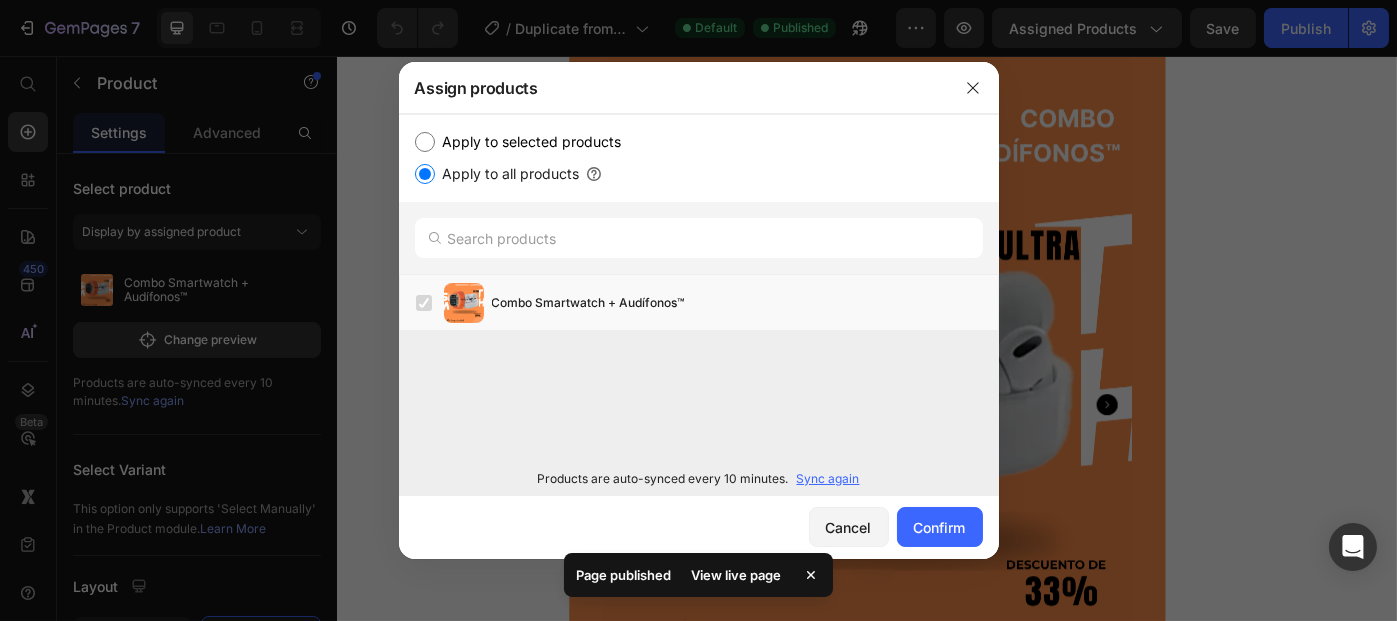 click on "Apply to selected products" at bounding box center [528, 142] 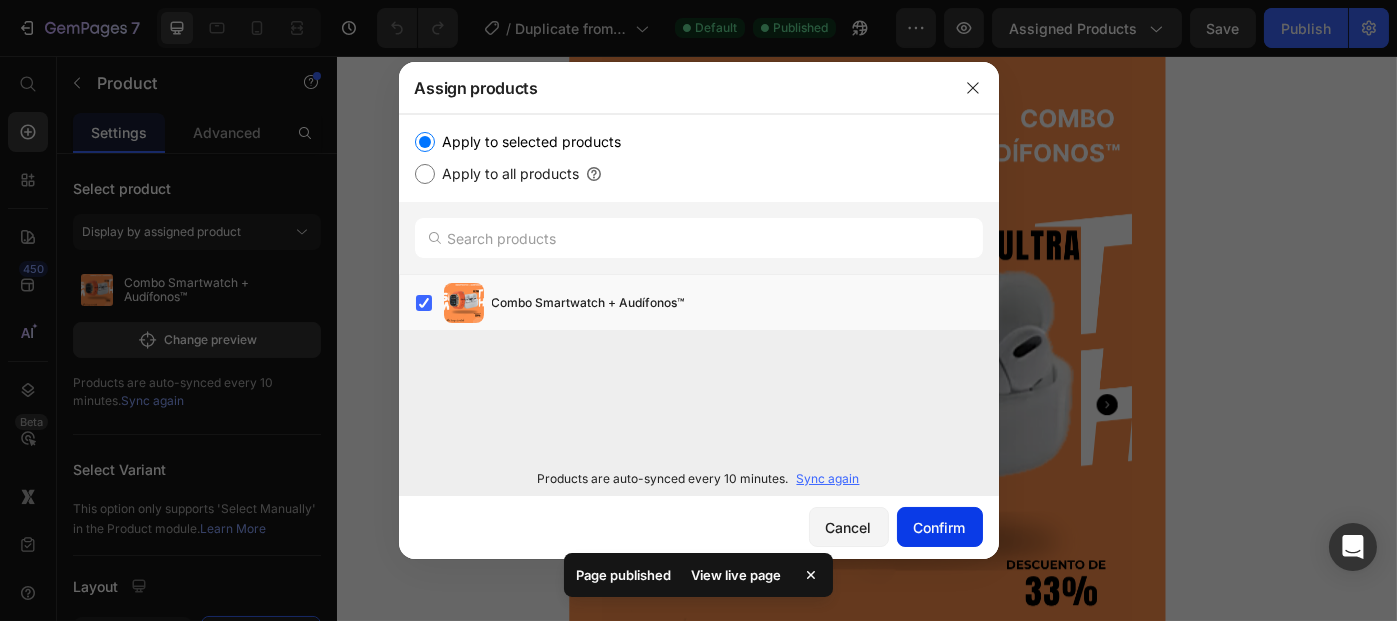 click on "Confirm" at bounding box center (940, 527) 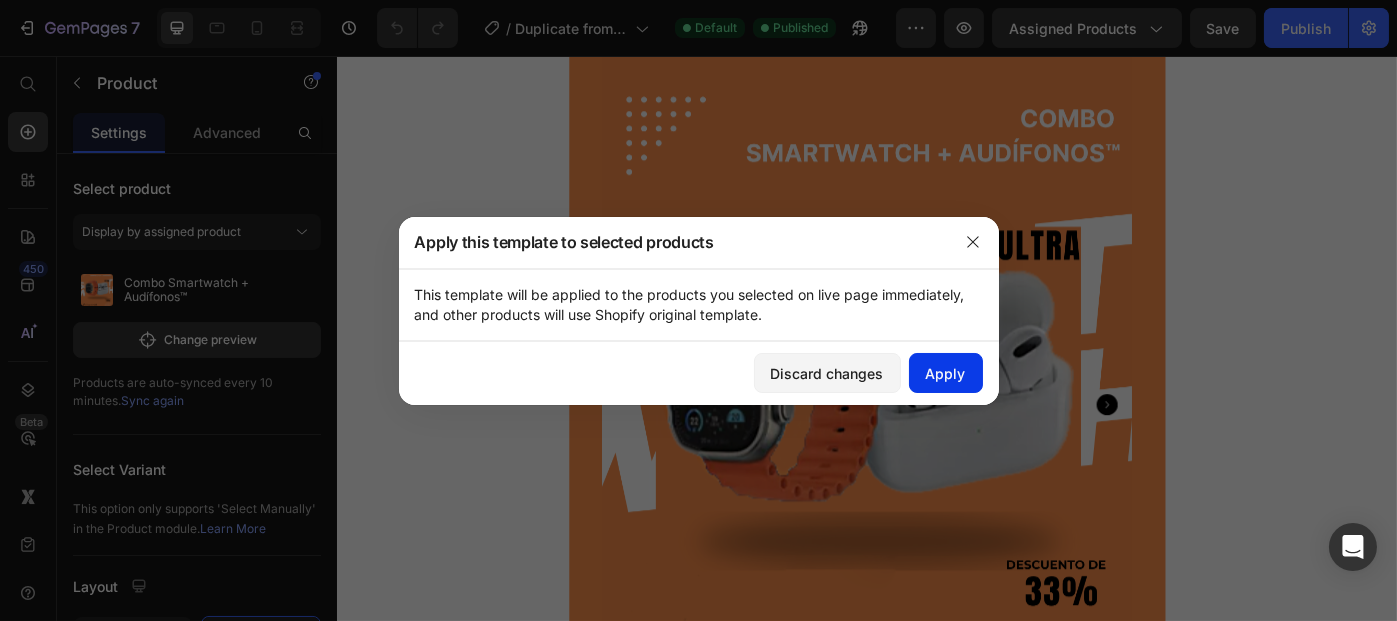 click on "Apply" at bounding box center [946, 373] 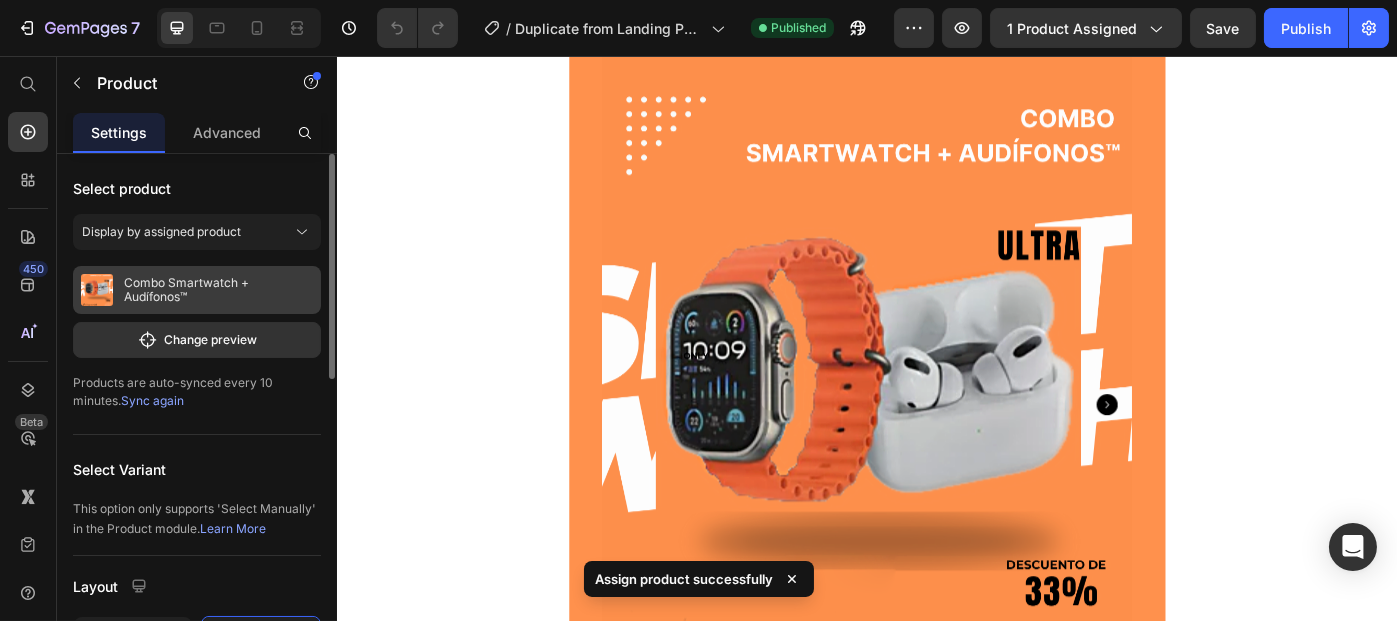 click on "Combo Smartwatch + Audífonos™" at bounding box center (197, 290) 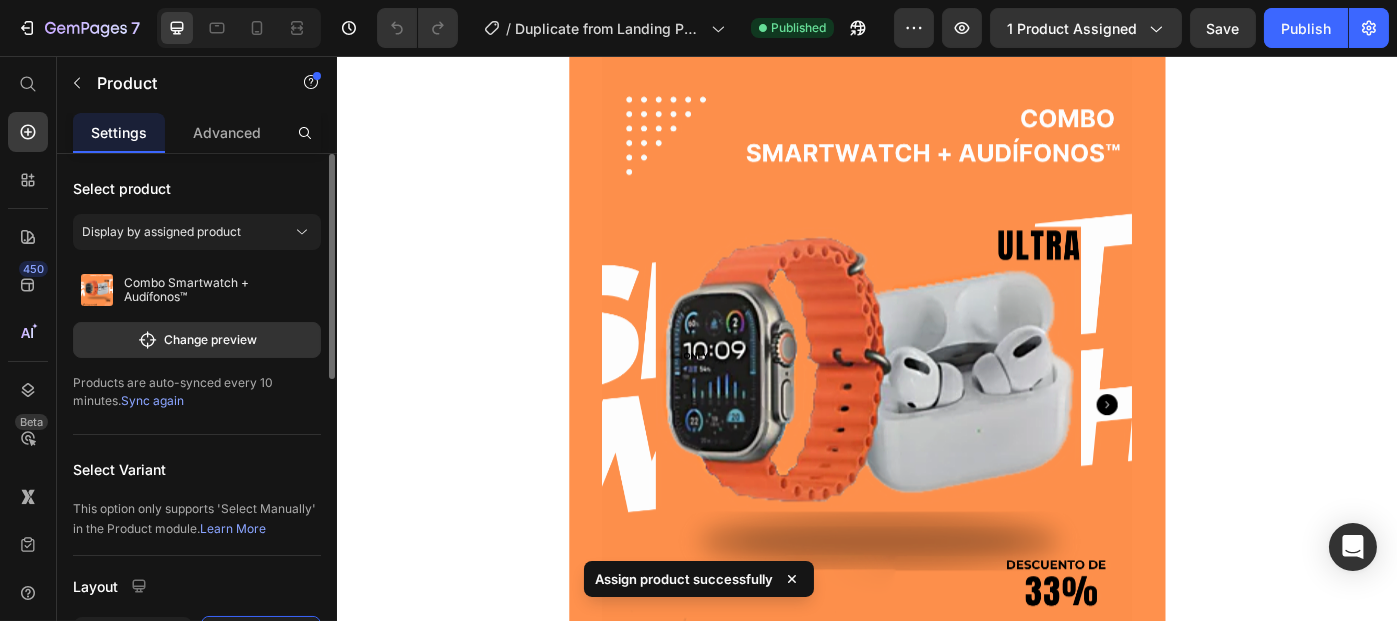 click on "Sync again" at bounding box center [152, 400] 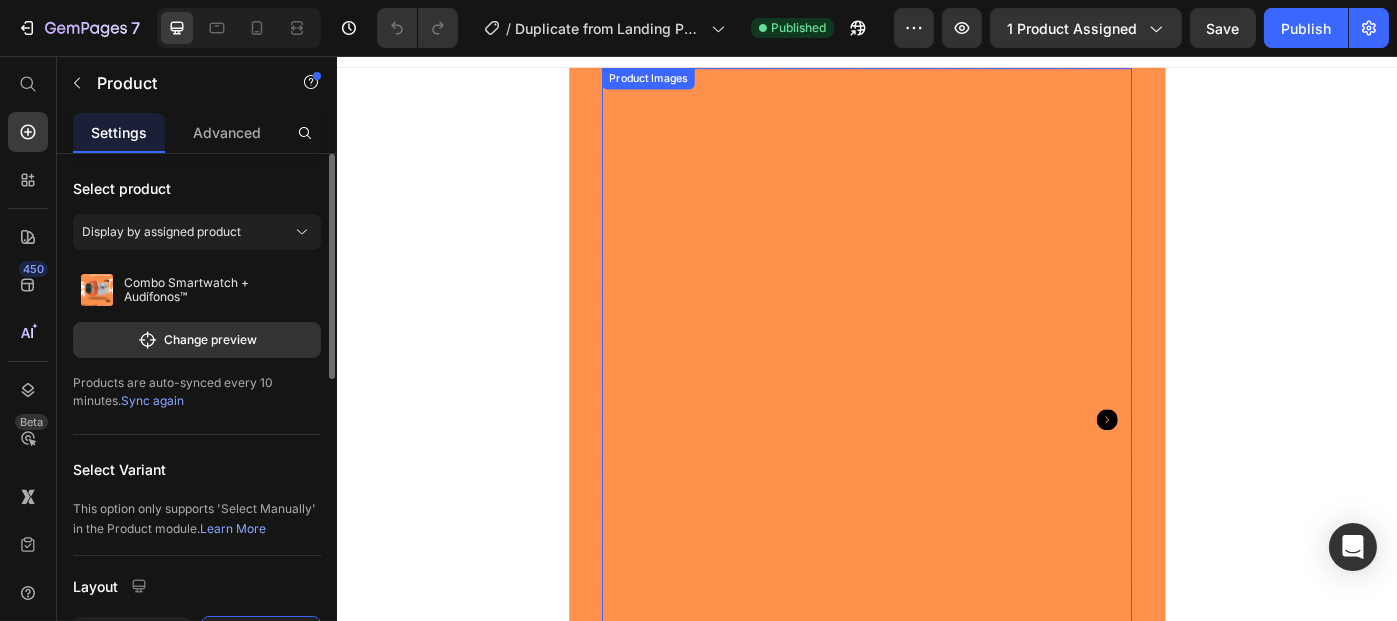 scroll, scrollTop: 0, scrollLeft: 0, axis: both 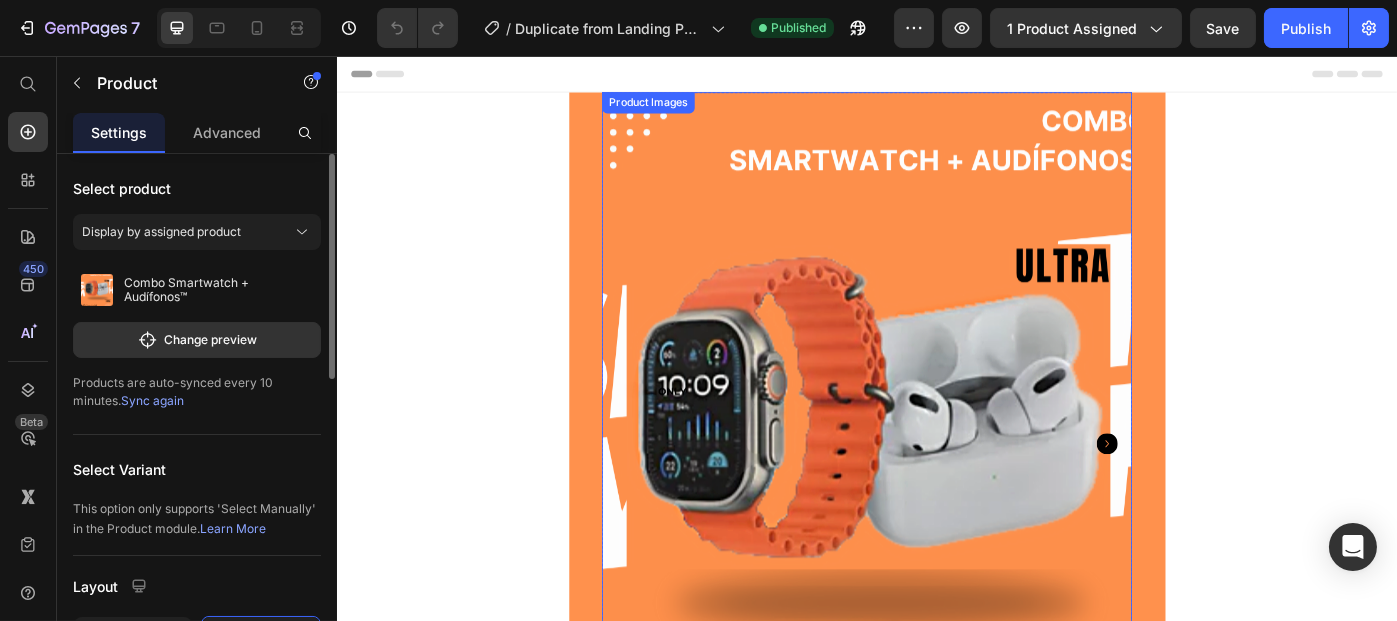 click at bounding box center [936, 495] 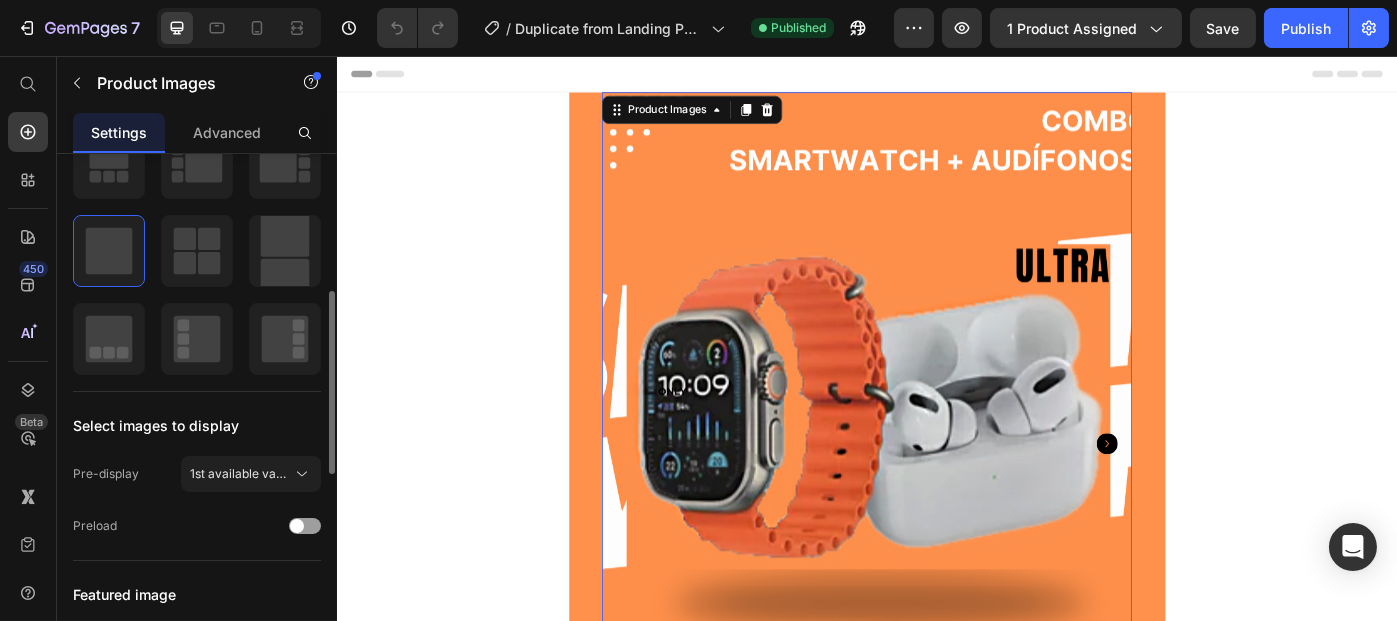 scroll, scrollTop: 363, scrollLeft: 0, axis: vertical 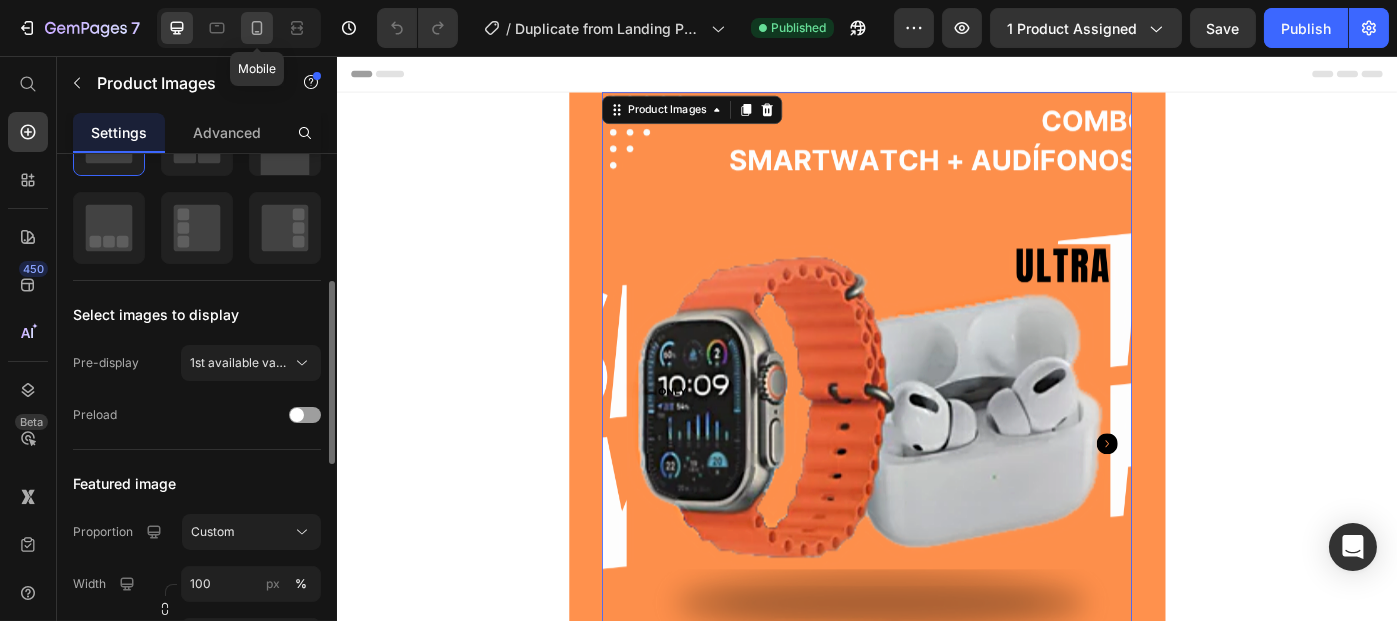 click 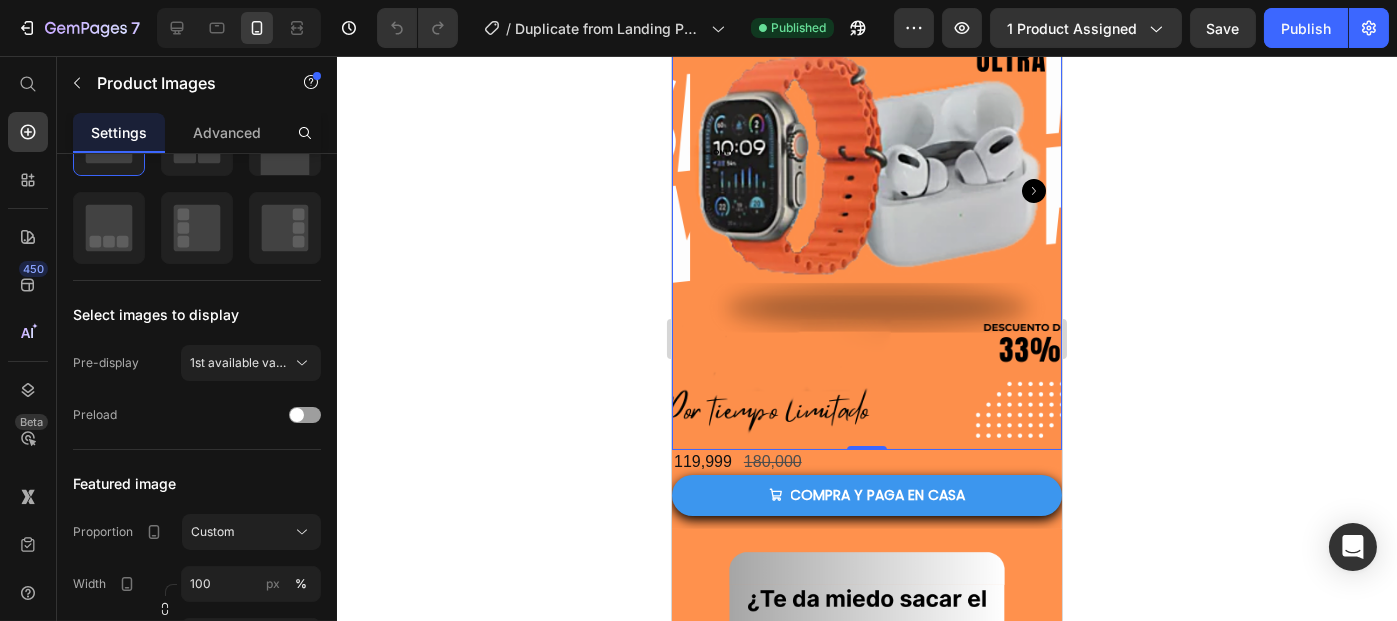 scroll, scrollTop: 160, scrollLeft: 0, axis: vertical 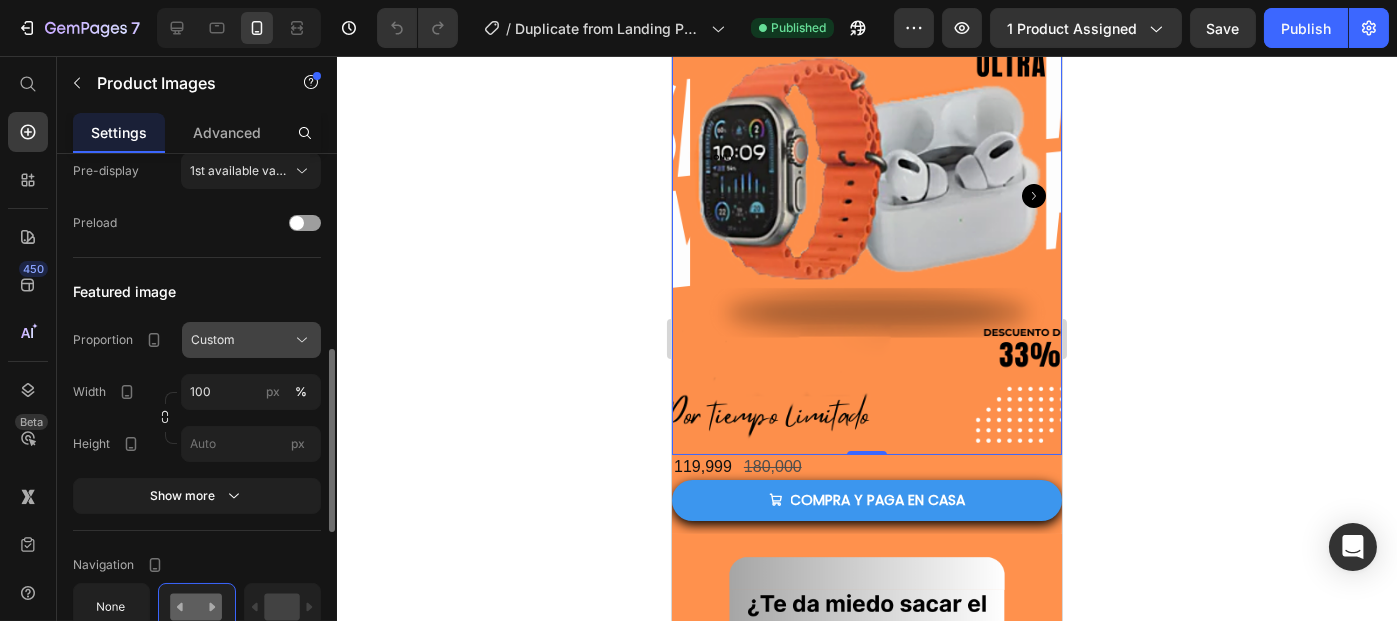 click on "Custom" 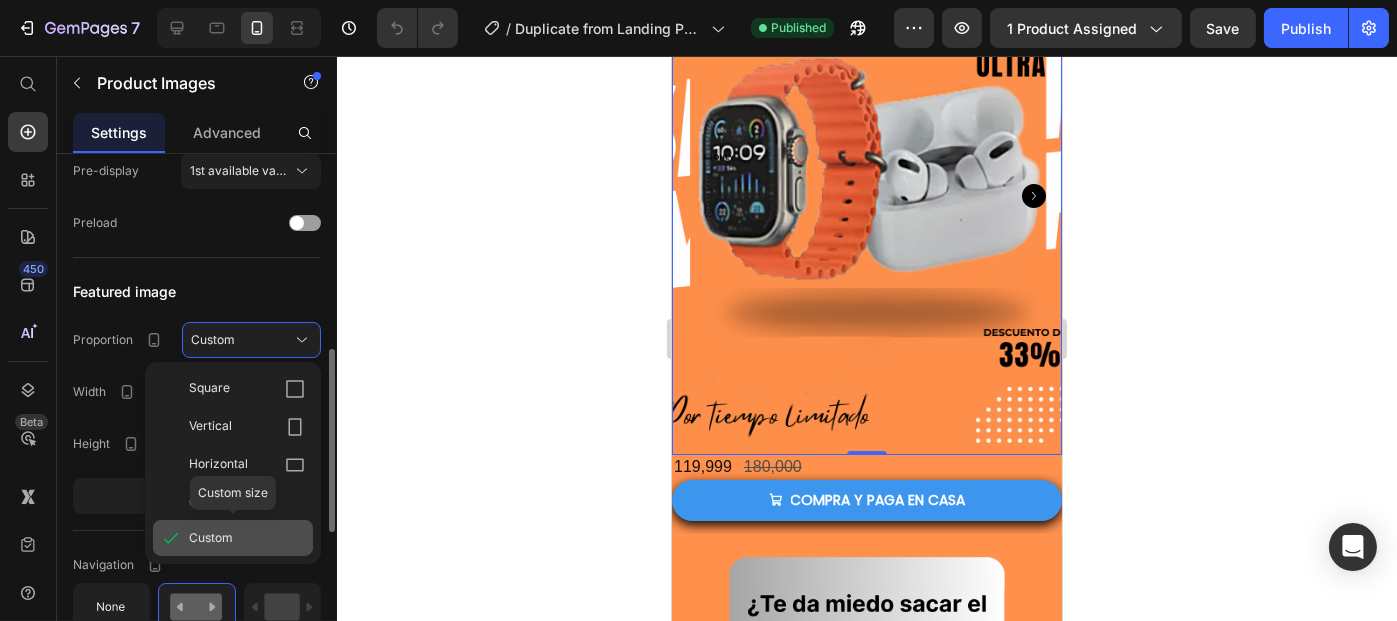 click on "Custom" at bounding box center (211, 538) 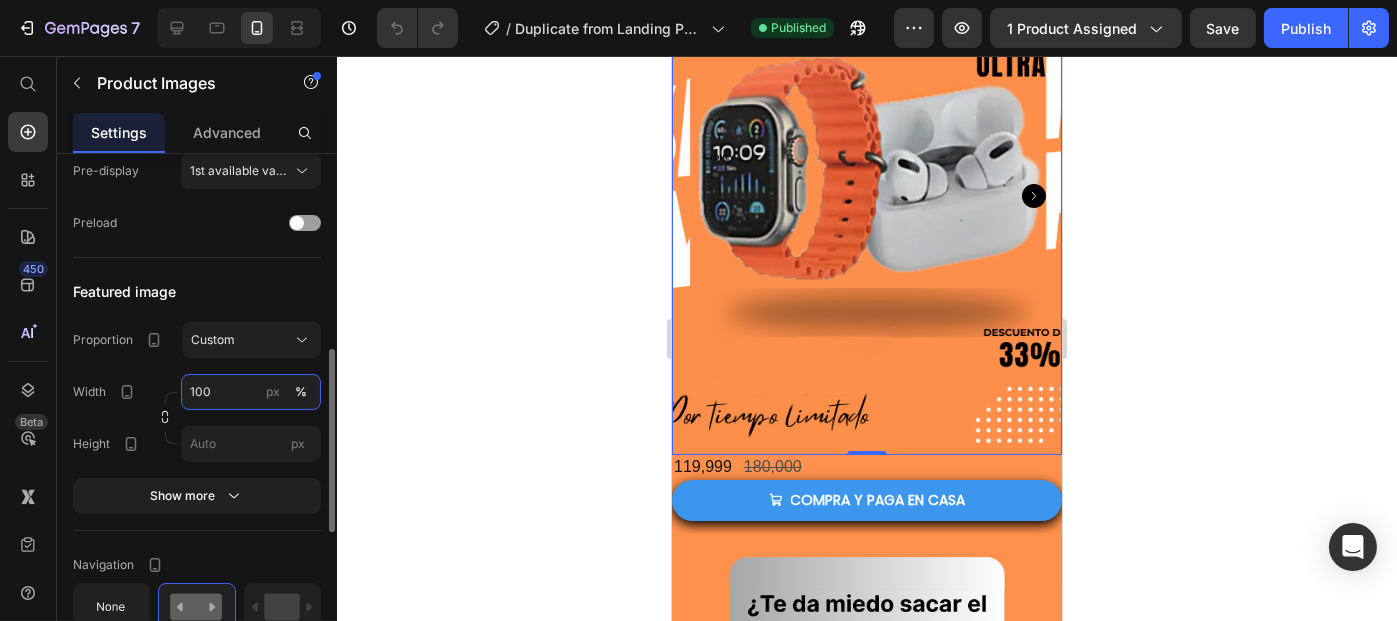 click on "100" at bounding box center (251, 392) 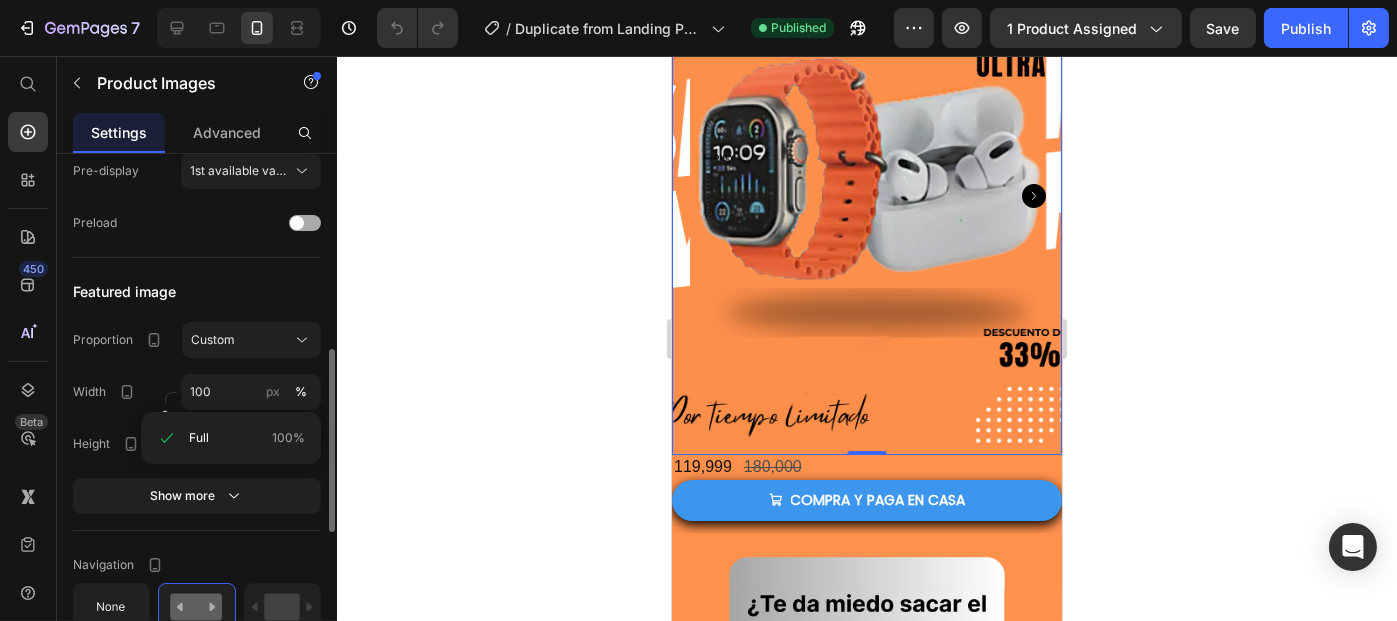 click on "Preload" 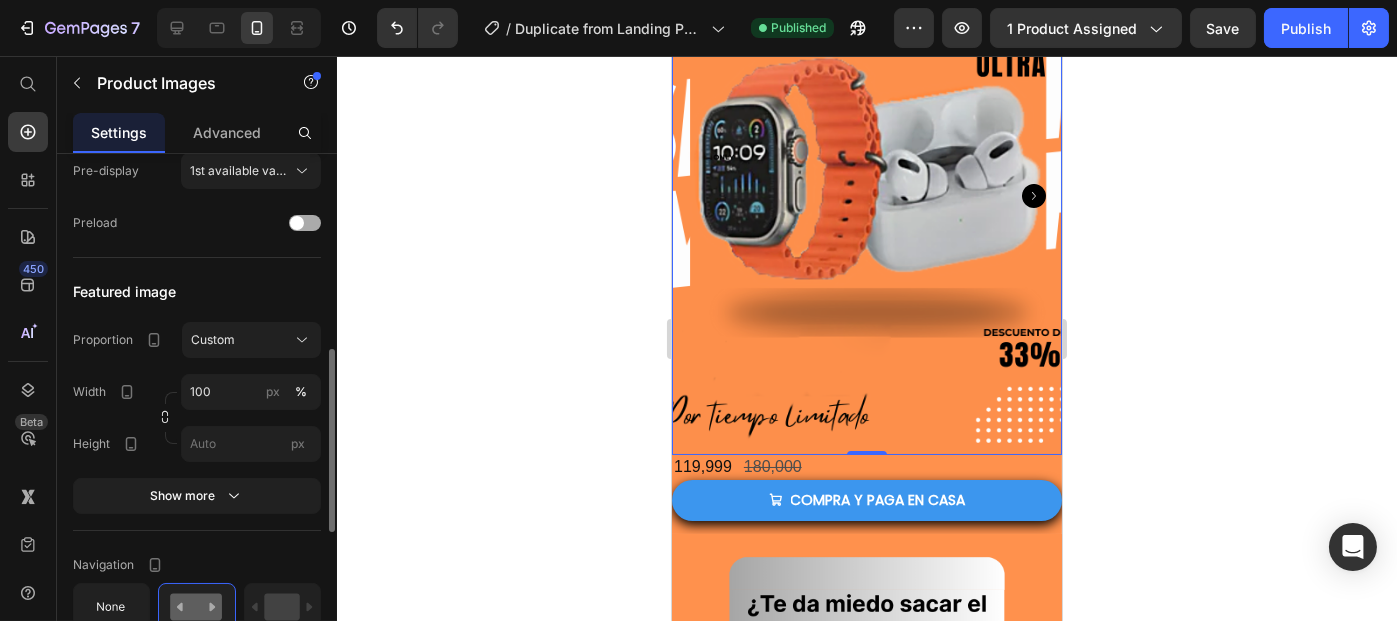 click on "Preload" 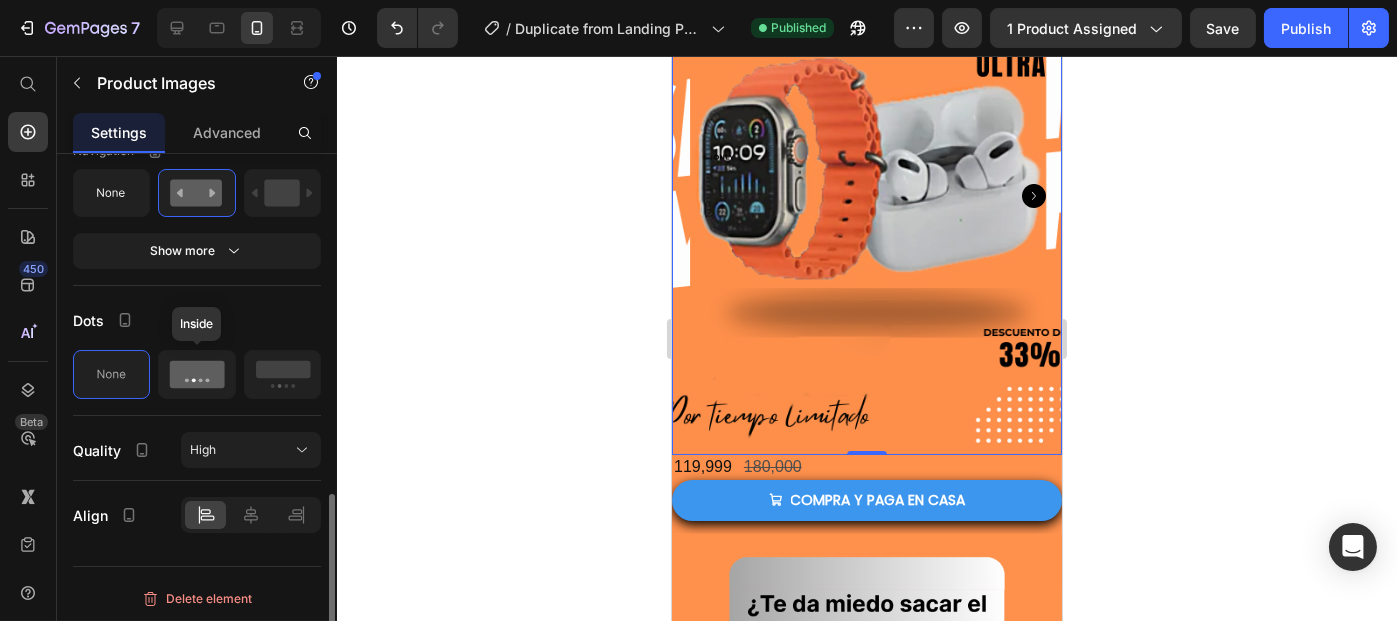 scroll, scrollTop: 968, scrollLeft: 0, axis: vertical 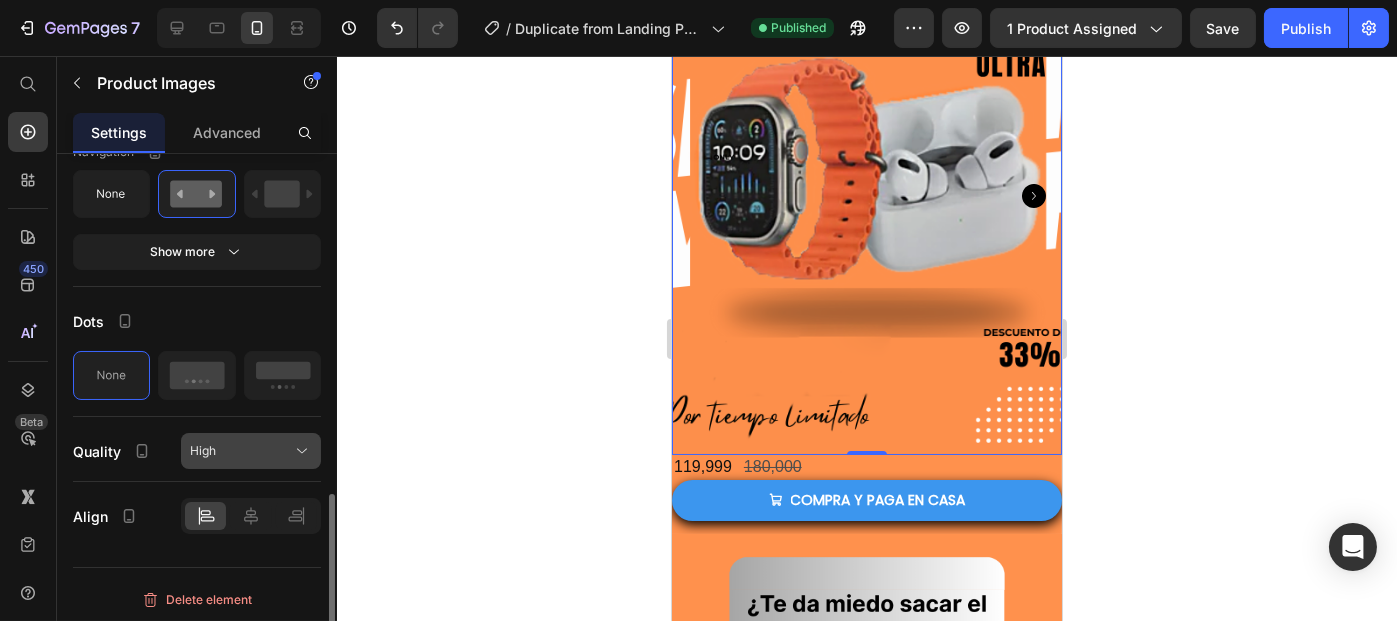 click on "High" at bounding box center [203, 451] 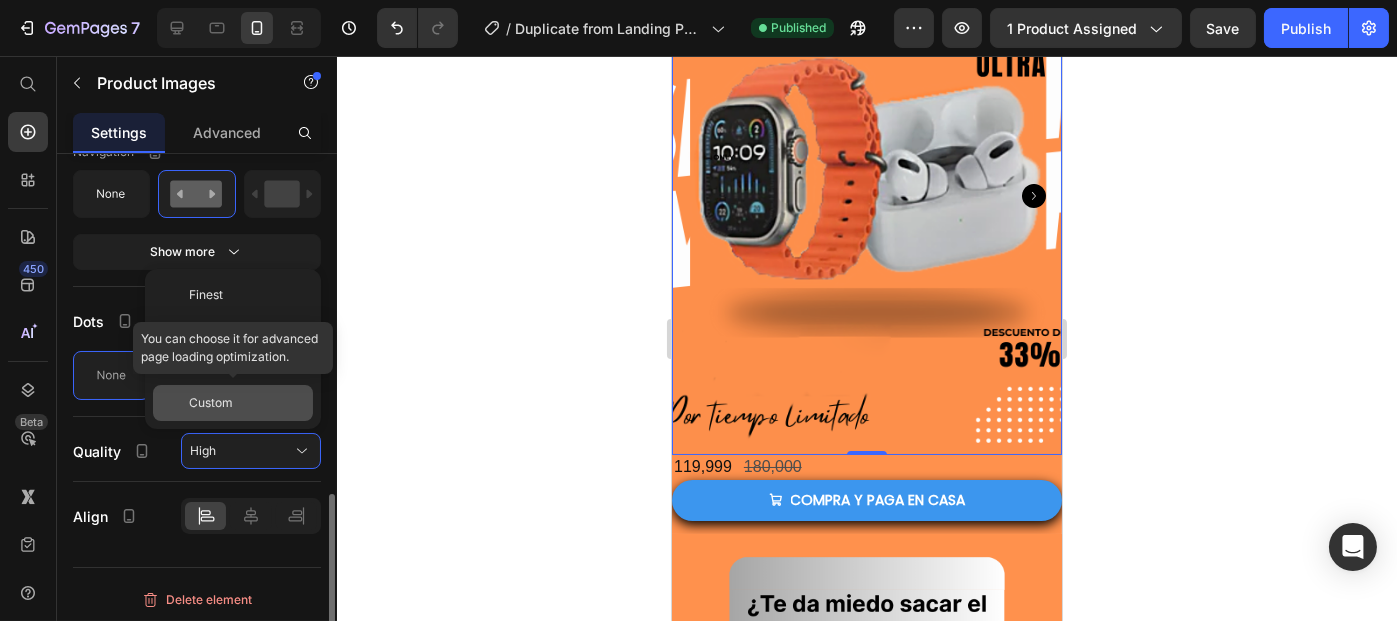 click on "Custom" at bounding box center [247, 403] 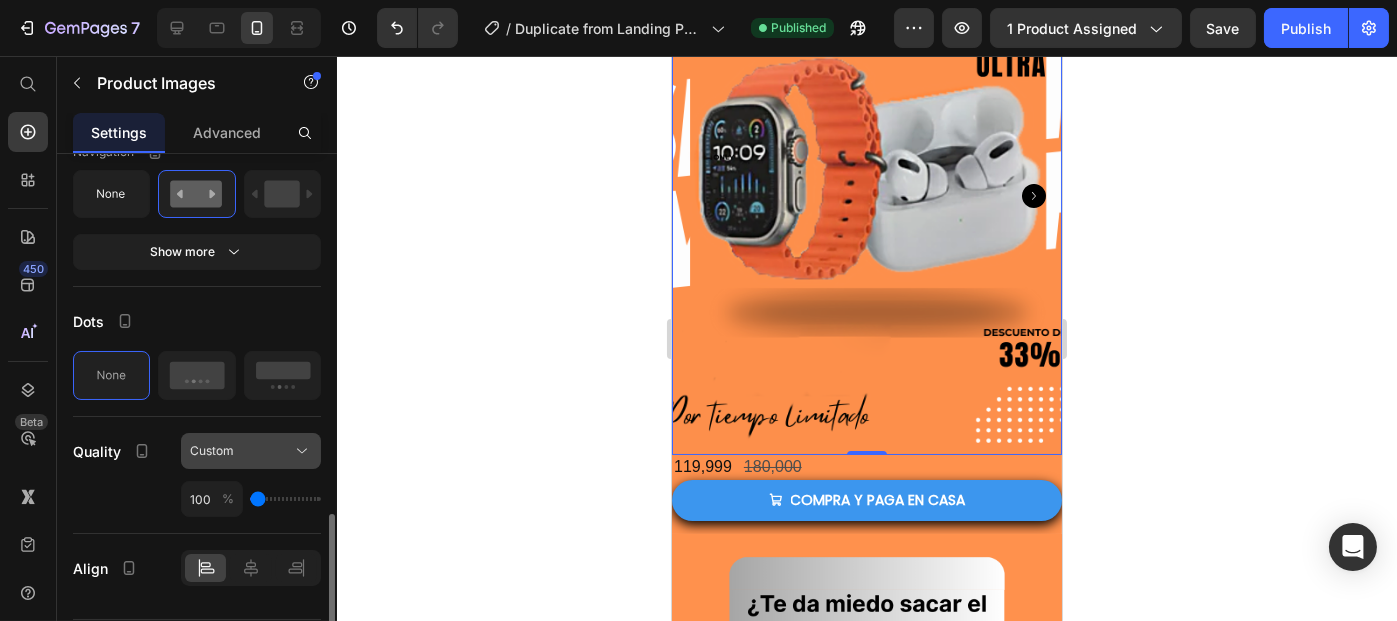 scroll, scrollTop: 1021, scrollLeft: 0, axis: vertical 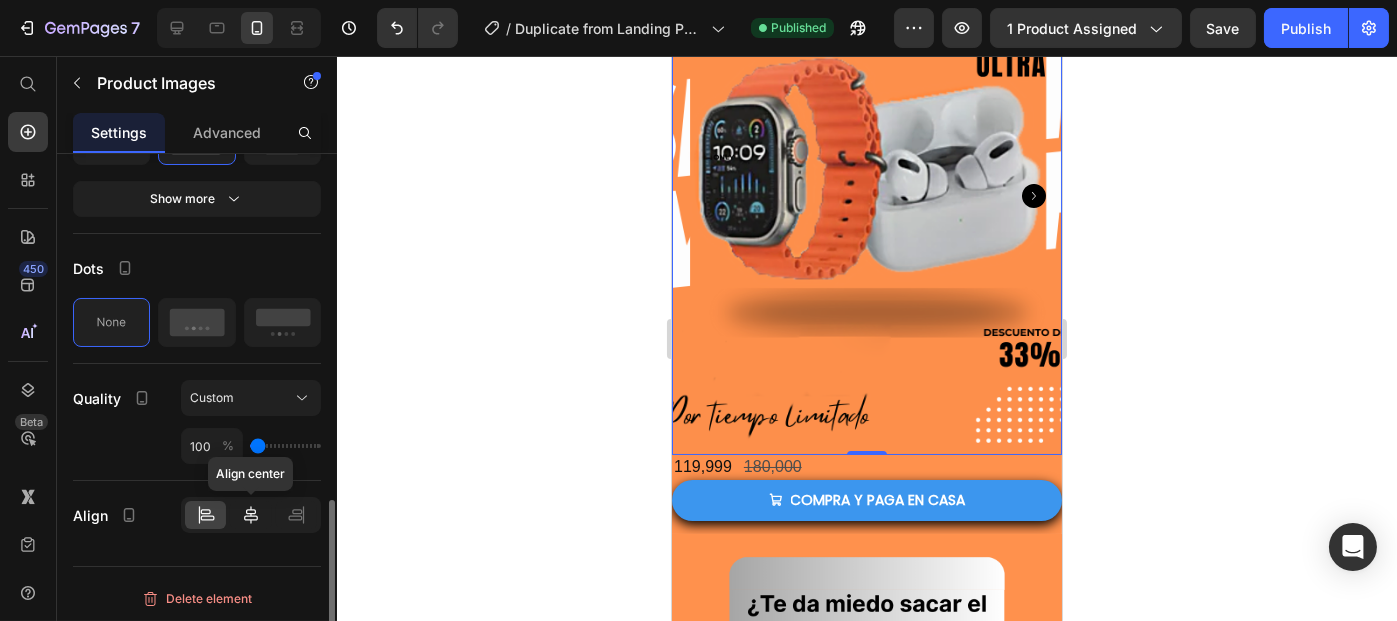 click 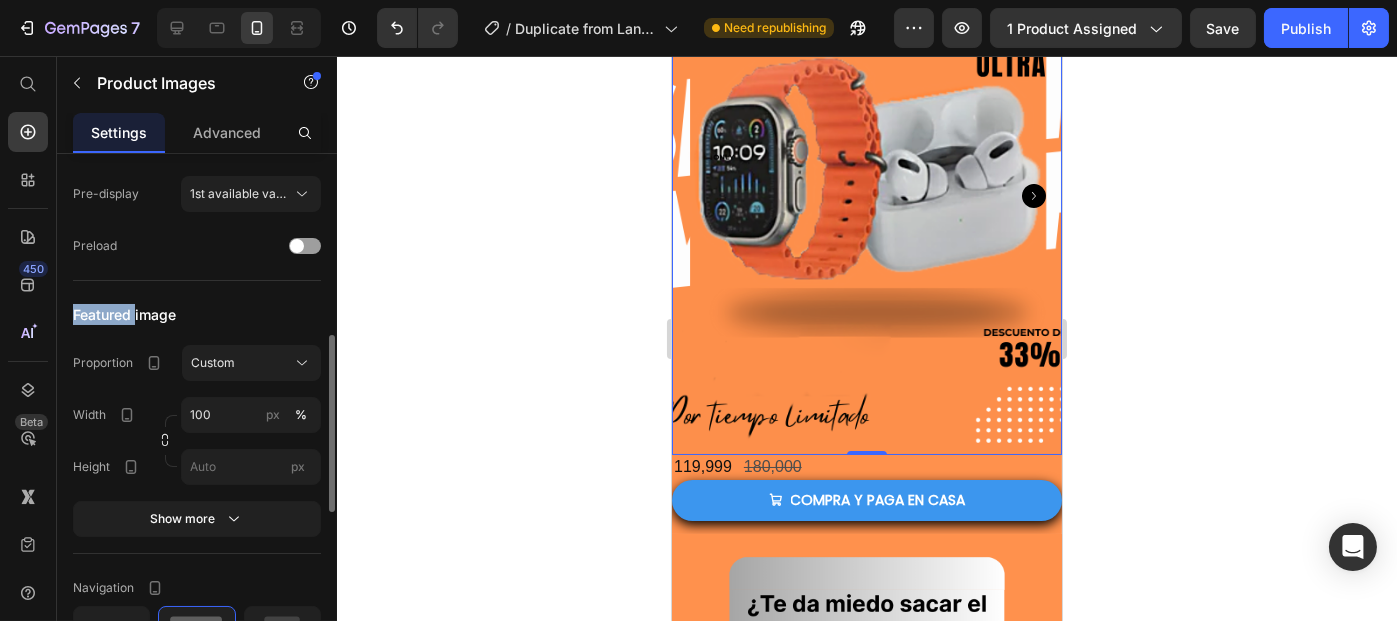 scroll, scrollTop: 533, scrollLeft: 0, axis: vertical 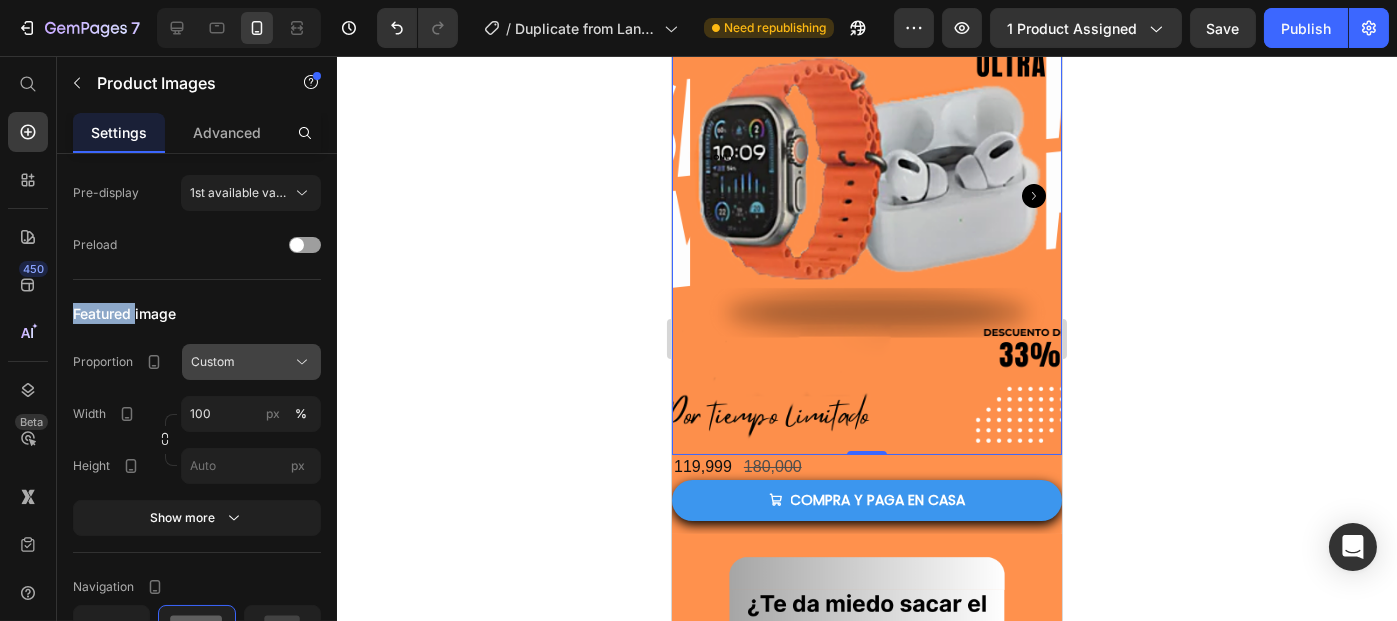 click on "Custom" at bounding box center [251, 362] 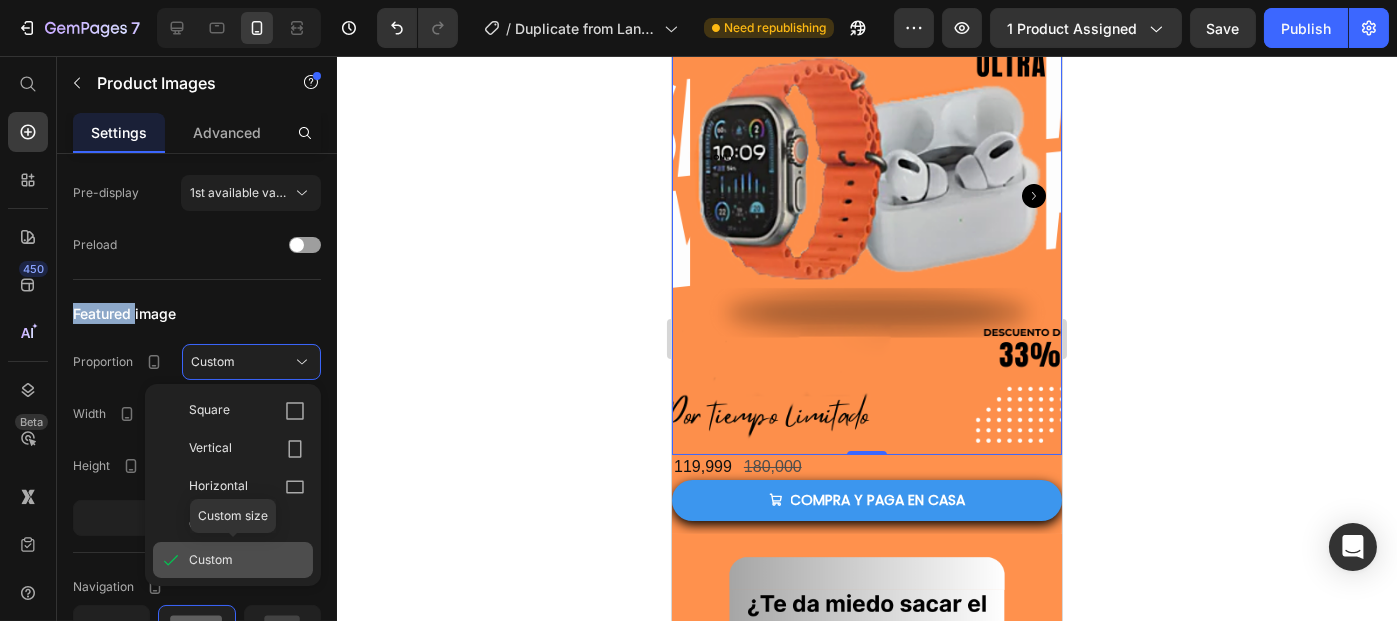 click on "Custom" at bounding box center [211, 560] 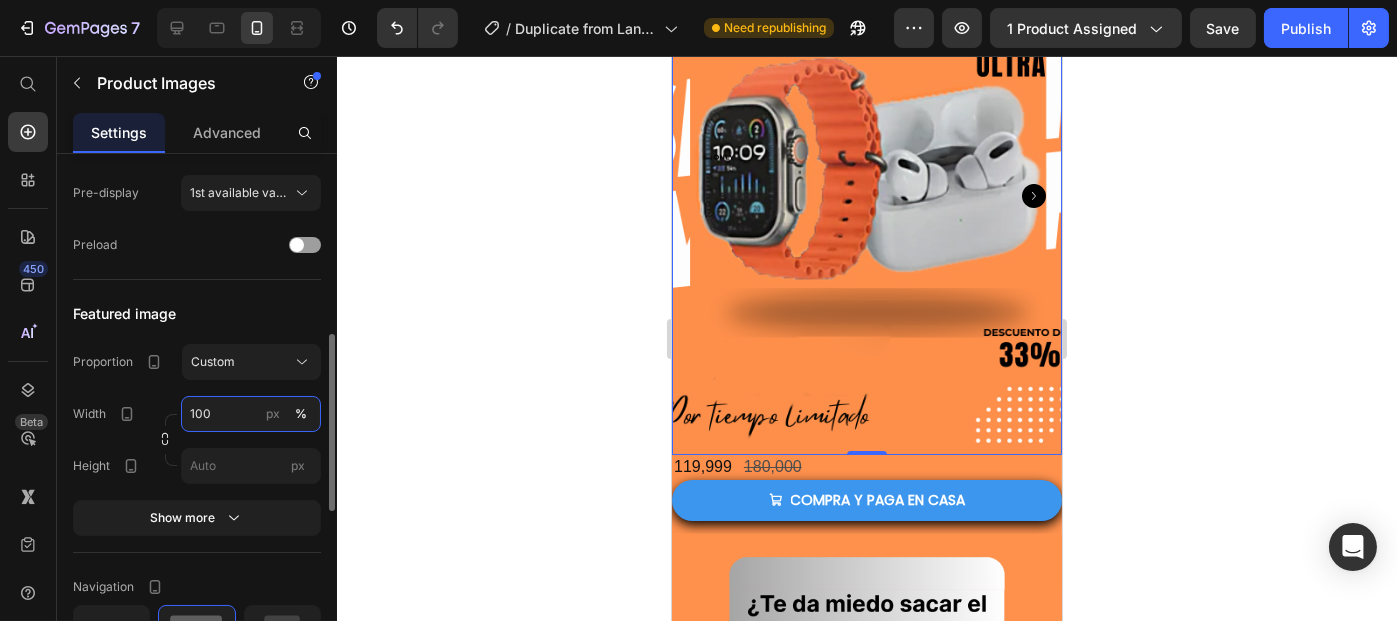 click on "100" at bounding box center [251, 414] 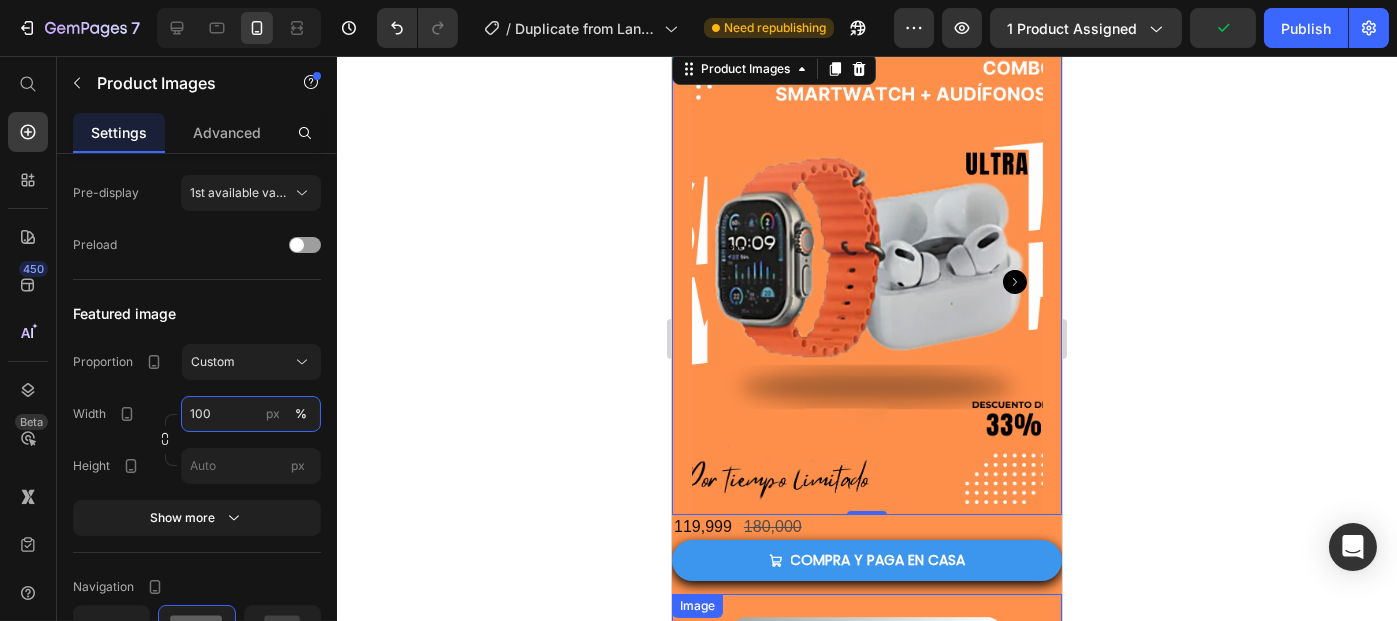 scroll, scrollTop: 0, scrollLeft: 0, axis: both 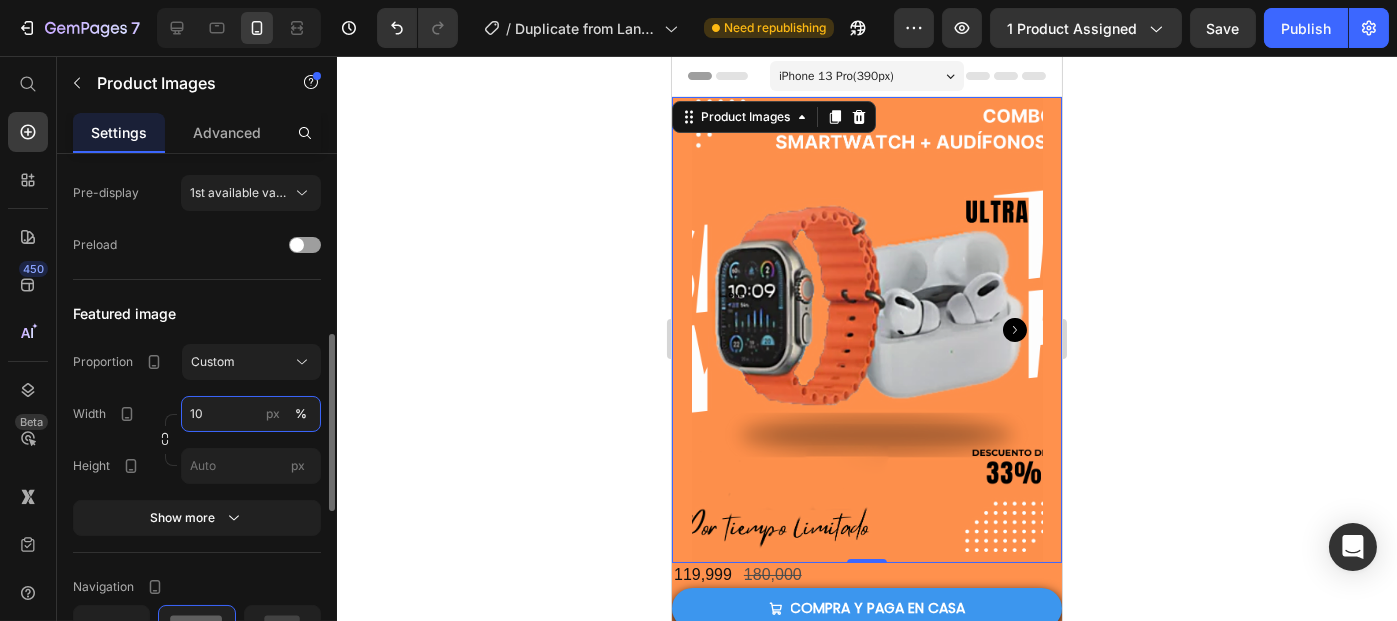type on "1" 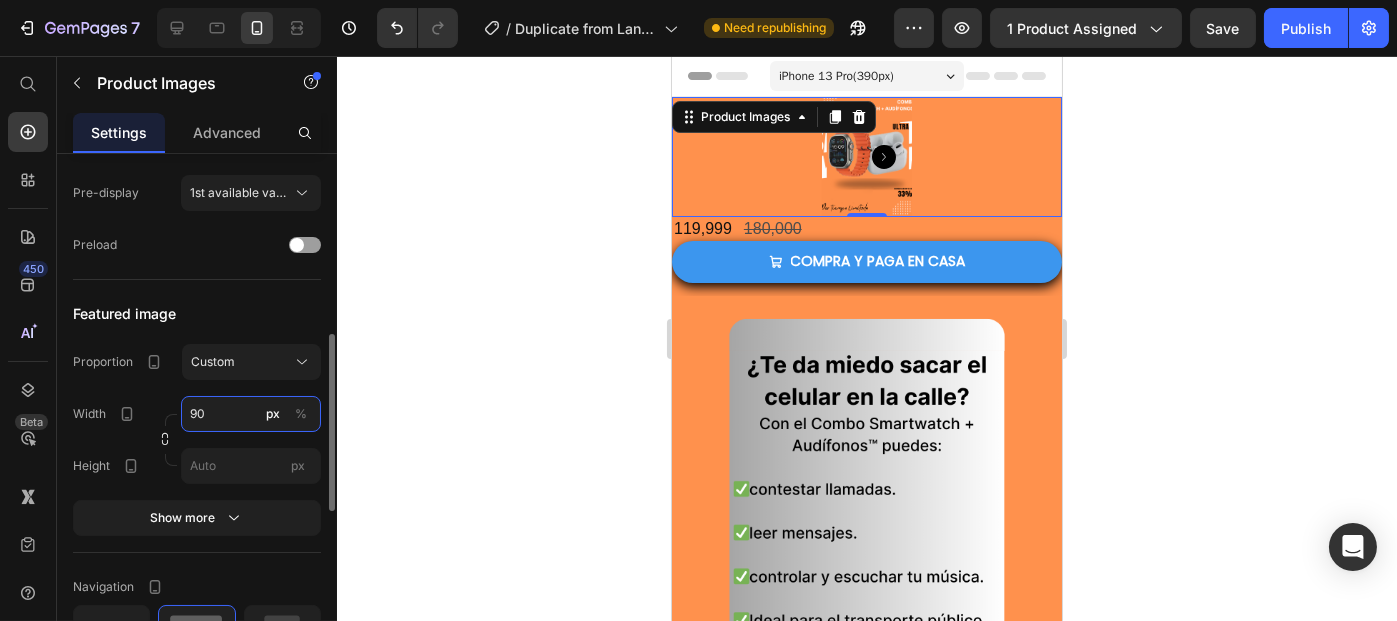 type on "9" 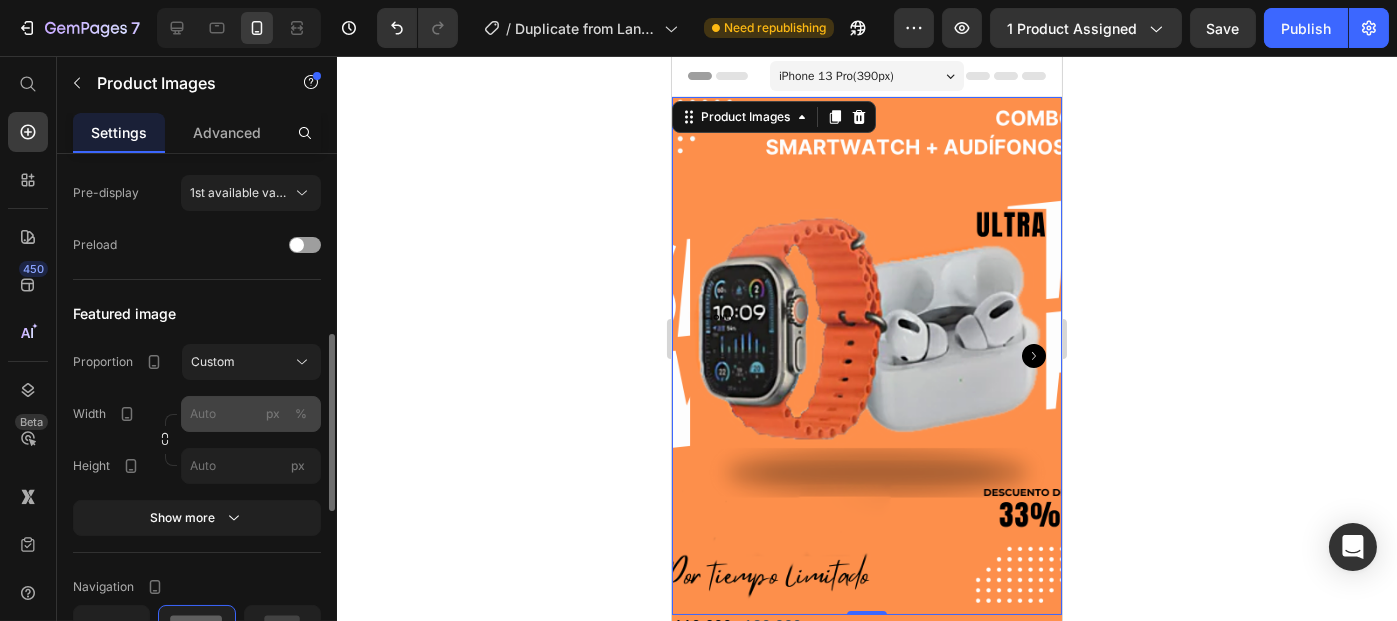 click on "%" at bounding box center (301, 414) 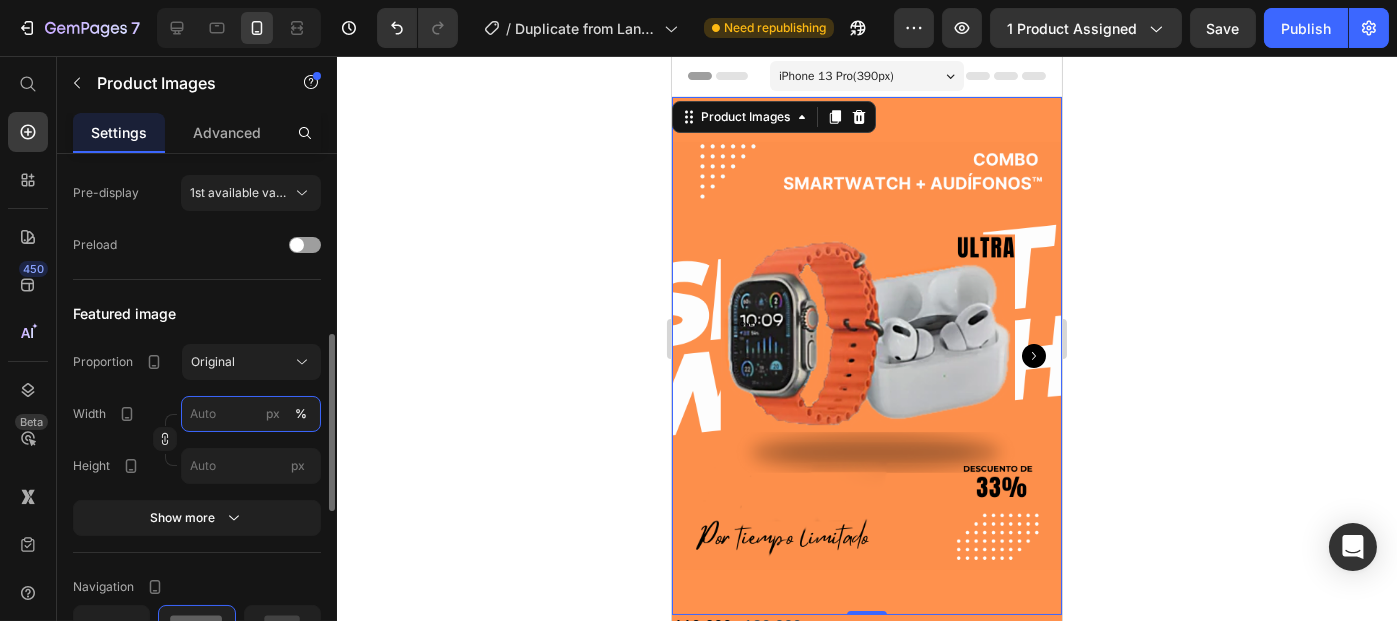 click on "px %" at bounding box center (251, 414) 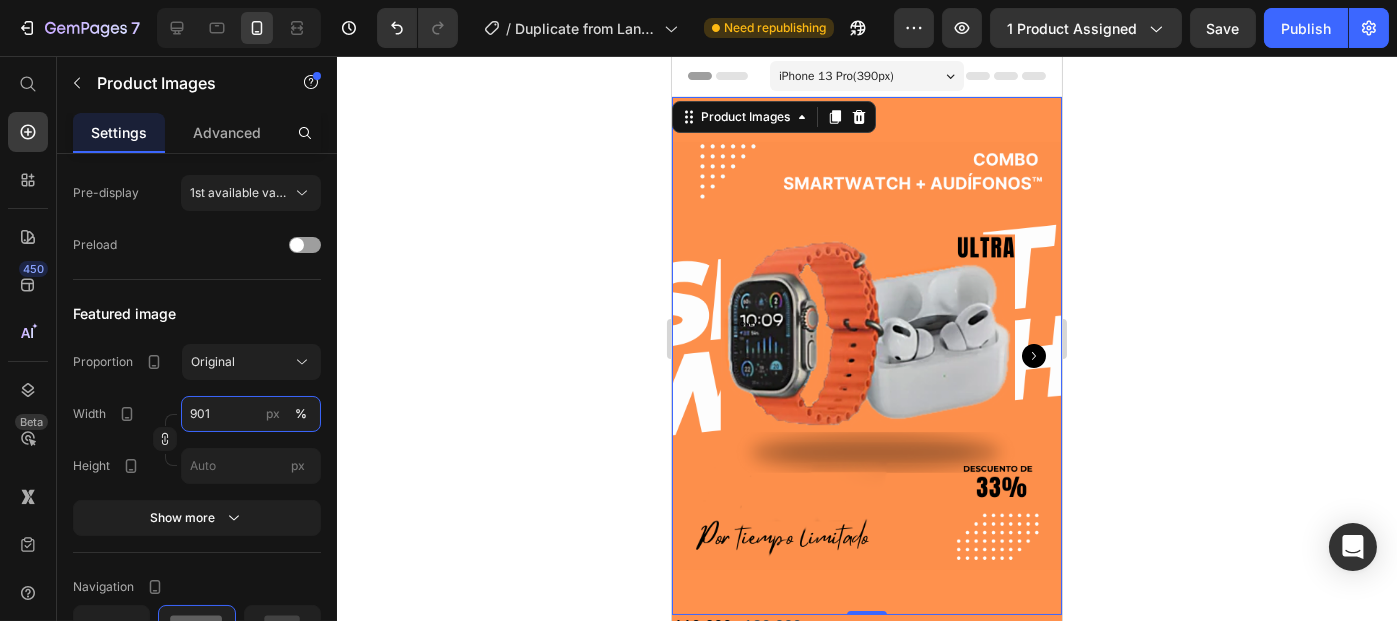 type on "901" 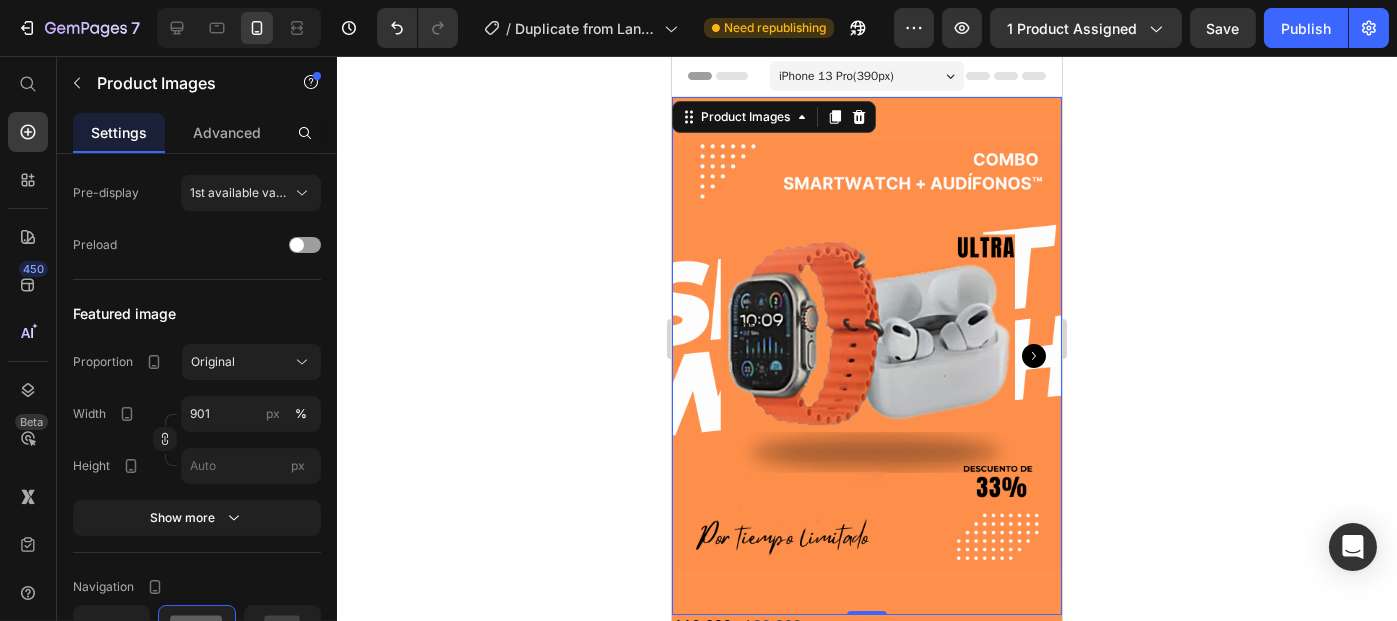 click 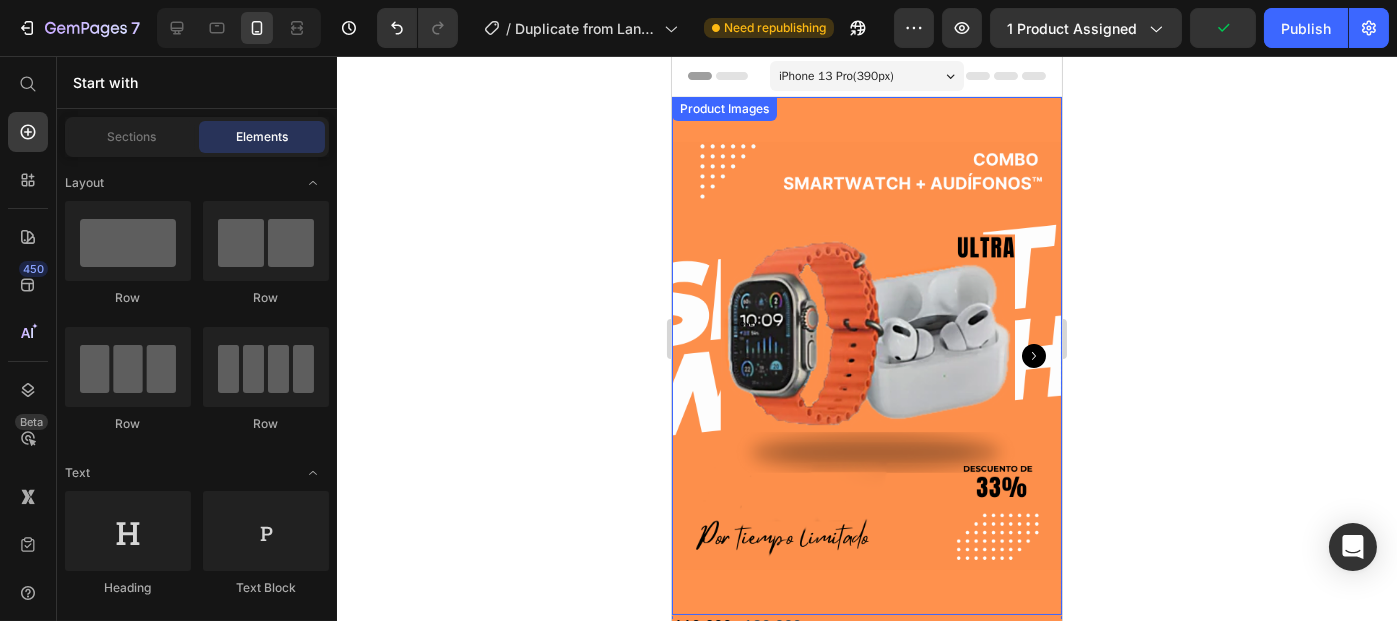 click at bounding box center (866, 356) 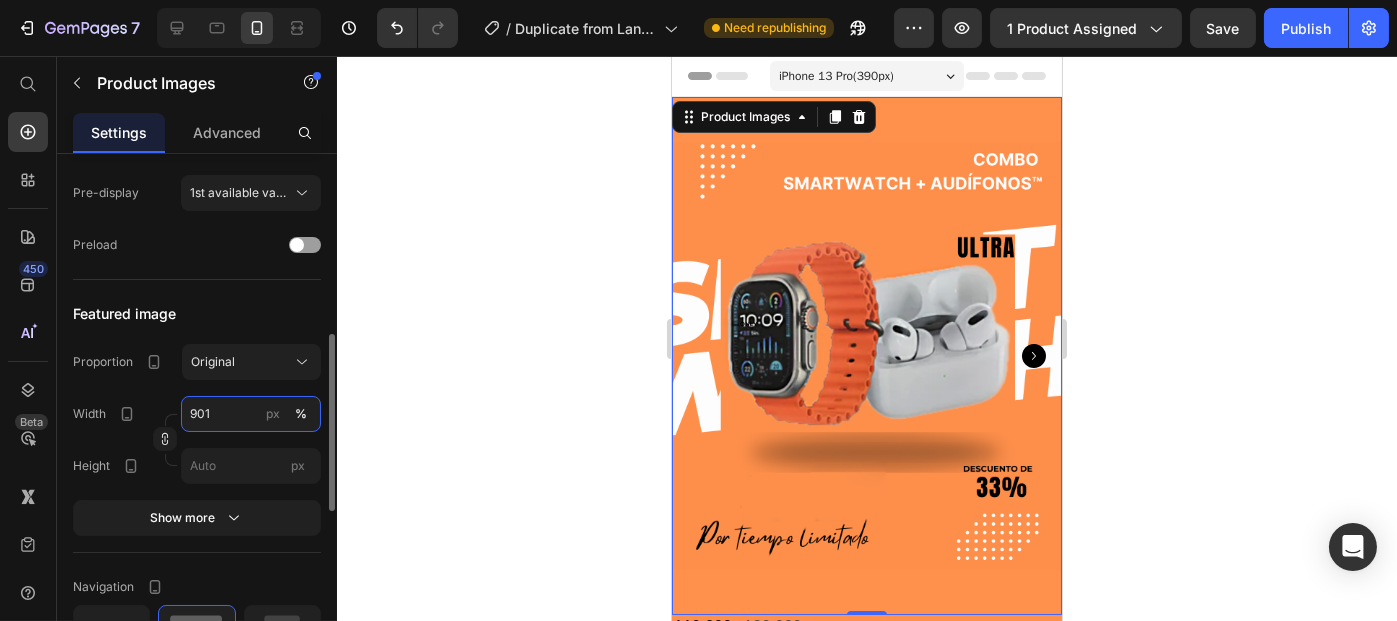 click on "901" at bounding box center (251, 414) 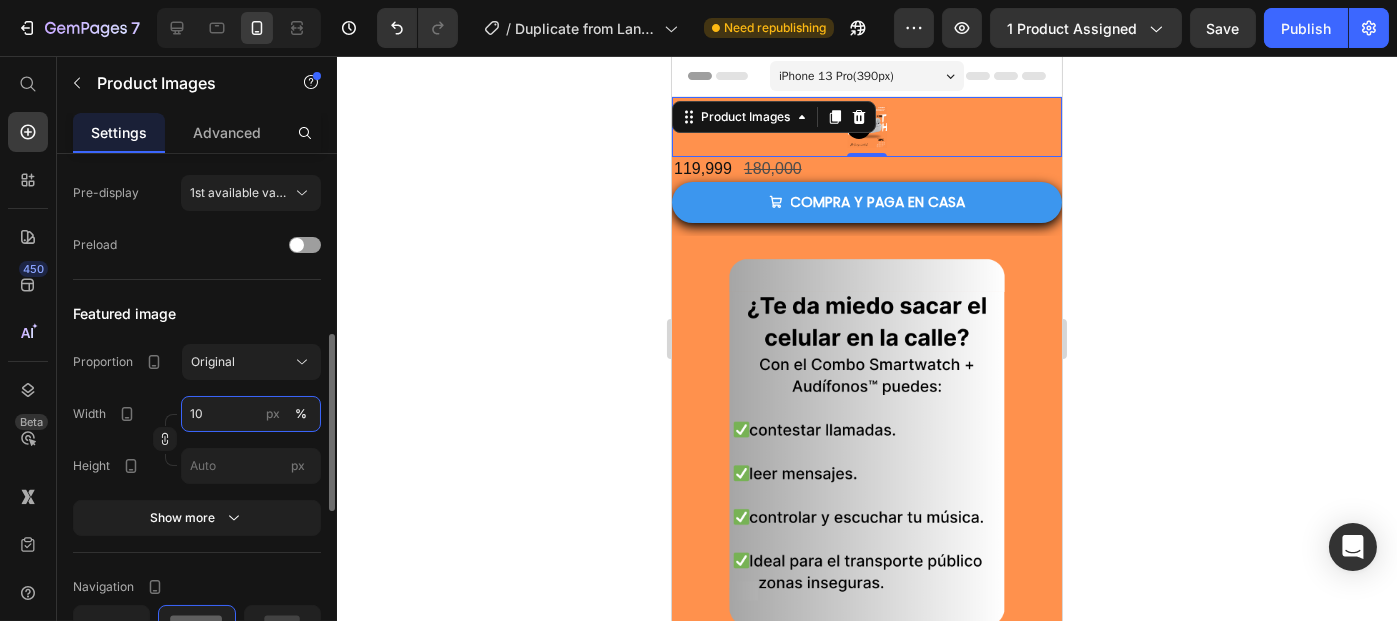 type on "100" 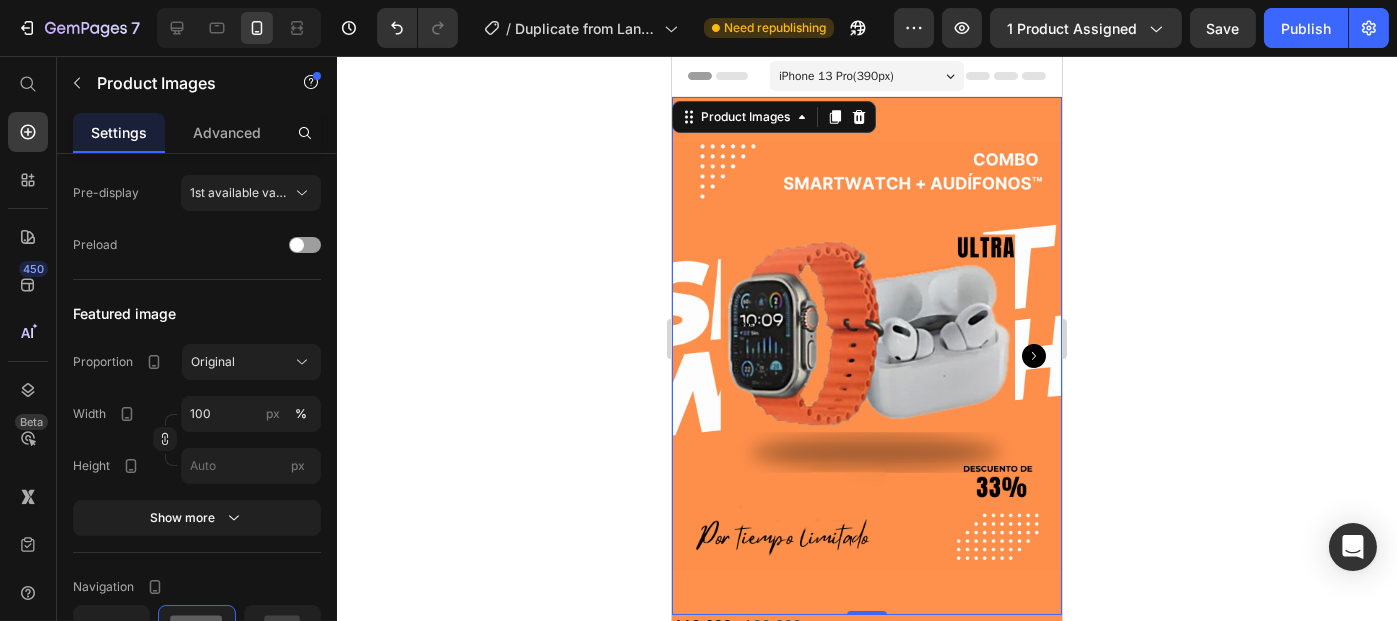 click 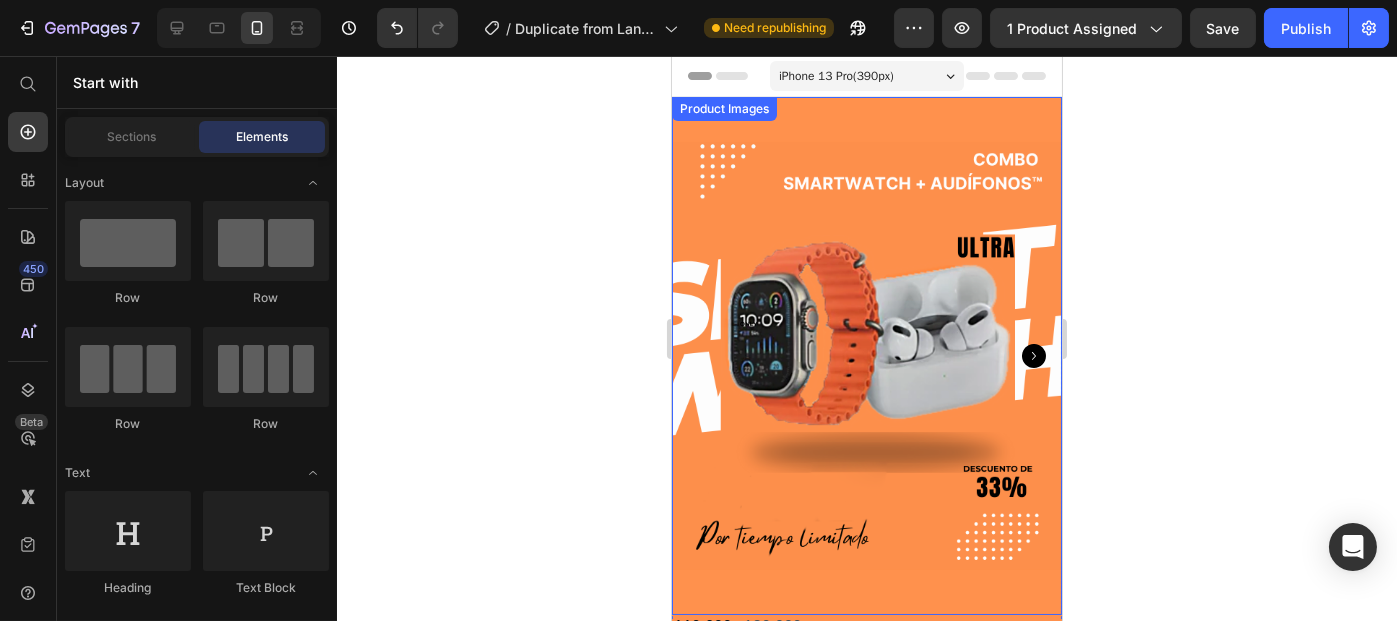 scroll, scrollTop: 128, scrollLeft: 0, axis: vertical 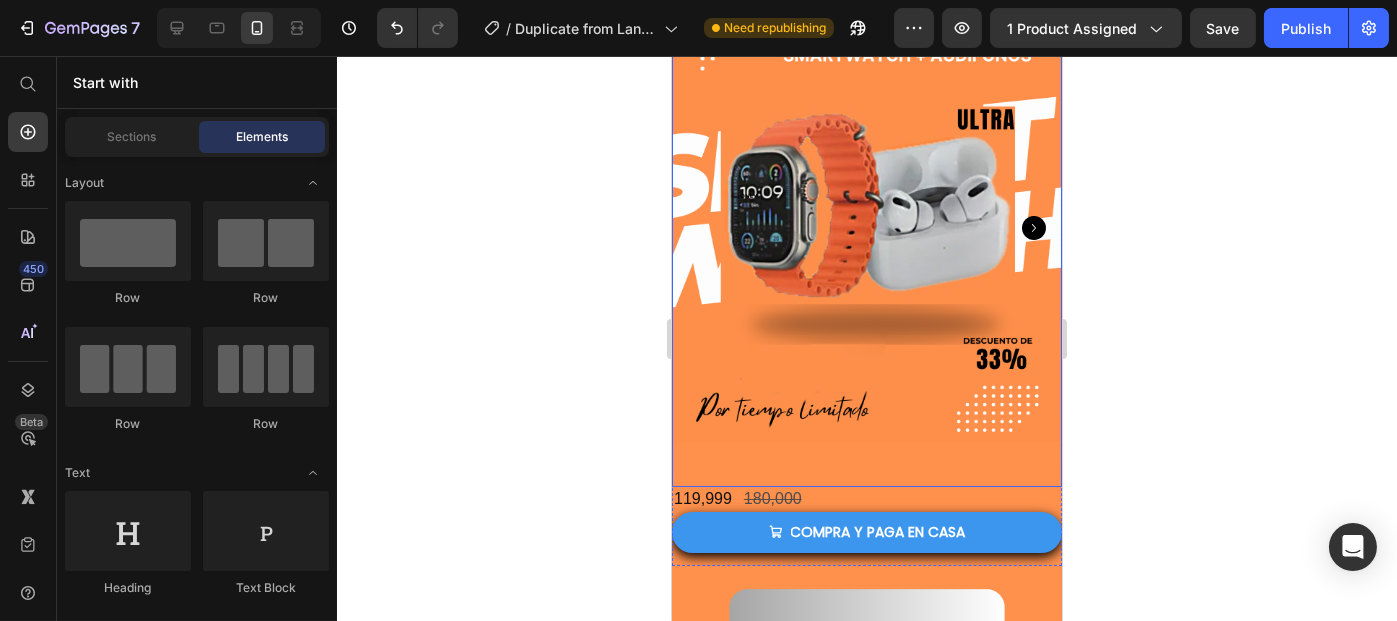 click at bounding box center [866, 228] 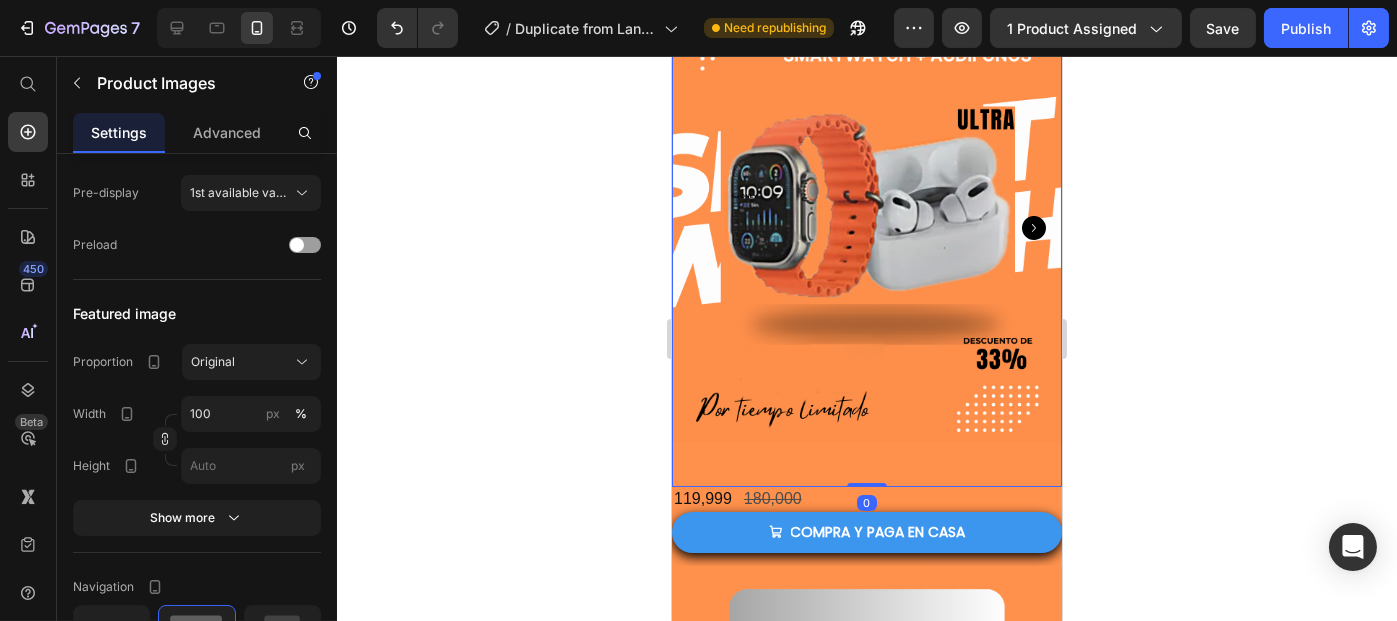 click at bounding box center (866, 228) 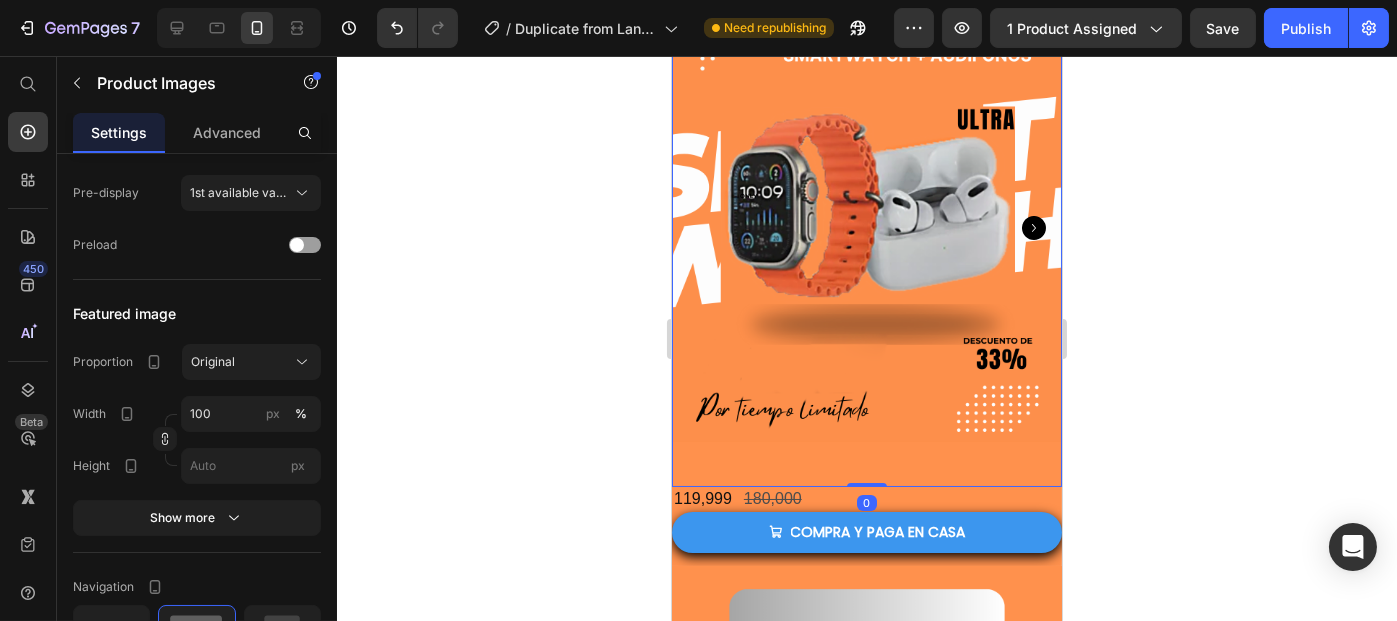 drag, startPoint x: 847, startPoint y: 460, endPoint x: 857, endPoint y: 415, distance: 46.09772 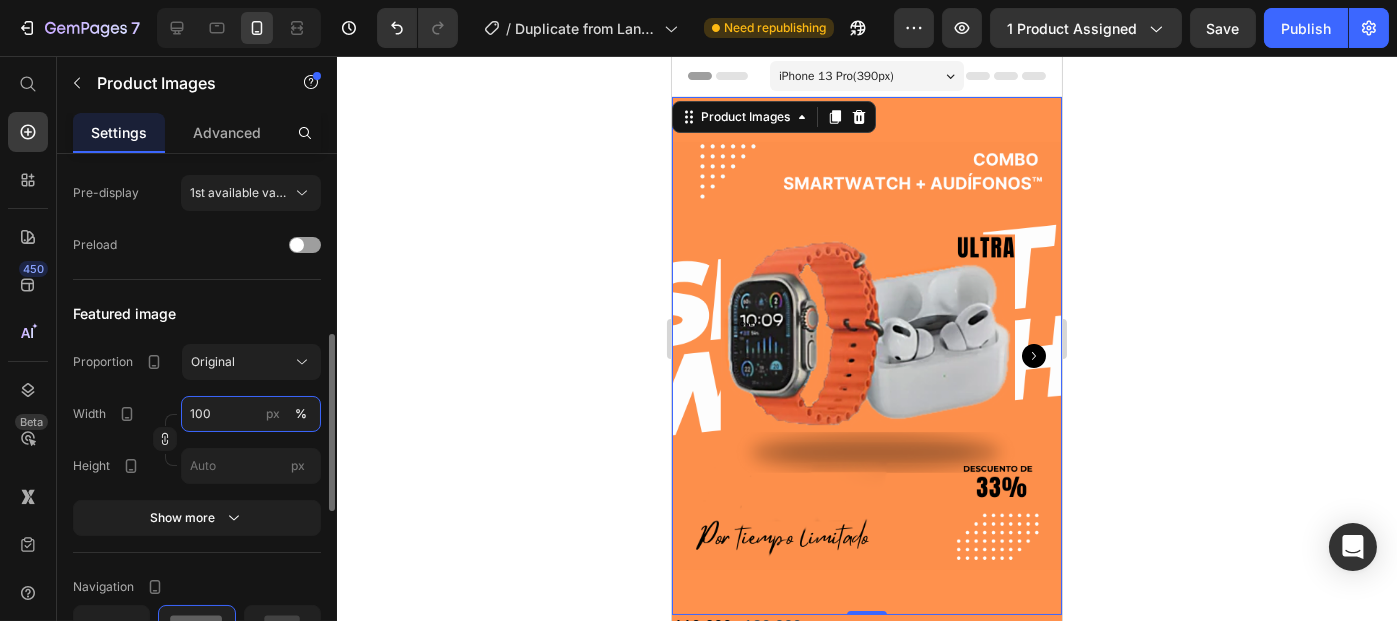 click on "100" at bounding box center [251, 414] 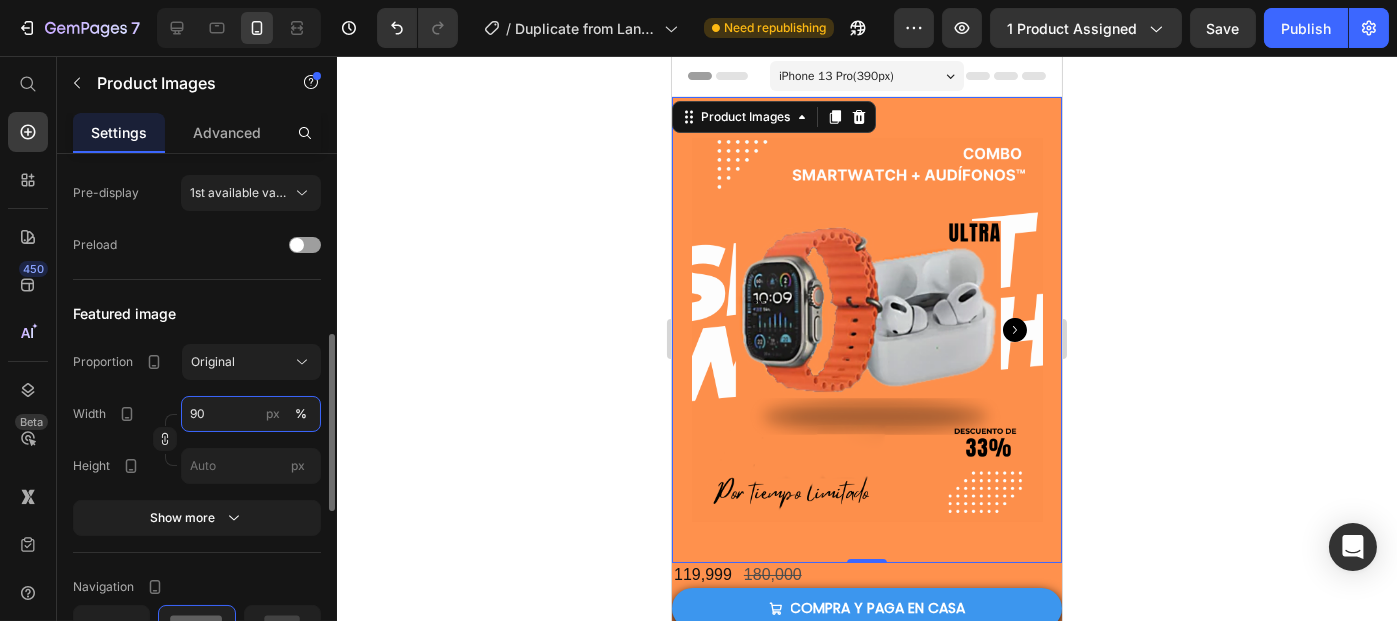click on "90" at bounding box center [251, 414] 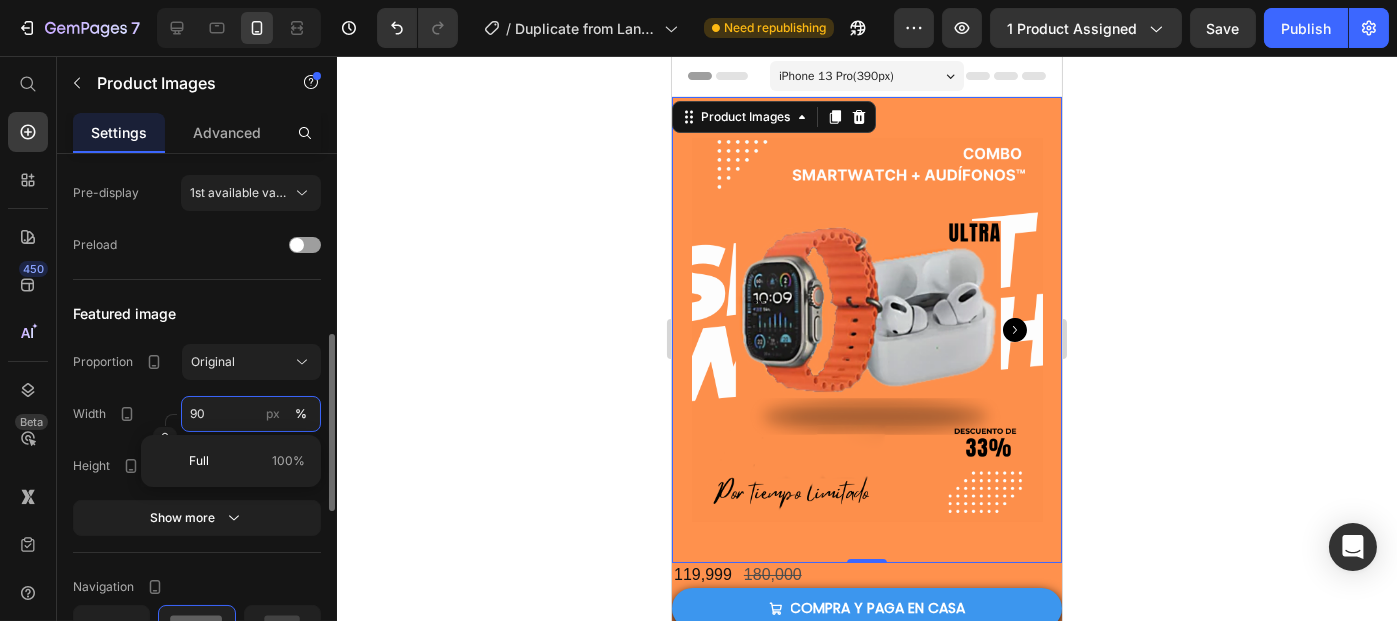 type on "9" 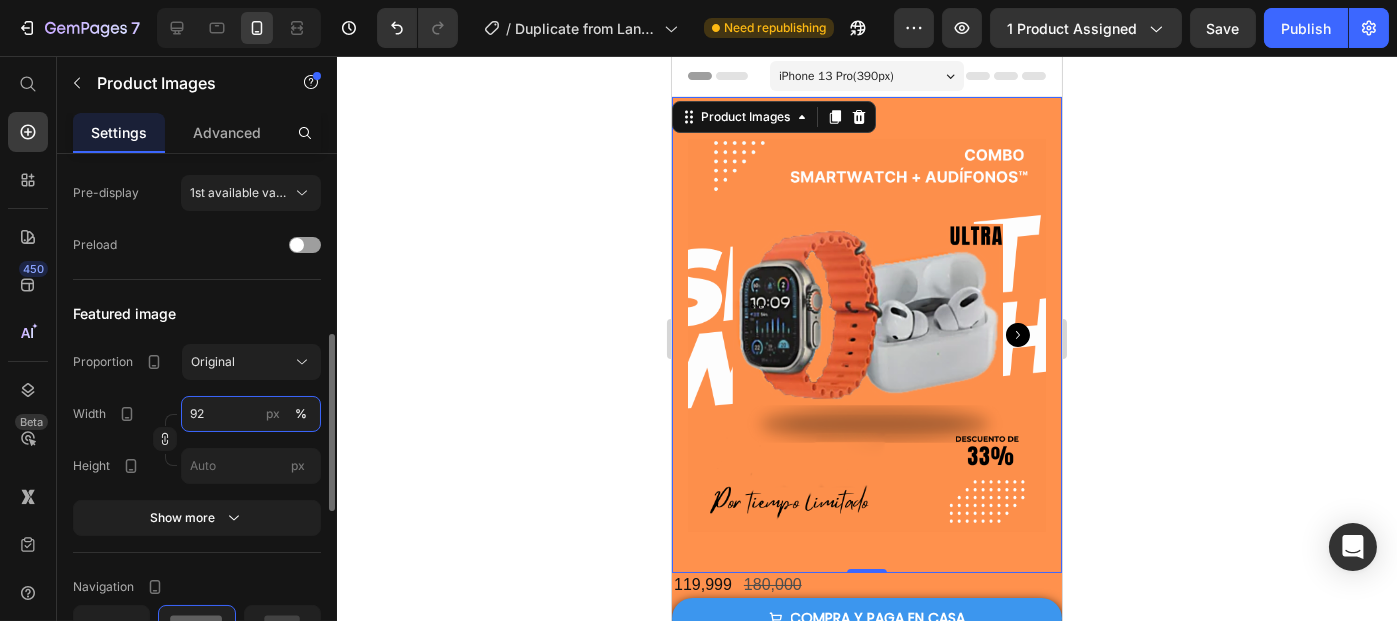 type on "9" 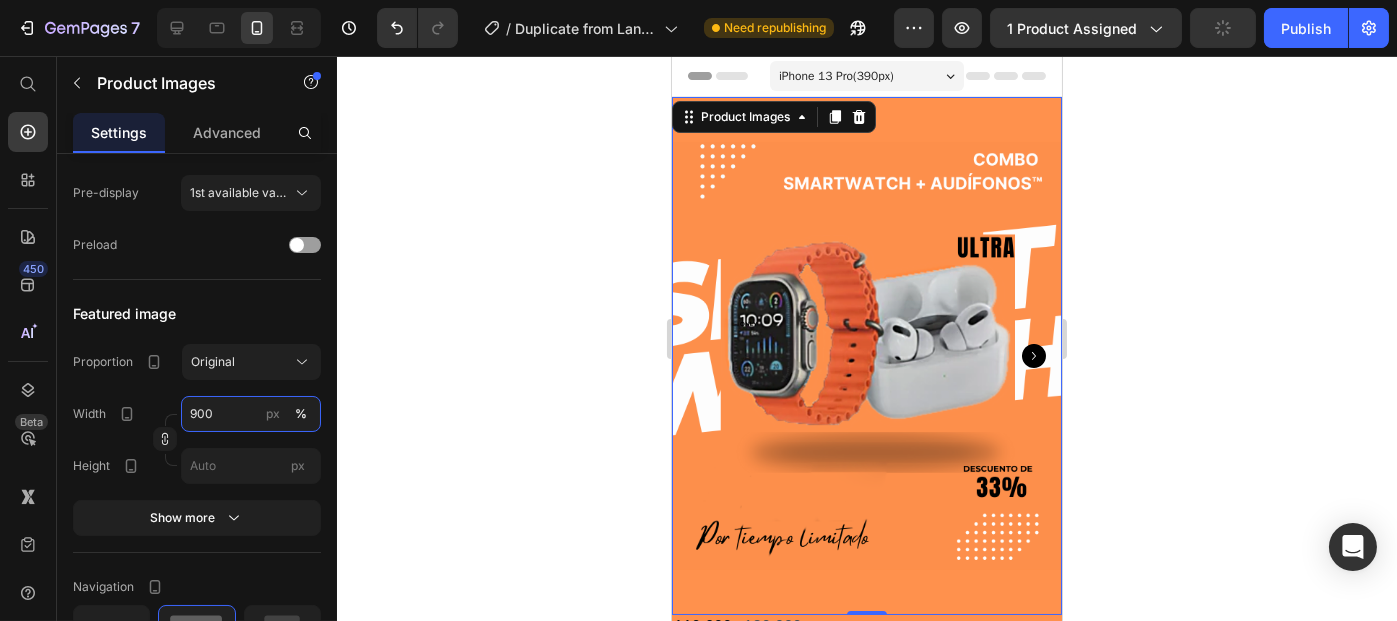 type on "900" 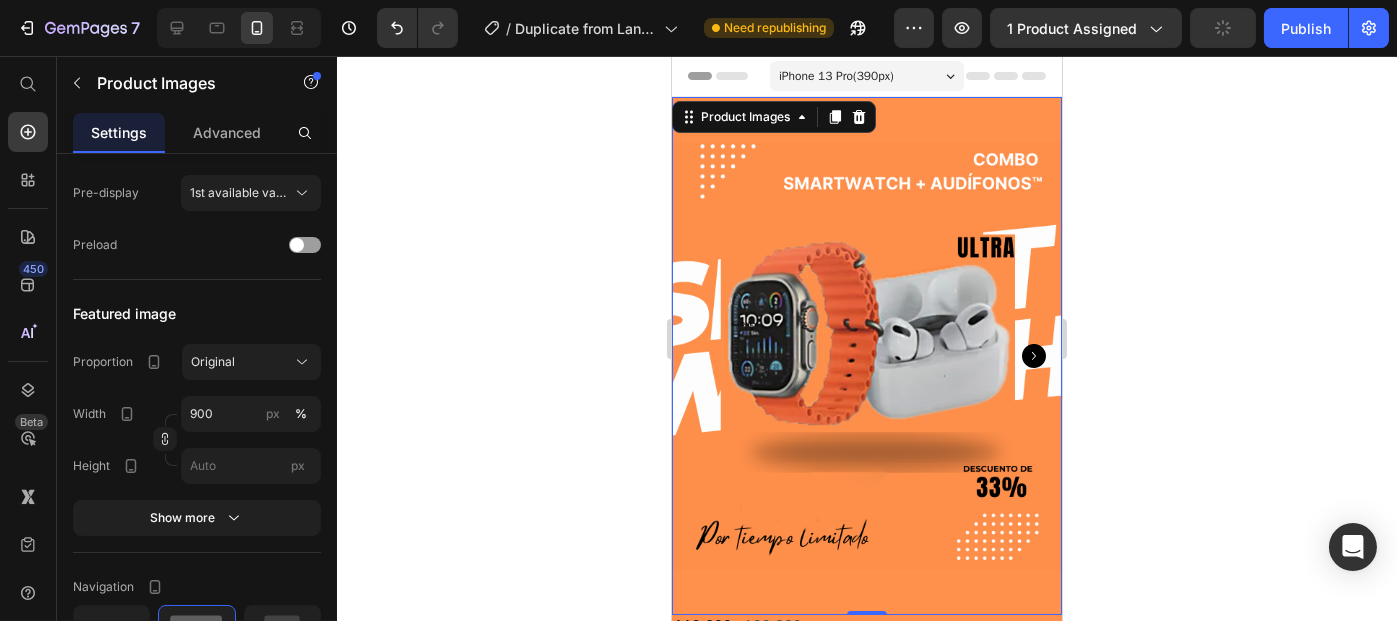 click at bounding box center [866, 356] 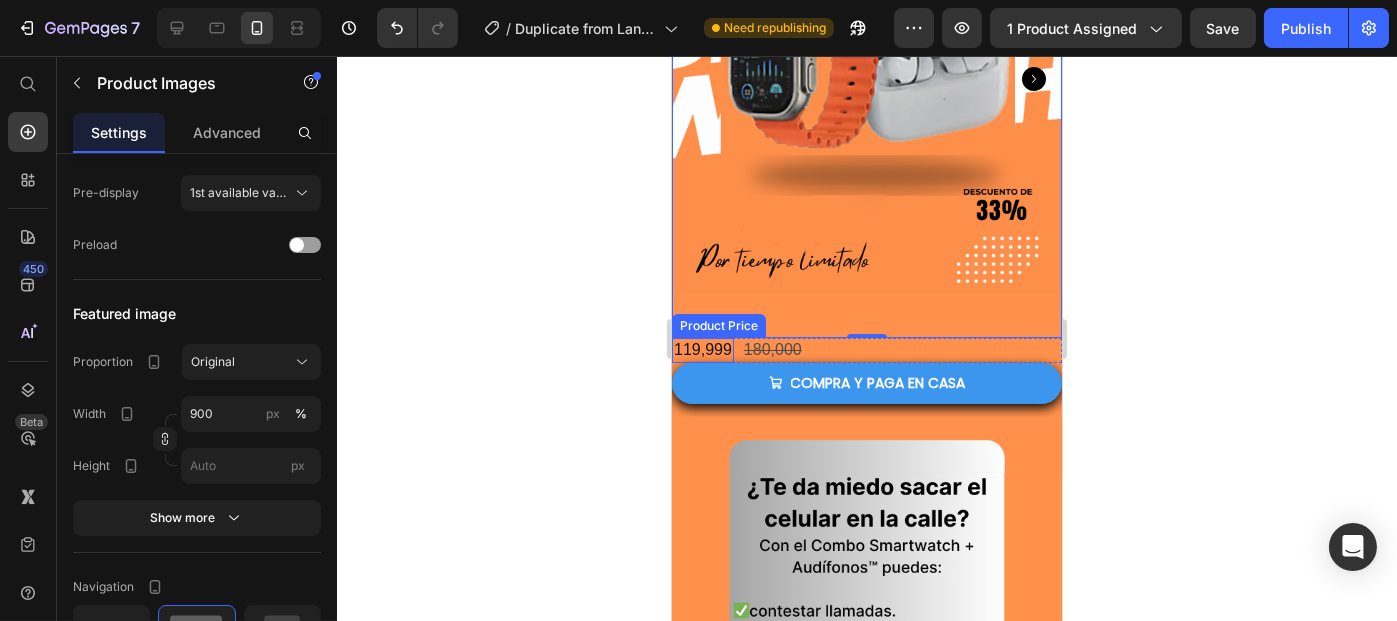 click on "119,999" at bounding box center (702, 350) 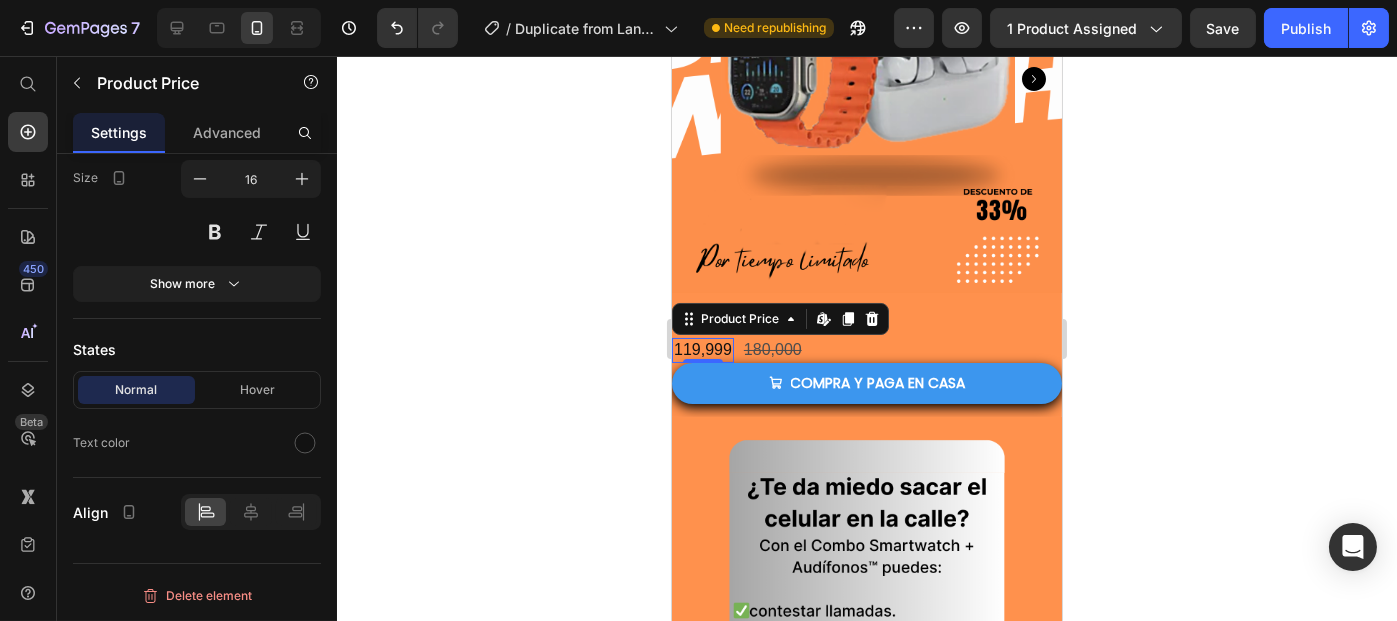scroll, scrollTop: 0, scrollLeft: 0, axis: both 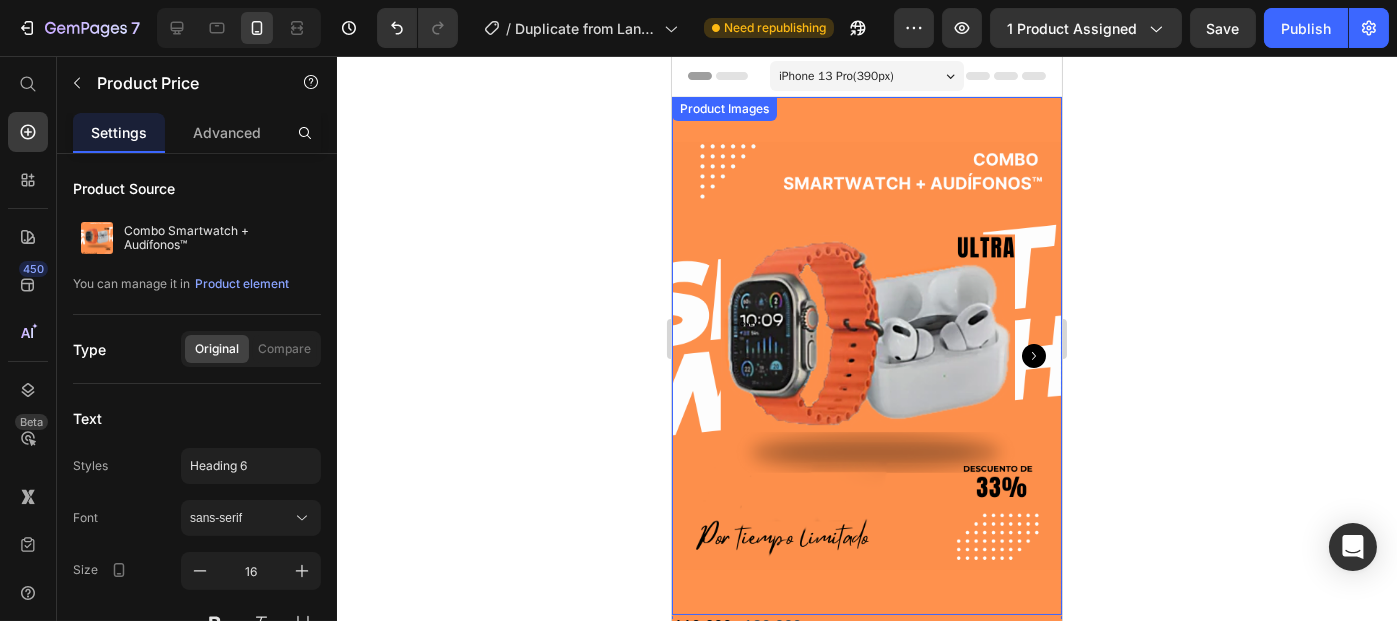 click at bounding box center [866, 356] 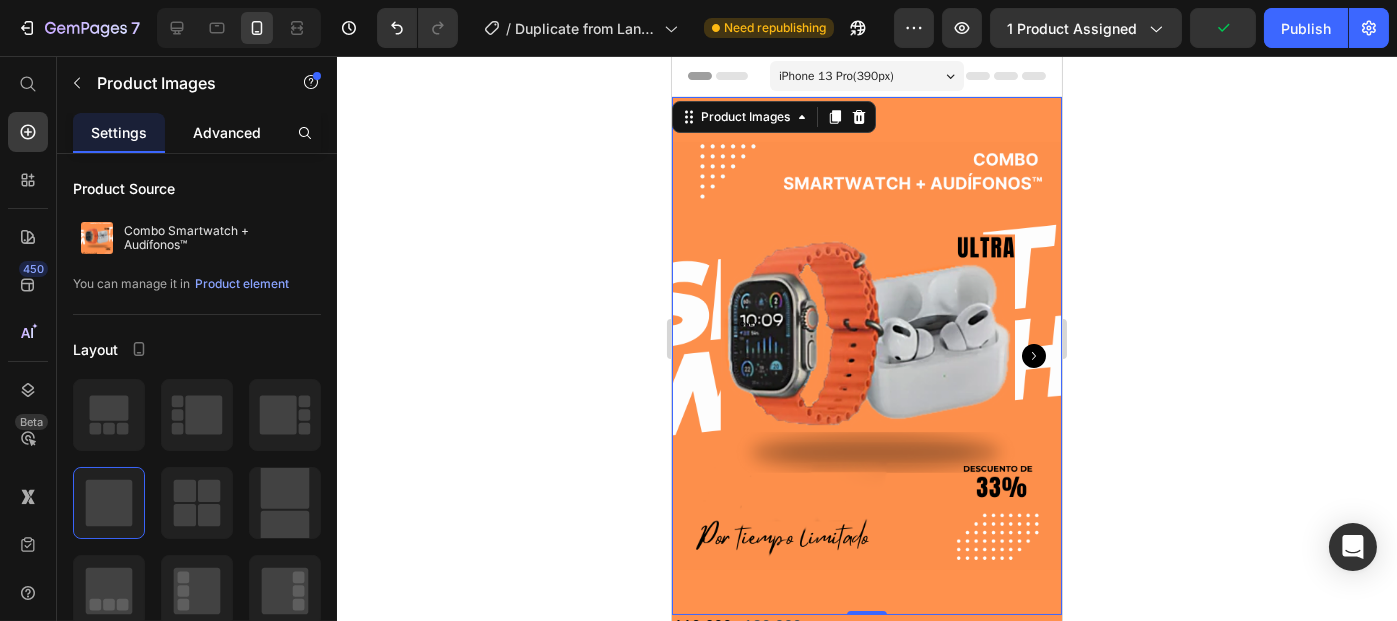 click on "Advanced" at bounding box center (227, 132) 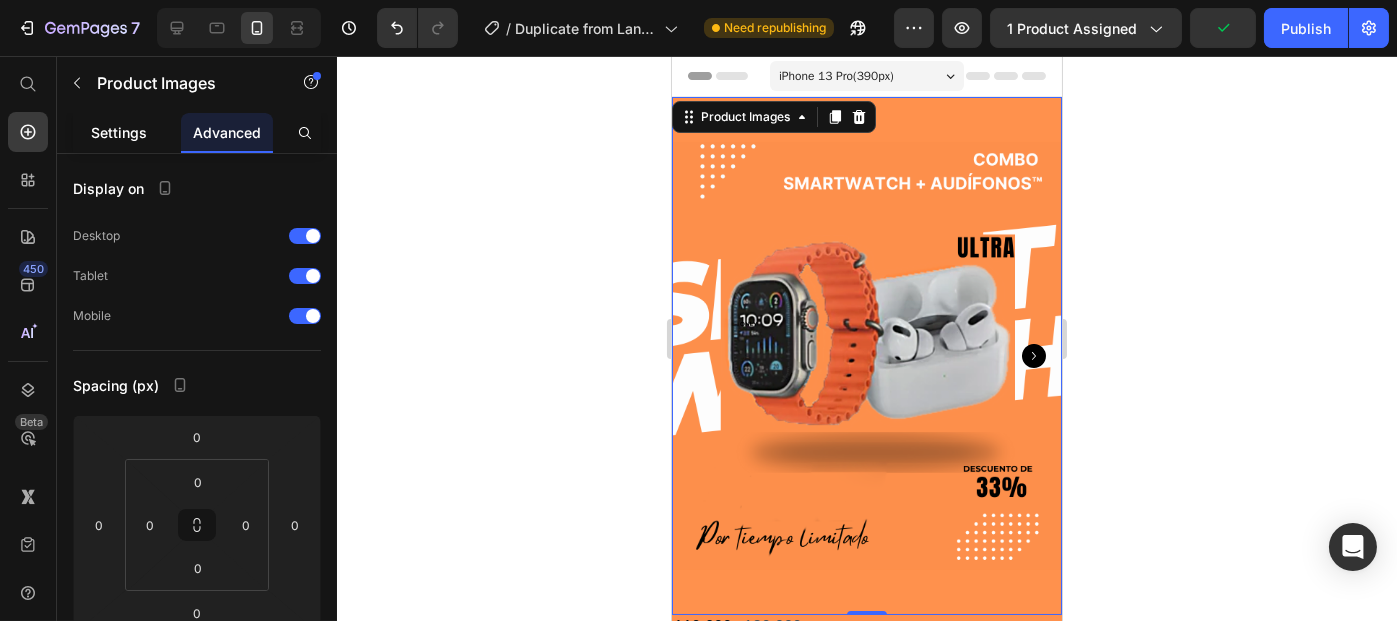 click on "Settings" at bounding box center (119, 132) 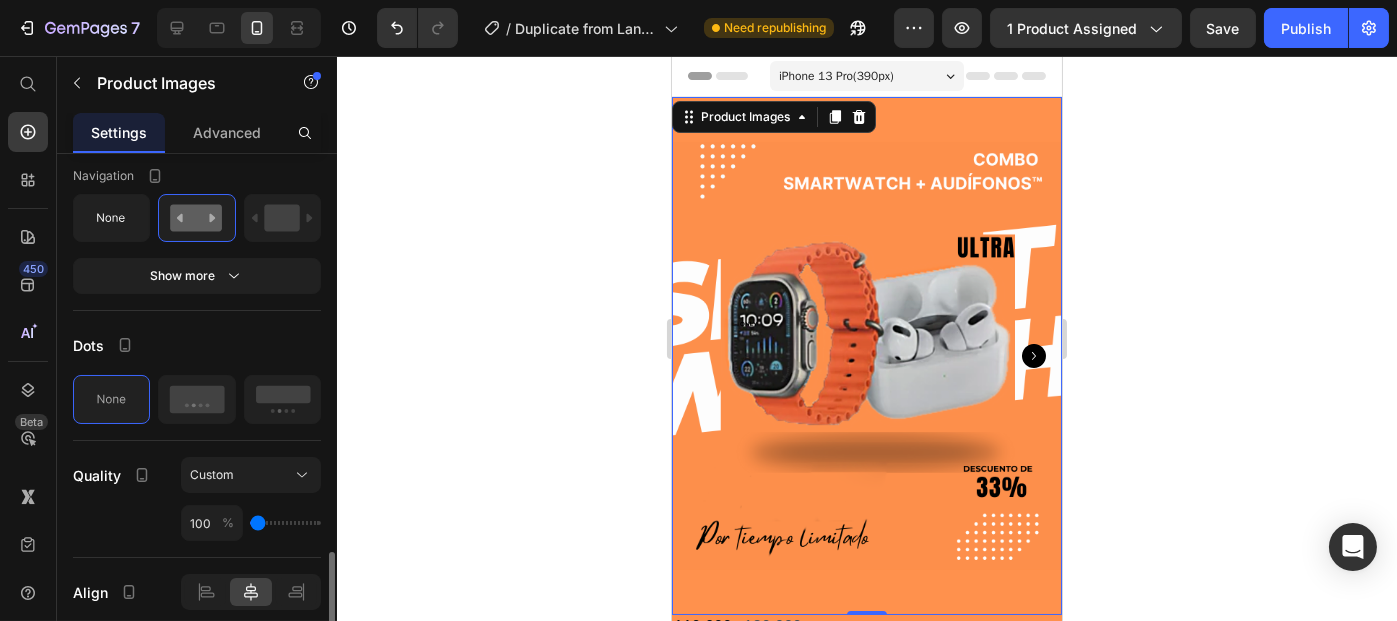 scroll, scrollTop: 1021, scrollLeft: 0, axis: vertical 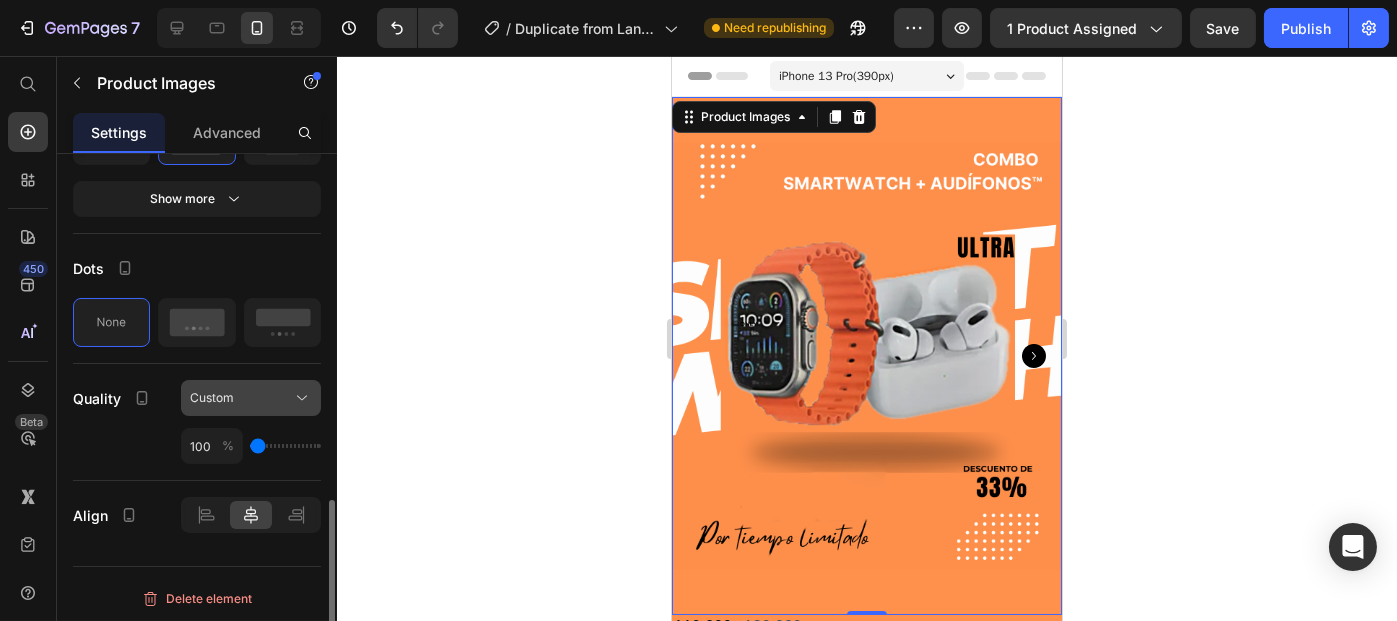 click on "Custom" 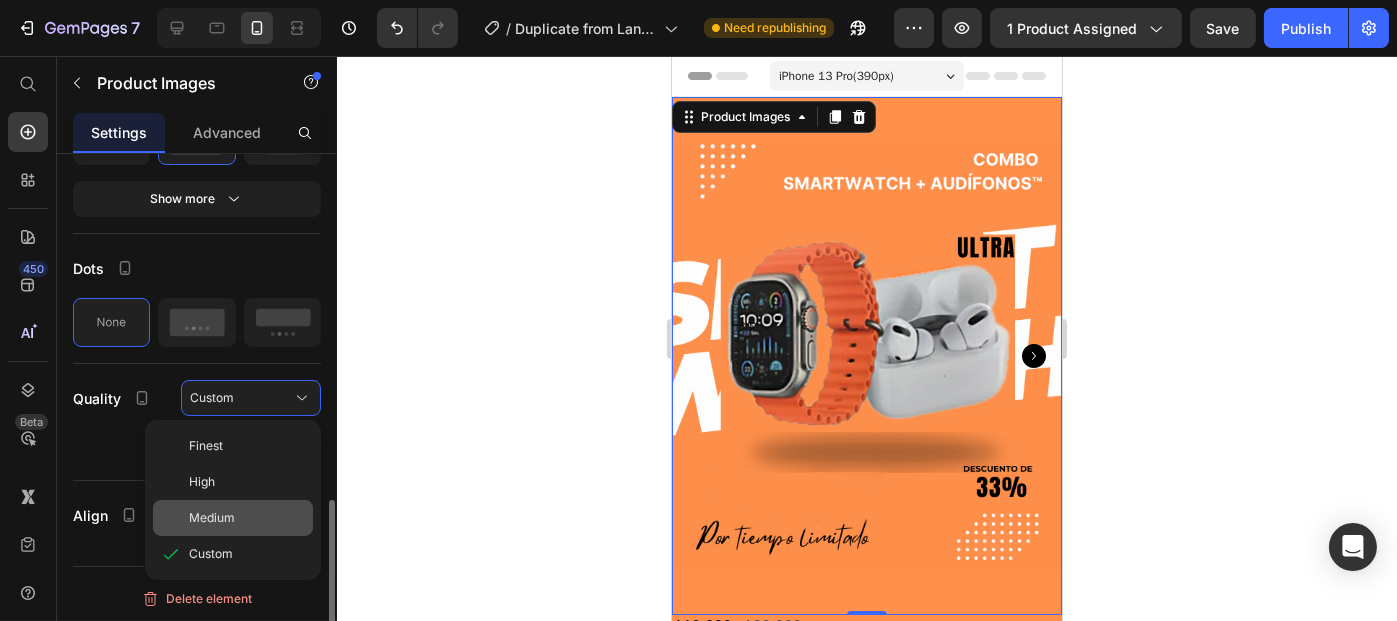 click on "Medium" at bounding box center [212, 518] 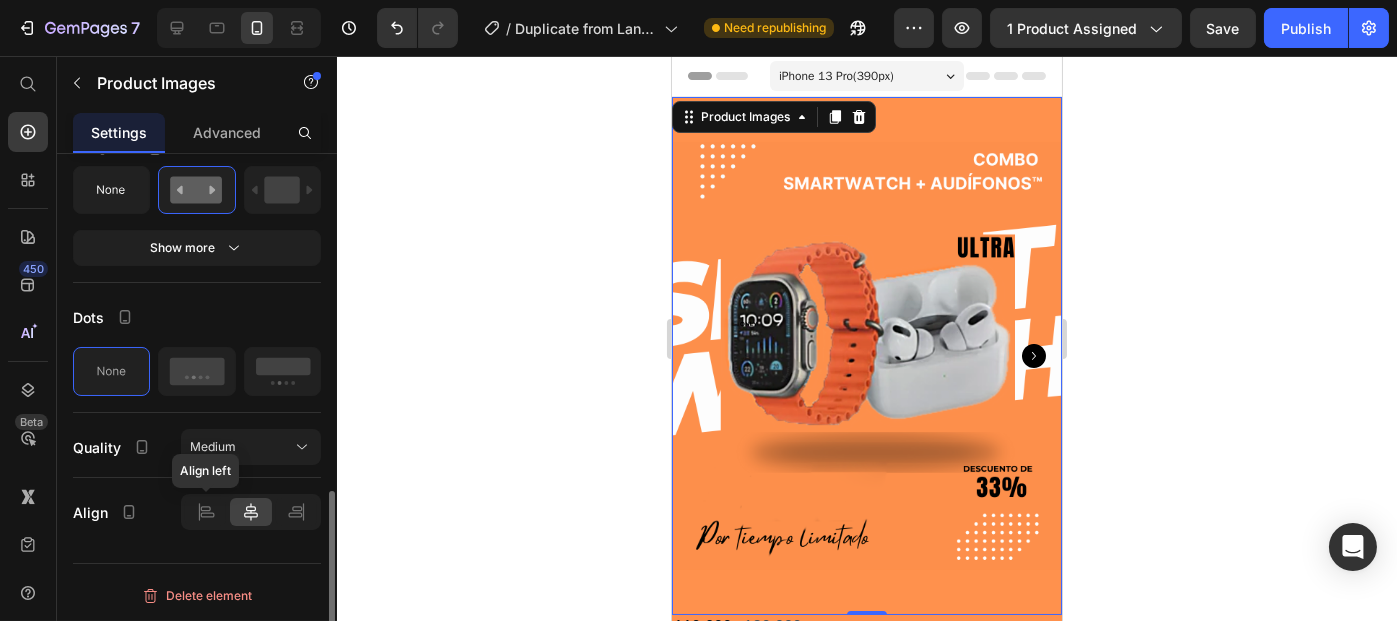 scroll, scrollTop: 969, scrollLeft: 0, axis: vertical 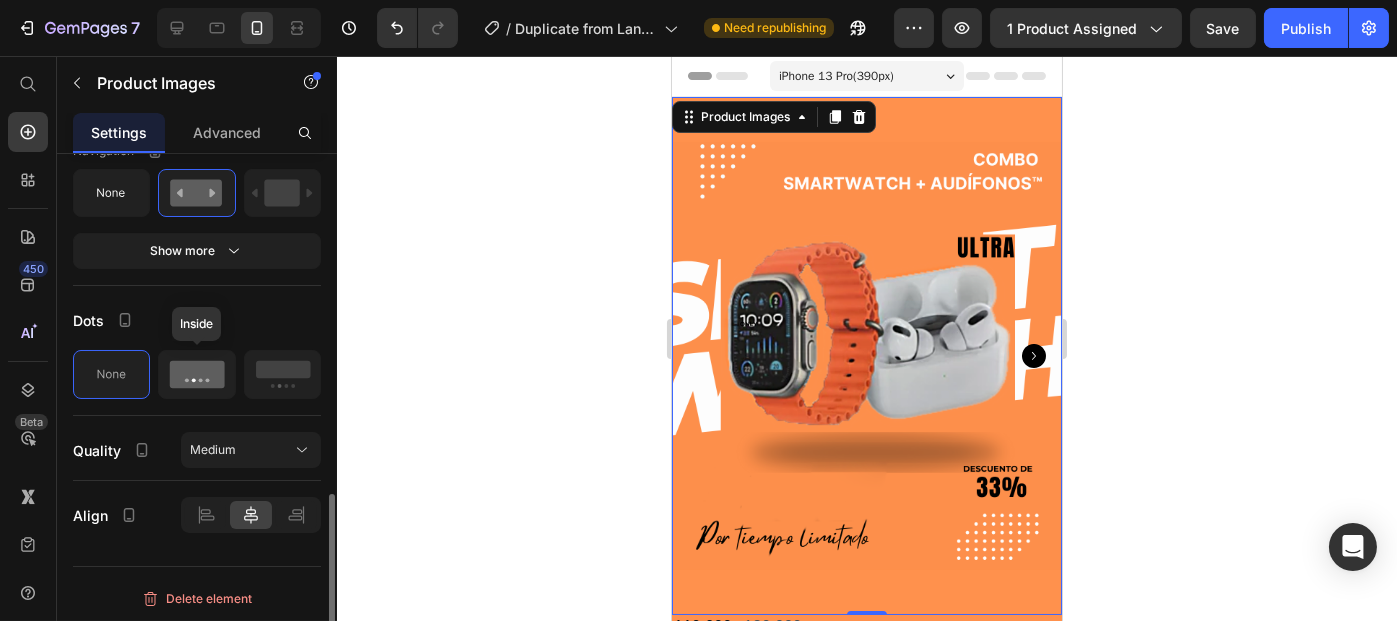 click 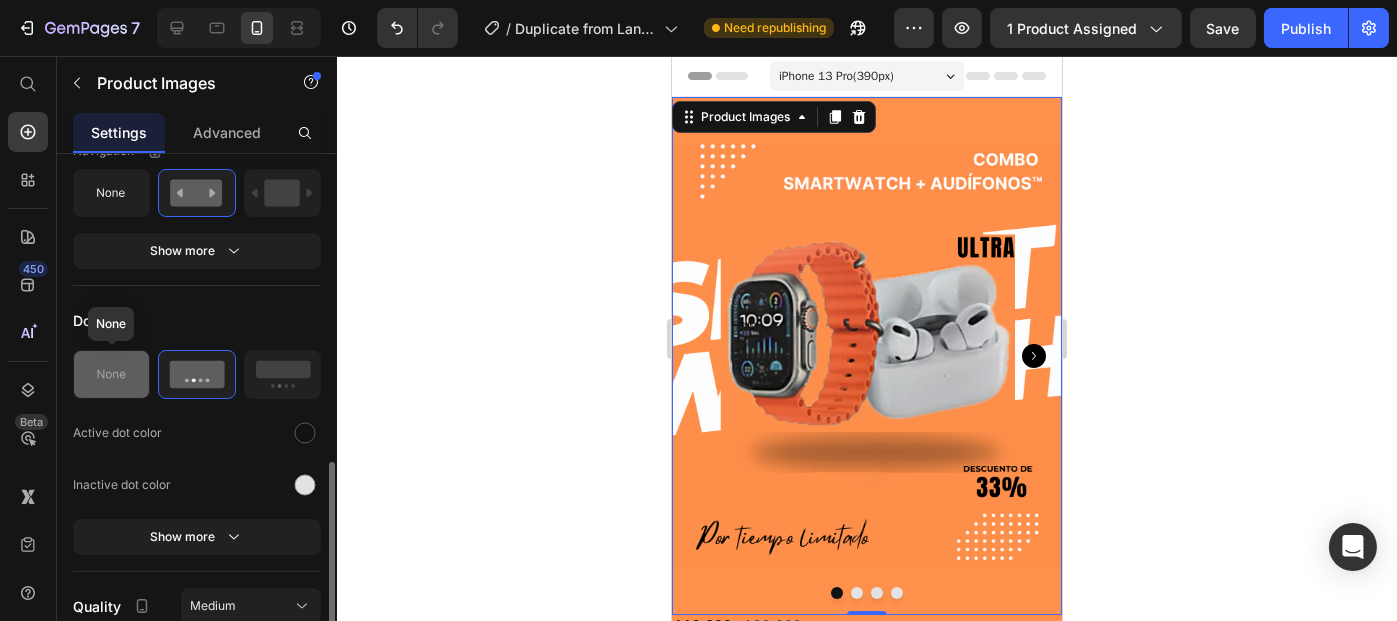 click 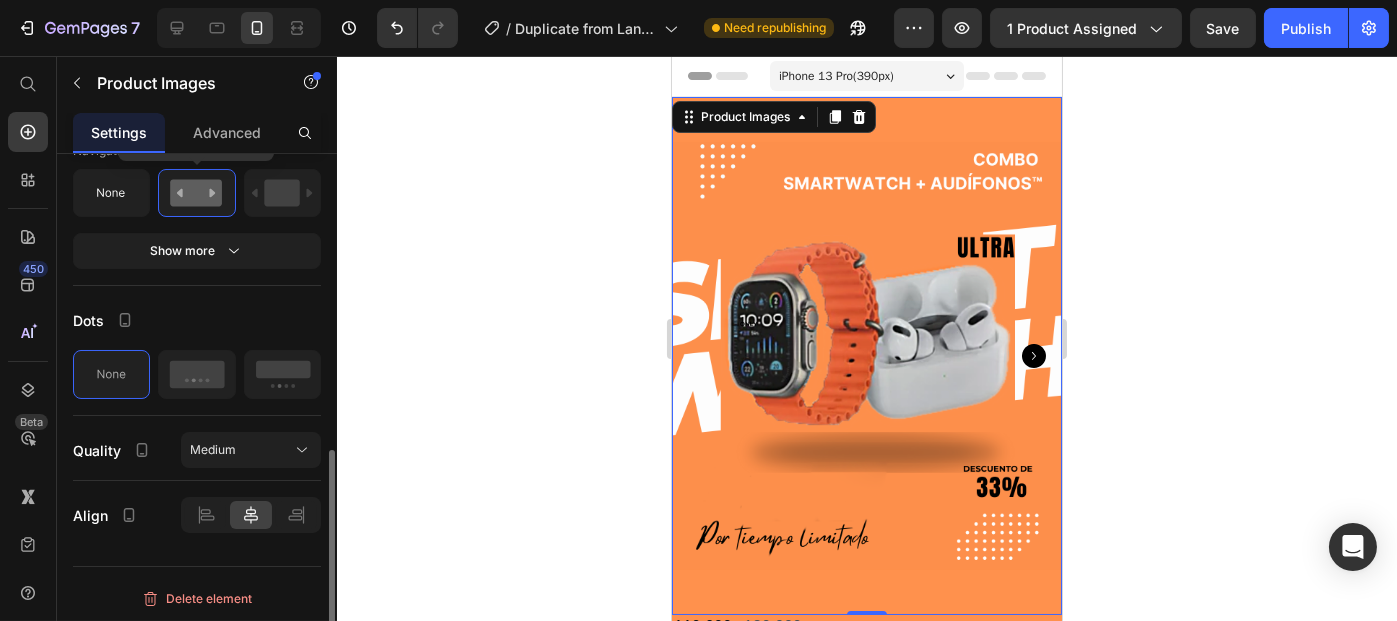 scroll, scrollTop: 927, scrollLeft: 0, axis: vertical 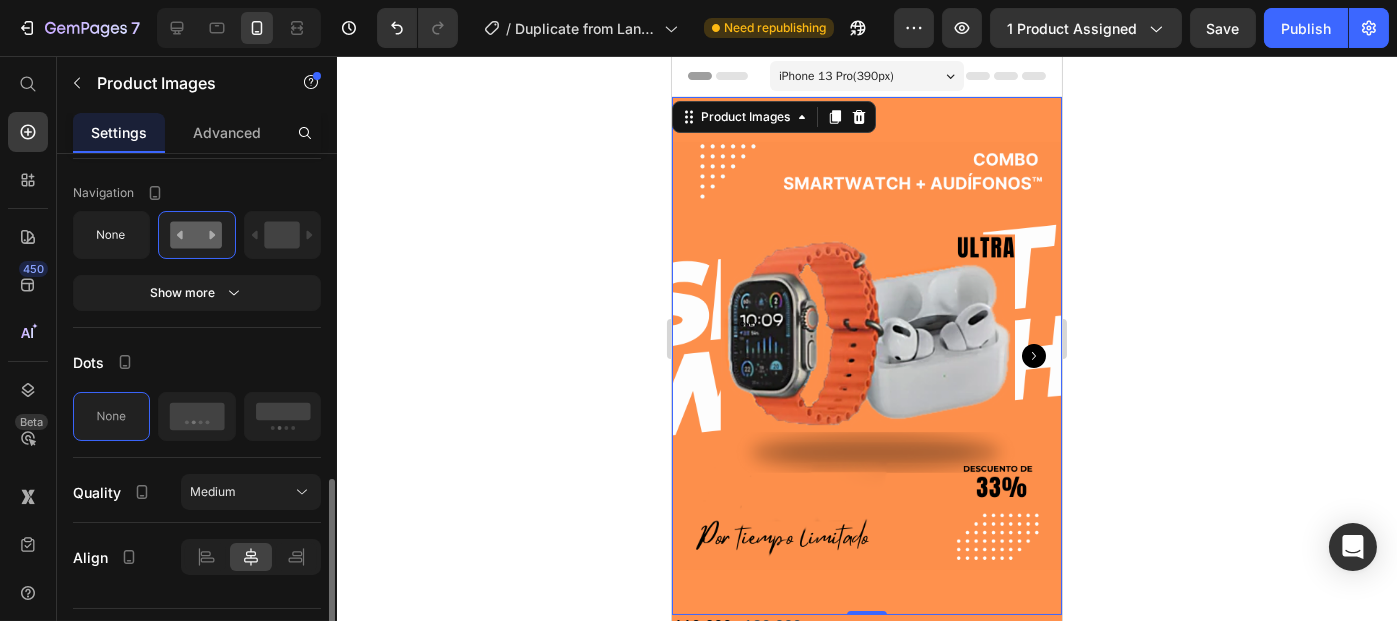 click on "Navigation Show more" 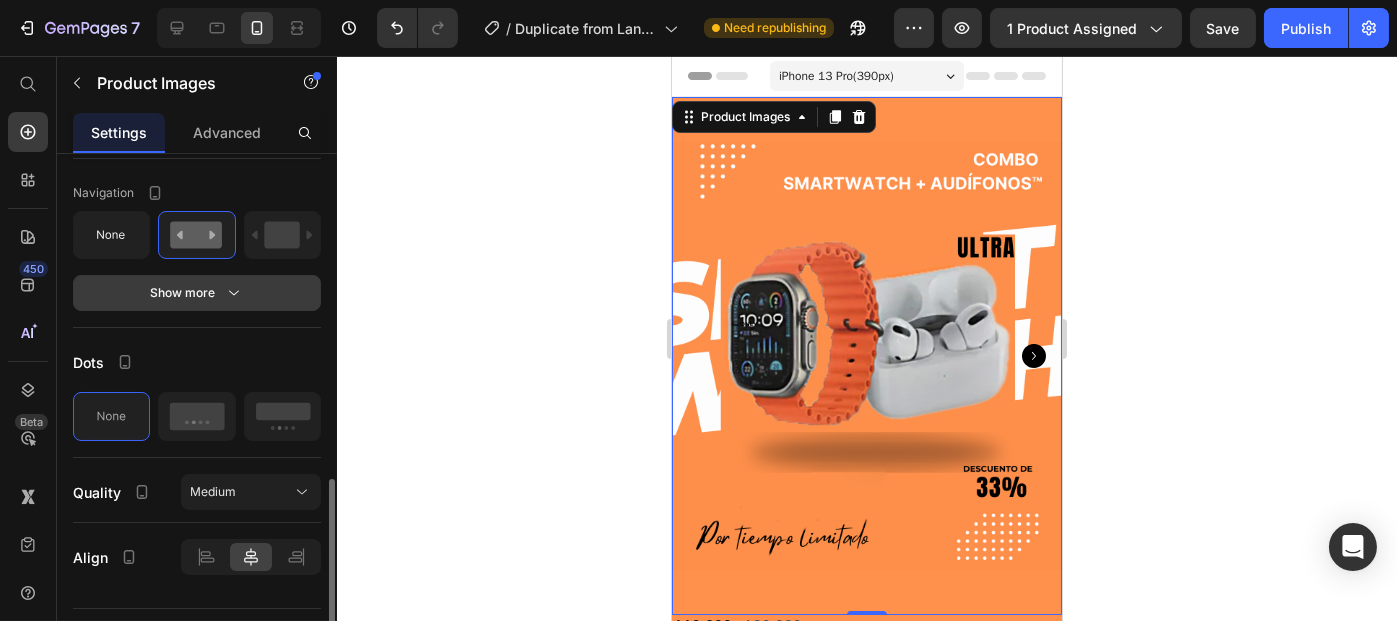 click on "Show more" at bounding box center (197, 293) 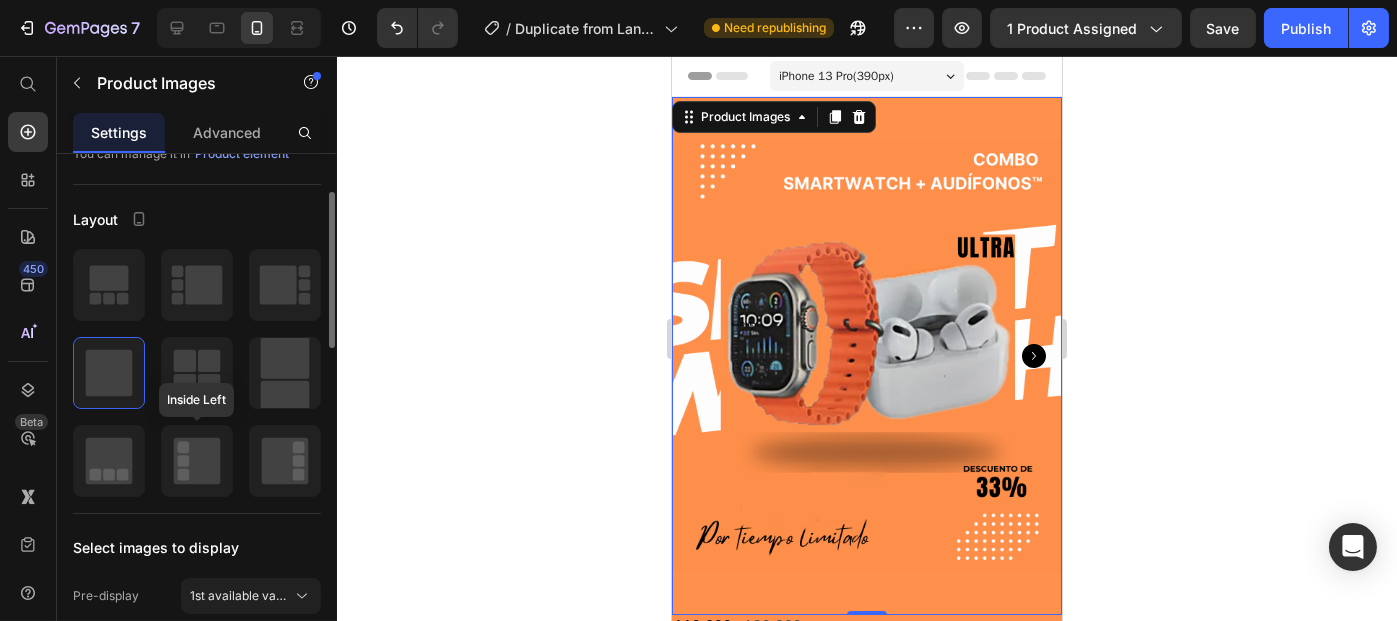 scroll, scrollTop: 0, scrollLeft: 0, axis: both 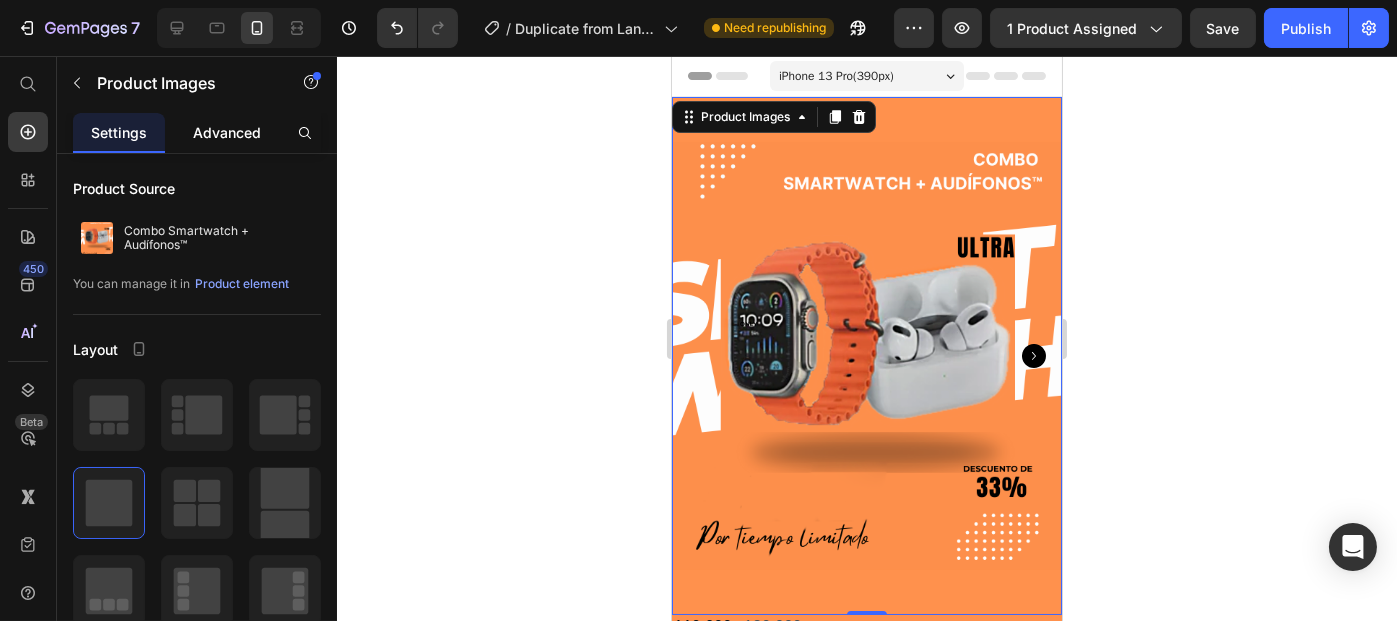 click on "Advanced" at bounding box center (227, 132) 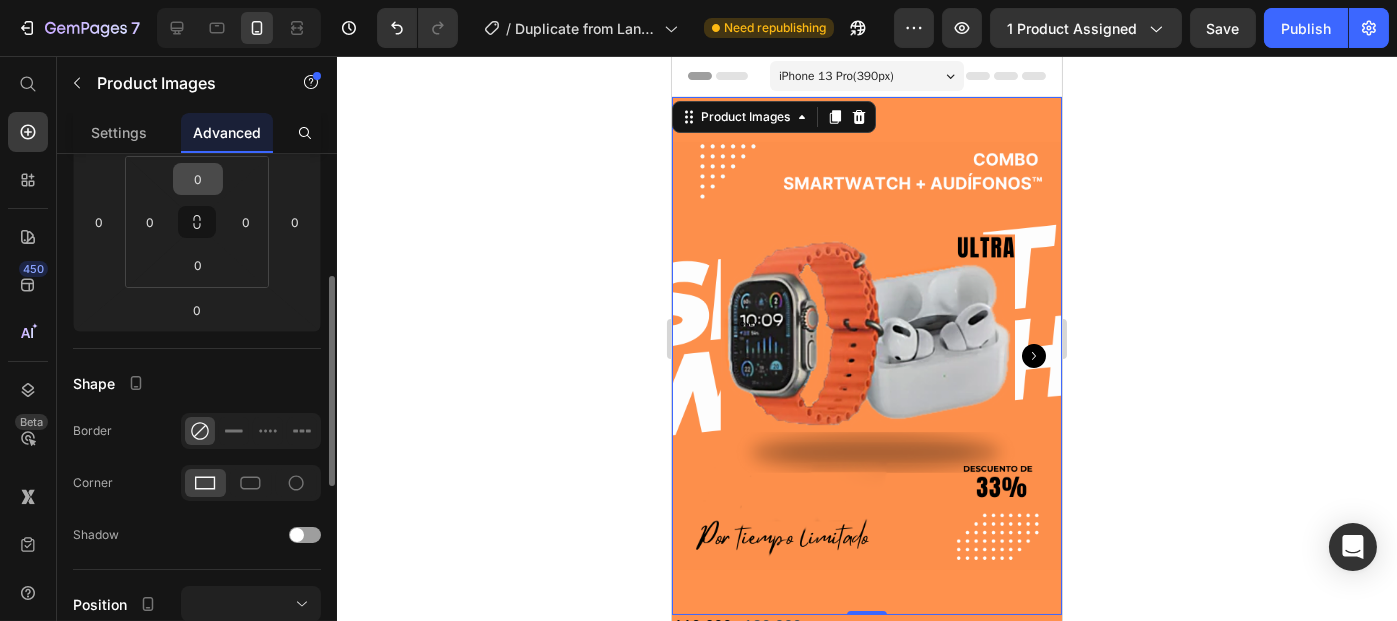 scroll, scrollTop: 308, scrollLeft: 0, axis: vertical 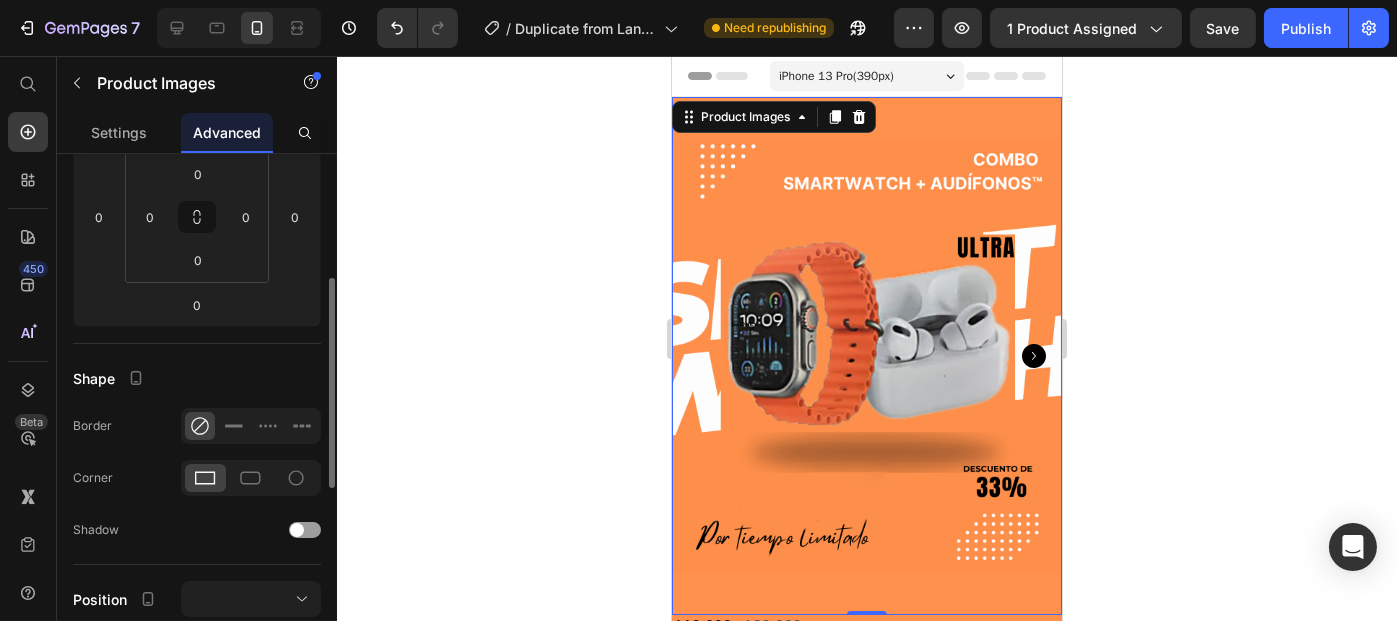 click at bounding box center [866, 356] 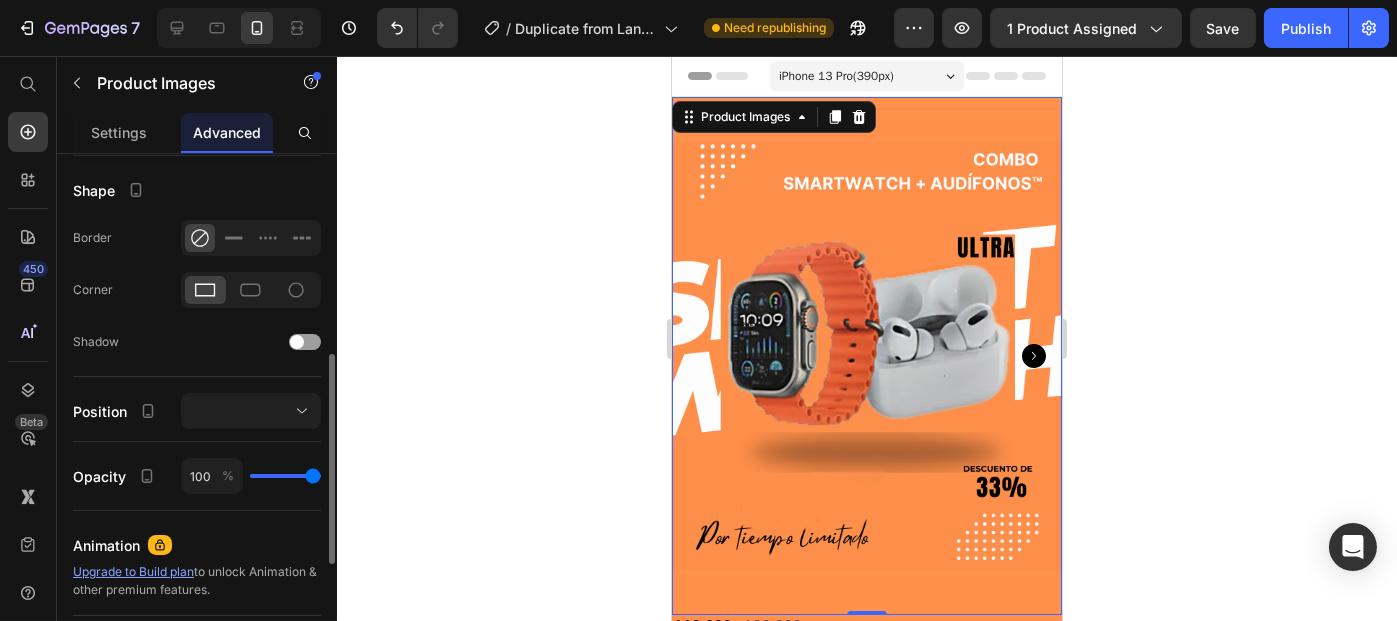 scroll, scrollTop: 487, scrollLeft: 0, axis: vertical 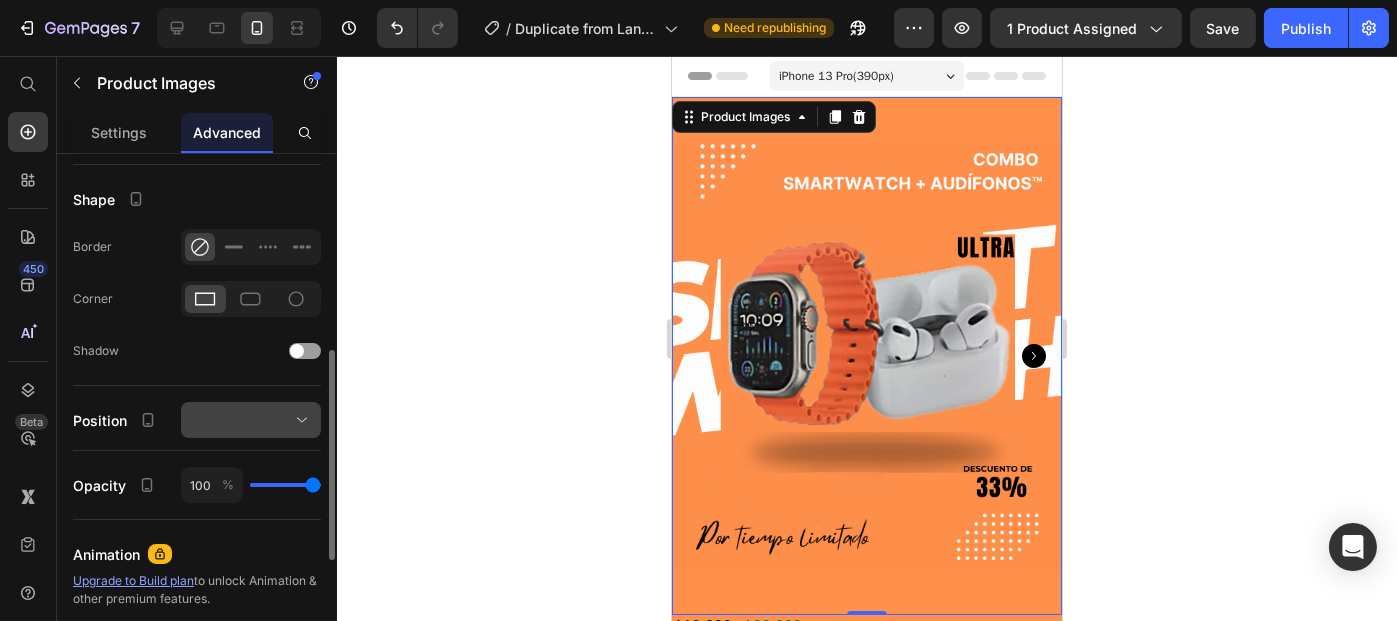 click at bounding box center [251, 420] 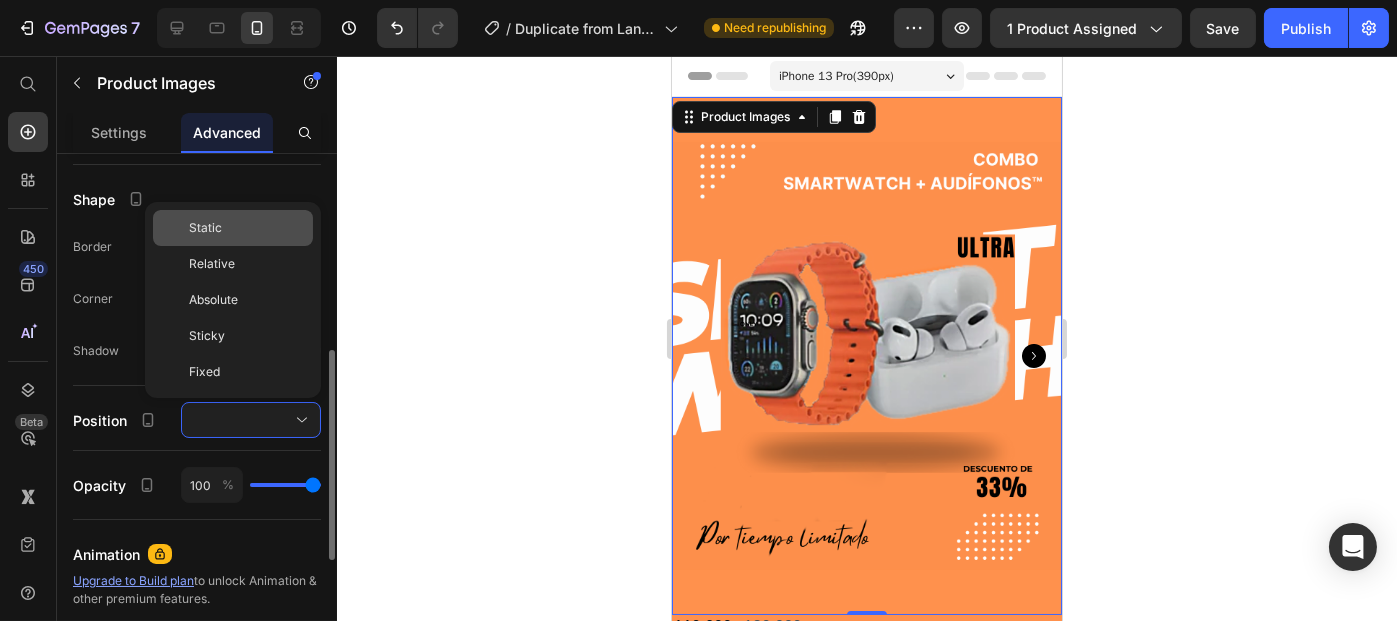 click on "Static" 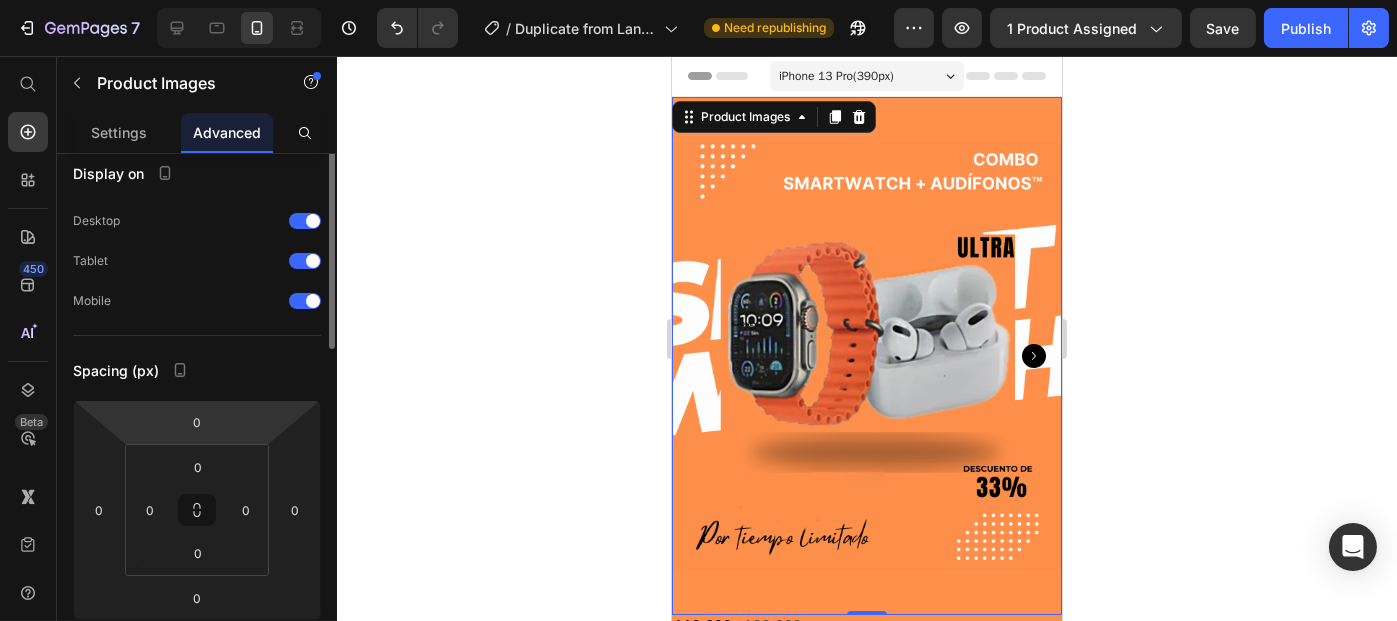 scroll, scrollTop: 0, scrollLeft: 0, axis: both 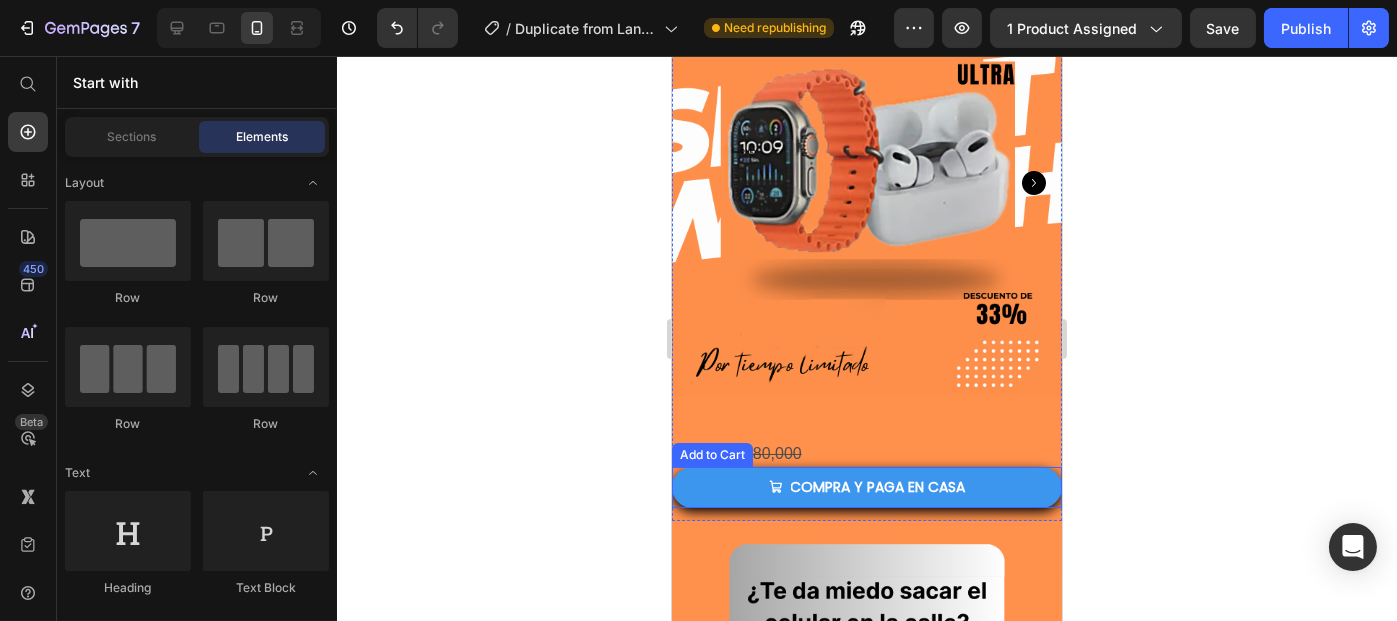 click on "180,000" at bounding box center (772, 454) 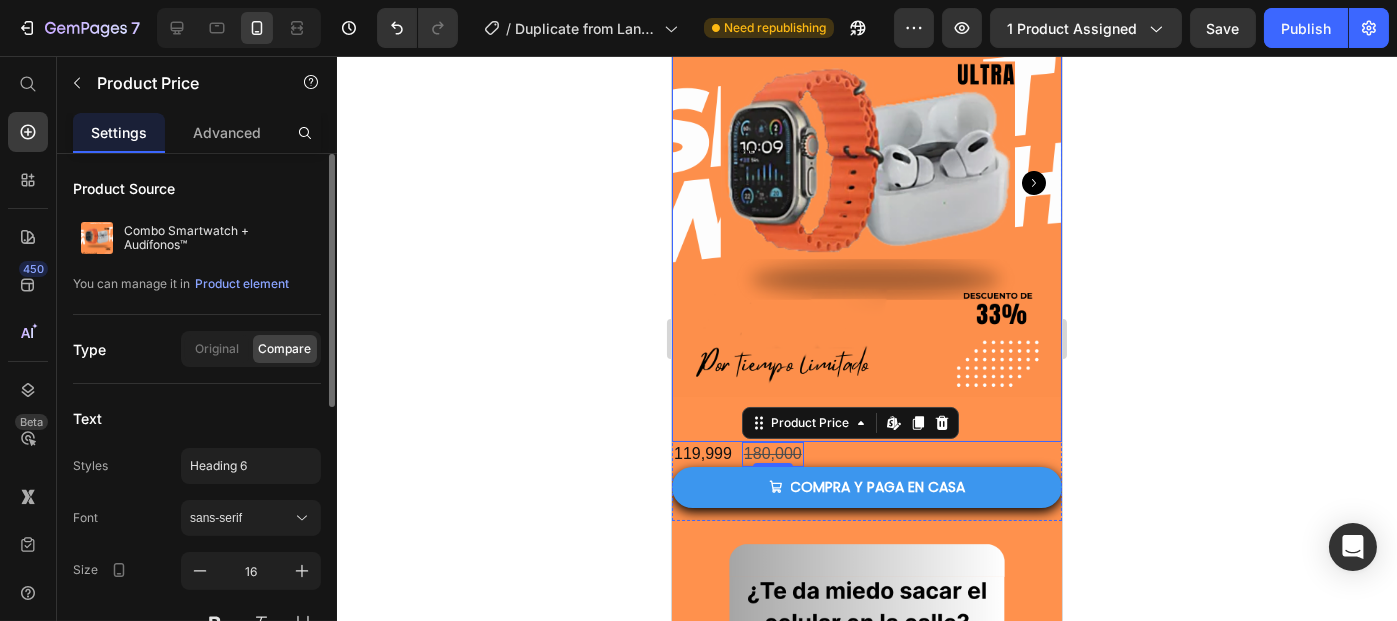 click at bounding box center (866, 183) 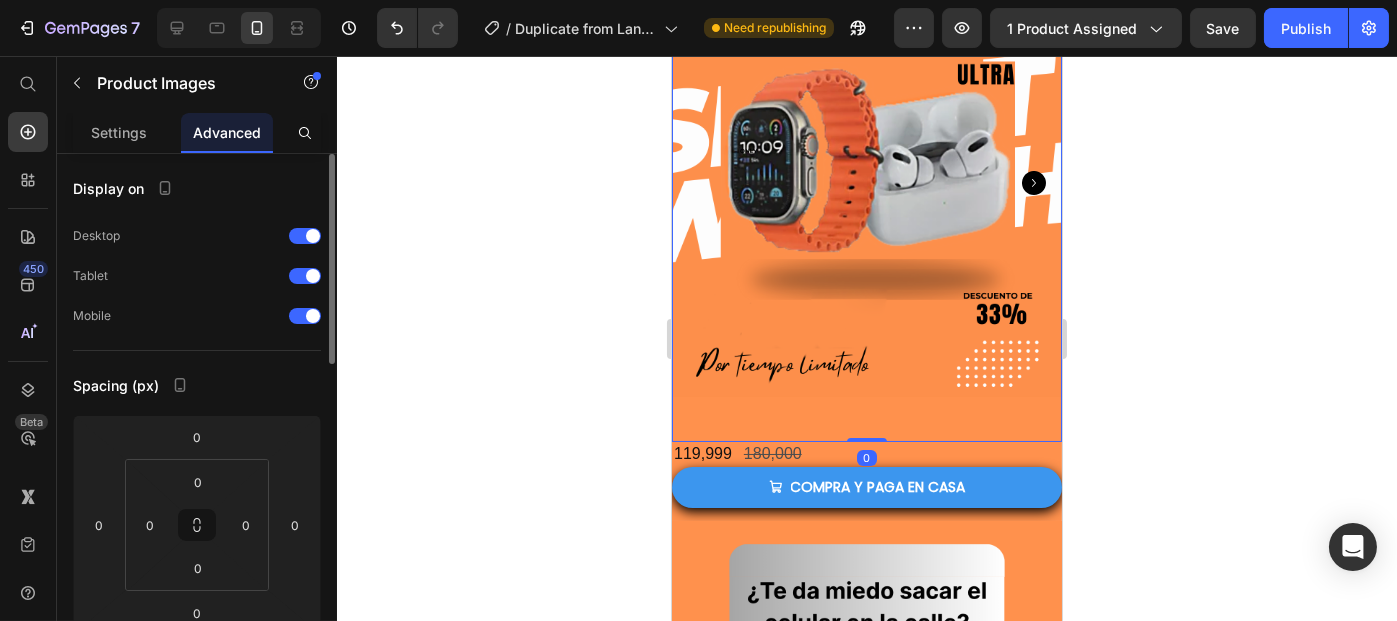 drag, startPoint x: 868, startPoint y: 417, endPoint x: 877, endPoint y: 329, distance: 88.45903 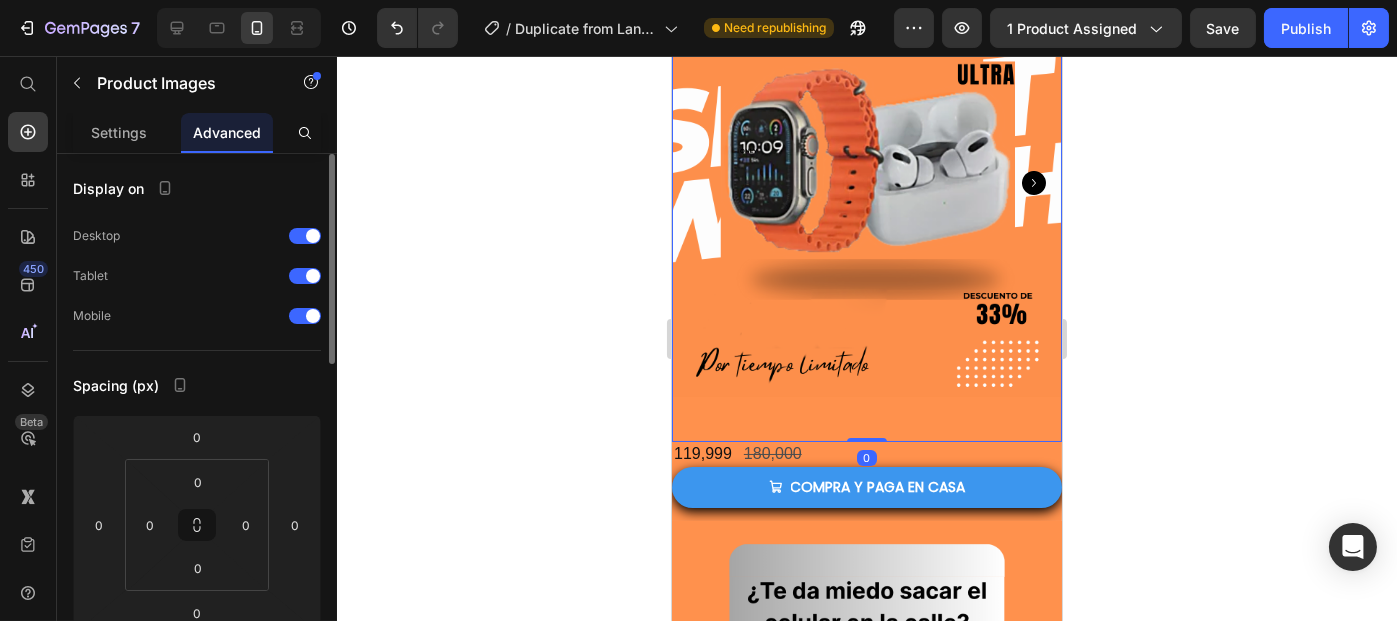 click on "Product Images   0" at bounding box center [866, 183] 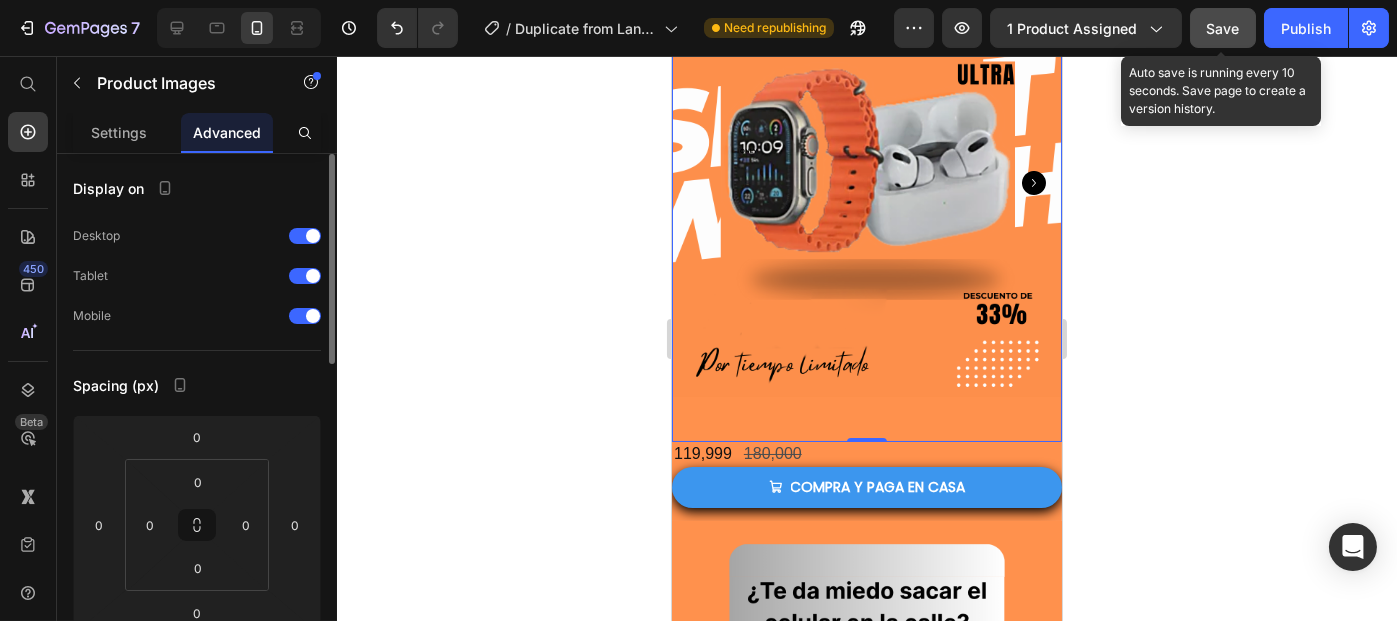 drag, startPoint x: 1241, startPoint y: 36, endPoint x: 1220, endPoint y: 29, distance: 22.135944 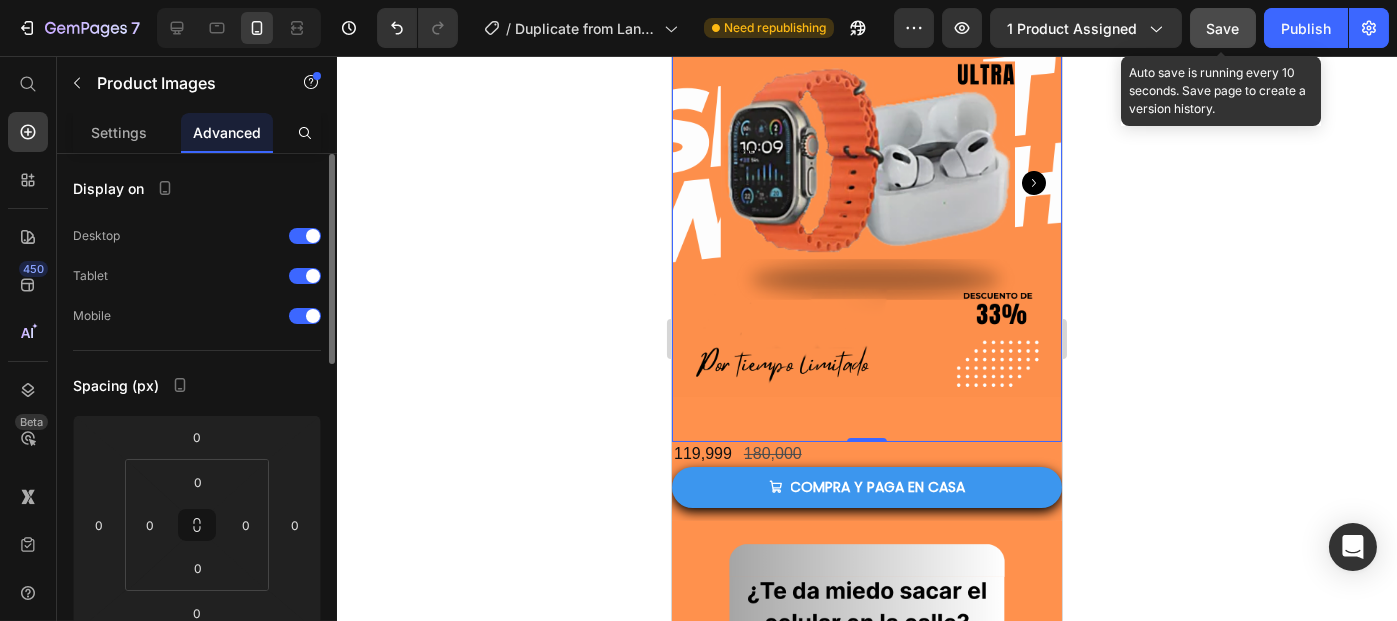 click on "Save" at bounding box center (1223, 28) 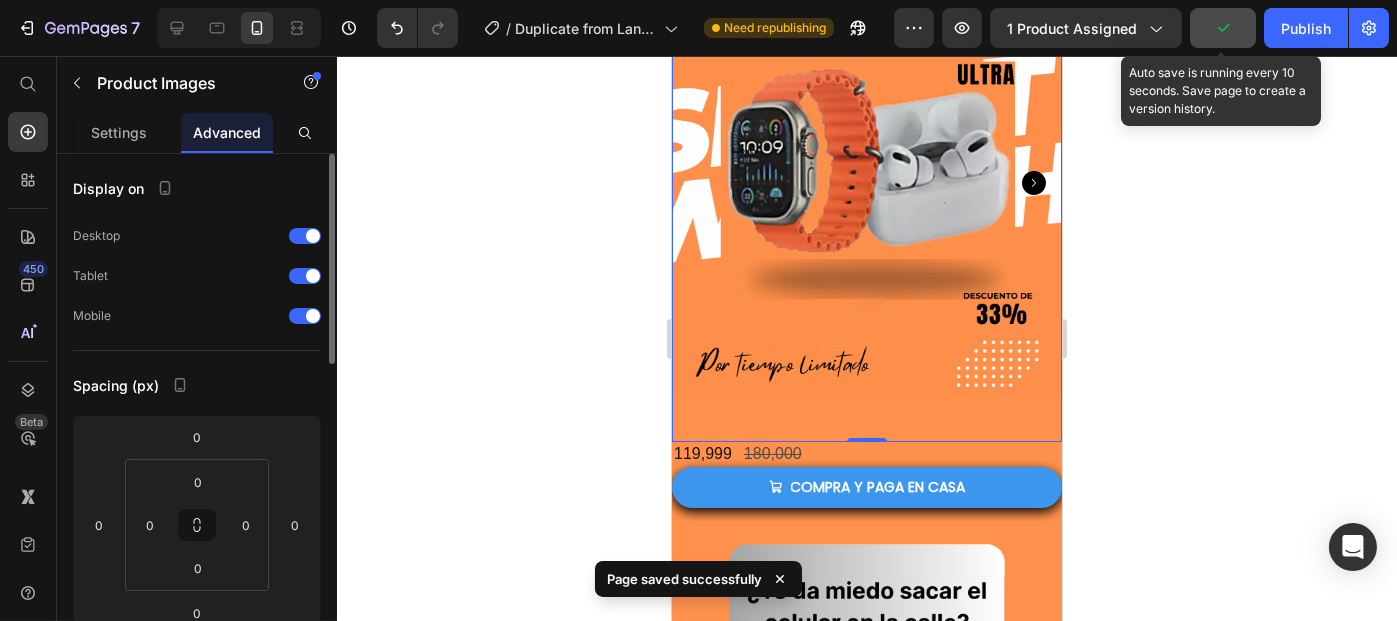 click 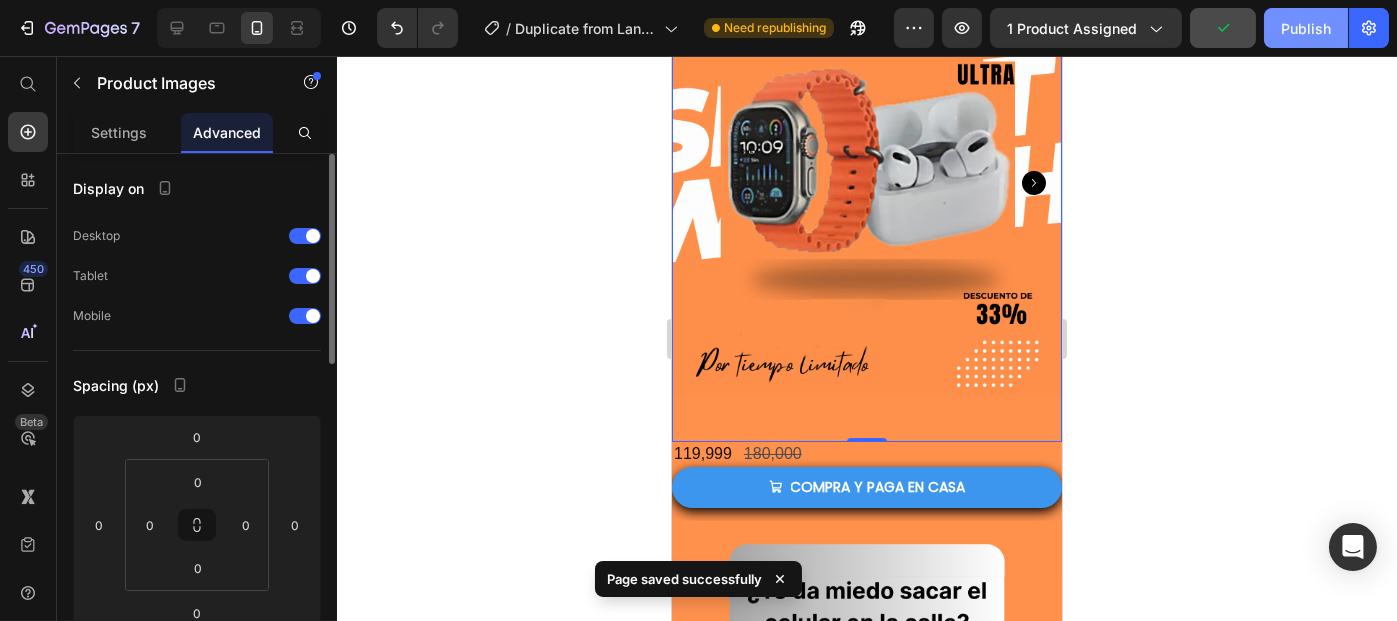 click on "Publish" at bounding box center (1306, 28) 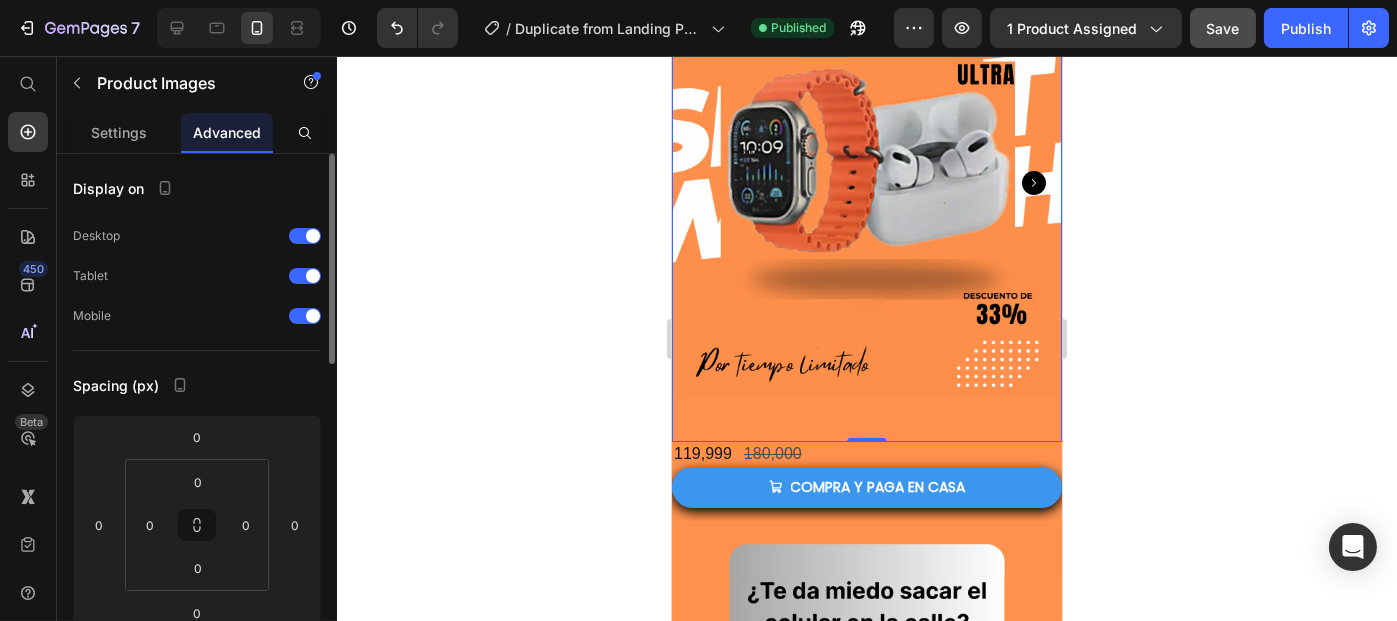 scroll, scrollTop: 0, scrollLeft: 0, axis: both 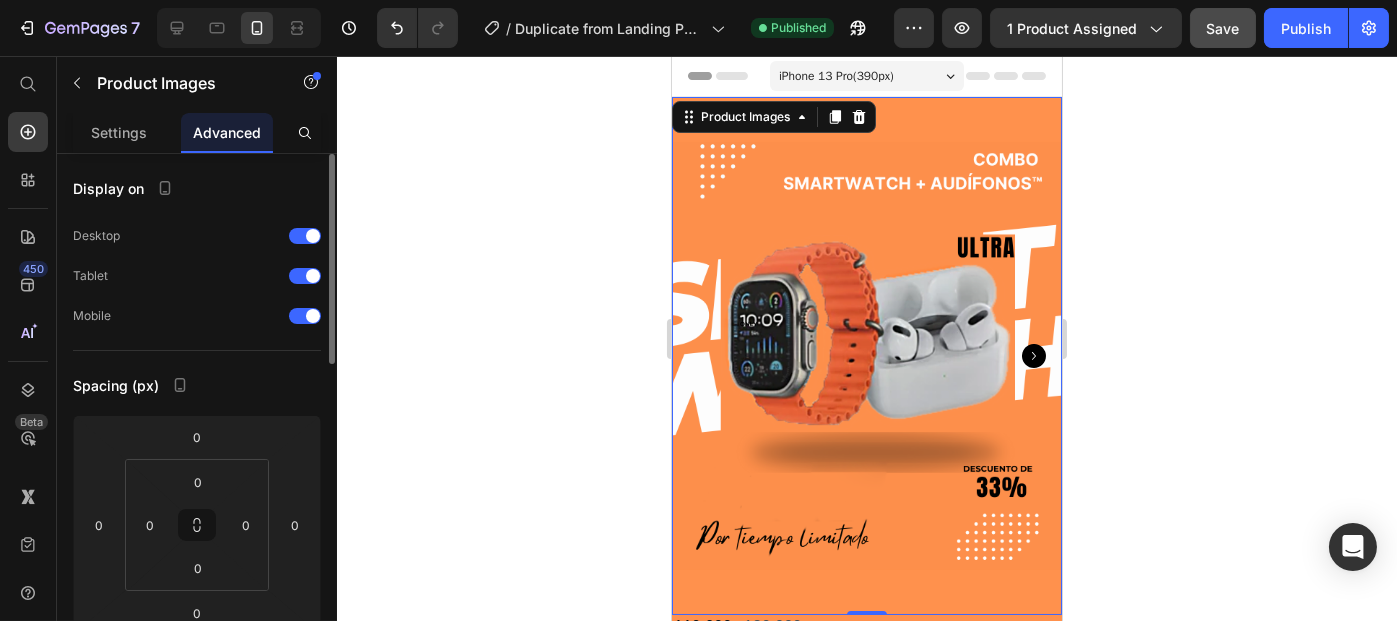 click on "Product Images" at bounding box center [773, 117] 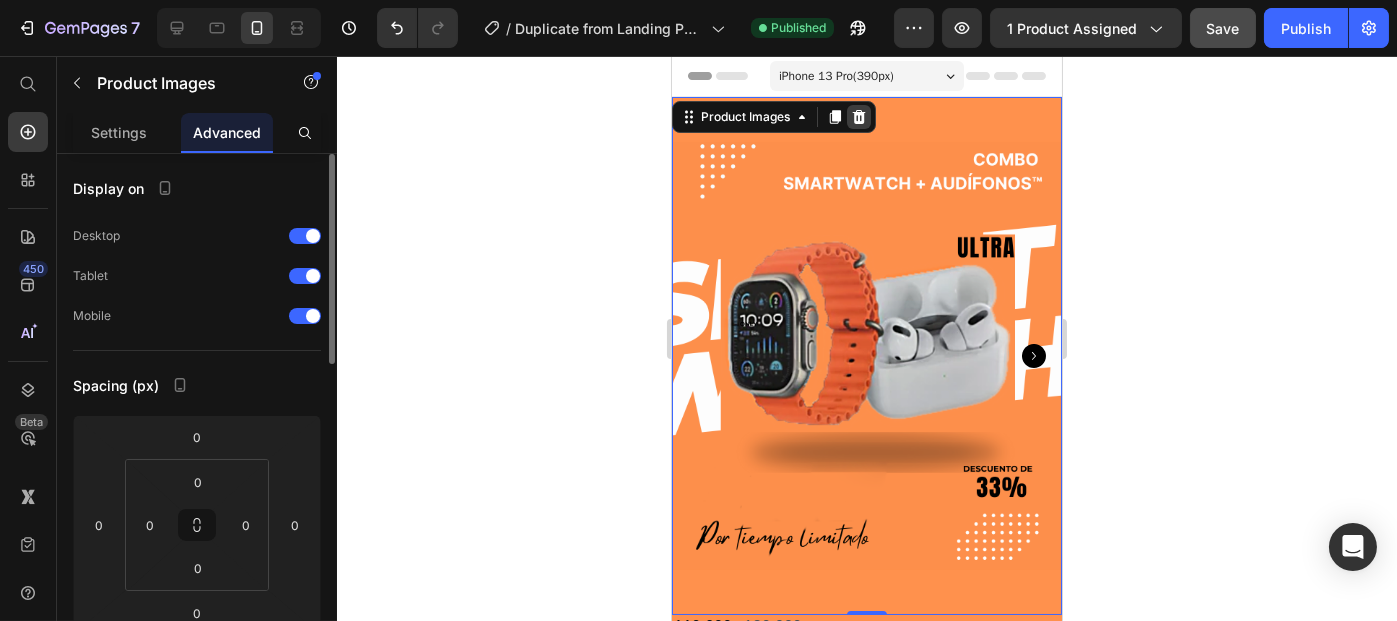 click 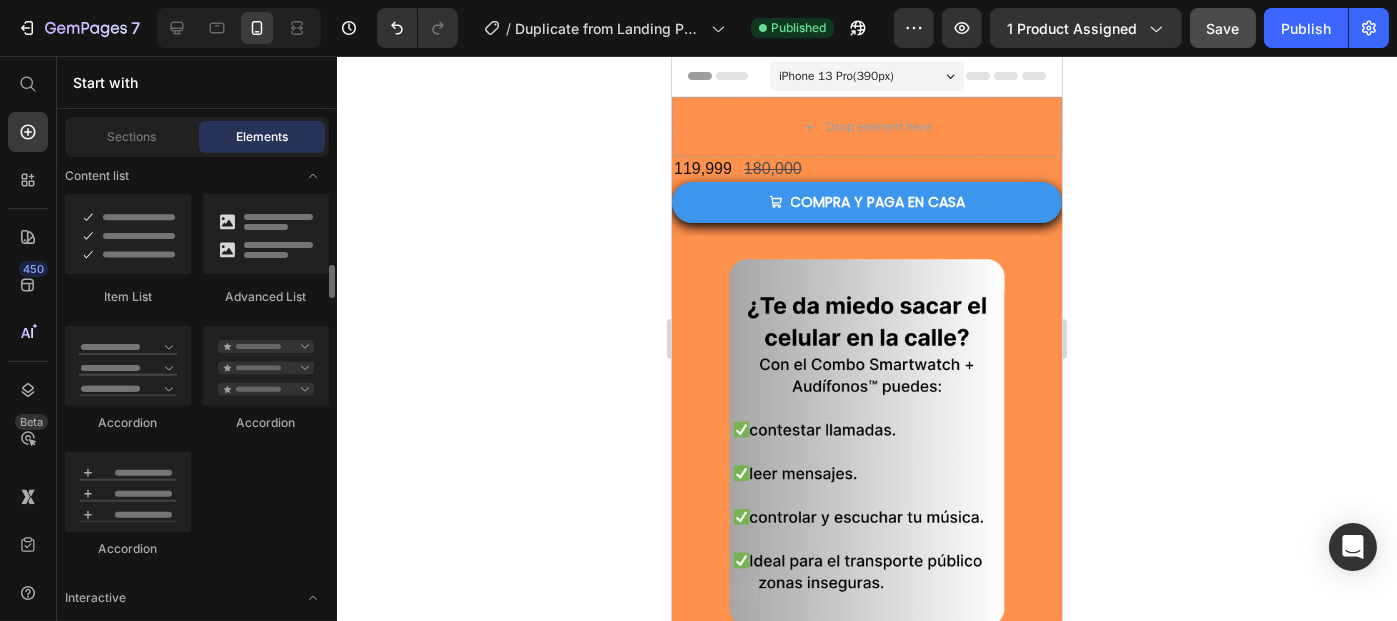 scroll, scrollTop: 1663, scrollLeft: 0, axis: vertical 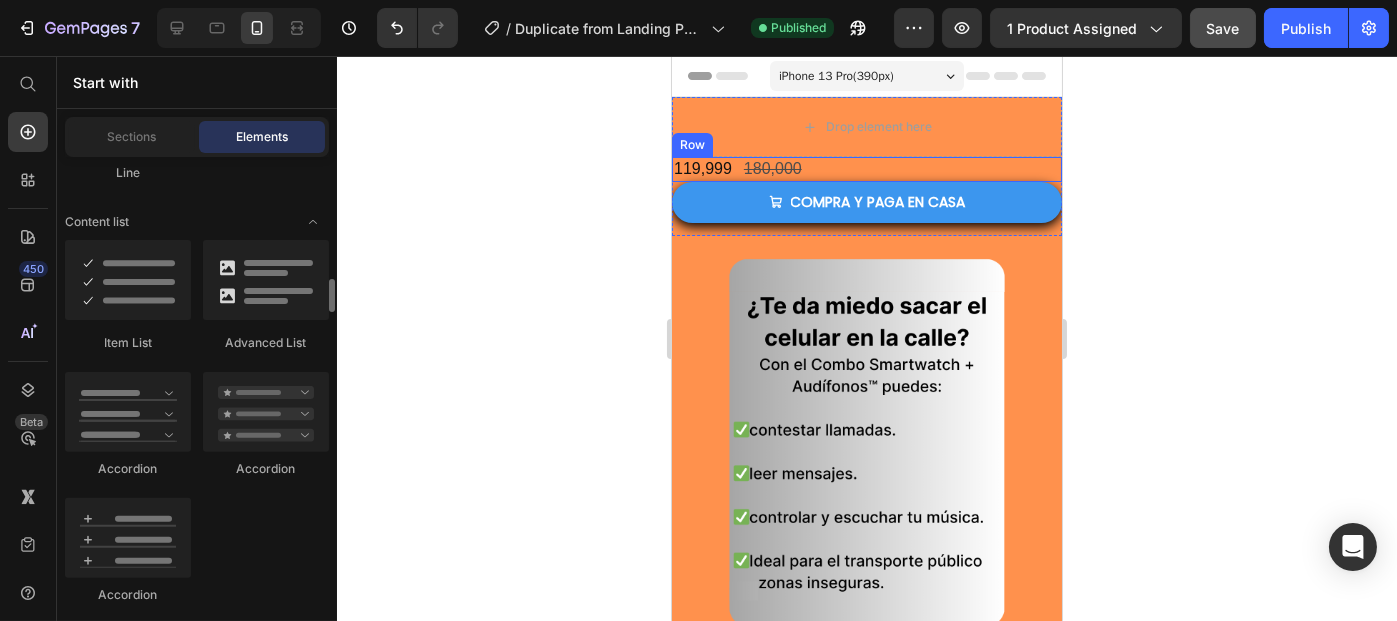 click on "119,999 Product Price 180,000 Product Price Row" at bounding box center [866, 169] 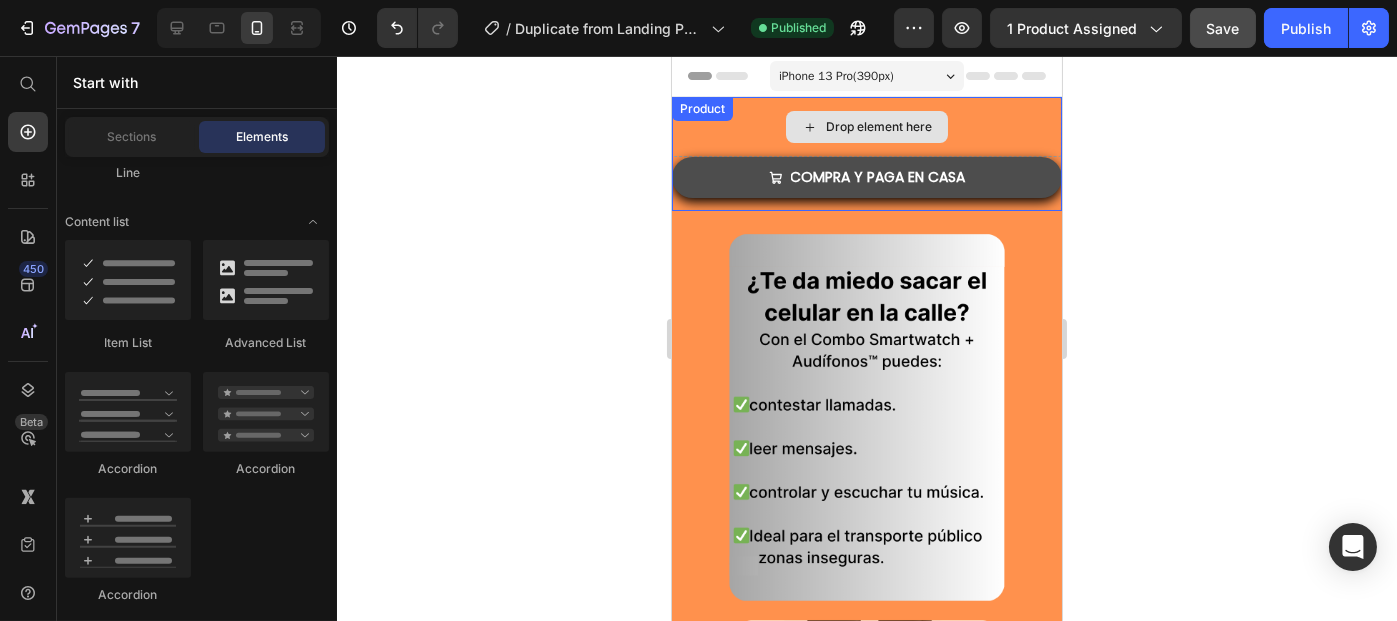 click on "COMPRA Y PAGA EN CASA" at bounding box center [866, 177] 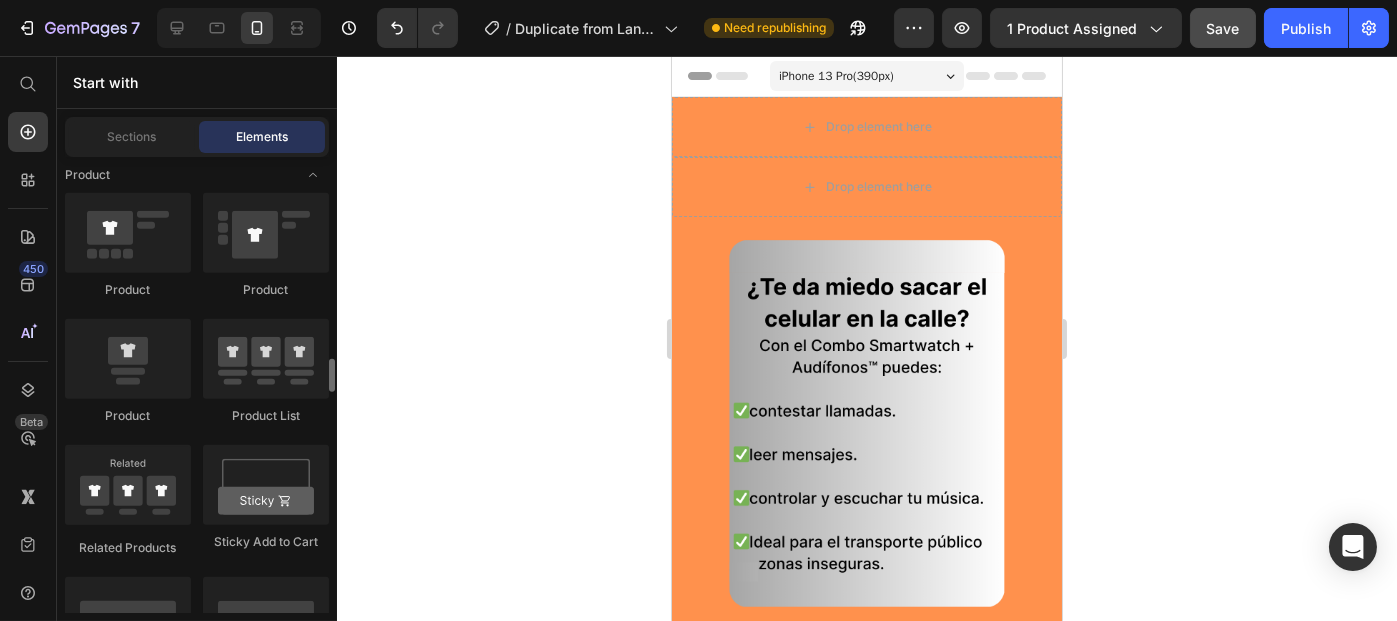 scroll, scrollTop: 2684, scrollLeft: 0, axis: vertical 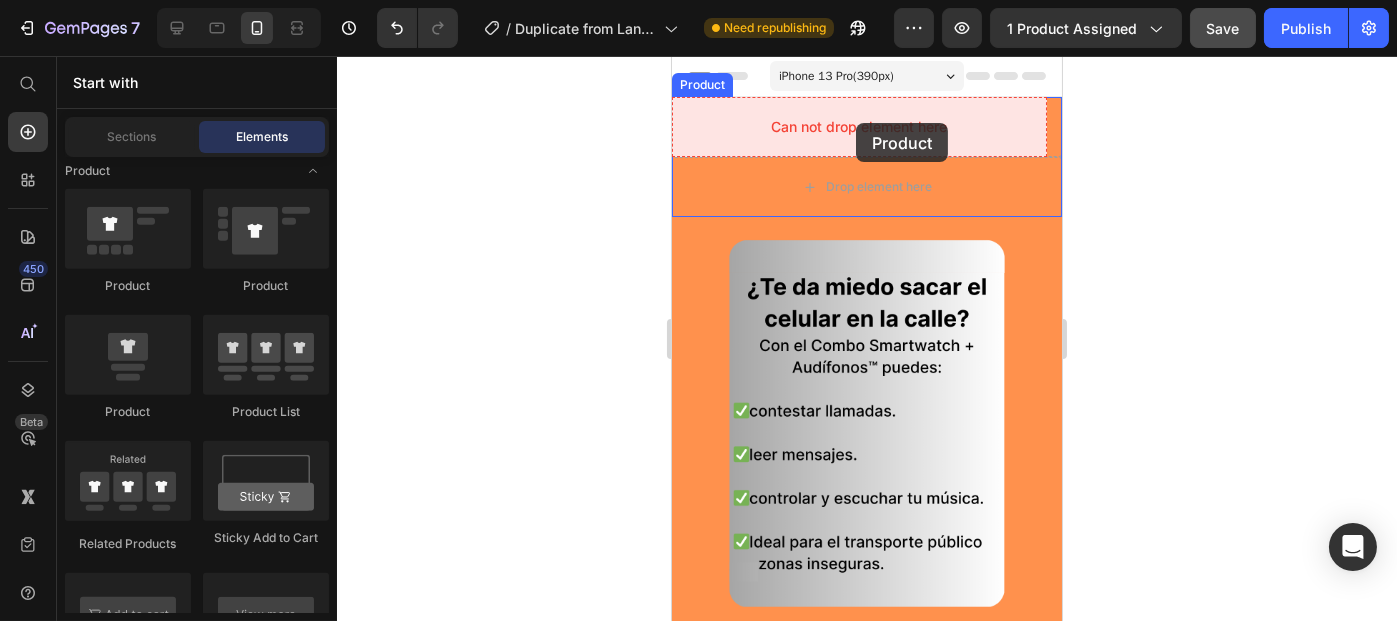 drag, startPoint x: 793, startPoint y: 409, endPoint x: 855, endPoint y: 123, distance: 292.64313 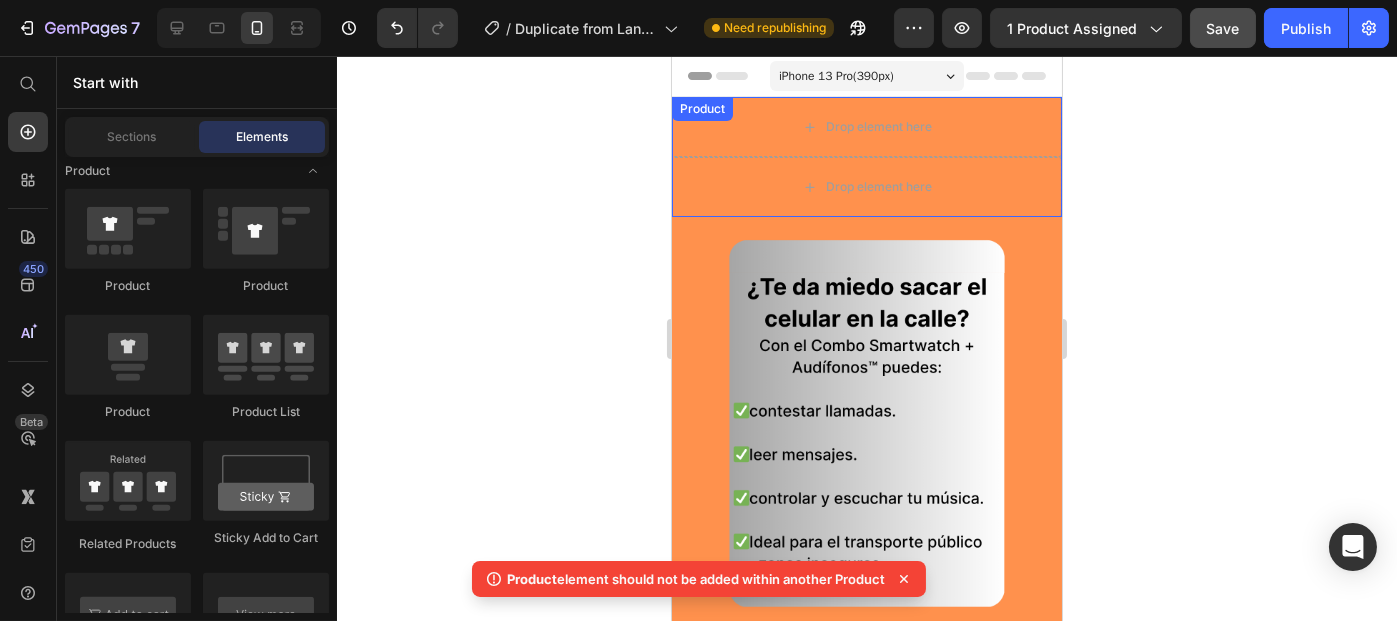 click on "Product" at bounding box center [701, 109] 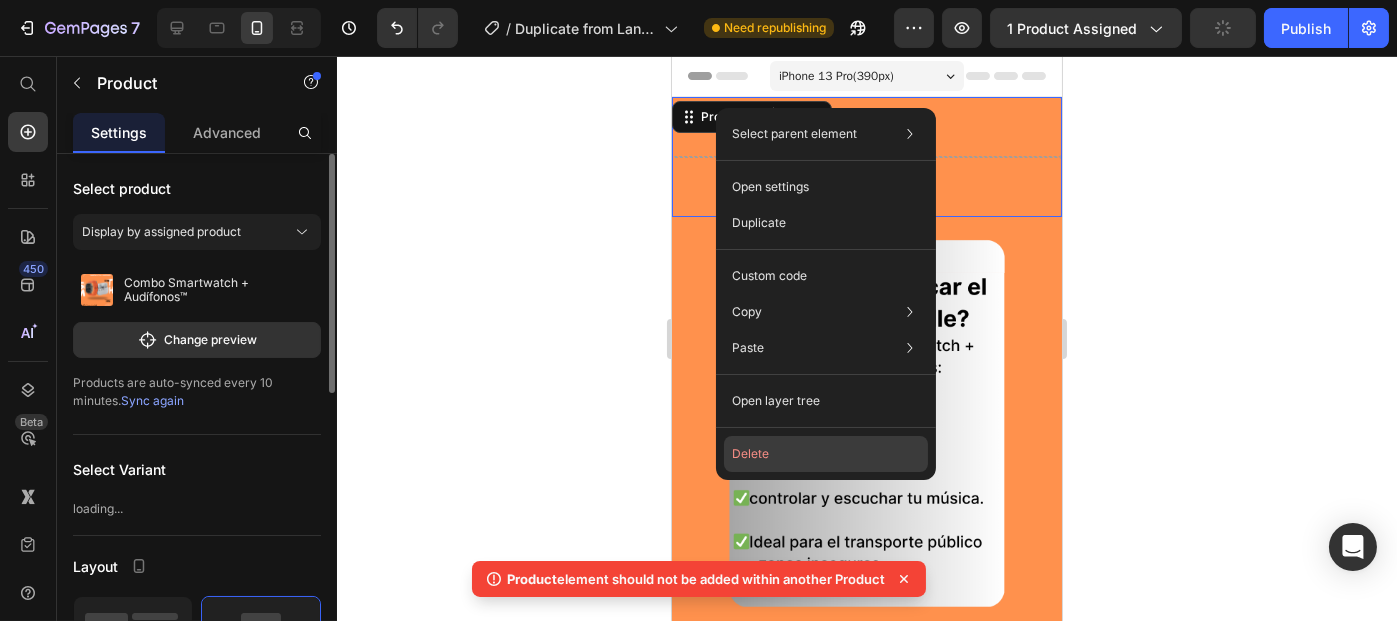 click on "Delete" 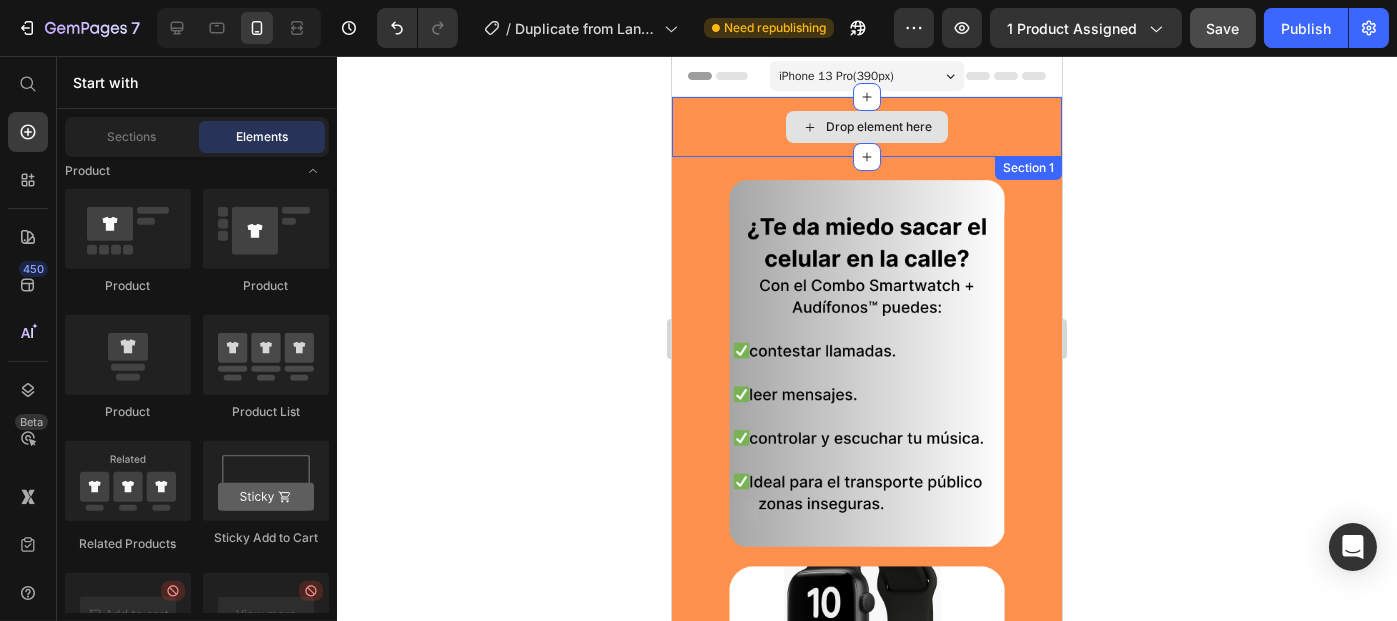 click on "Drop element here" at bounding box center [878, 127] 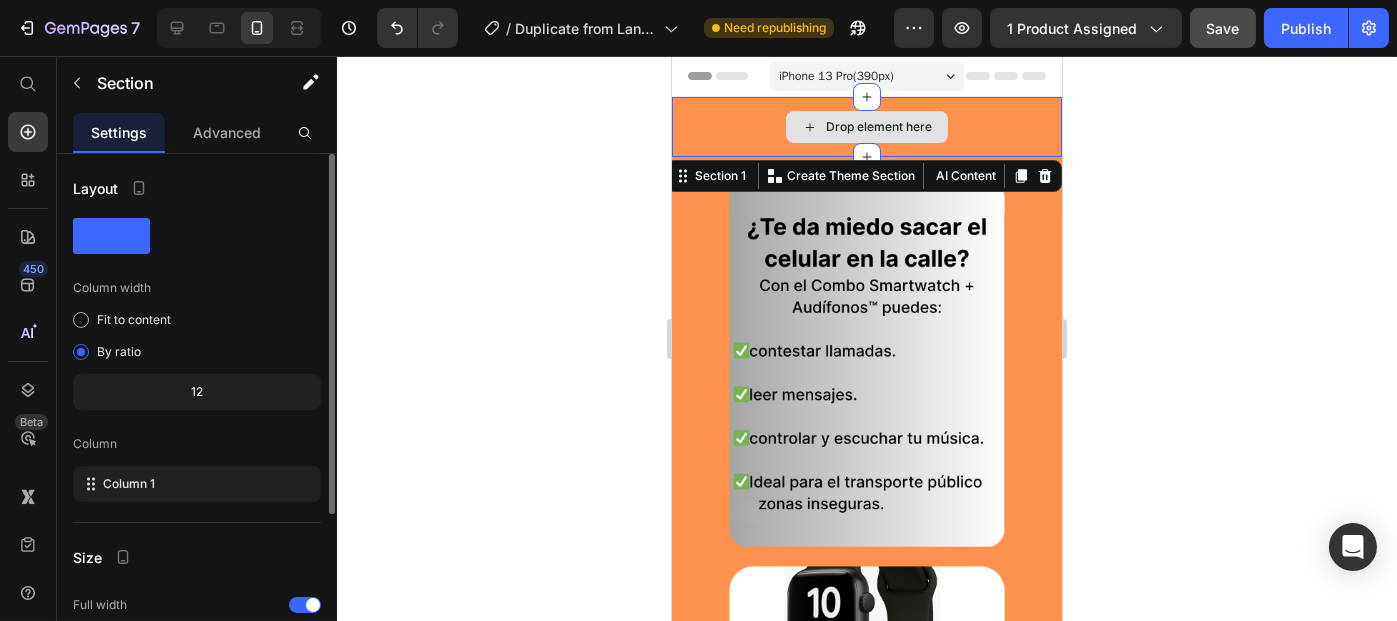 click on "Drop element here" at bounding box center (878, 127) 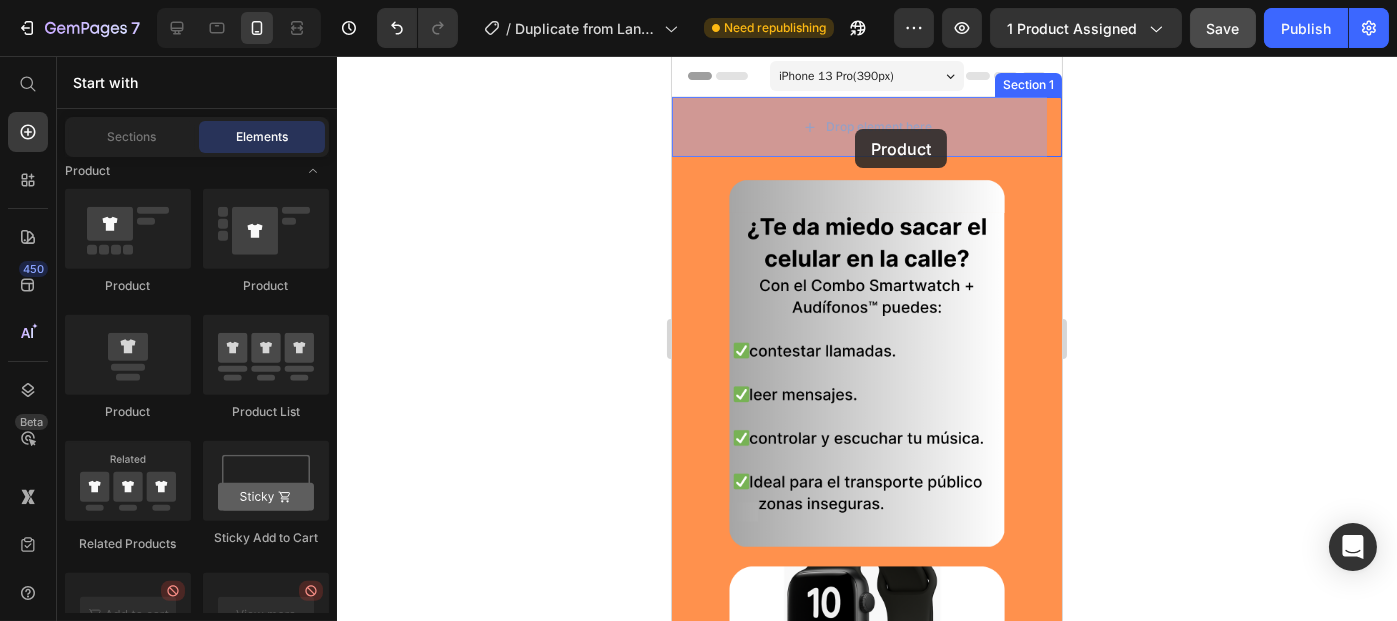drag, startPoint x: 1193, startPoint y: 366, endPoint x: 854, endPoint y: 126, distance: 415.35648 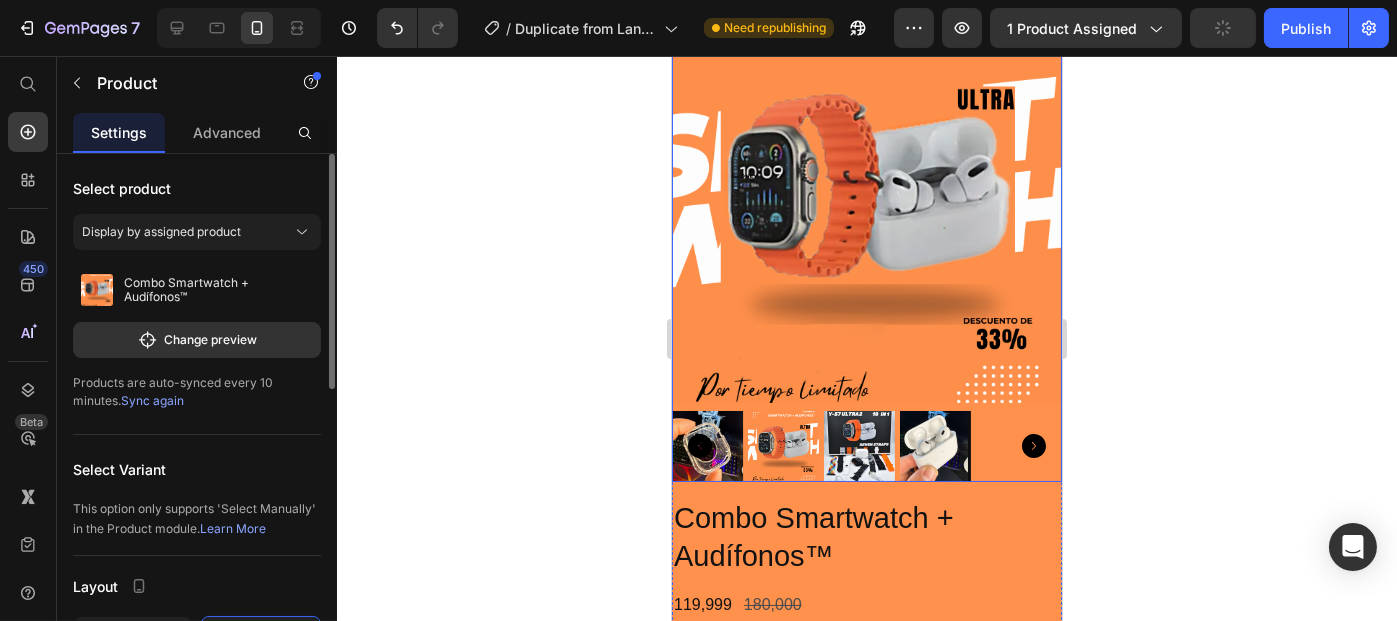 scroll, scrollTop: 85, scrollLeft: 0, axis: vertical 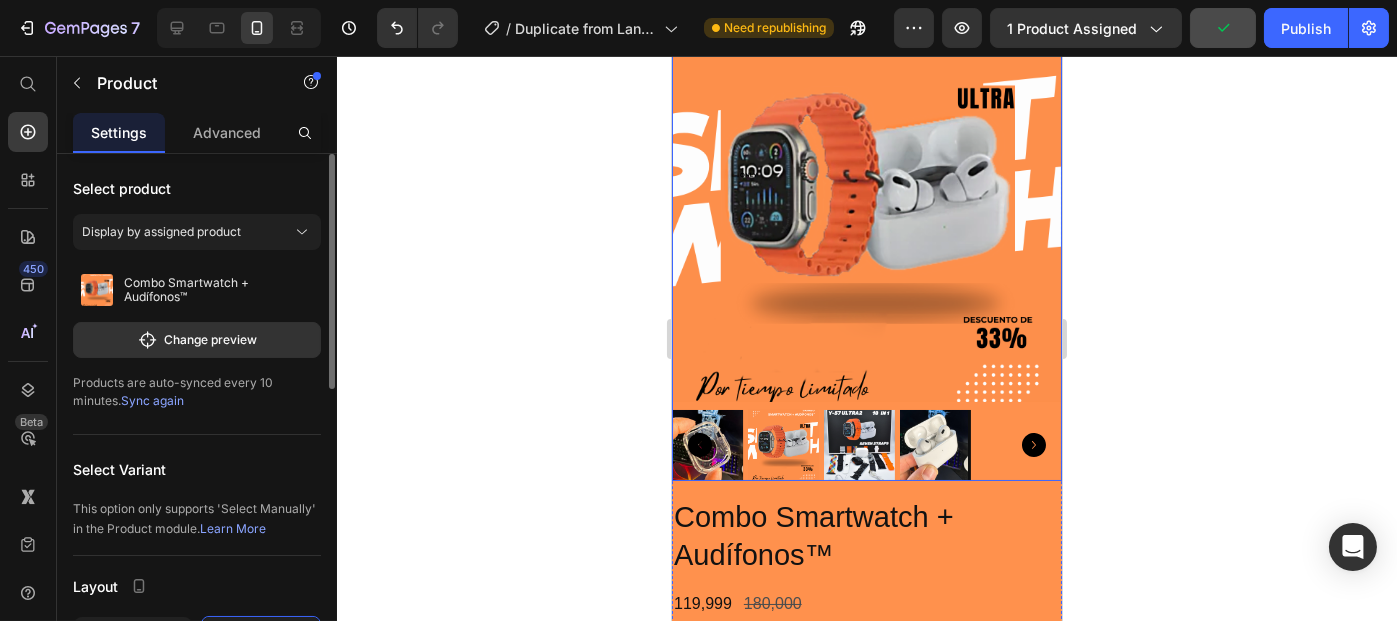 click at bounding box center (858, 445) 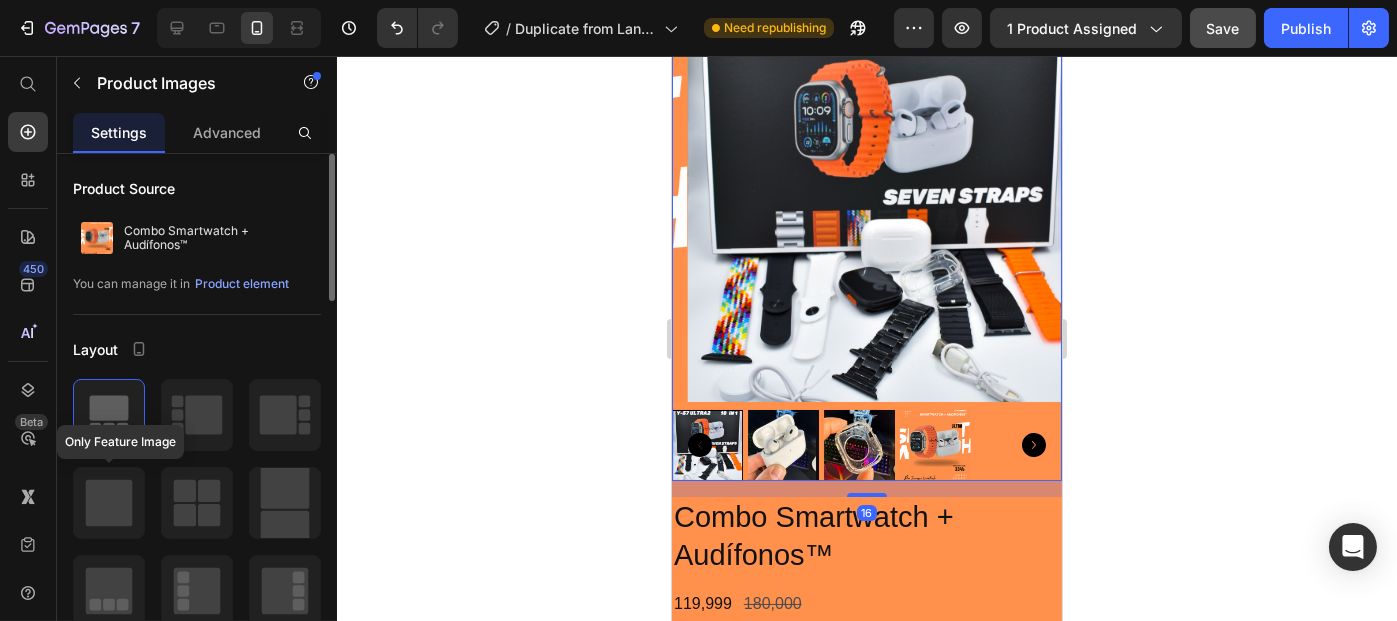 click 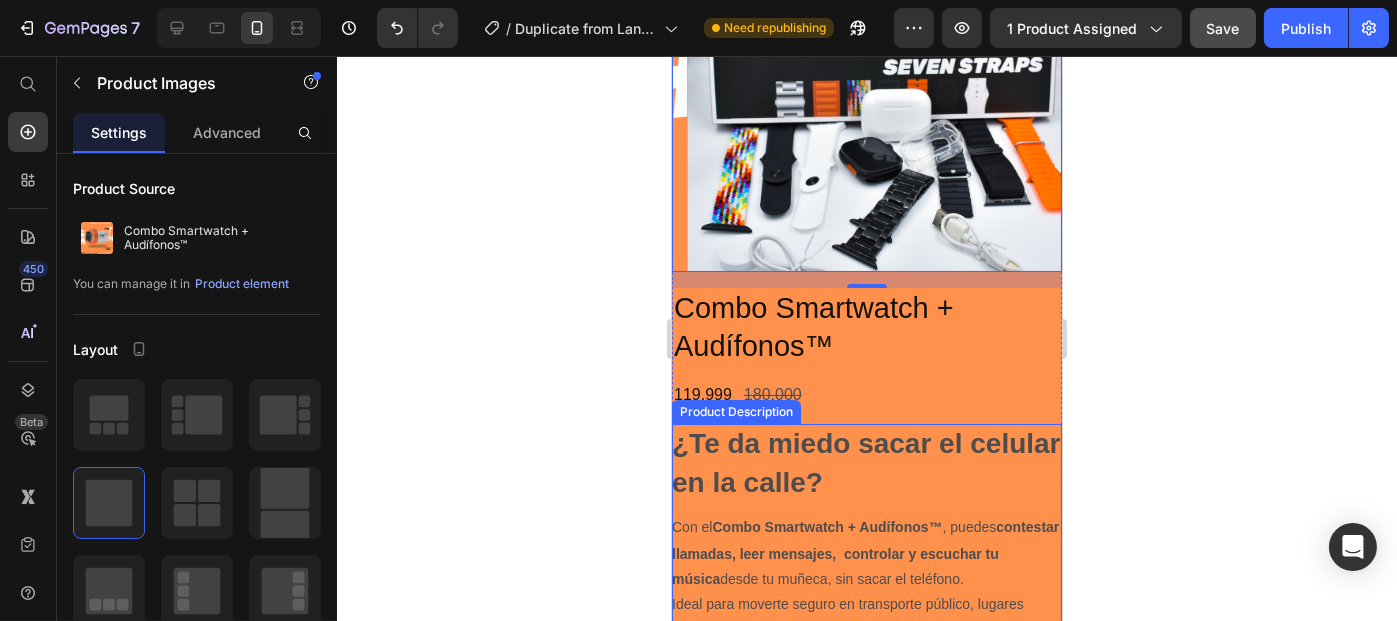scroll, scrollTop: 356, scrollLeft: 0, axis: vertical 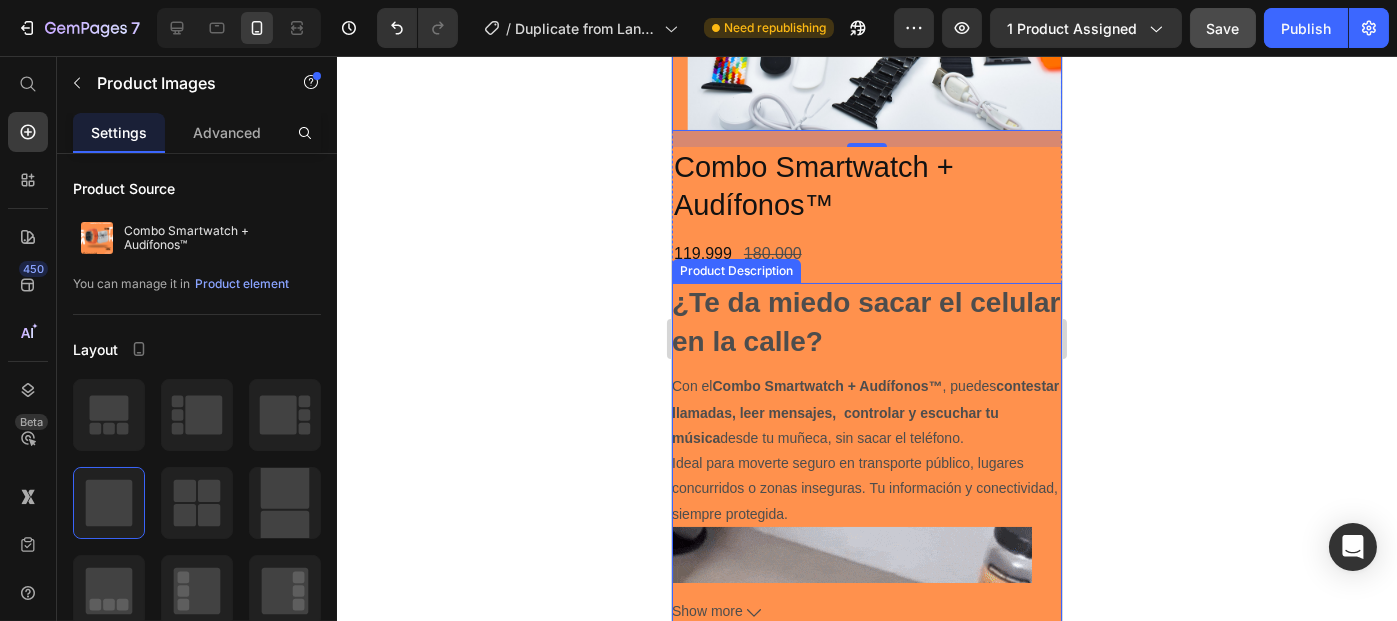 click on "Con el  Combo Smartwatch + Audífonos™ , puedes  contestar llamadas, leer mensajes,  controlar y escuchar tu música  desde tu muñeca, sin sacar el teléfono. Ideal para moverte seguro en transporte público, lugares concurridos o zonas inseguras. Tu información y conectividad, siempre protegida." at bounding box center [864, 450] 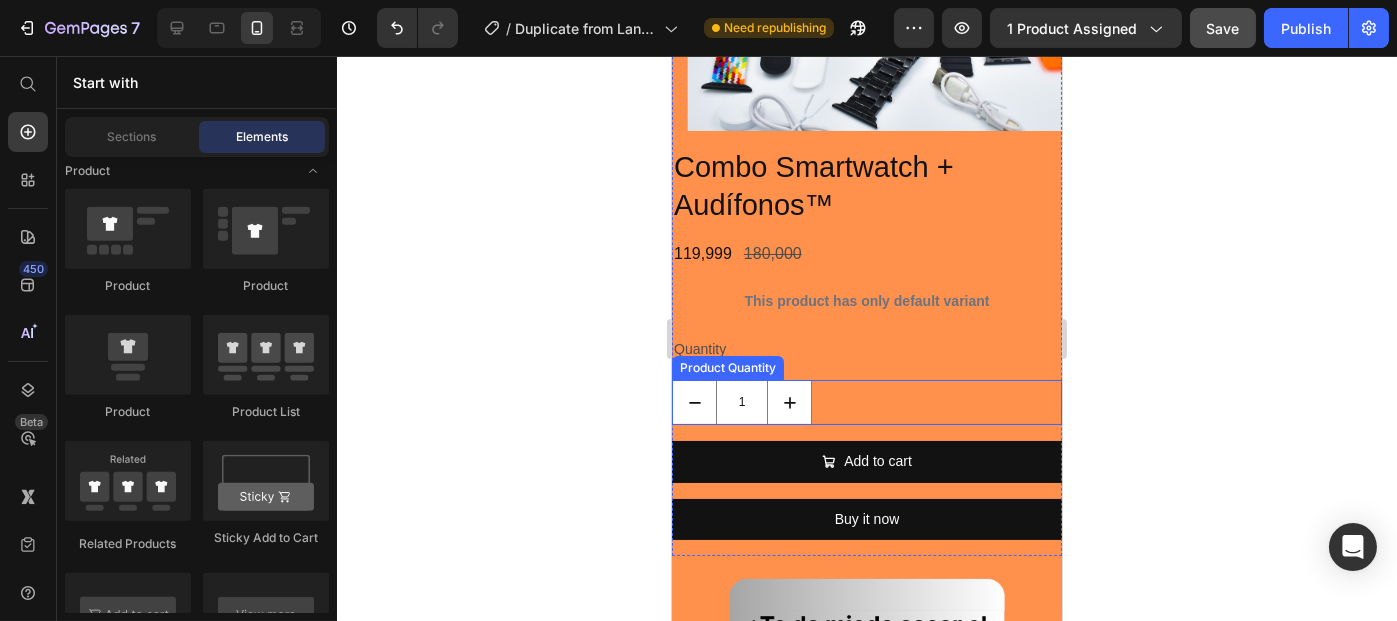 click on "Quantity" at bounding box center (866, 349) 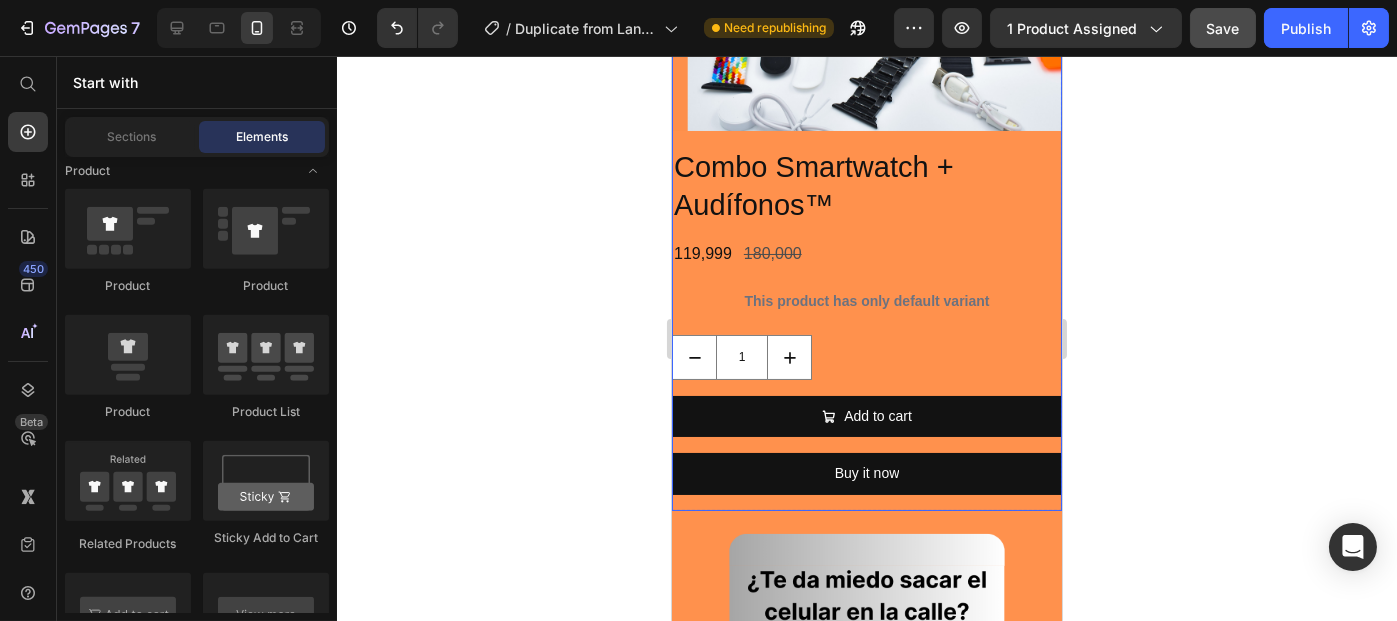 click on "Combo Smartwatch + Audífonos™ Product Title 119,999 Product Price 180,000 Product Price Row This product has only default variant Product Variants & Swatches 1 Product Quantity
Add to cart Add to Cart Buy it now Dynamic Checkout" at bounding box center (866, 329) 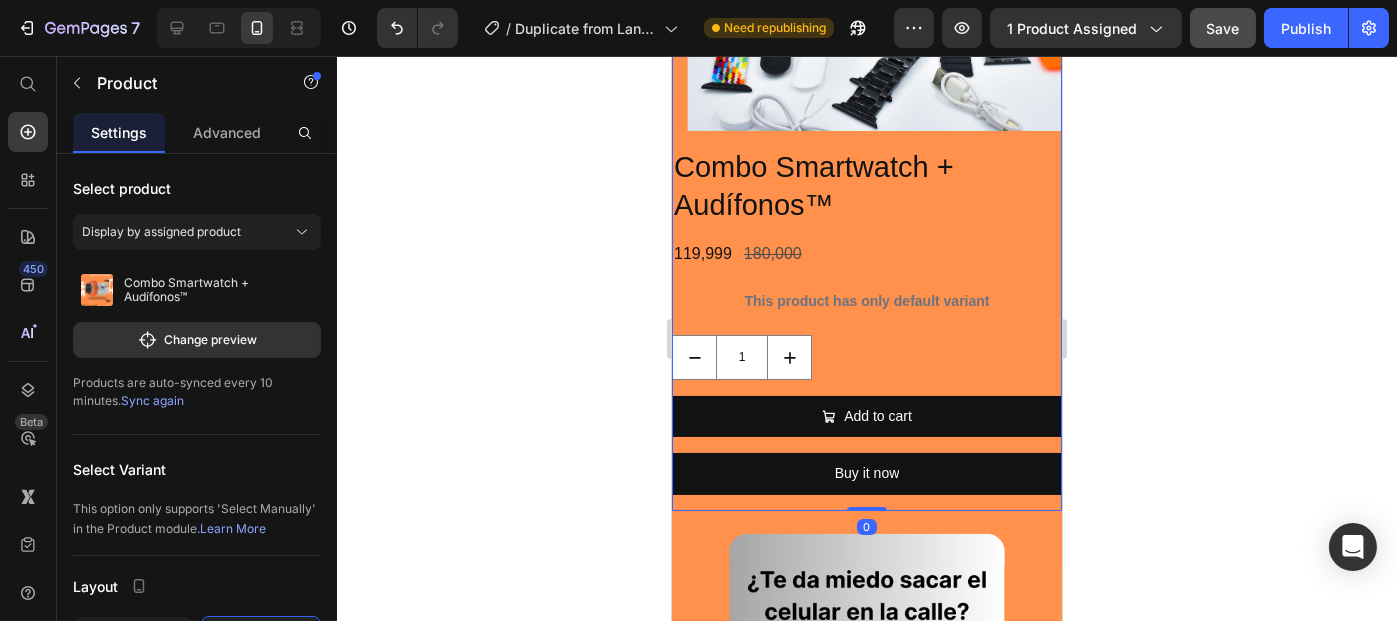 click on "1" at bounding box center [866, 357] 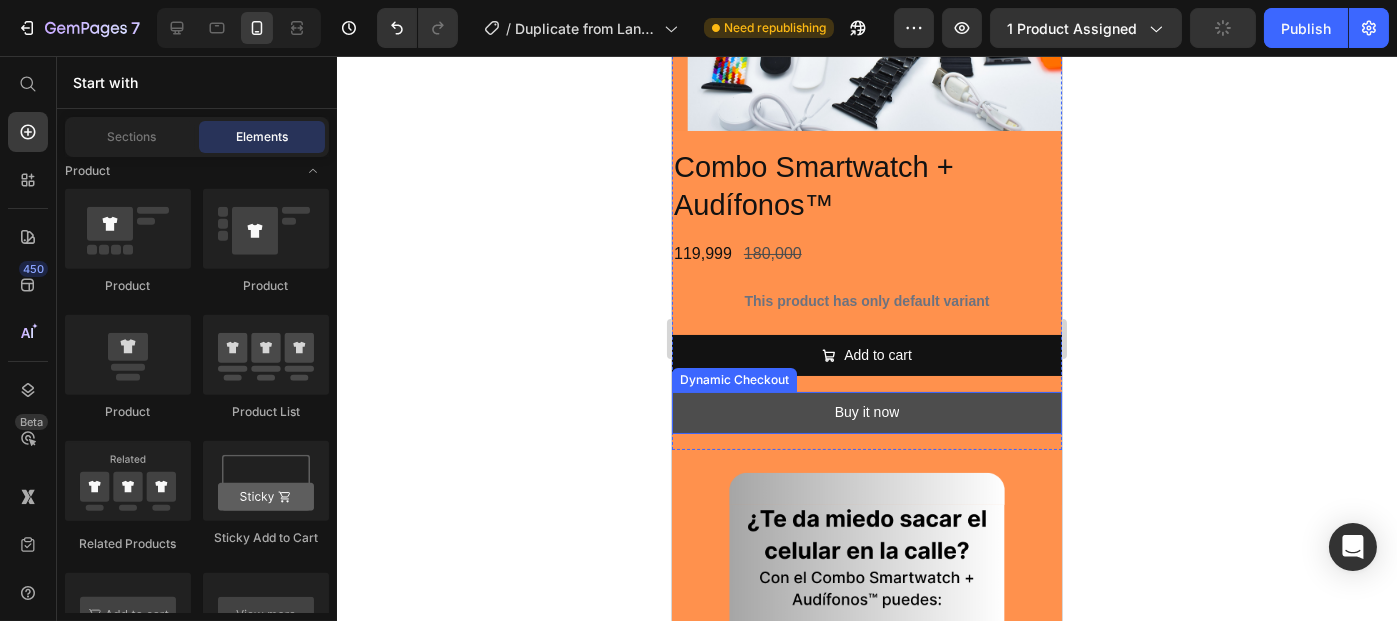 click on "Buy it now" at bounding box center (866, 412) 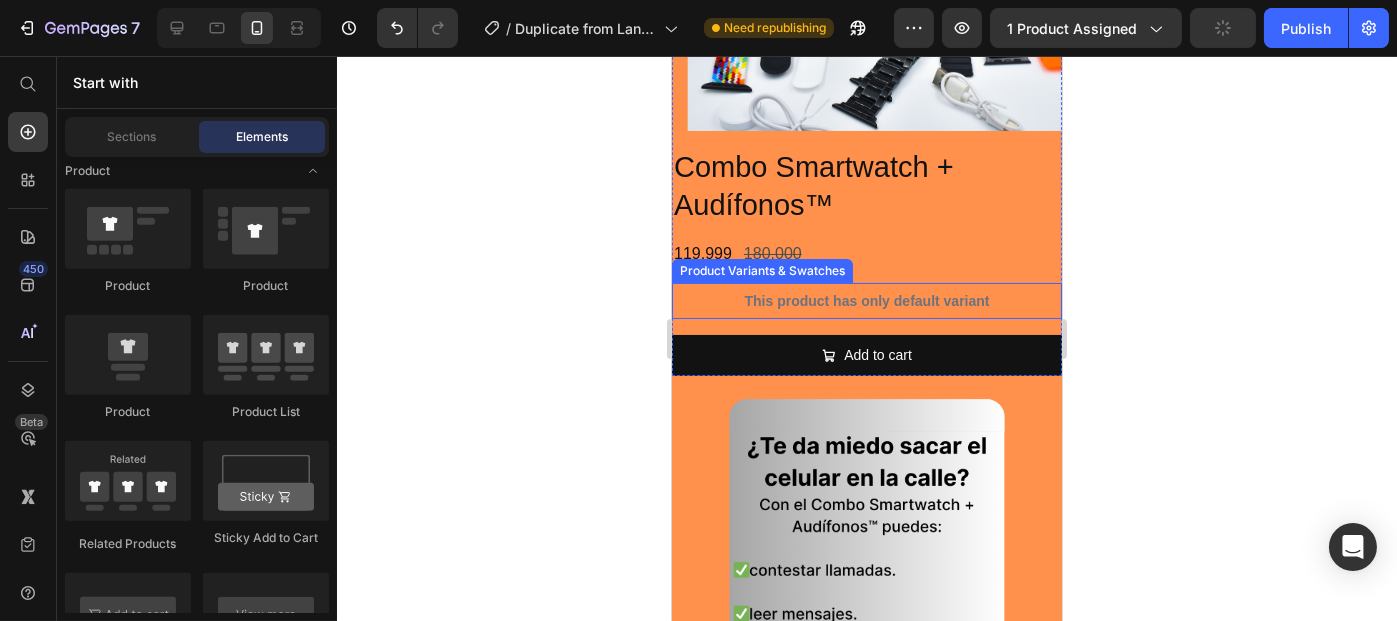 click on "This product has only default variant" at bounding box center (866, 301) 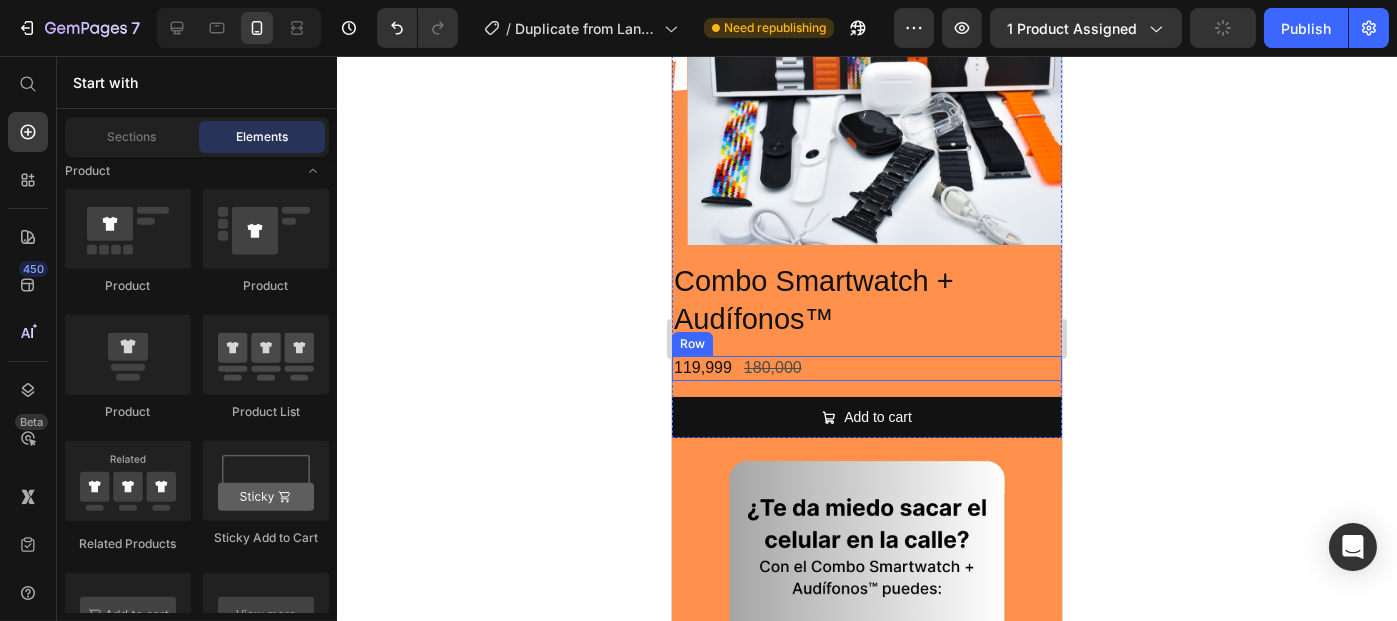 scroll, scrollTop: 216, scrollLeft: 0, axis: vertical 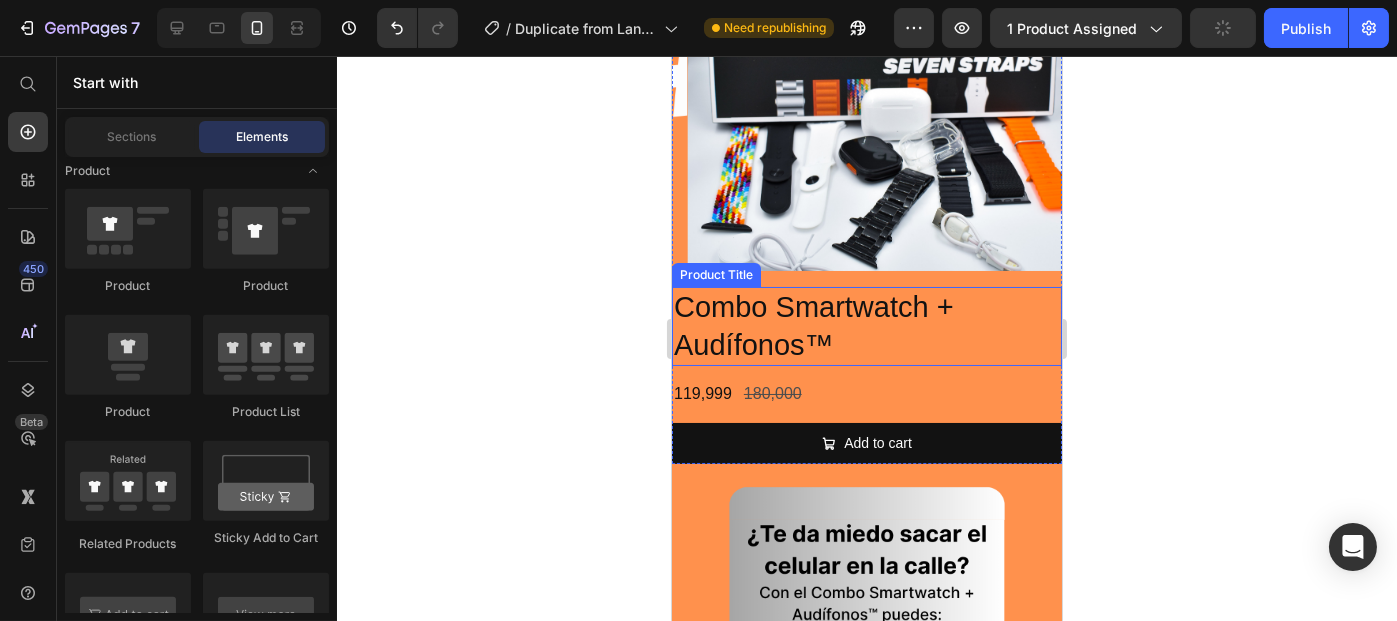click on "Combo Smartwatch + Audífonos™" at bounding box center (866, 326) 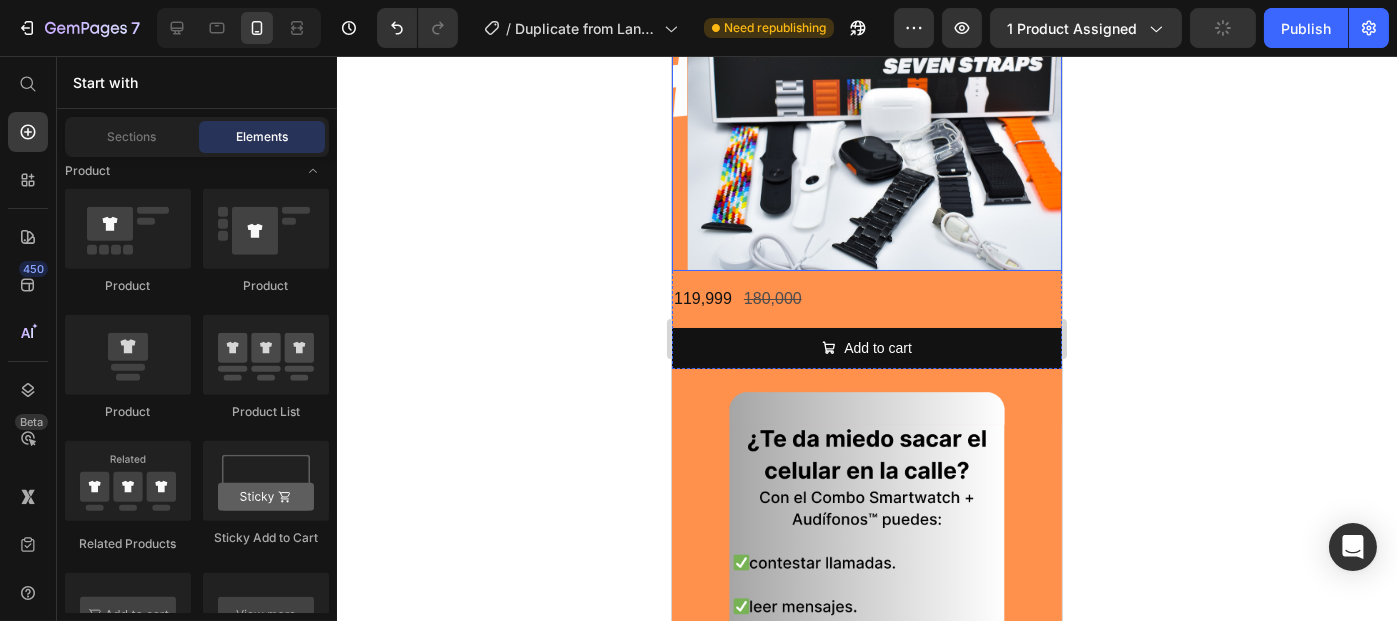 click at bounding box center [881, 76] 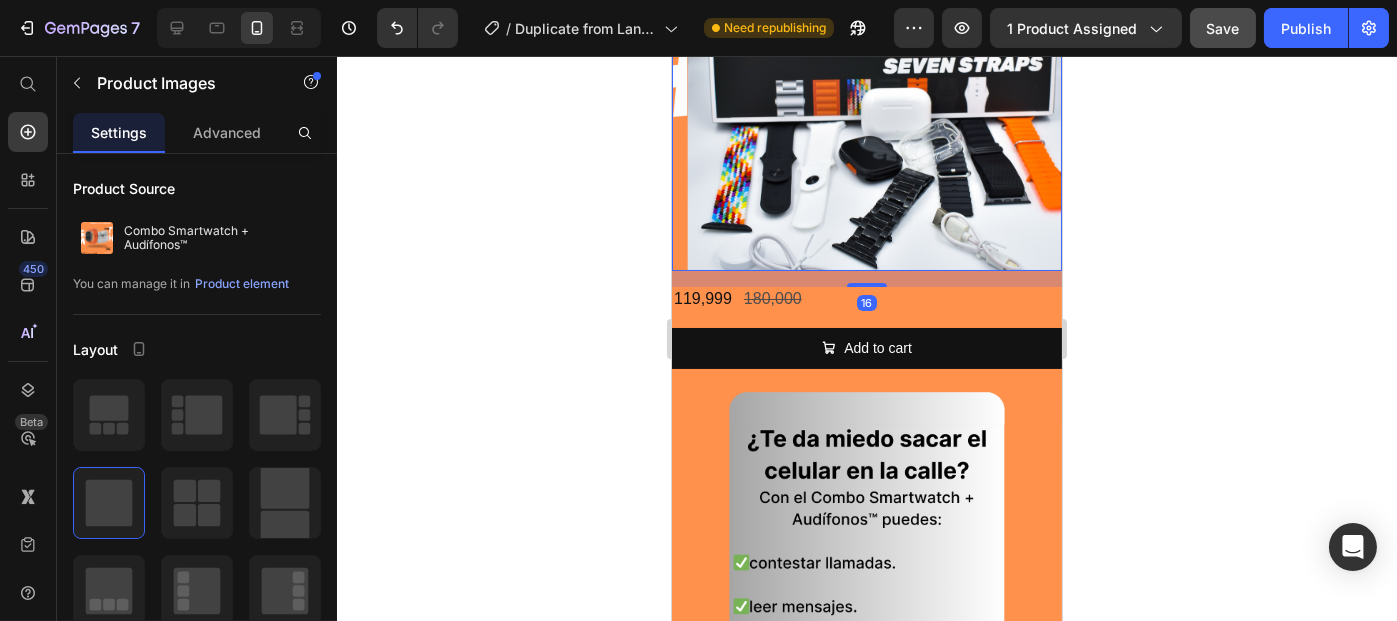scroll, scrollTop: 0, scrollLeft: 0, axis: both 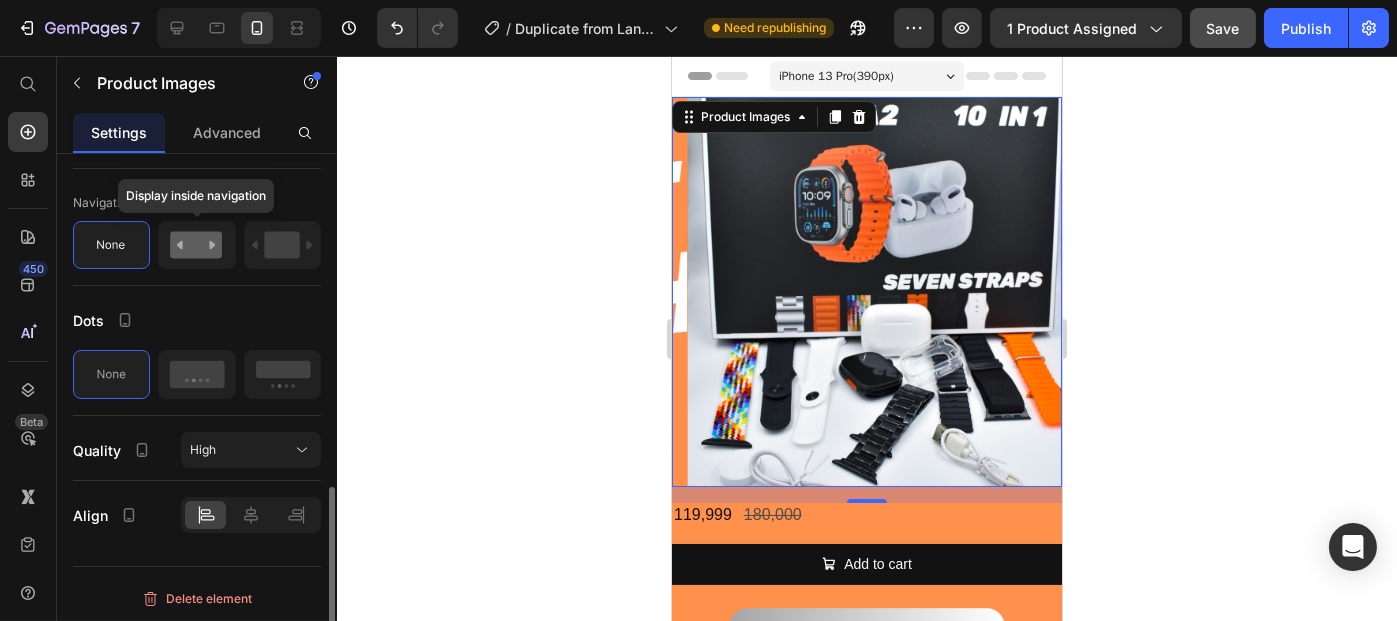 click 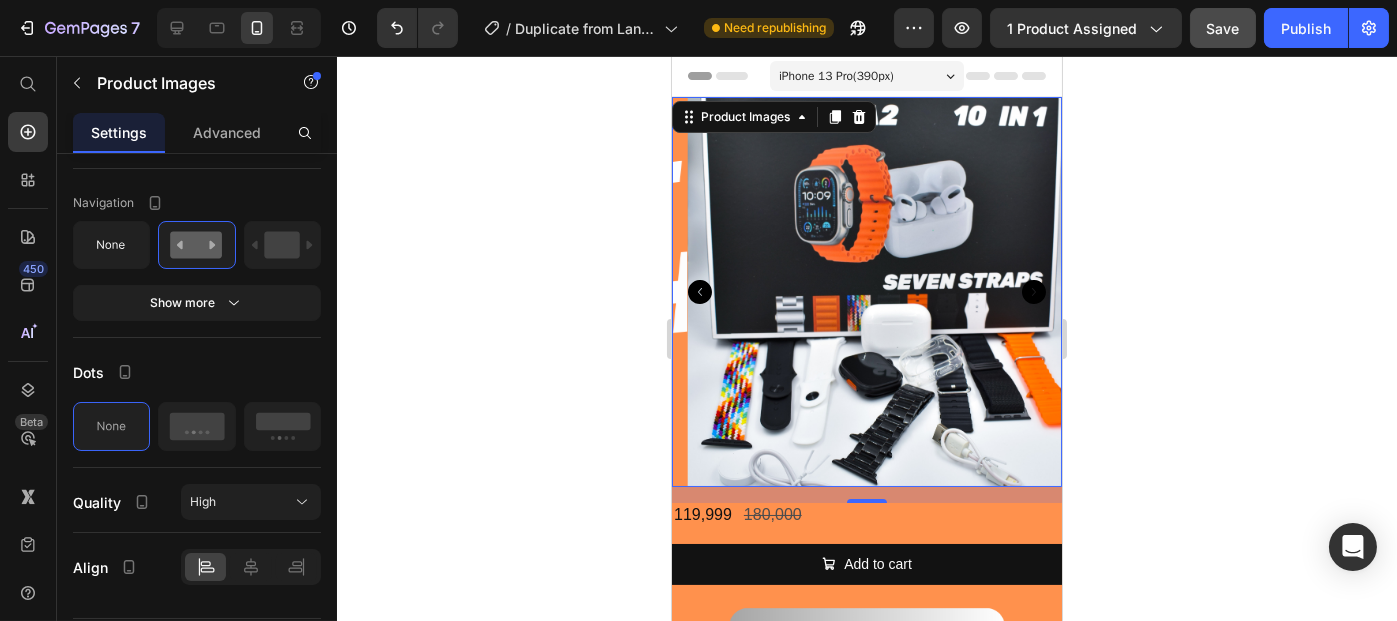 click 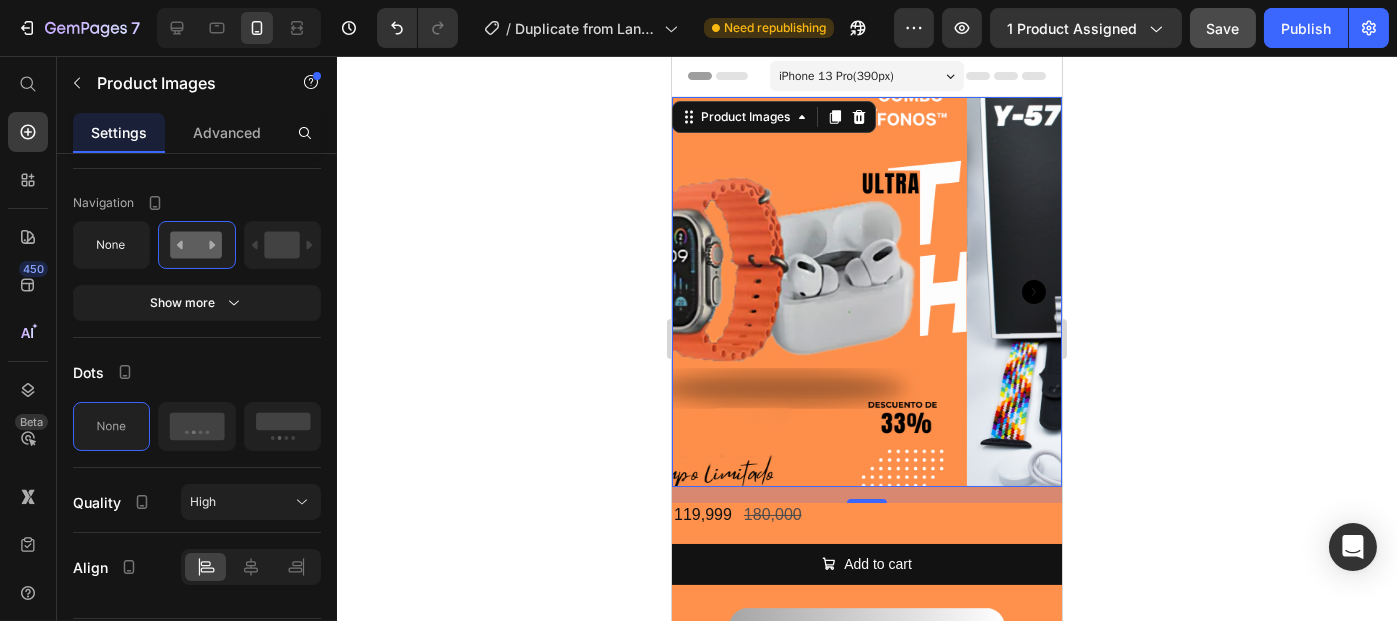 click at bounding box center (771, 292) 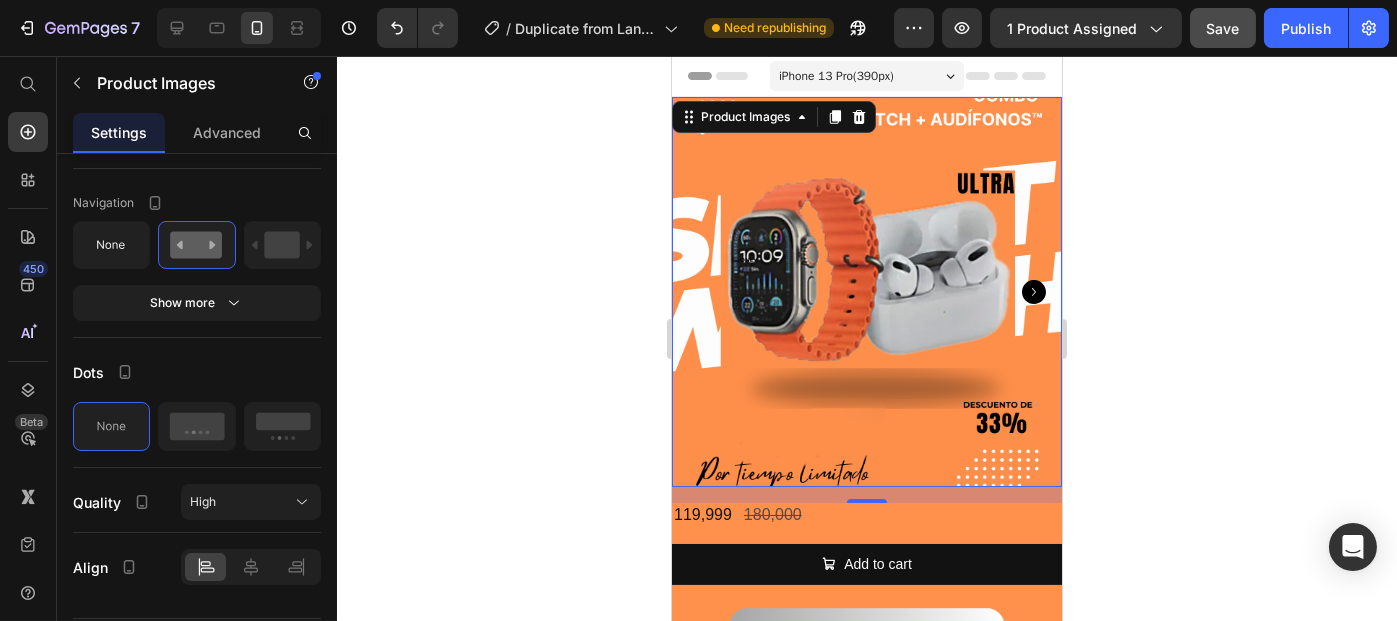 click at bounding box center [866, 292] 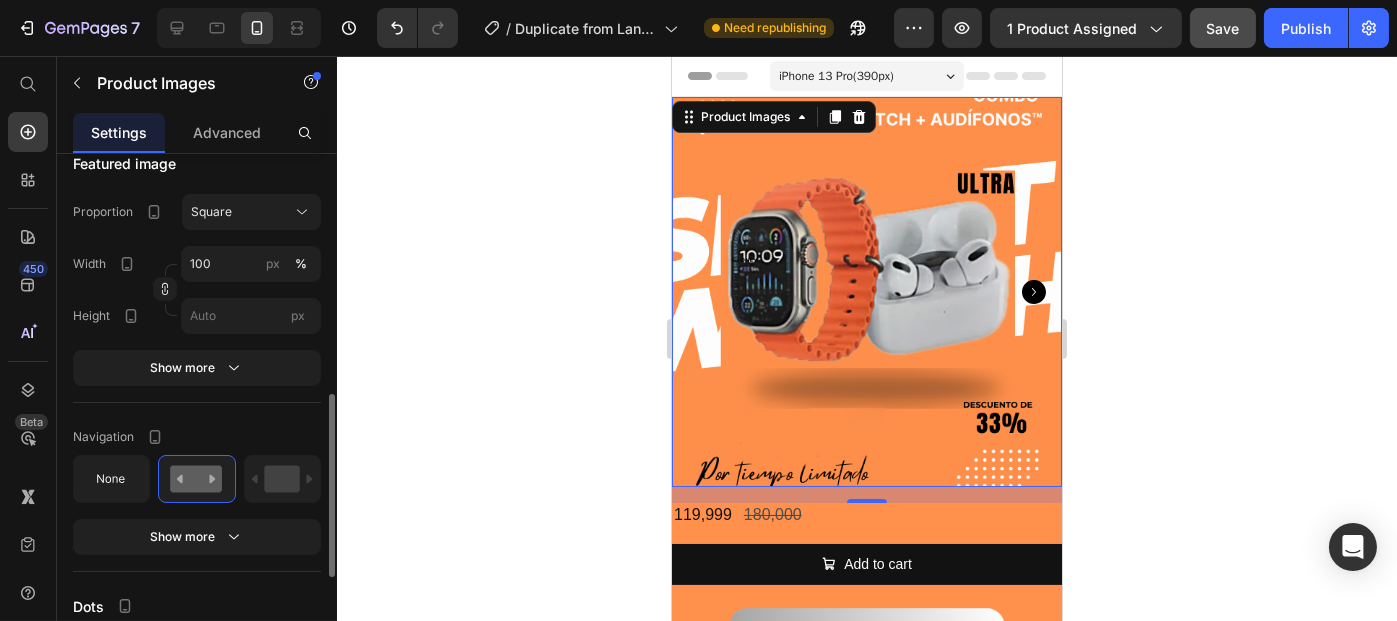 scroll, scrollTop: 682, scrollLeft: 0, axis: vertical 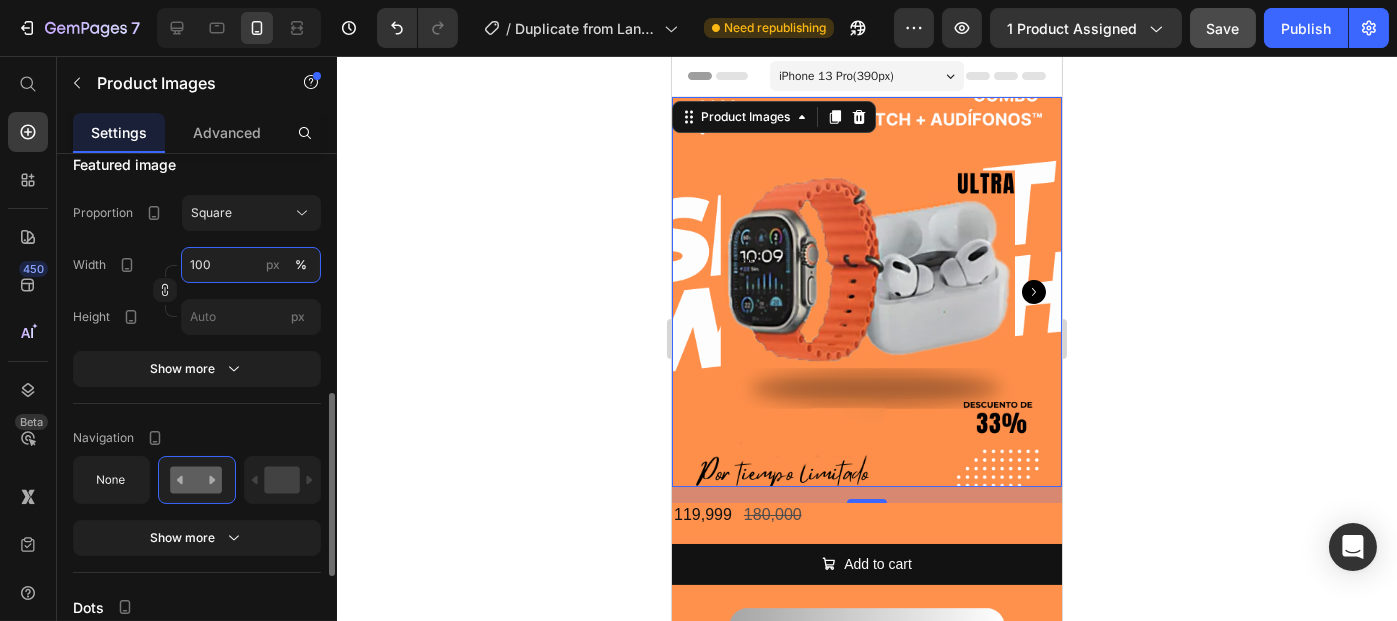 click on "100" at bounding box center (251, 265) 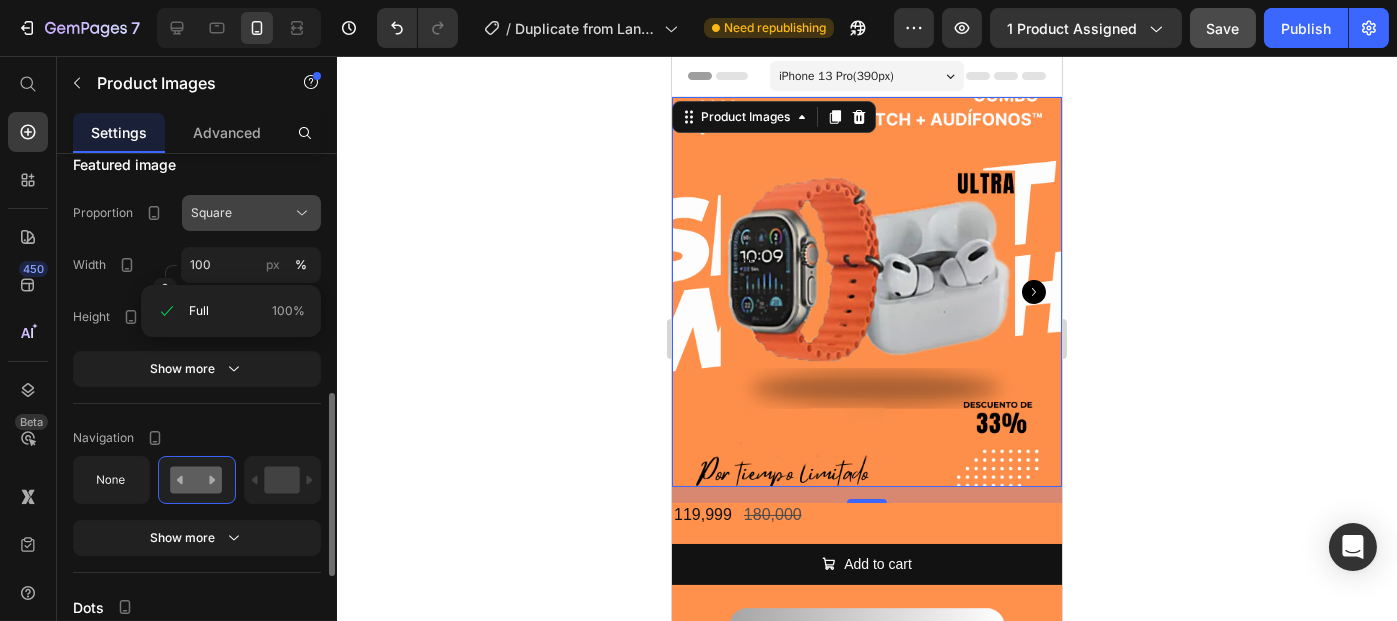 click on "Square" at bounding box center (251, 213) 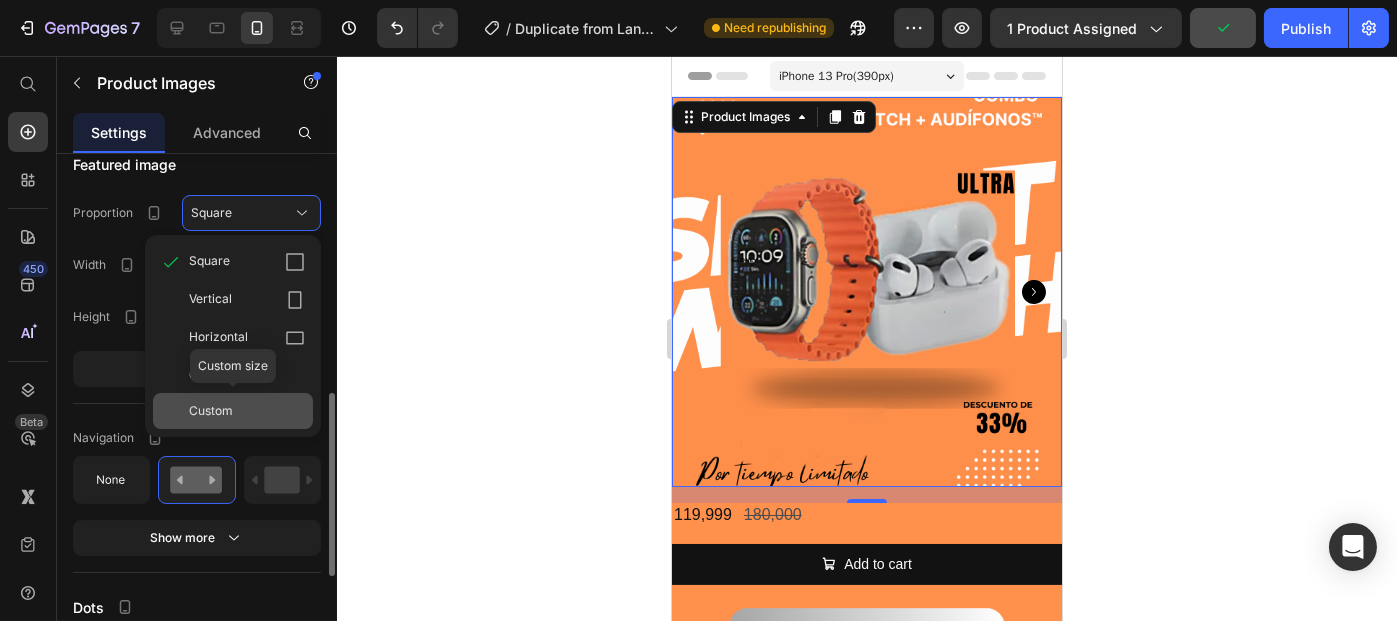 click on "Custom" at bounding box center [211, 411] 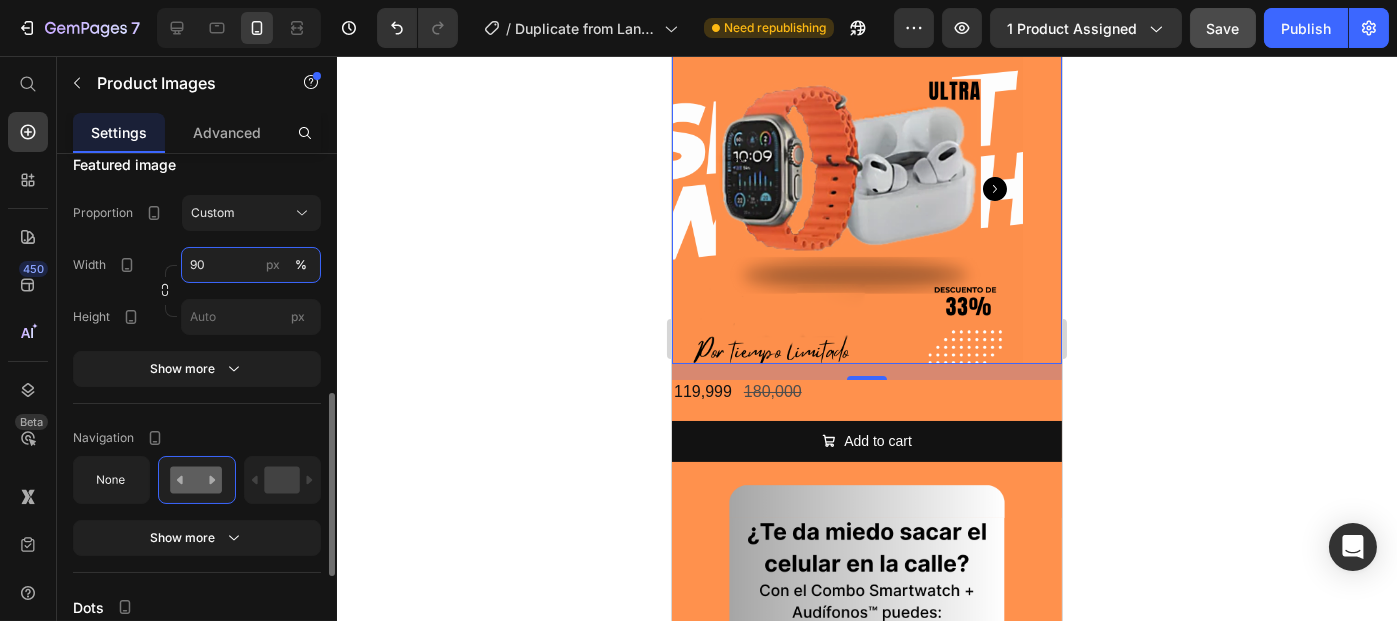 scroll, scrollTop: 0, scrollLeft: 0, axis: both 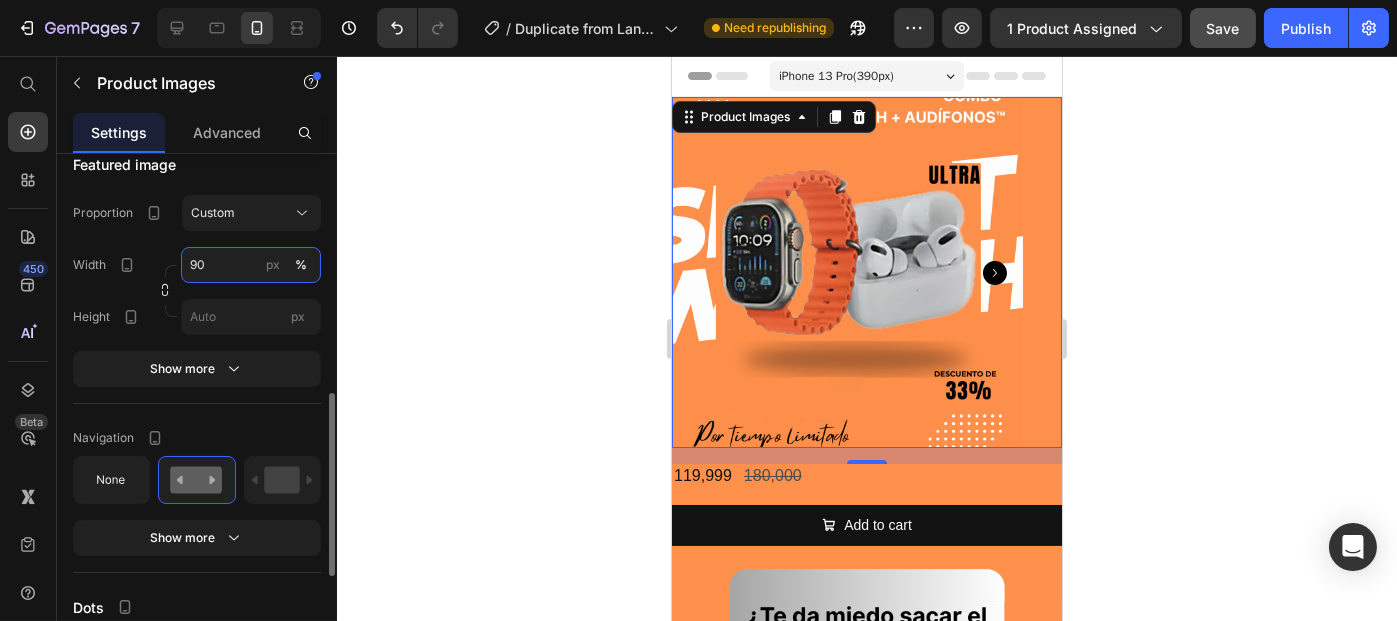 type on "9" 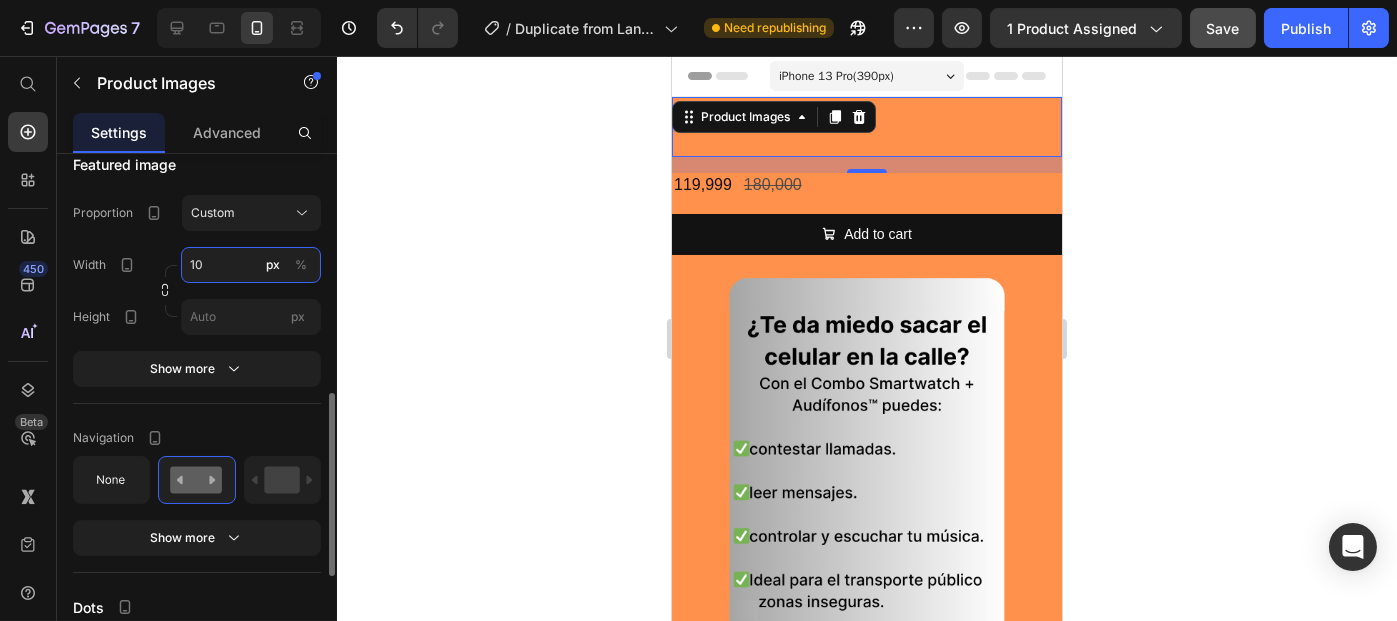 type on "100" 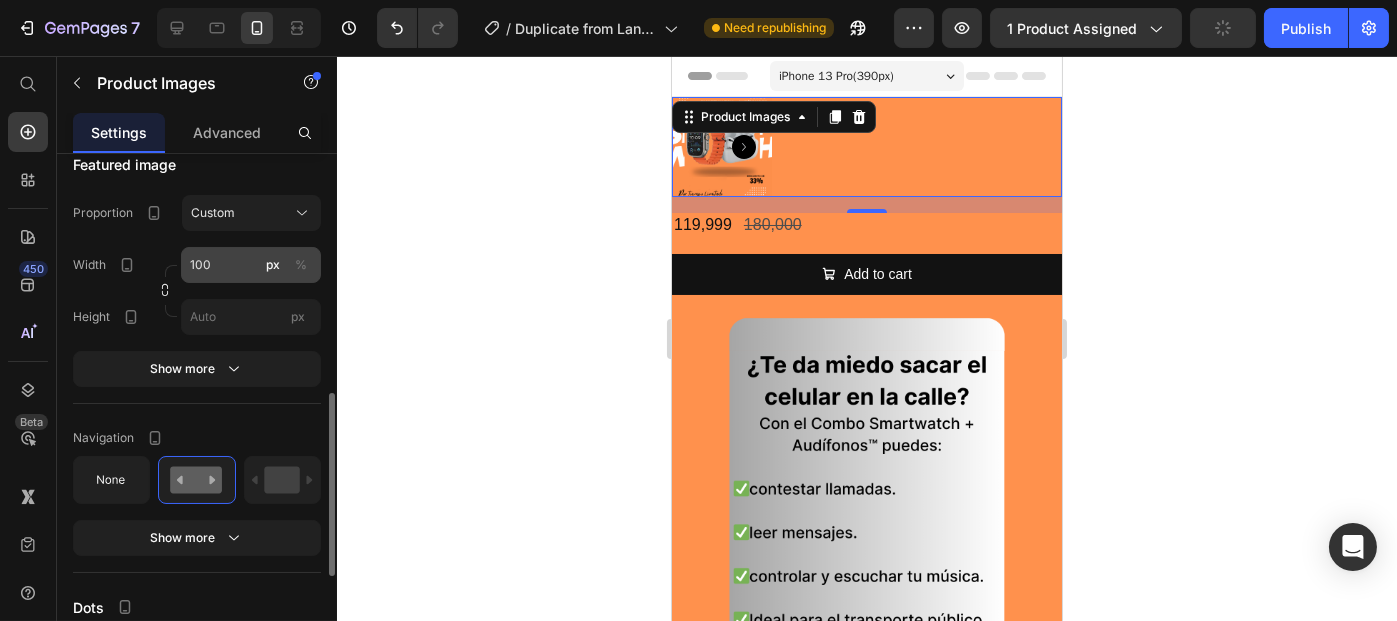 click on "%" at bounding box center (301, 265) 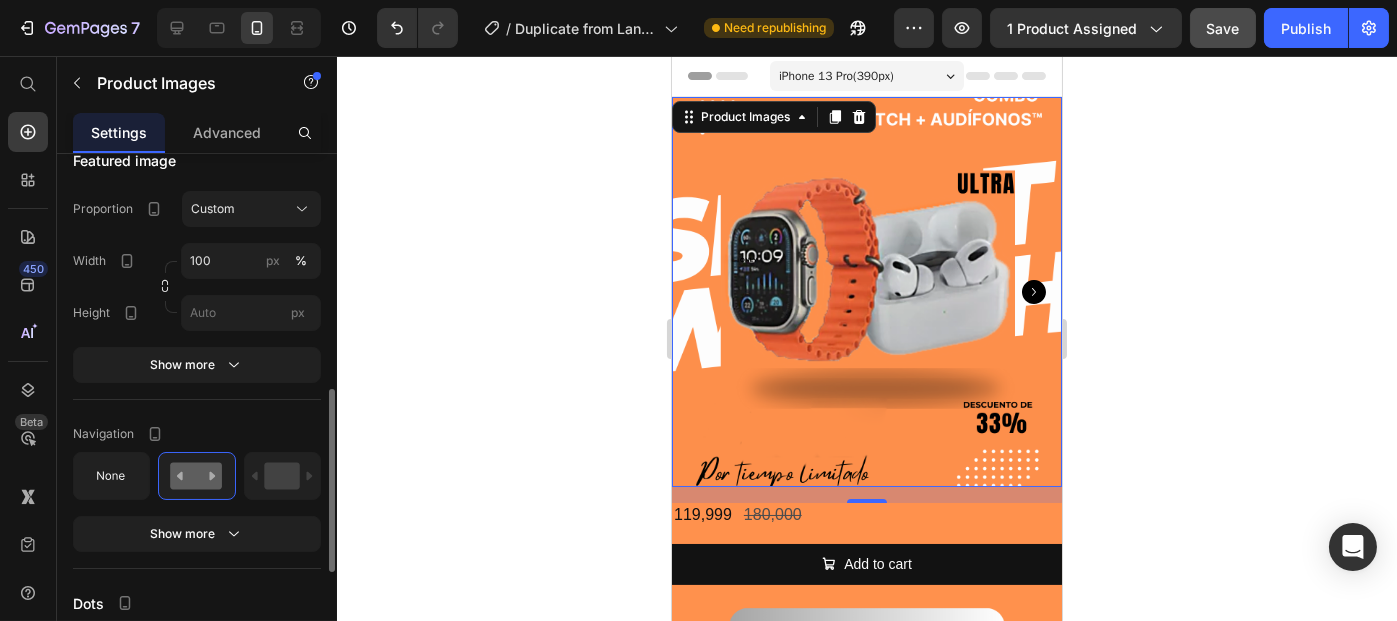 scroll, scrollTop: 682, scrollLeft: 0, axis: vertical 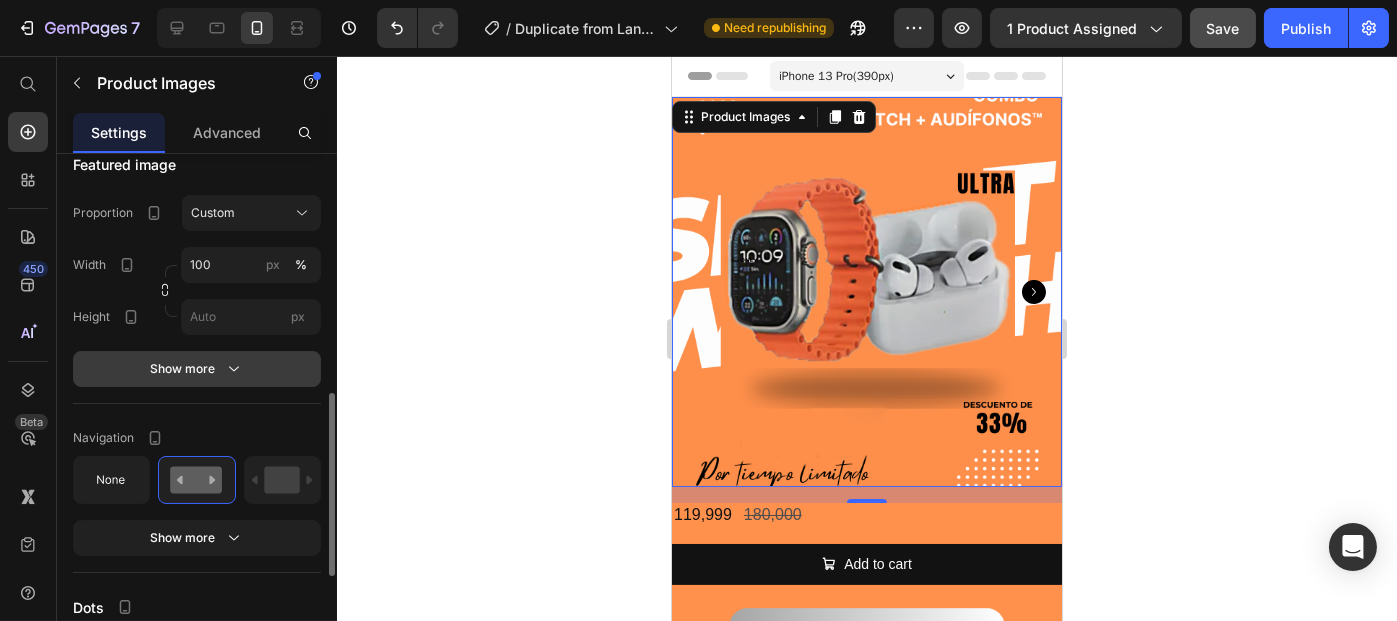 click on "Show more" at bounding box center [197, 369] 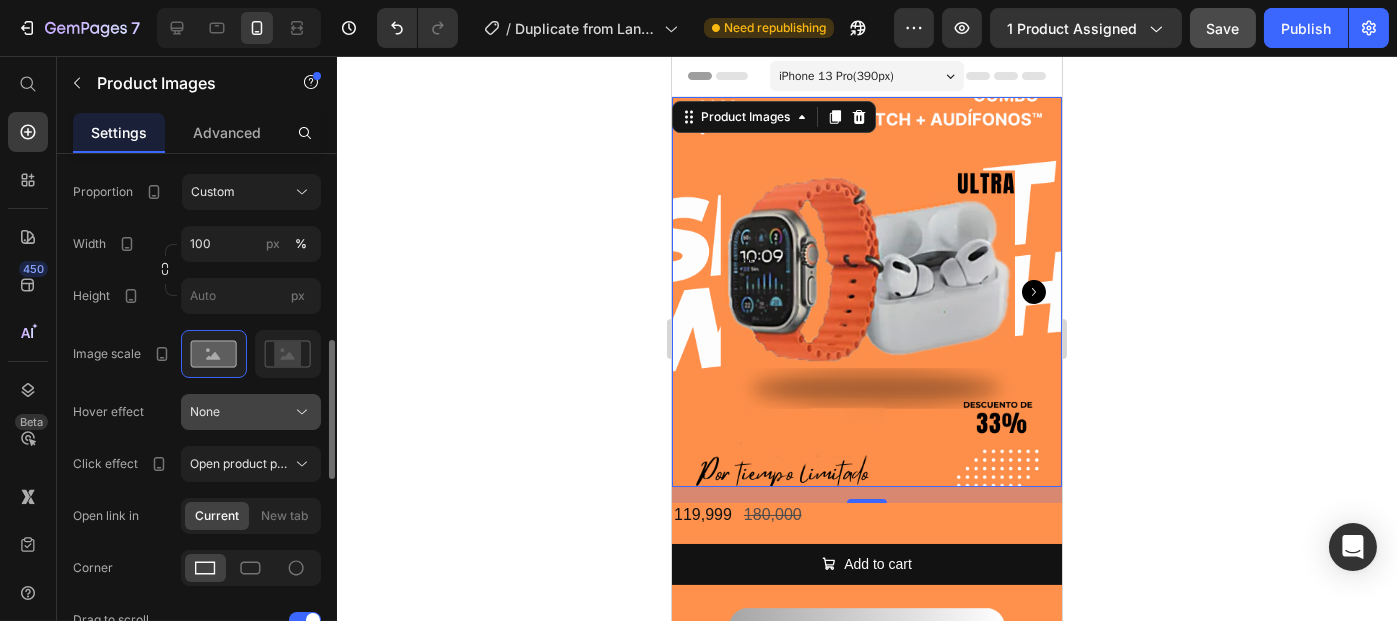 scroll, scrollTop: 705, scrollLeft: 0, axis: vertical 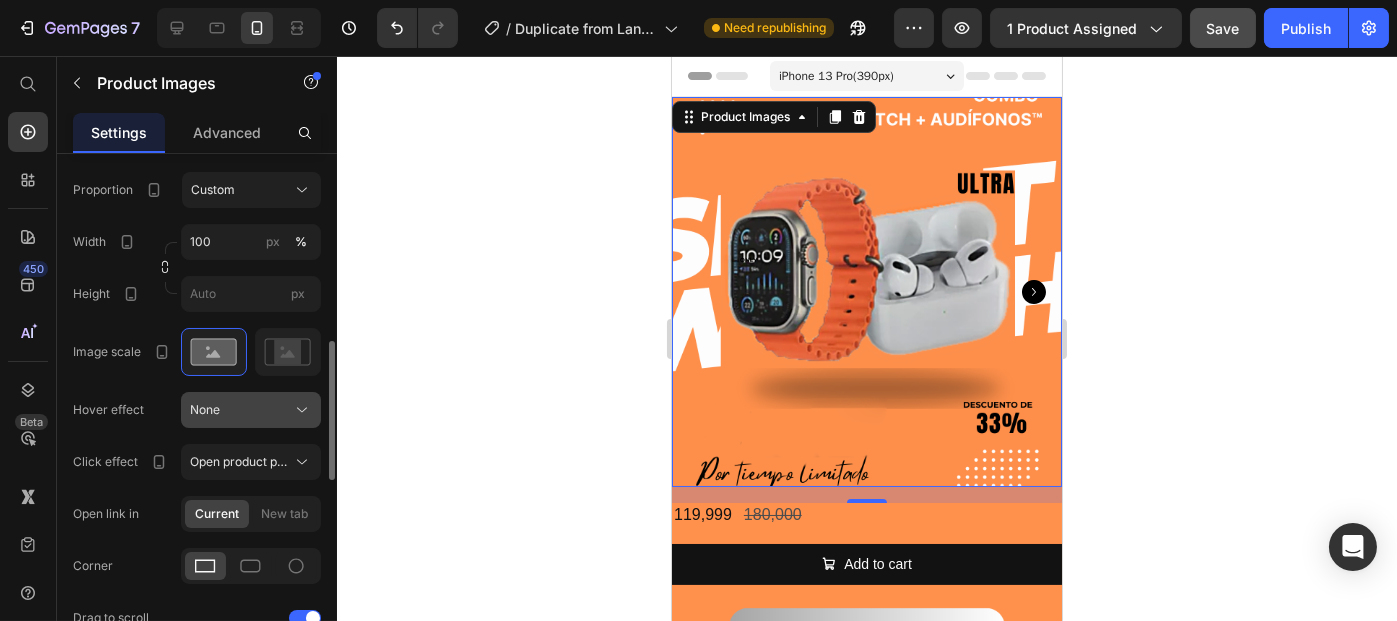click on "None" 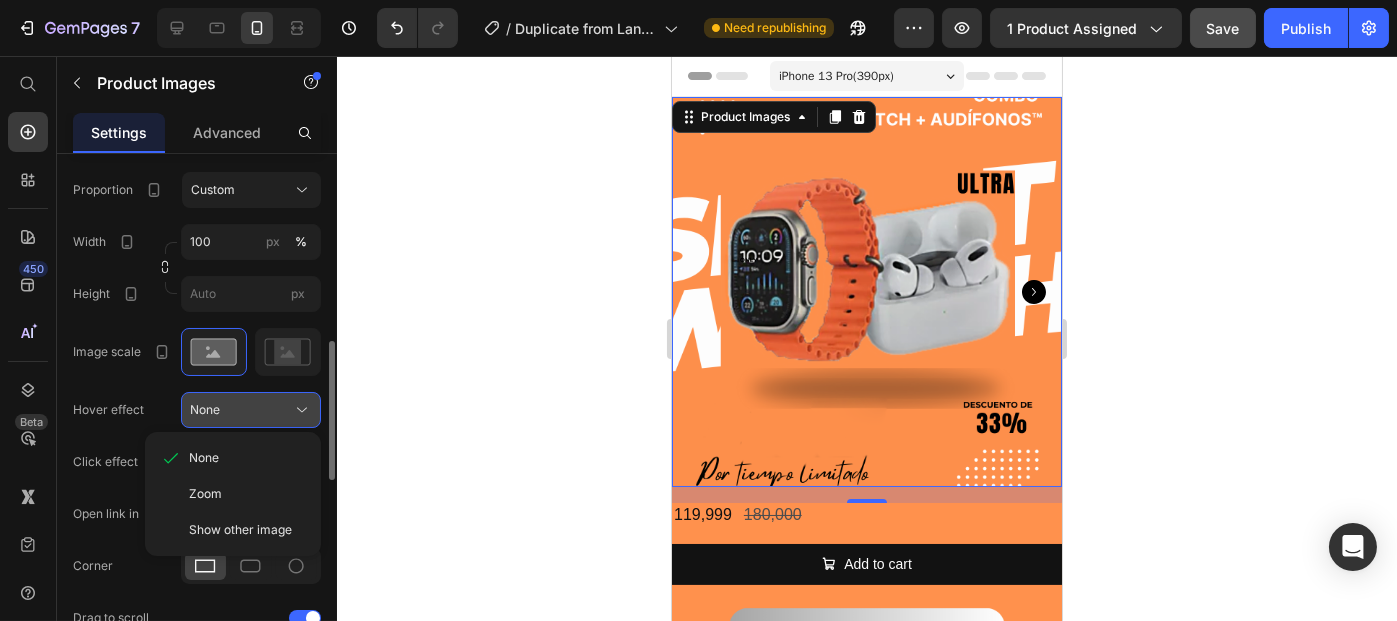 click on "None" 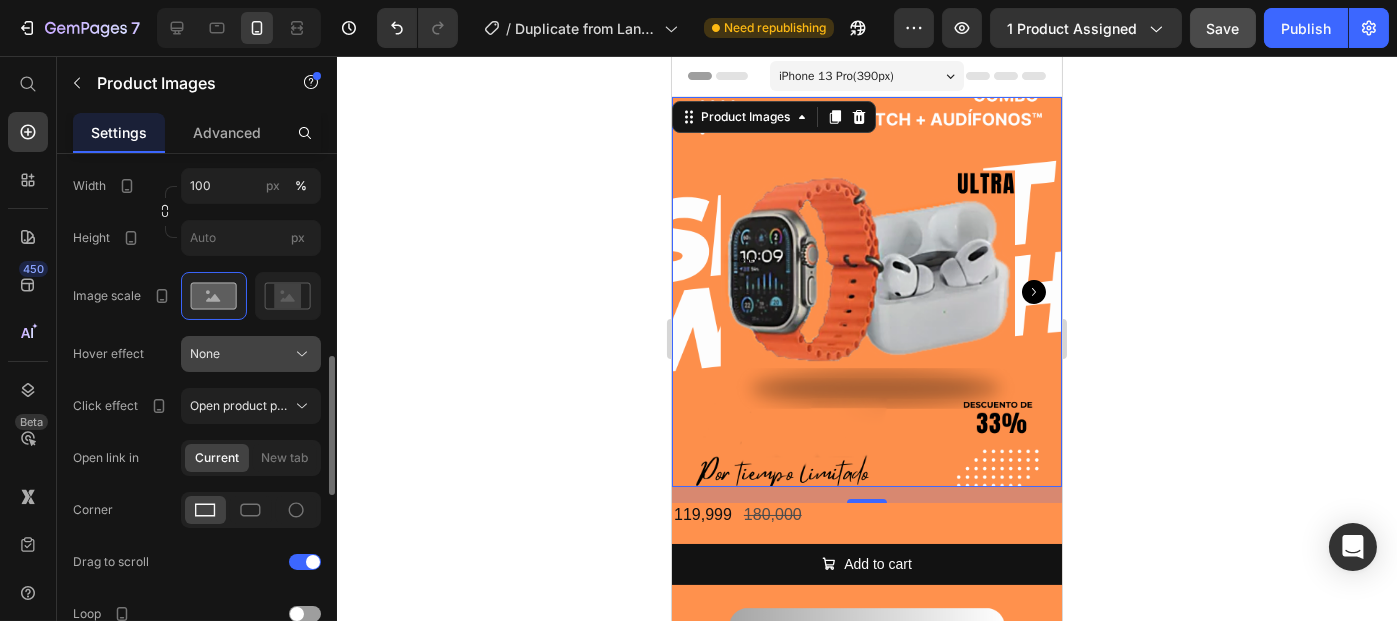 scroll, scrollTop: 766, scrollLeft: 0, axis: vertical 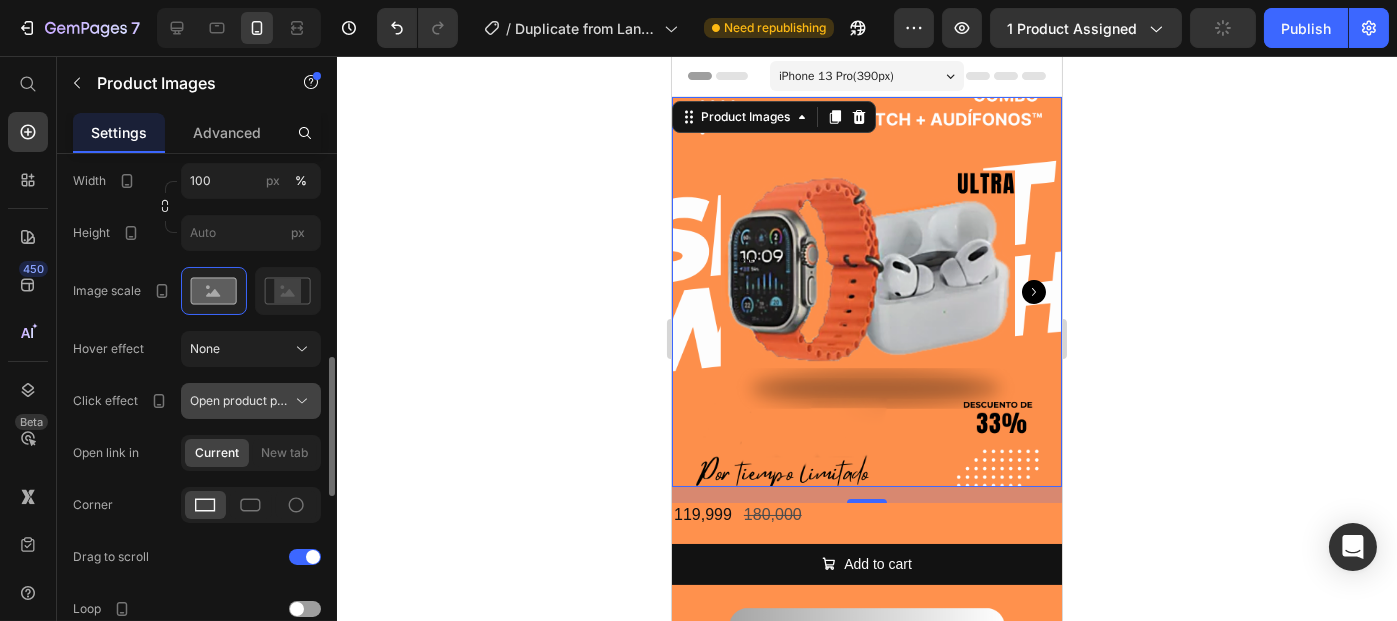 click on "Open product page" at bounding box center (239, 401) 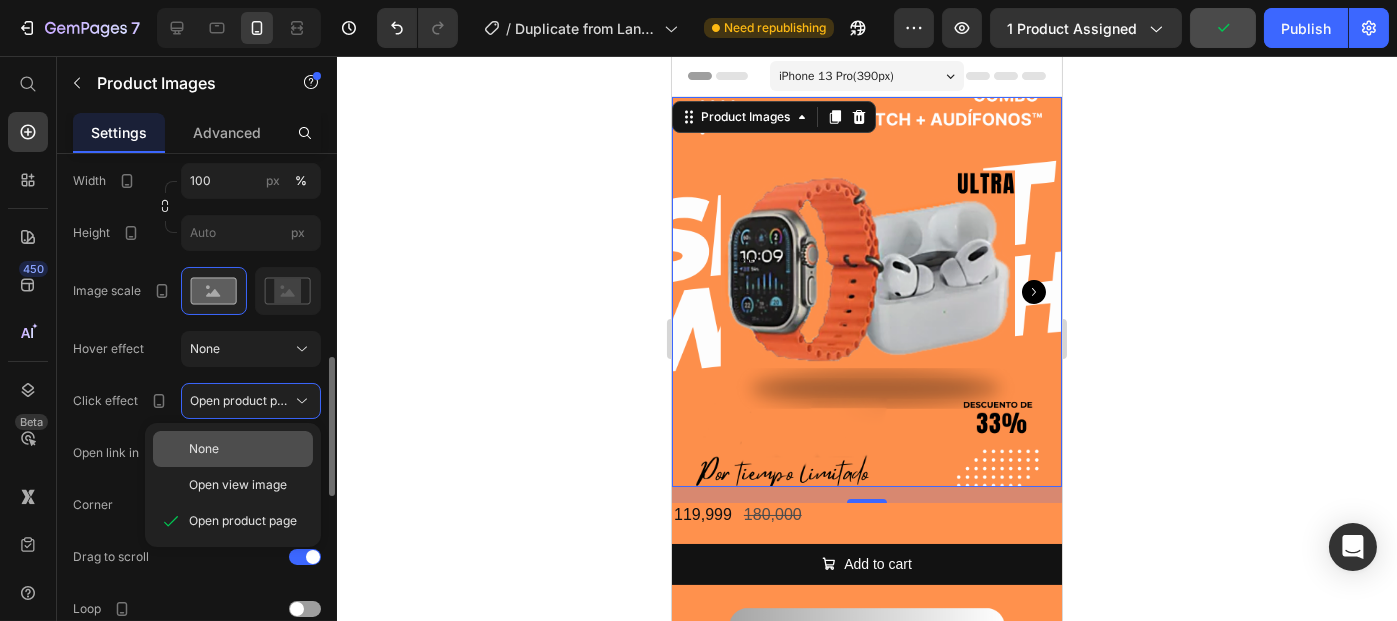 click on "None" at bounding box center [204, 449] 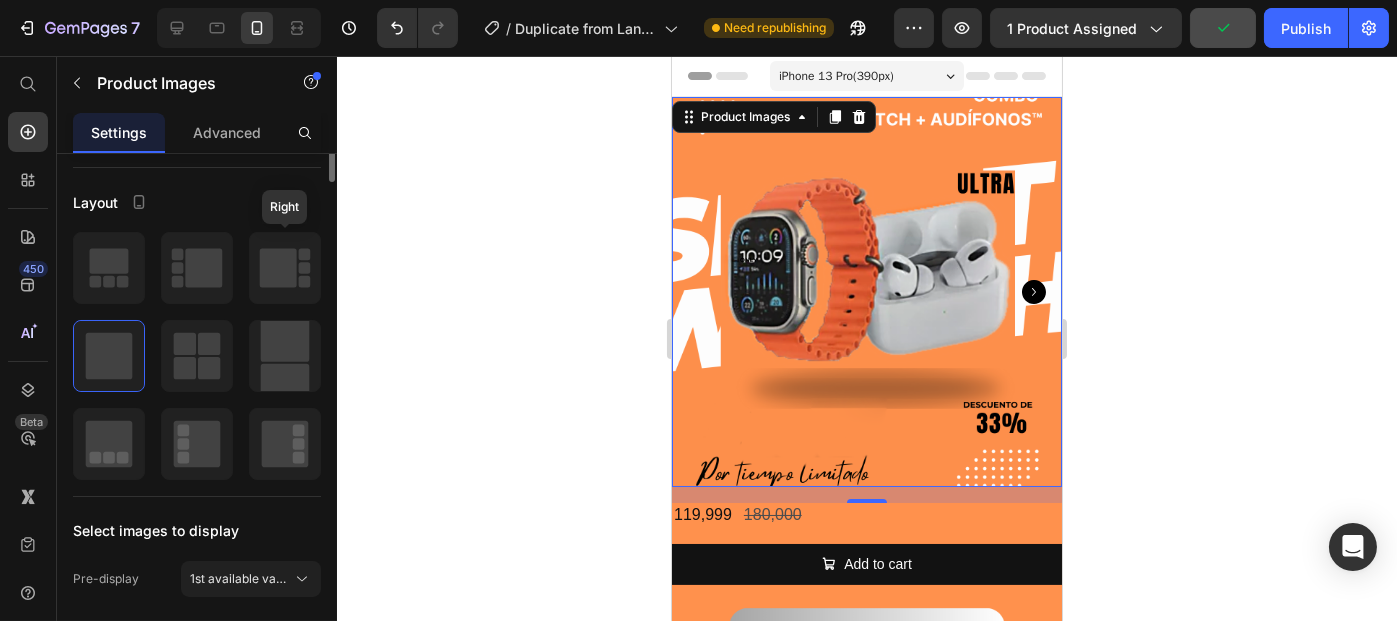 scroll, scrollTop: 0, scrollLeft: 0, axis: both 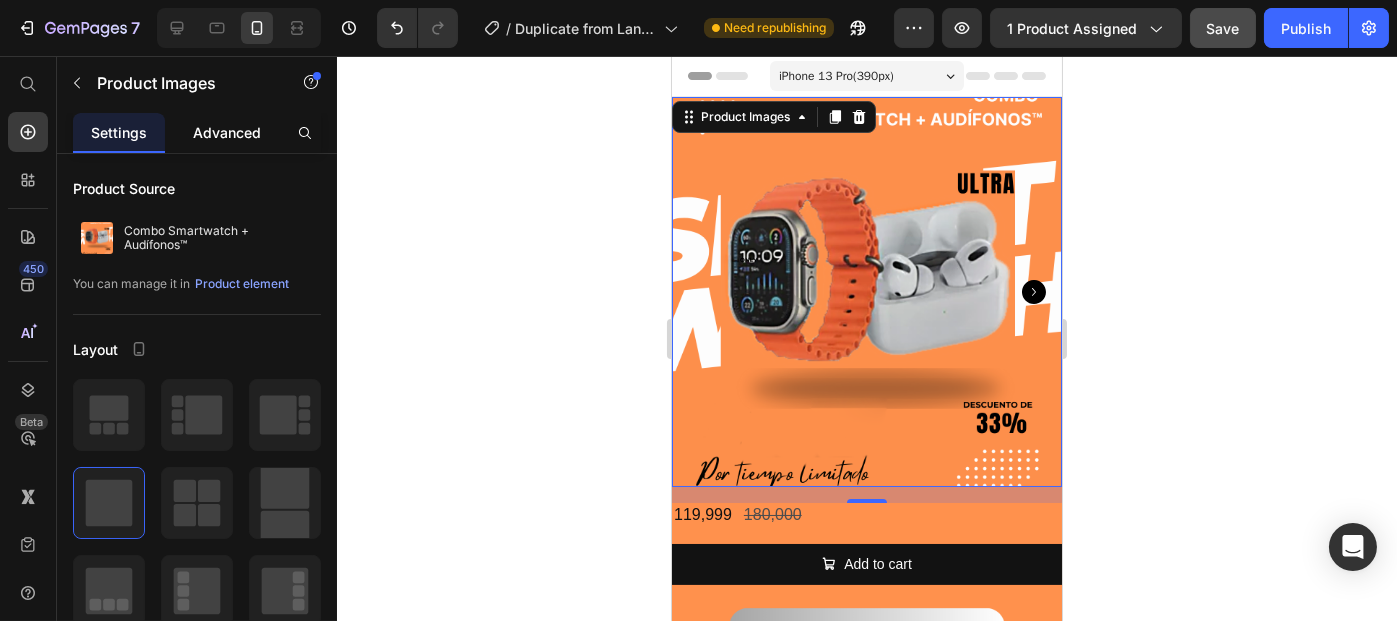 click on "Advanced" at bounding box center (227, 132) 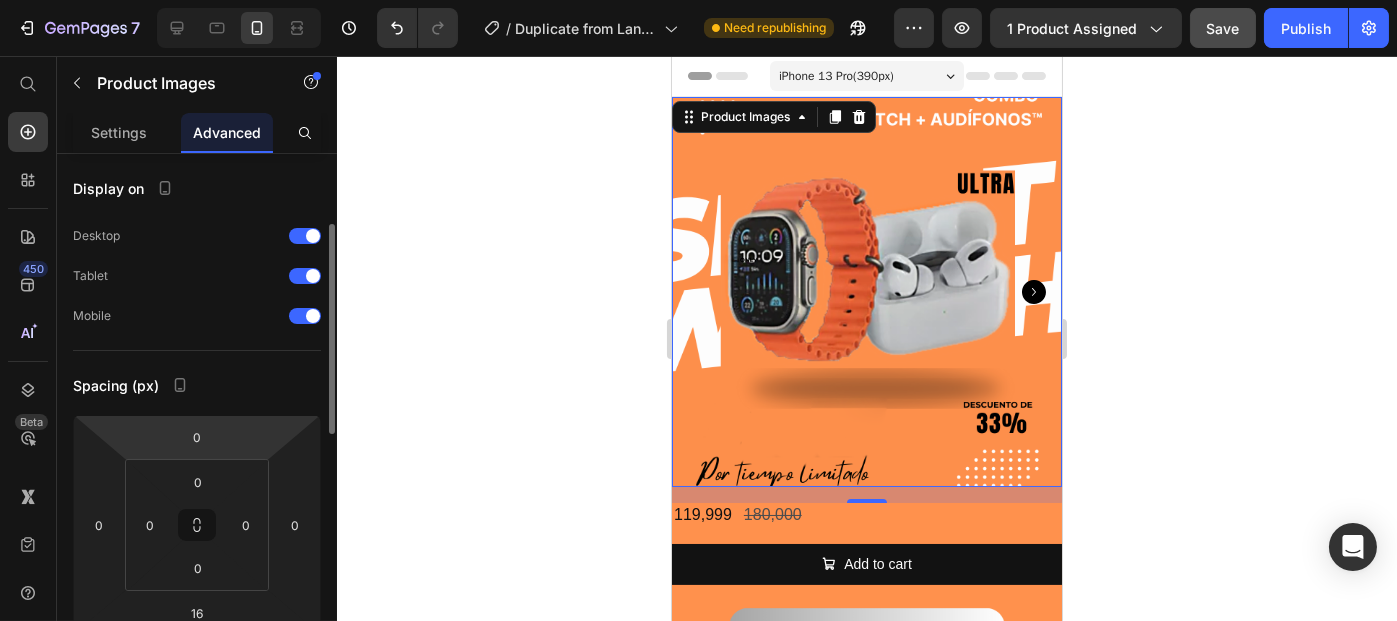 scroll, scrollTop: 55, scrollLeft: 0, axis: vertical 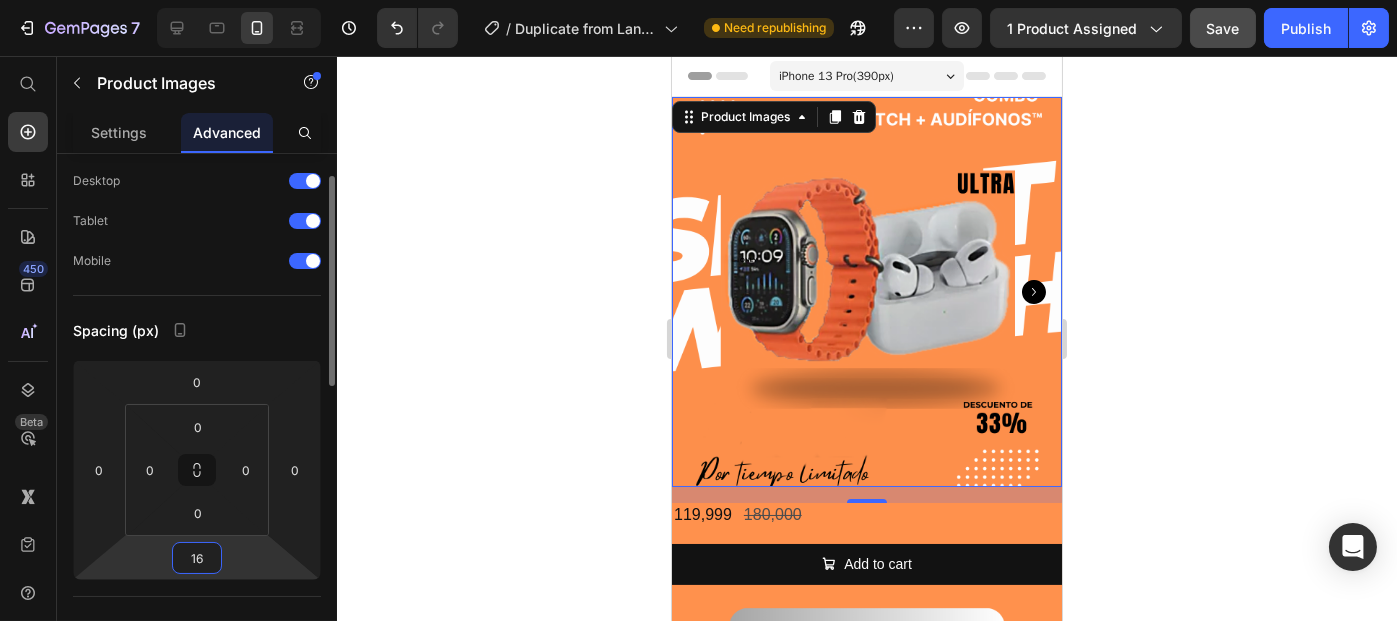 click on "16" at bounding box center (197, 558) 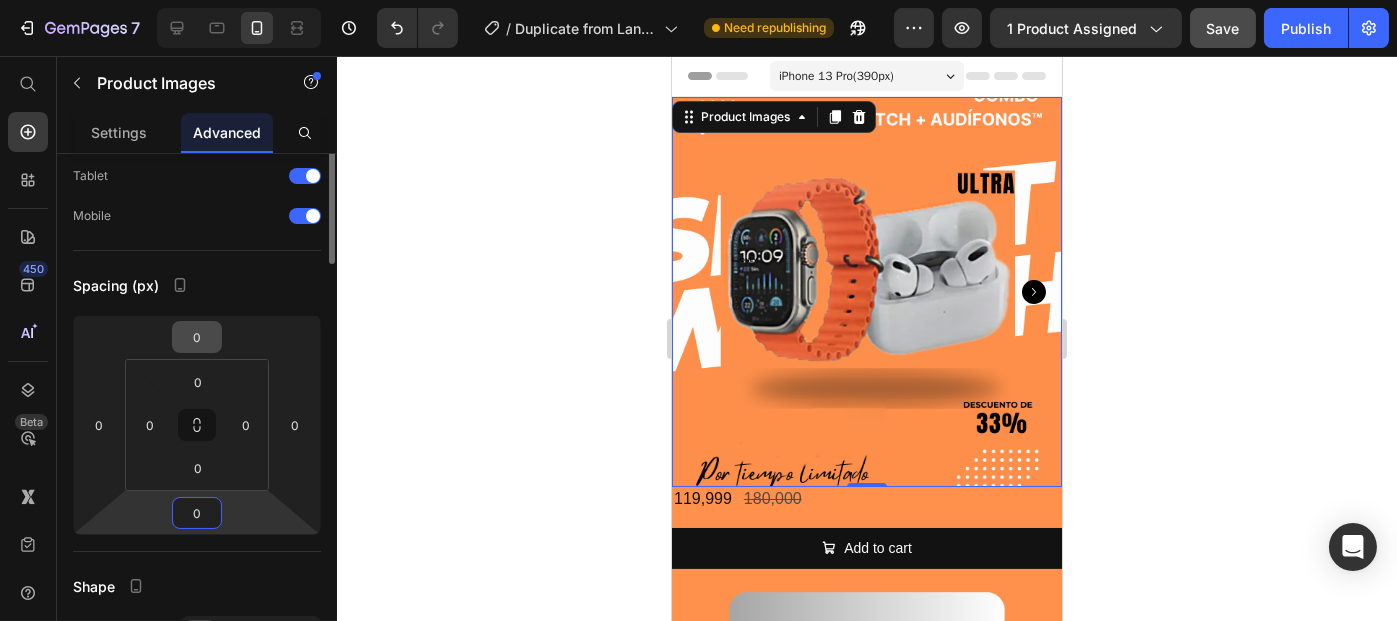 scroll, scrollTop: 0, scrollLeft: 0, axis: both 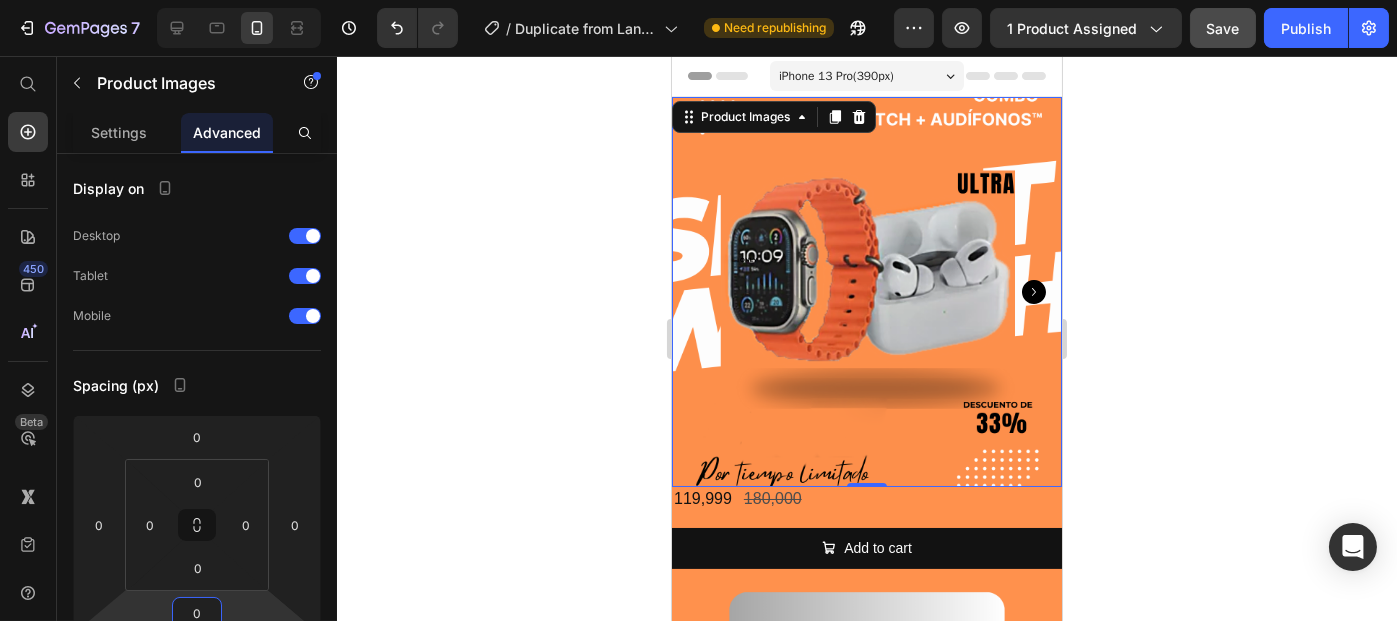type on "0" 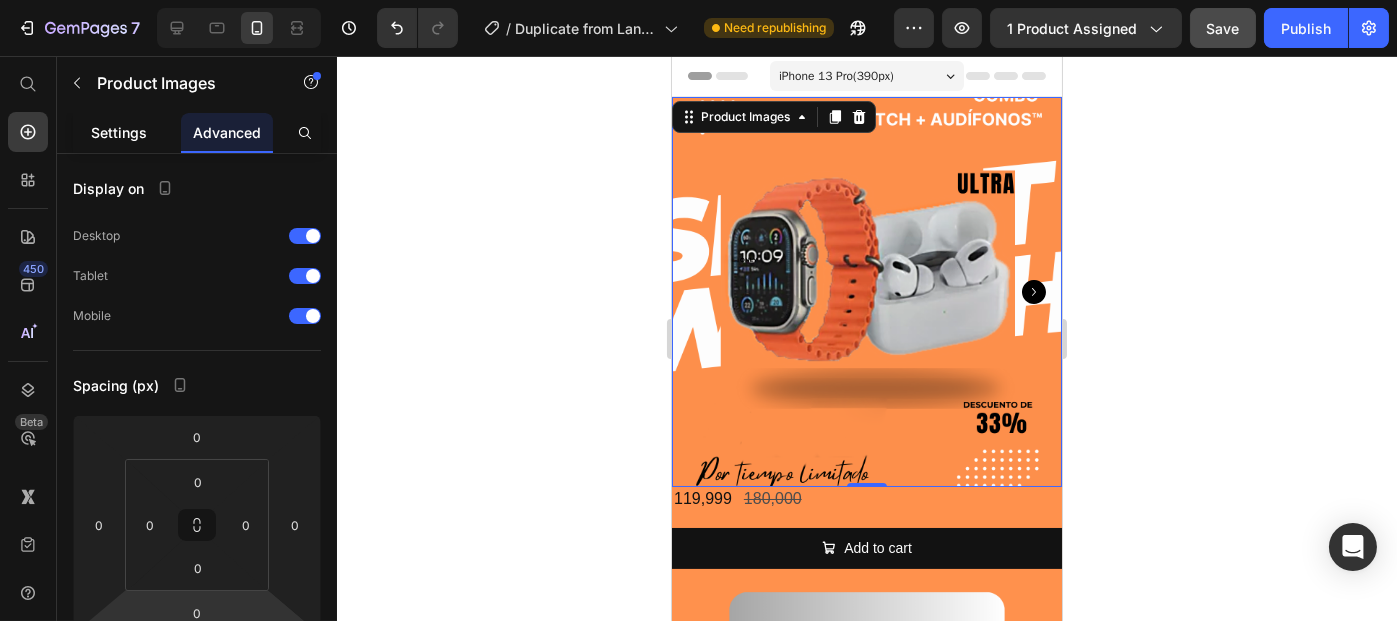 click on "Settings" at bounding box center [119, 132] 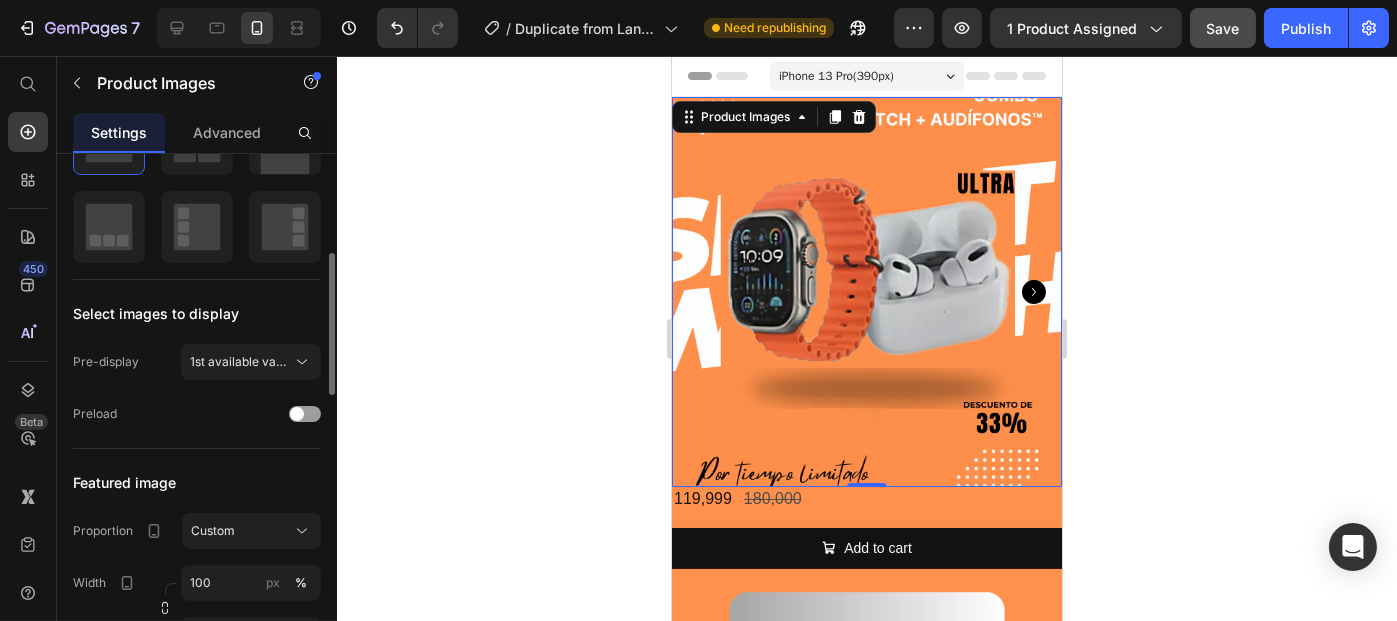 scroll, scrollTop: 376, scrollLeft: 0, axis: vertical 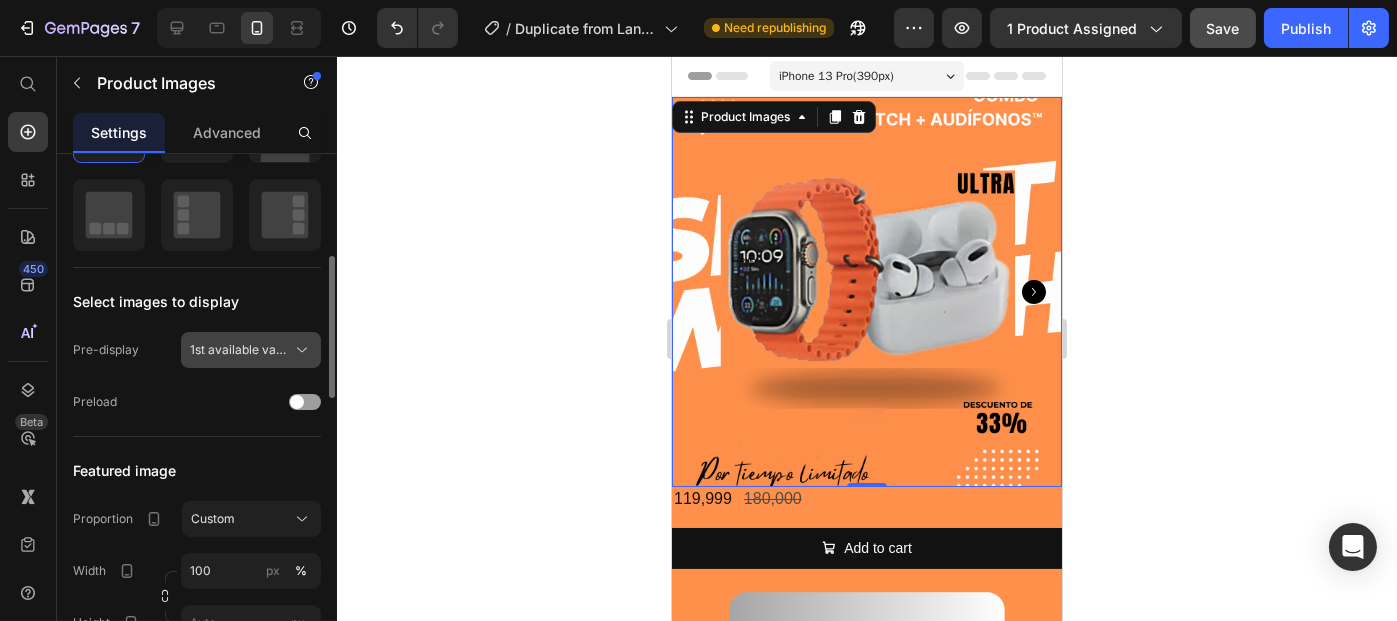 click on "1st available variant" at bounding box center (239, 350) 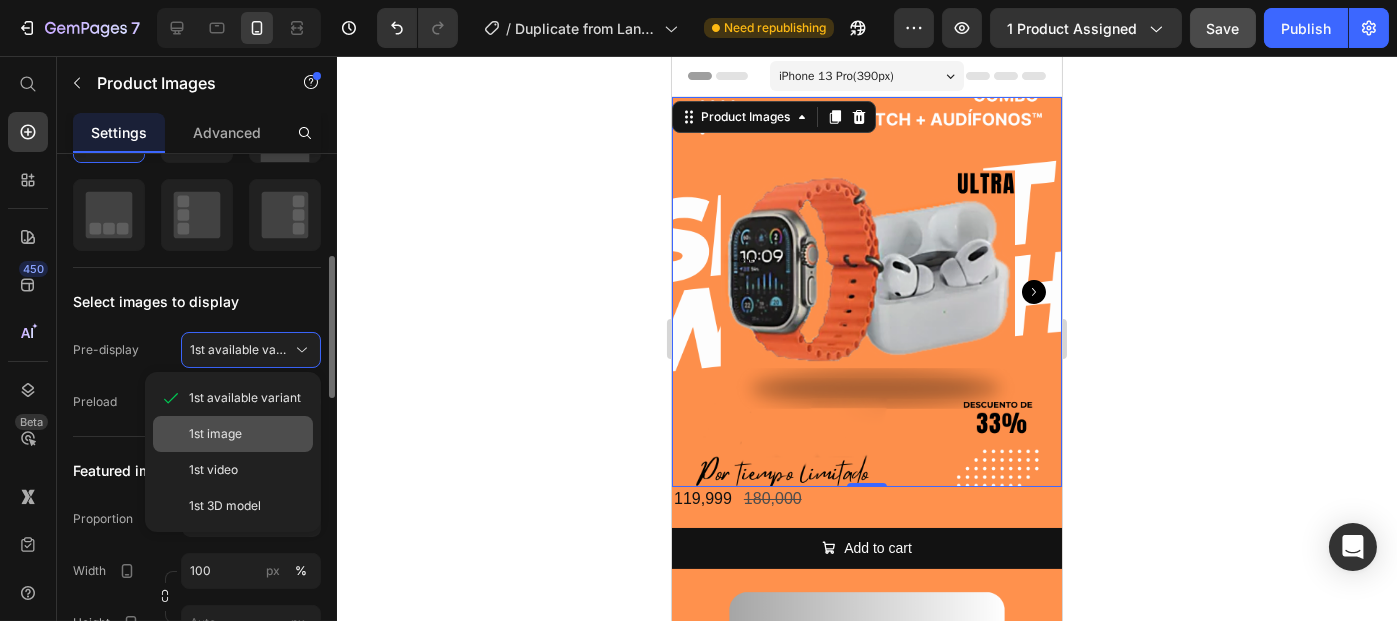 click on "1st image" at bounding box center [215, 434] 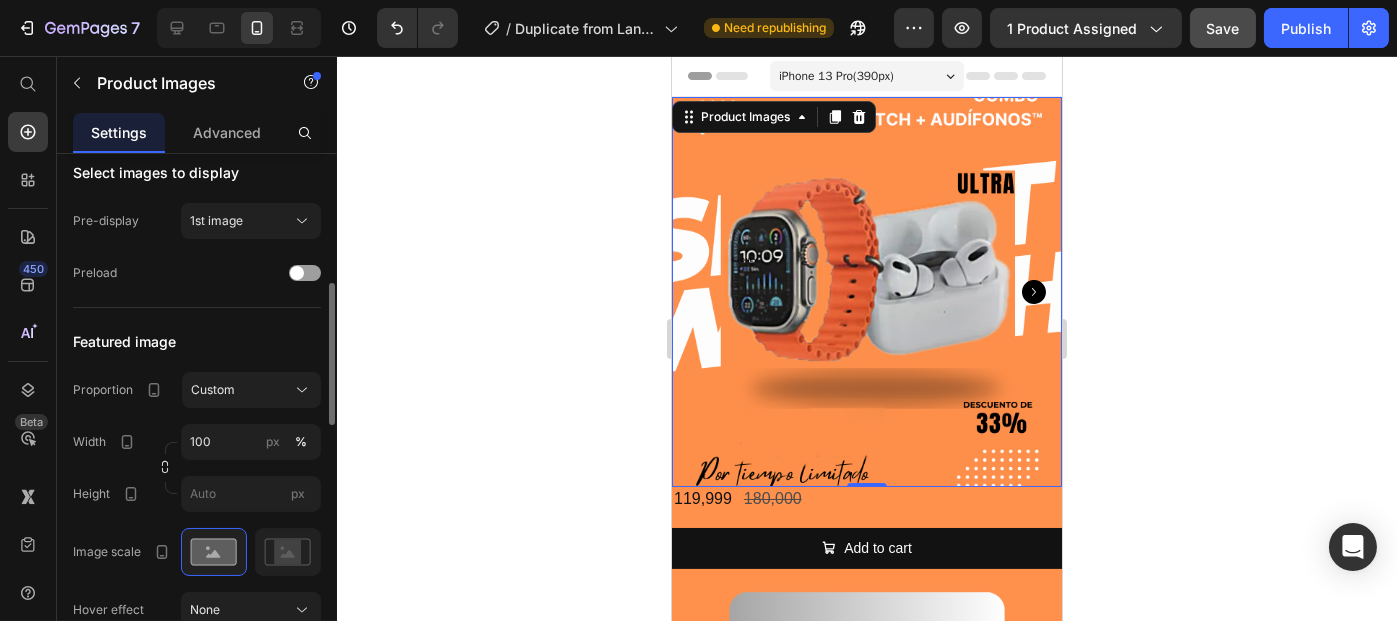 scroll, scrollTop: 506, scrollLeft: 0, axis: vertical 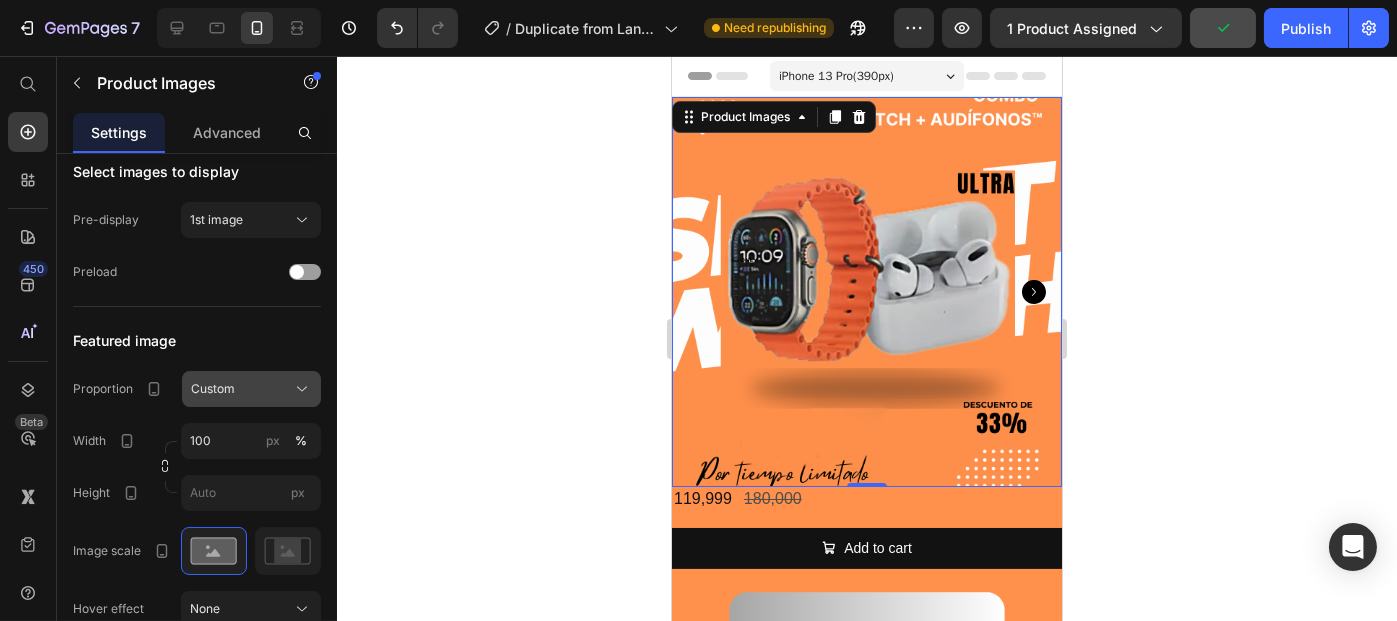 click on "Custom" at bounding box center (251, 389) 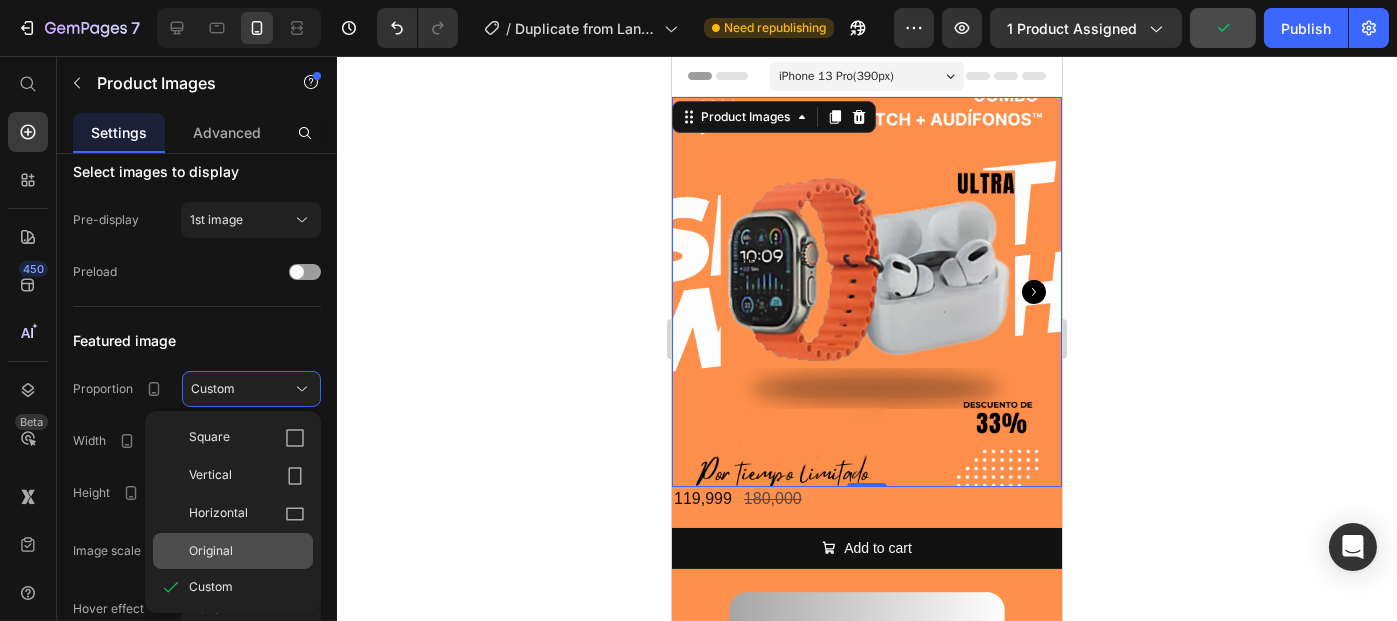 click on "Original" 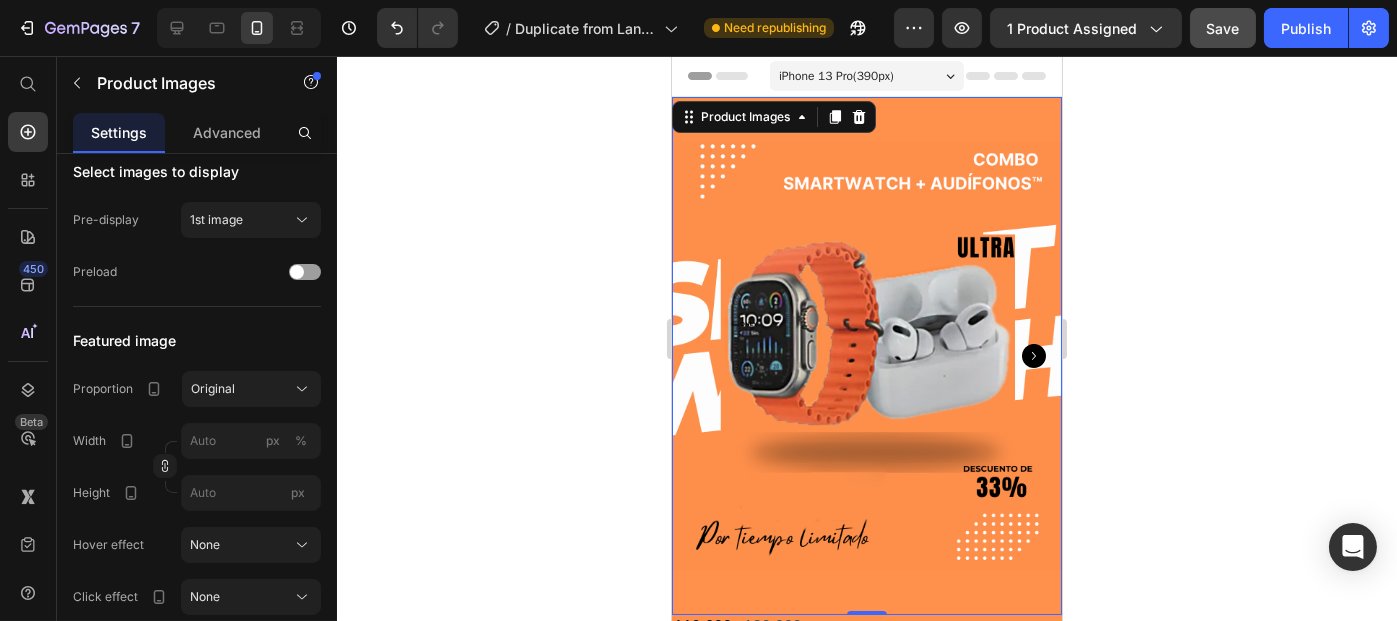 drag, startPoint x: 870, startPoint y: 591, endPoint x: 901, endPoint y: 513, distance: 83.9345 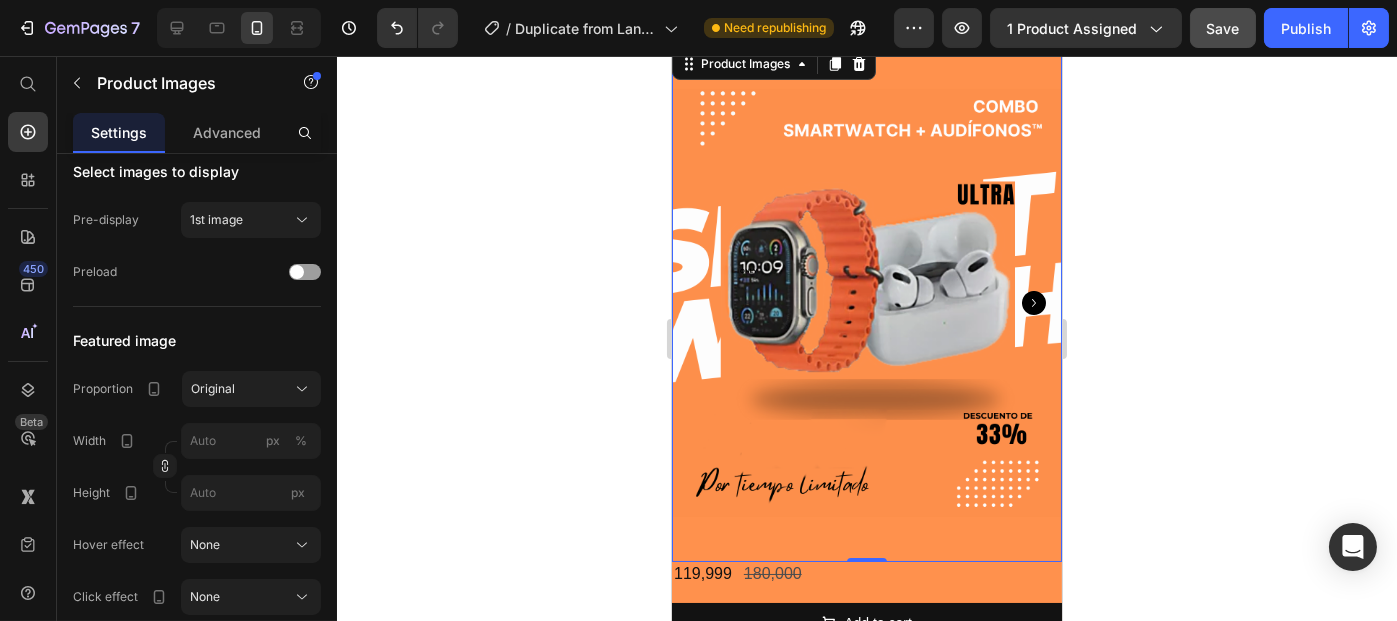 scroll, scrollTop: 0, scrollLeft: 0, axis: both 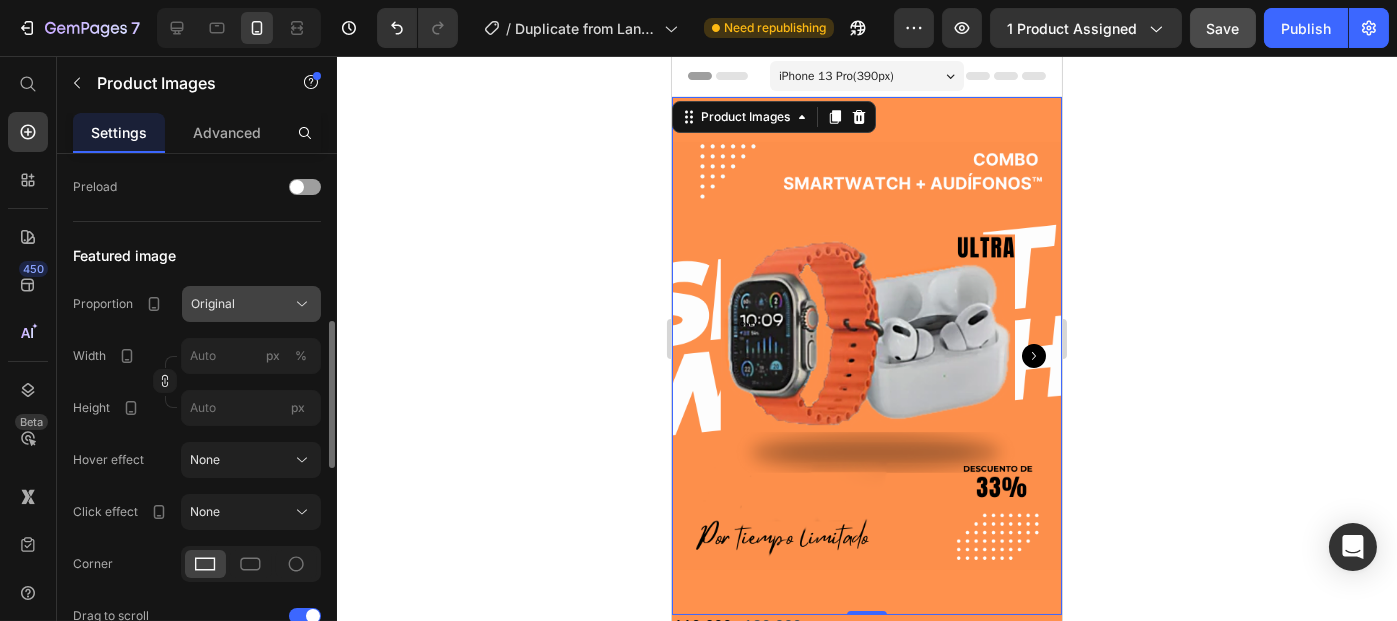click on "Original" at bounding box center (251, 304) 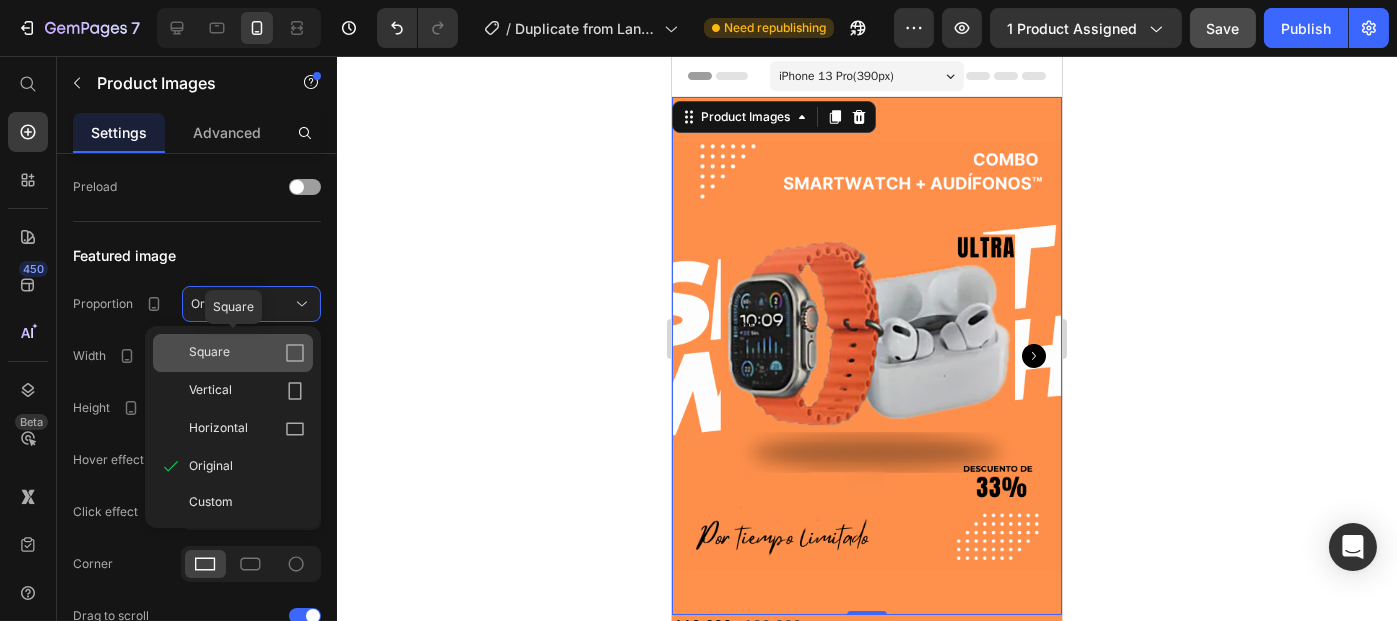 click on "Square" at bounding box center [209, 353] 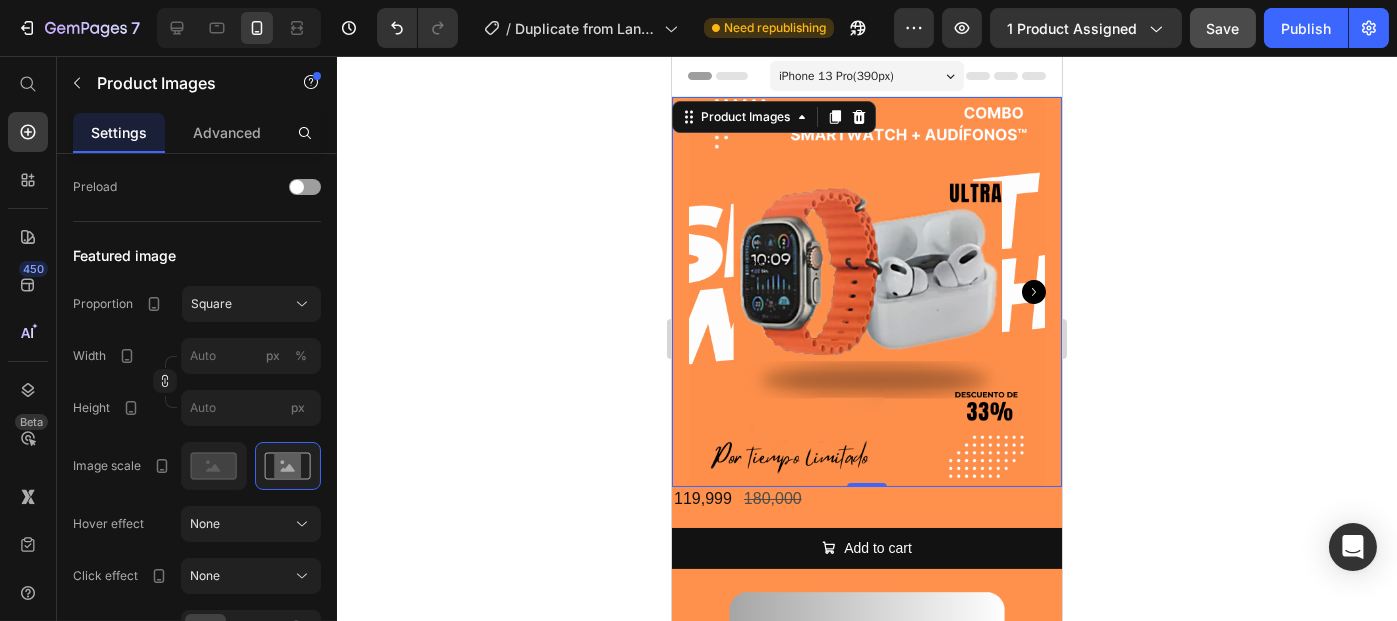 click 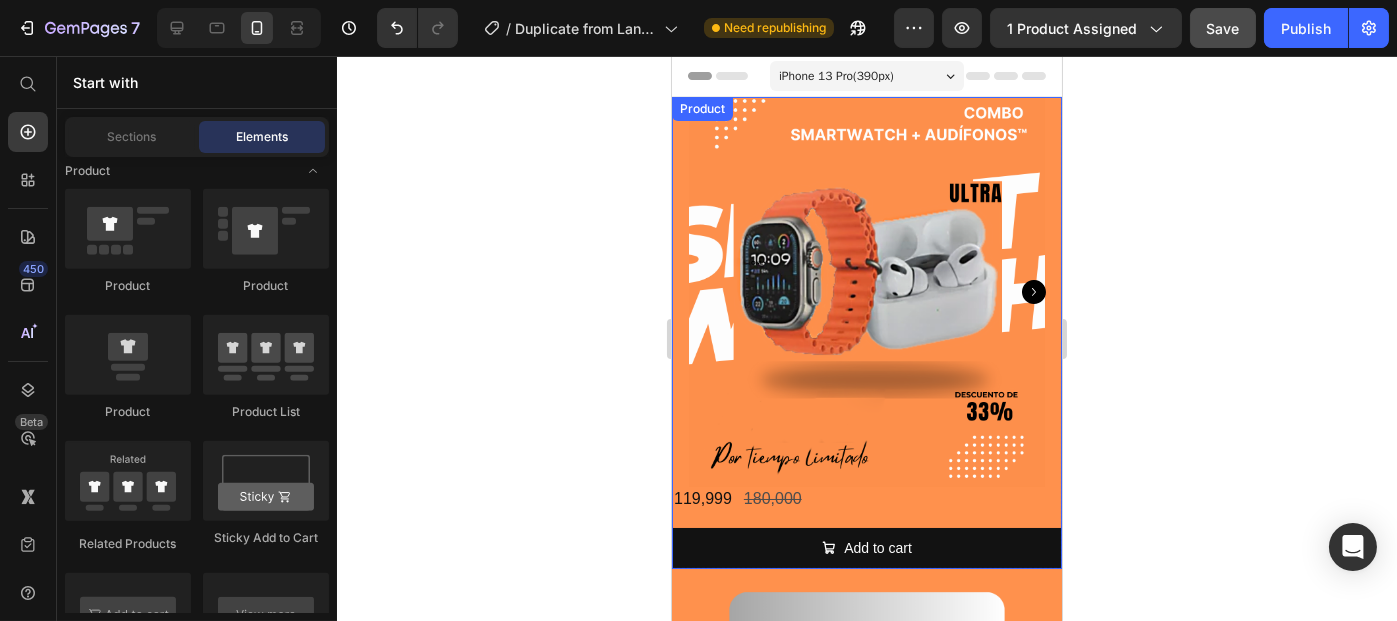 click on "180,000" at bounding box center (772, 499) 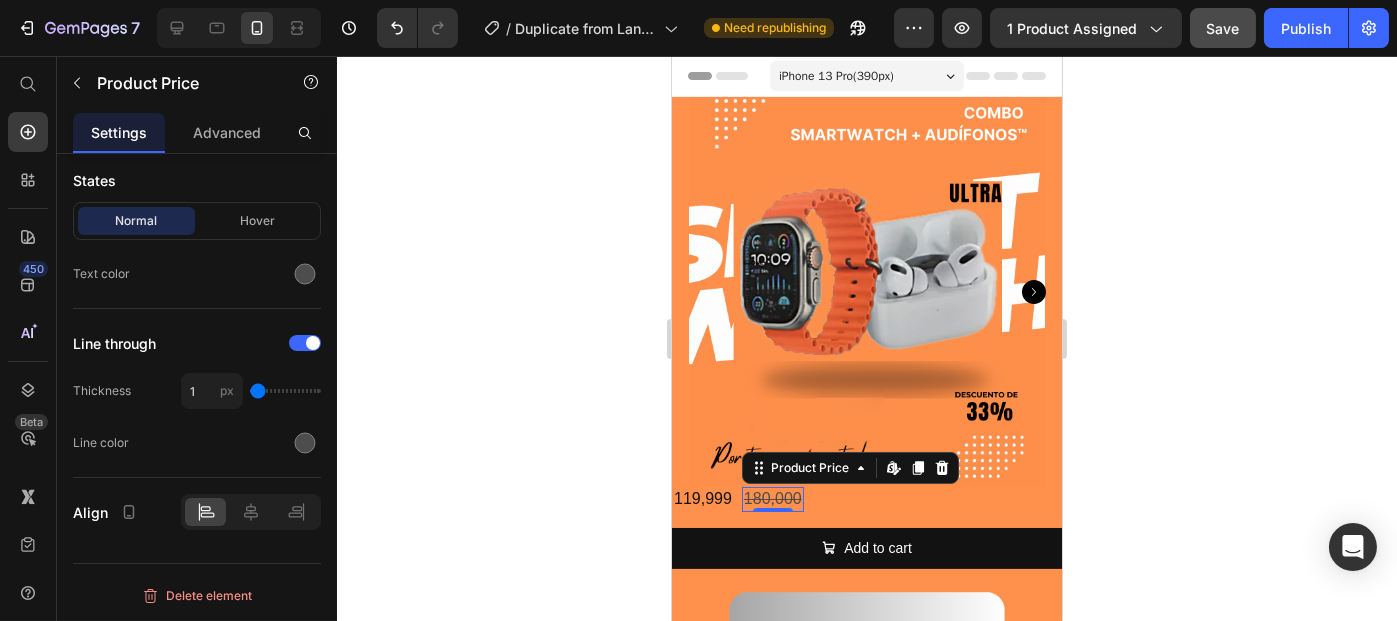scroll, scrollTop: 0, scrollLeft: 0, axis: both 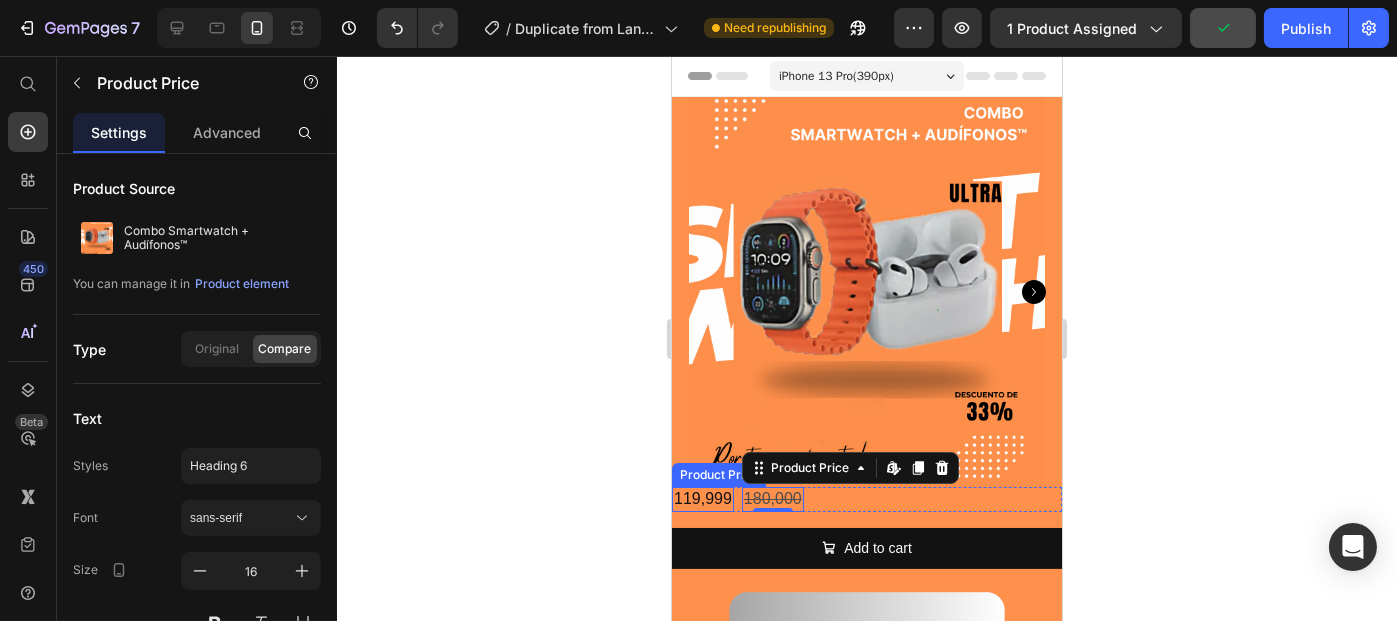 click on "119,999" at bounding box center [702, 499] 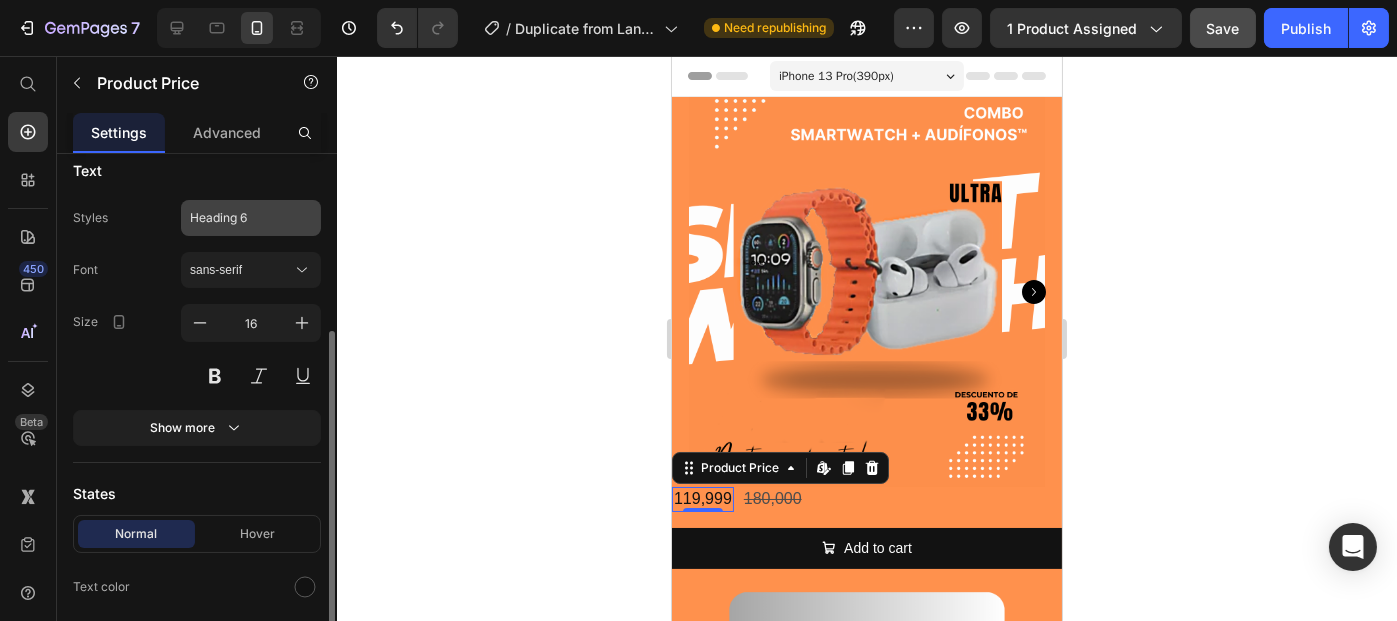 scroll, scrollTop: 272, scrollLeft: 0, axis: vertical 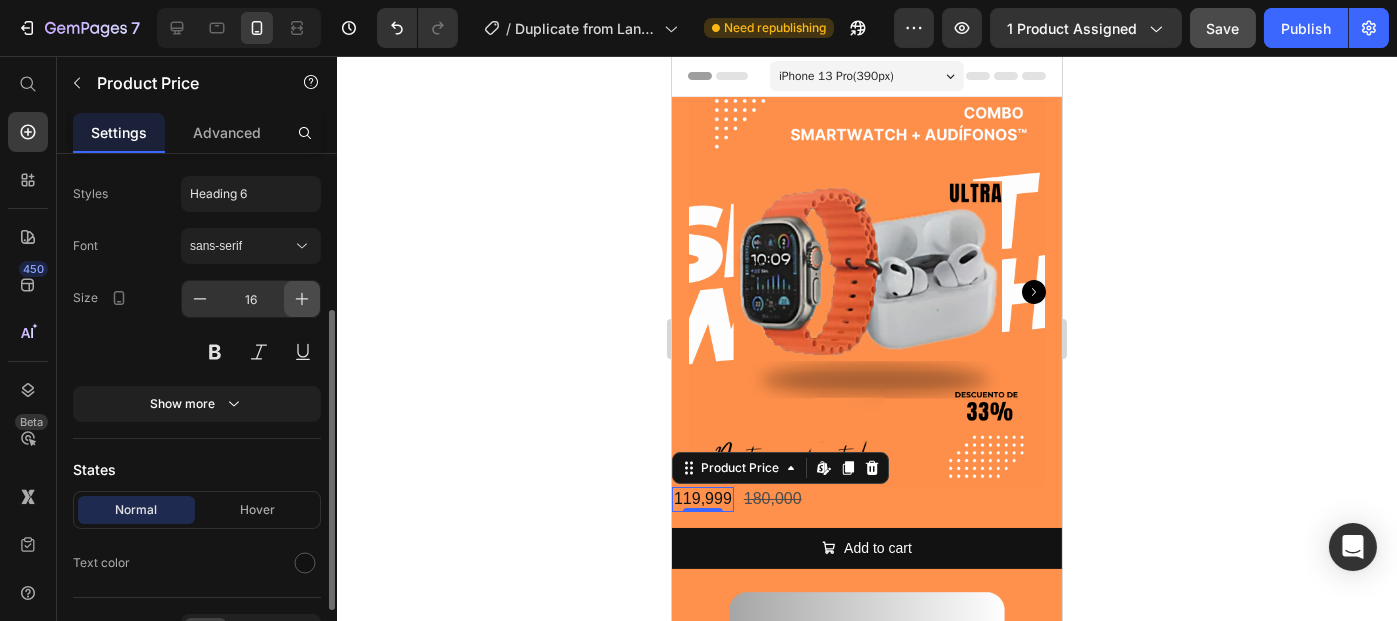 click 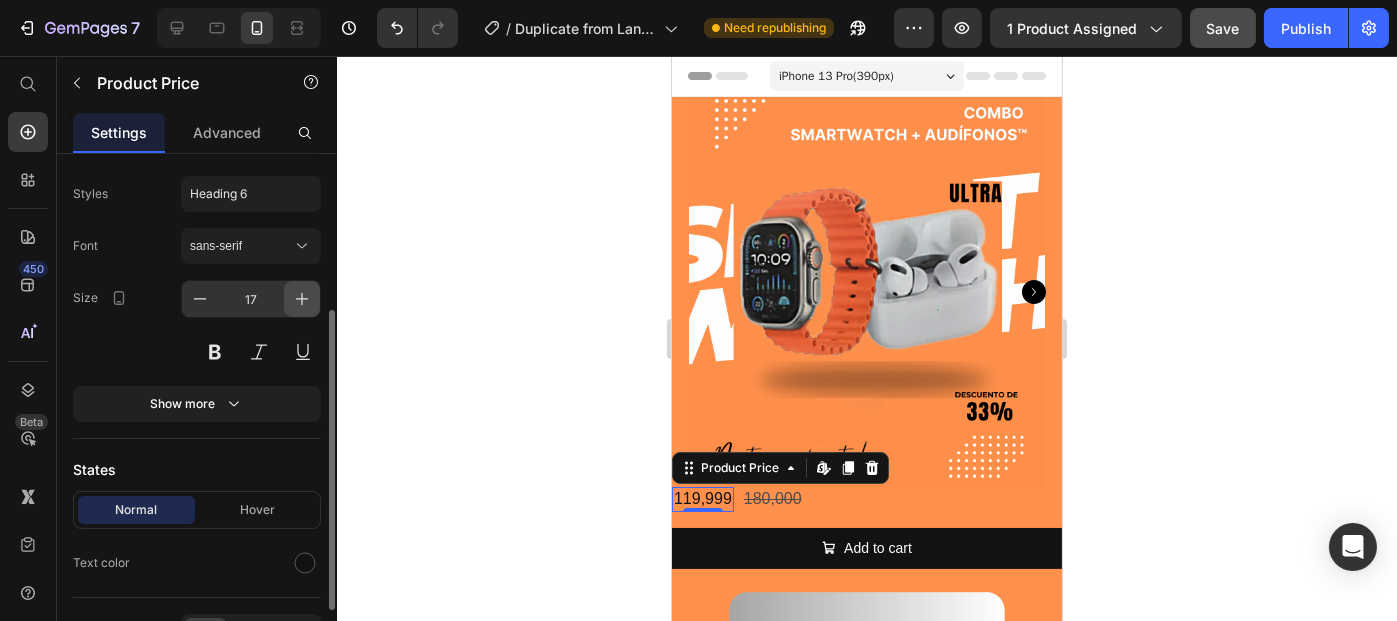 click 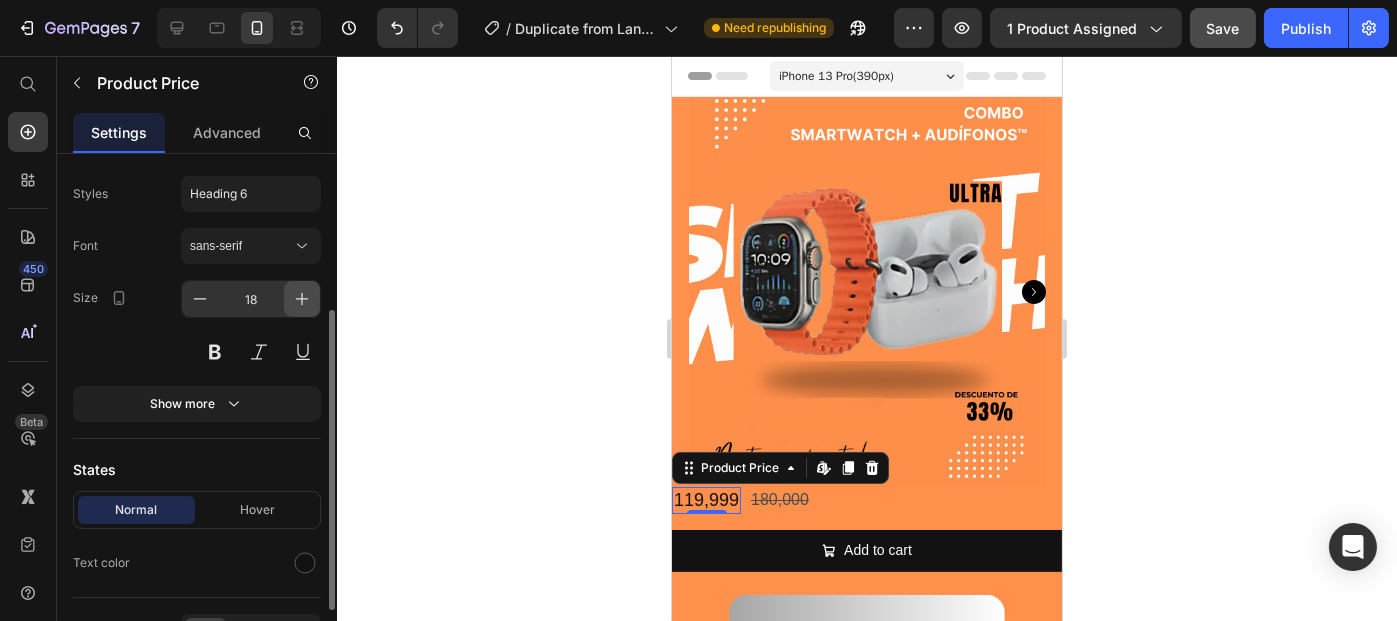 click 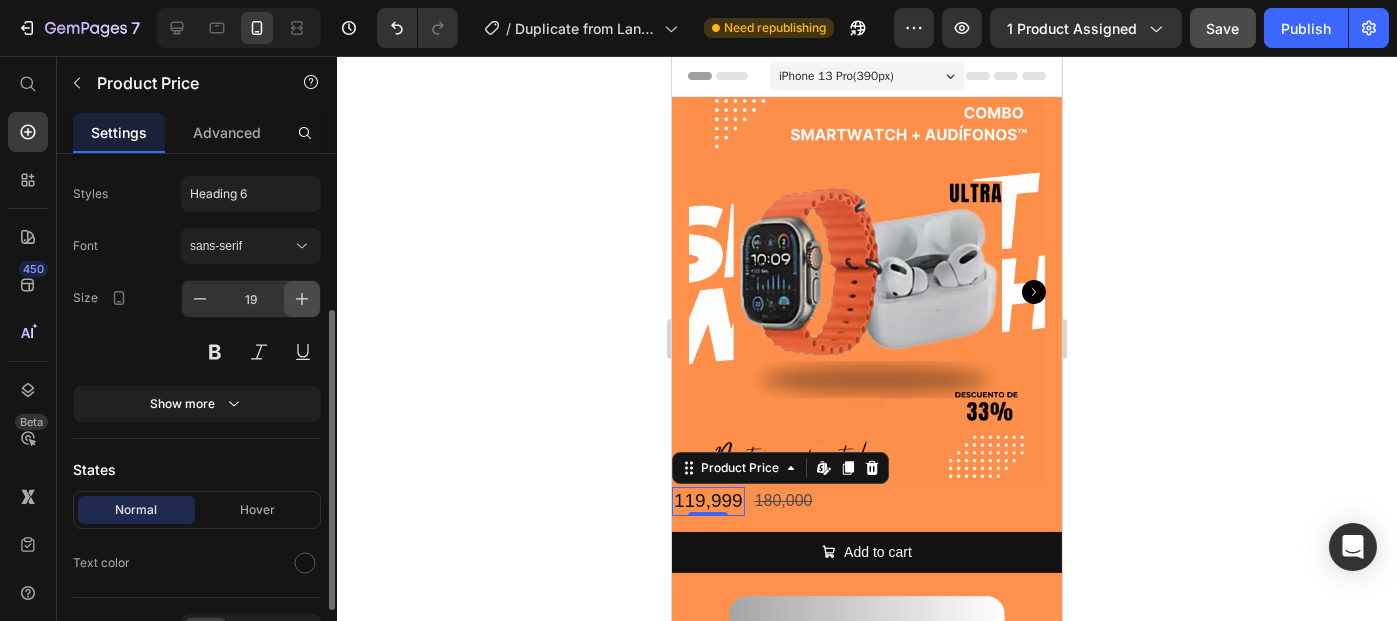 click 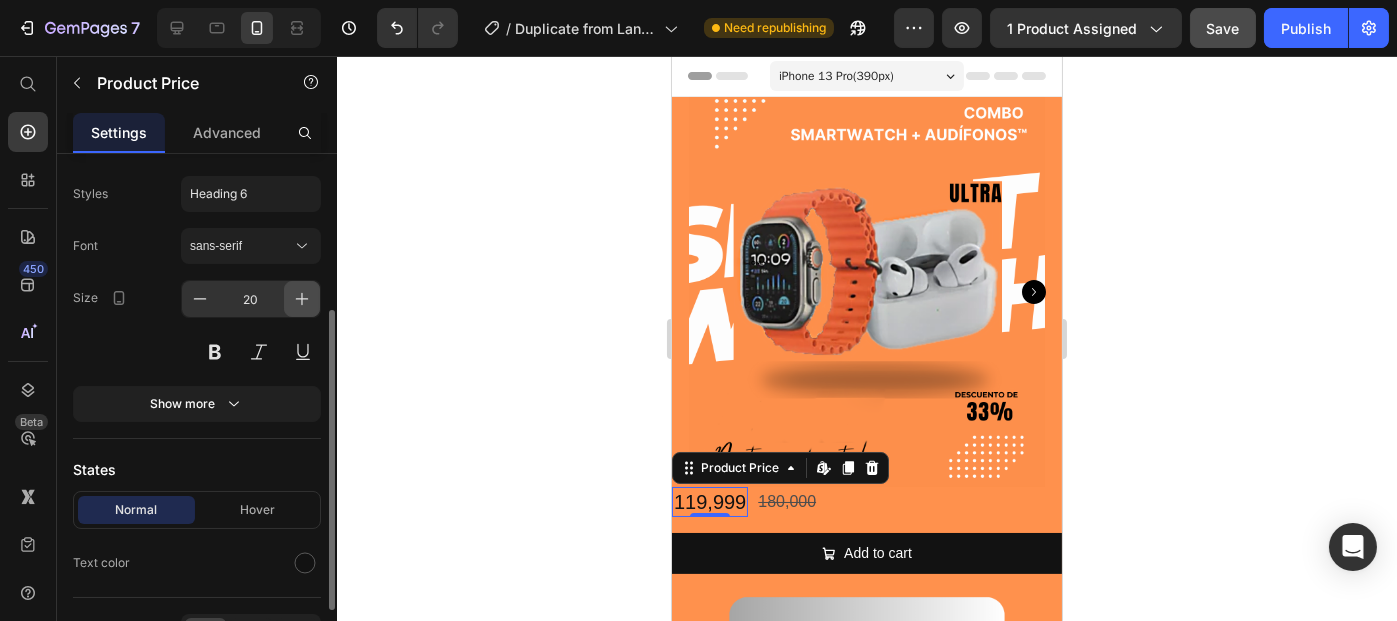 click 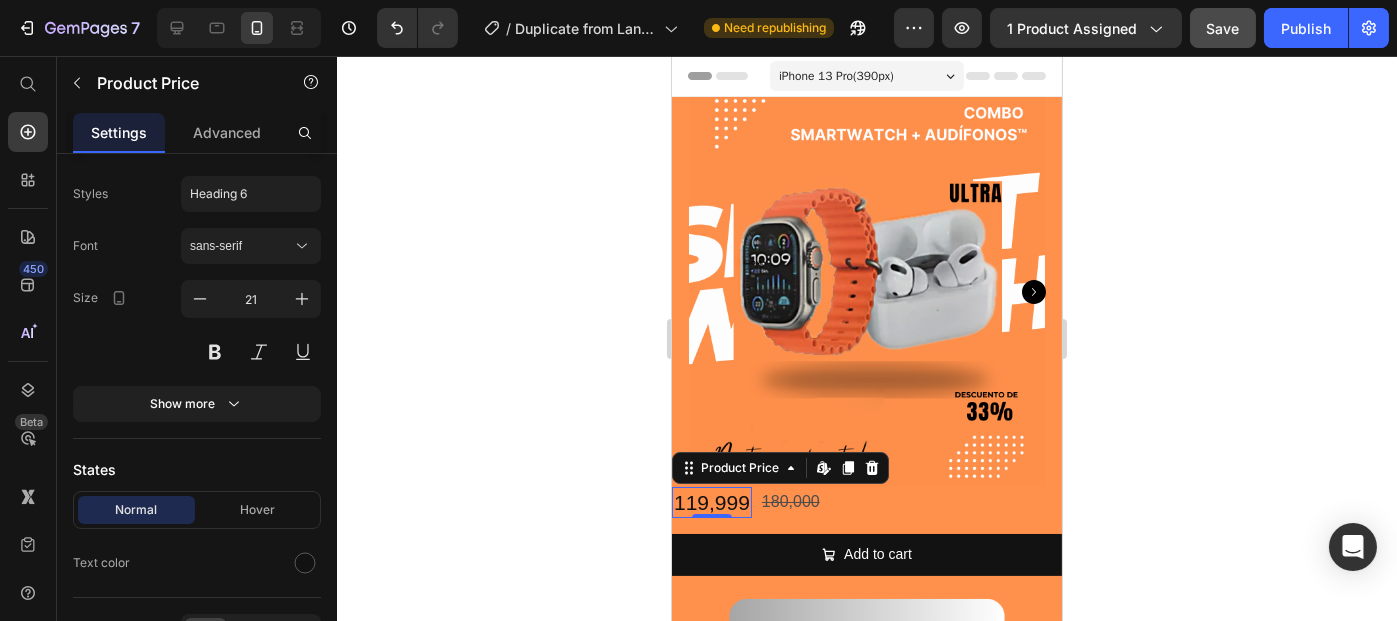 click on "119,999" at bounding box center (711, 502) 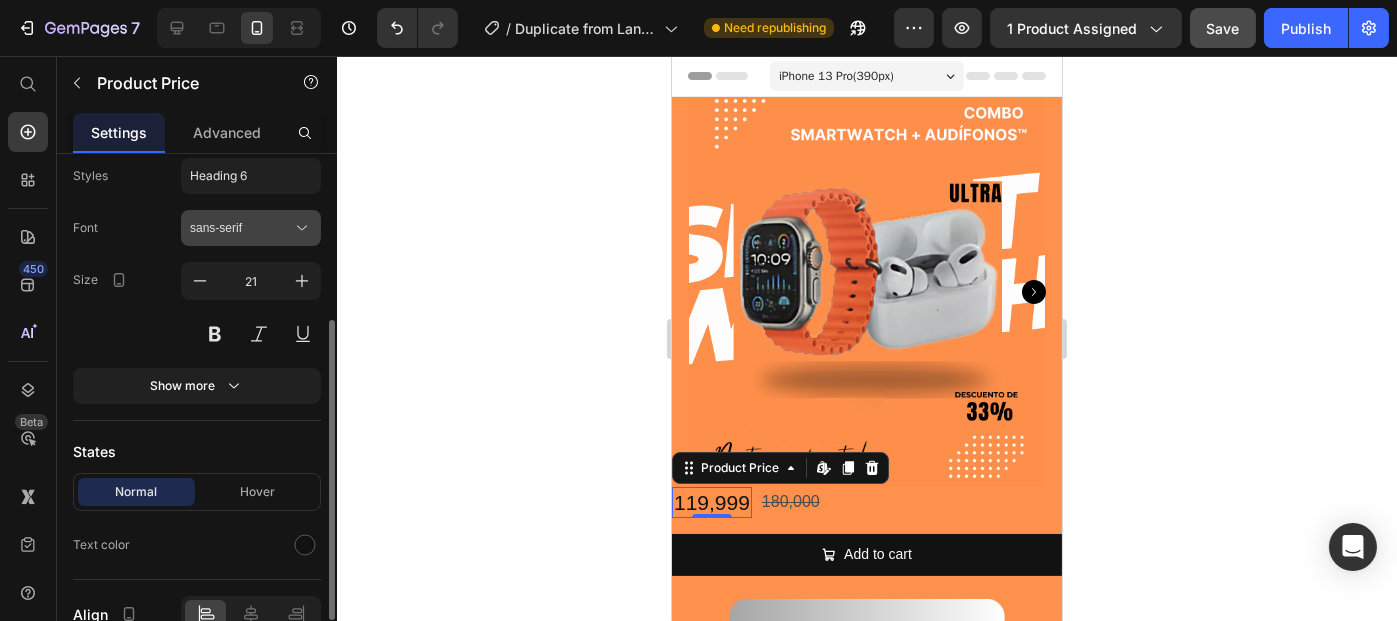 scroll, scrollTop: 290, scrollLeft: 0, axis: vertical 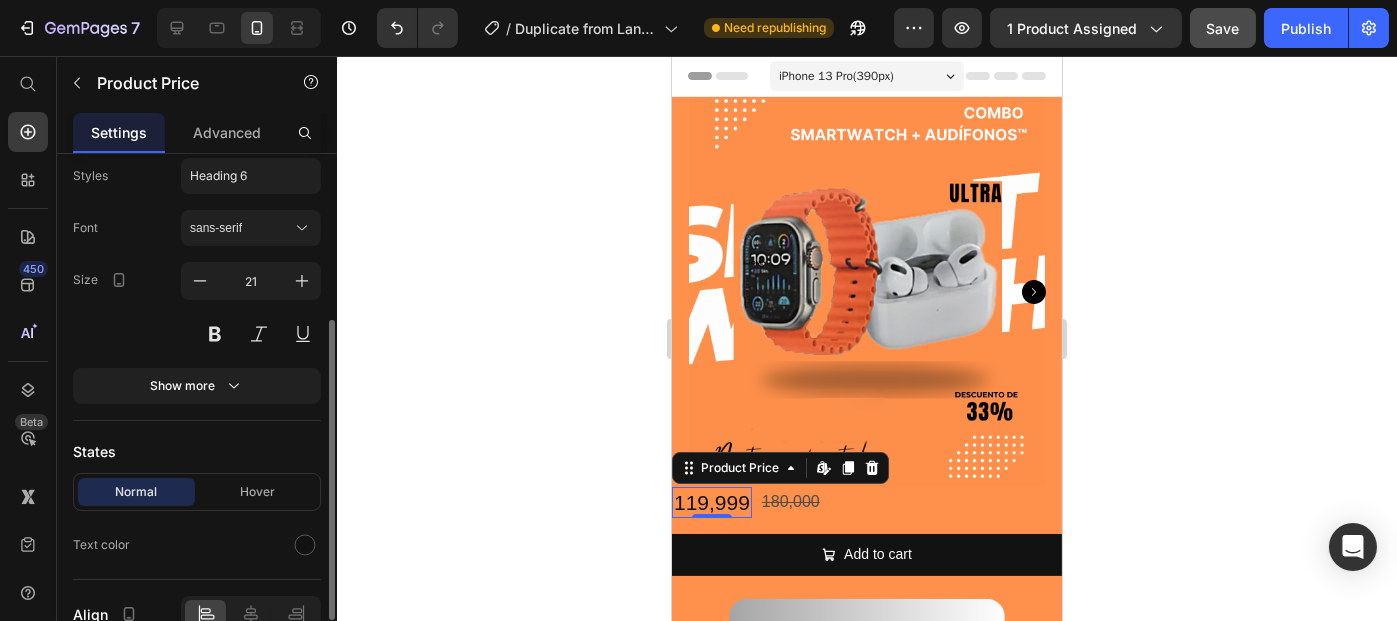 click on "Styles Heading 6 Font sans-serif Size 21 Show more" 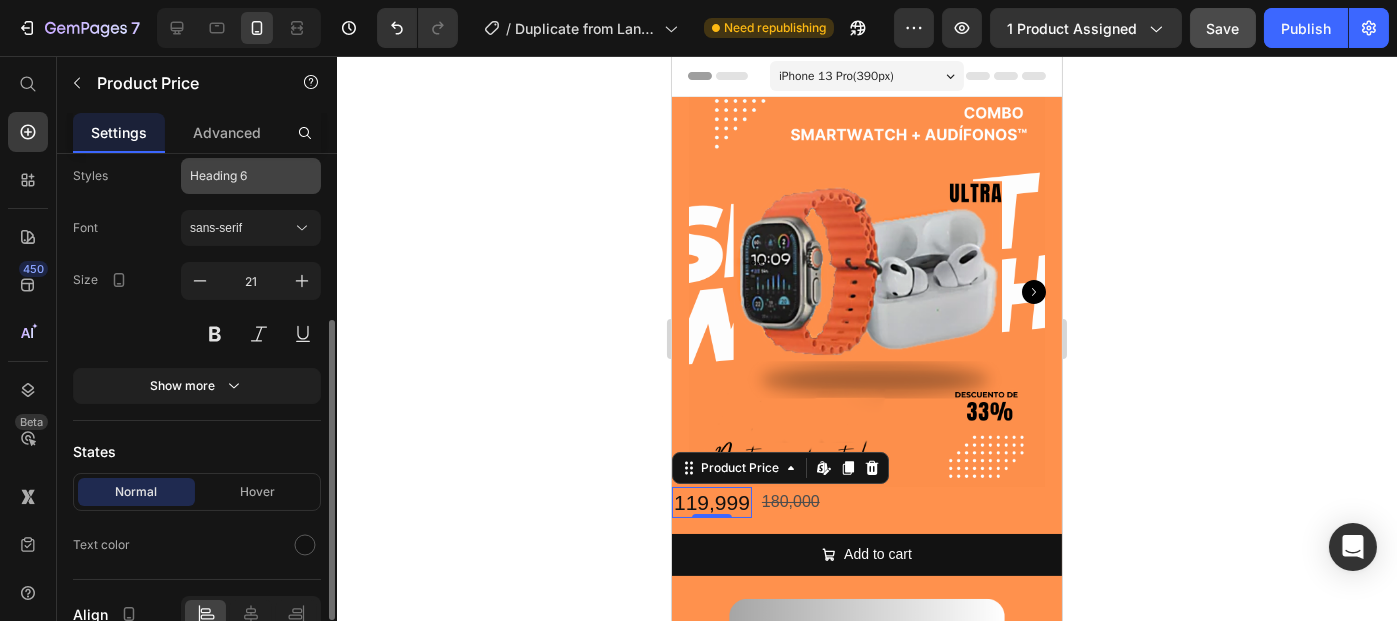 click on "Heading 6" at bounding box center [251, 176] 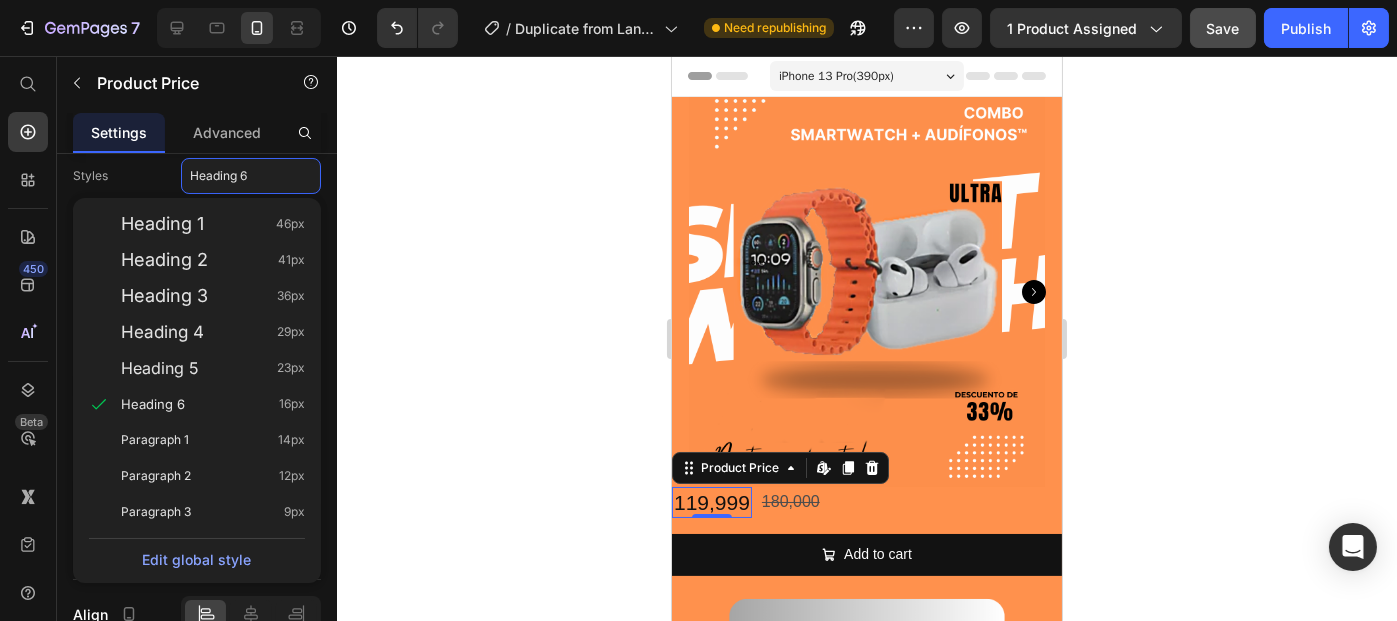 click 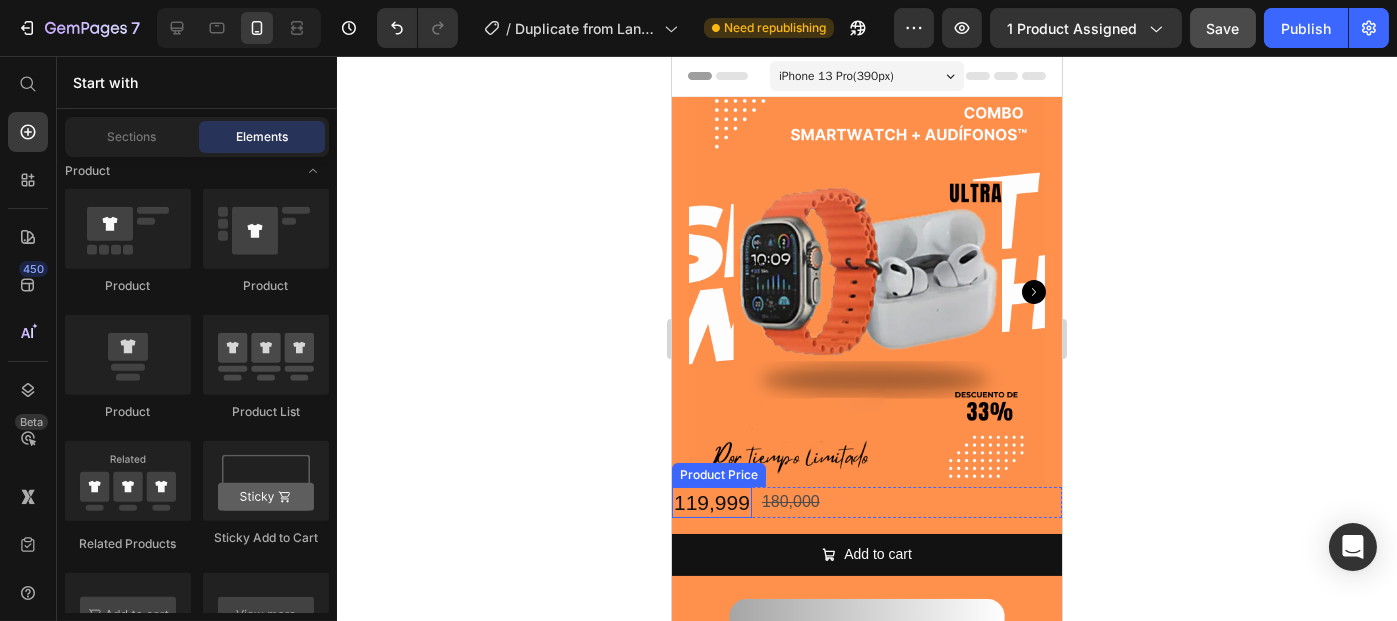 click on "119,999" at bounding box center (711, 502) 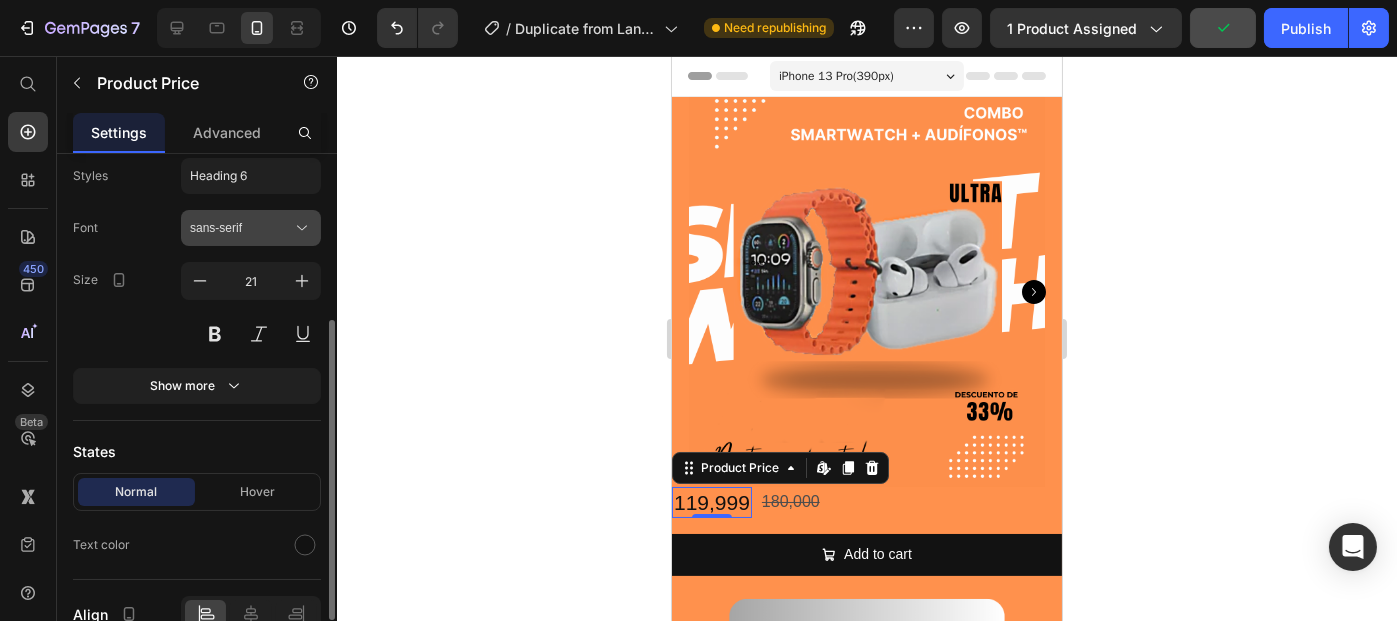 click on "sans-serif" at bounding box center (241, 228) 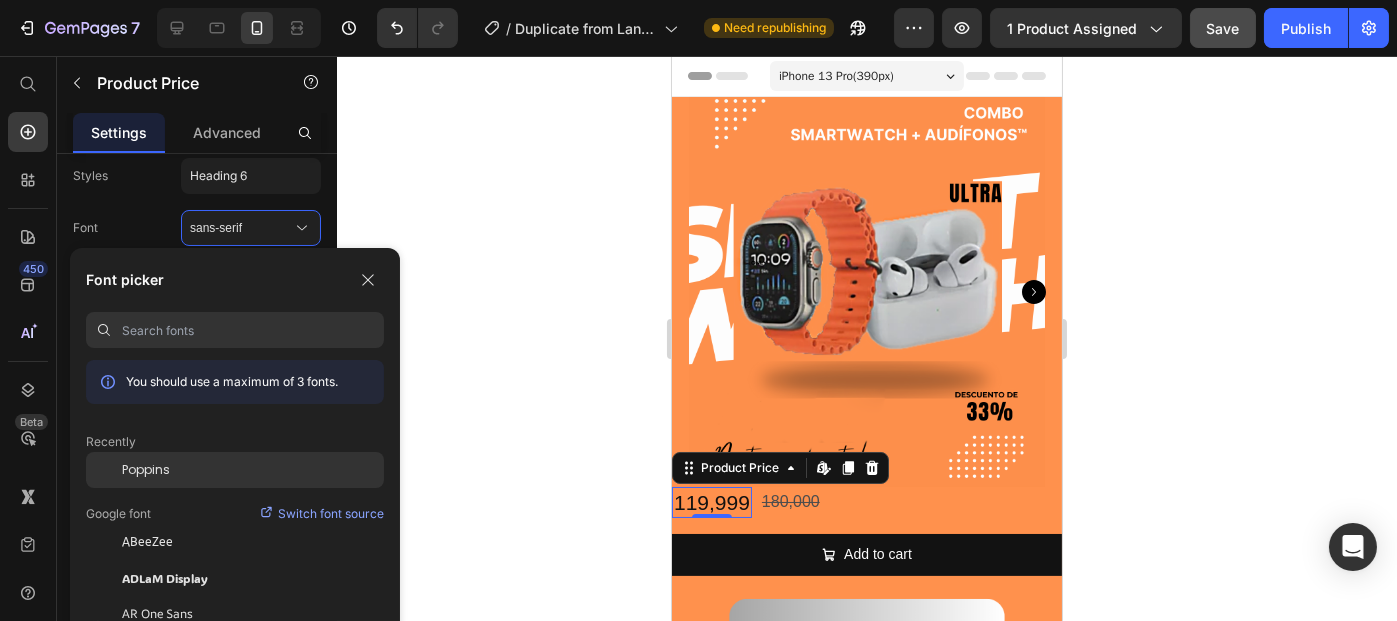 click on "Poppins" at bounding box center (146, 470) 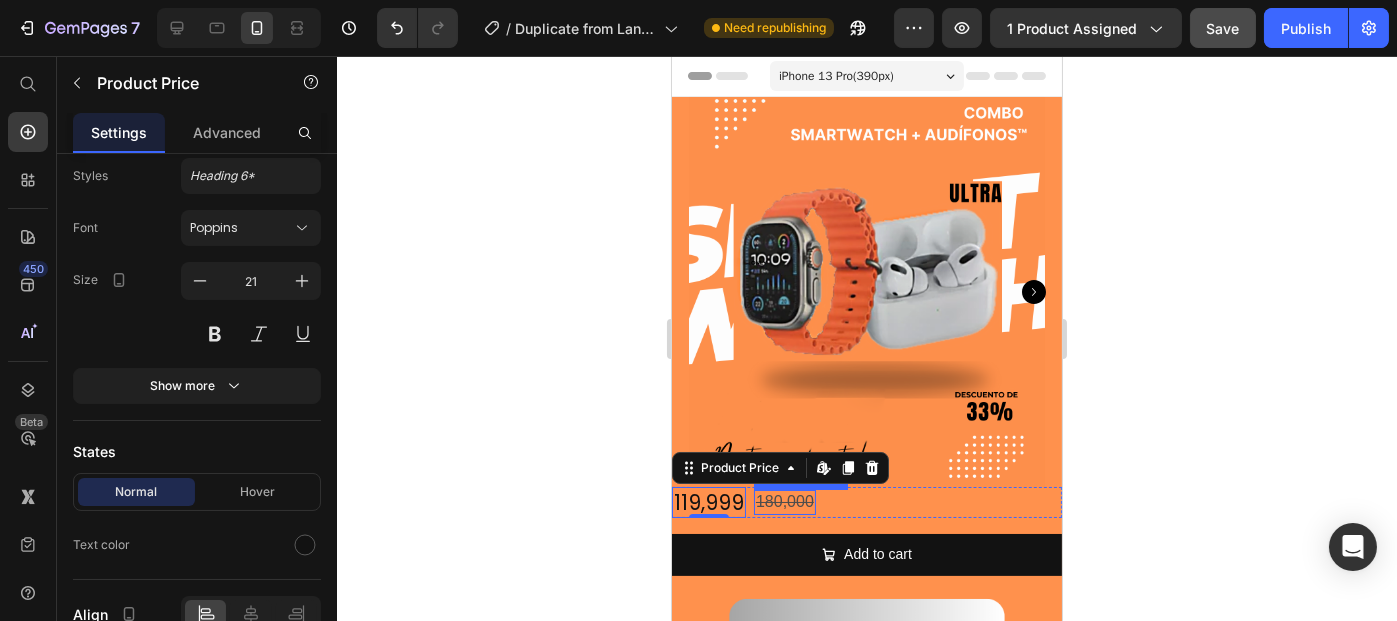 click on "180,000" at bounding box center (784, 502) 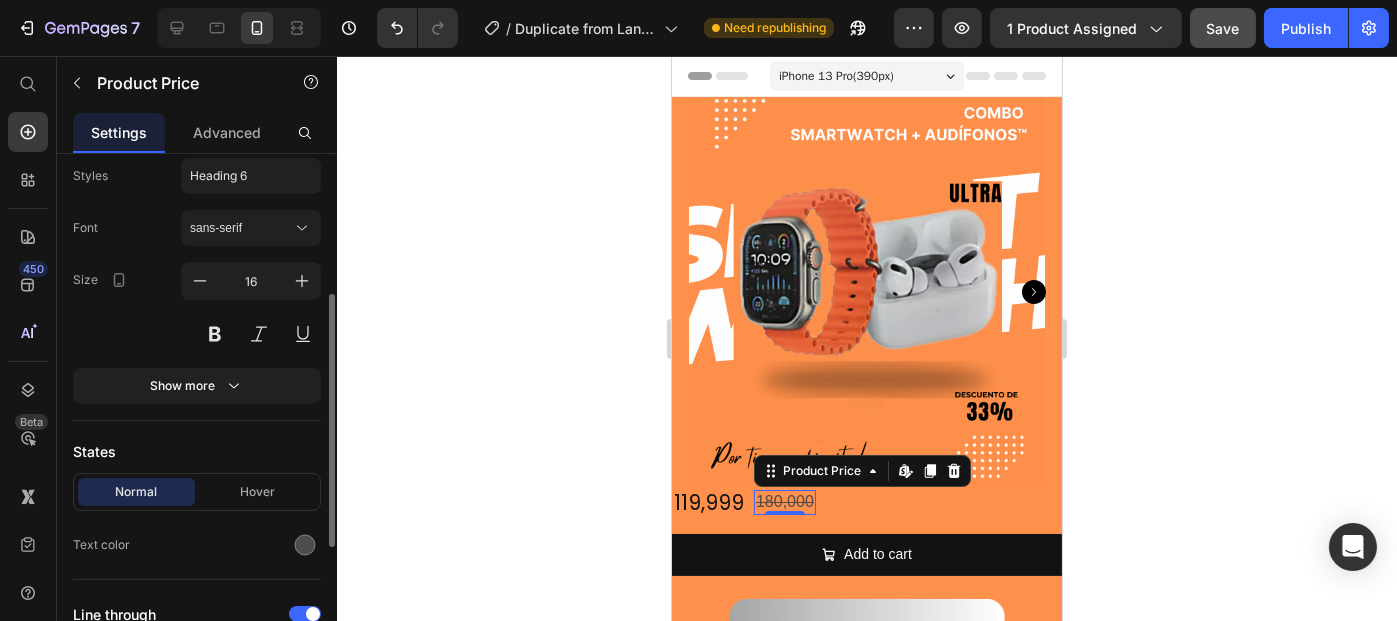 scroll, scrollTop: 290, scrollLeft: 0, axis: vertical 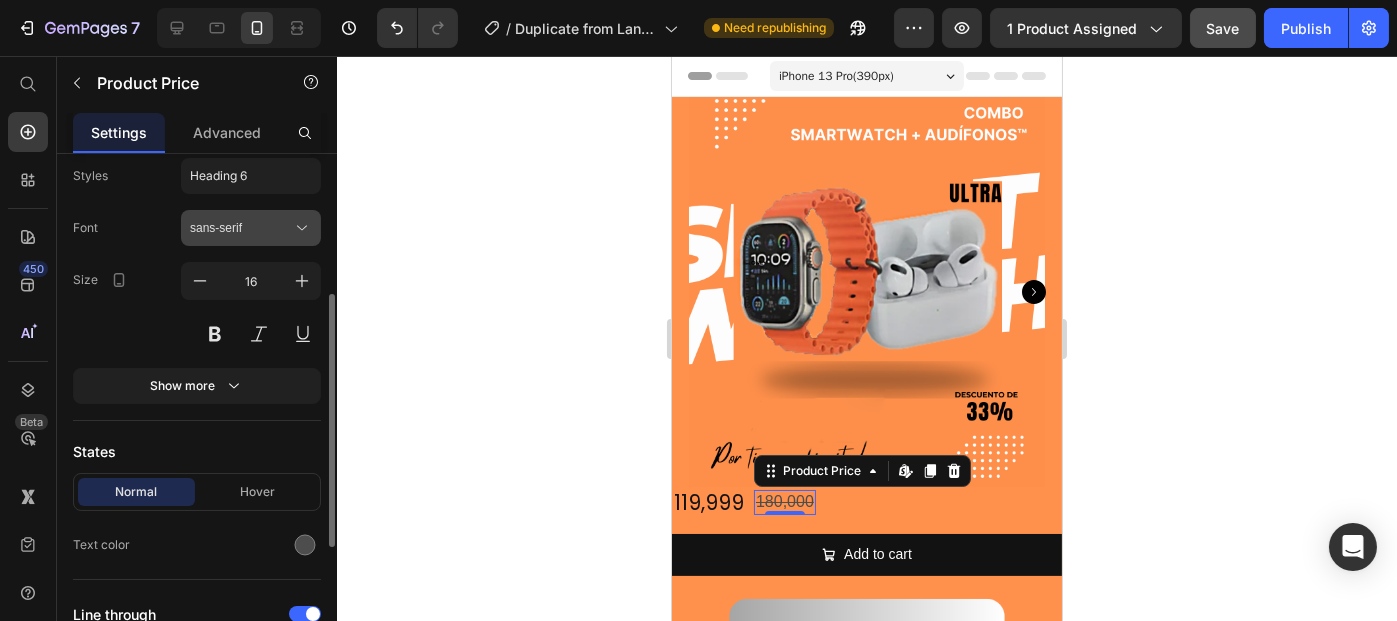 click on "sans-serif" at bounding box center [241, 228] 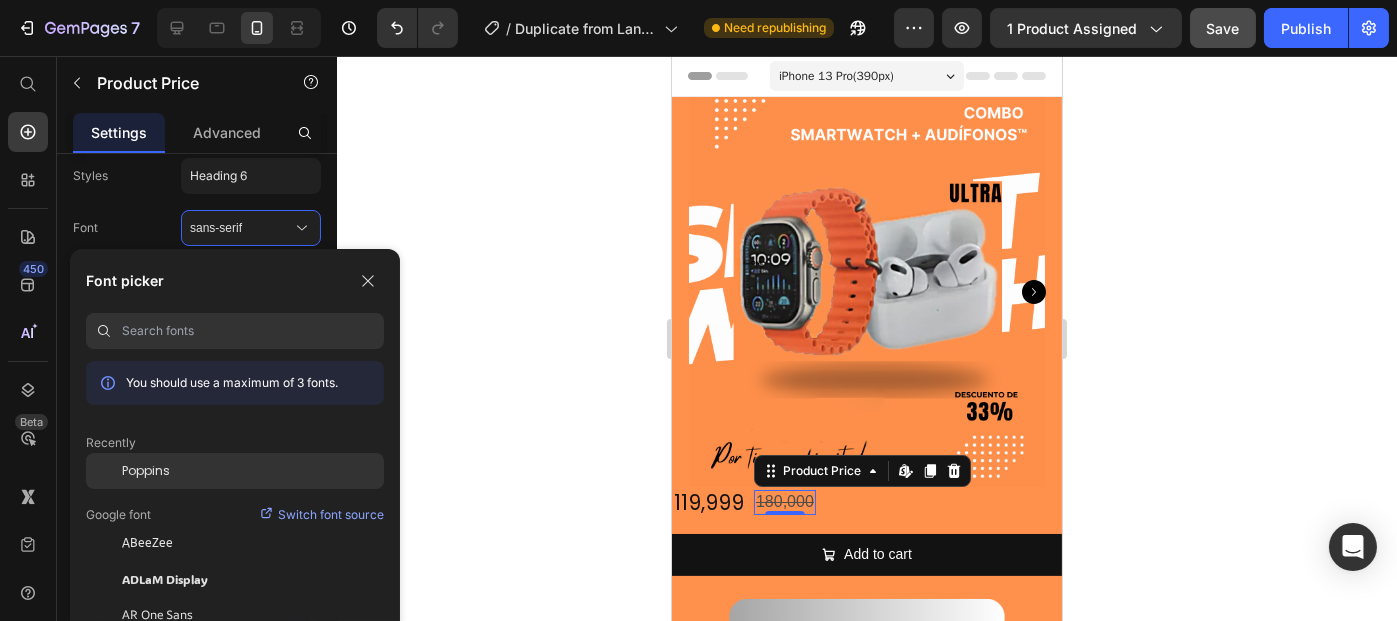 click on "Poppins" at bounding box center (146, 471) 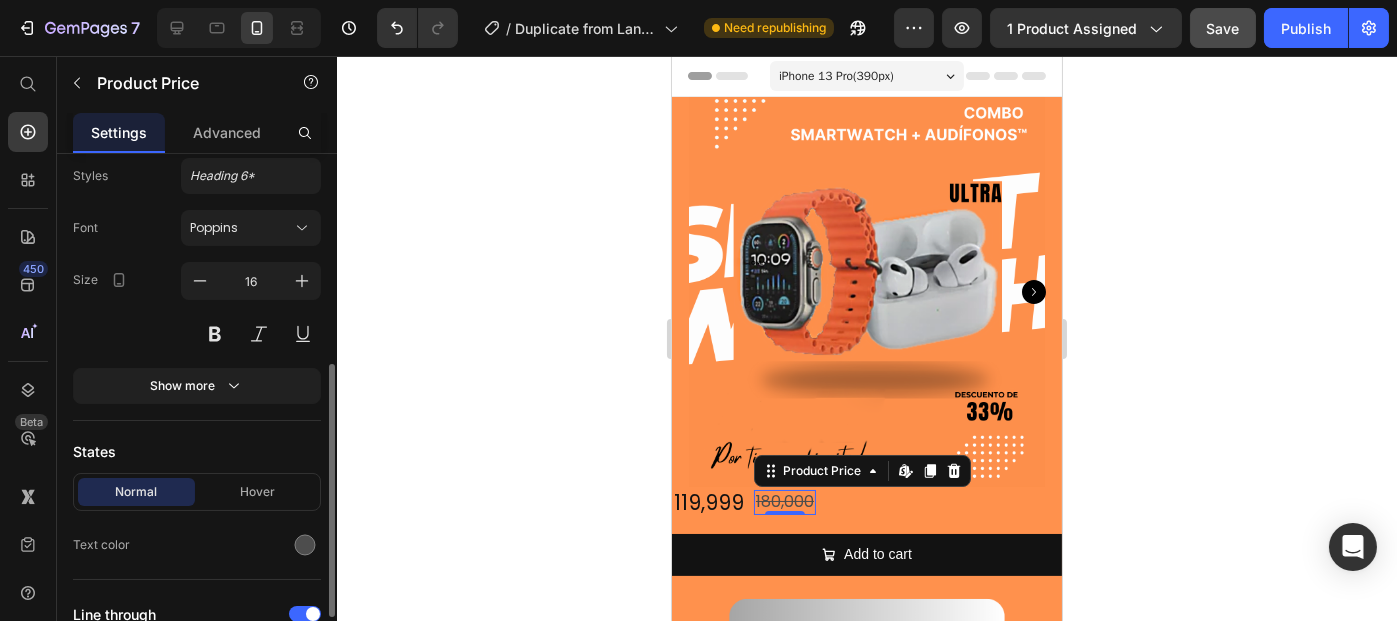 scroll, scrollTop: 349, scrollLeft: 0, axis: vertical 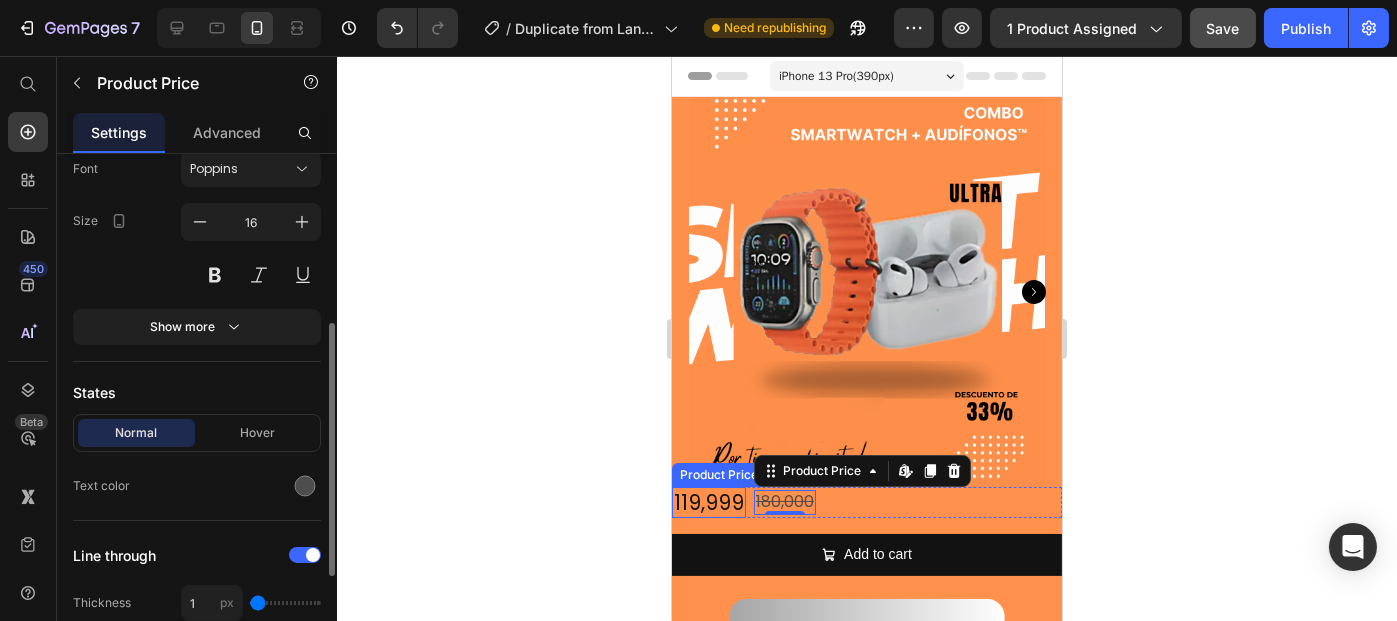 click on "119,999" at bounding box center (708, 502) 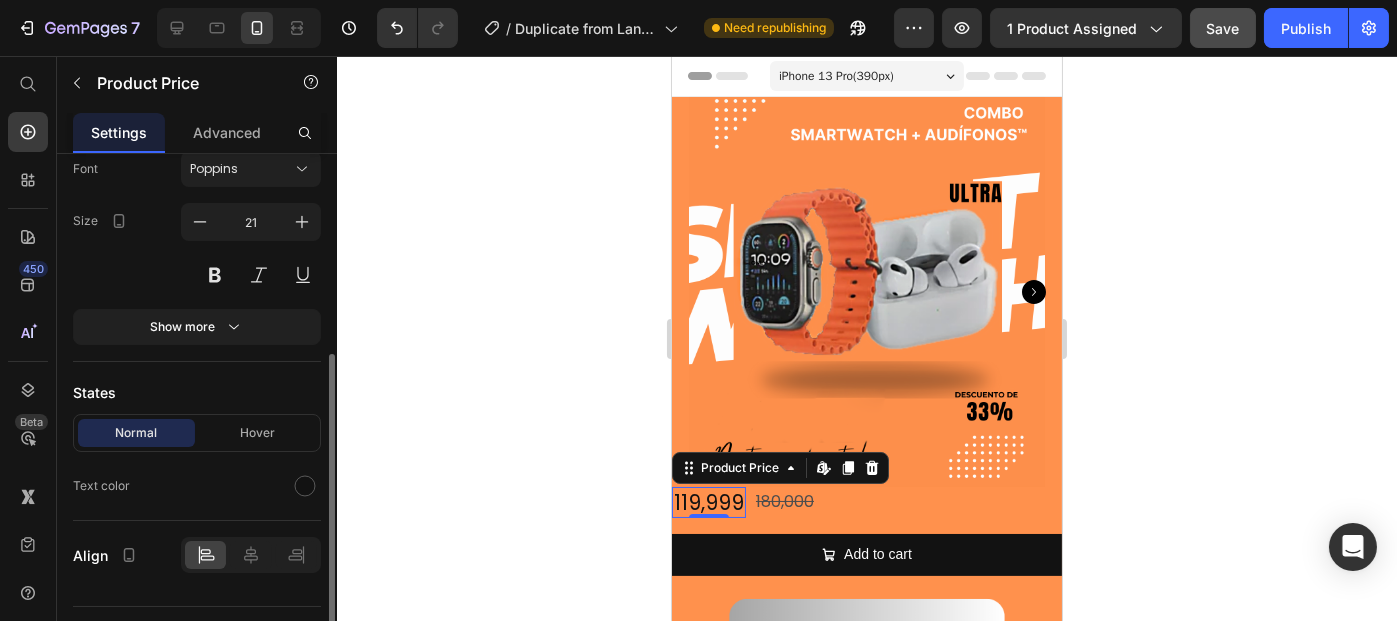 scroll, scrollTop: 349, scrollLeft: 0, axis: vertical 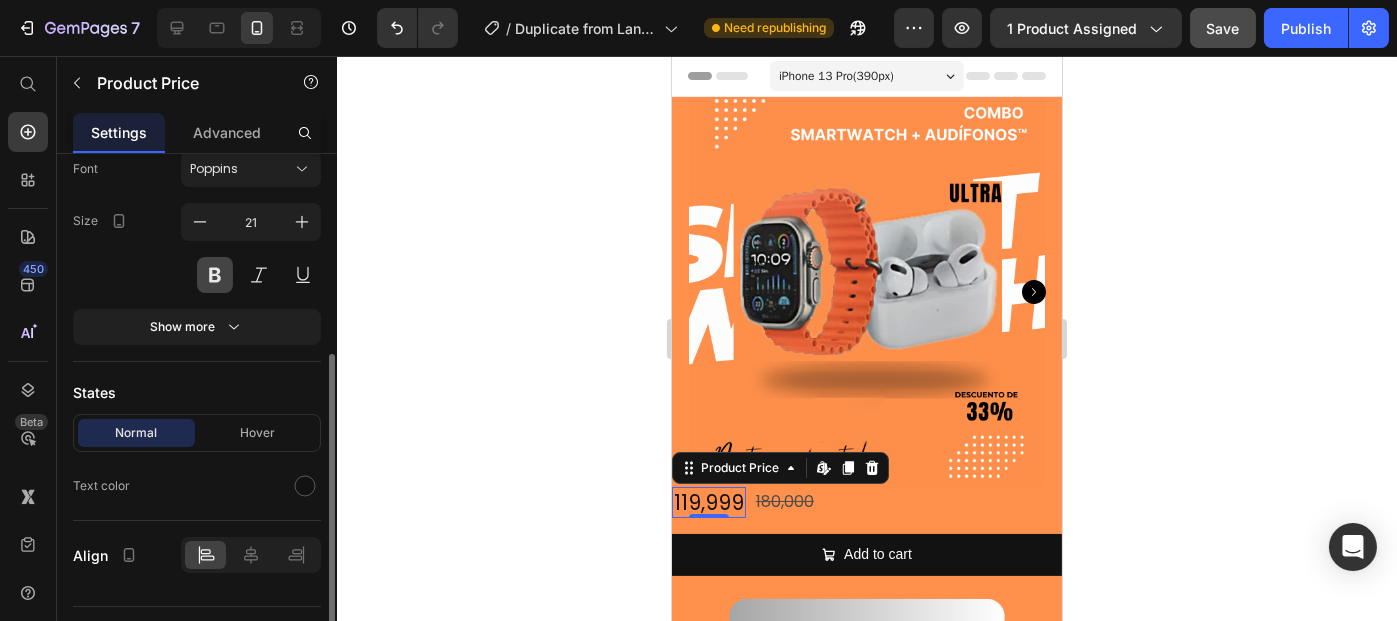 click at bounding box center [215, 275] 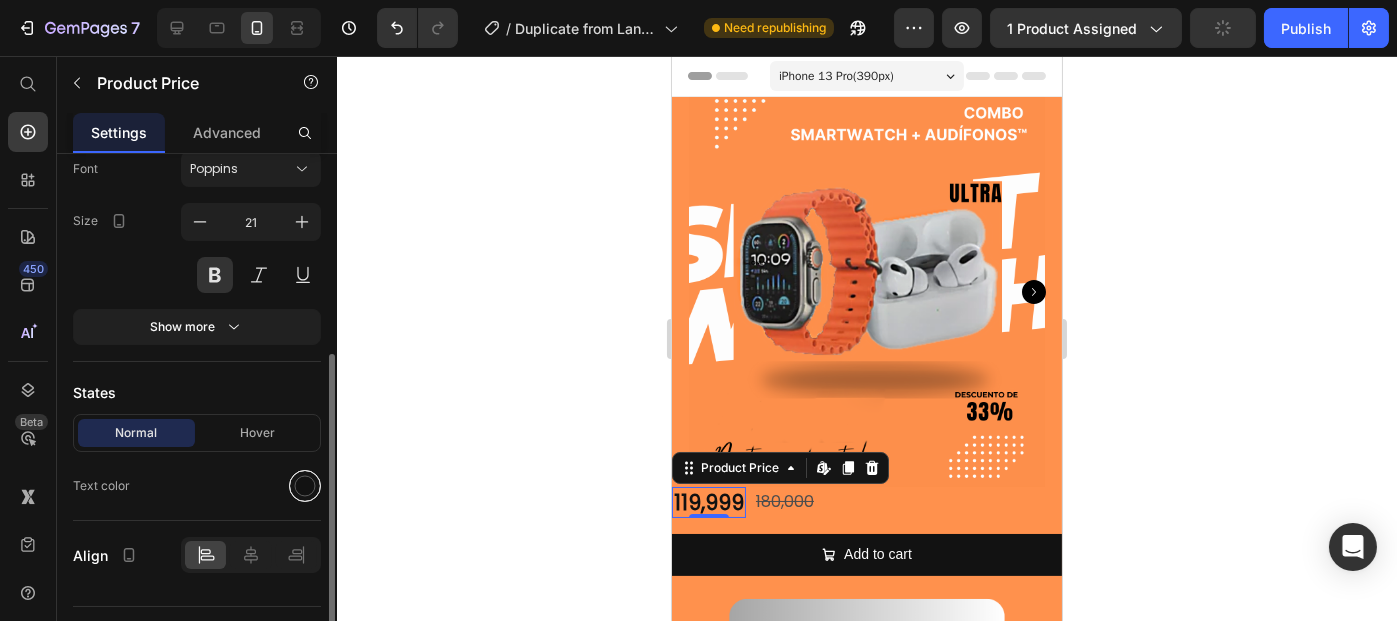 click at bounding box center [305, 486] 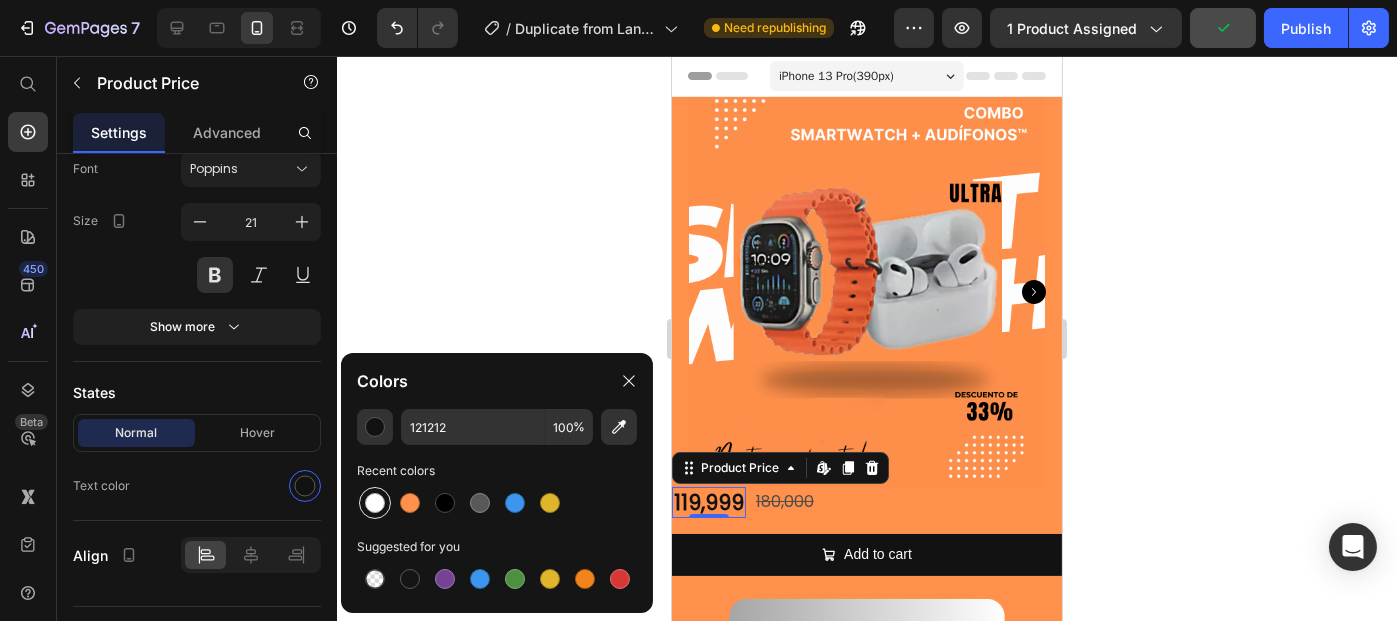 click at bounding box center (375, 503) 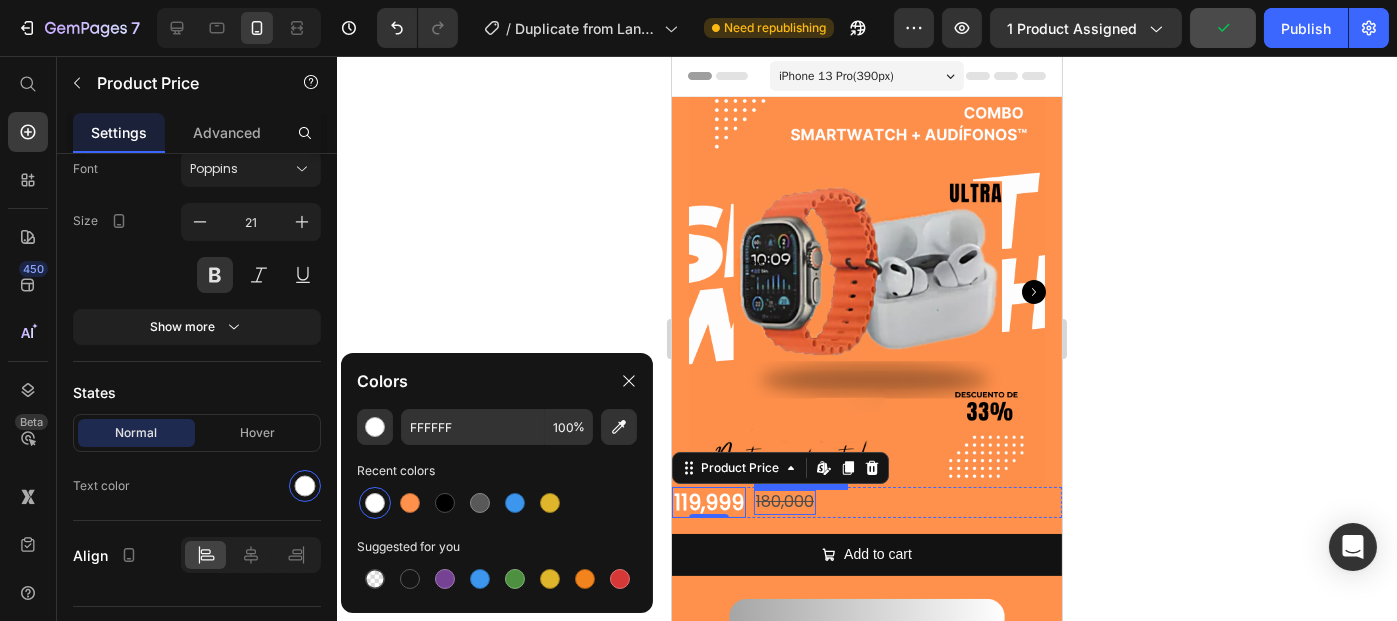 click on "180,000" at bounding box center [784, 502] 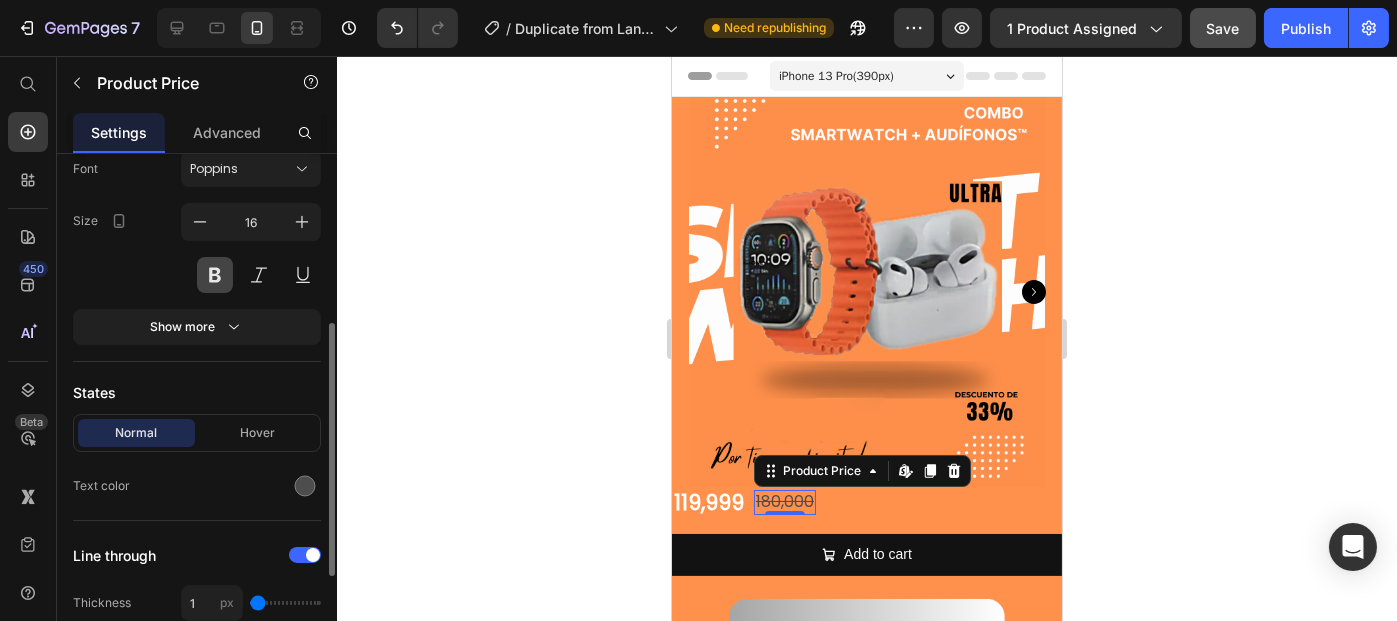 click at bounding box center [215, 275] 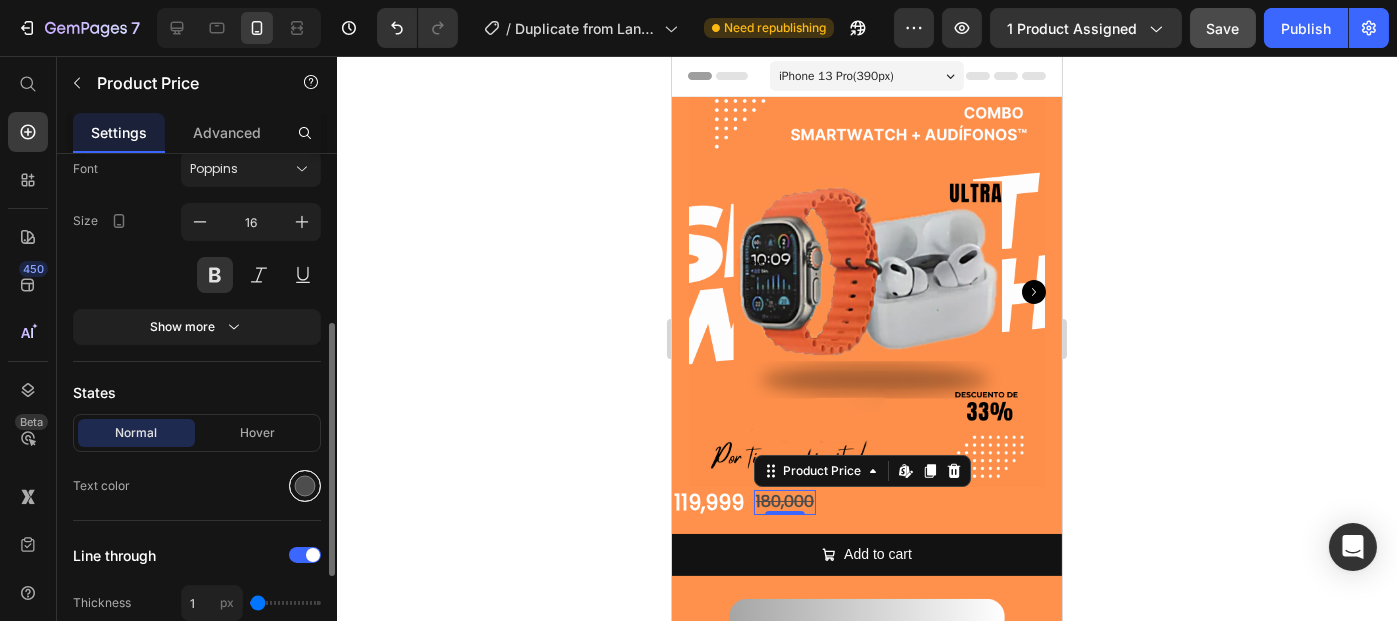 click at bounding box center [305, 486] 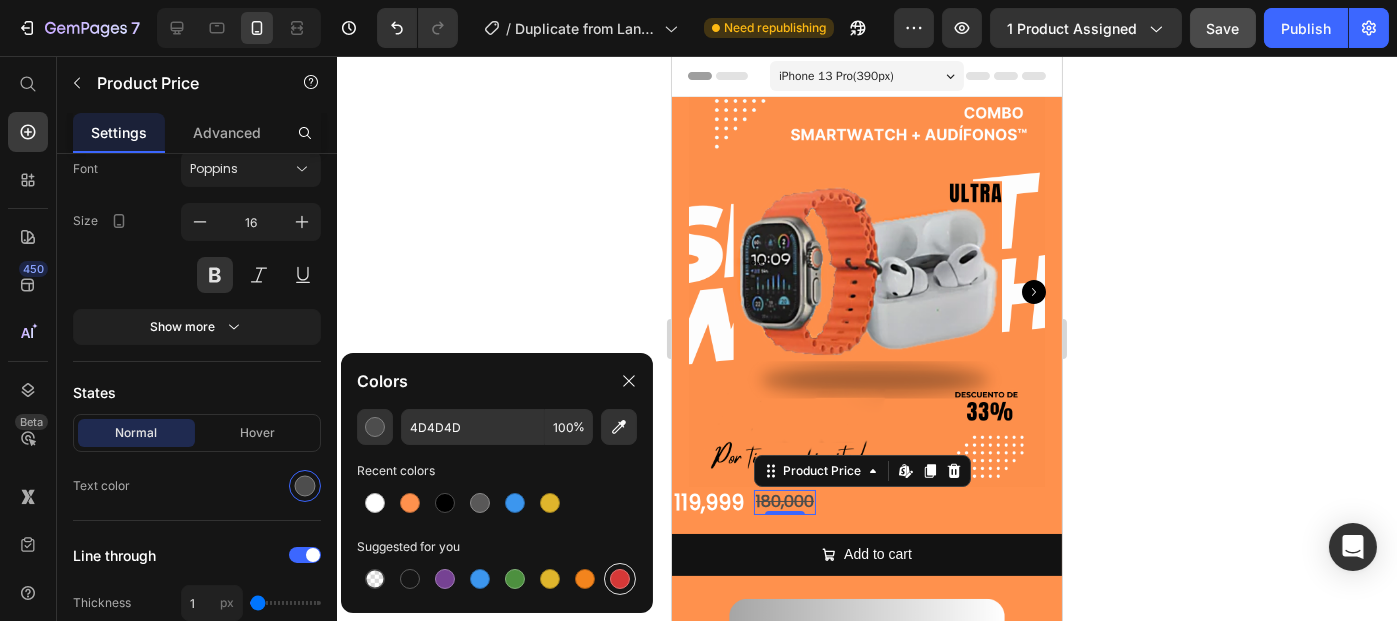 click at bounding box center [620, 579] 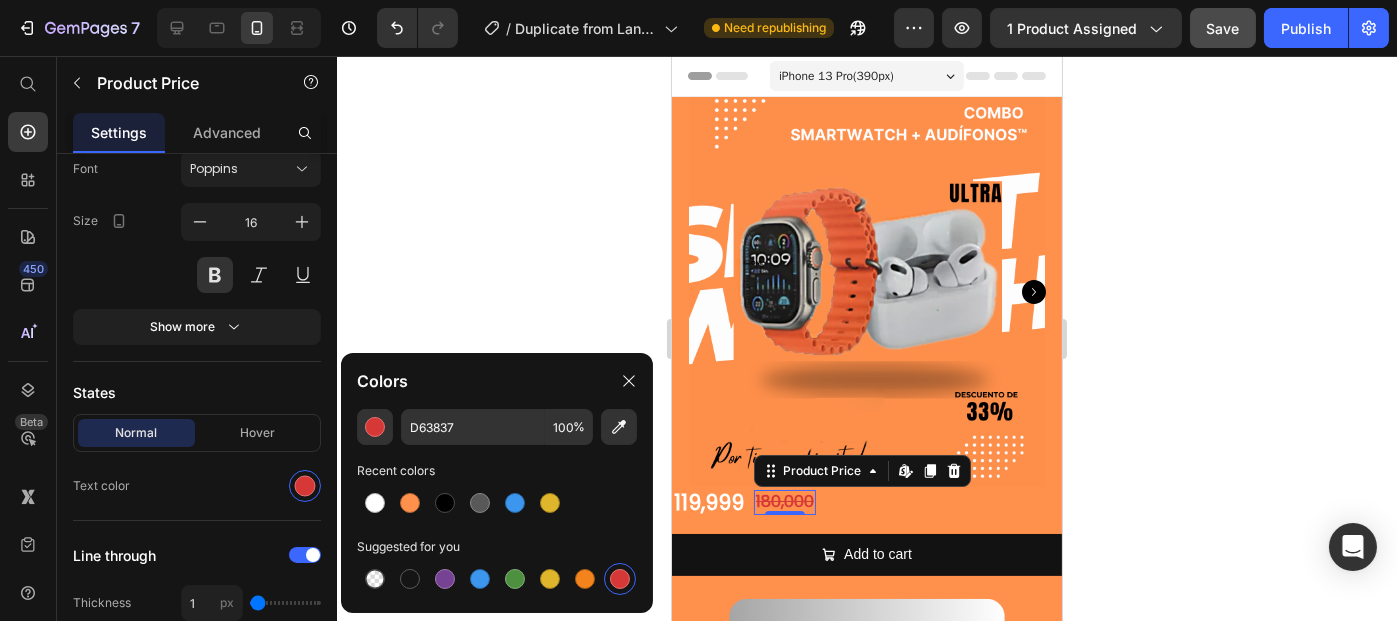 click at bounding box center (620, 579) 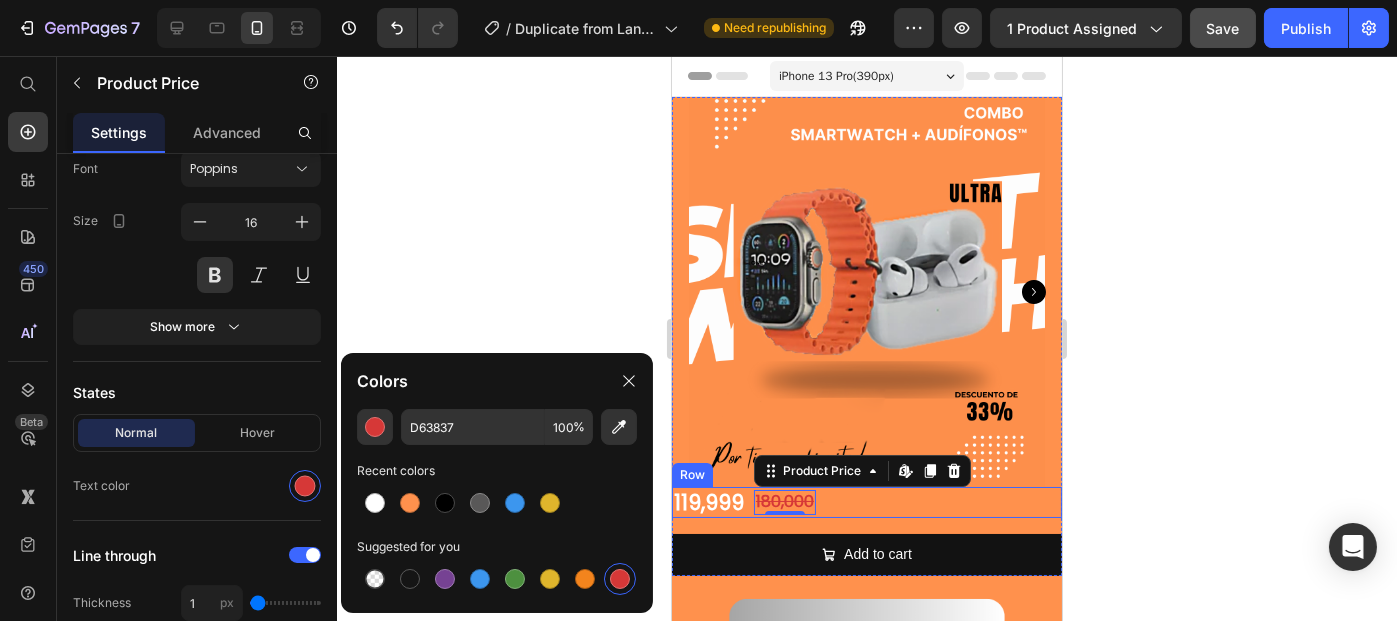 click on "119,999 Product Price 180,000 Product Price   Edit content in Shopify 0 Row" at bounding box center (866, 502) 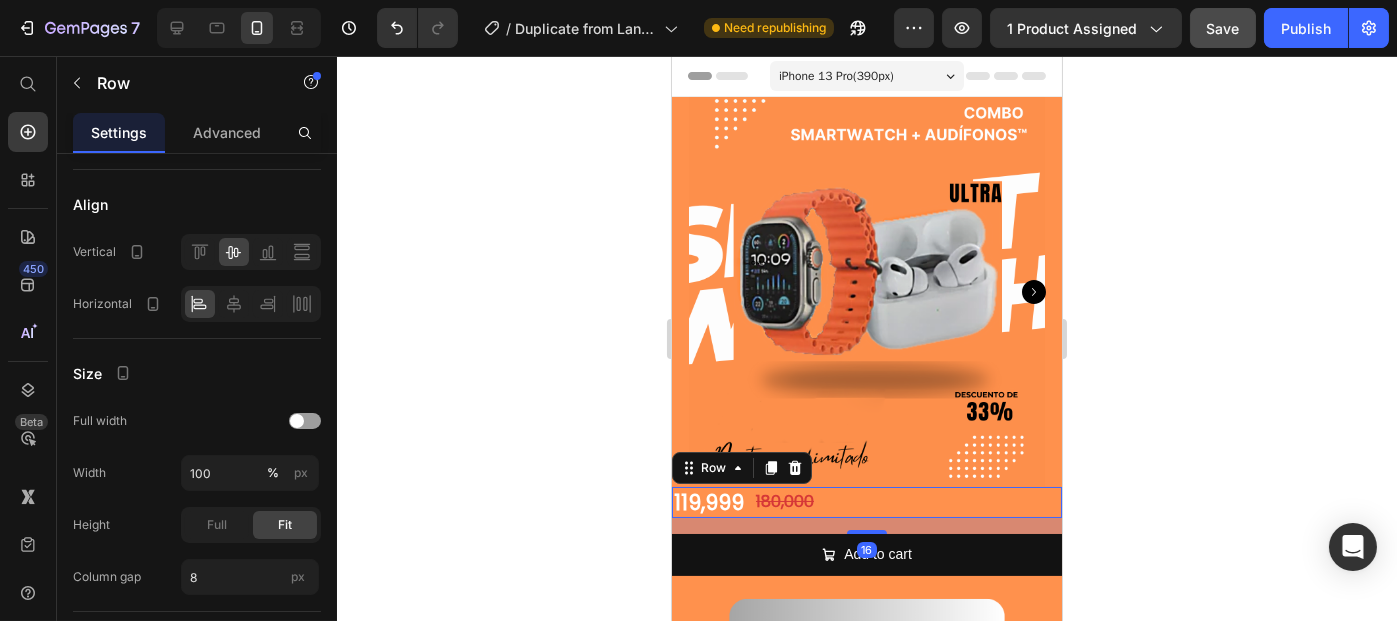 scroll, scrollTop: 0, scrollLeft: 0, axis: both 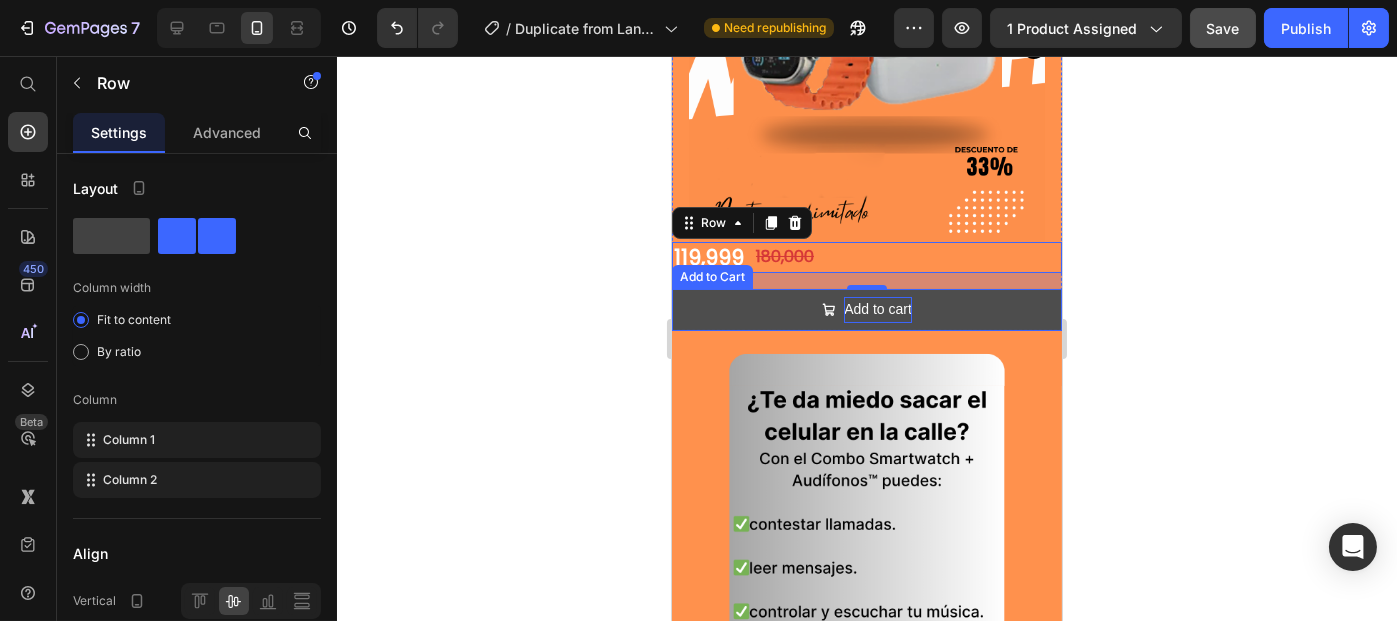 click on "Add to cart" at bounding box center [877, 309] 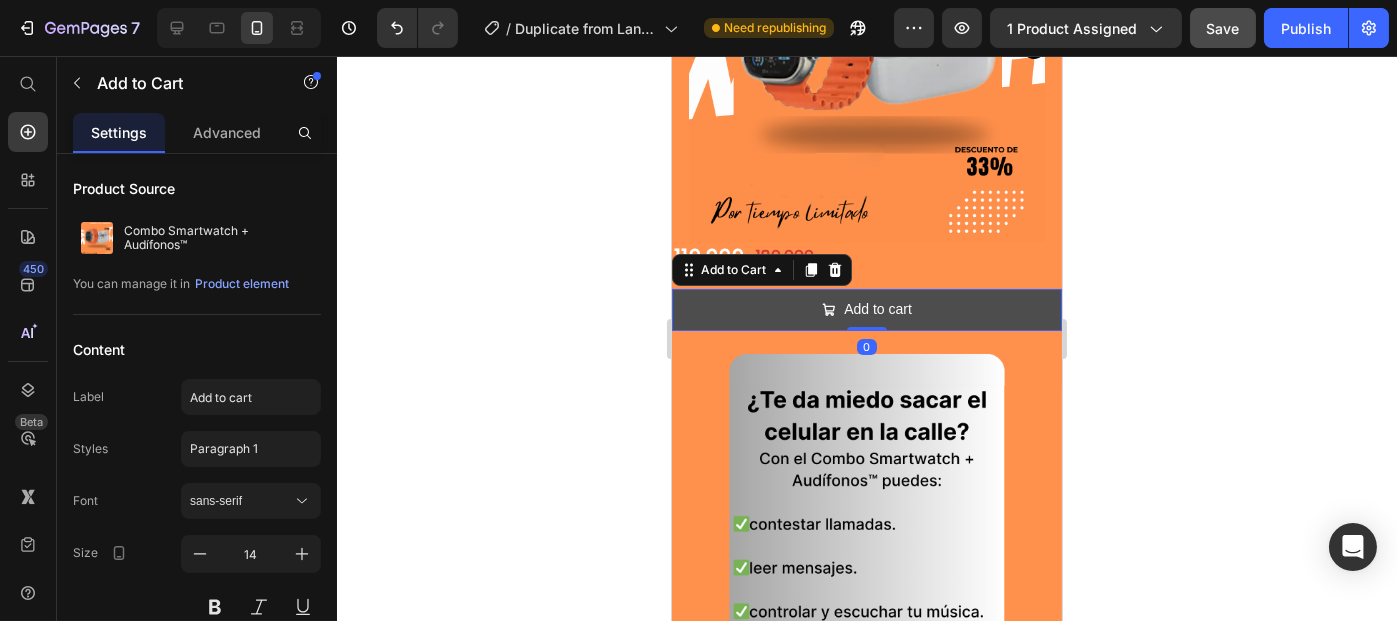 click on "Add to cart" at bounding box center [866, 309] 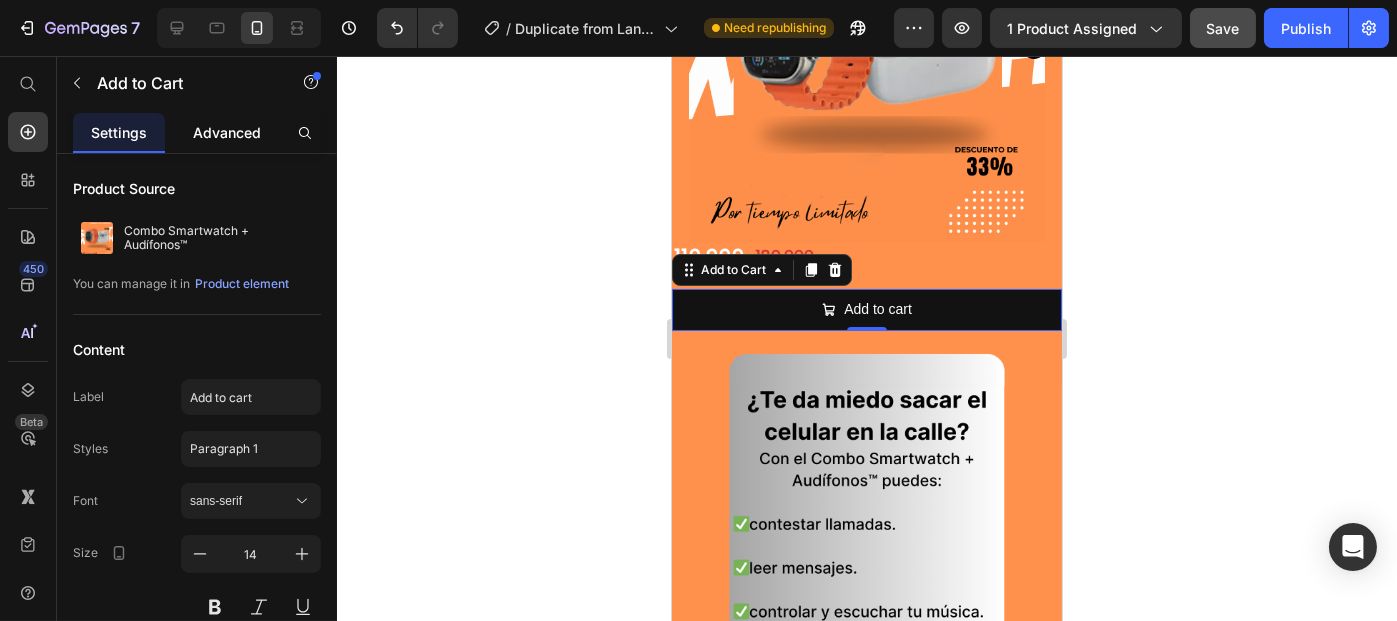 click on "Advanced" 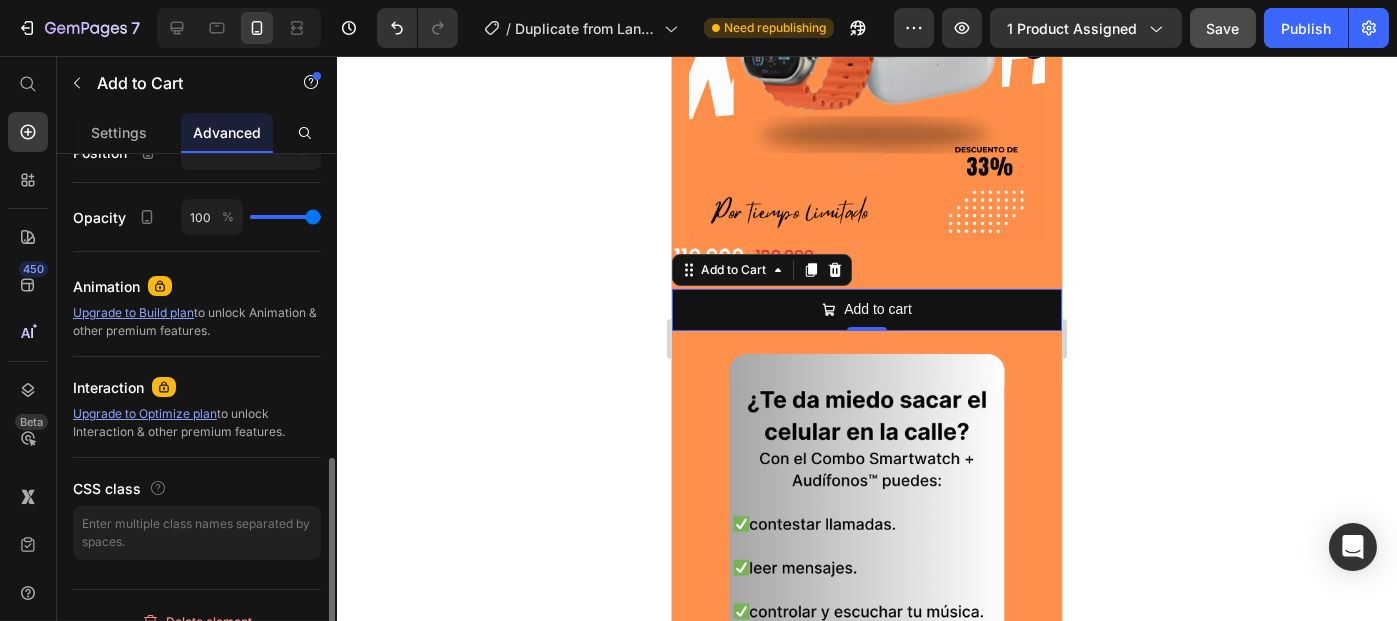 scroll, scrollTop: 778, scrollLeft: 0, axis: vertical 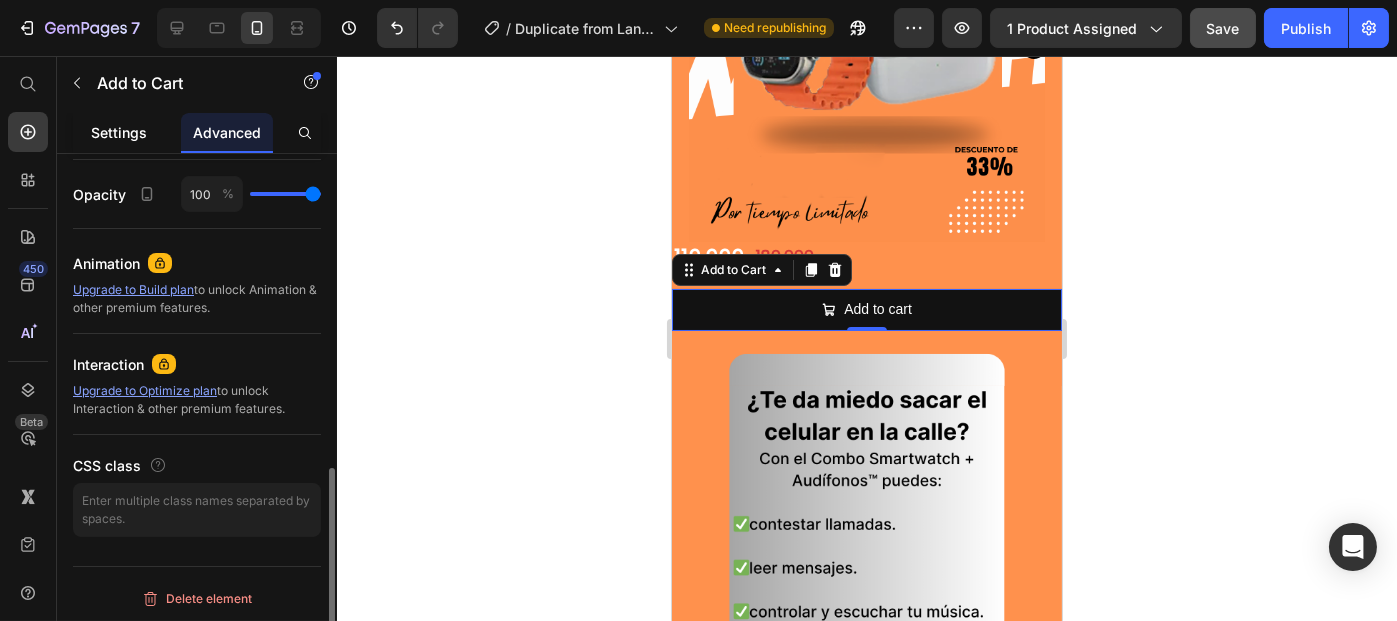 click on "Settings" at bounding box center (119, 132) 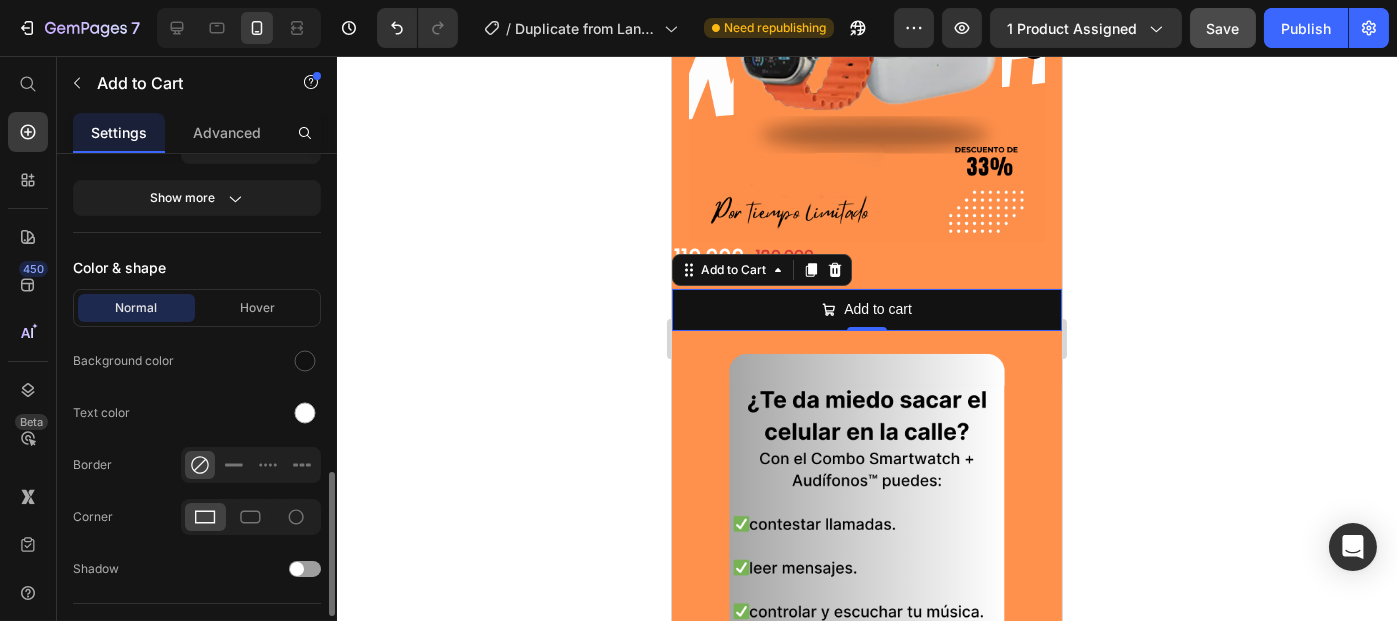 scroll, scrollTop: 1229, scrollLeft: 0, axis: vertical 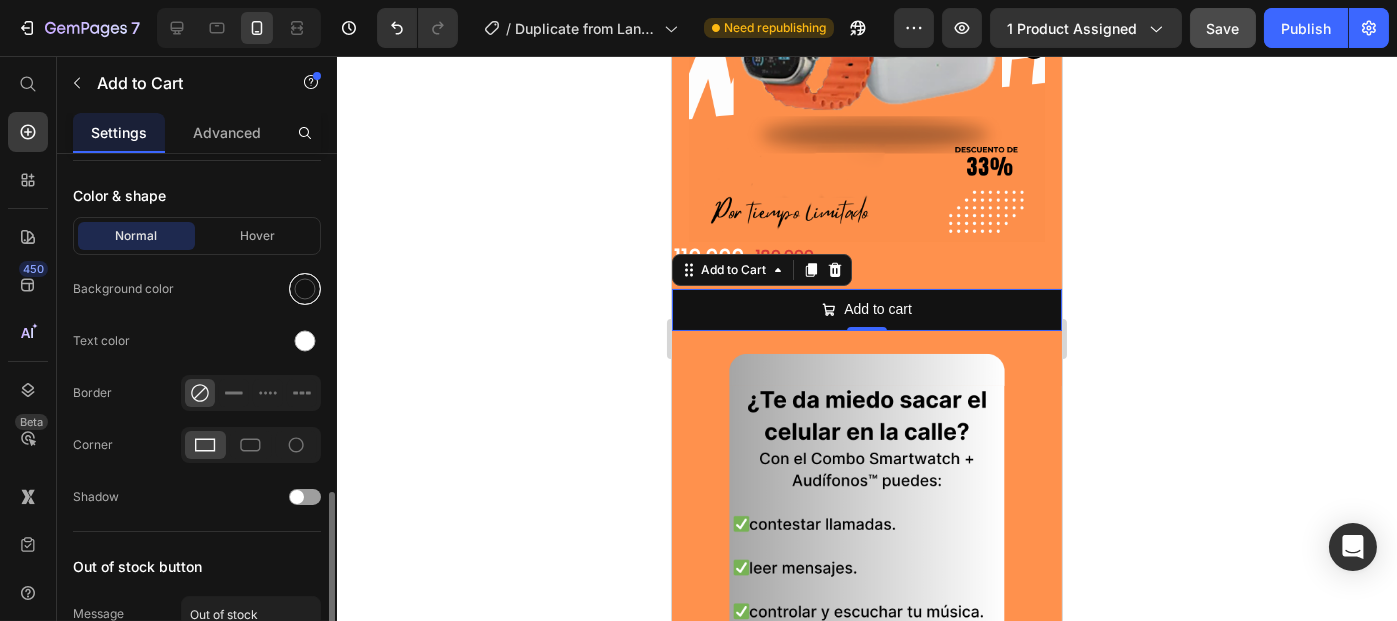 click at bounding box center (305, 289) 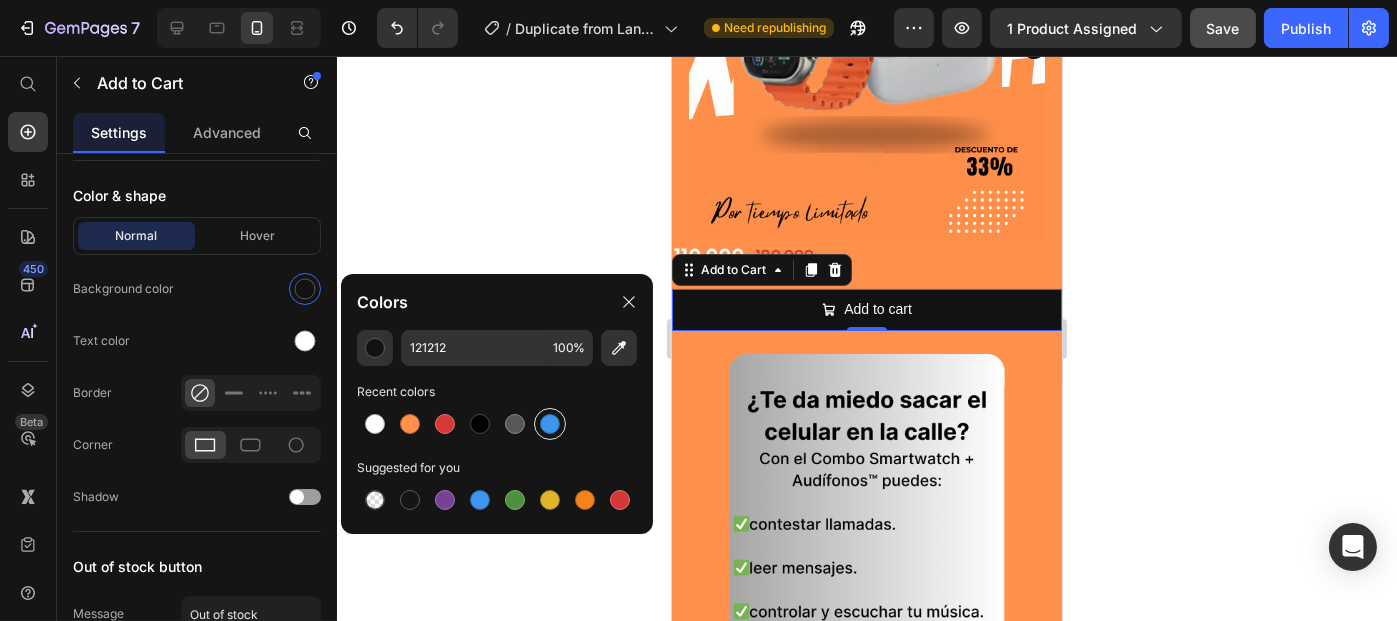 click at bounding box center [550, 424] 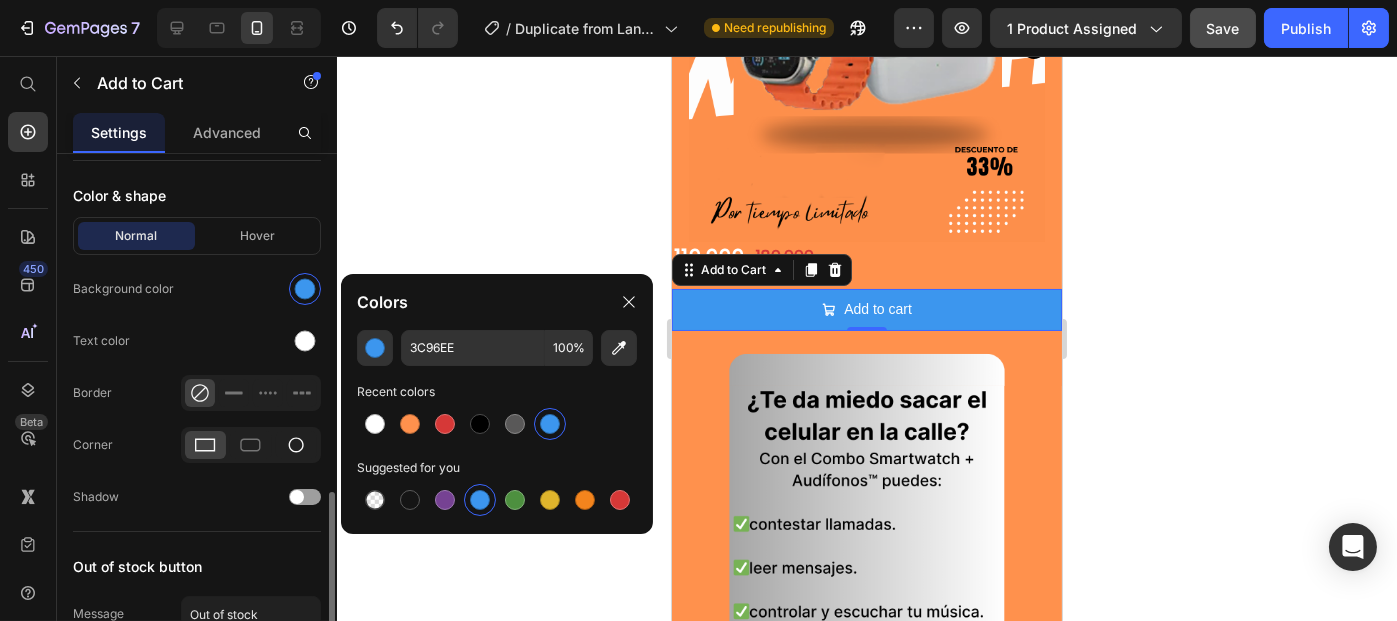 click 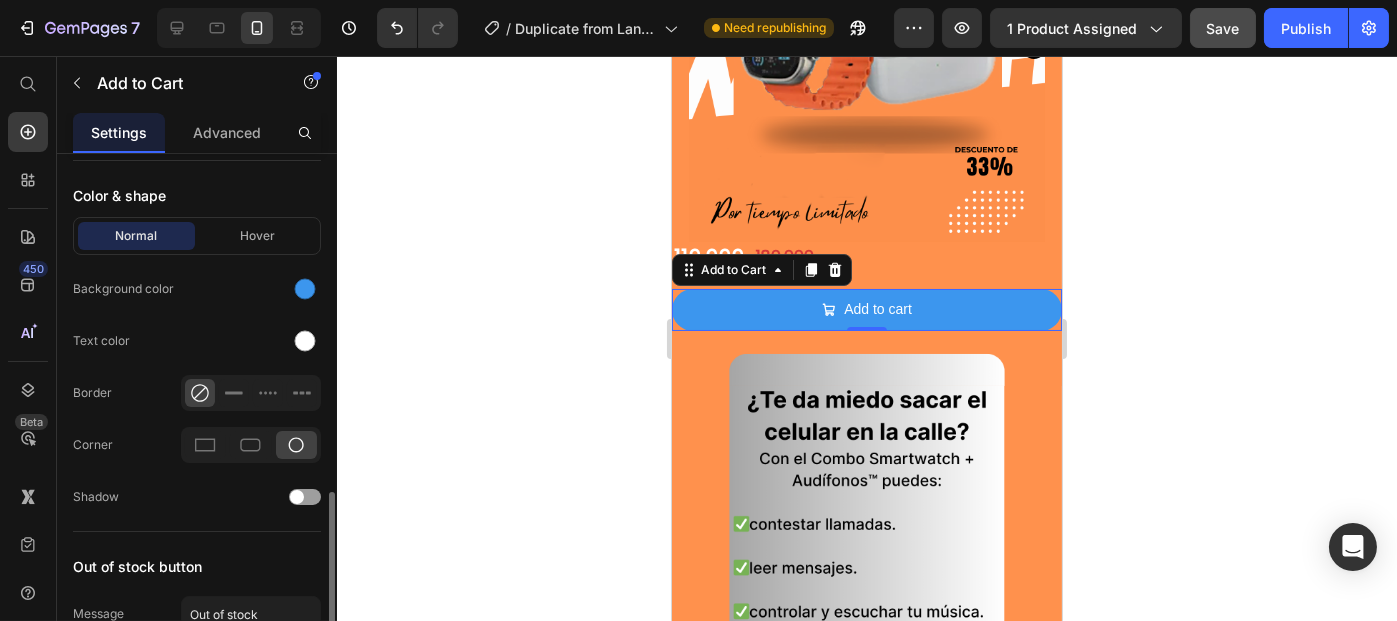 click 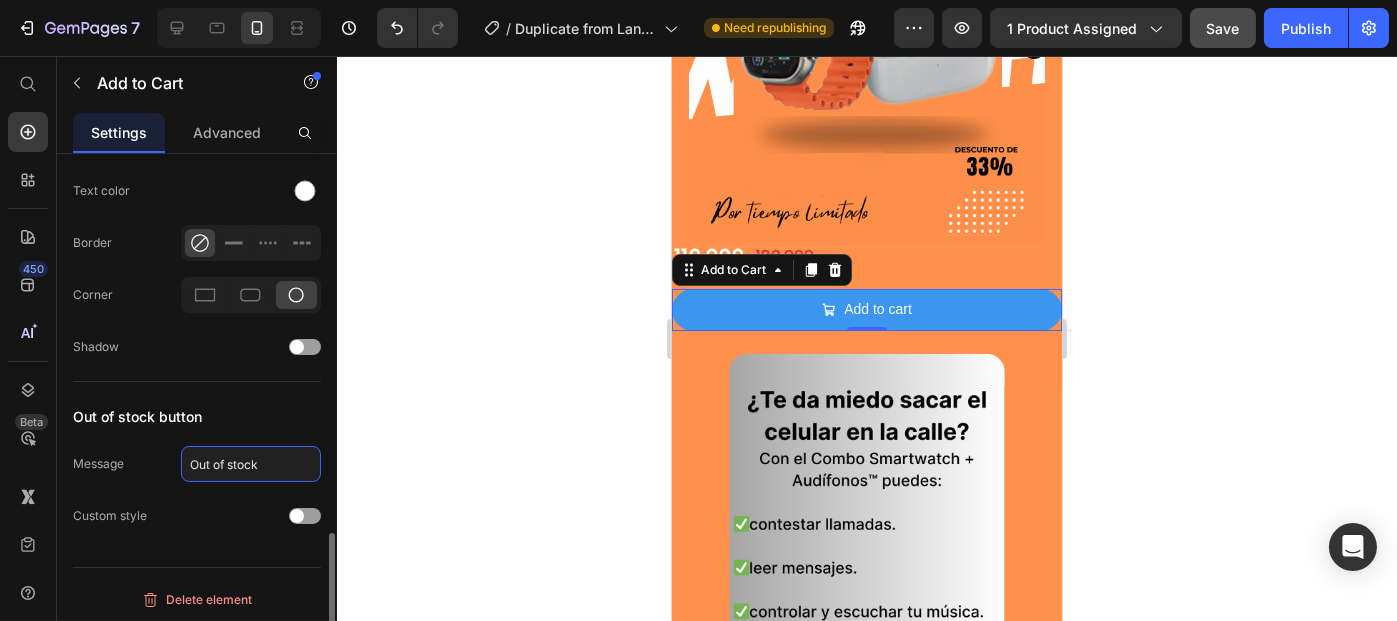 click on "Out of stock" 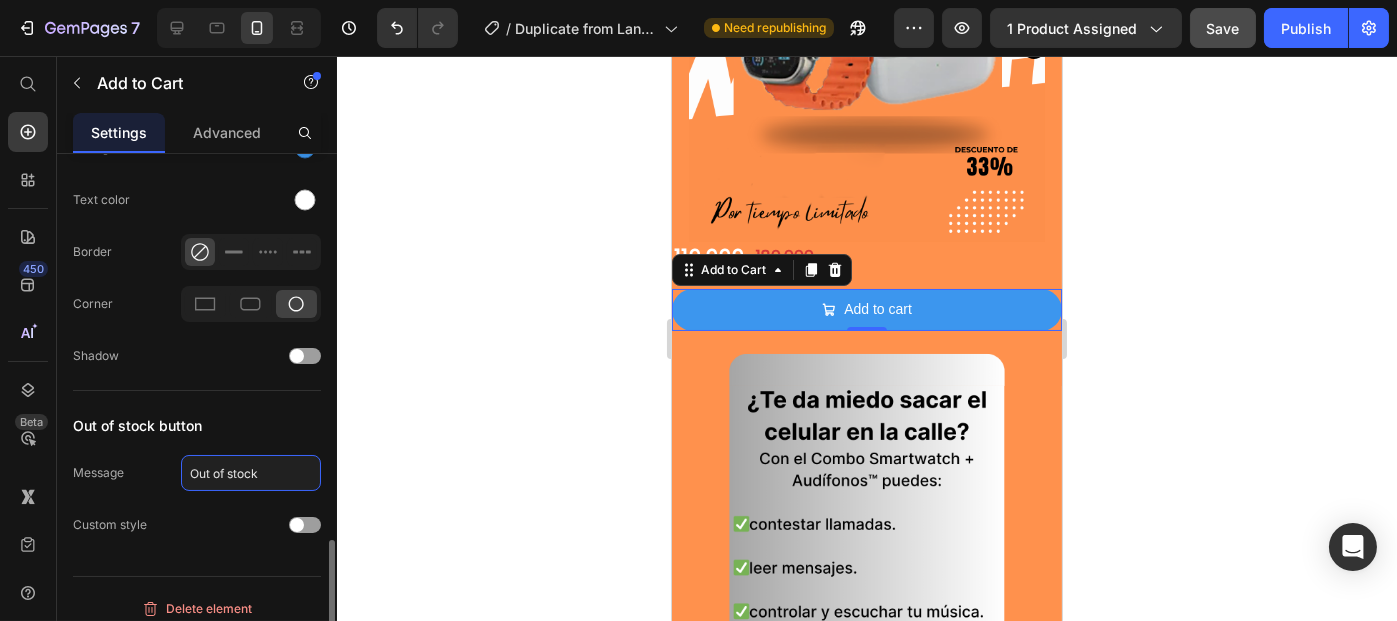 scroll, scrollTop: 1370, scrollLeft: 0, axis: vertical 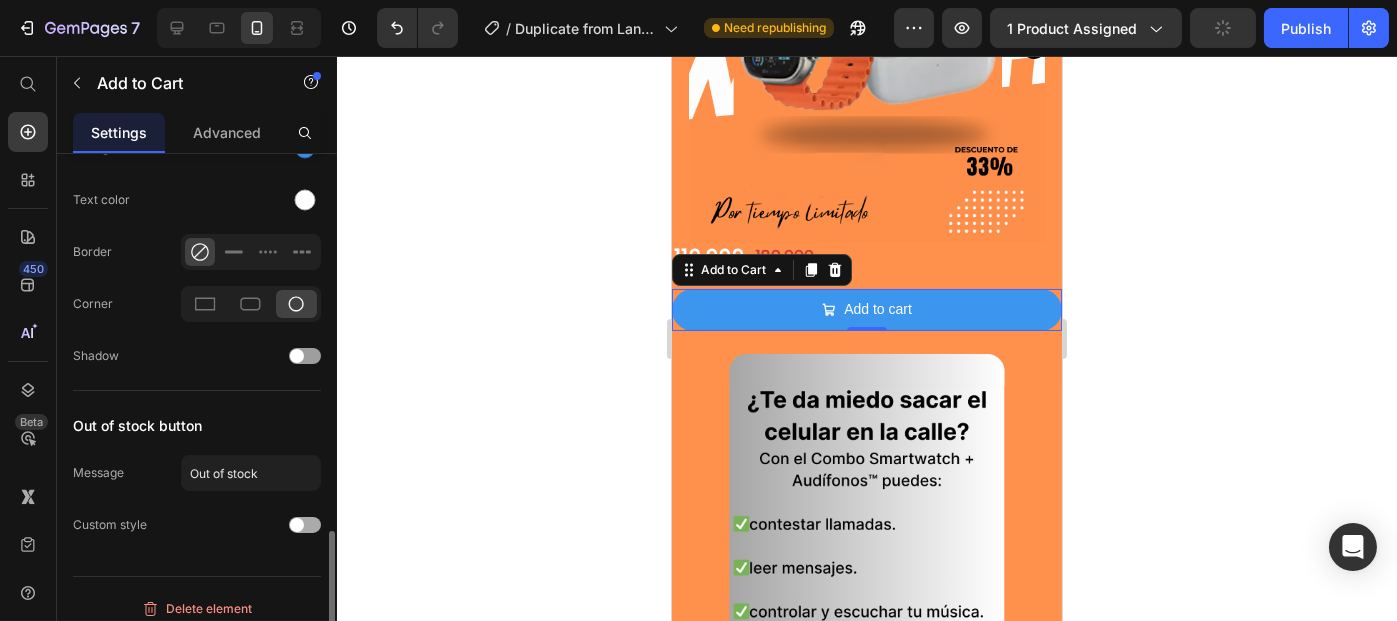 click at bounding box center (305, 525) 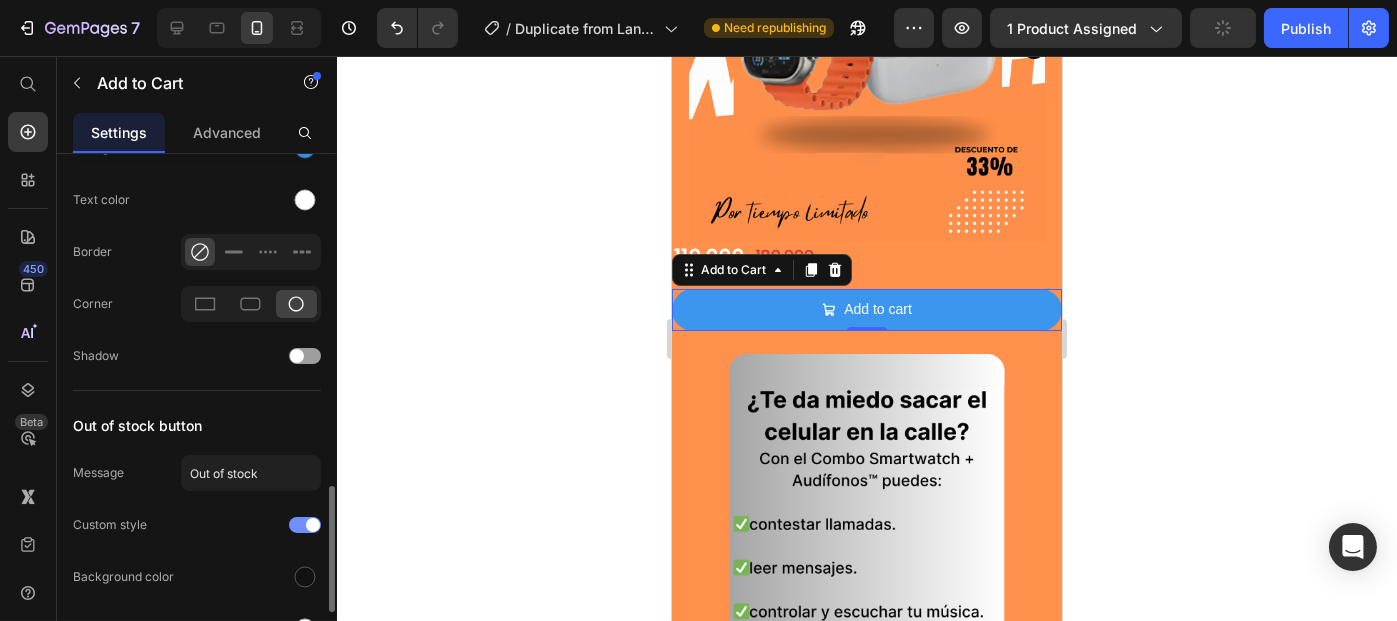 click at bounding box center (313, 525) 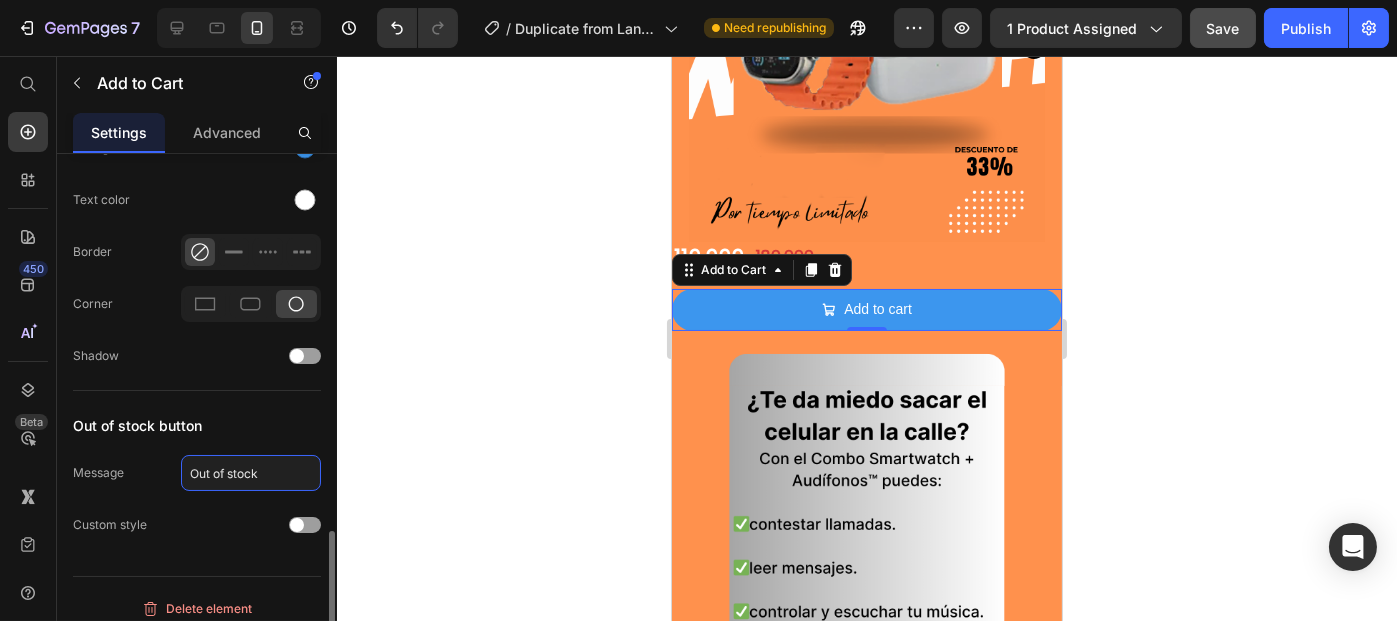 click on "Out of stock" 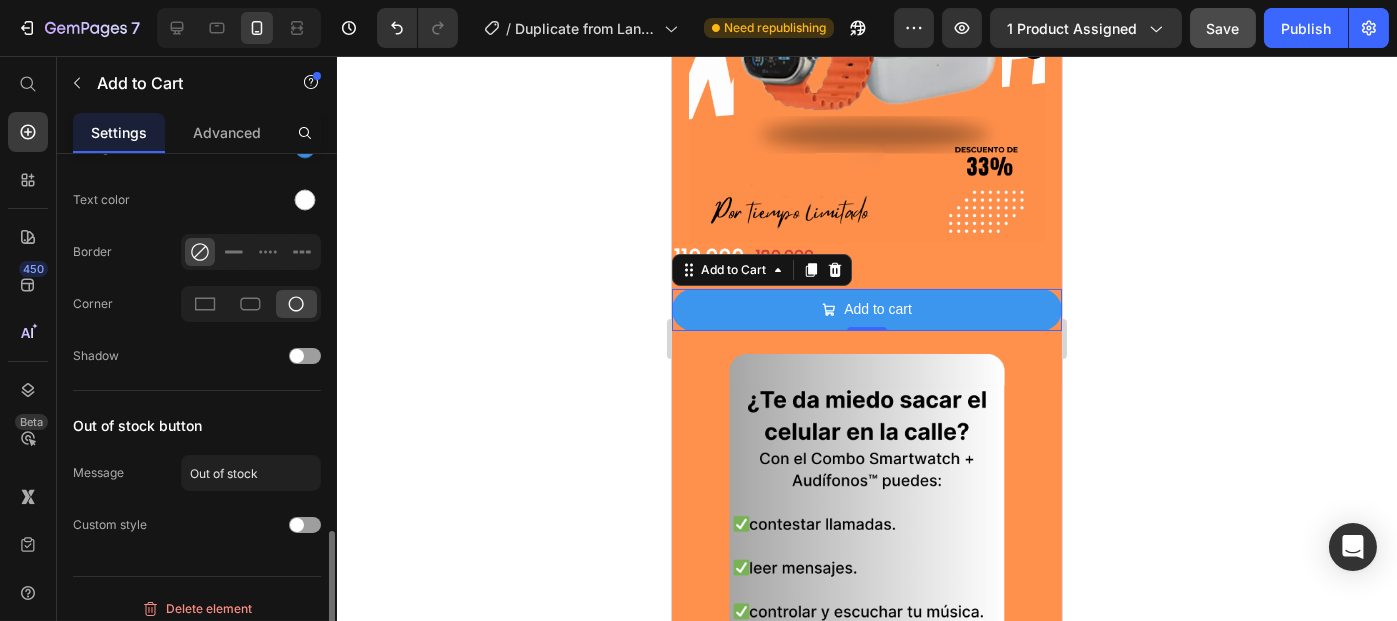 click on "Out of stock button" at bounding box center (197, 425) 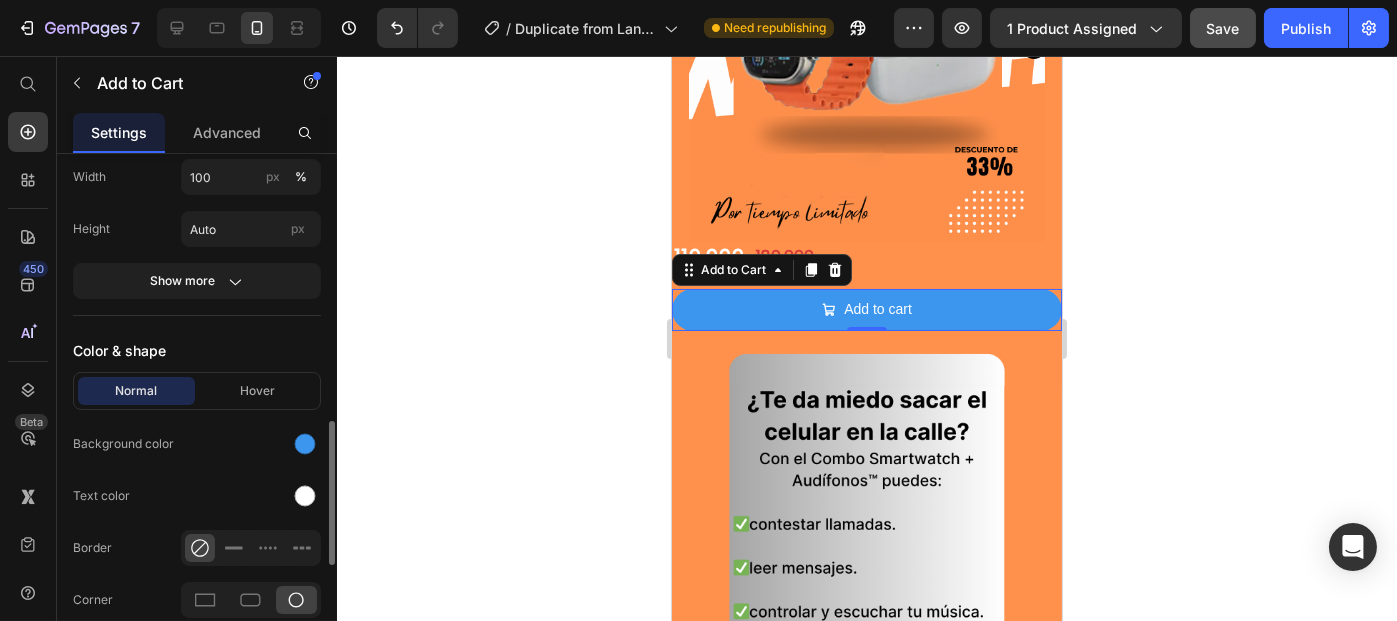 scroll, scrollTop: 1052, scrollLeft: 0, axis: vertical 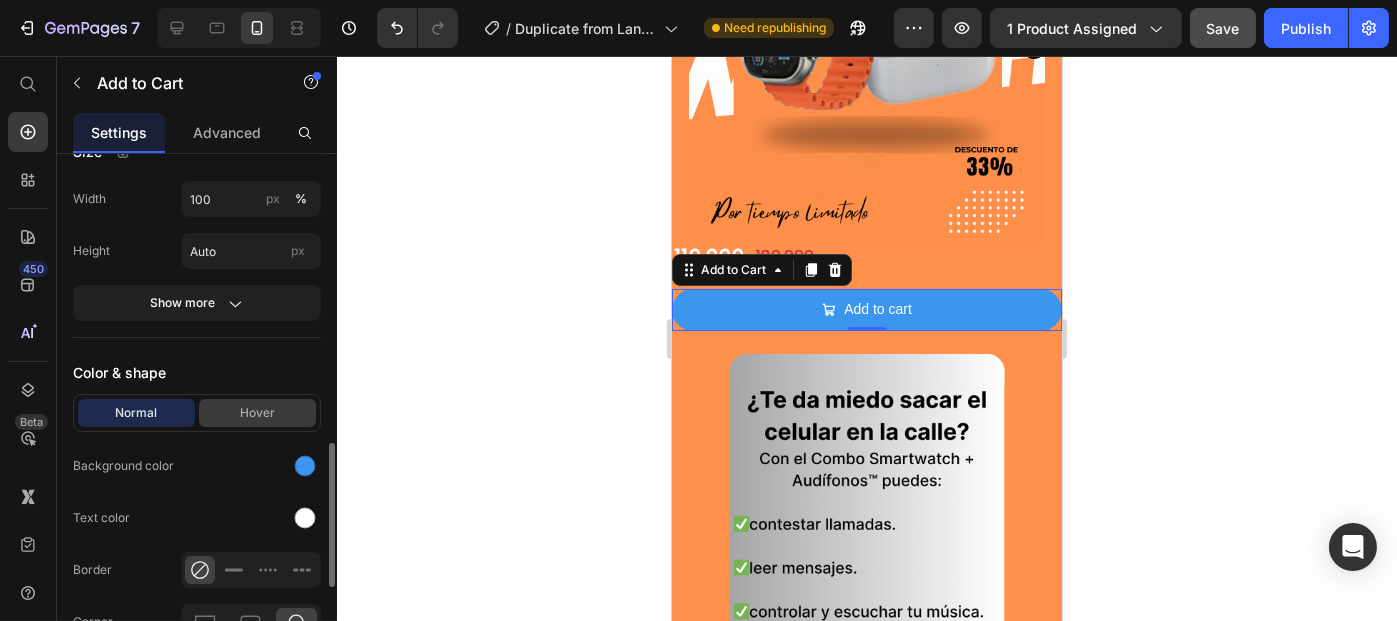 click on "Hover" at bounding box center (257, 413) 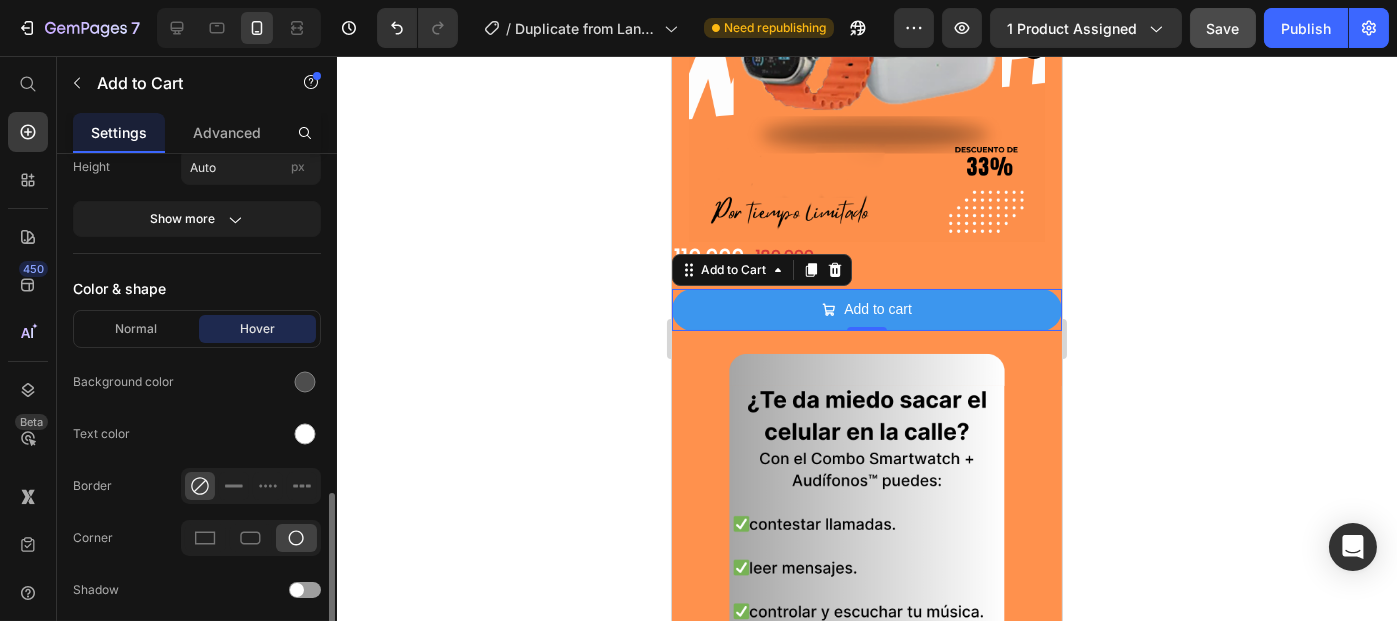 scroll, scrollTop: 1160, scrollLeft: 0, axis: vertical 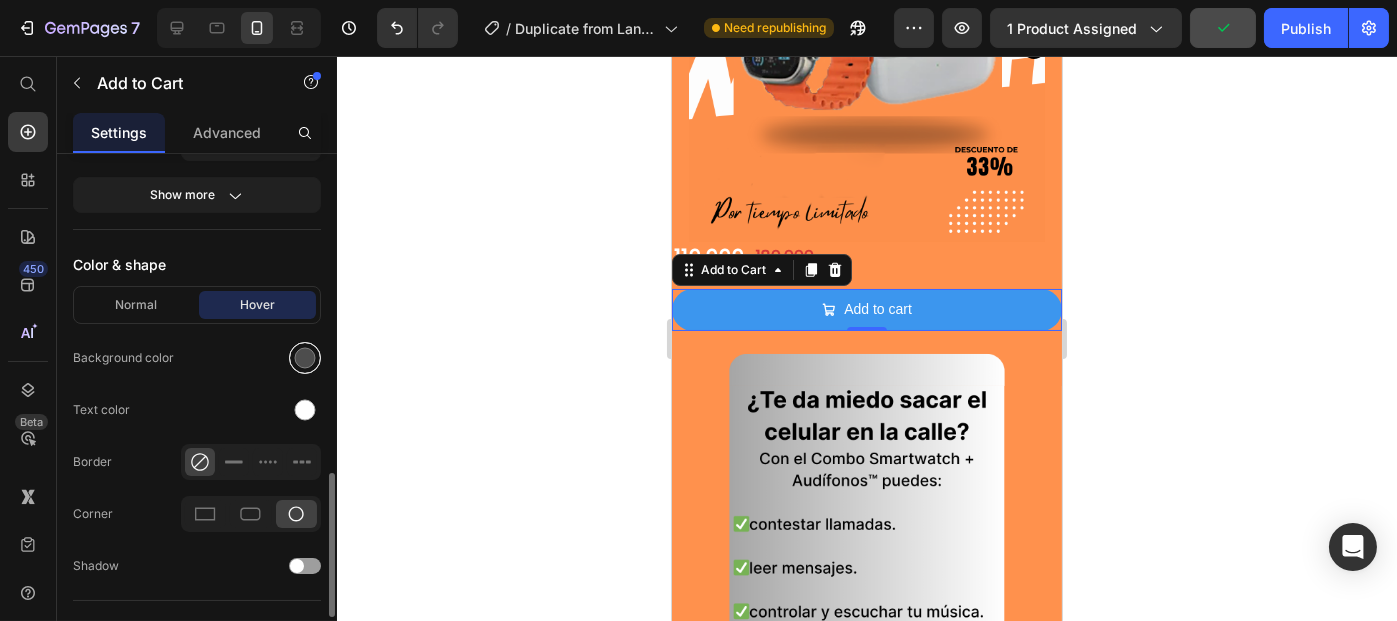 click at bounding box center [305, 358] 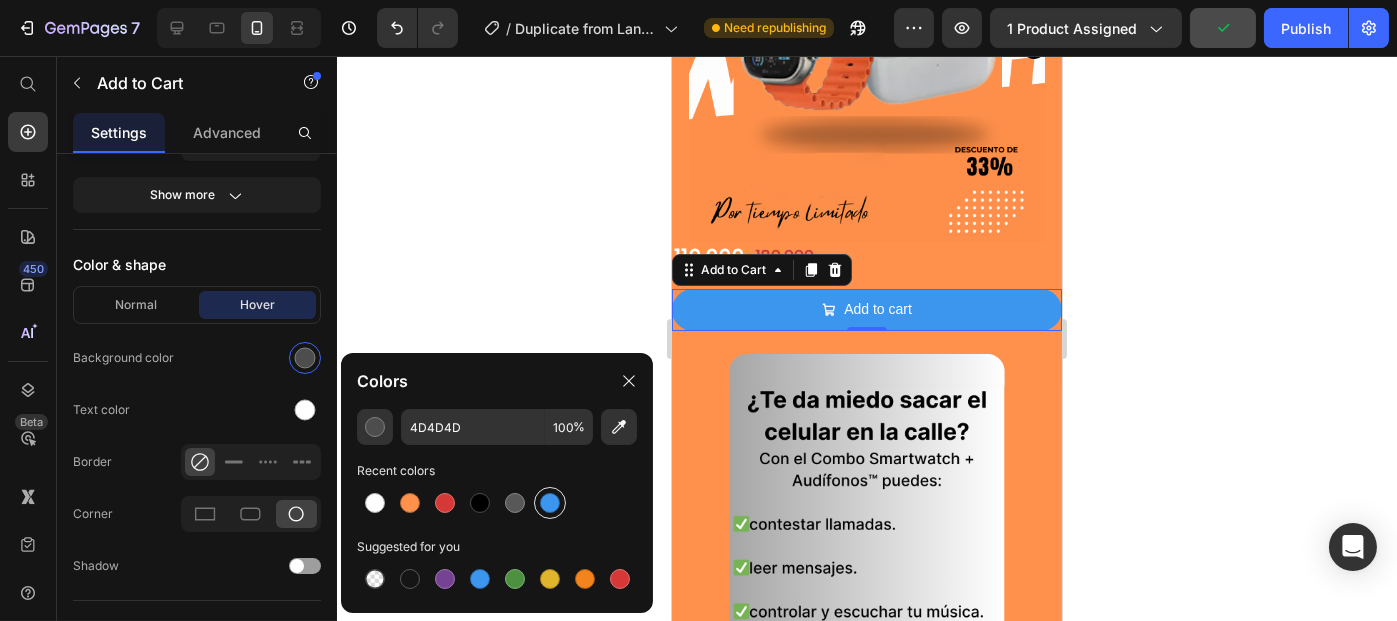 click at bounding box center [550, 503] 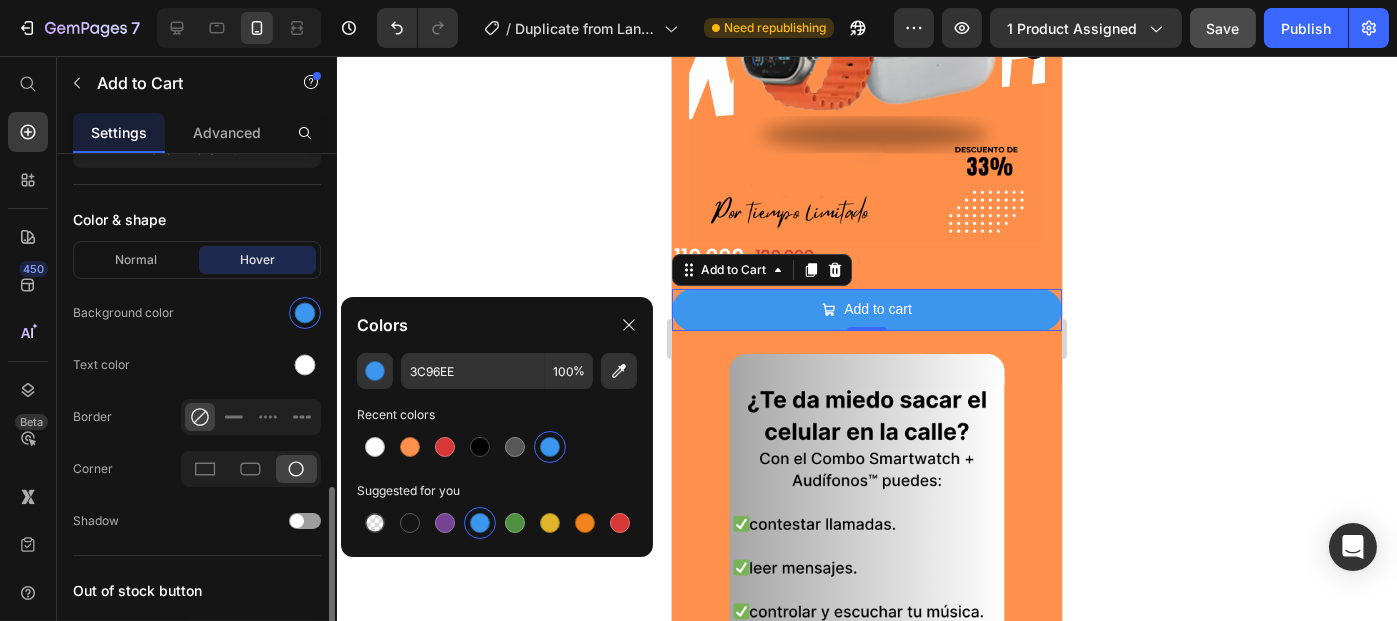 scroll, scrollTop: 1207, scrollLeft: 0, axis: vertical 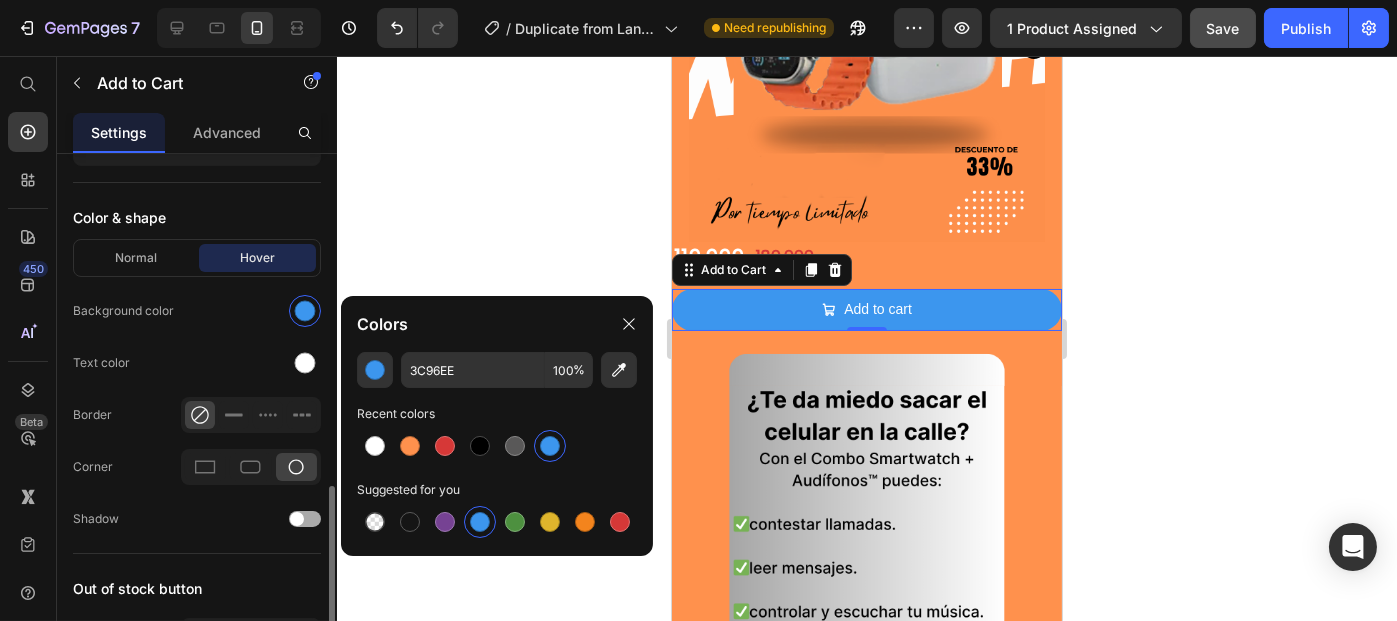 click on "Shadow" 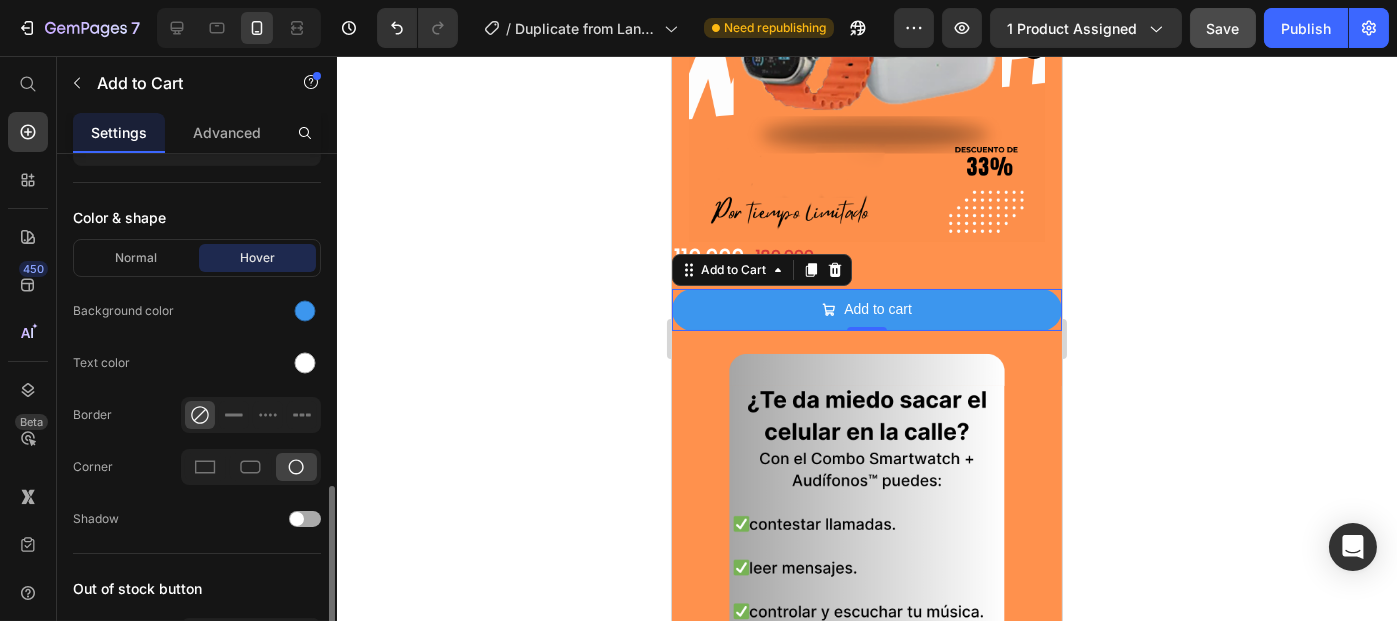 click at bounding box center [297, 519] 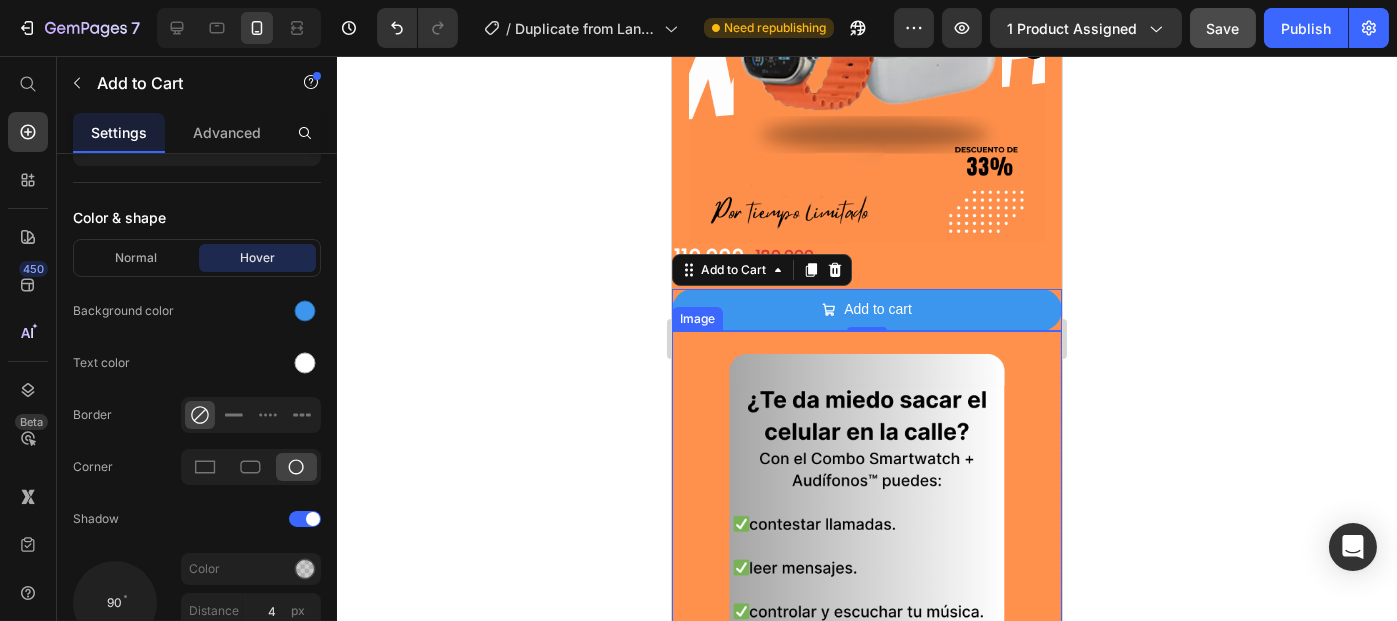 click at bounding box center (866, 600) 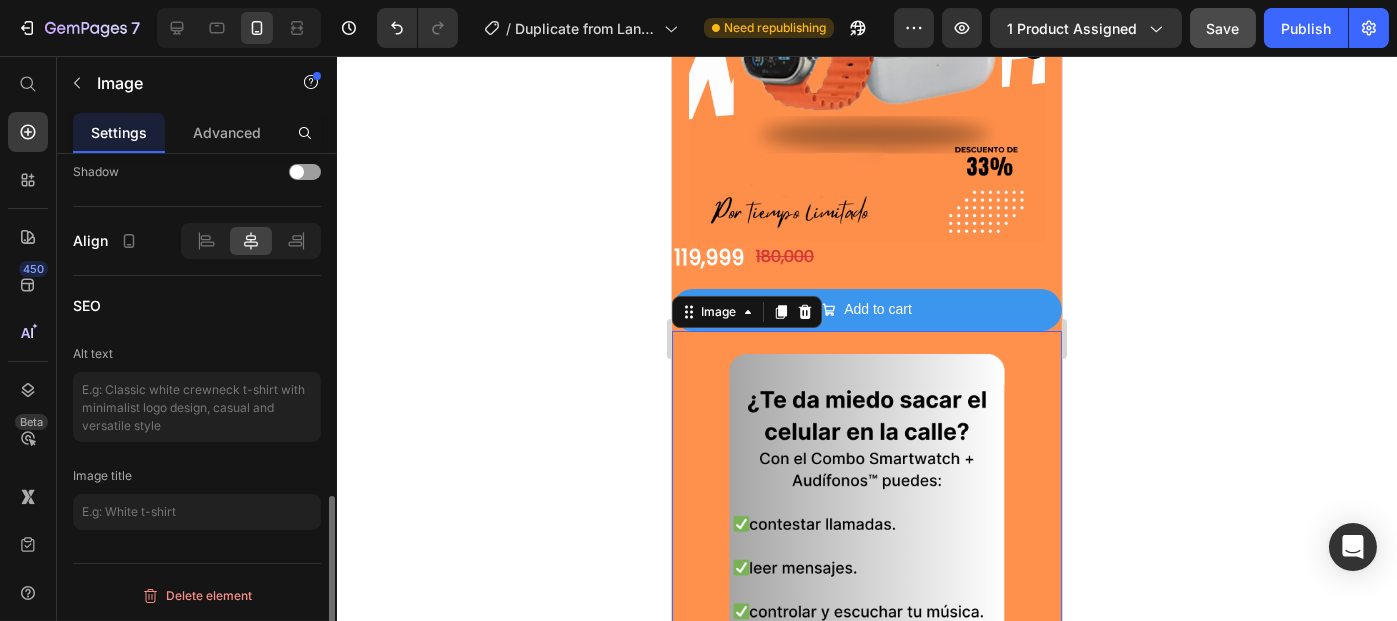 scroll, scrollTop: 0, scrollLeft: 0, axis: both 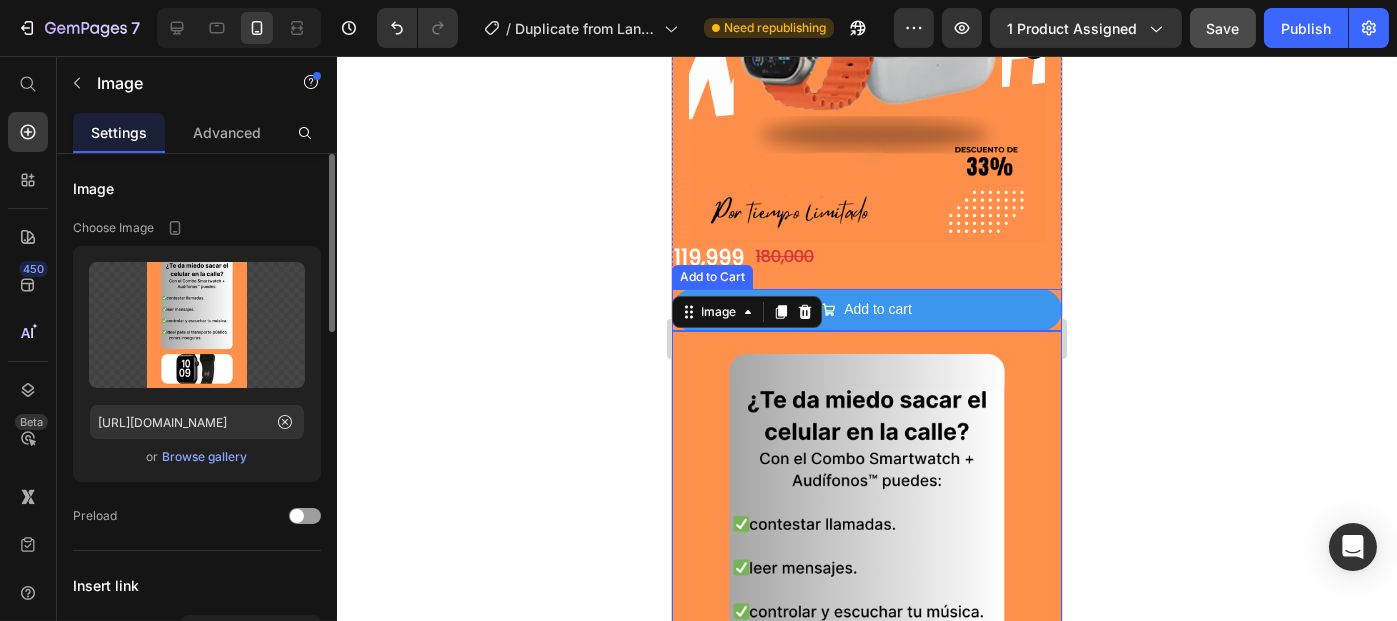 click on "Add to cart" at bounding box center [866, 309] 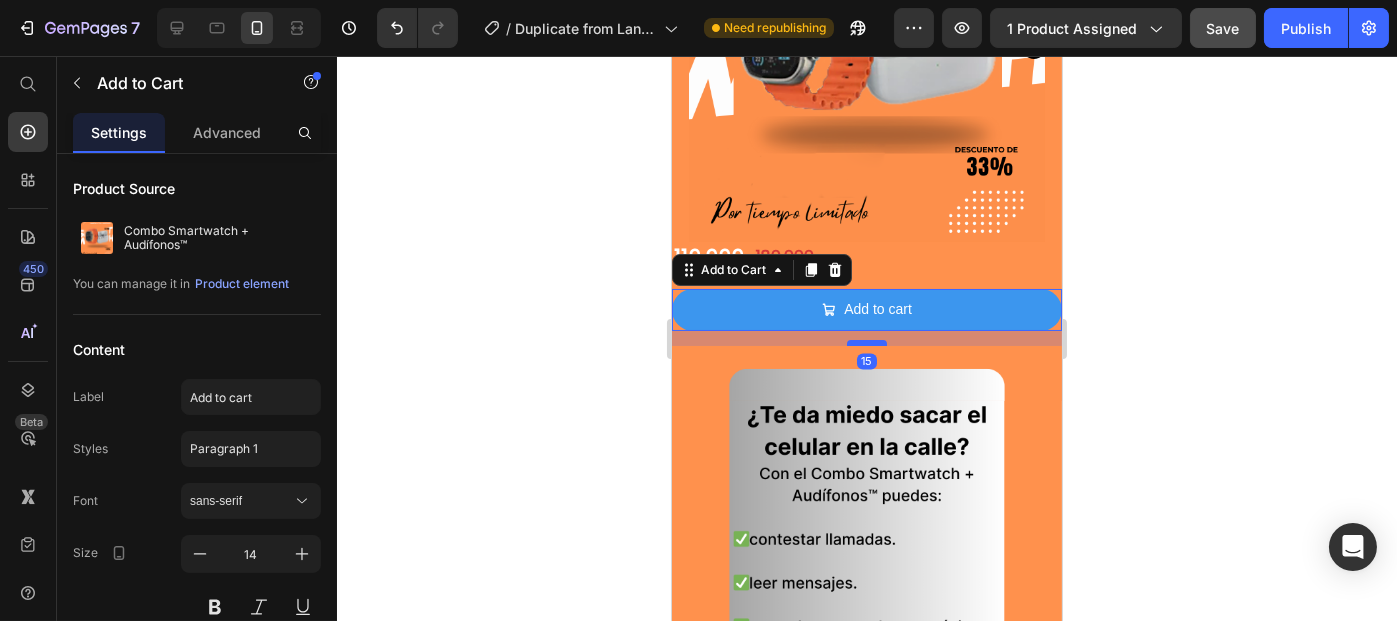 drag, startPoint x: 862, startPoint y: 312, endPoint x: 862, endPoint y: 327, distance: 15 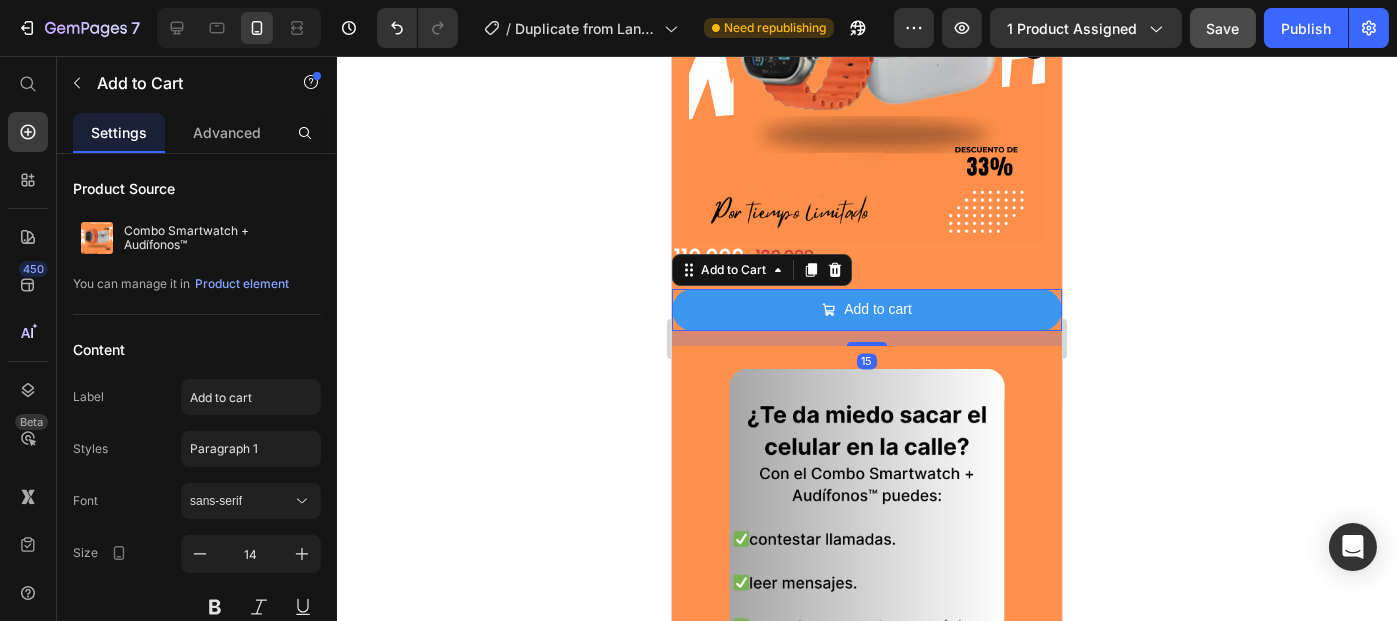 click 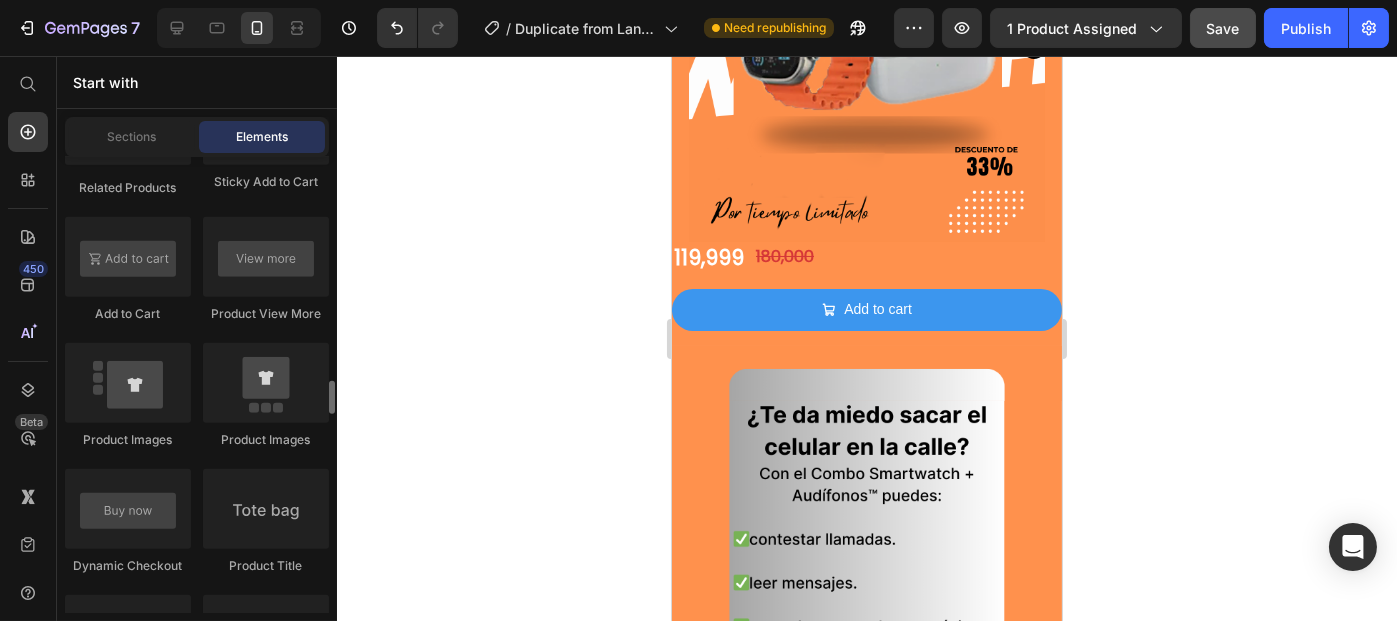 scroll, scrollTop: 3040, scrollLeft: 0, axis: vertical 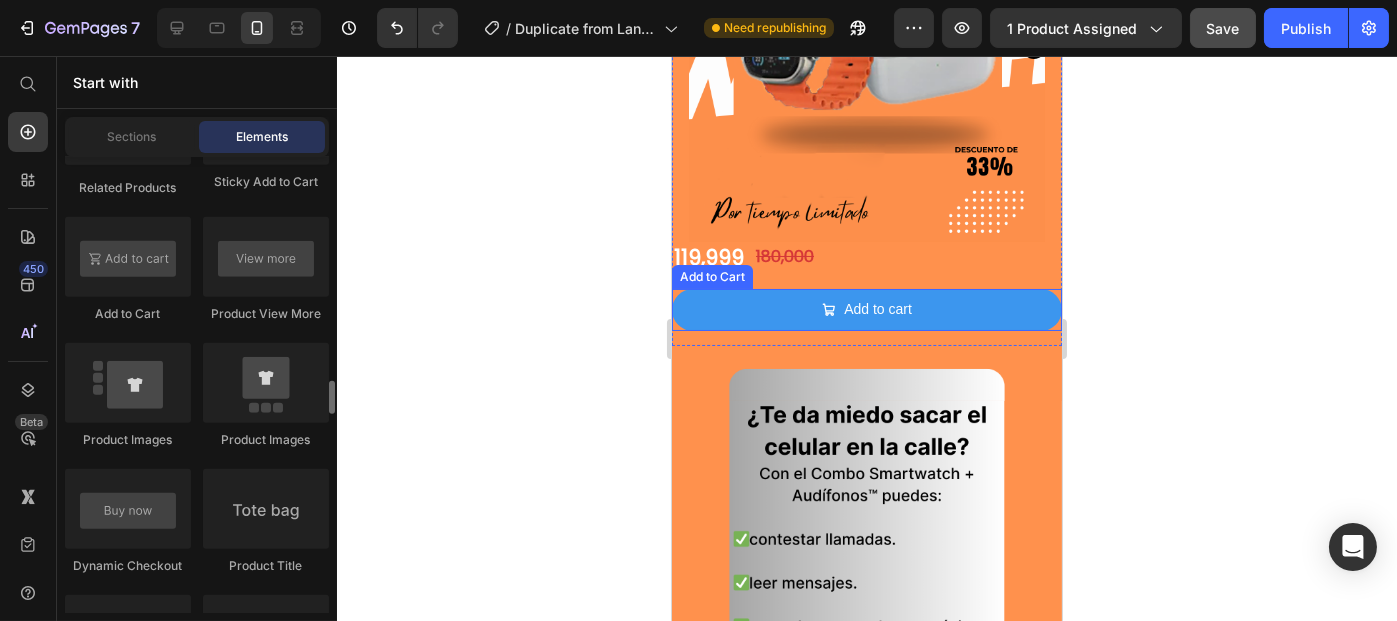 click on "Add to cart" at bounding box center [866, 309] 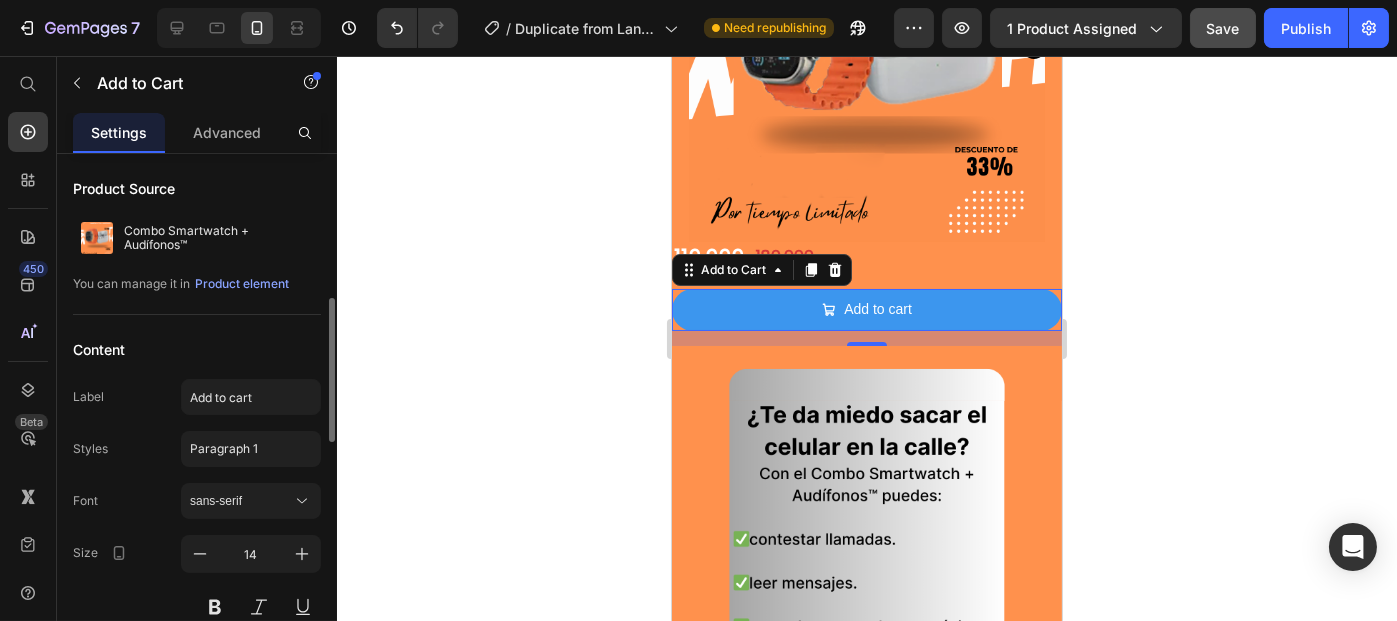 scroll, scrollTop: 138, scrollLeft: 0, axis: vertical 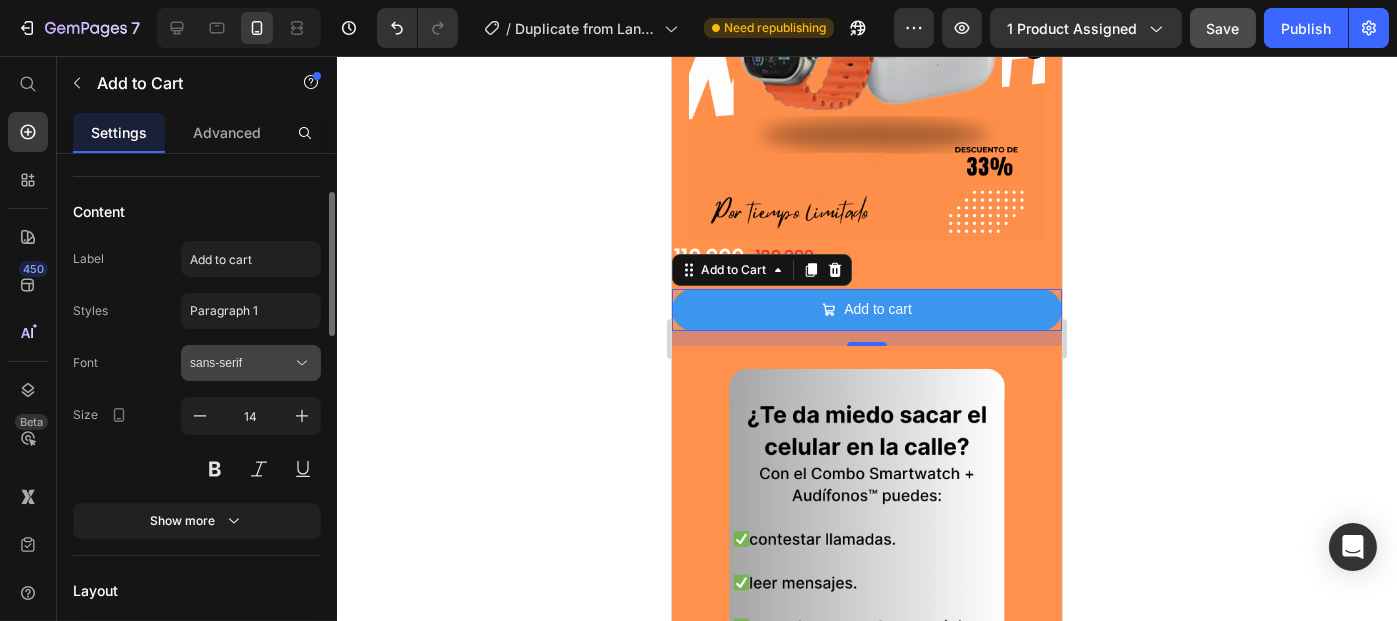 click on "sans-serif" at bounding box center (251, 363) 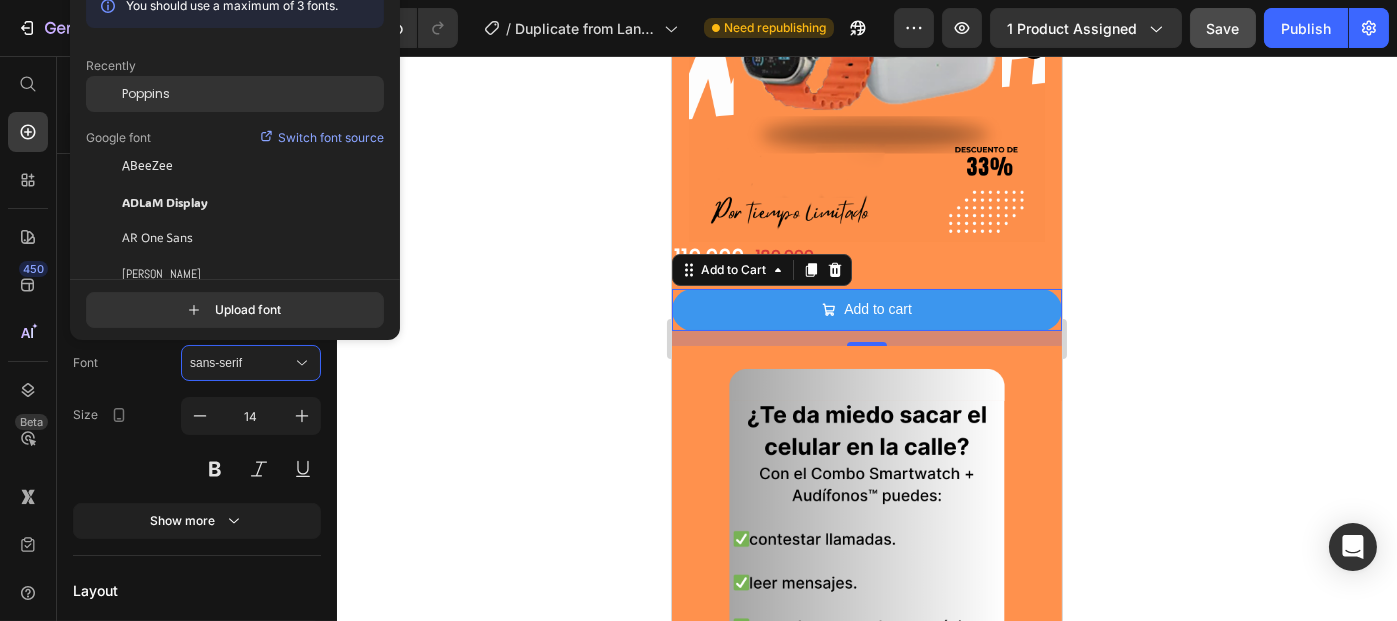click on "Poppins" at bounding box center [146, 94] 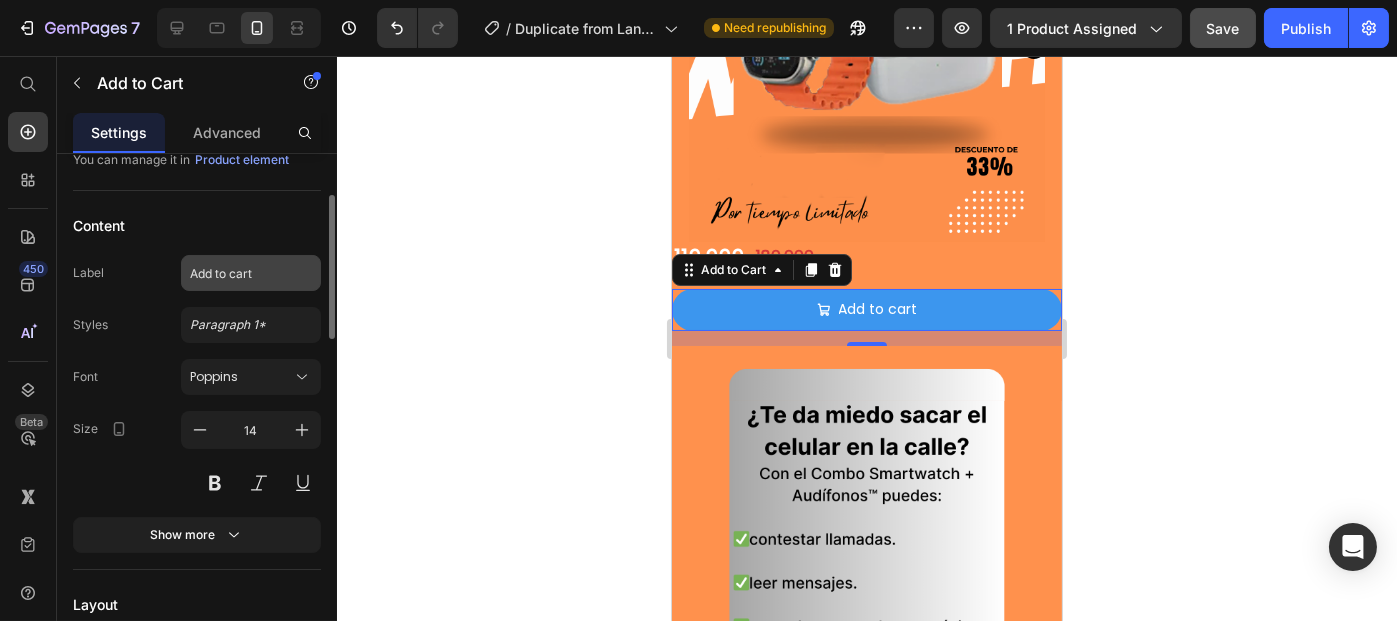 scroll, scrollTop: 121, scrollLeft: 0, axis: vertical 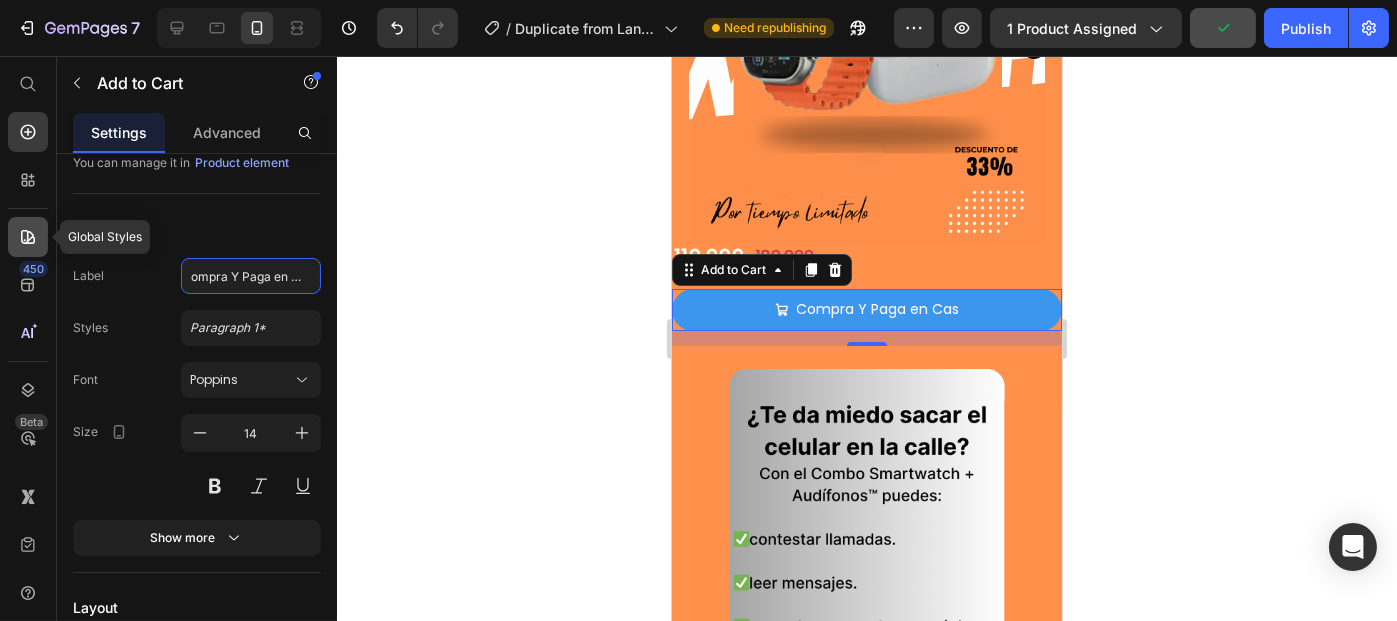 type on "Compra Y Paga en Casa" 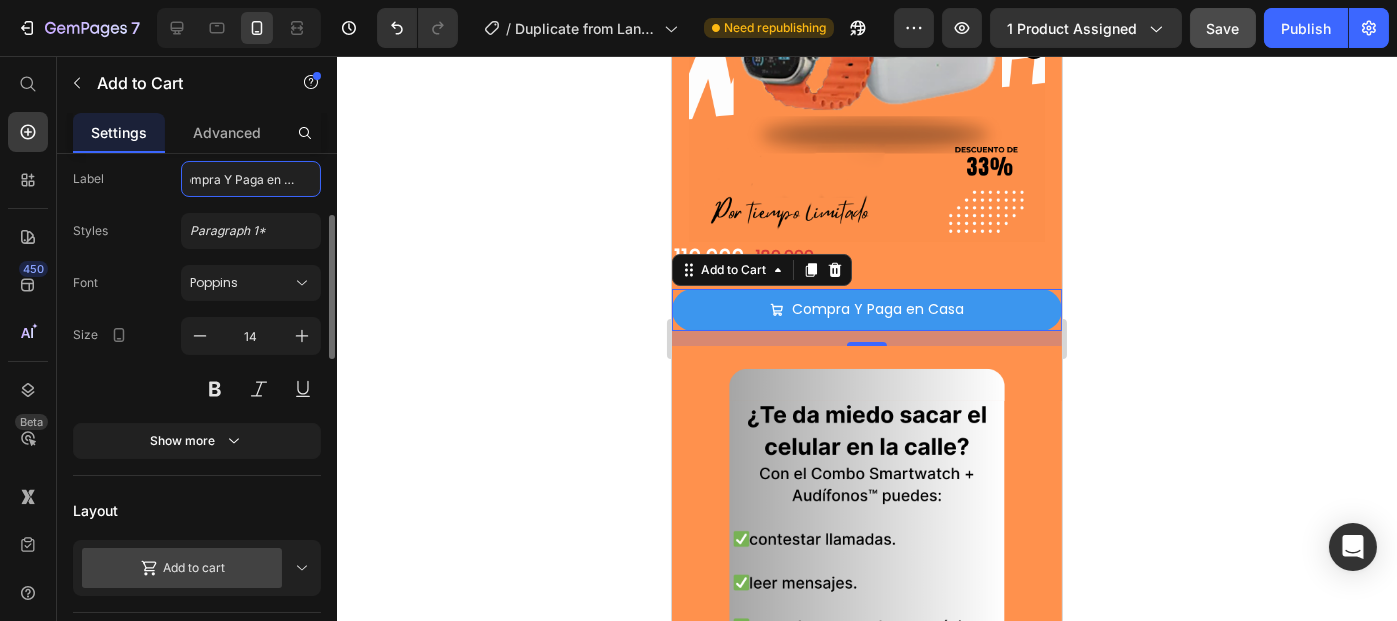 scroll, scrollTop: 219, scrollLeft: 0, axis: vertical 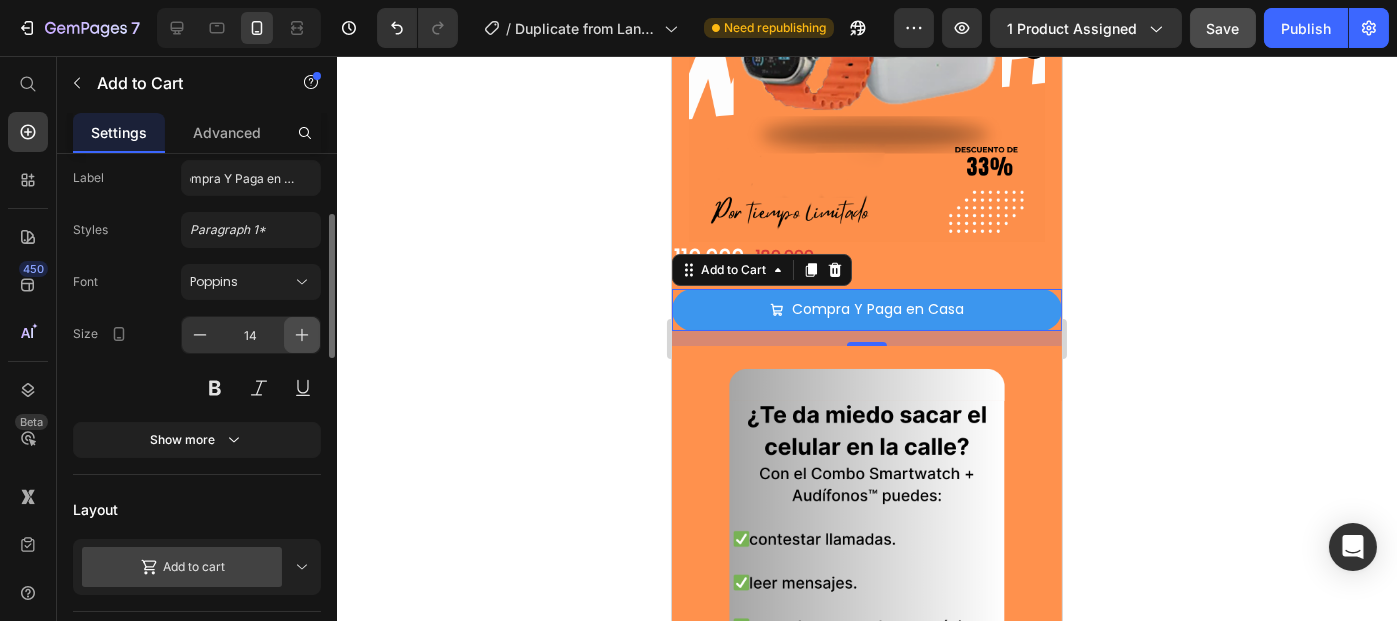click 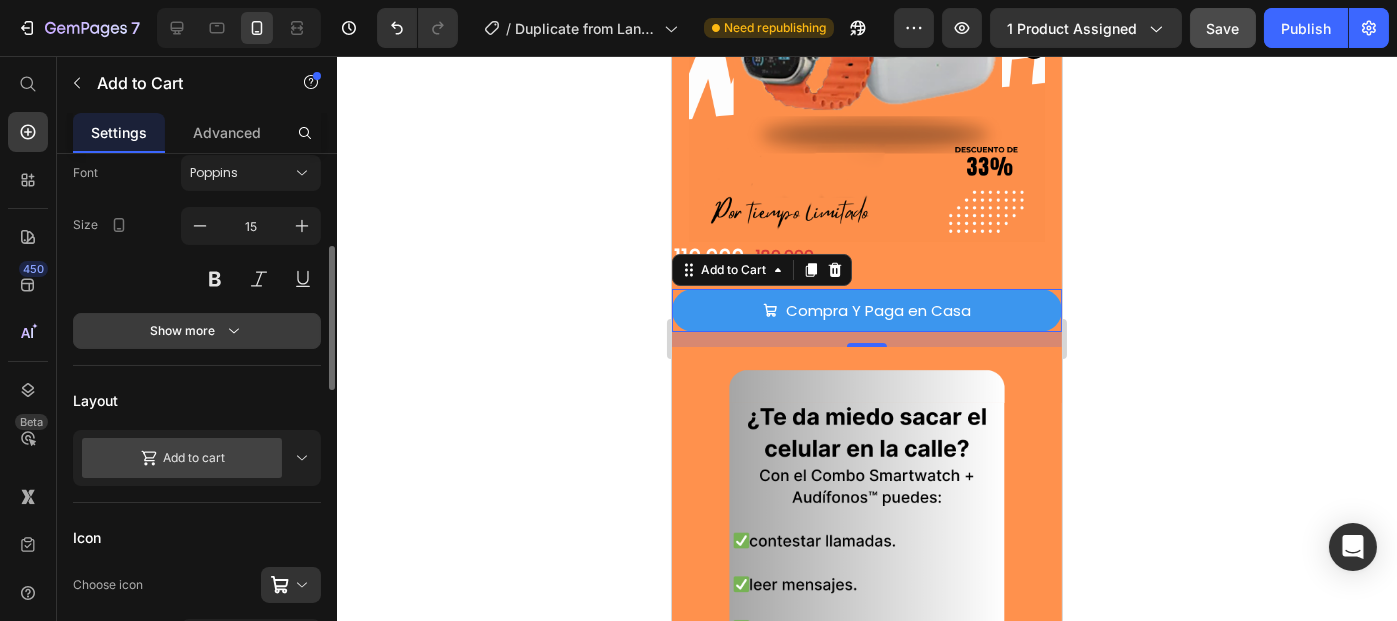 scroll, scrollTop: 336, scrollLeft: 0, axis: vertical 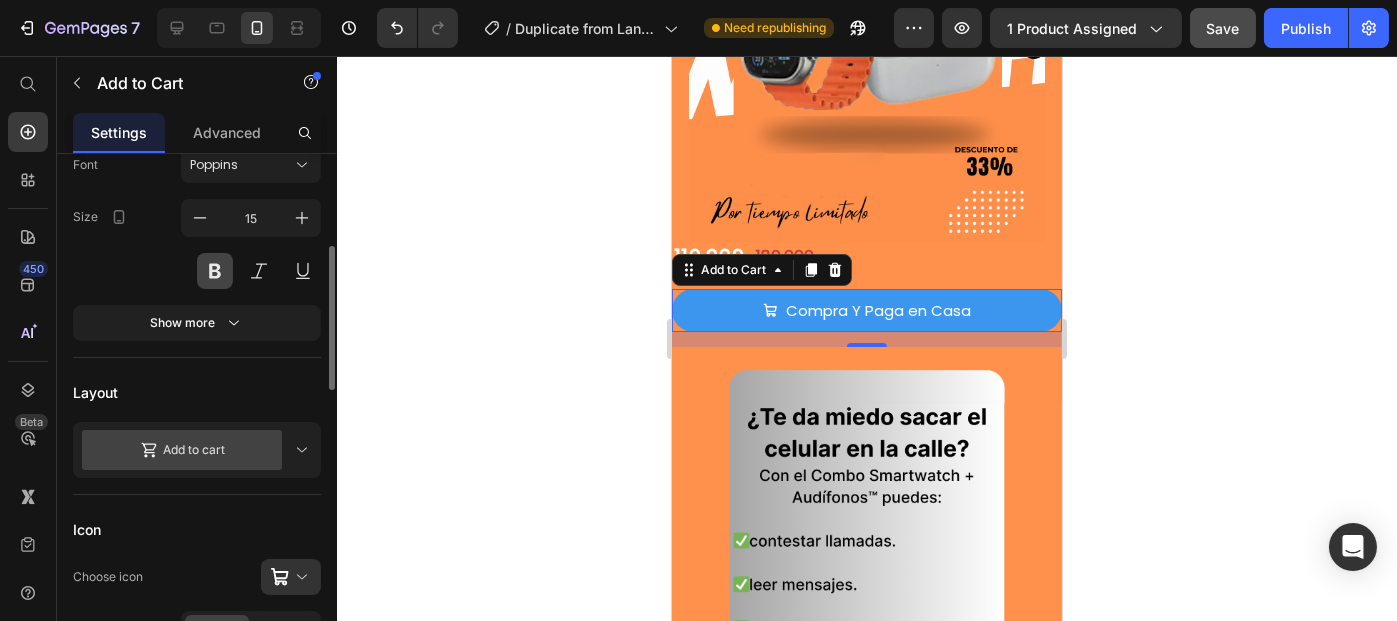 click at bounding box center [215, 271] 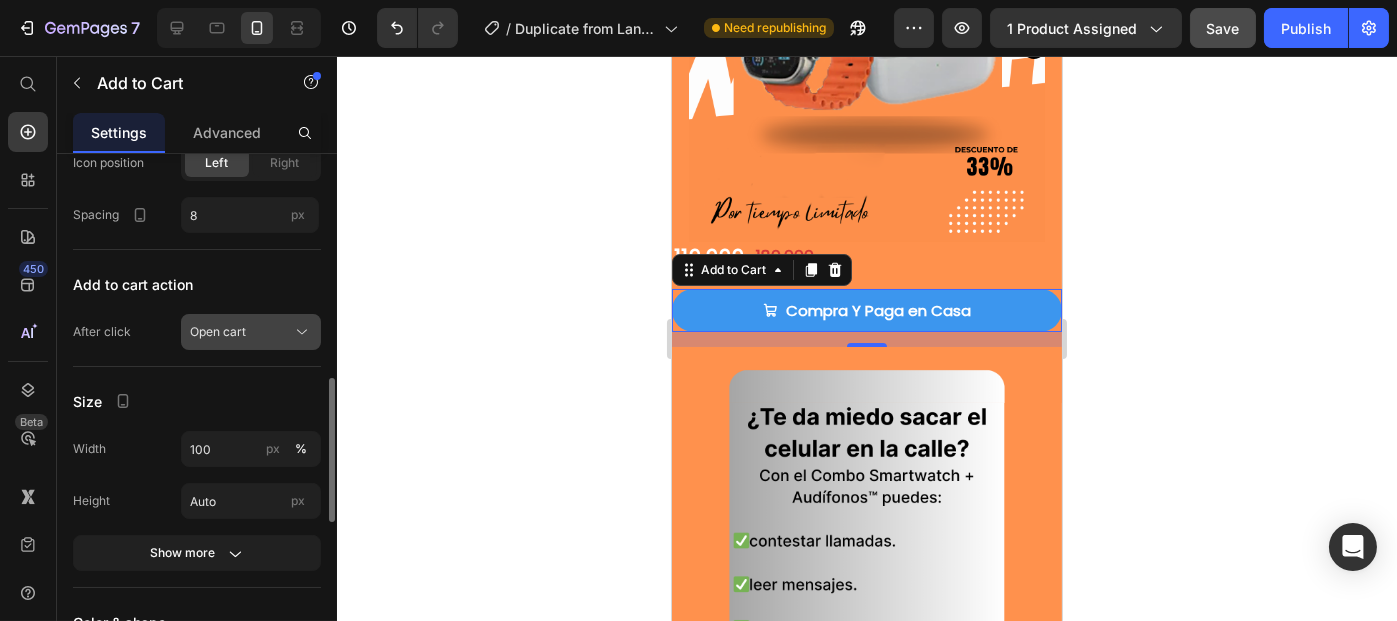 scroll, scrollTop: 805, scrollLeft: 0, axis: vertical 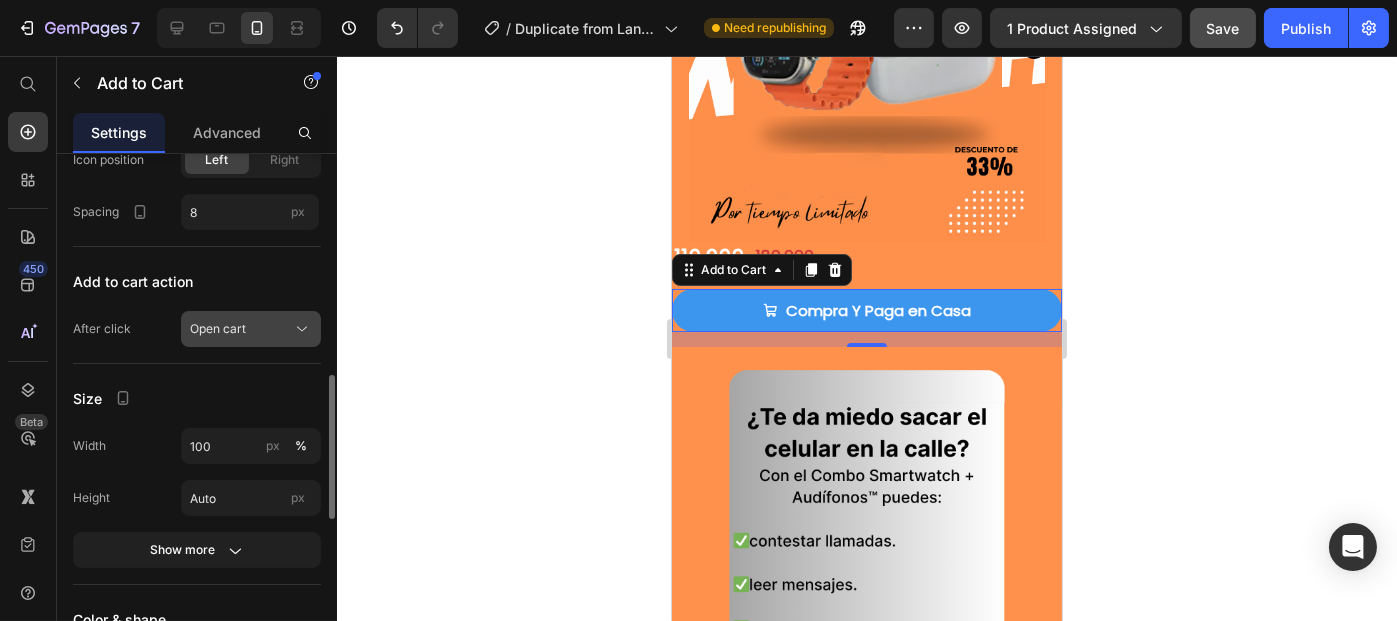 click on "Open cart" at bounding box center [251, 329] 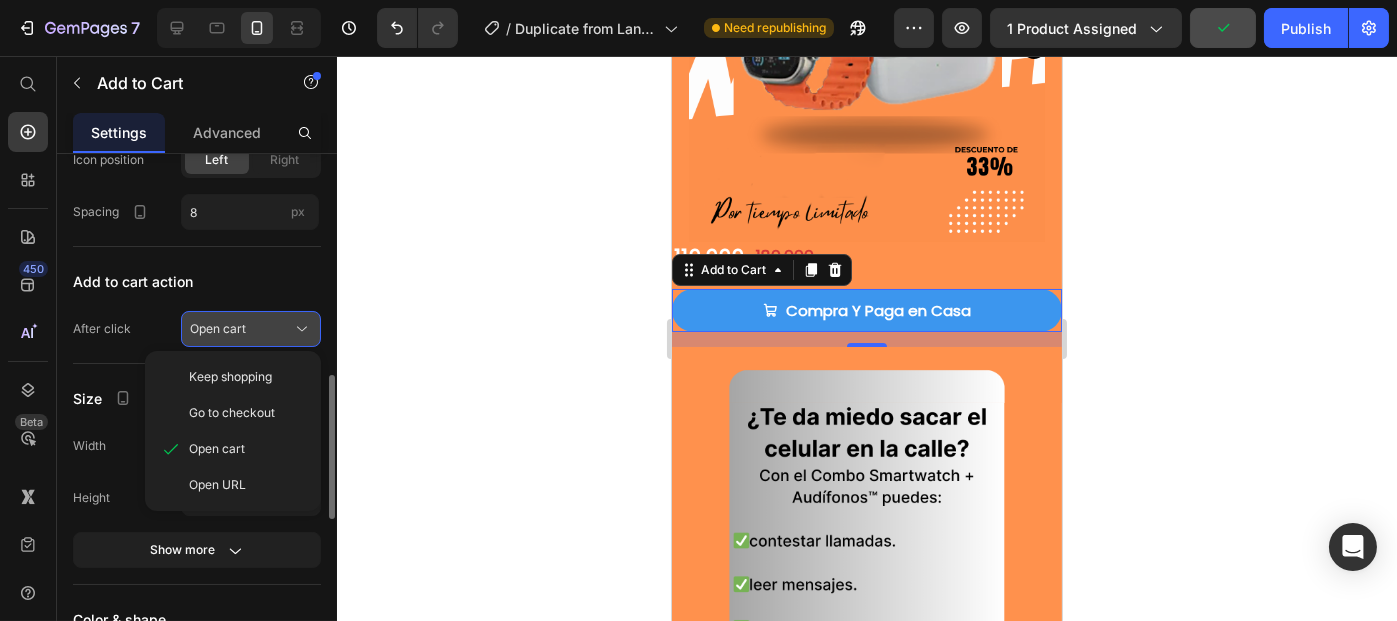 click on "Open cart" at bounding box center [251, 329] 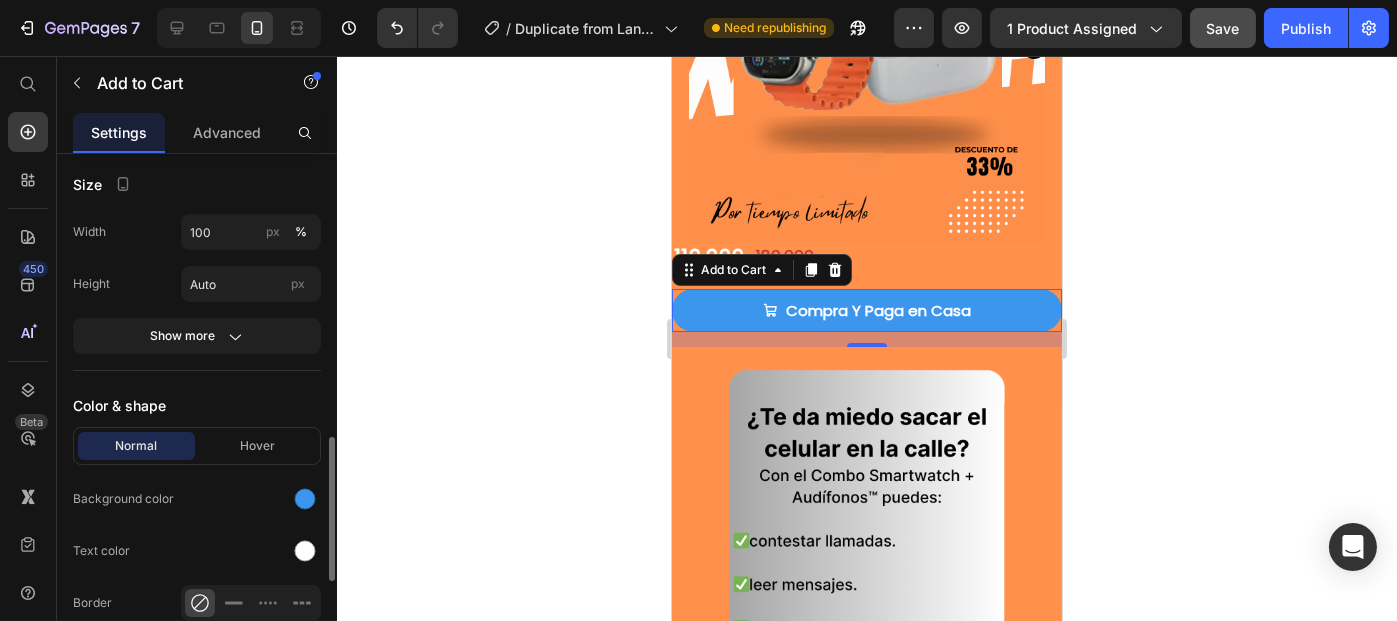 scroll, scrollTop: 1029, scrollLeft: 0, axis: vertical 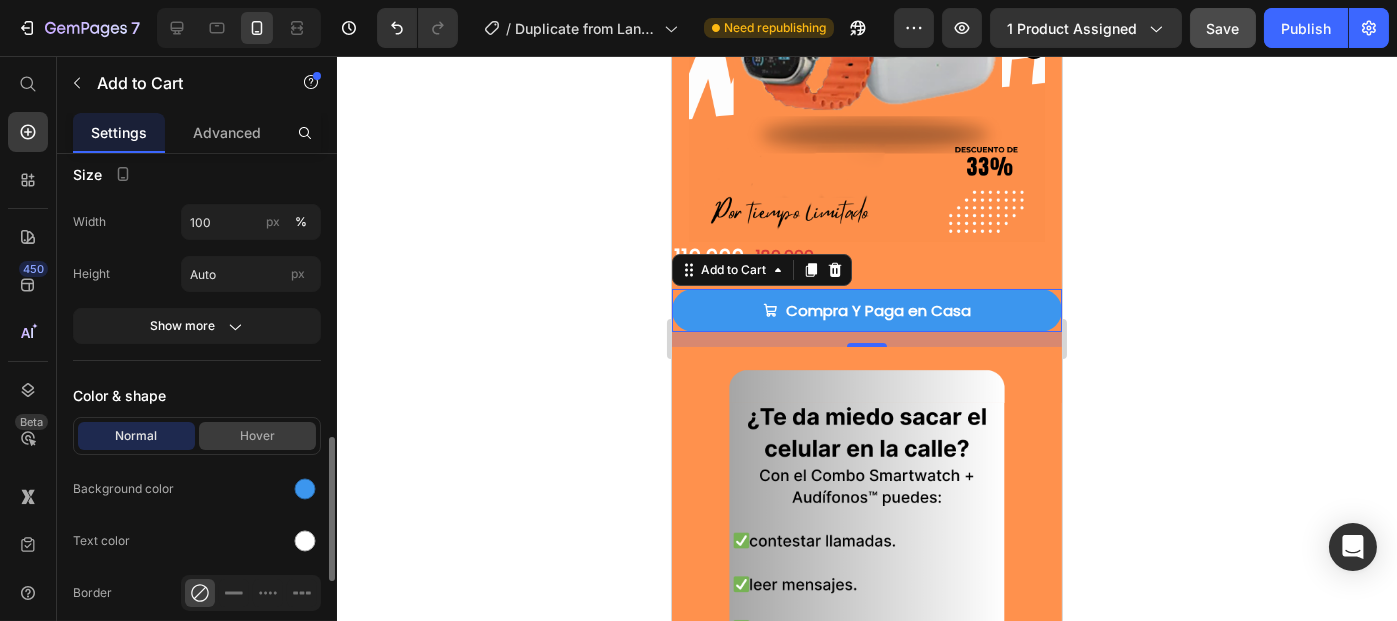 click on "Hover" at bounding box center (257, 436) 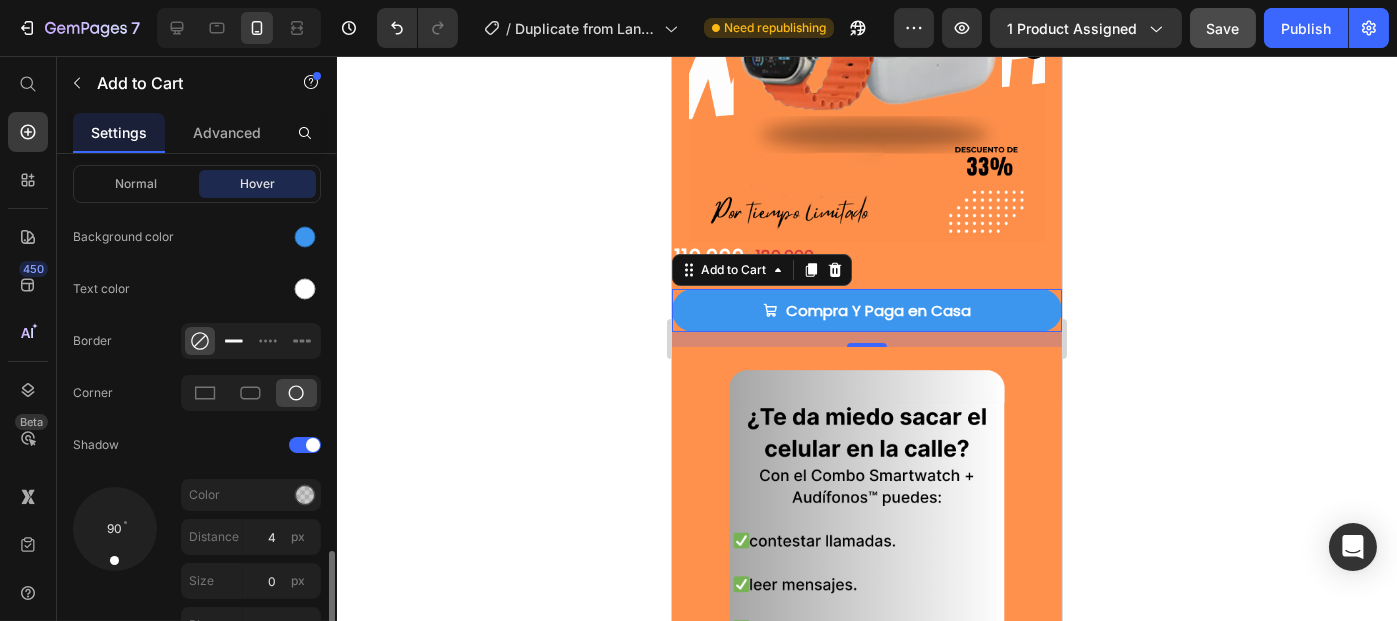 scroll, scrollTop: 1423, scrollLeft: 0, axis: vertical 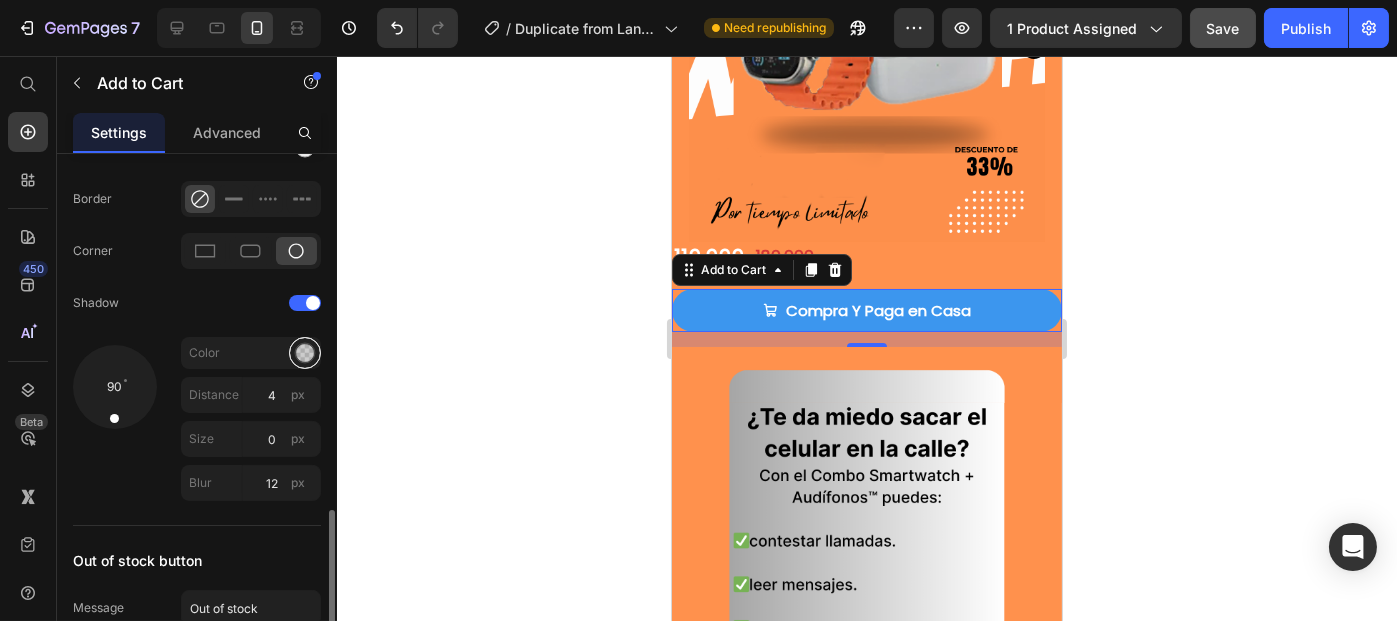 click at bounding box center (305, 353) 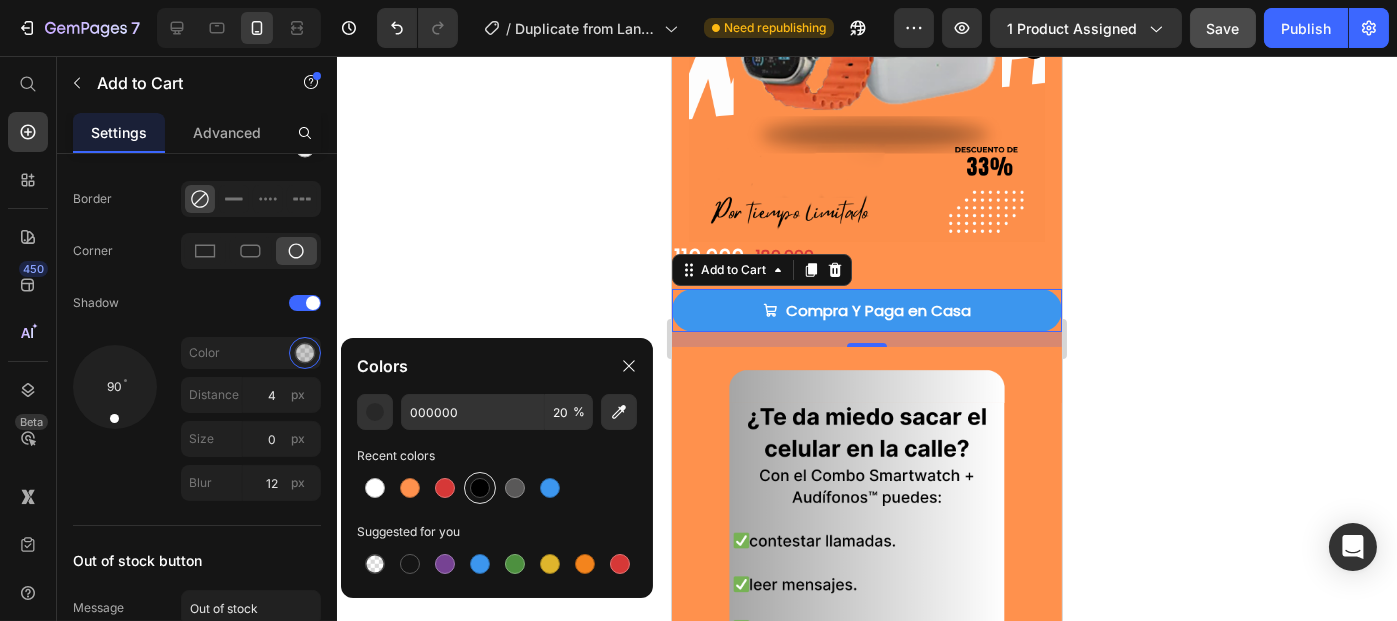 click at bounding box center [480, 488] 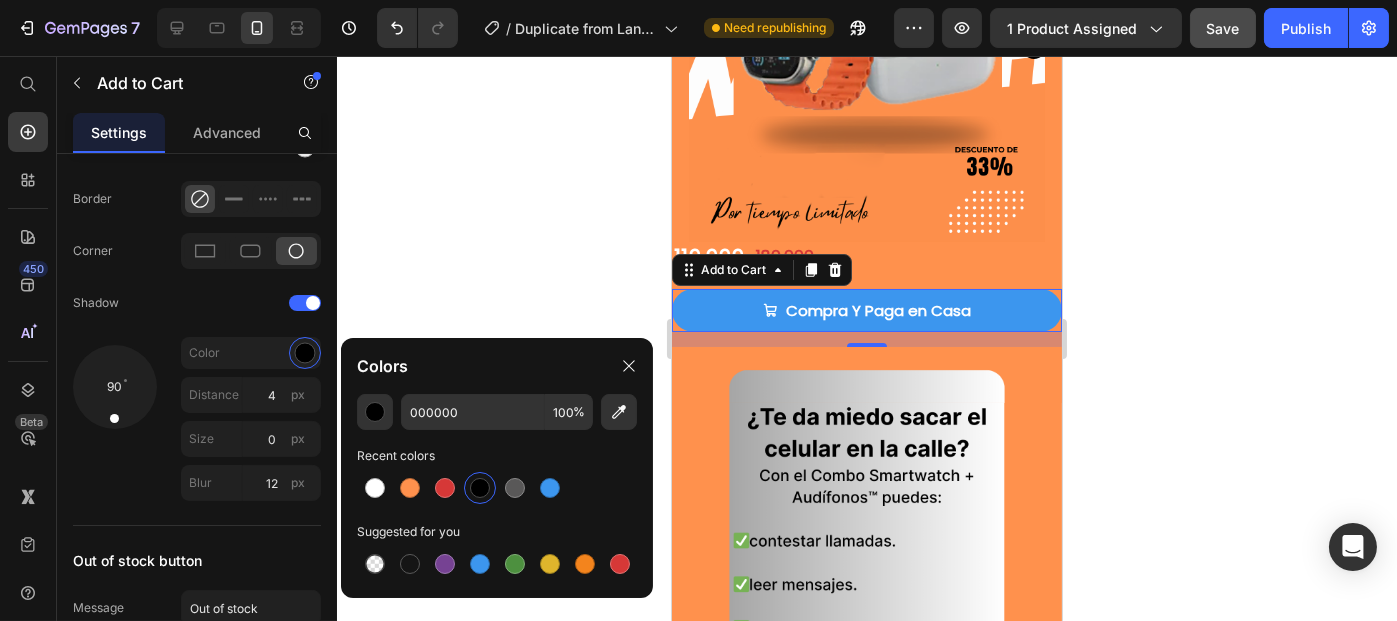 click 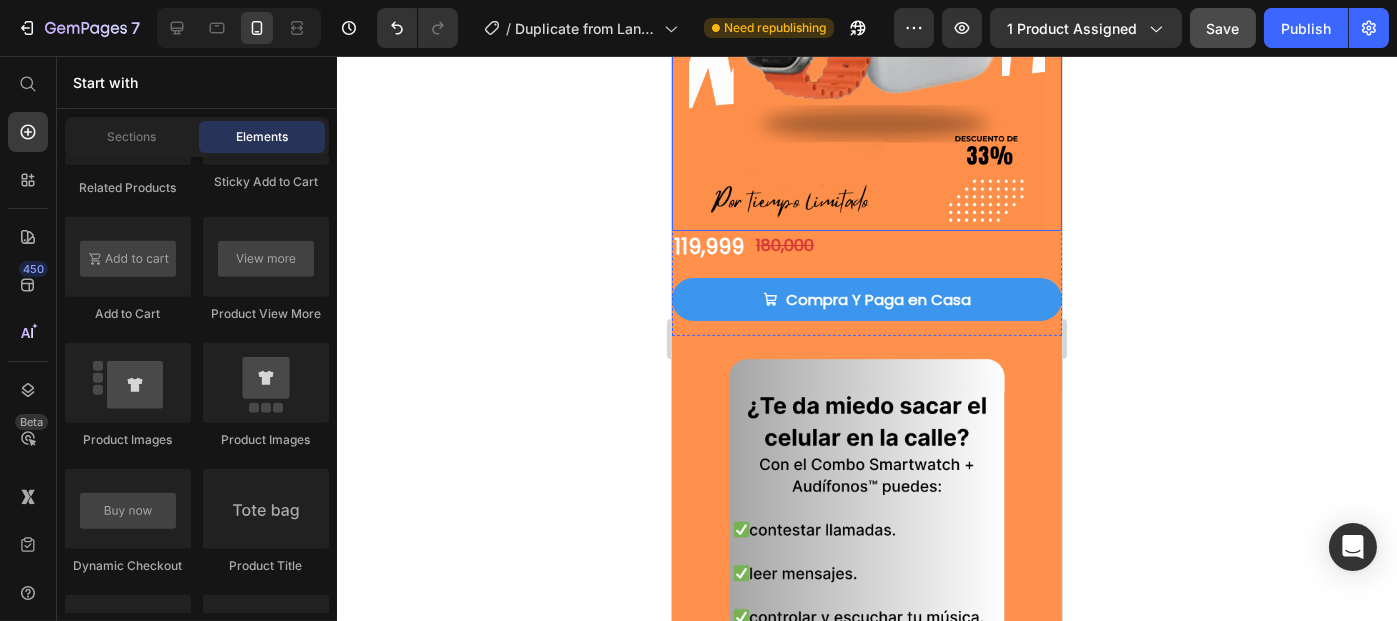 scroll, scrollTop: 260, scrollLeft: 0, axis: vertical 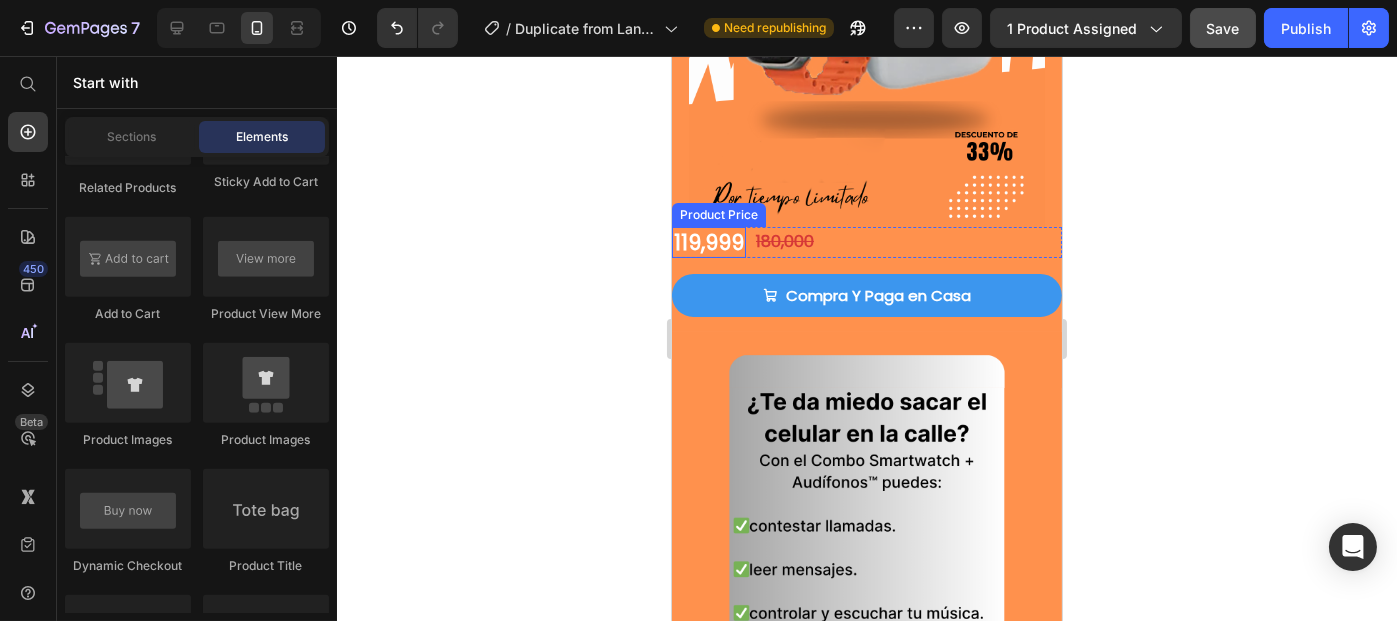 click on "119,999" at bounding box center [708, 242] 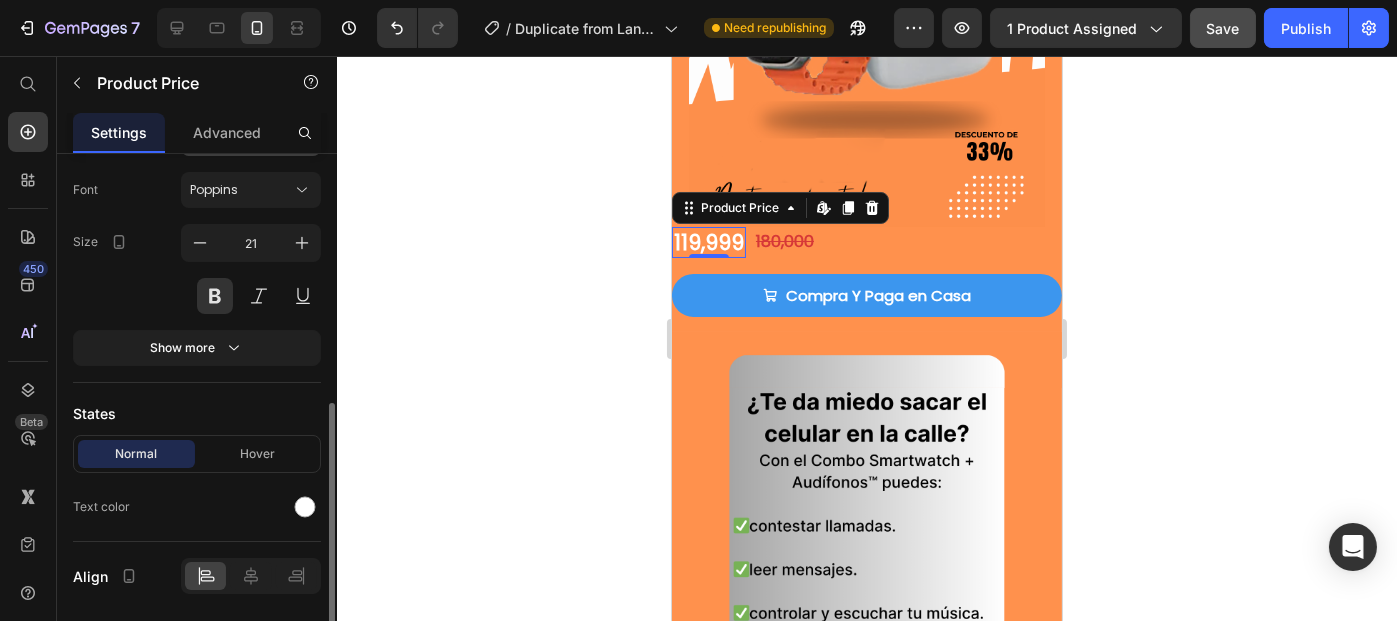 scroll, scrollTop: 389, scrollLeft: 0, axis: vertical 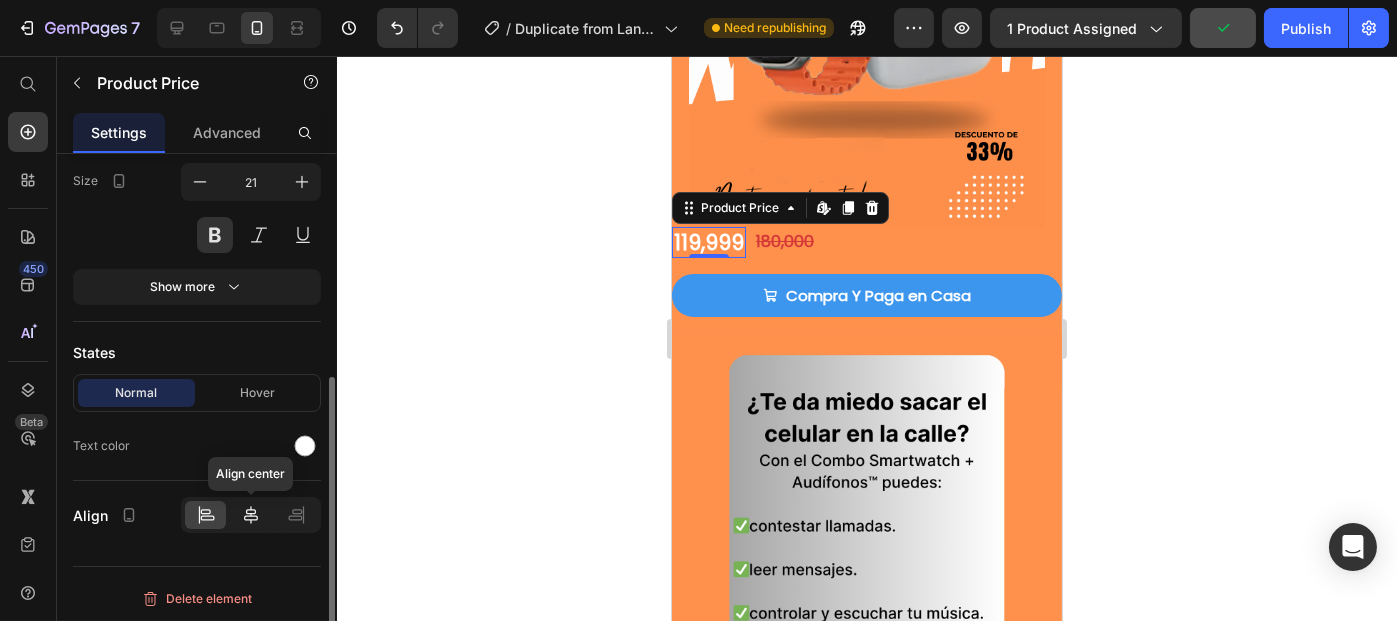 click 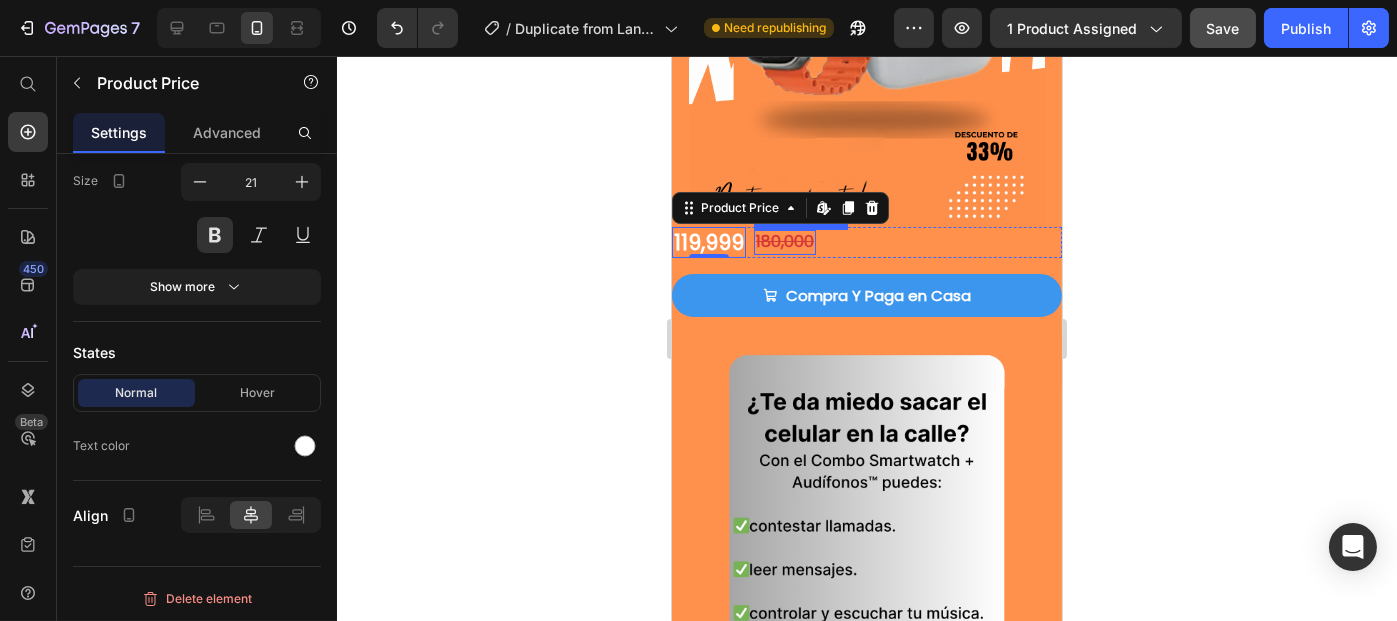 click on "180,000" at bounding box center (784, 242) 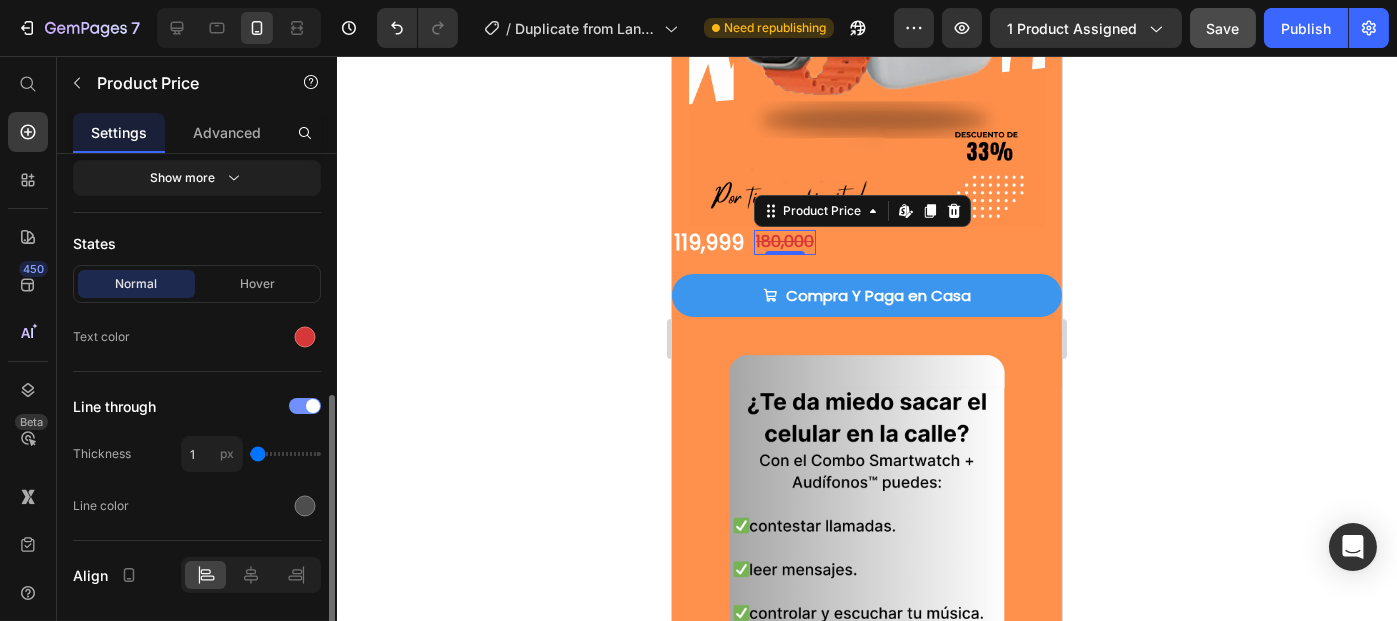 scroll, scrollTop: 557, scrollLeft: 0, axis: vertical 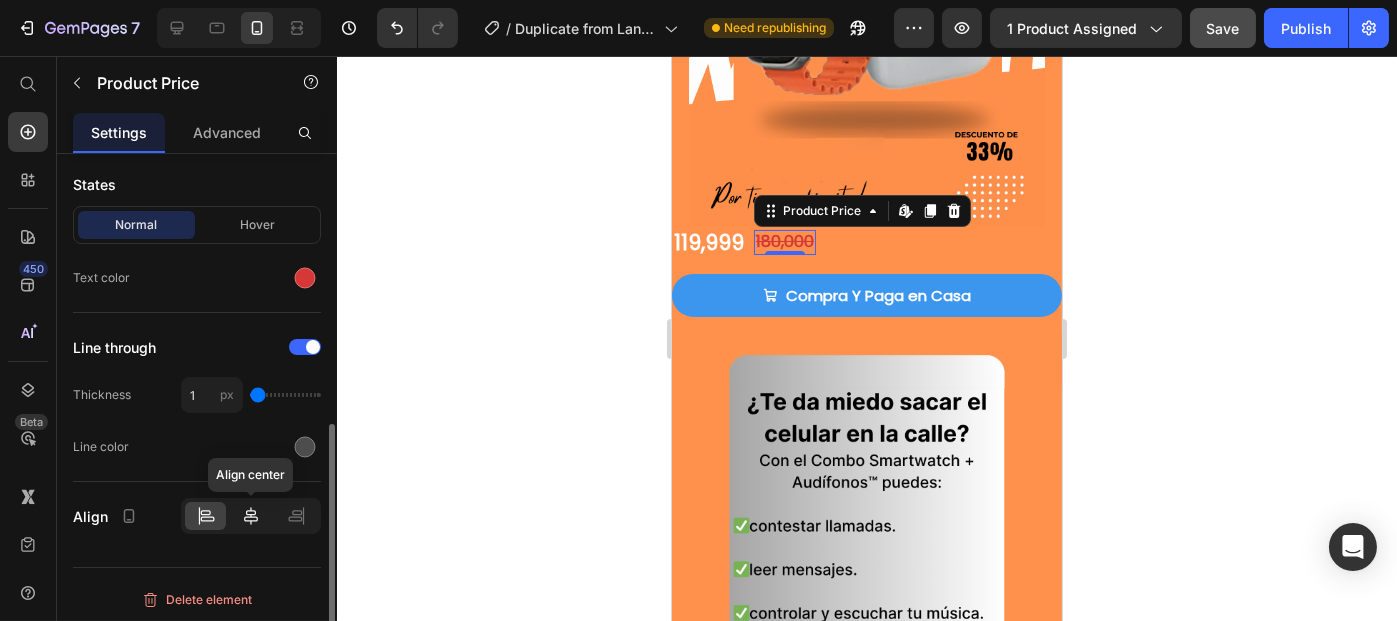 click 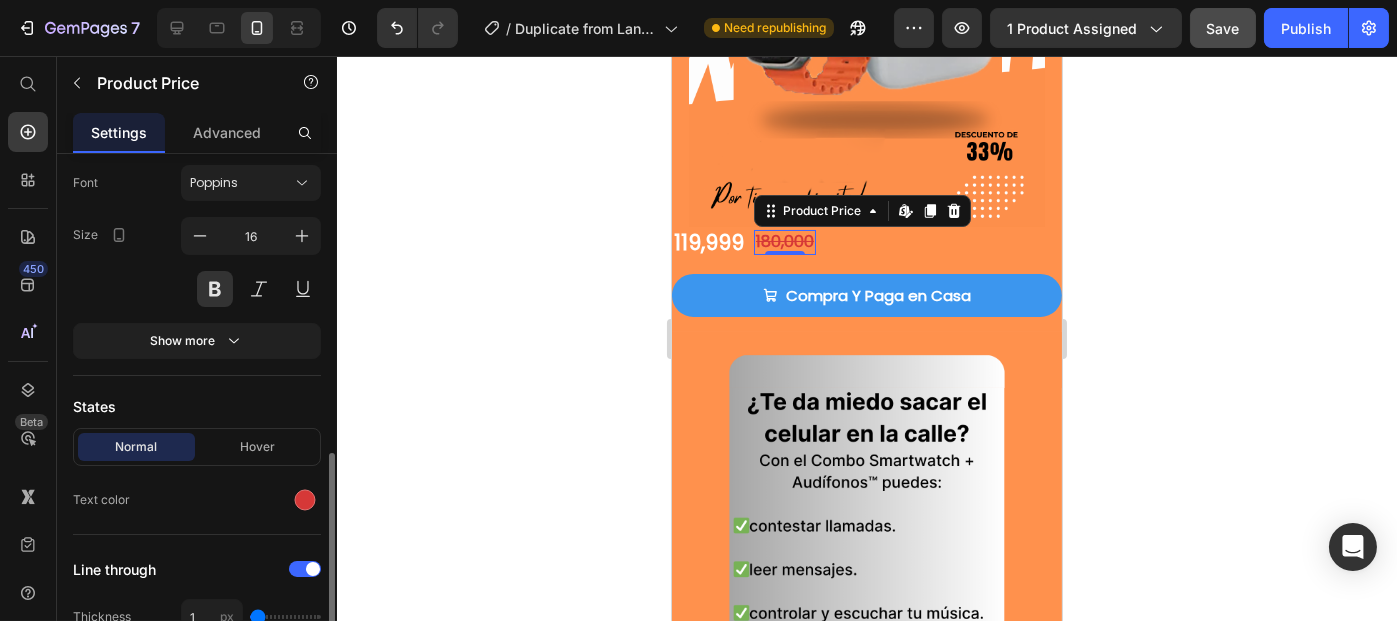 scroll, scrollTop: 325, scrollLeft: 0, axis: vertical 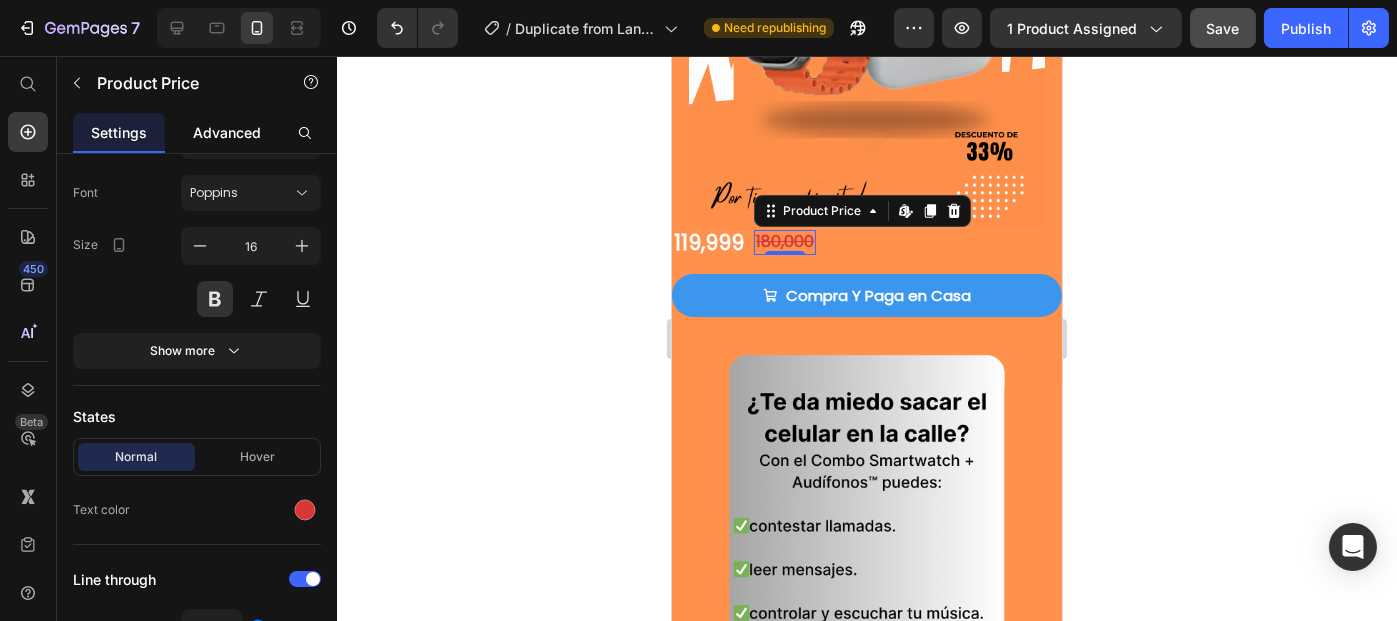 click on "Advanced" at bounding box center [227, 132] 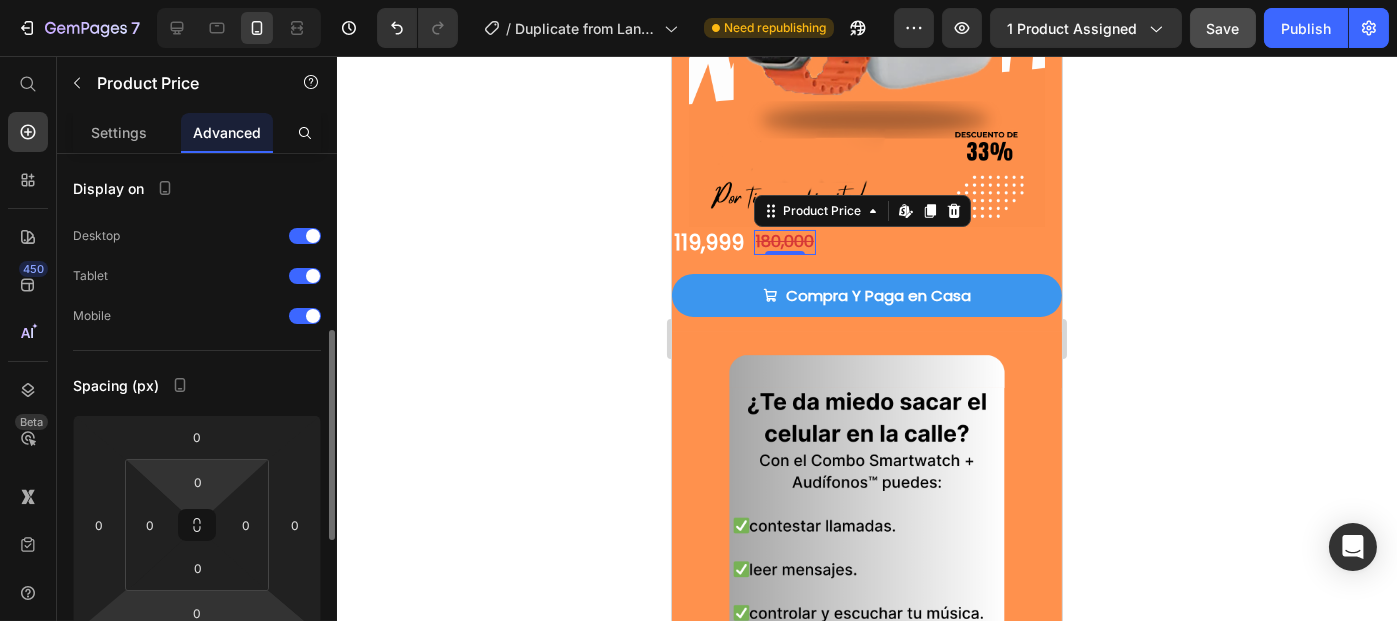 scroll, scrollTop: 126, scrollLeft: 0, axis: vertical 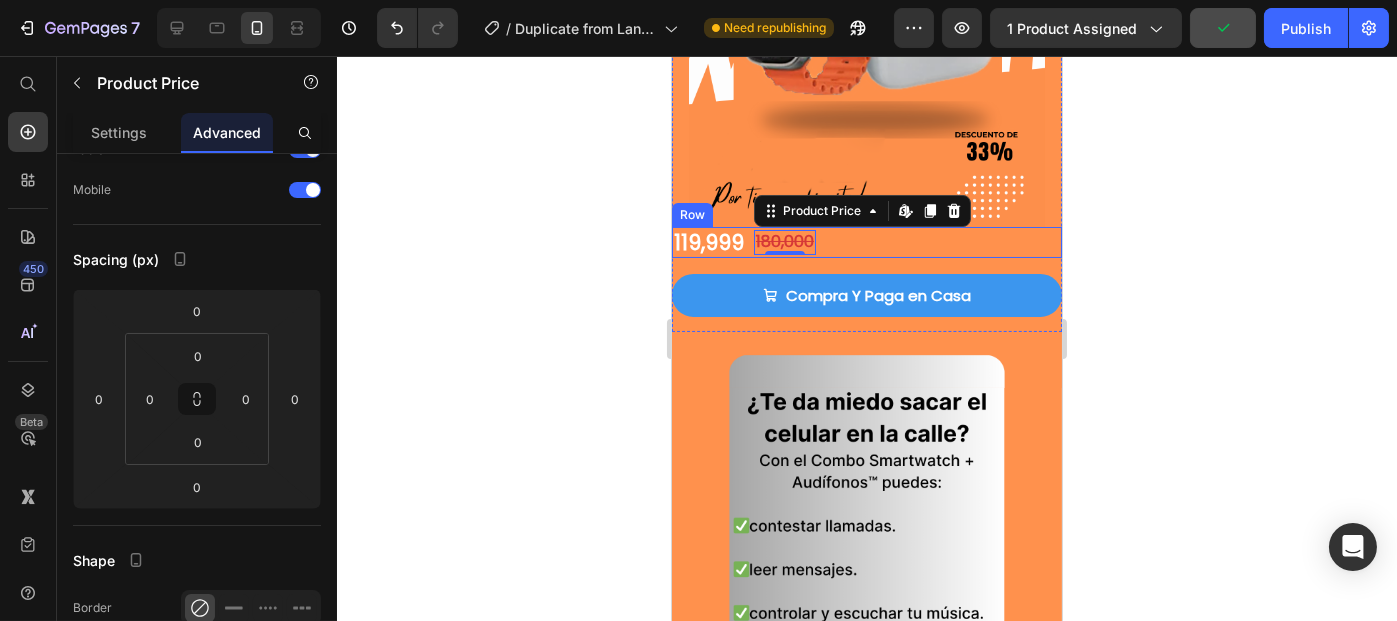 click on "119,999" at bounding box center [708, 242] 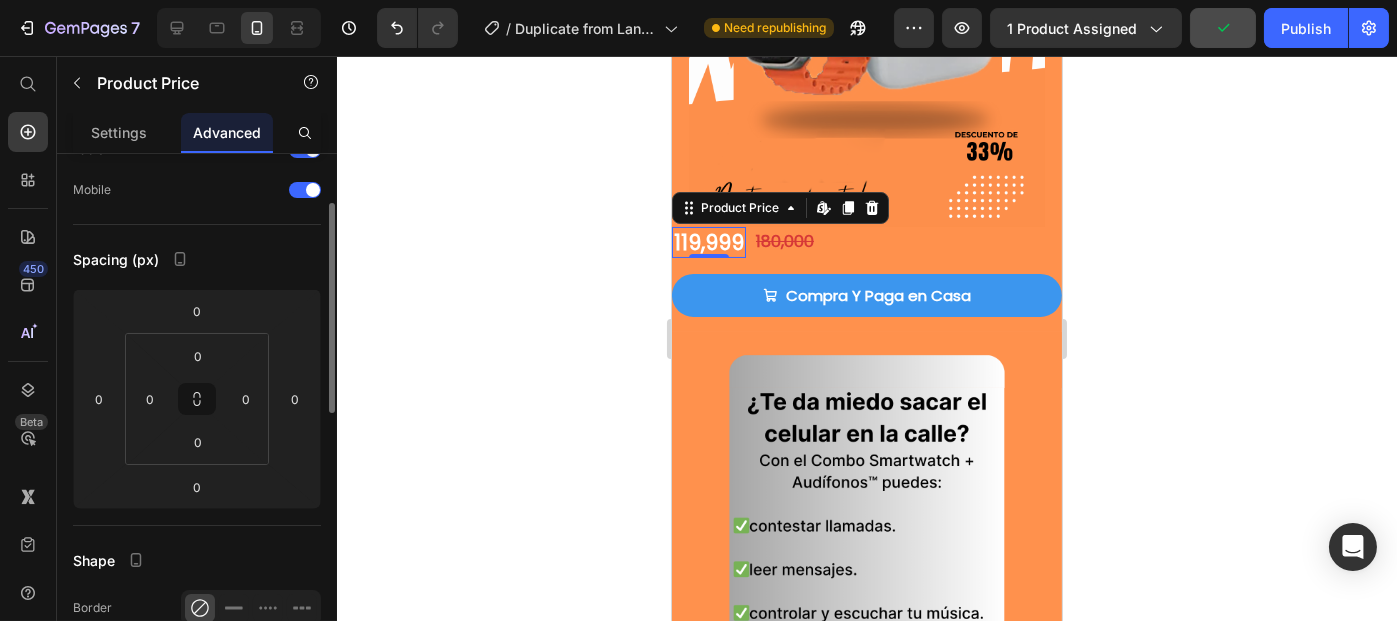 scroll, scrollTop: 125, scrollLeft: 0, axis: vertical 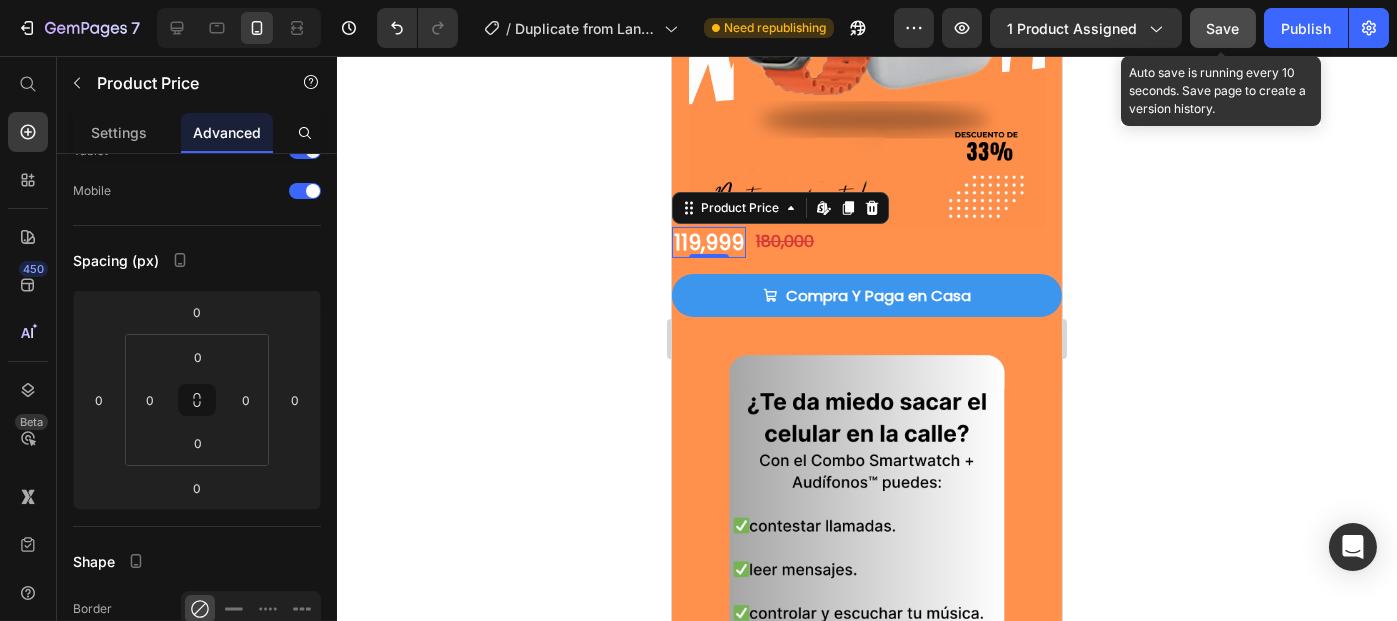 click on "Save" 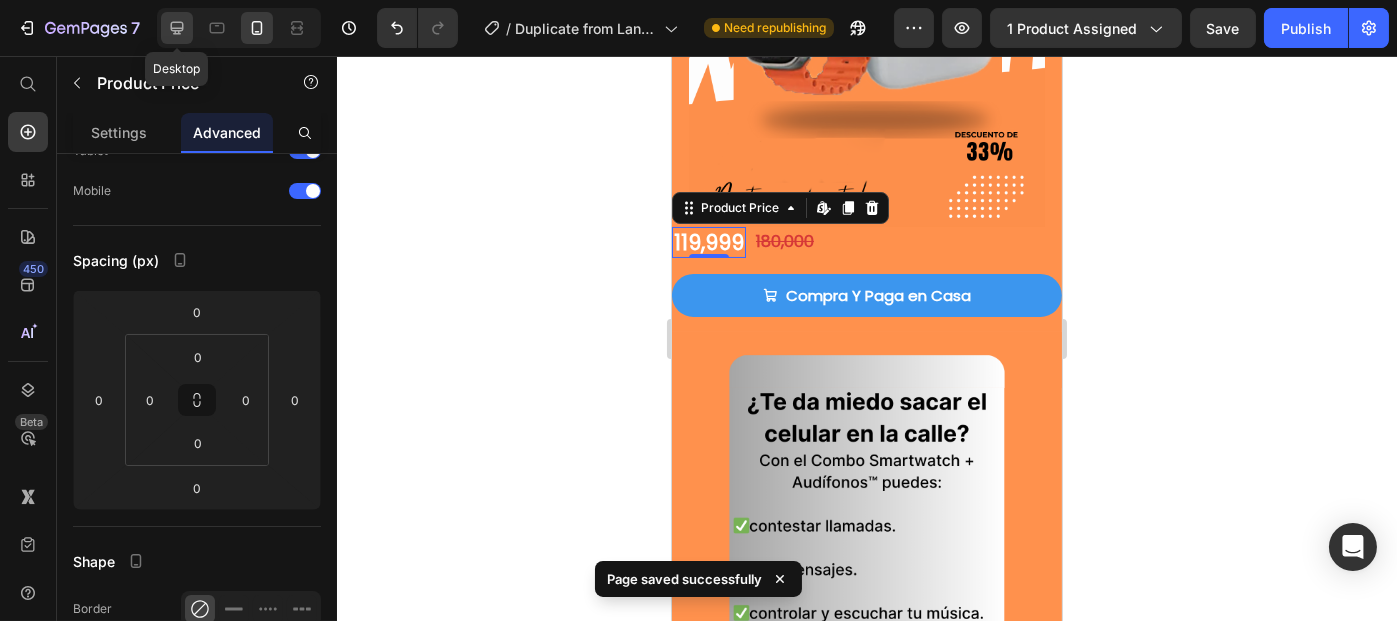 click 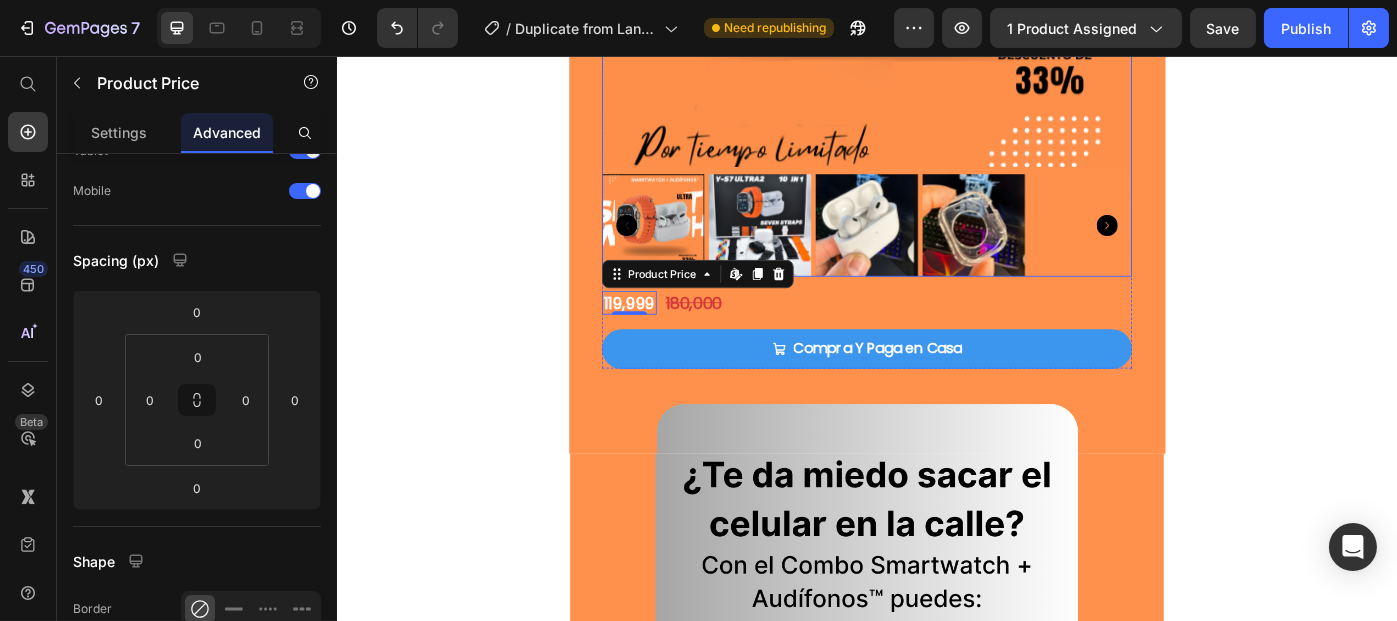scroll, scrollTop: 509, scrollLeft: 0, axis: vertical 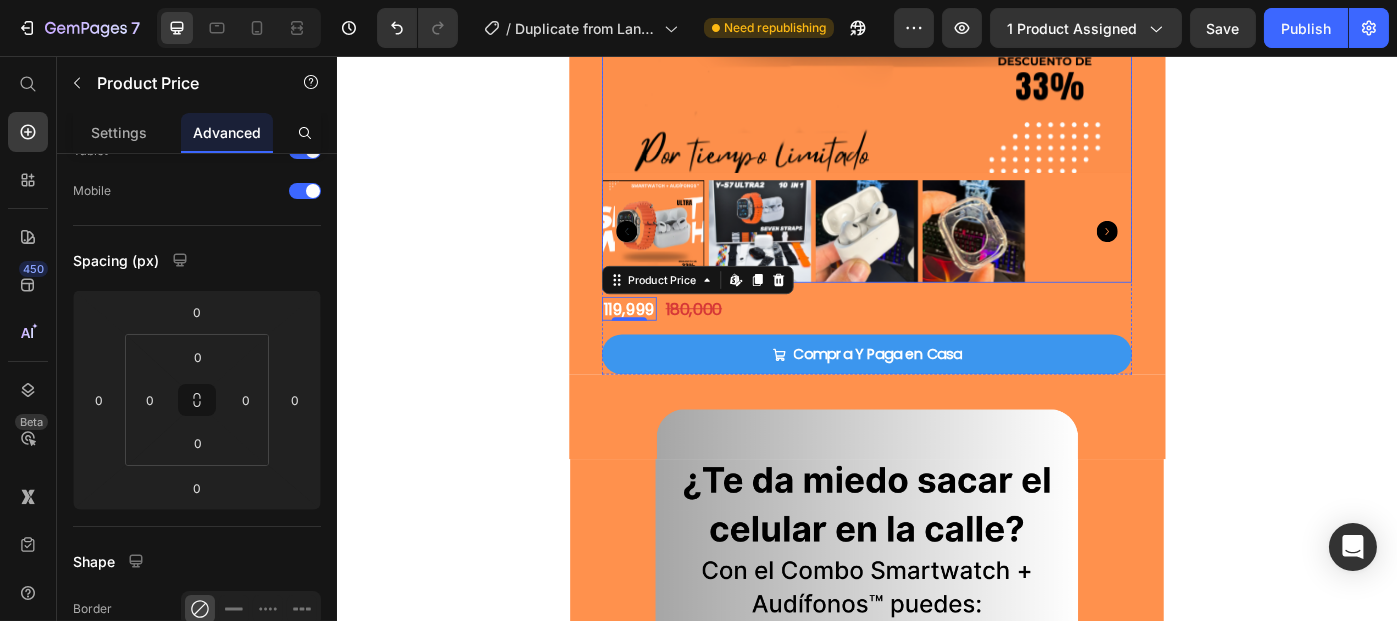click at bounding box center (815, 254) 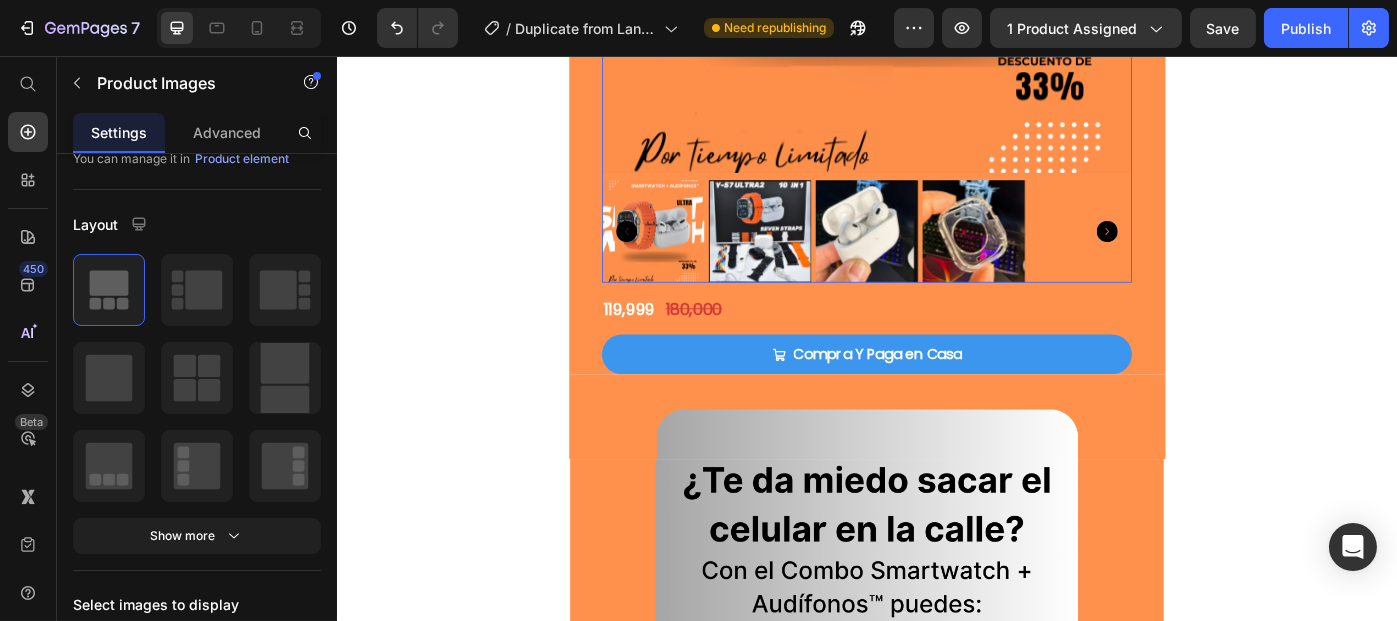 scroll, scrollTop: 0, scrollLeft: 0, axis: both 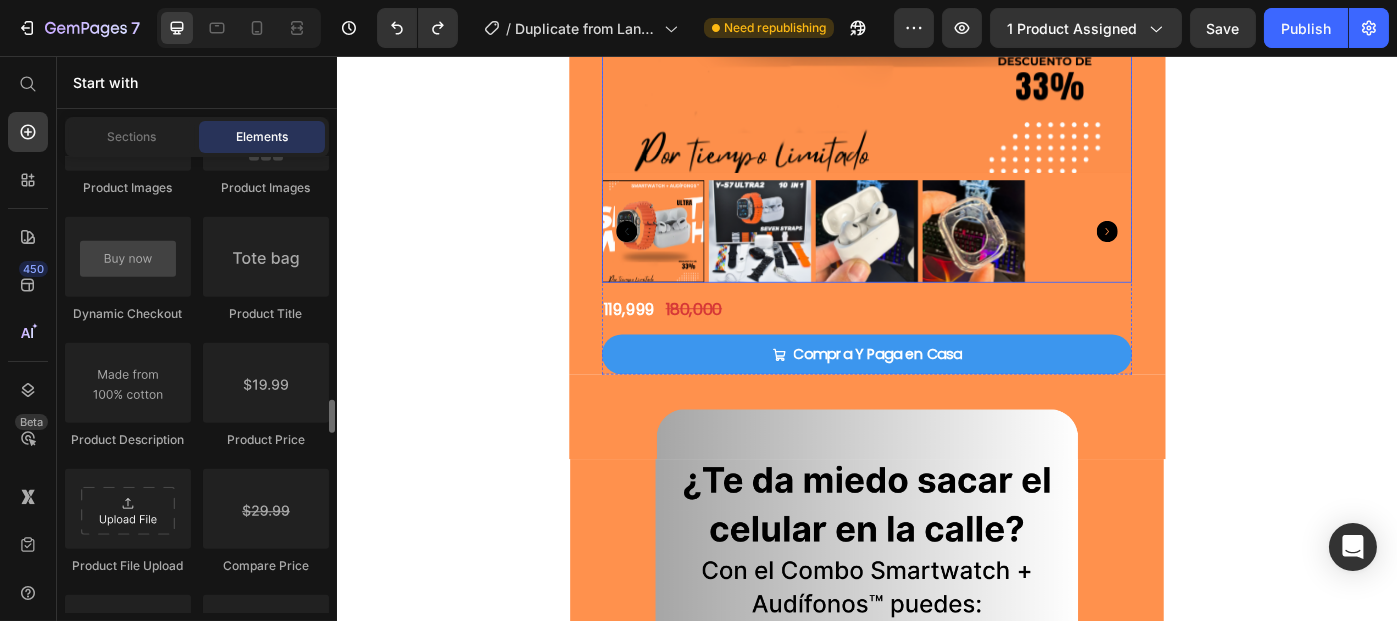 click at bounding box center (936, -112) 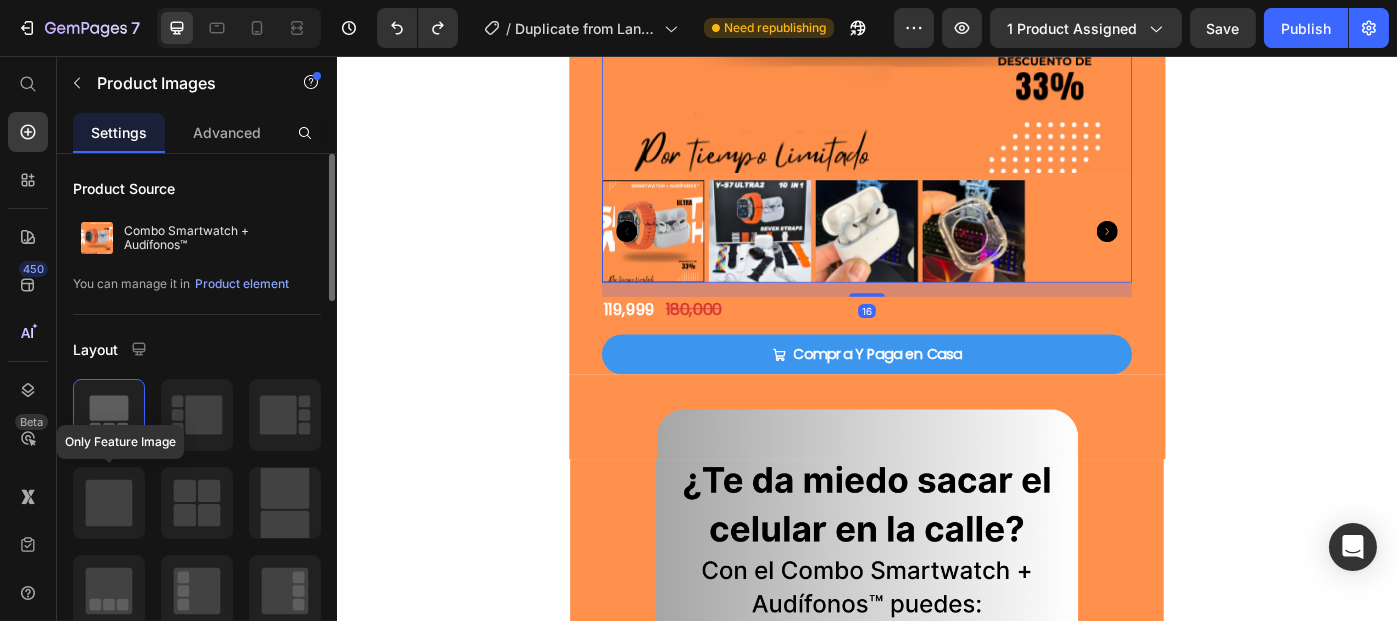 click 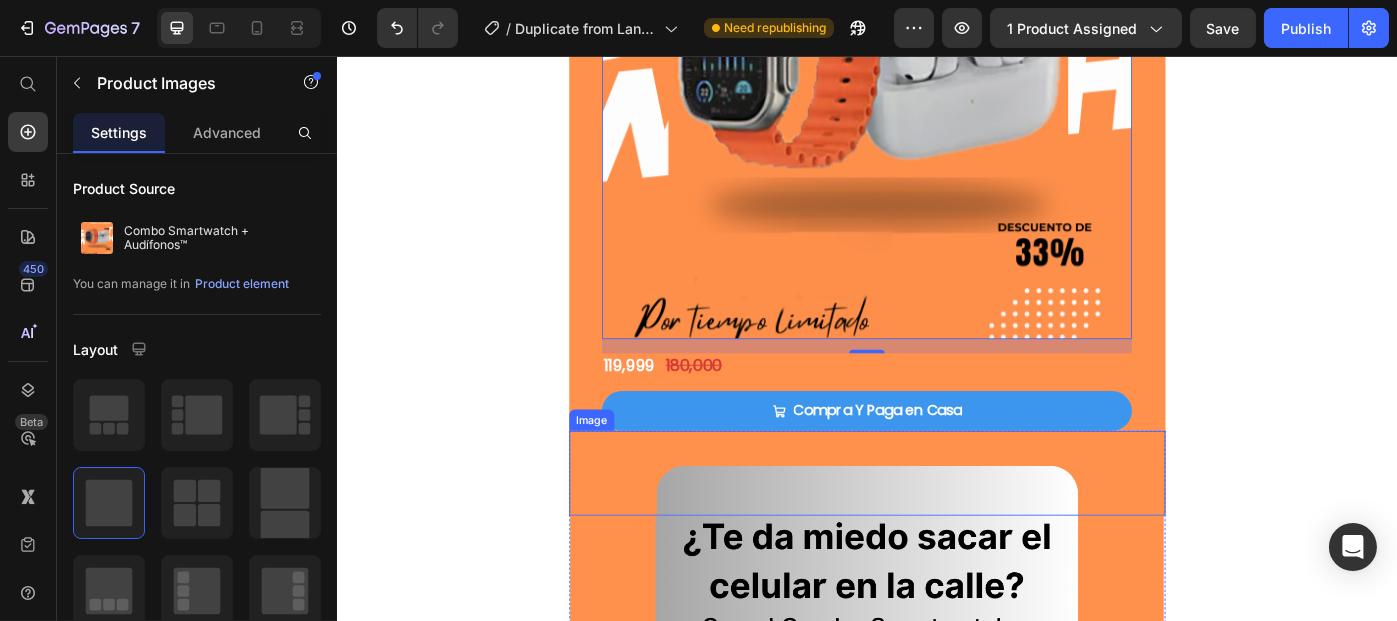 scroll, scrollTop: 387, scrollLeft: 0, axis: vertical 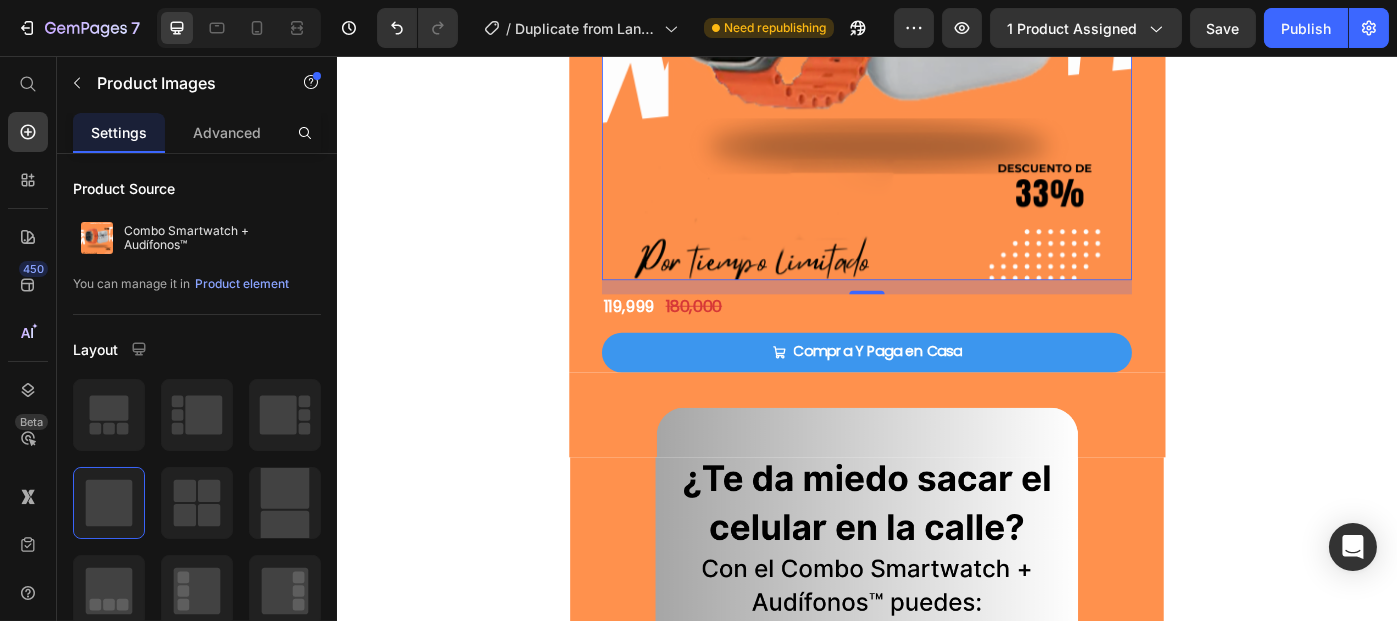 click on "Product Images   16 119,999 Product Price 180,000 Product Price Row
Compra Y Paga en Casa Add to Cart Product Section 1 Image Image Section 2 Root" at bounding box center [936, 1678] 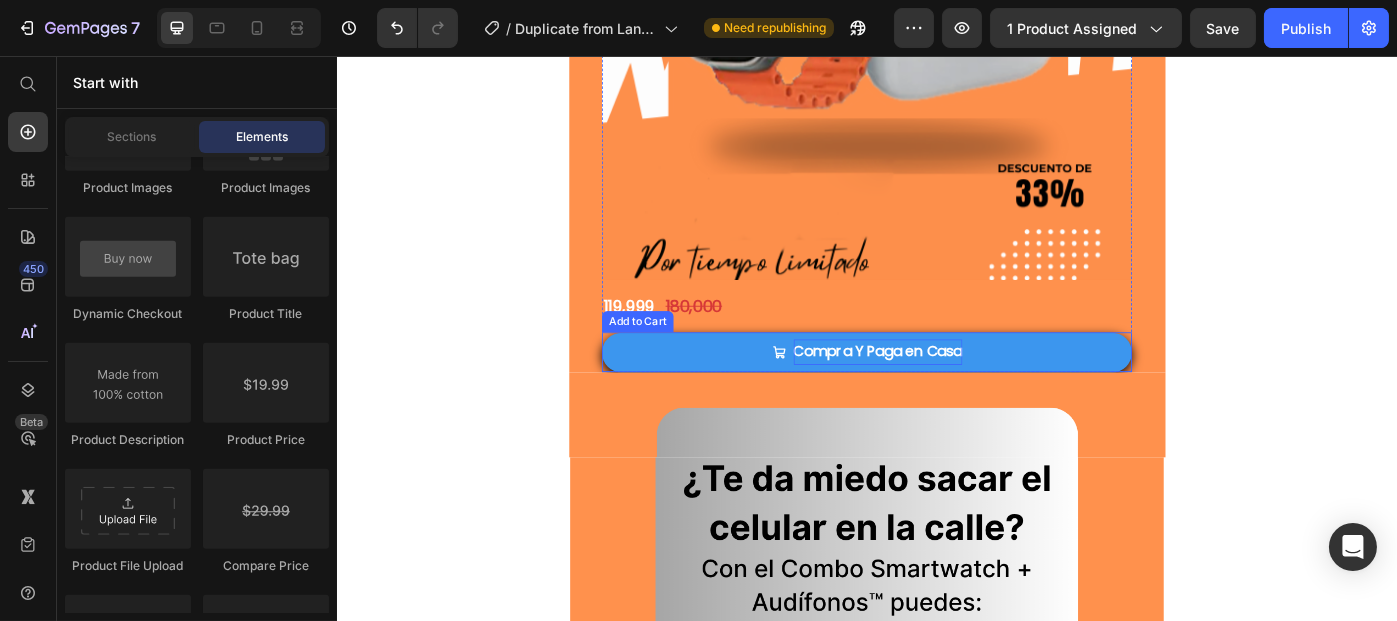 click on "Compra Y Paga en Casa" at bounding box center [948, 391] 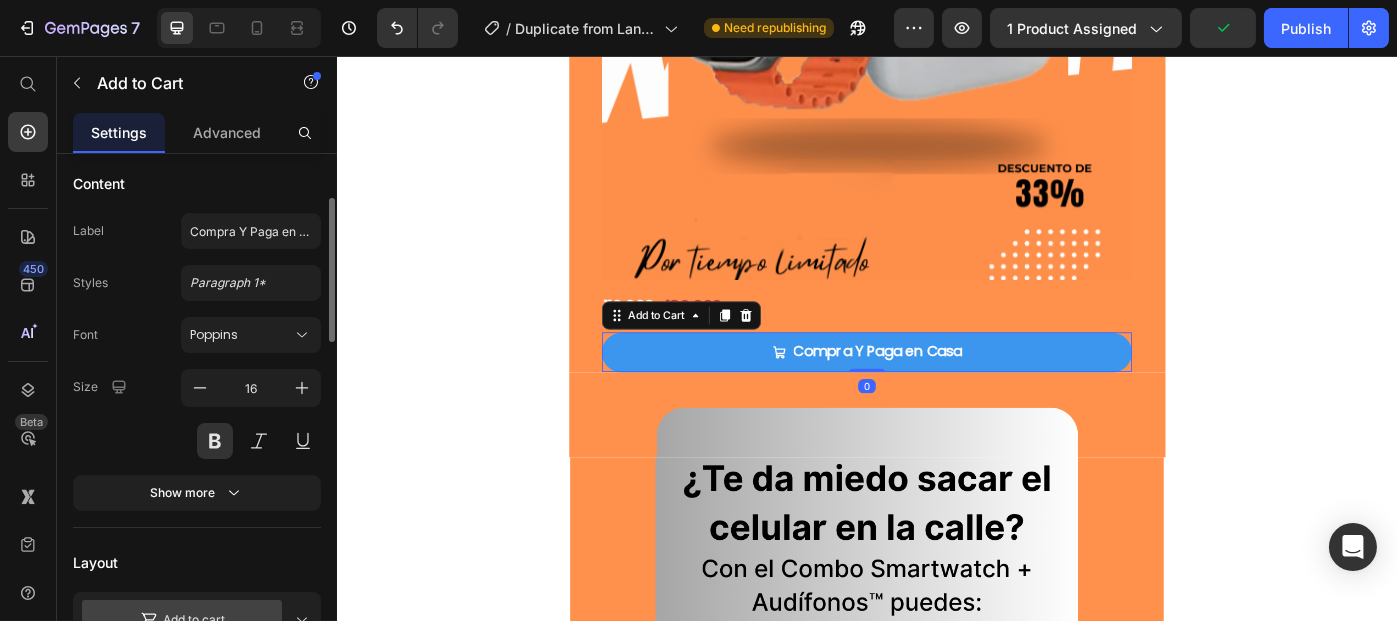 scroll, scrollTop: 167, scrollLeft: 0, axis: vertical 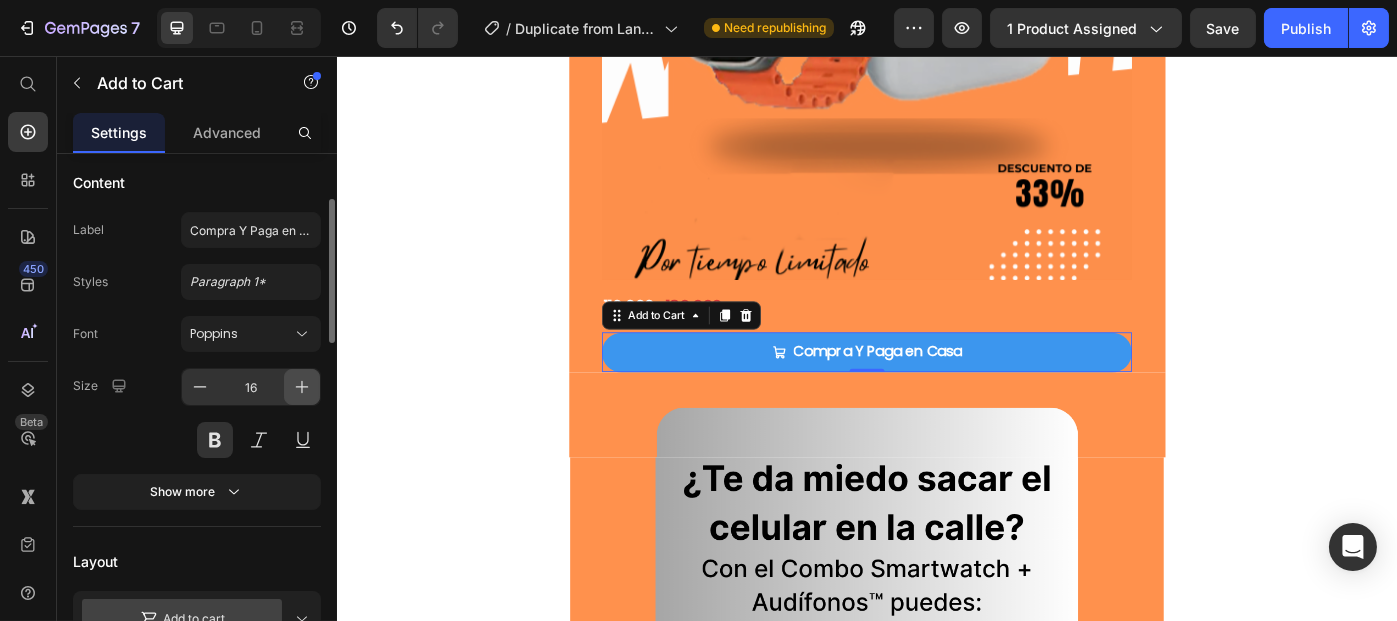 click at bounding box center [302, 387] 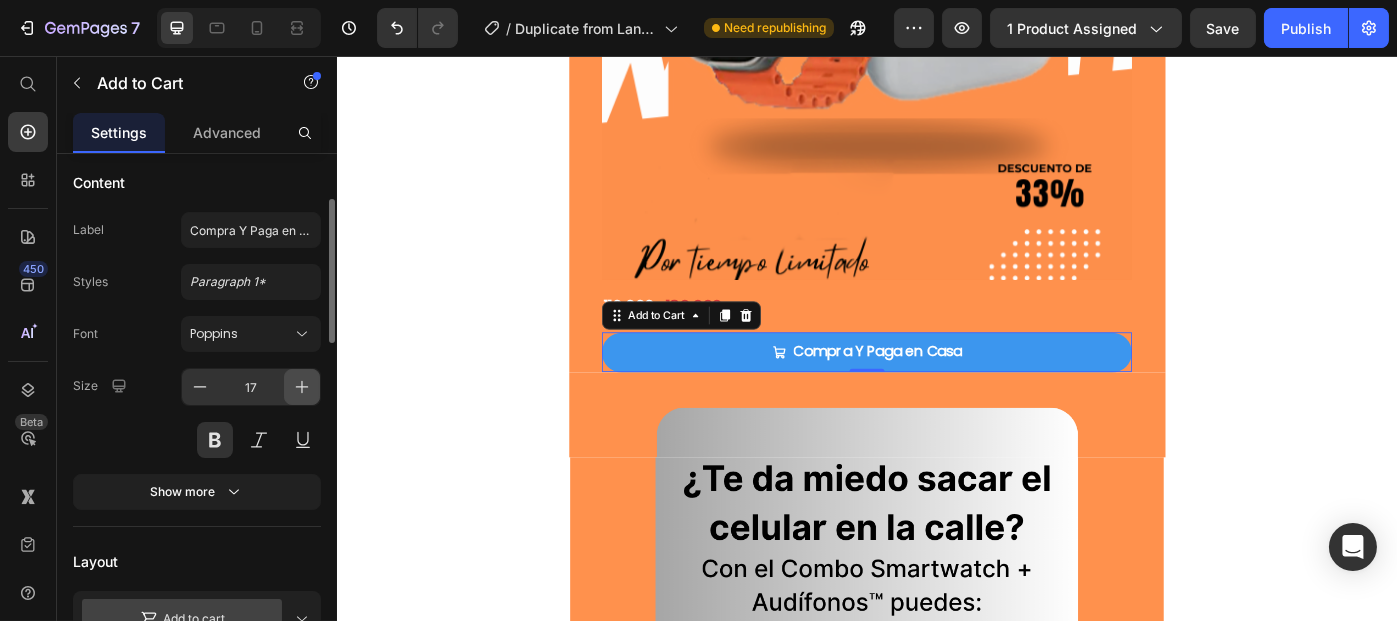 click at bounding box center (302, 387) 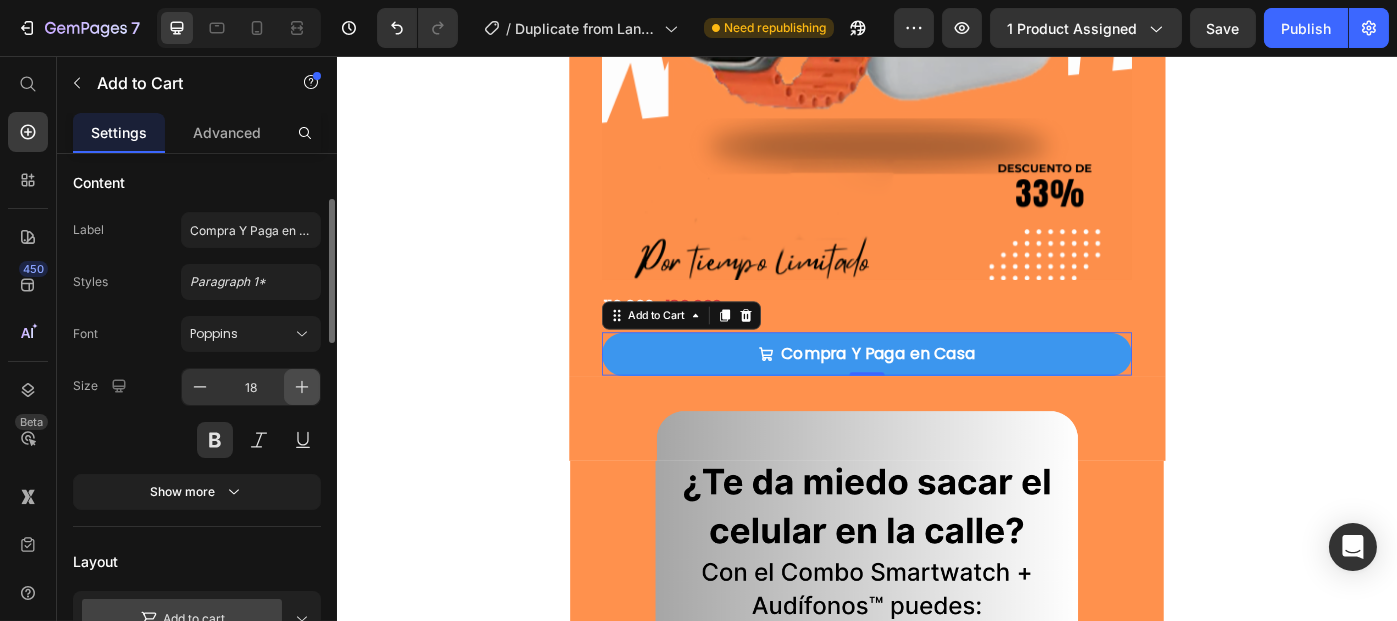 click at bounding box center [302, 387] 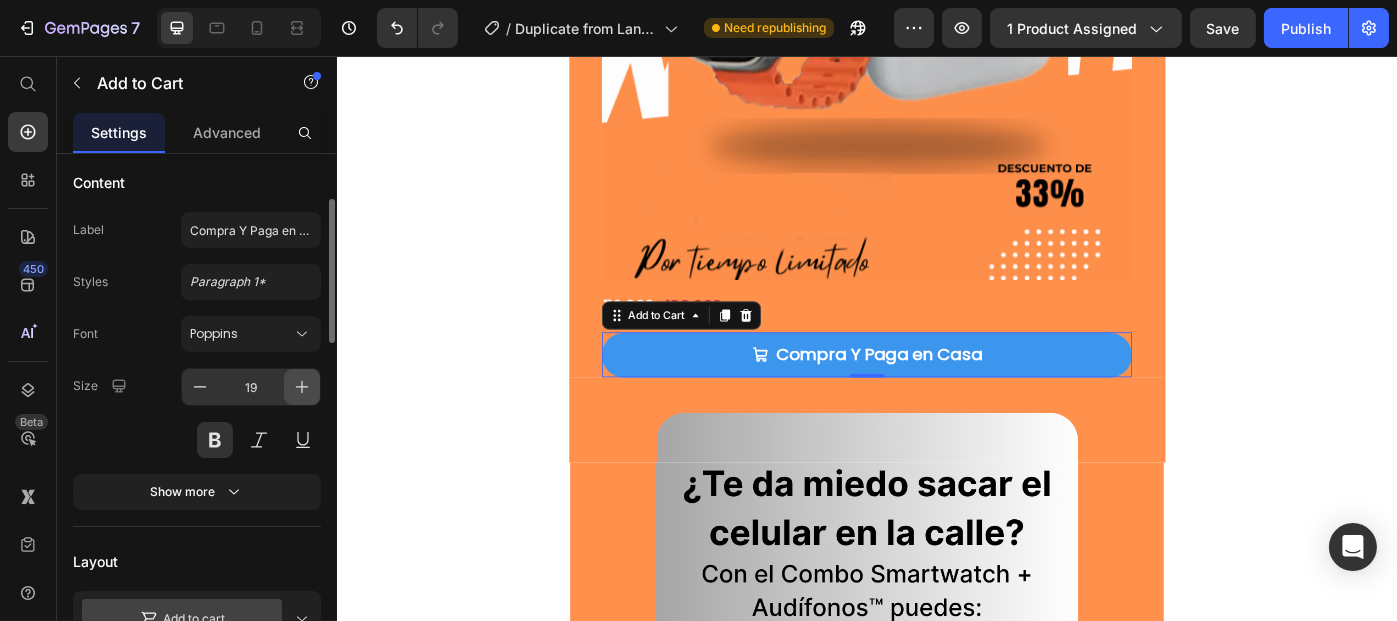 click at bounding box center (302, 387) 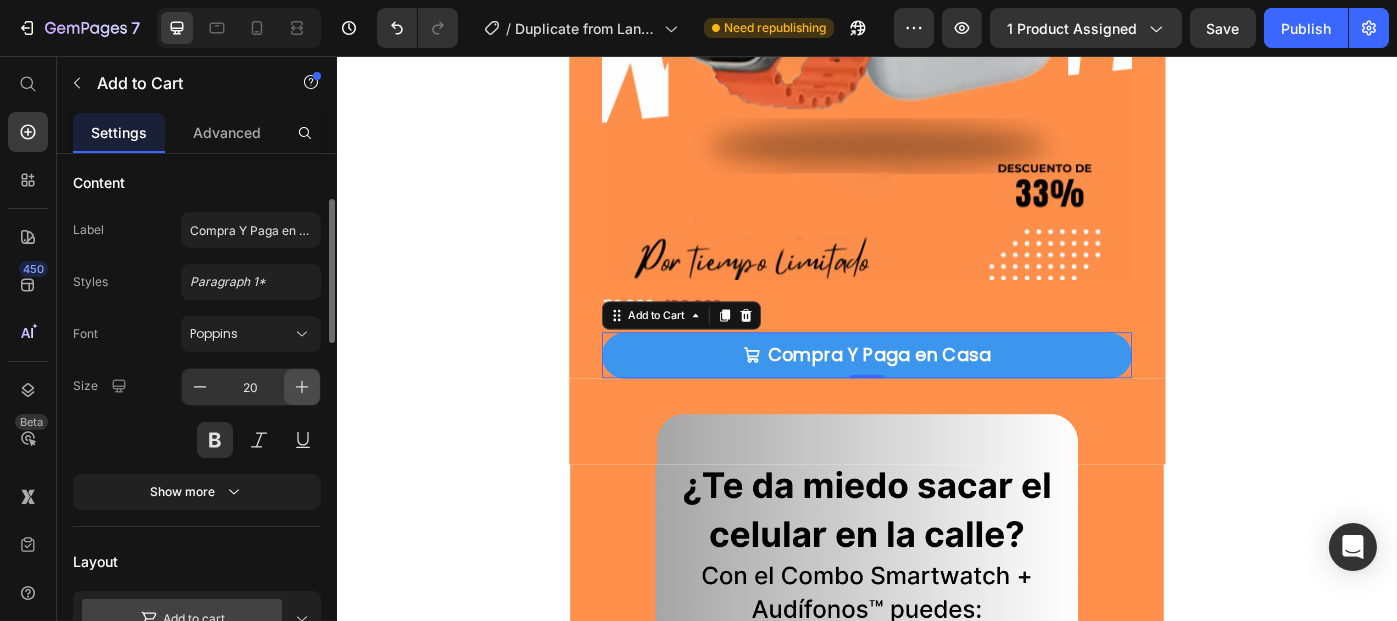 click at bounding box center (302, 387) 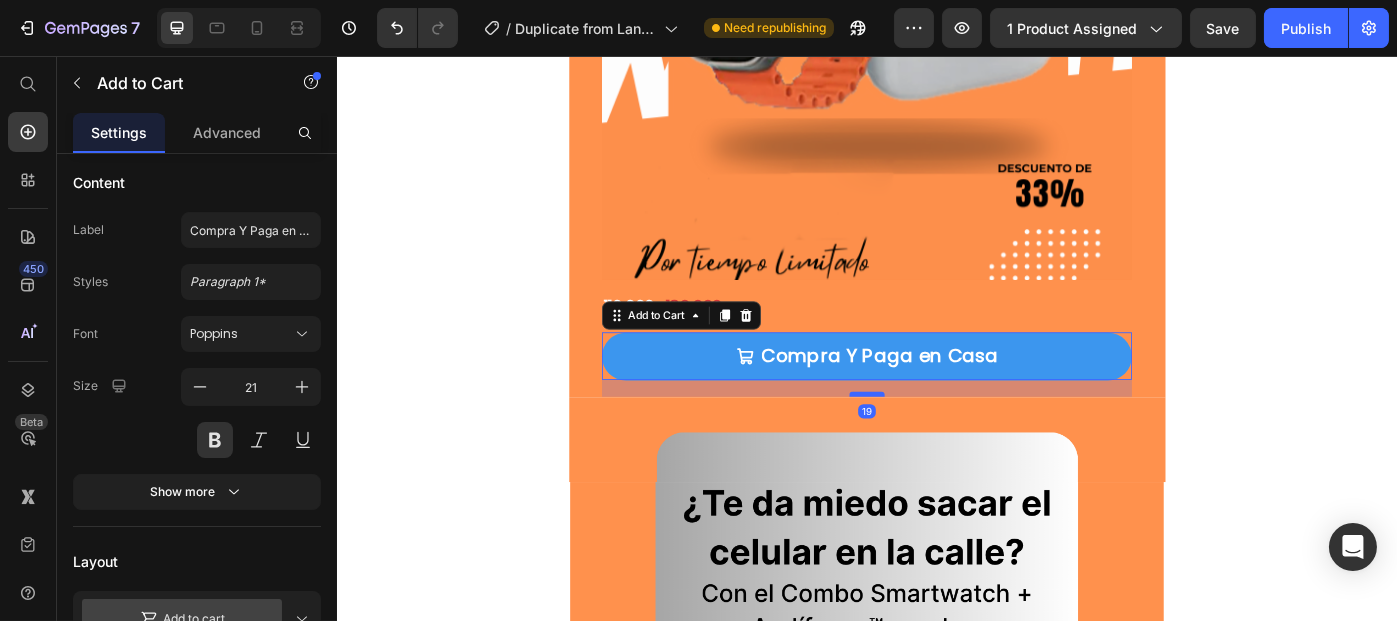 drag, startPoint x: 930, startPoint y: 417, endPoint x: 921, endPoint y: 433, distance: 18.35756 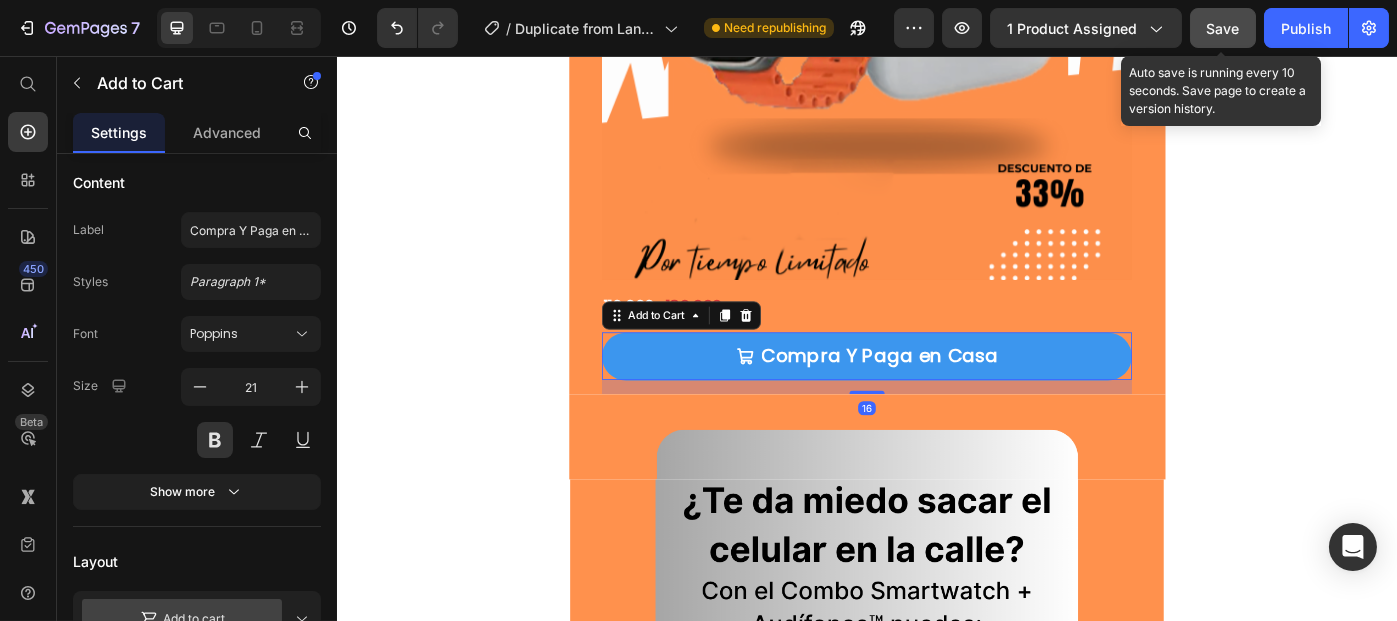 click on "Save" 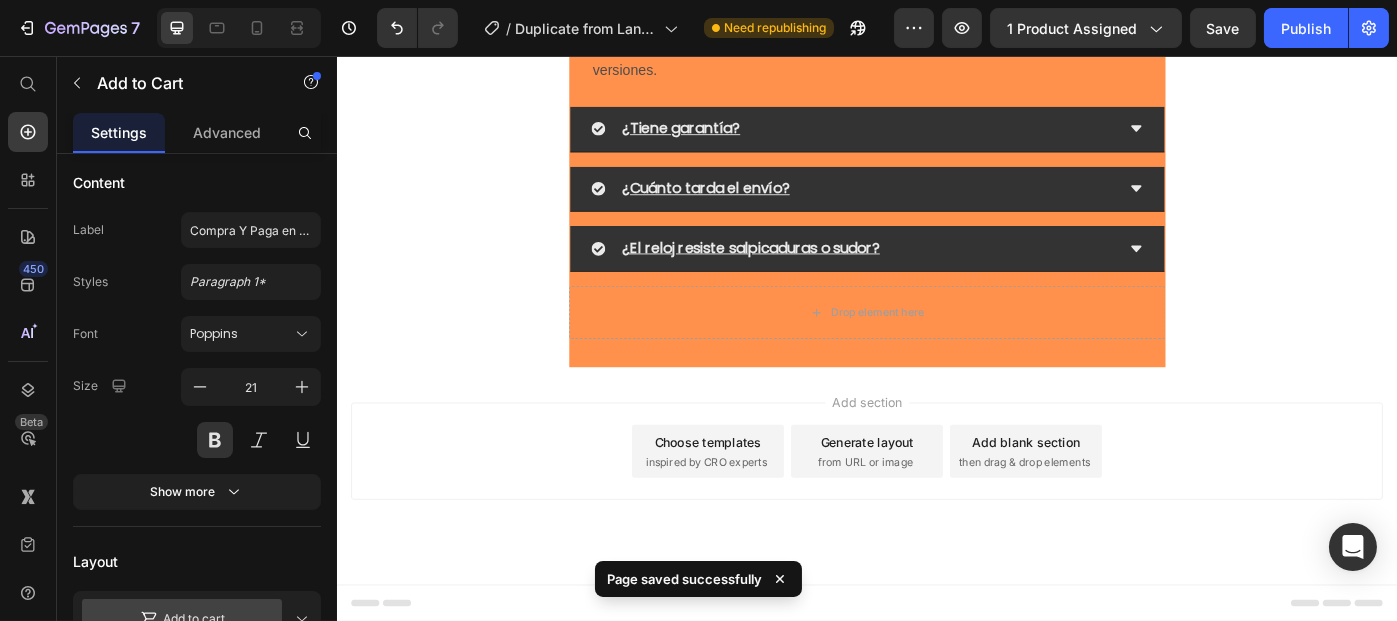 scroll, scrollTop: 3370, scrollLeft: 0, axis: vertical 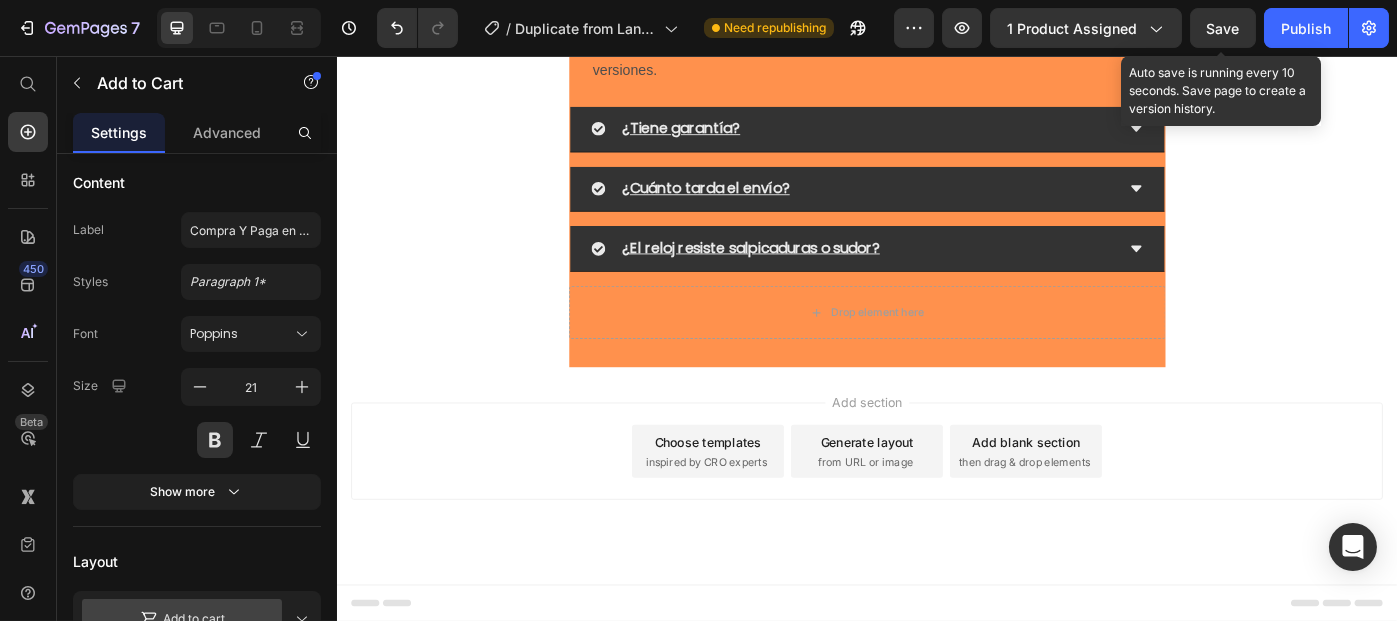 click on "Save" at bounding box center (1223, 28) 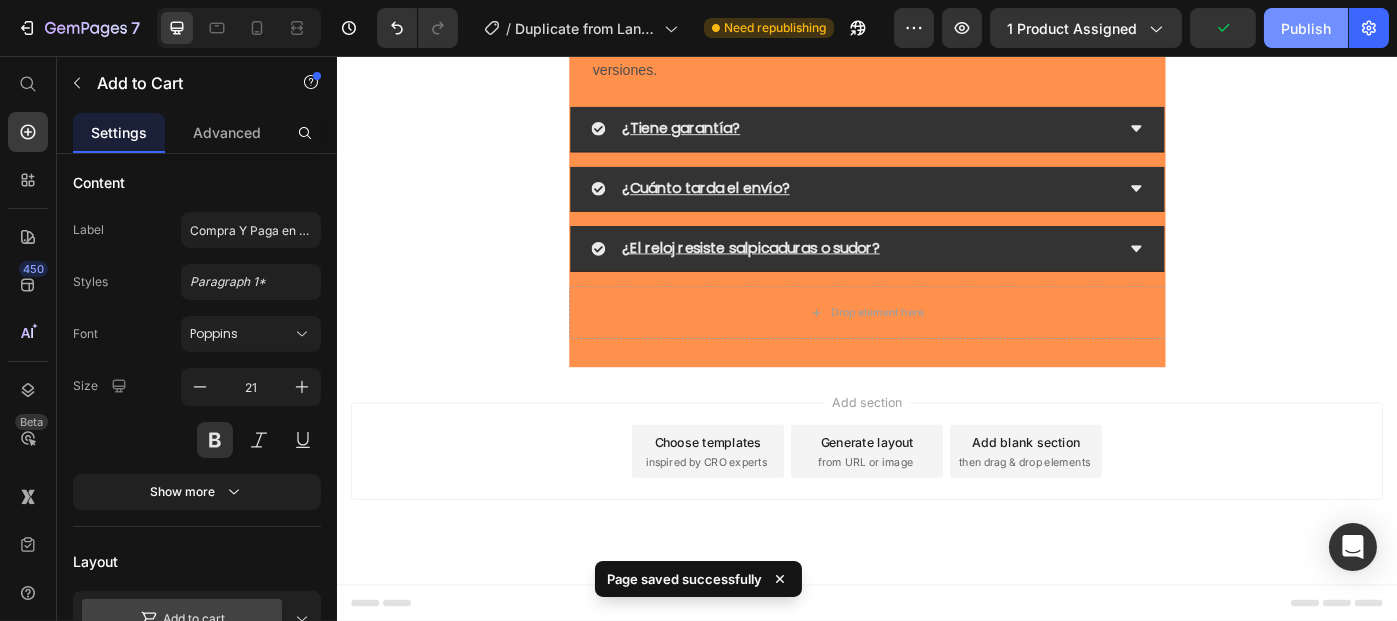 click on "Publish" at bounding box center (1306, 28) 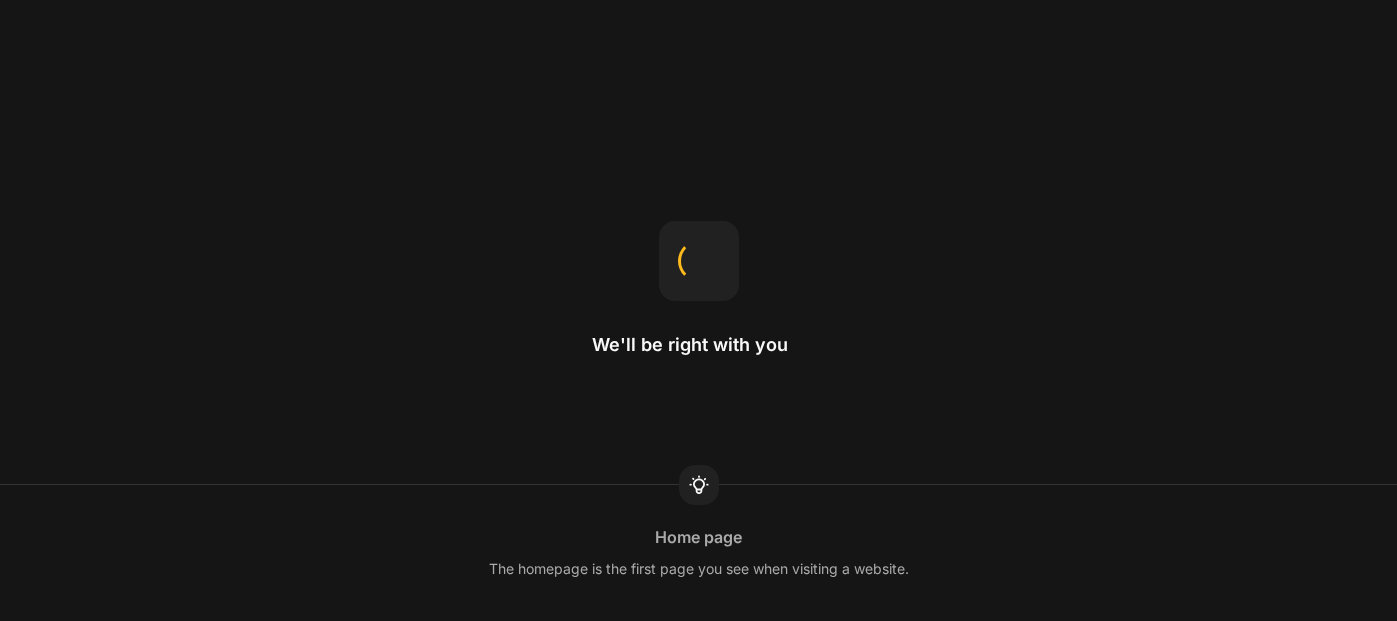 scroll, scrollTop: 0, scrollLeft: 0, axis: both 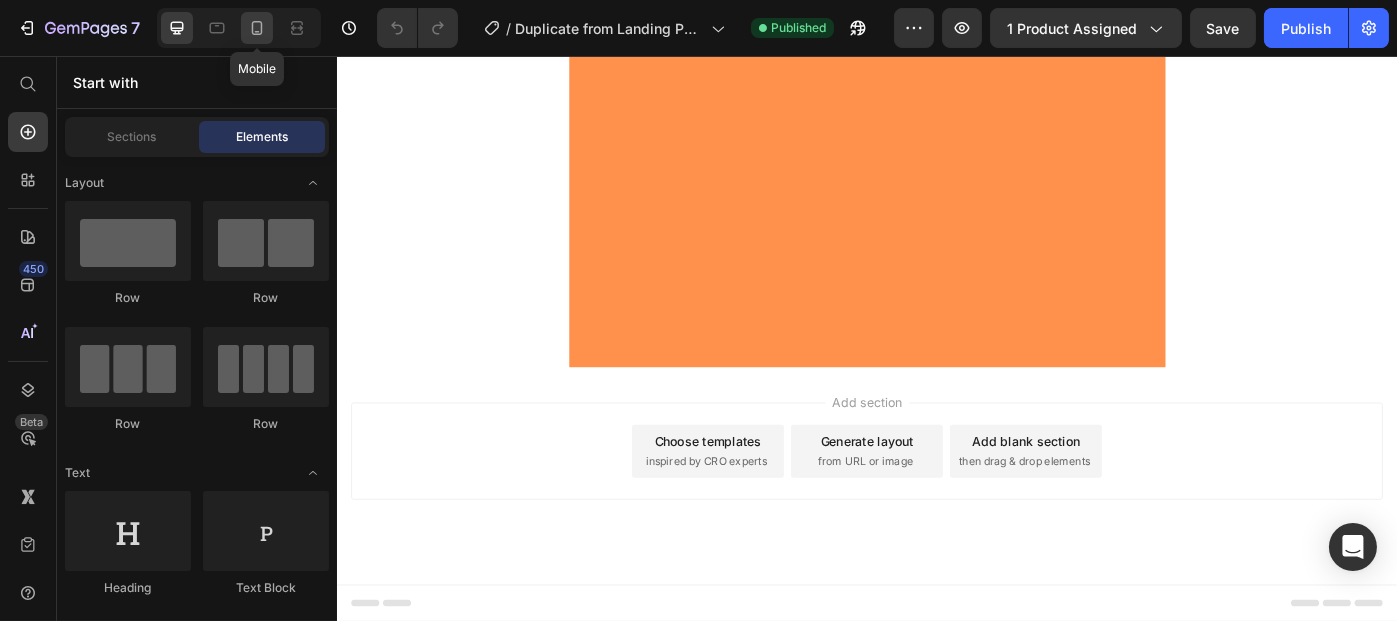 click 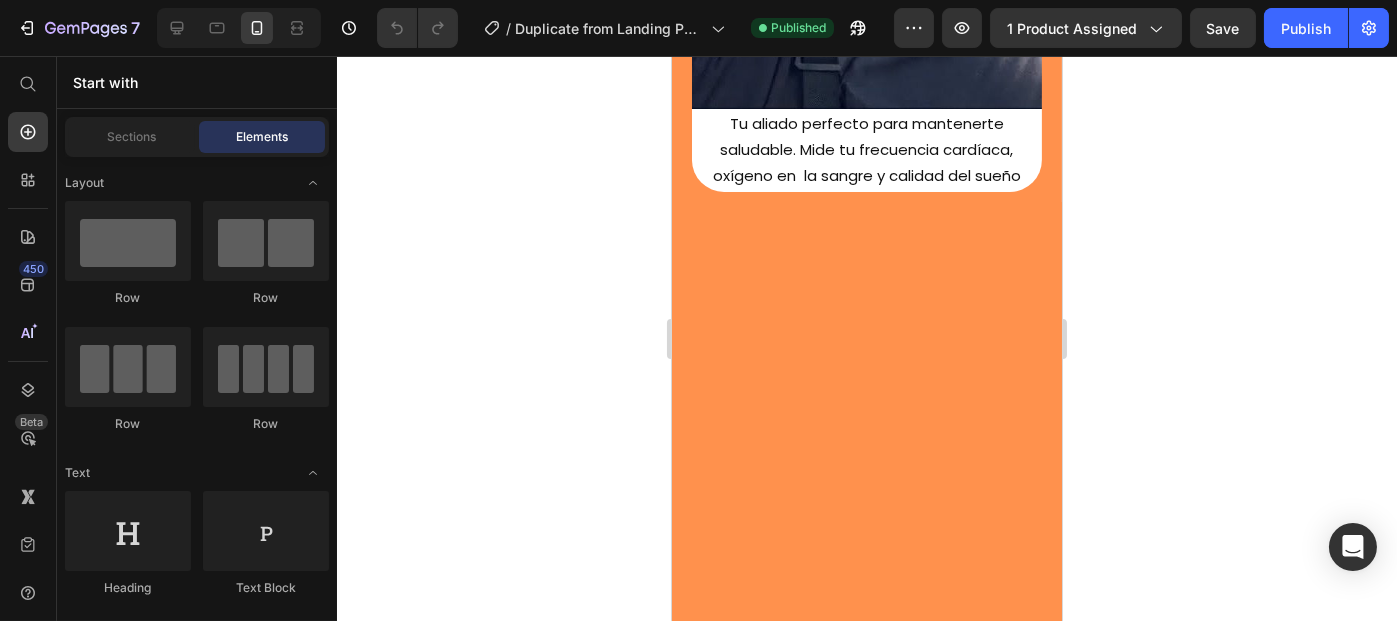 scroll, scrollTop: 860, scrollLeft: 0, axis: vertical 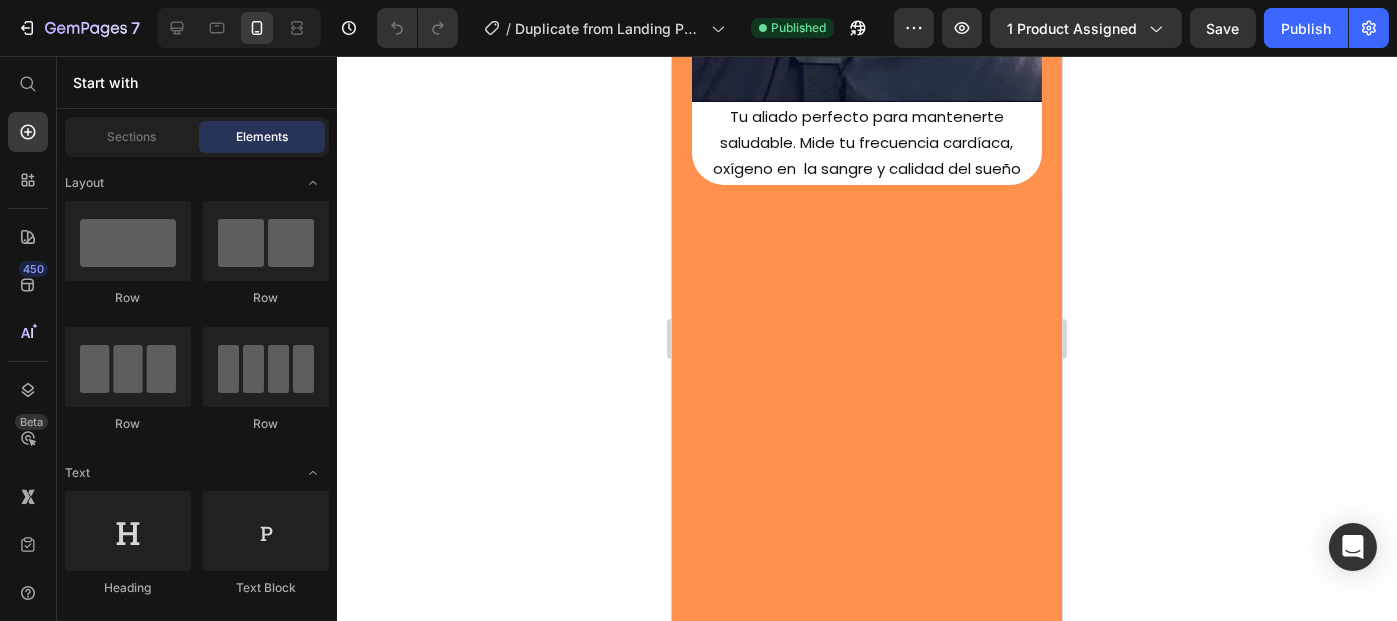 click at bounding box center [866, -448] 